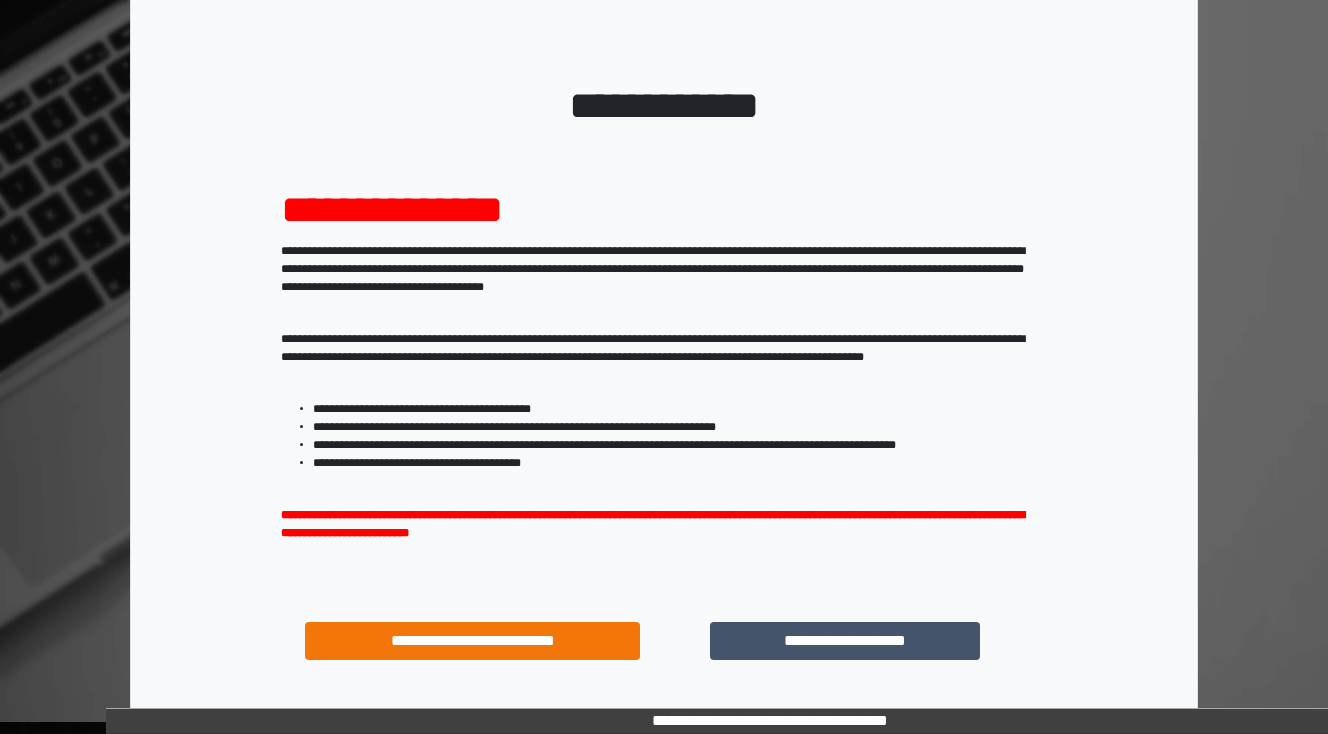 scroll, scrollTop: 160, scrollLeft: 0, axis: vertical 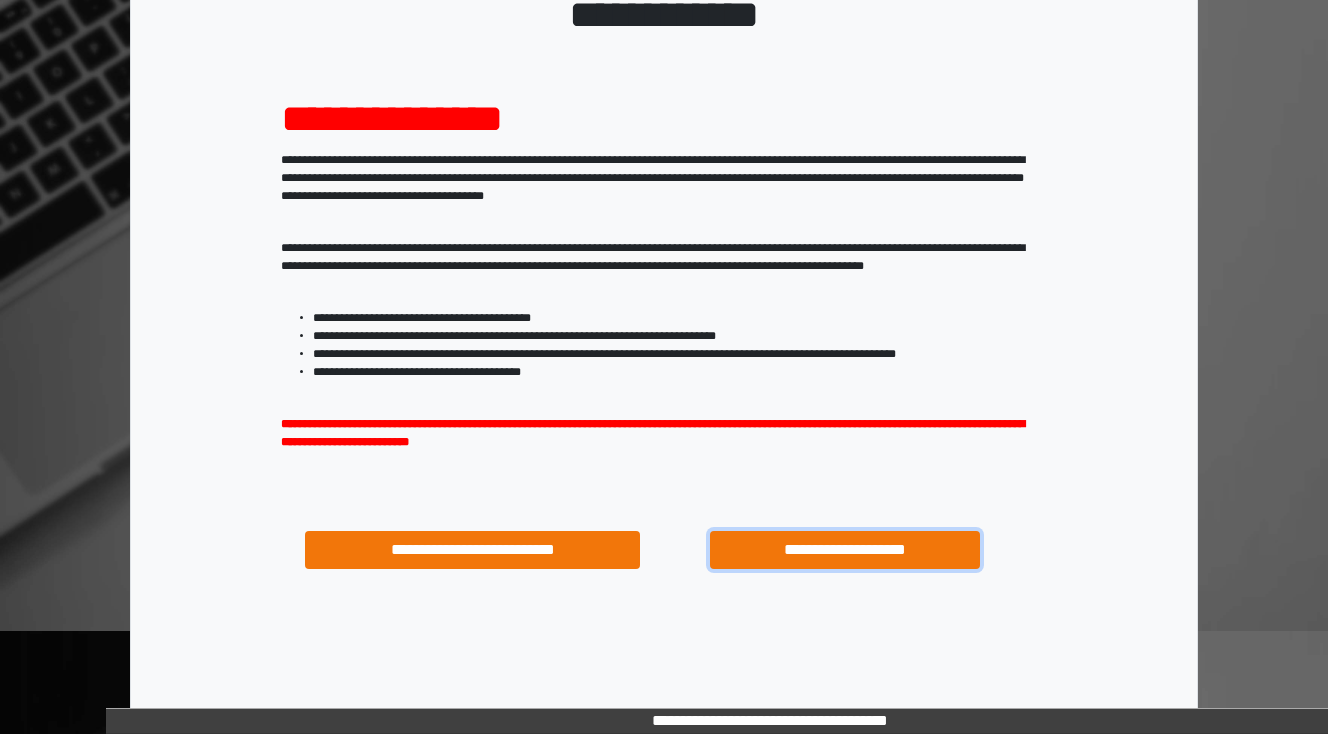 click on "**********" at bounding box center (844, 550) 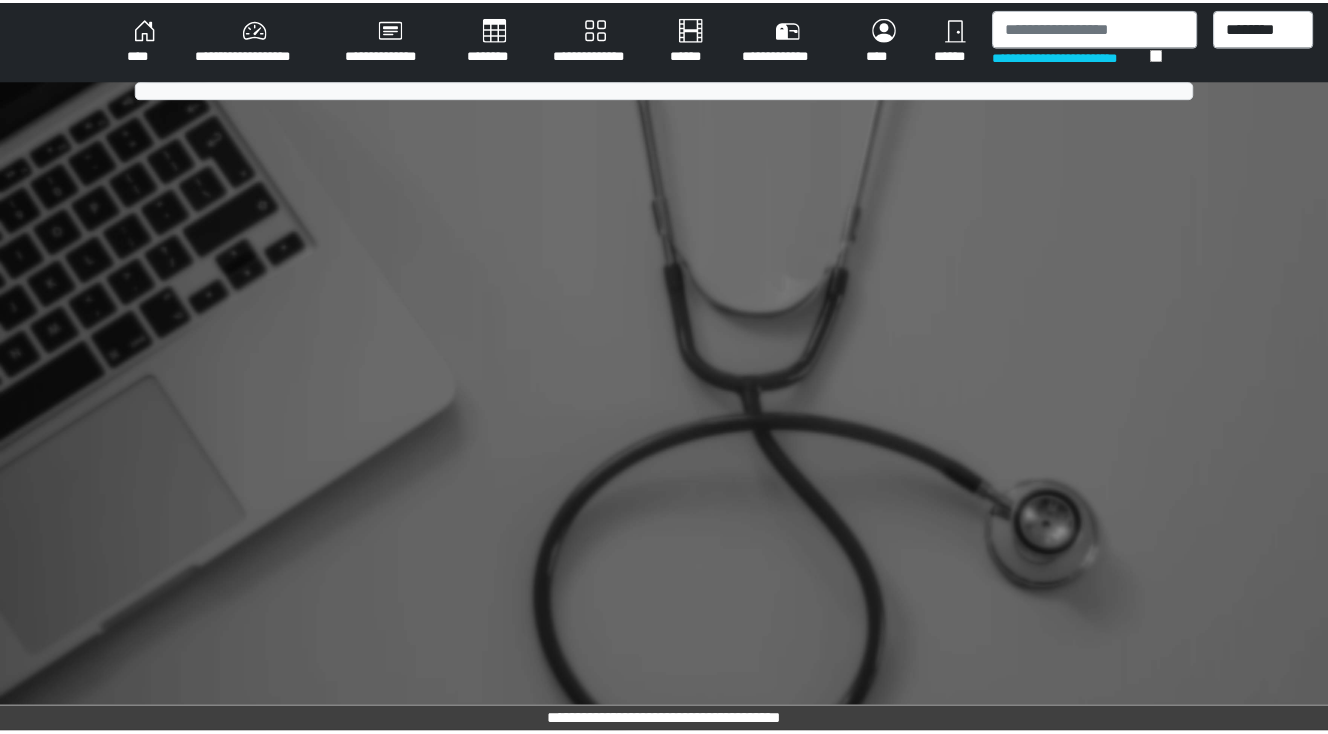 scroll, scrollTop: 0, scrollLeft: 0, axis: both 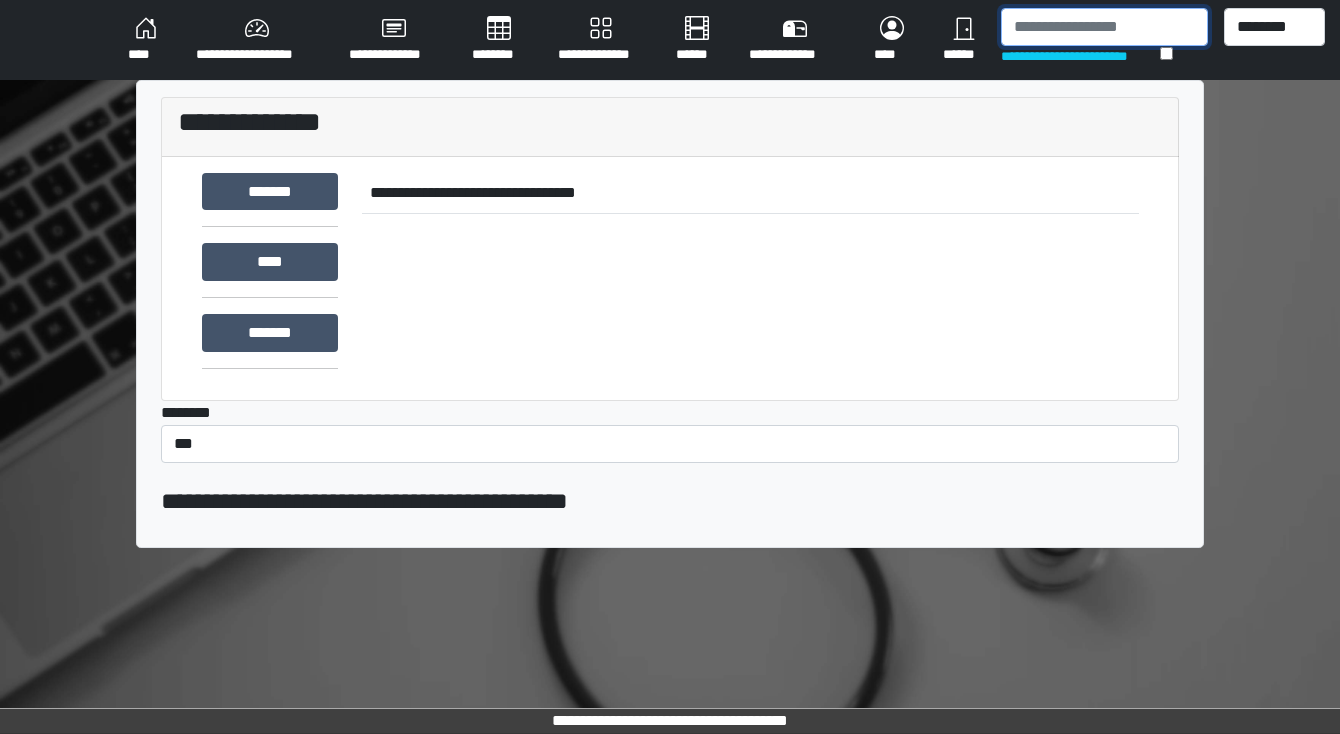click at bounding box center (1104, 27) 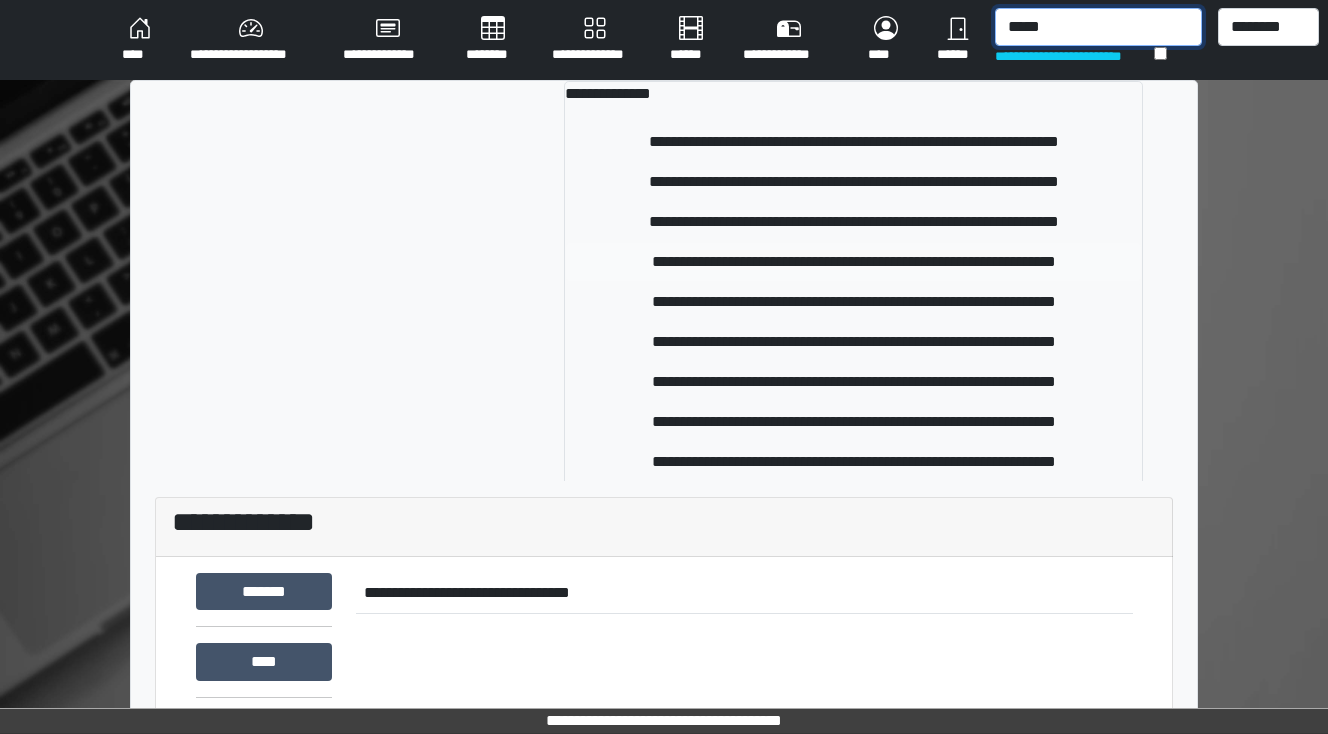 type on "*****" 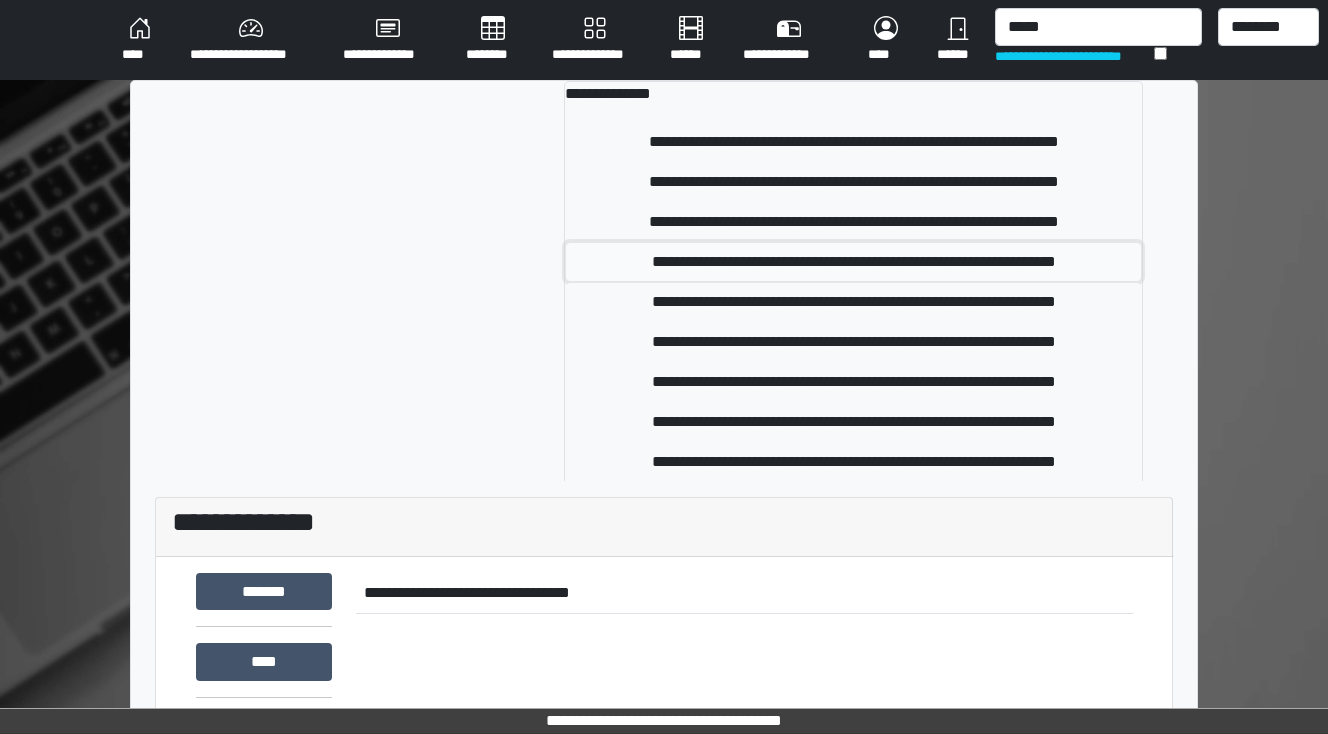 click on "**********" at bounding box center (853, 262) 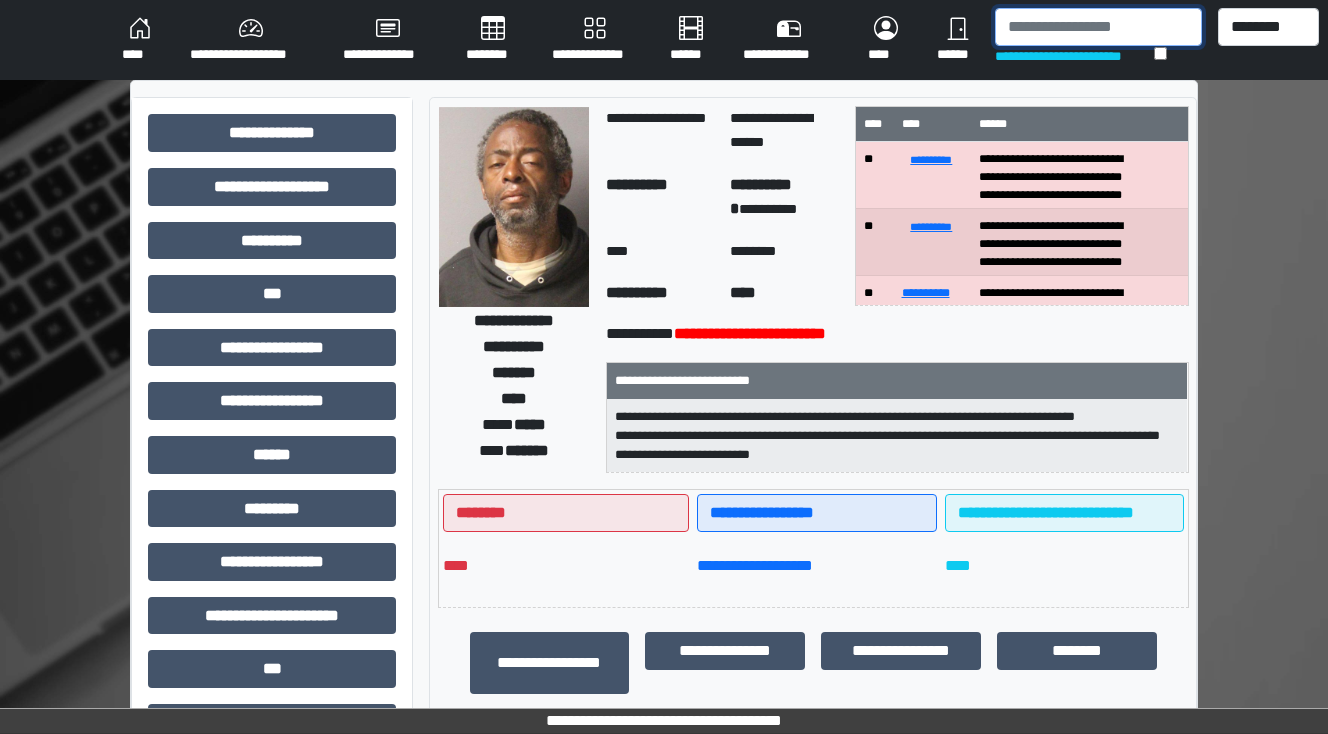 click at bounding box center (1098, 27) 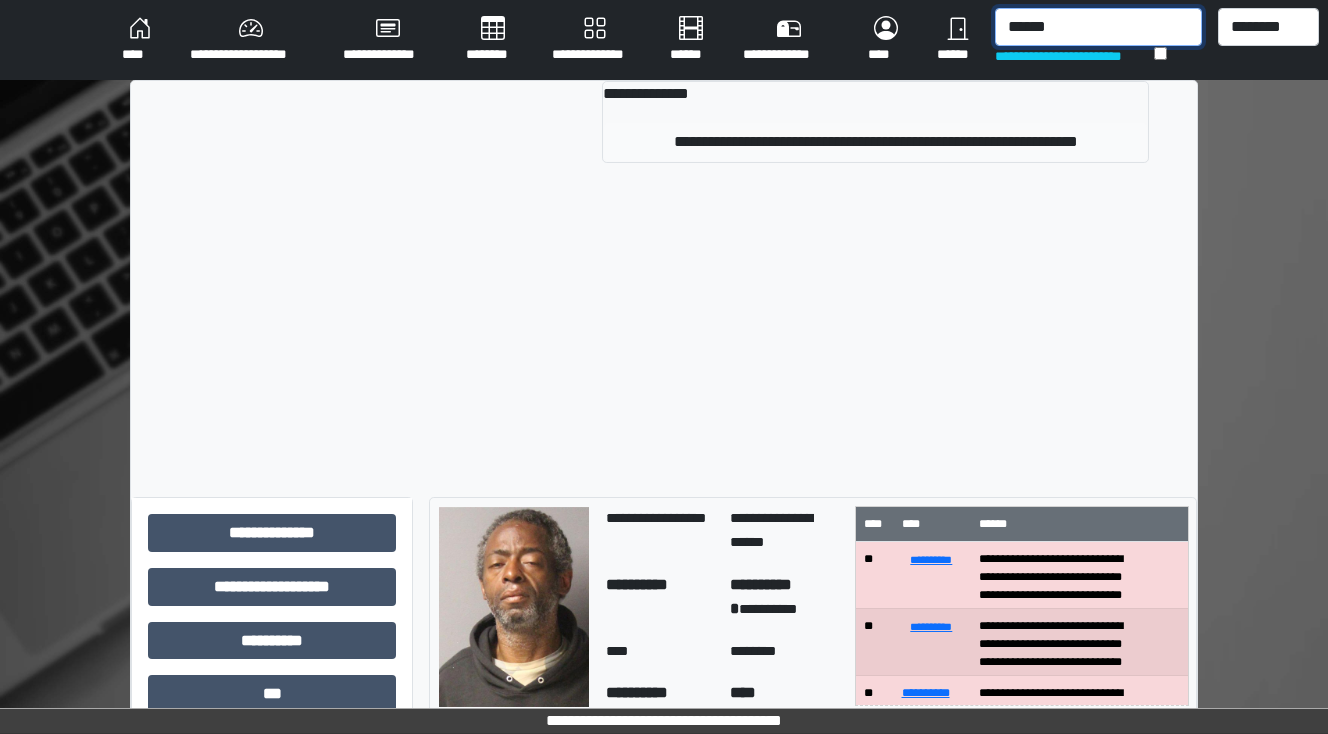 type on "******" 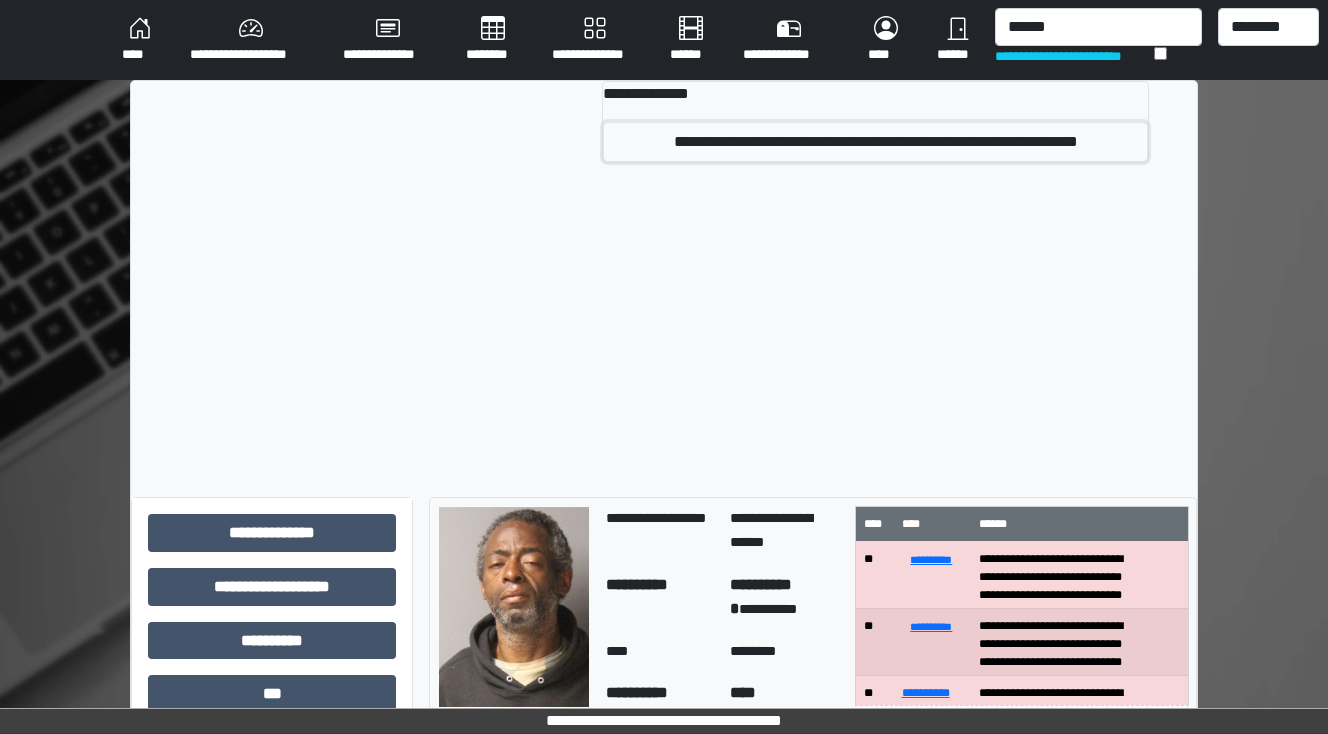 click on "**********" at bounding box center [875, 142] 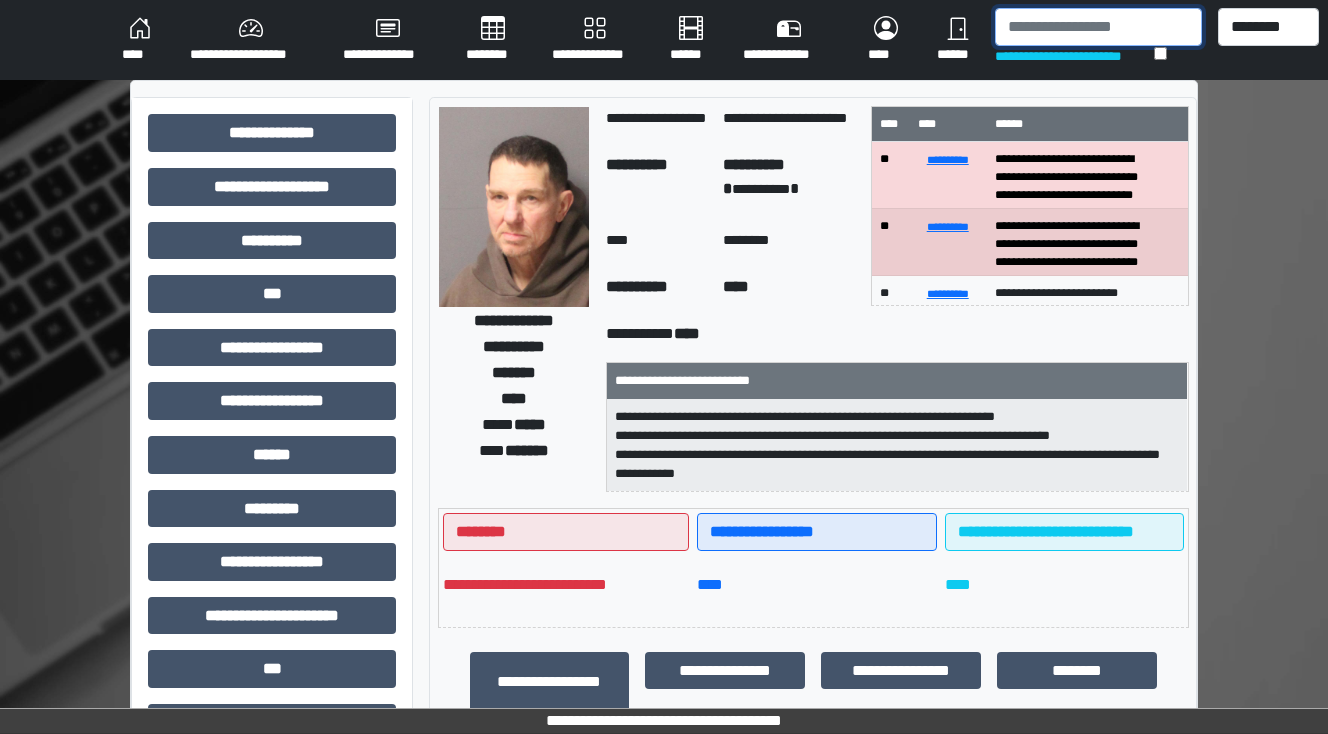 click at bounding box center (1098, 27) 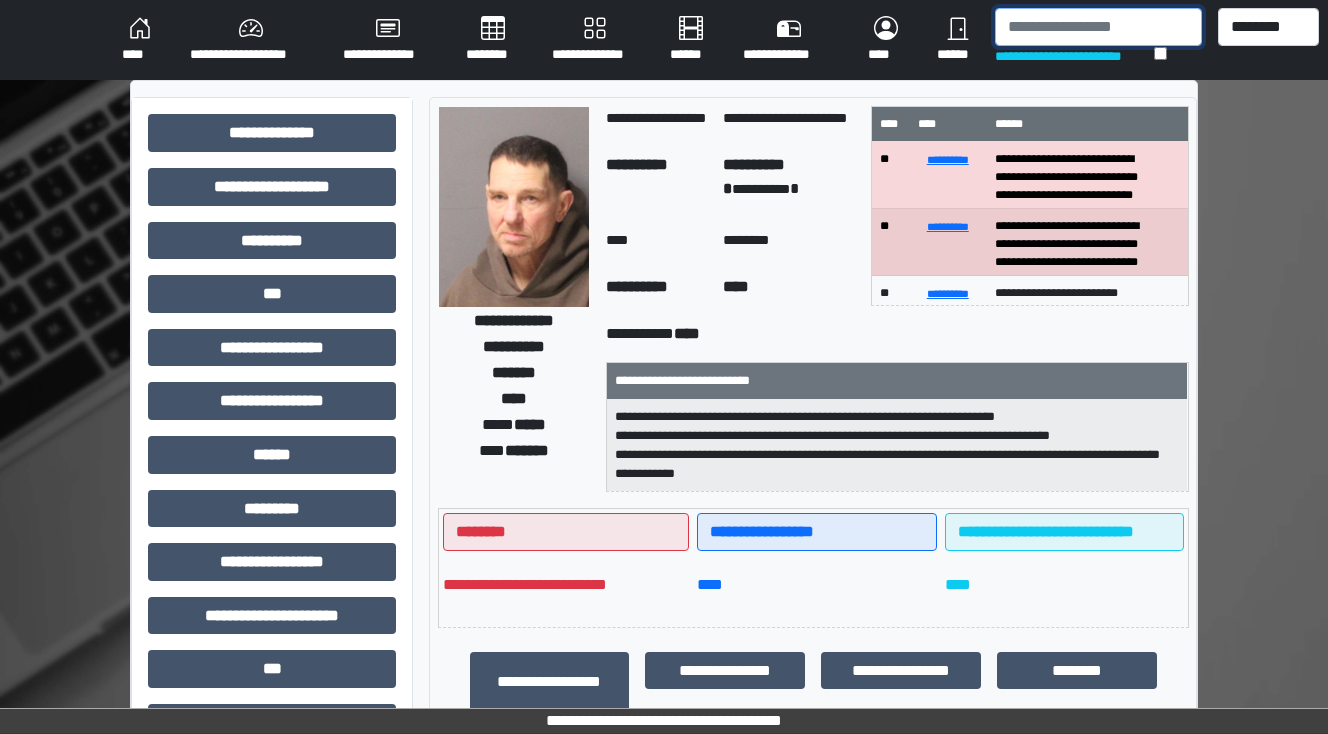 click at bounding box center [1098, 27] 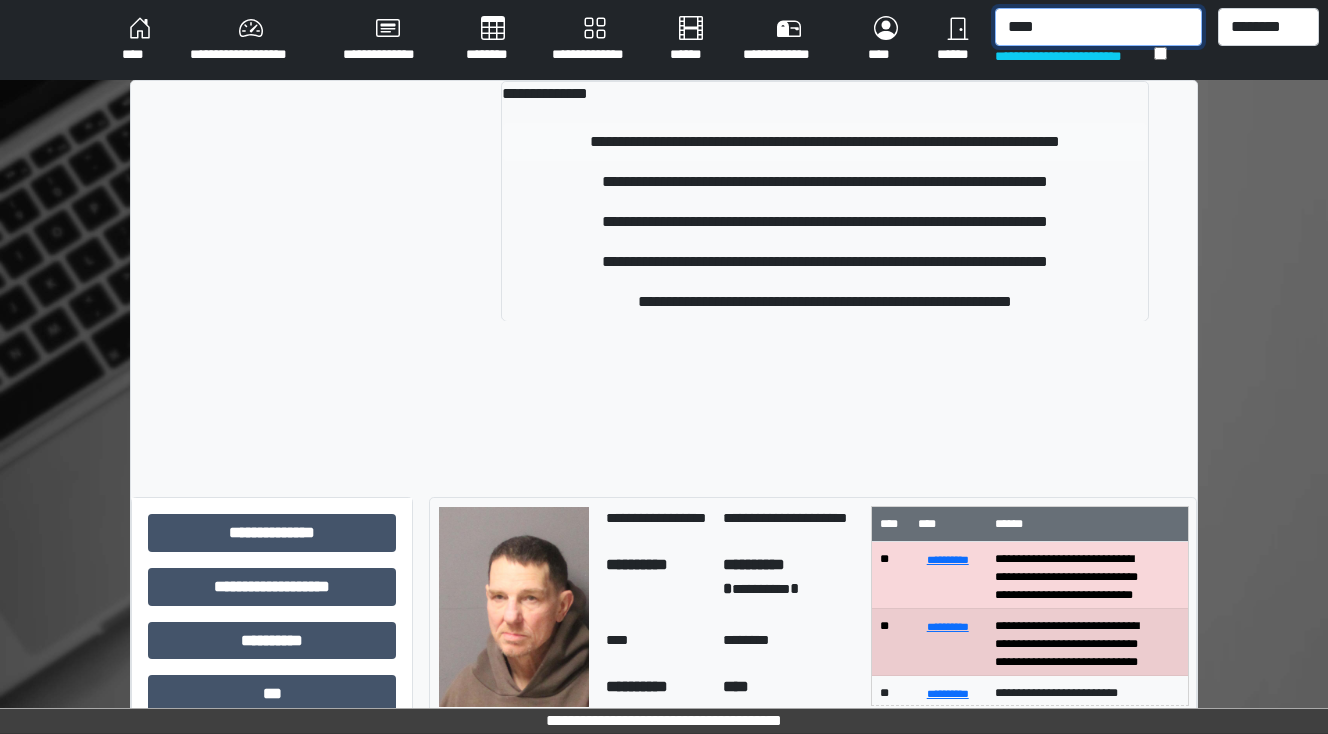 type on "****" 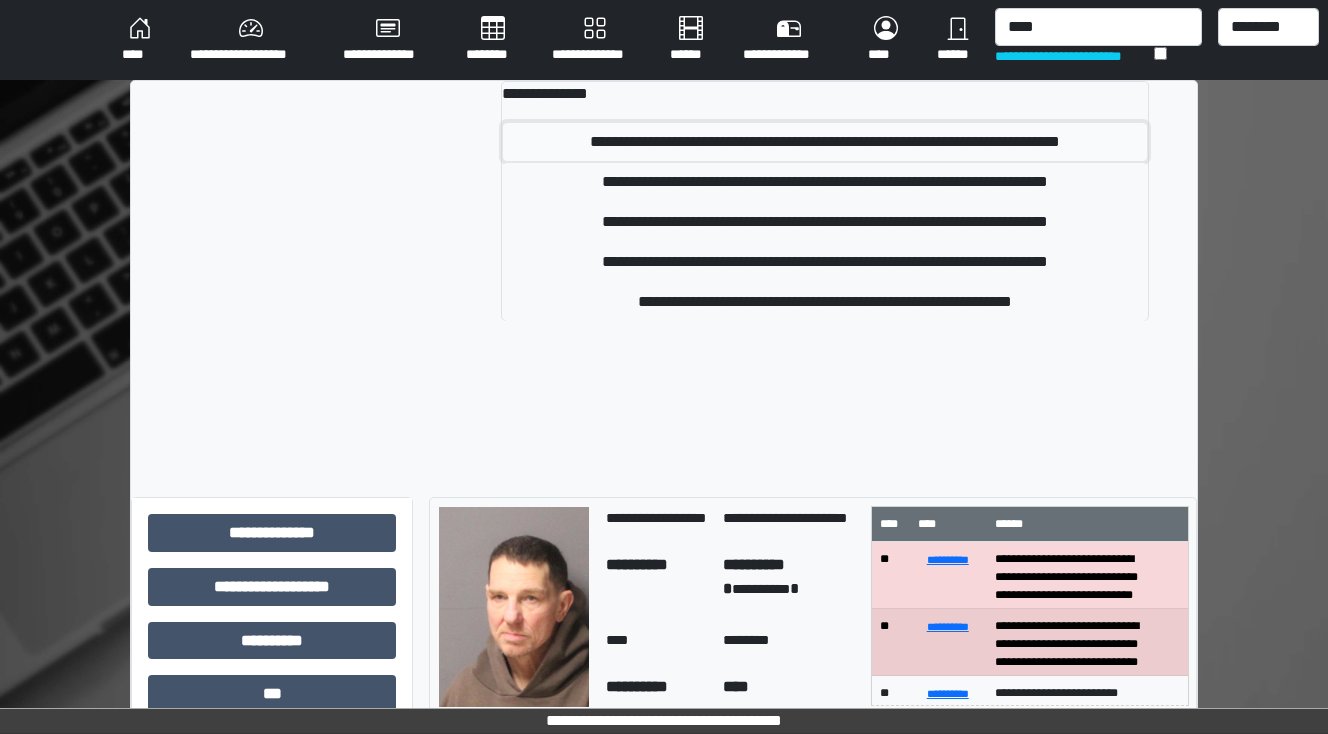 click on "**********" at bounding box center [825, 142] 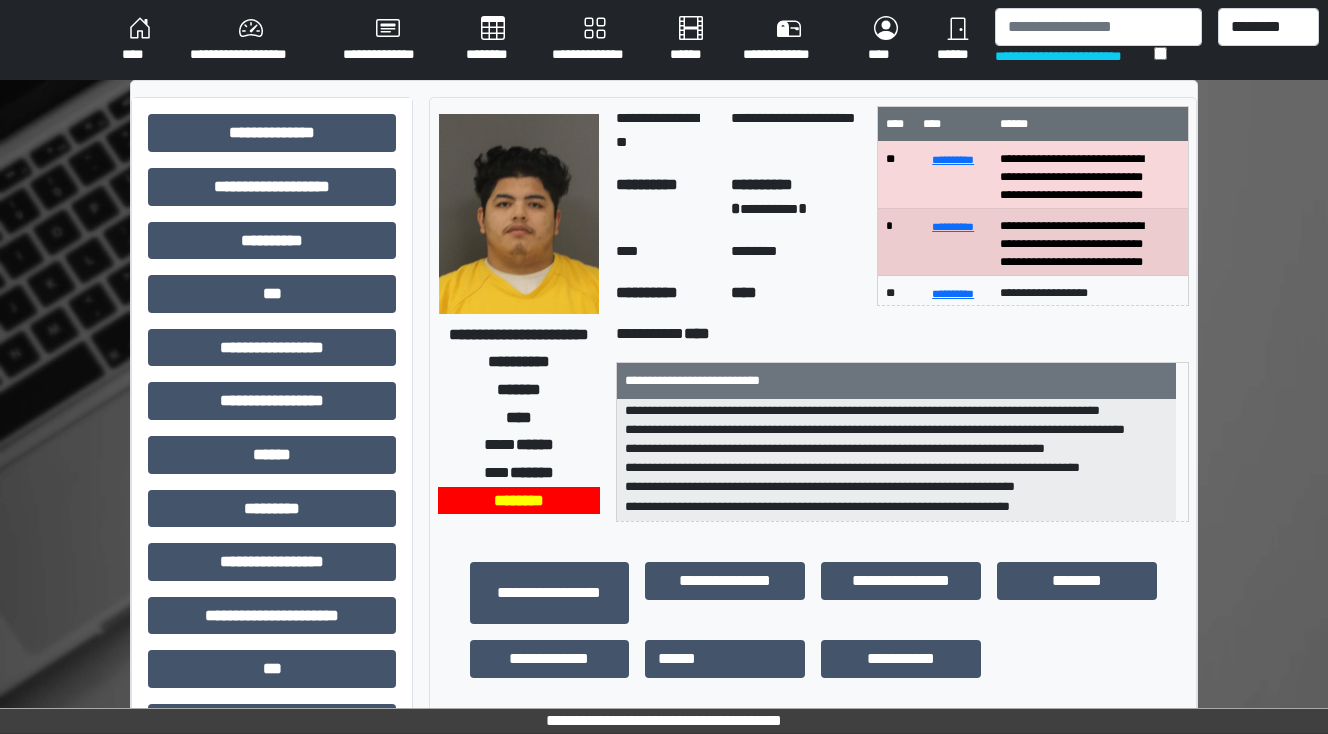 scroll, scrollTop: 44, scrollLeft: 0, axis: vertical 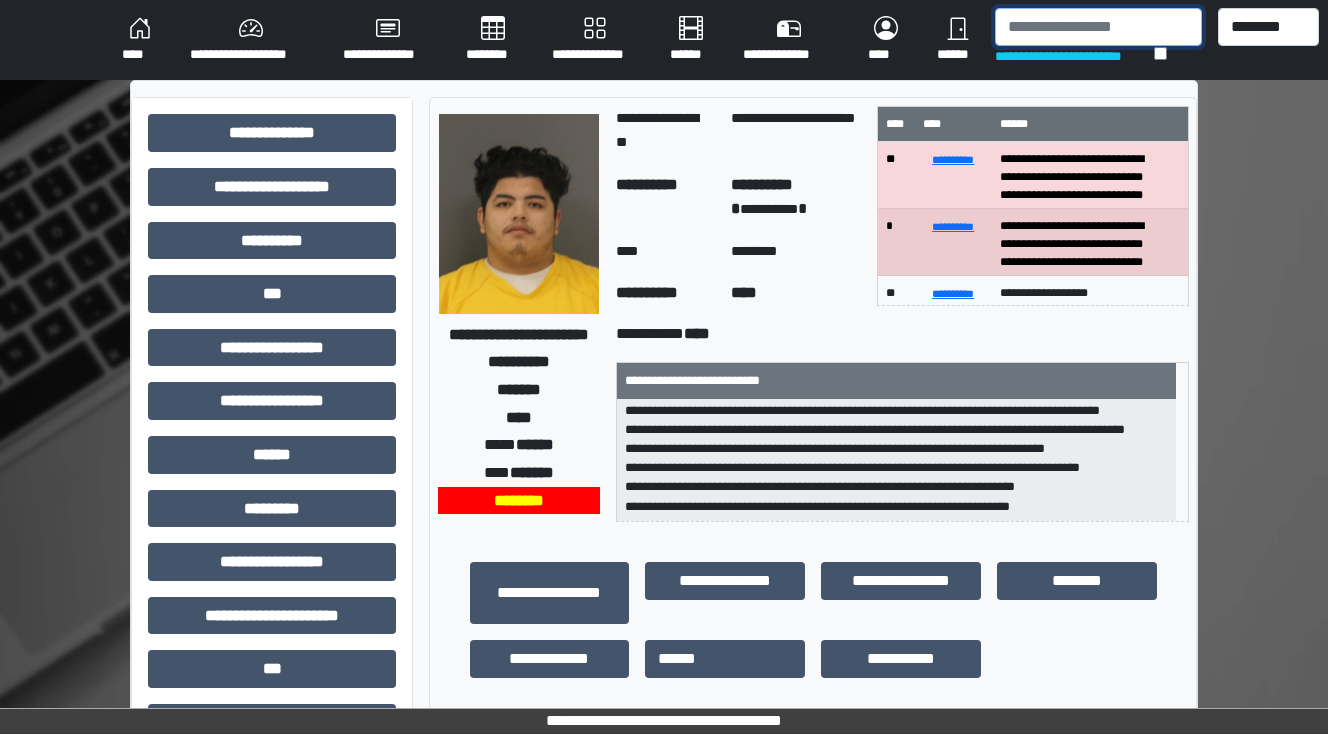 click at bounding box center [1098, 27] 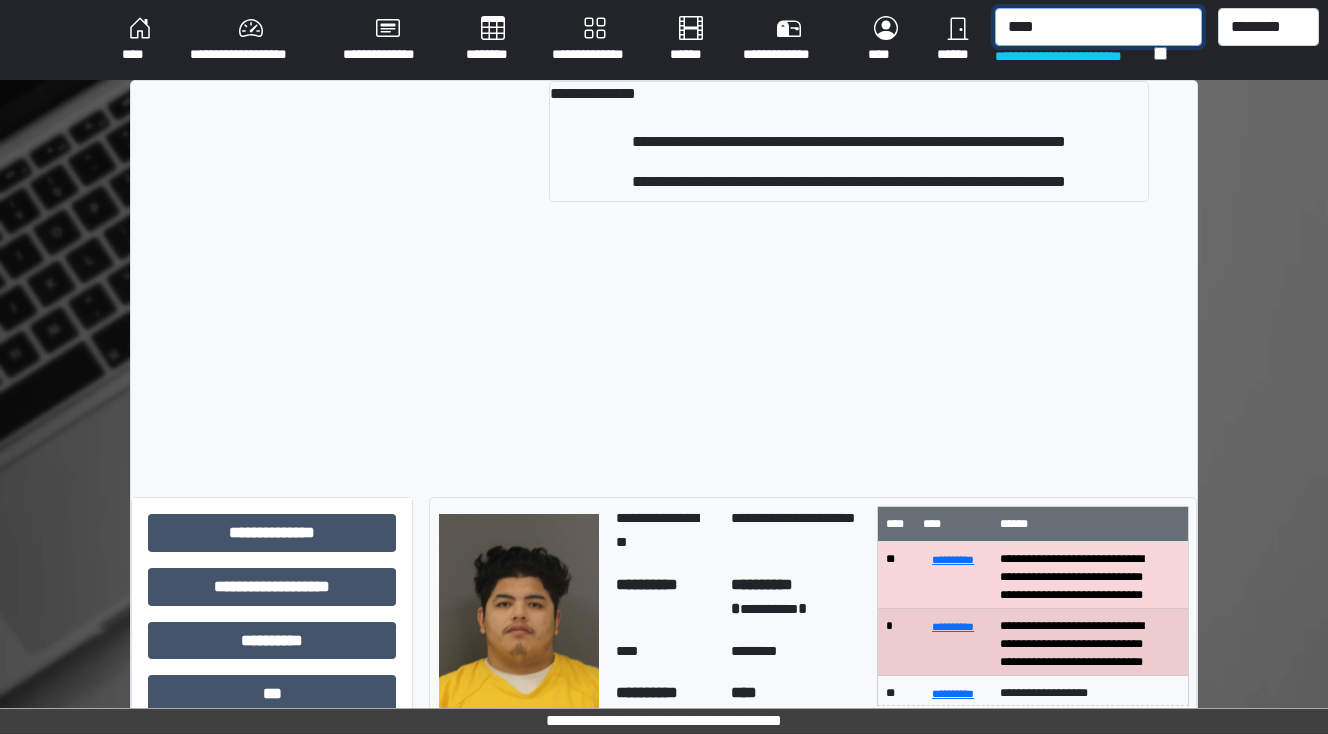 type on "****" 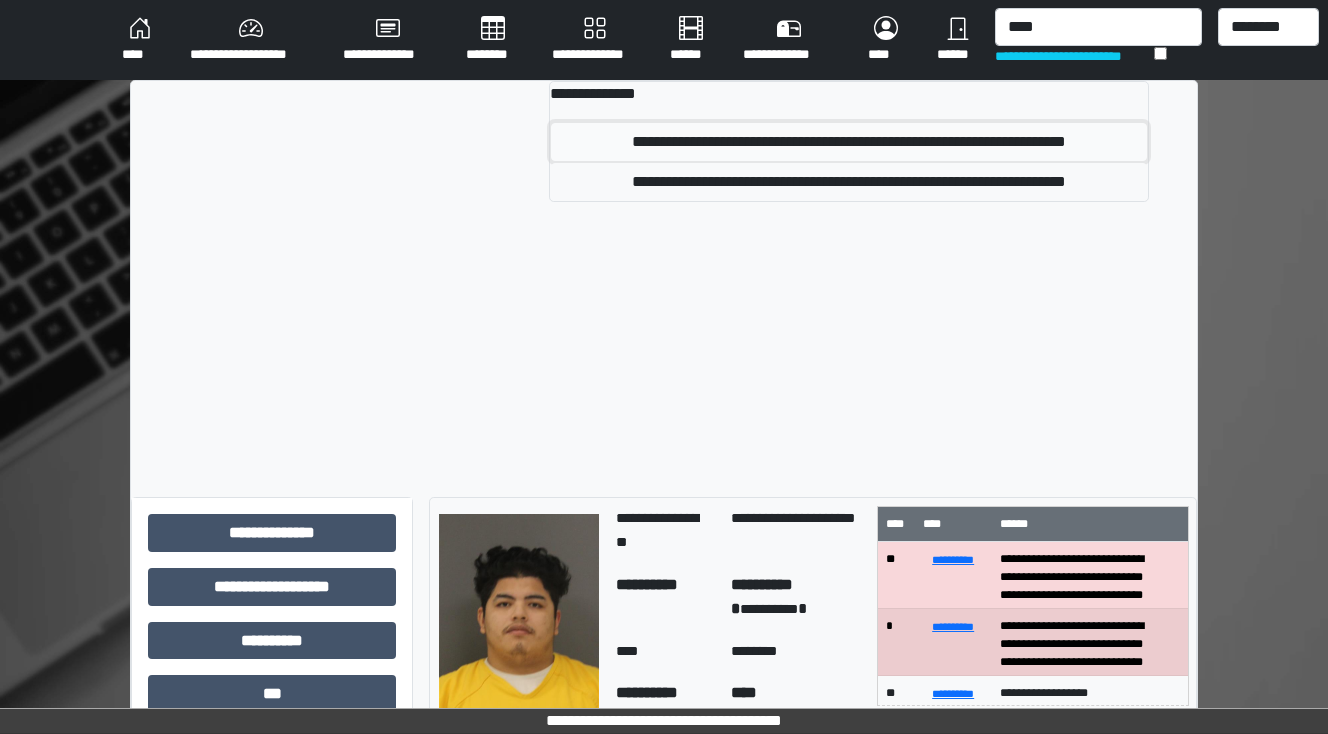 click on "**********" at bounding box center (849, 142) 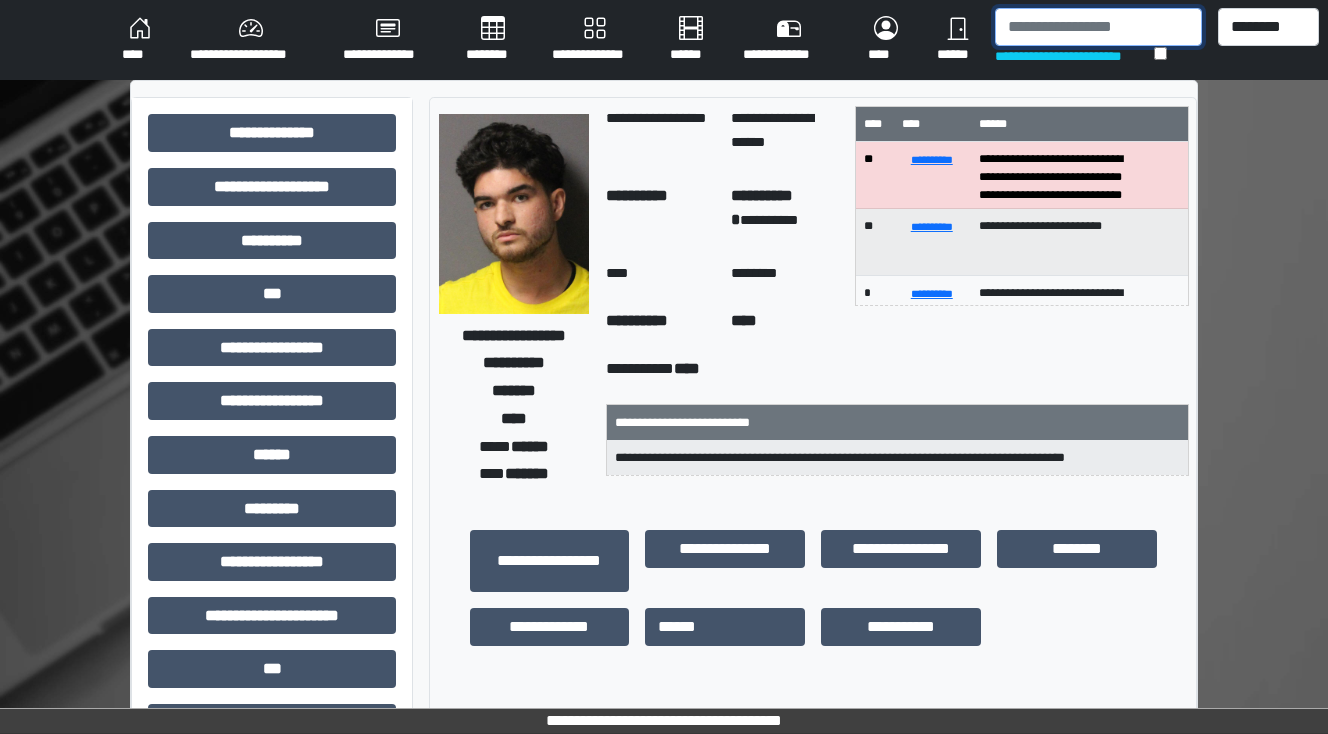 click at bounding box center (1098, 27) 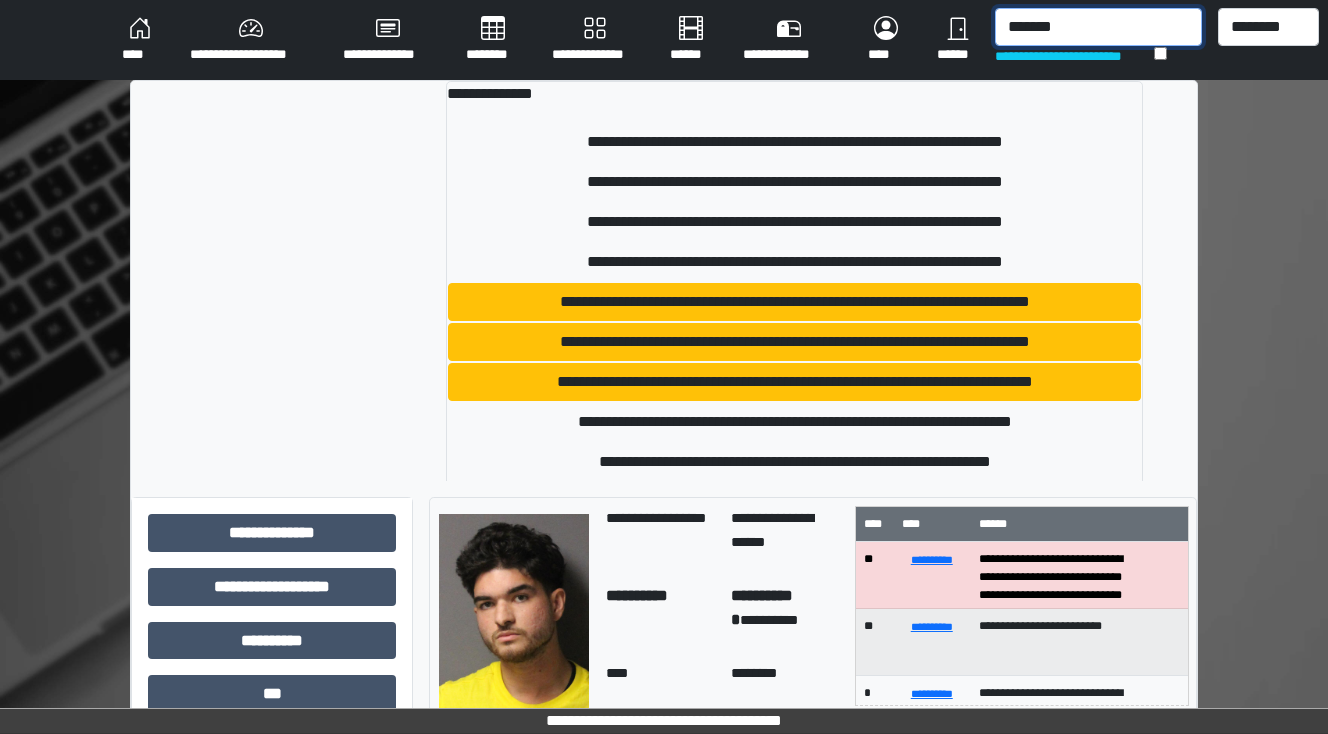 scroll, scrollTop: 160, scrollLeft: 0, axis: vertical 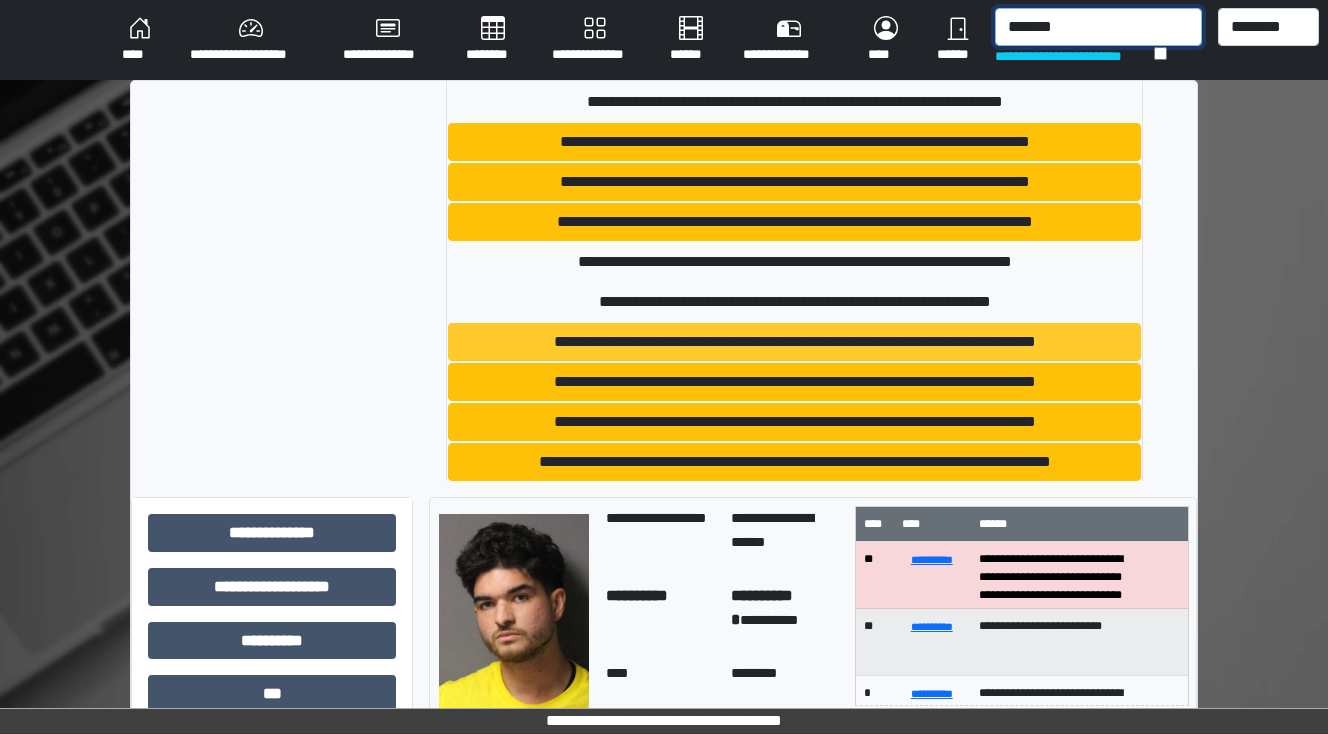 type on "*******" 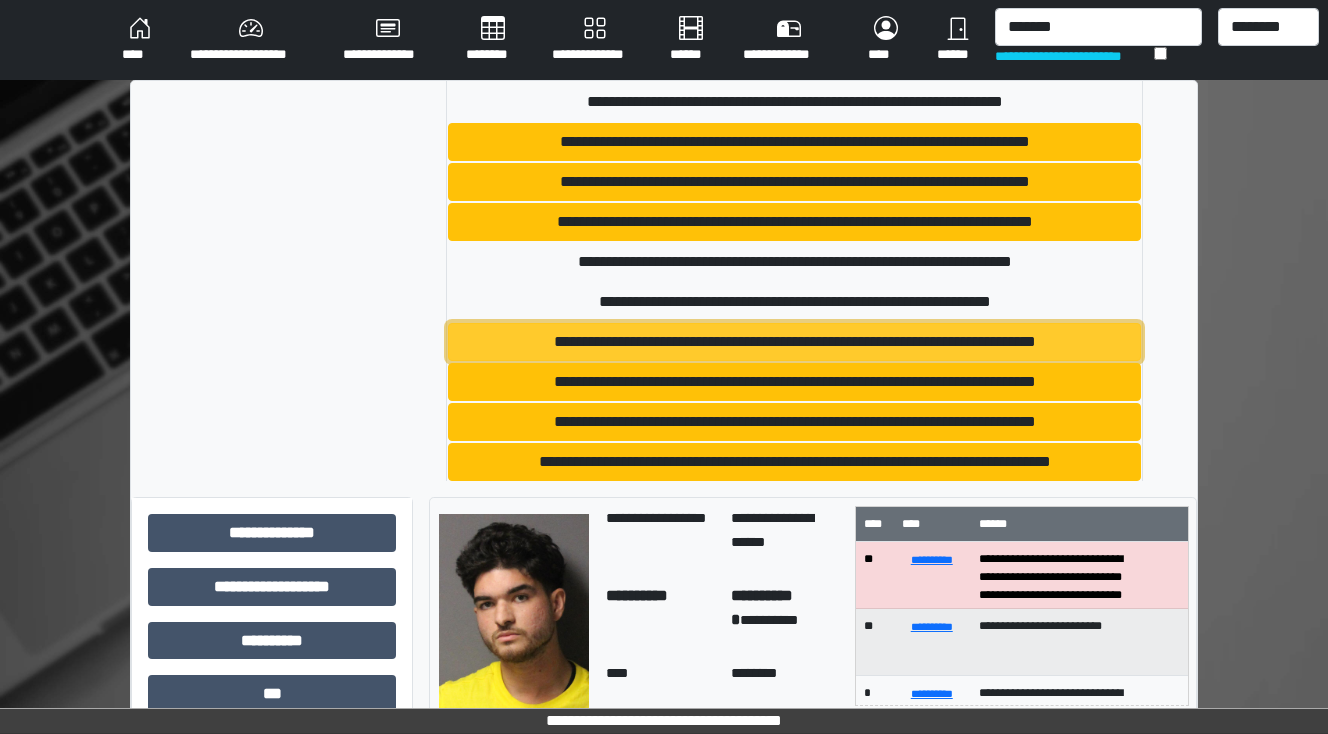 click on "**********" at bounding box center [794, 342] 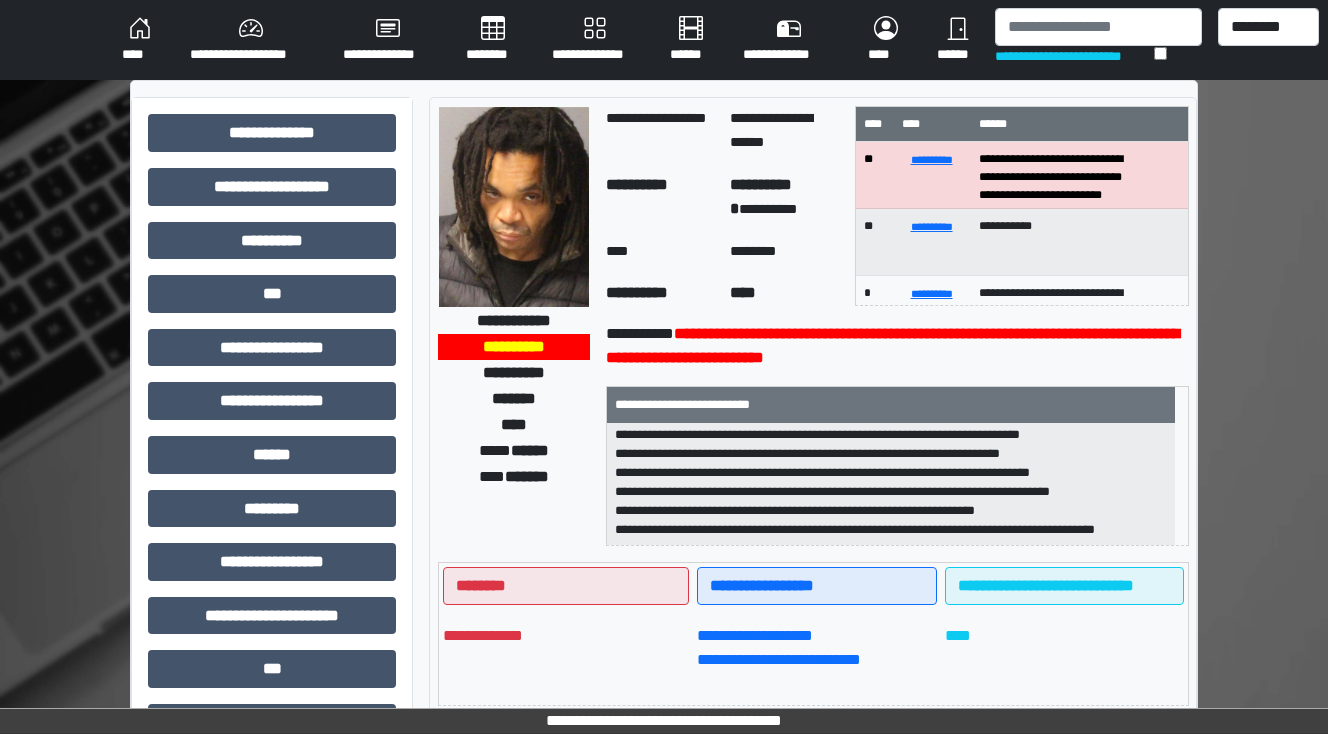 scroll, scrollTop: 160, scrollLeft: 0, axis: vertical 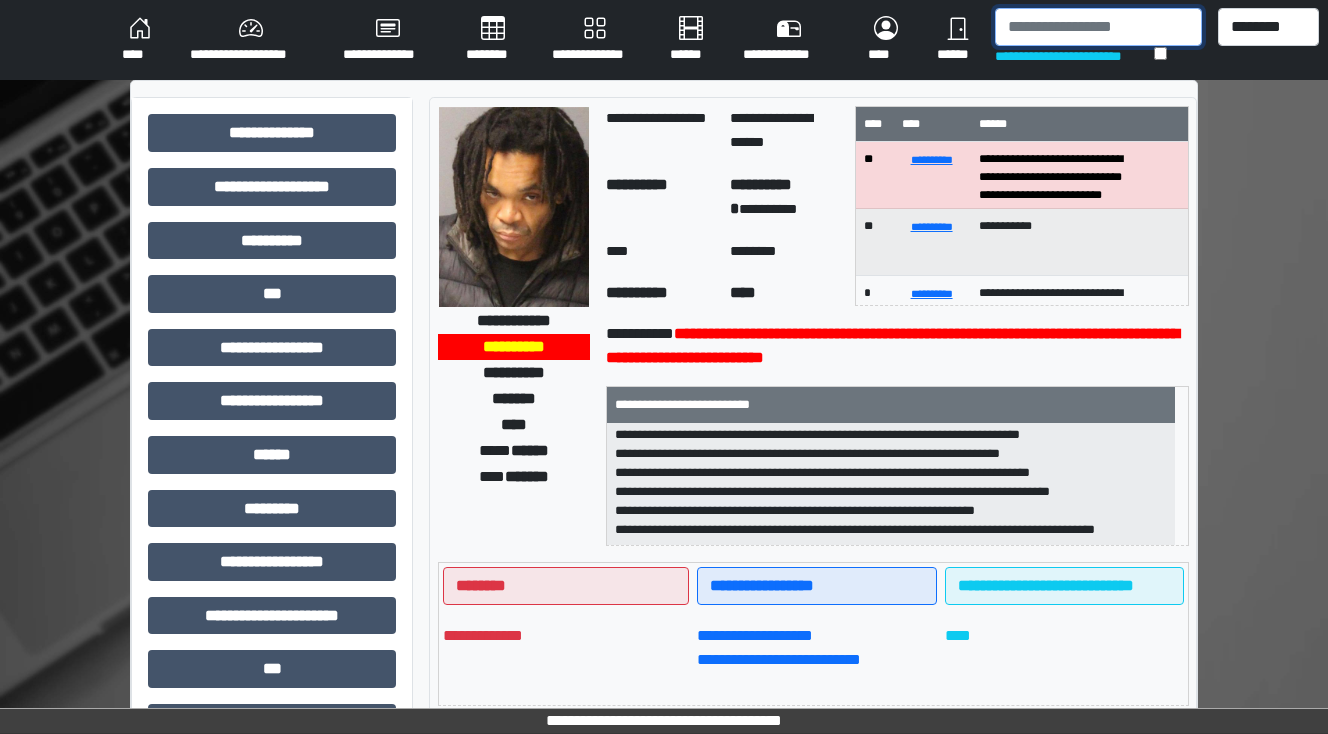 click at bounding box center (1098, 27) 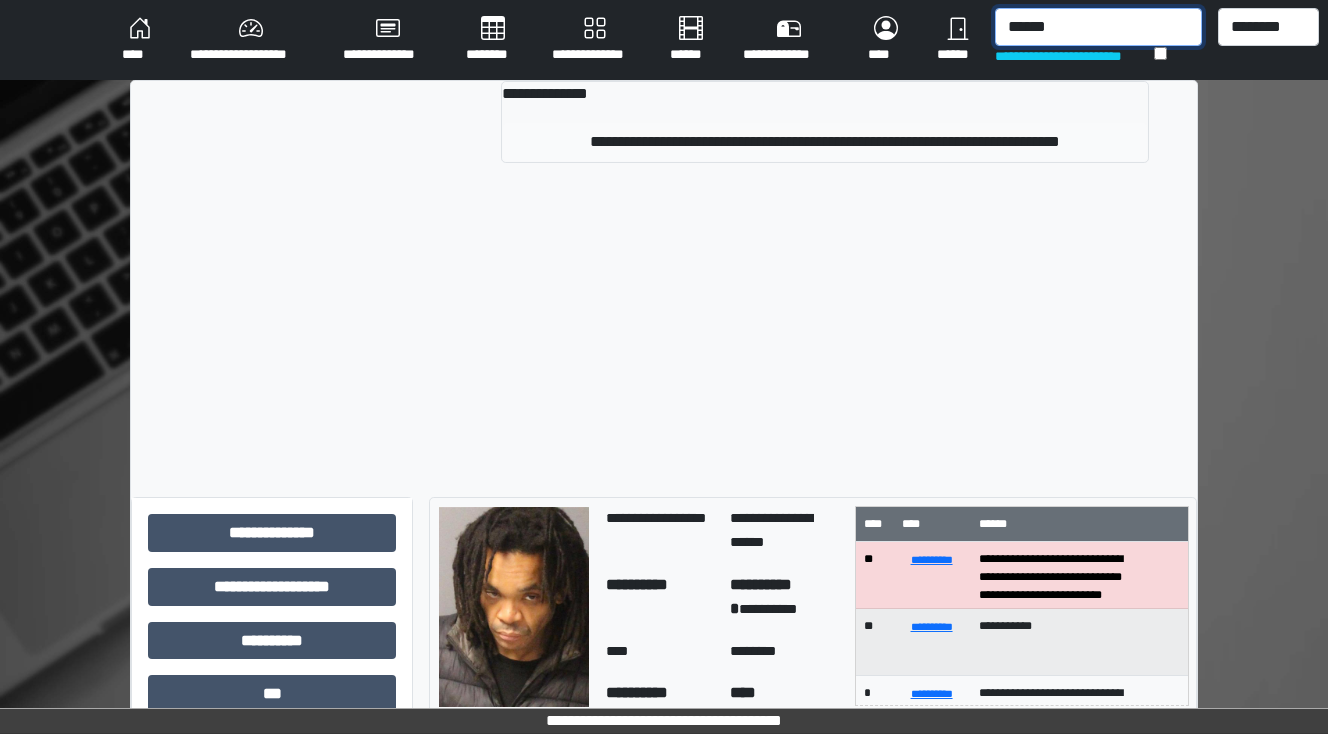 type on "******" 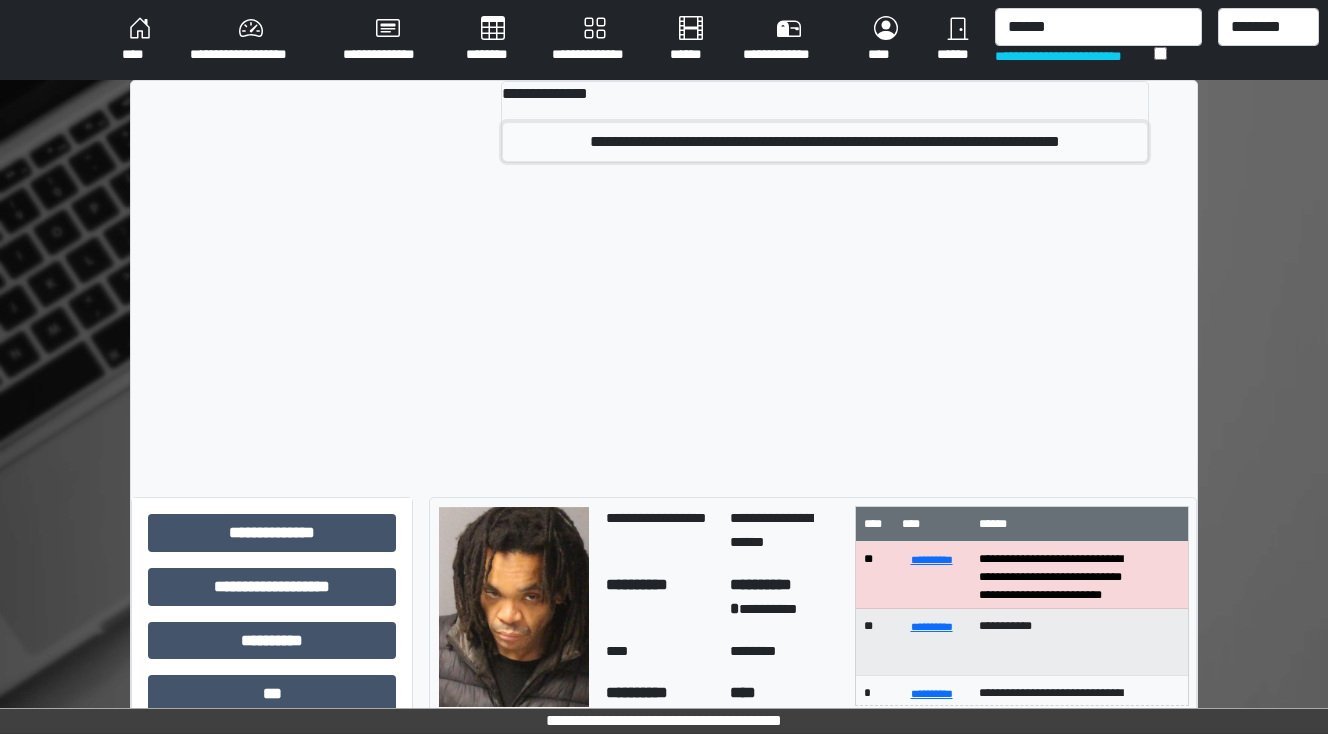 click on "**********" at bounding box center [825, 142] 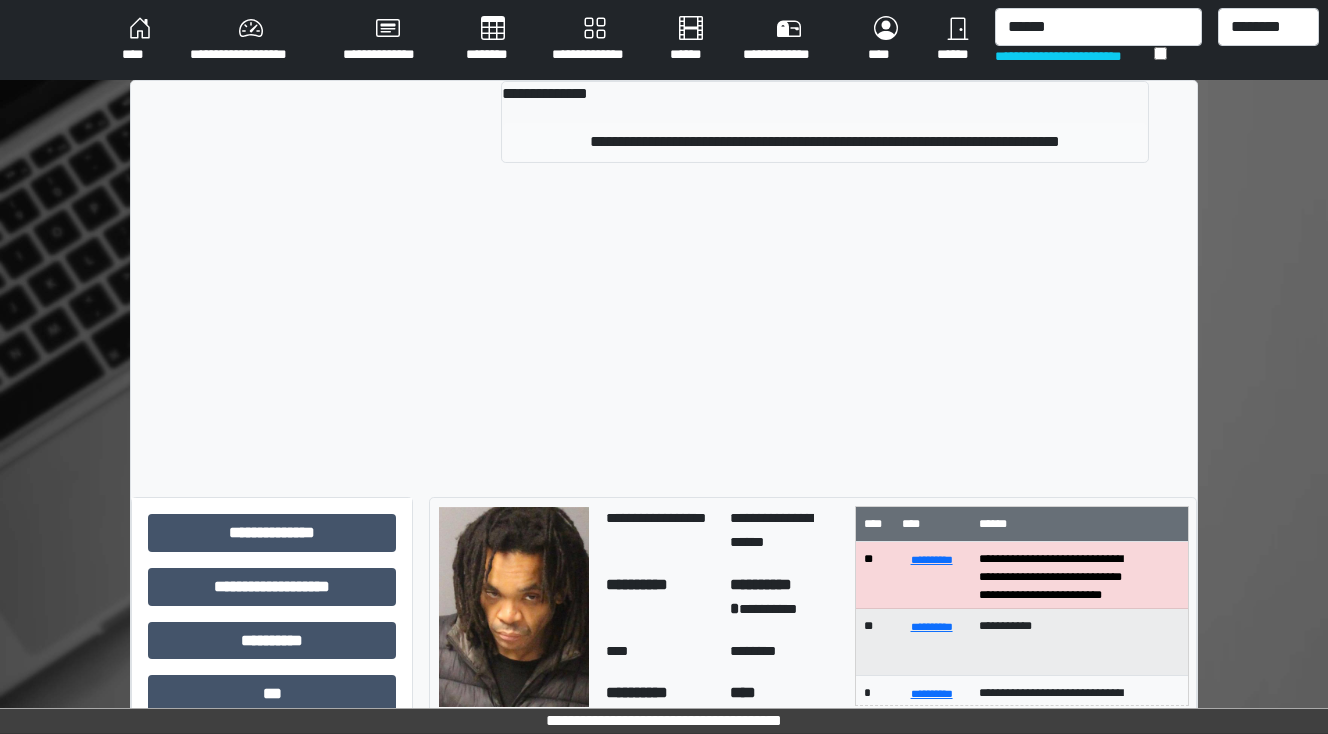 type 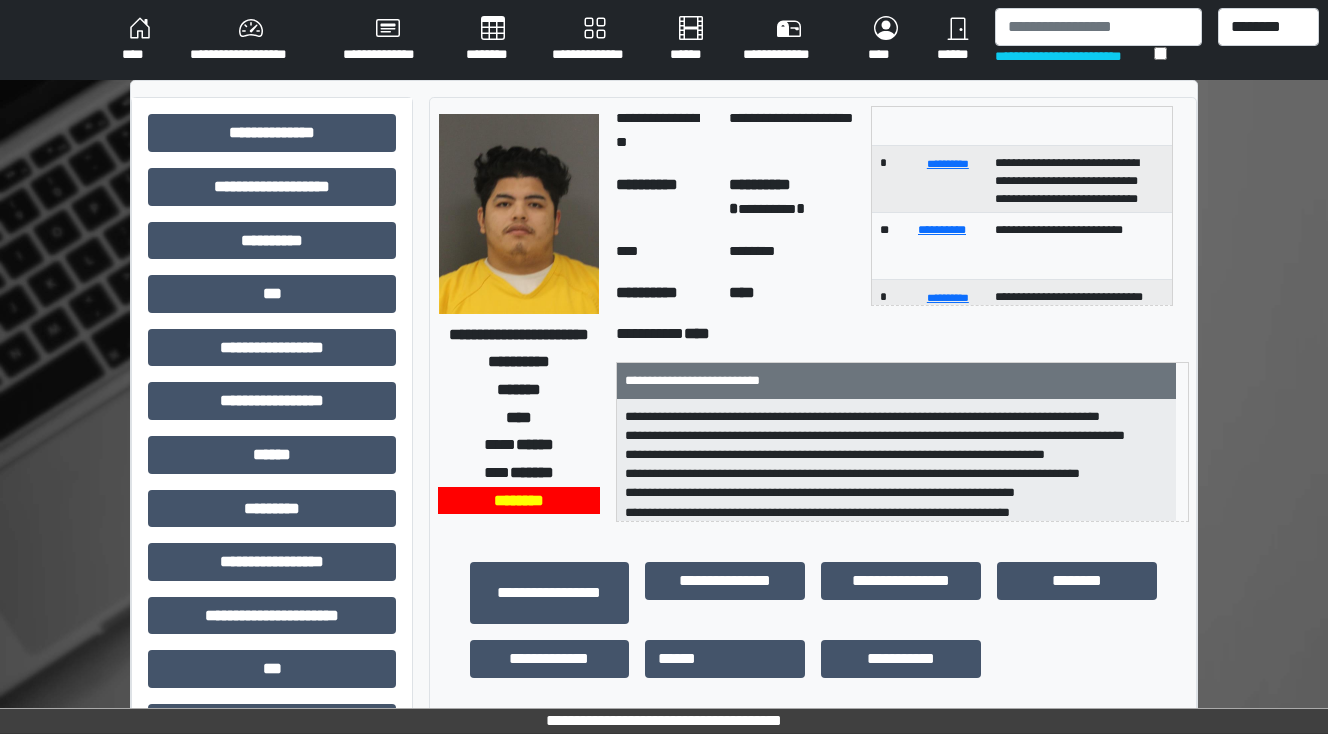 scroll, scrollTop: 172, scrollLeft: 0, axis: vertical 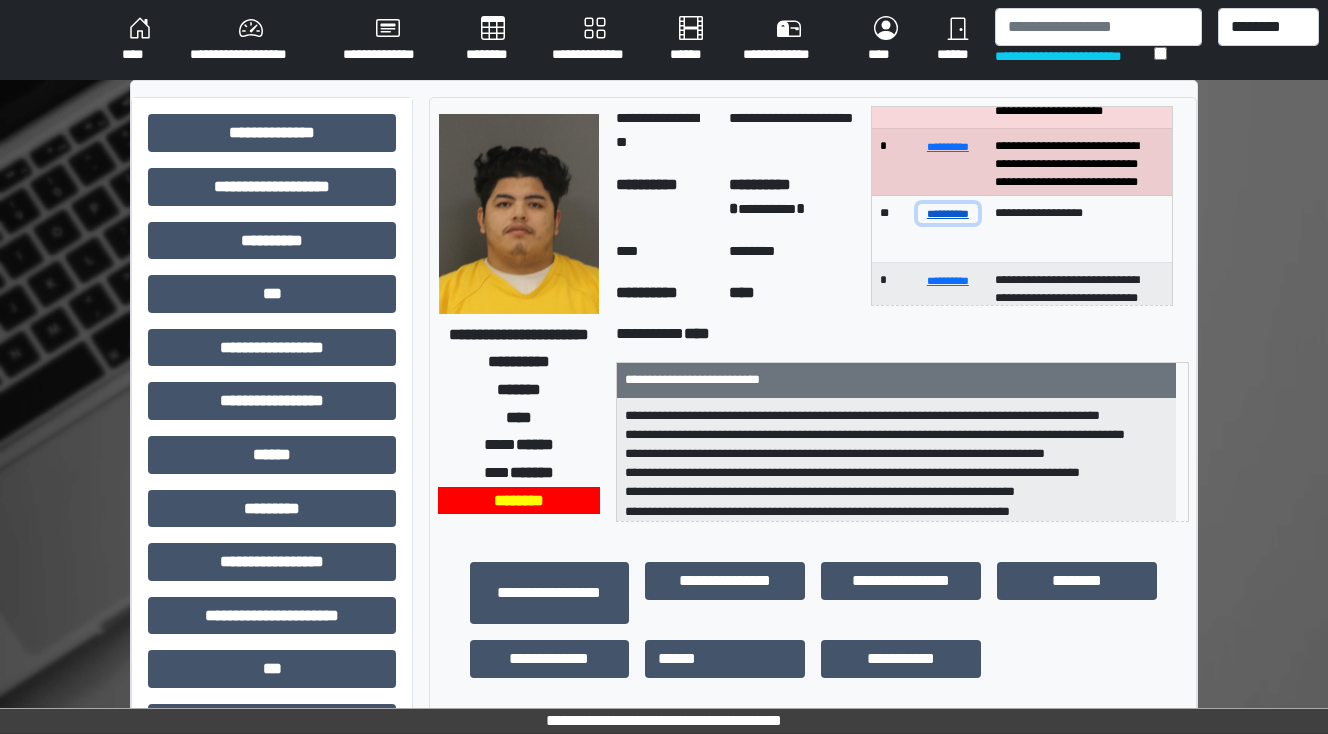 click on "**********" at bounding box center [948, 213] 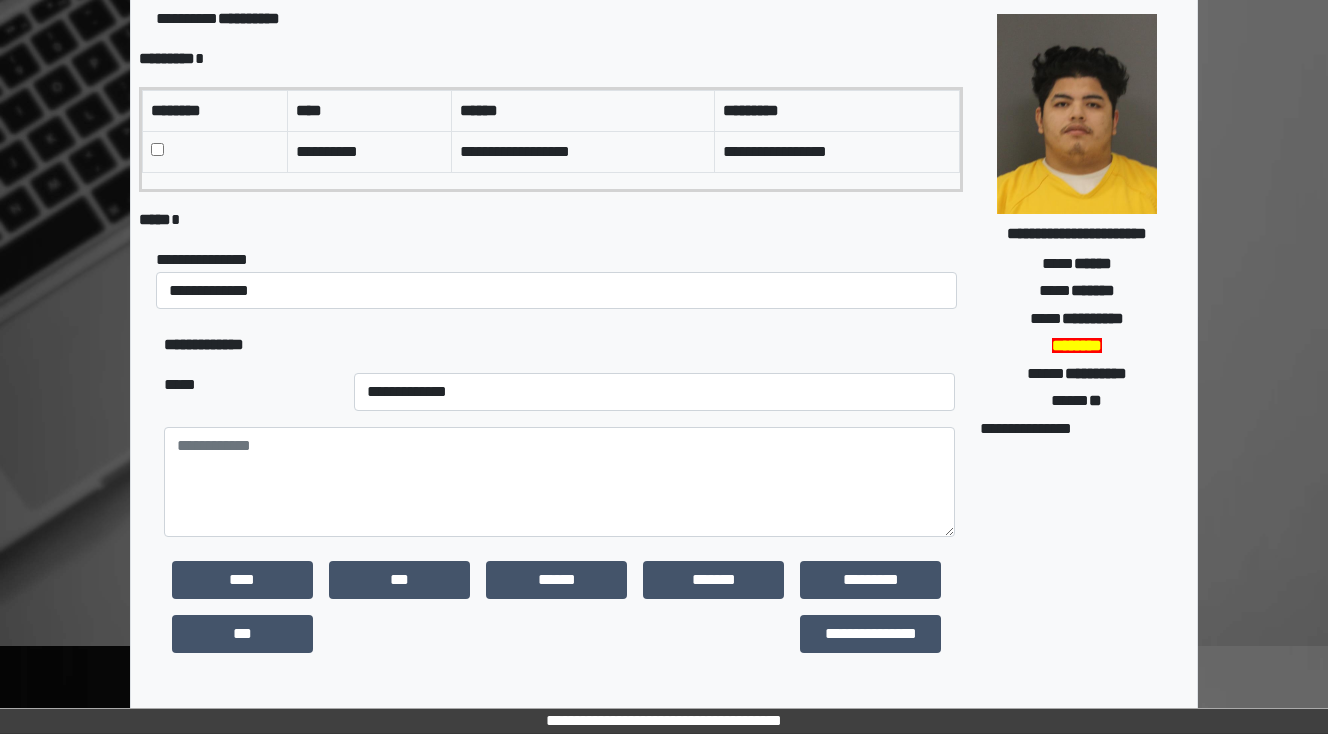 scroll, scrollTop: 160, scrollLeft: 0, axis: vertical 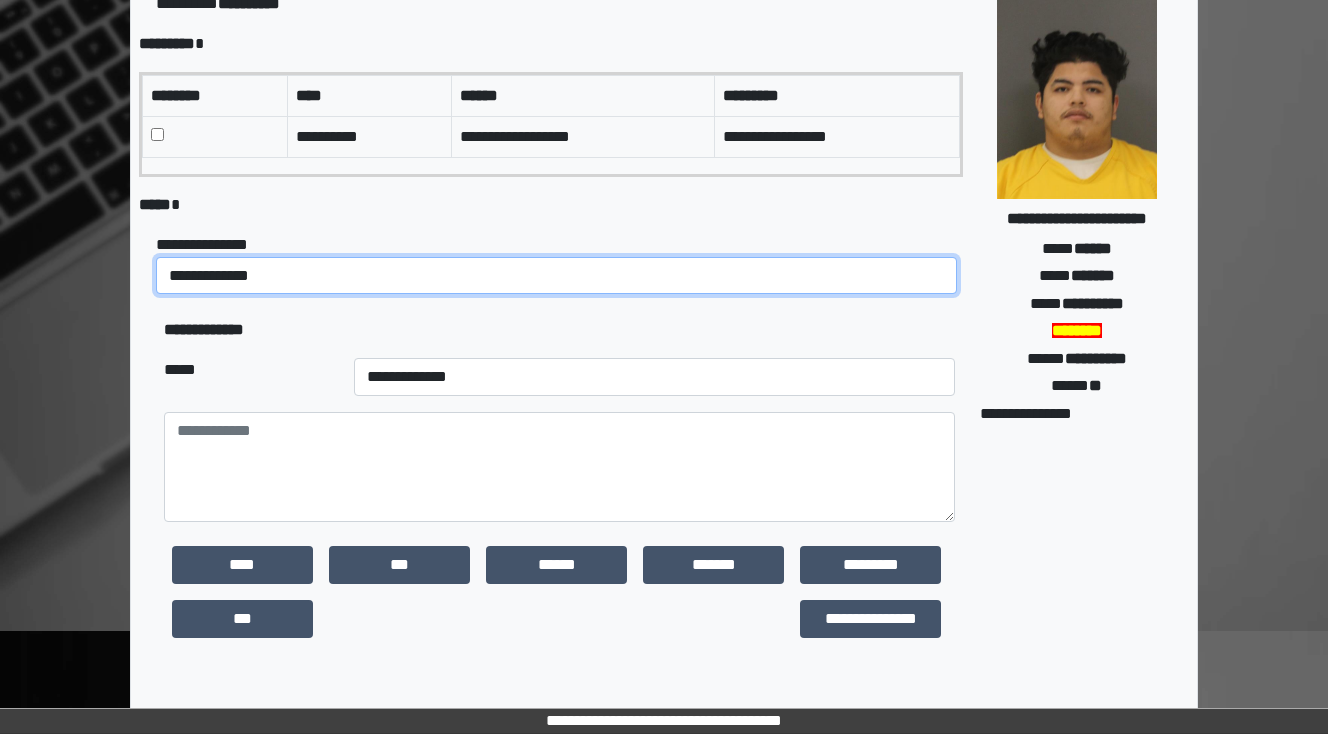 click on "**********" at bounding box center [556, 276] 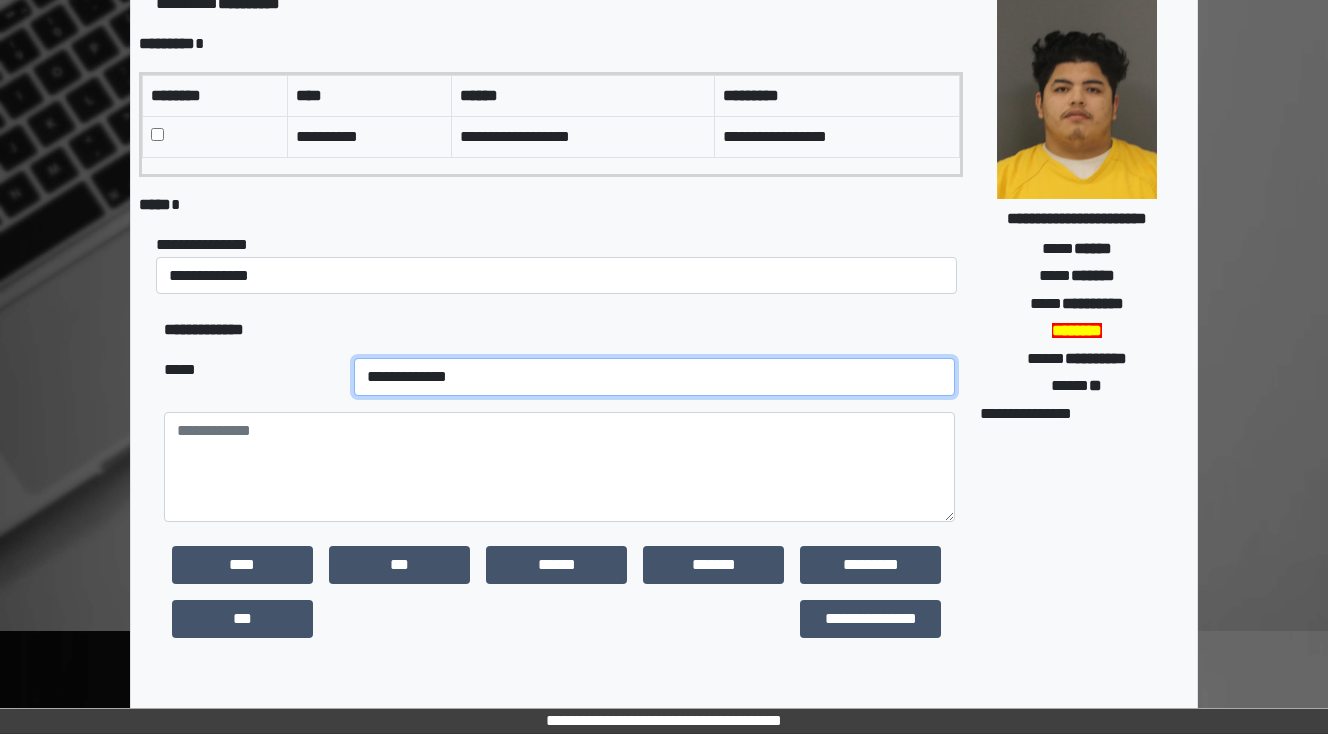 click on "**********" at bounding box center [654, 377] 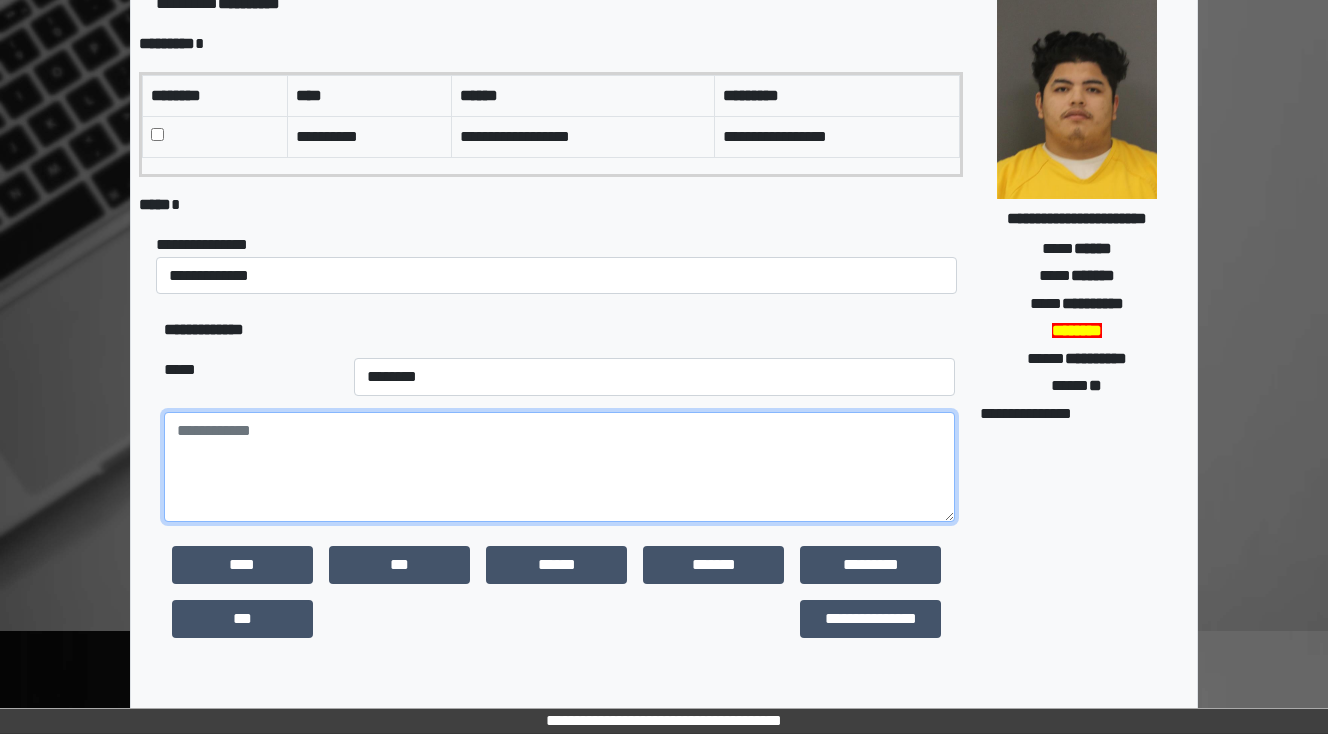 drag, startPoint x: 284, startPoint y: 508, endPoint x: 272, endPoint y: 492, distance: 20 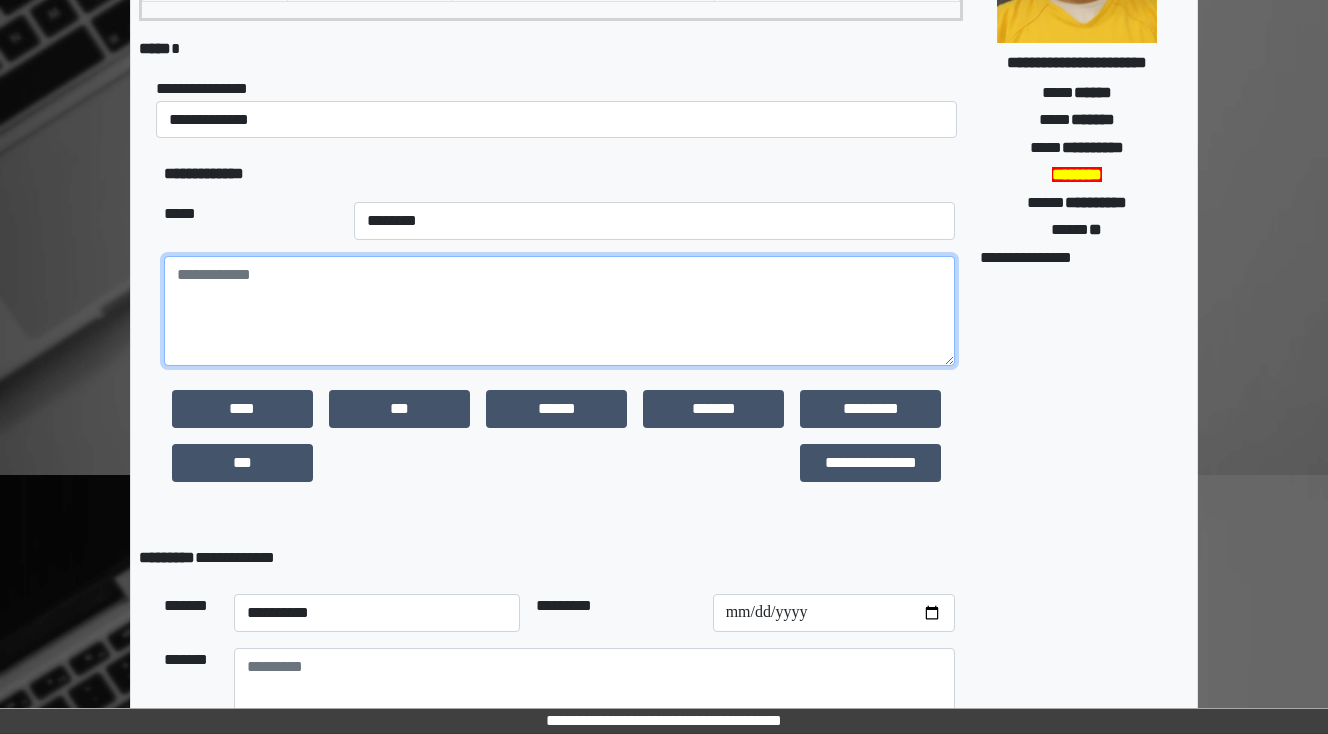 scroll, scrollTop: 320, scrollLeft: 0, axis: vertical 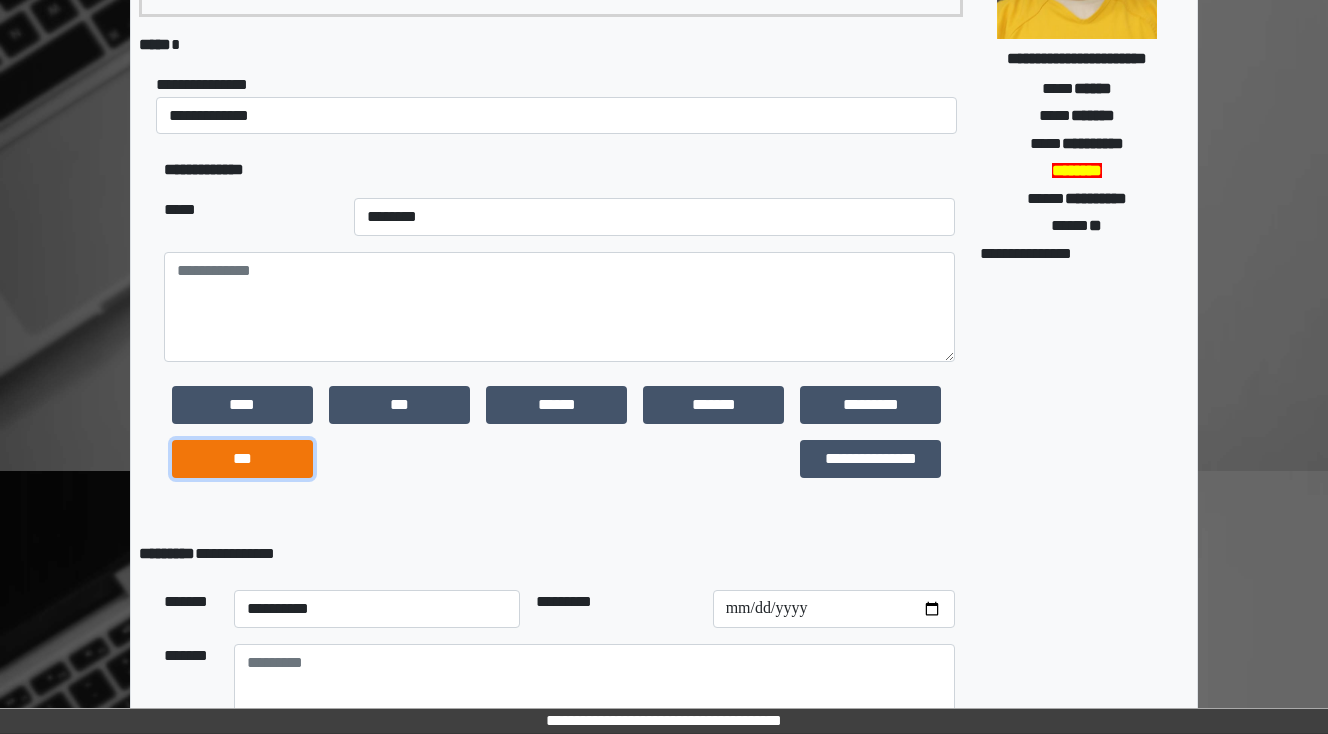 click on "***" at bounding box center [242, 459] 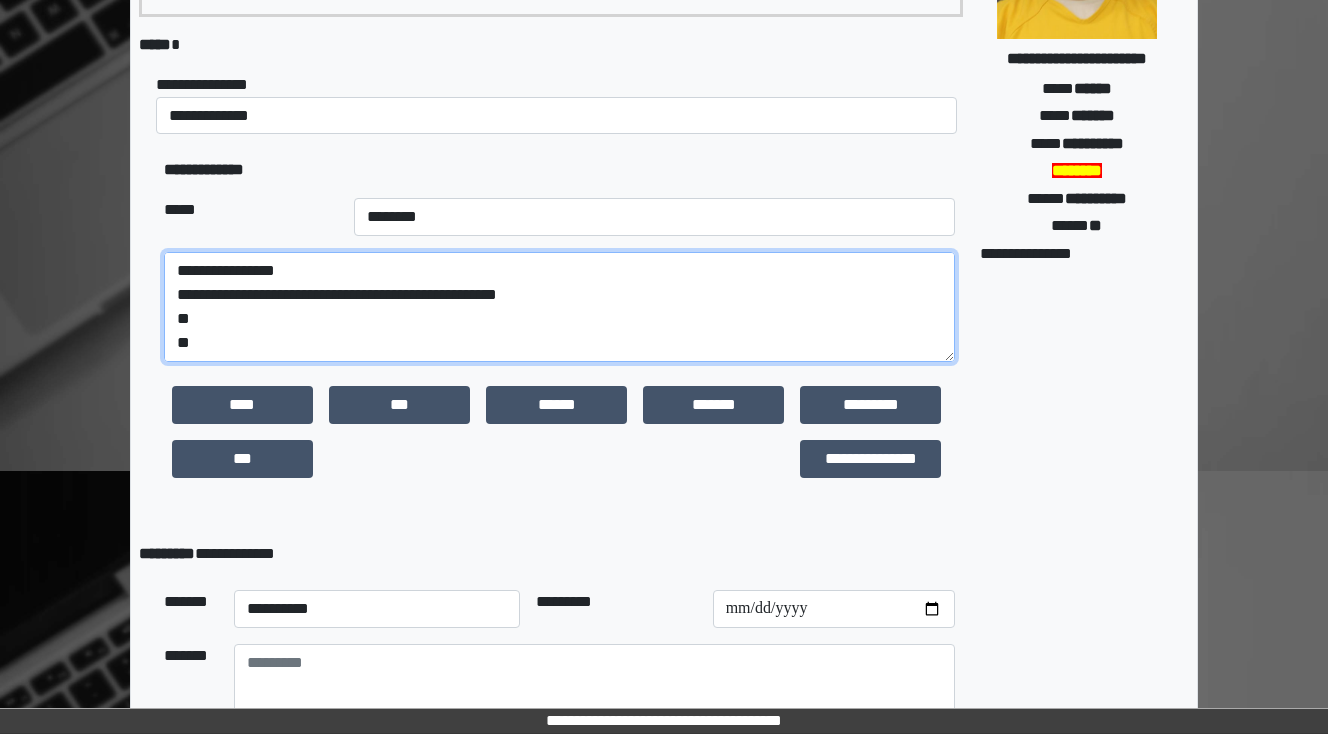click on "**********" at bounding box center (559, 307) 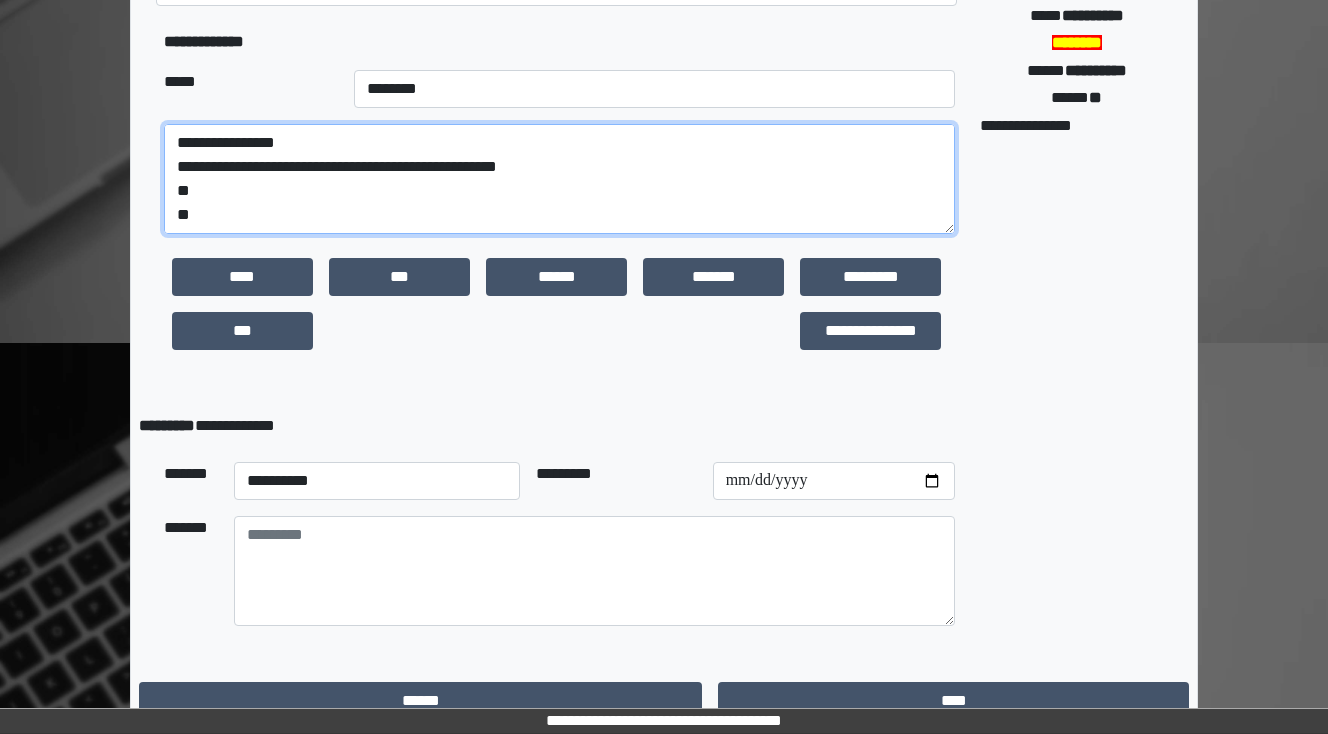 scroll, scrollTop: 470, scrollLeft: 0, axis: vertical 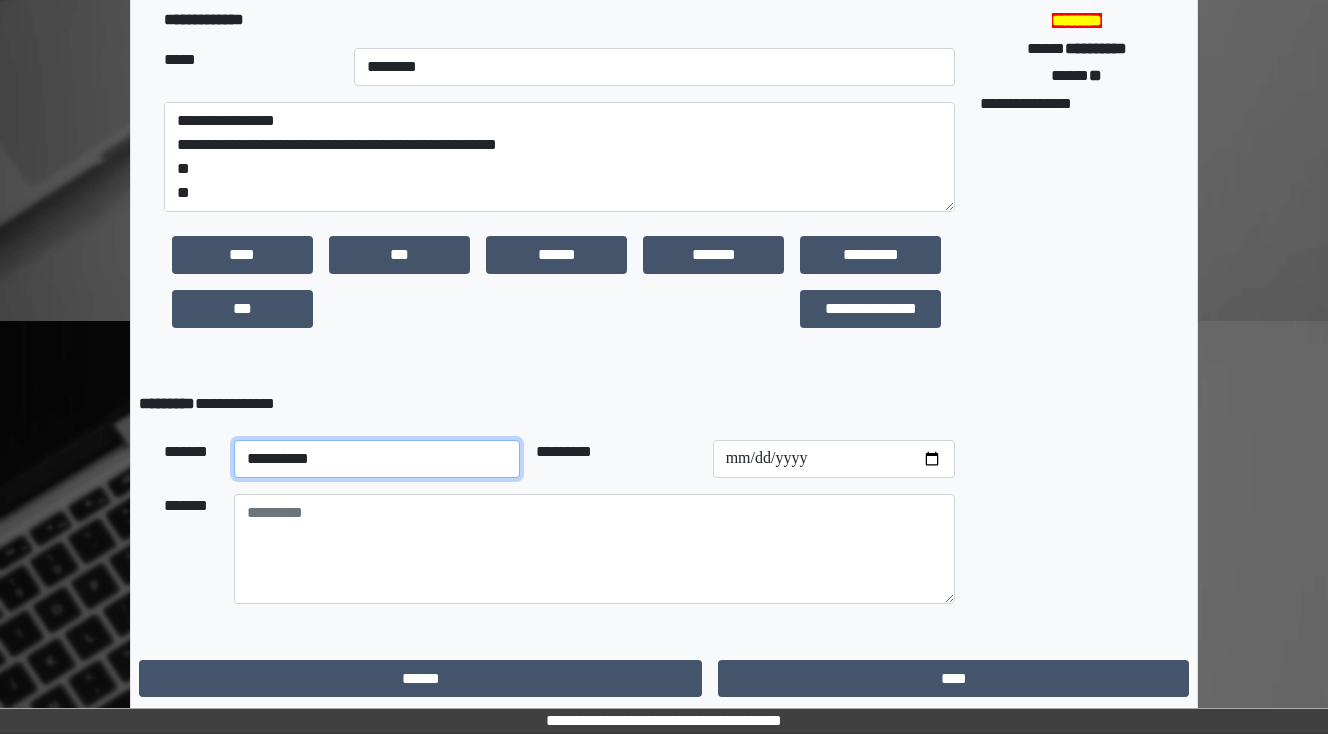 click on "**********" at bounding box center (377, 459) 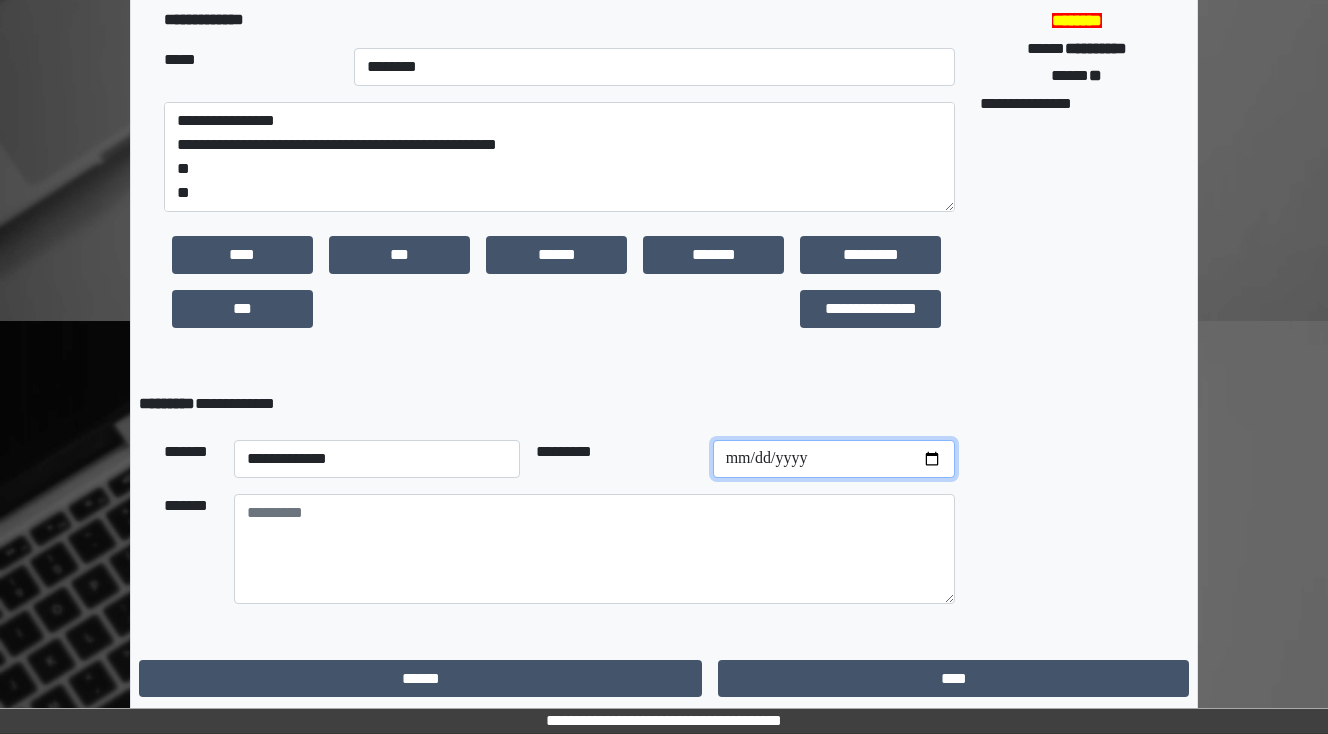 click at bounding box center (834, 459) 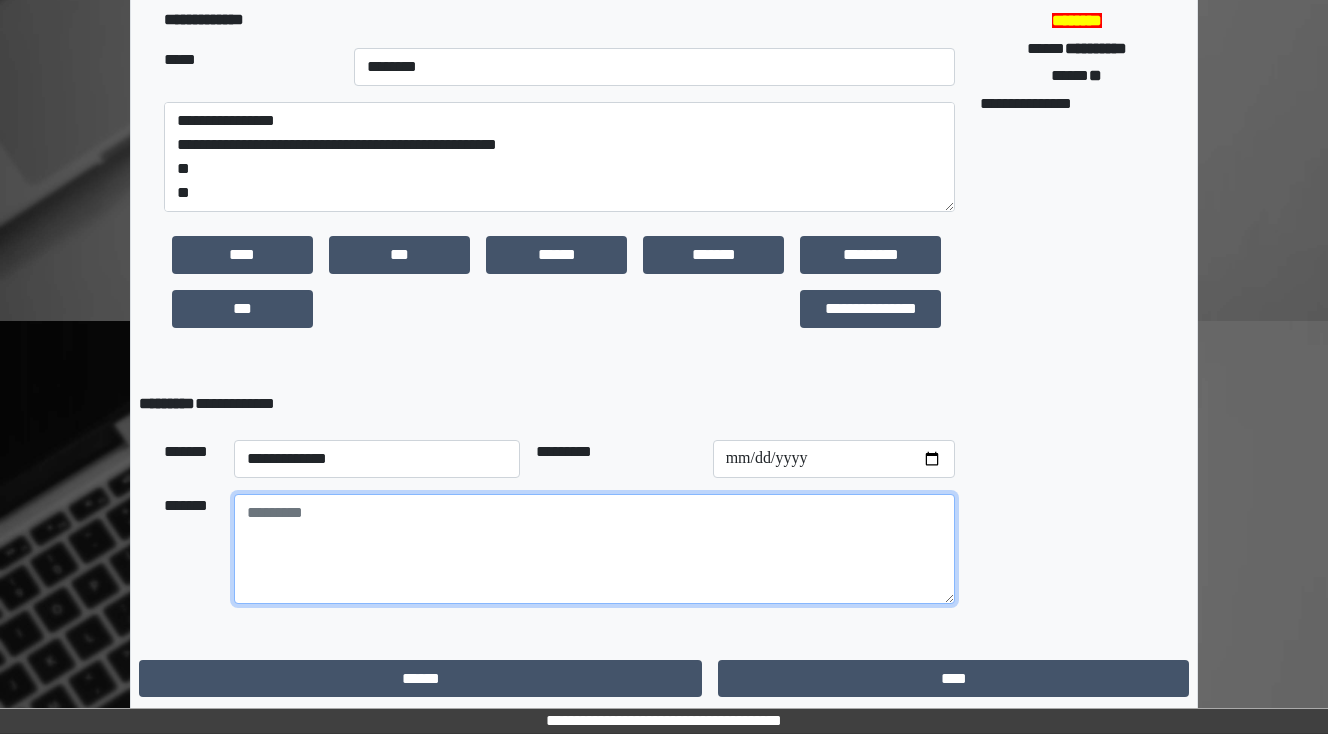 click at bounding box center (594, 549) 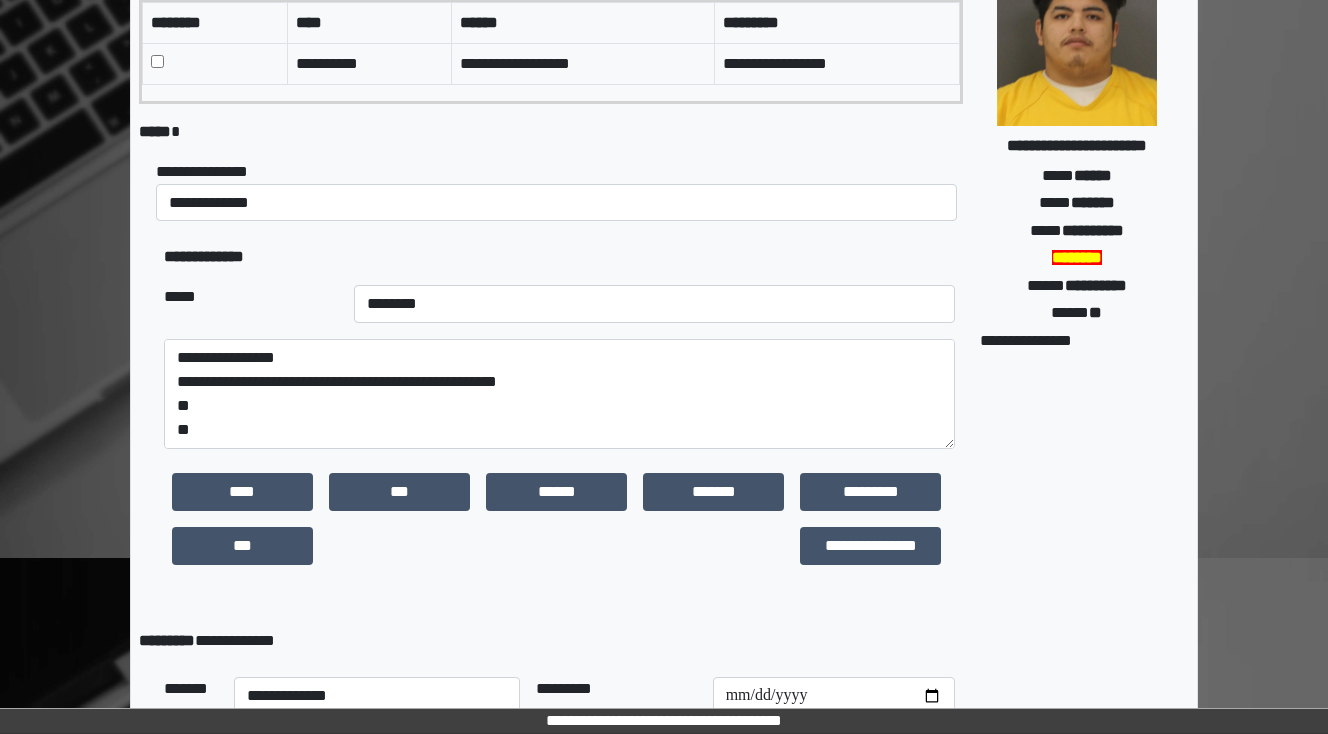 scroll, scrollTop: 230, scrollLeft: 0, axis: vertical 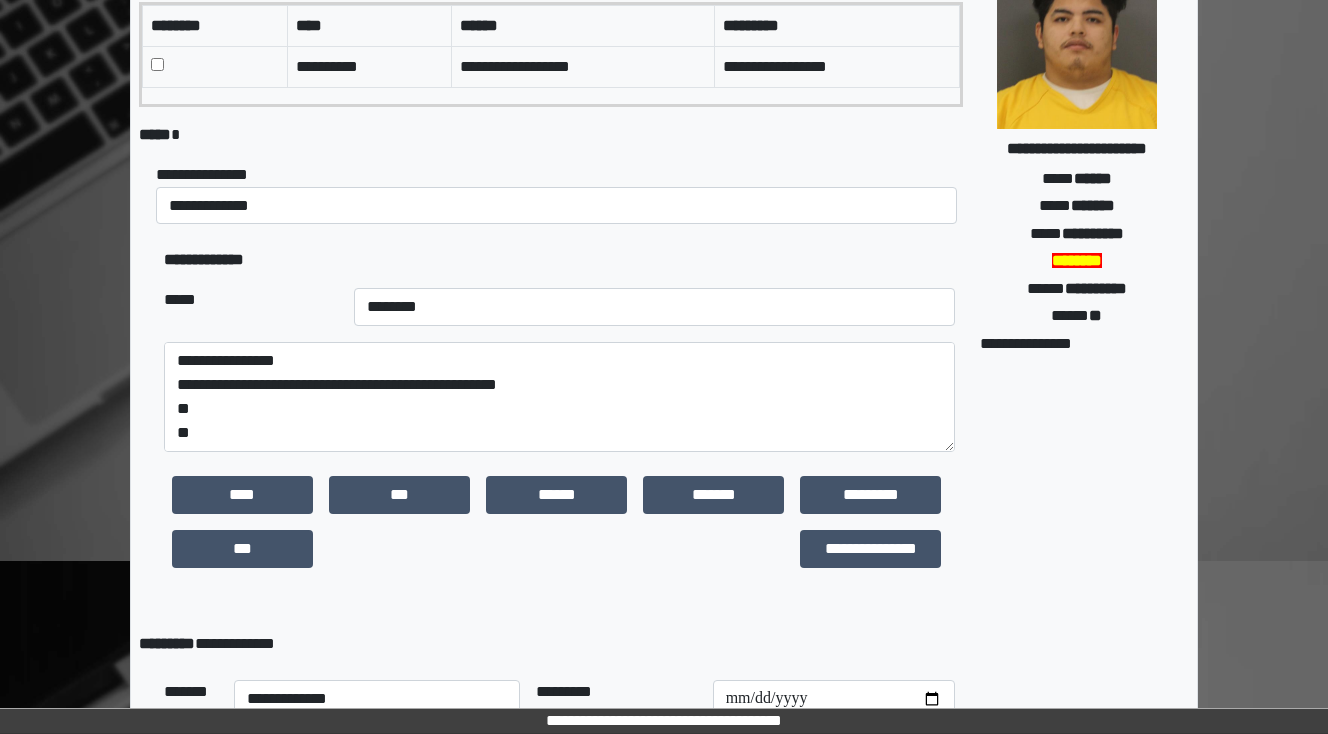 type on "**********" 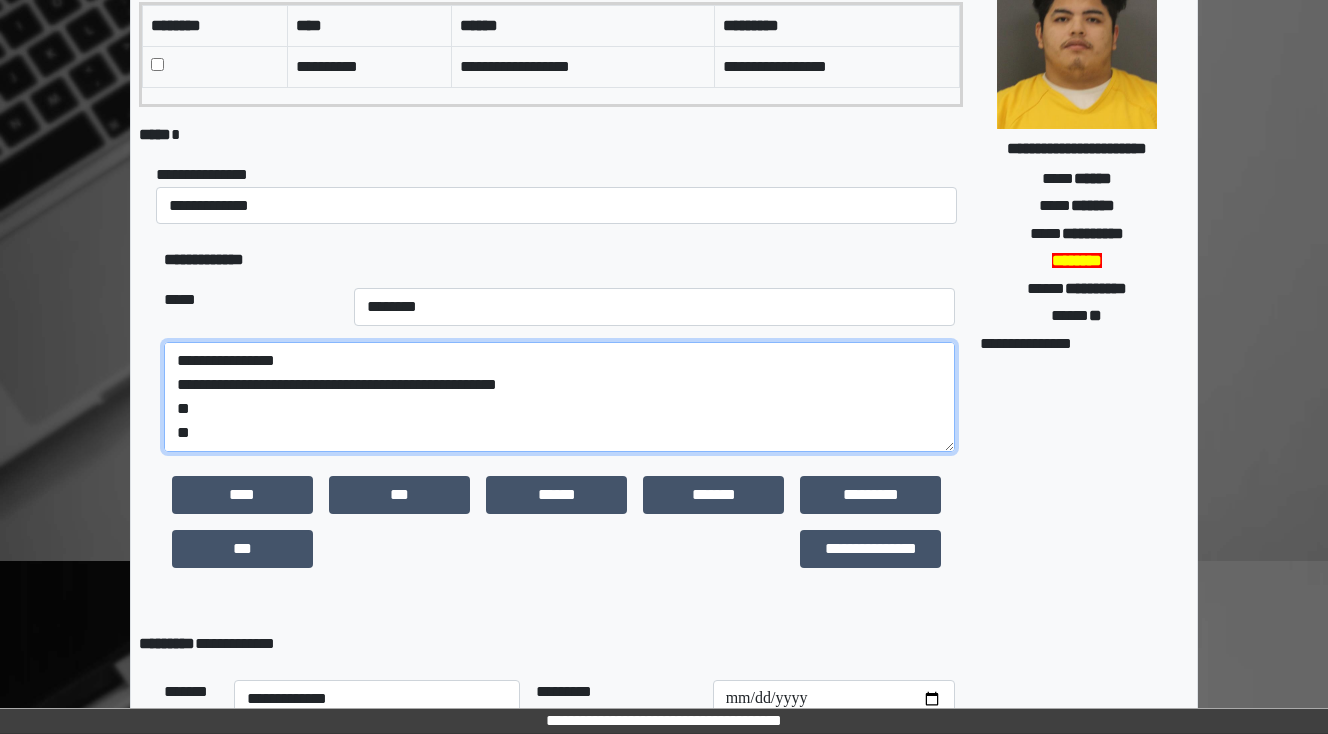 click on "**********" at bounding box center [559, 397] 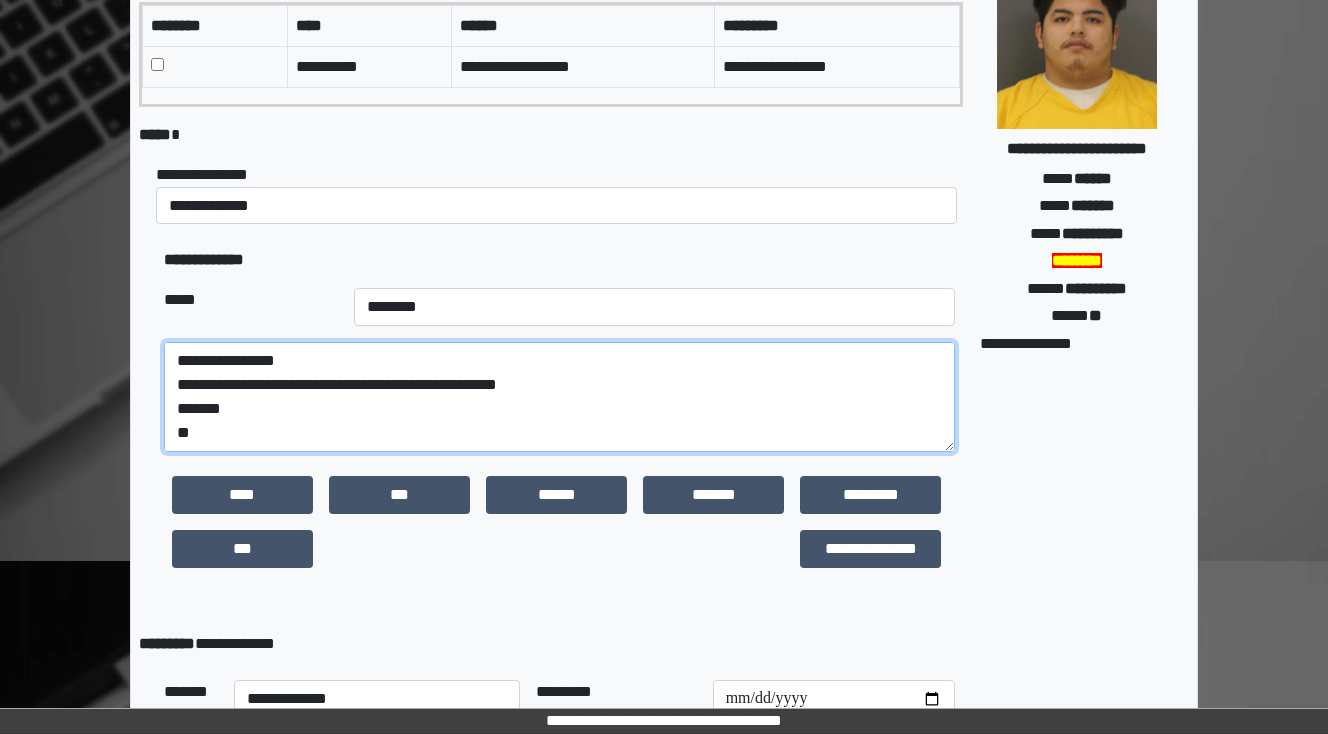 click on "**********" at bounding box center (559, 397) 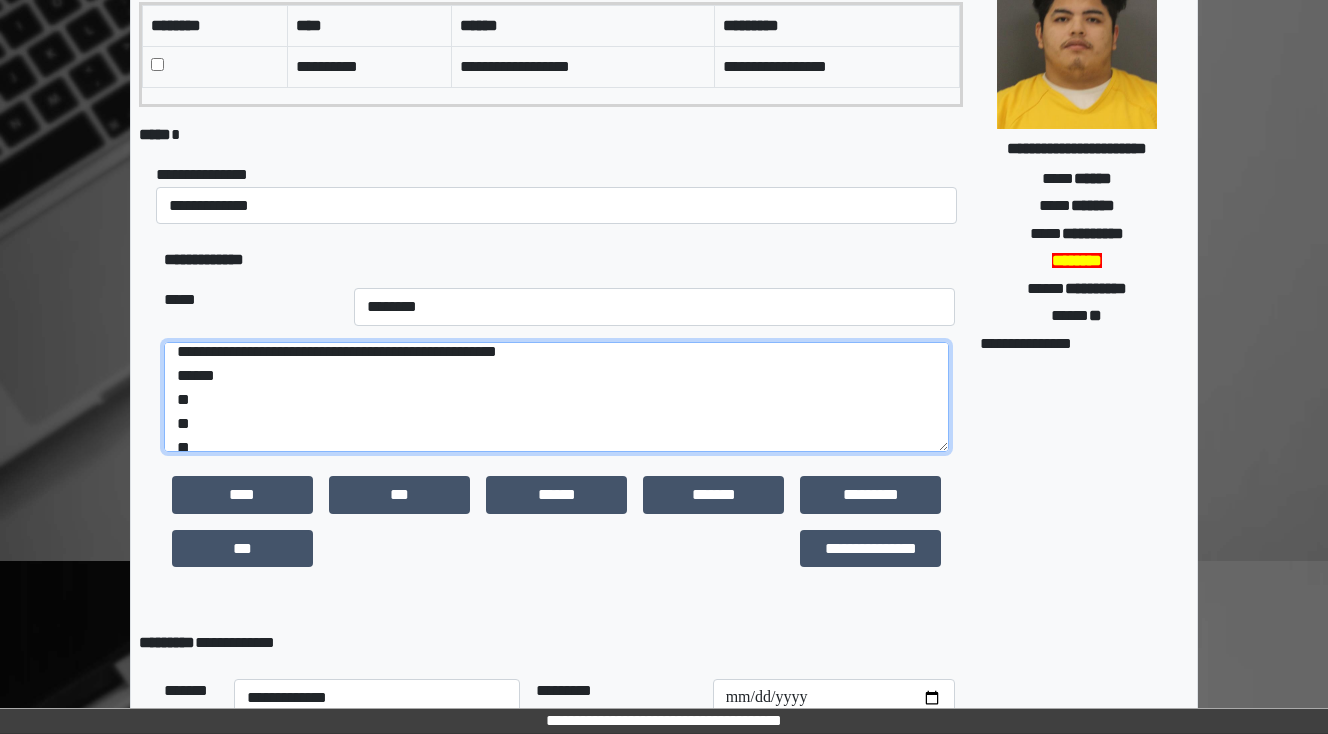 scroll, scrollTop: 48, scrollLeft: 0, axis: vertical 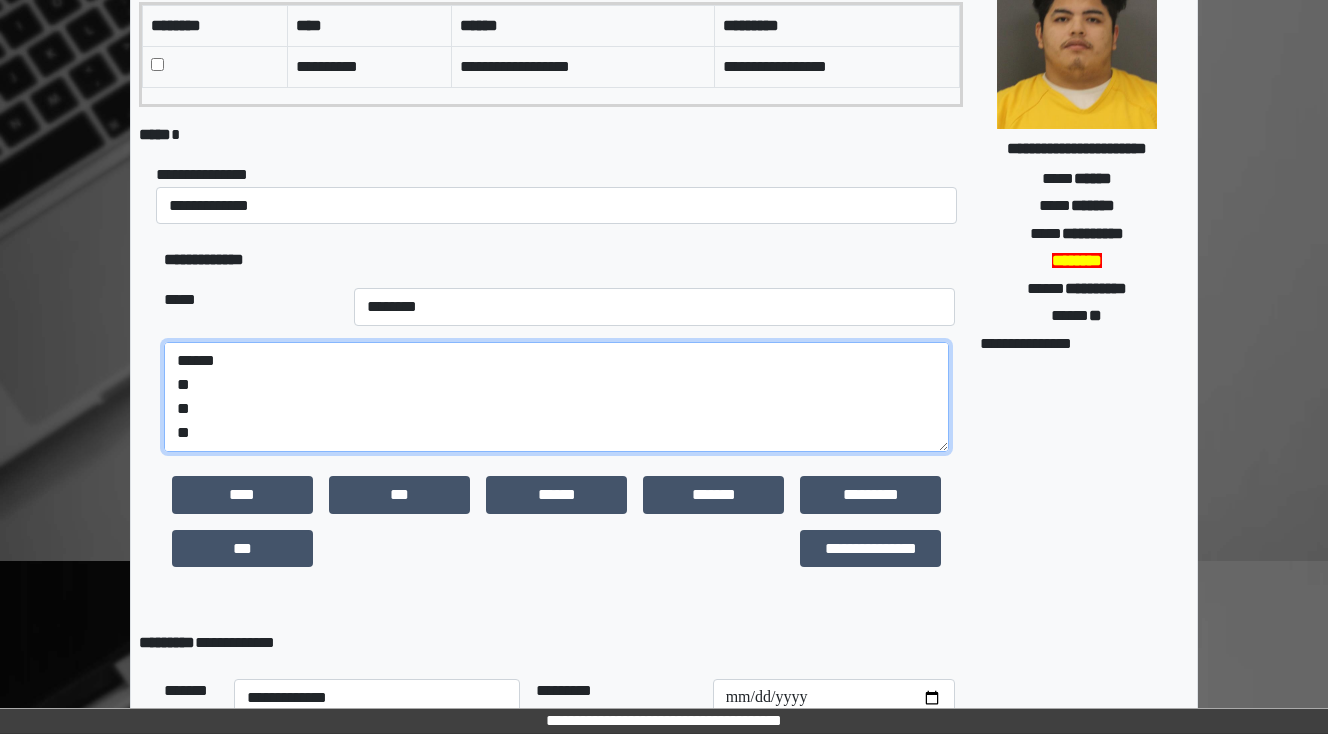 click on "**********" at bounding box center [556, 397] 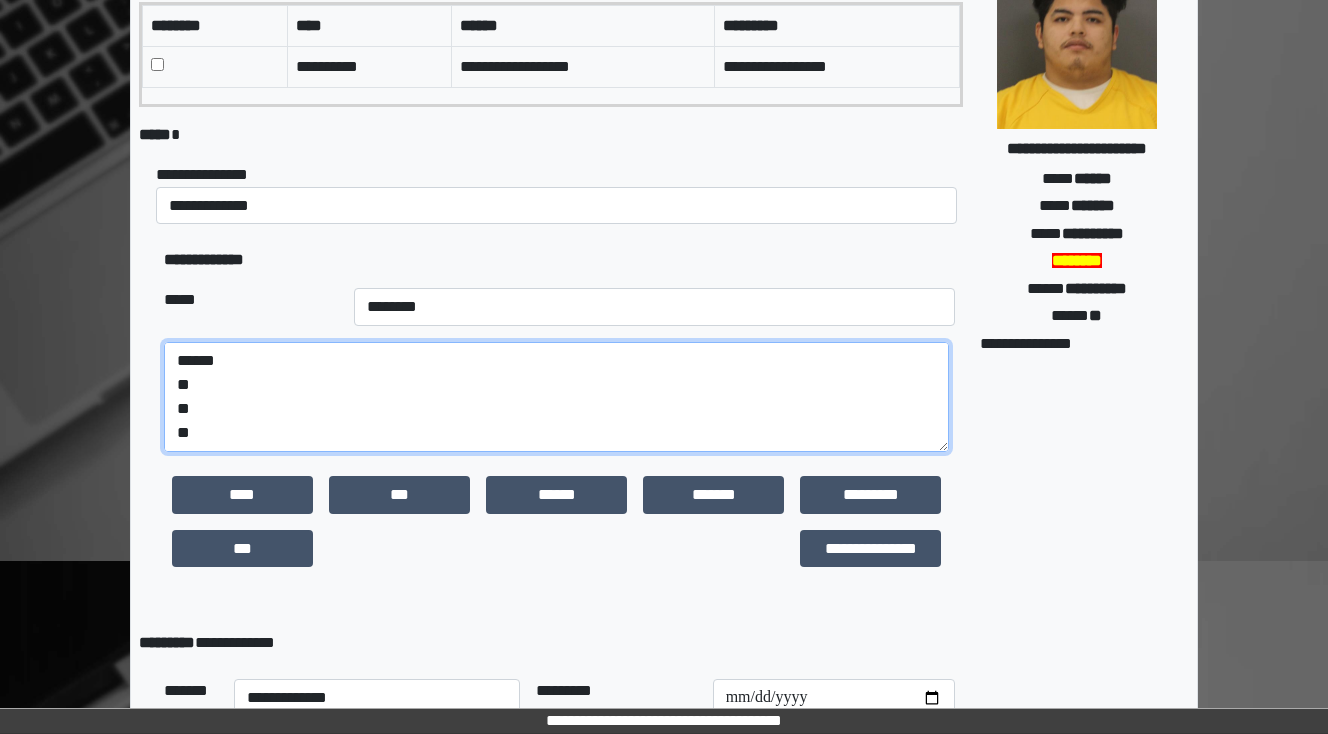 drag, startPoint x: 212, startPoint y: 428, endPoint x: 126, endPoint y: 434, distance: 86.209045 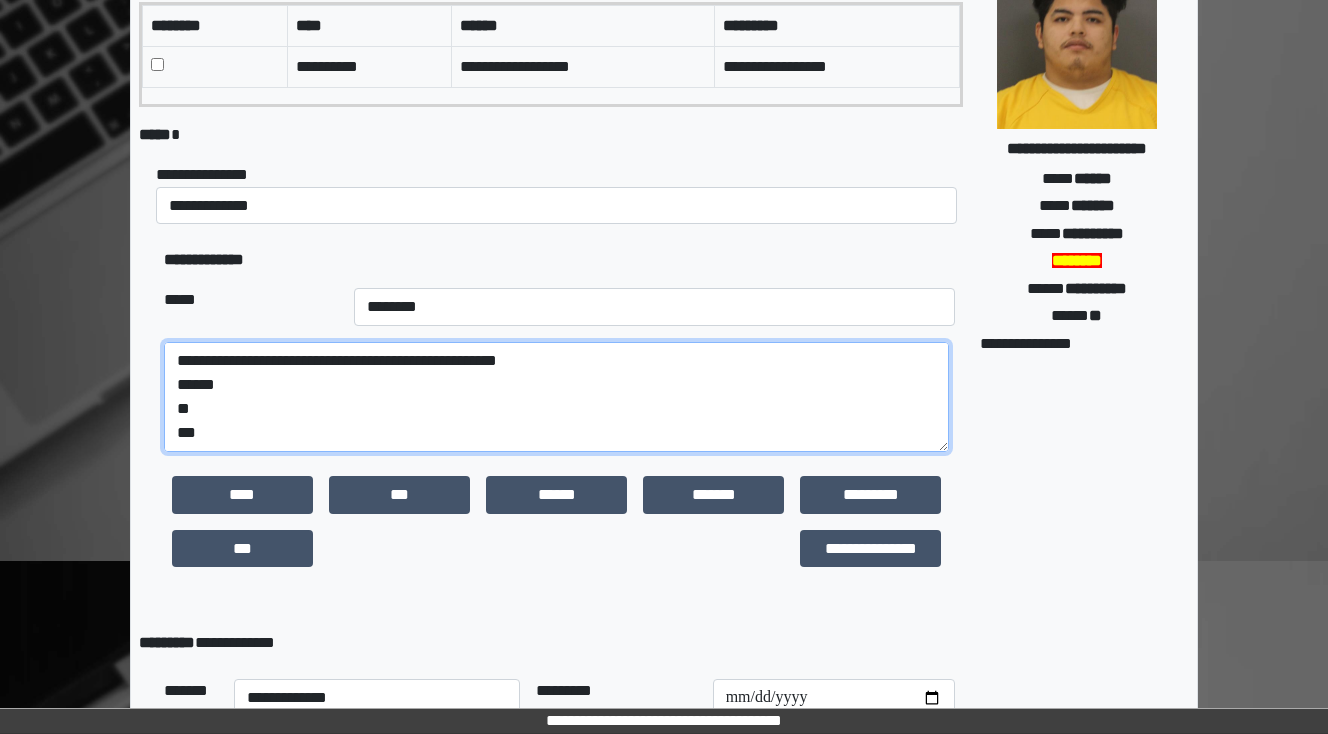 click on "**********" at bounding box center [556, 397] 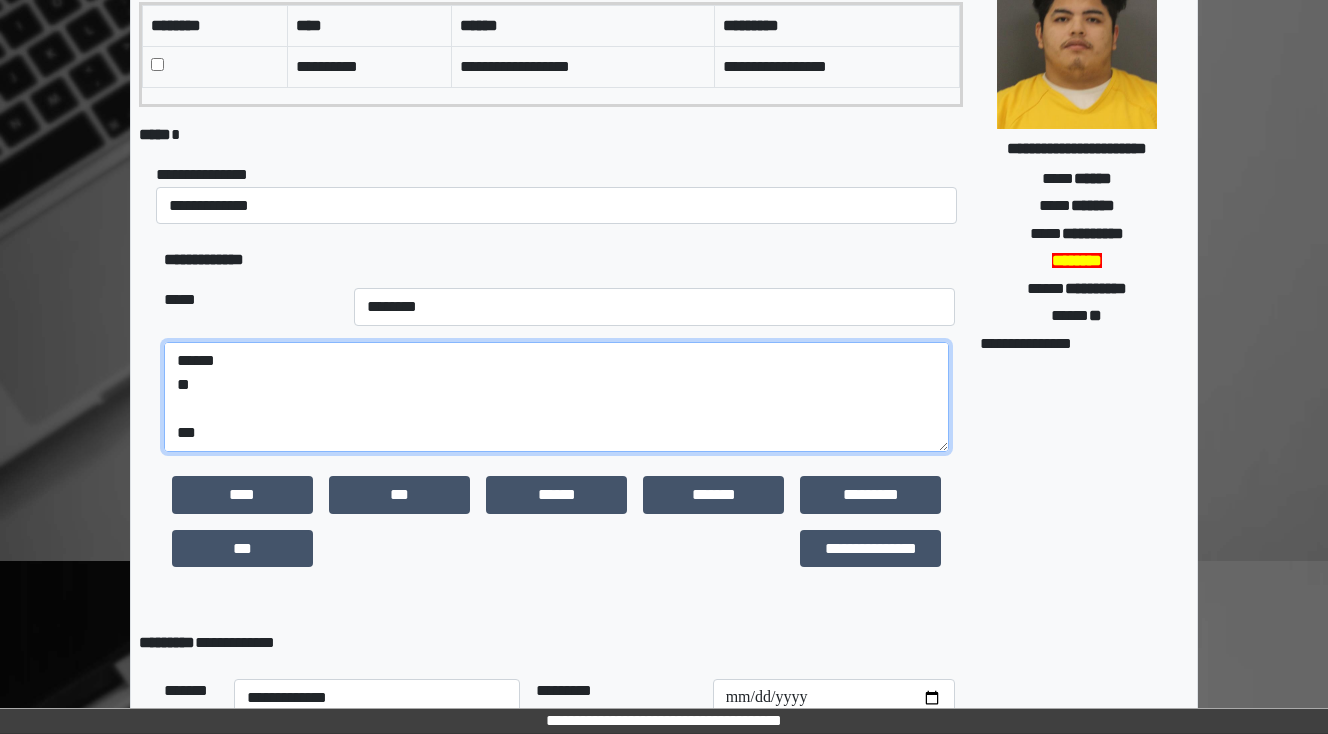 scroll, scrollTop: 72, scrollLeft: 0, axis: vertical 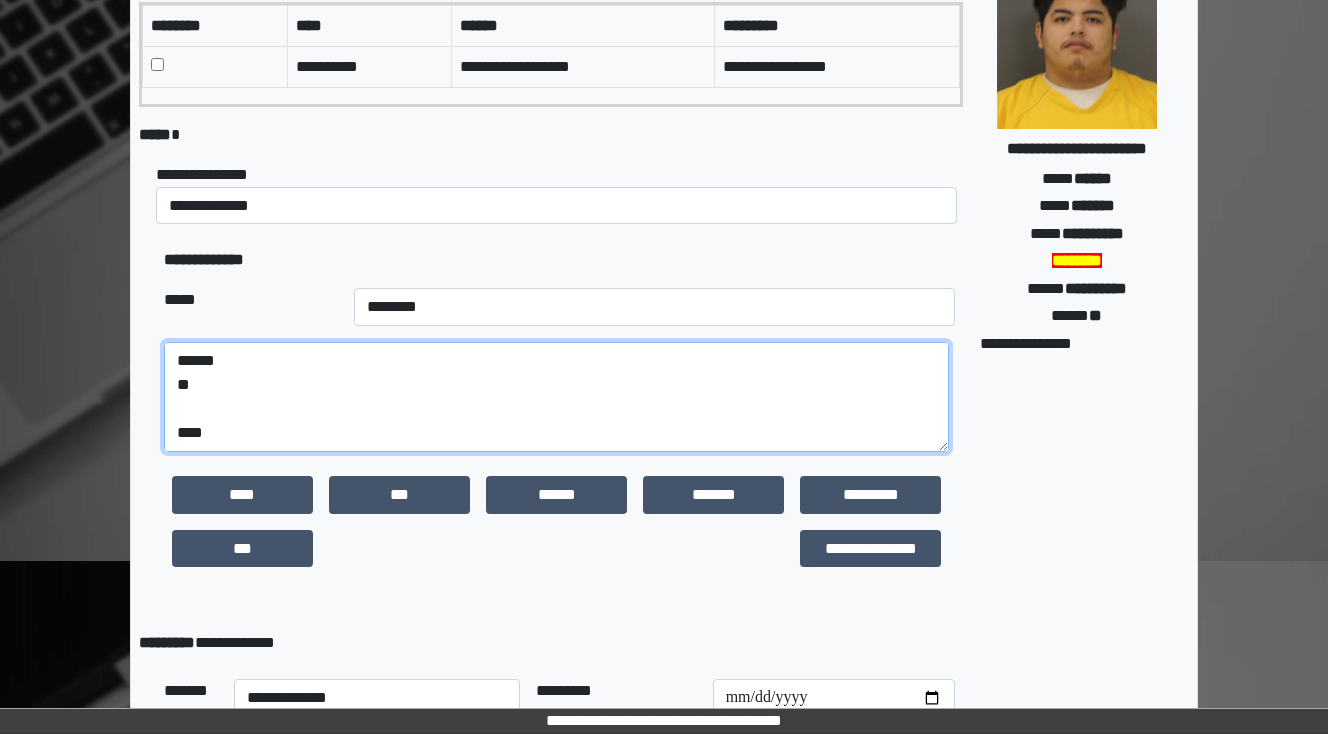 drag, startPoint x: 221, startPoint y: 400, endPoint x: 222, endPoint y: 422, distance: 22.022715 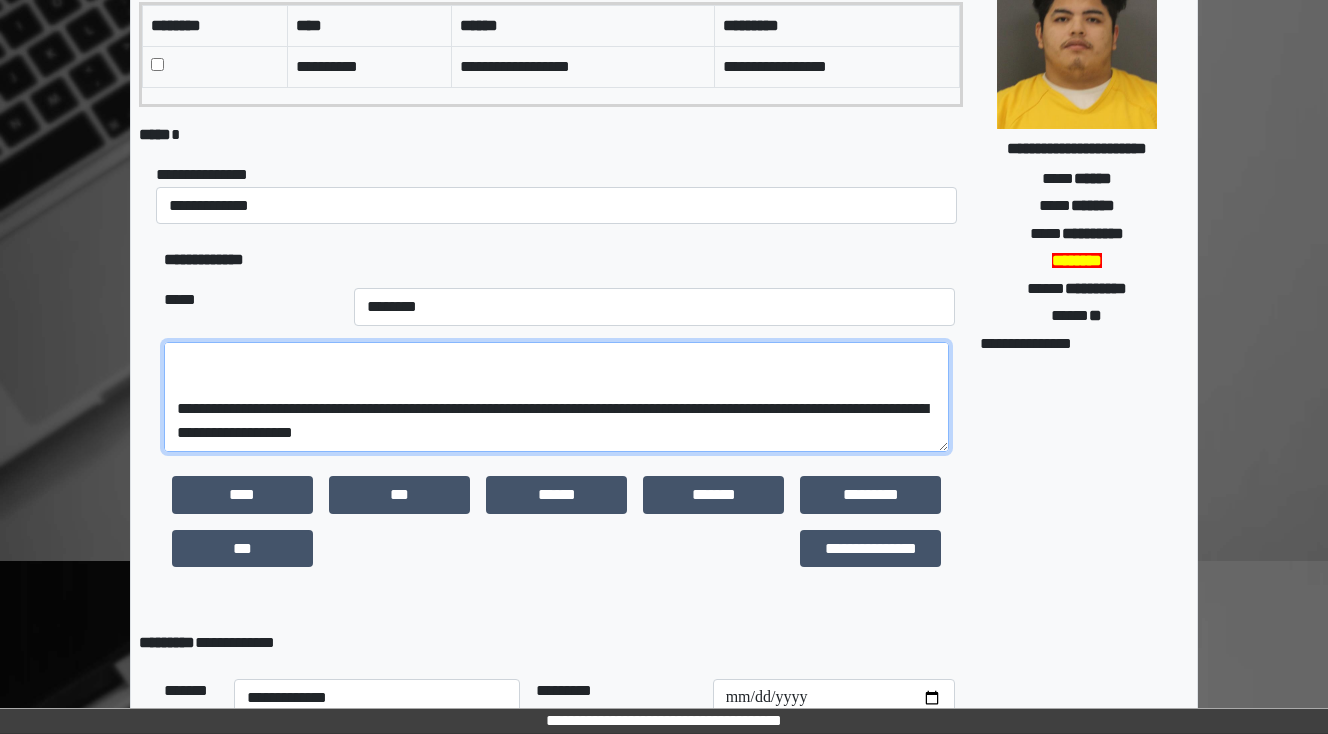 scroll, scrollTop: 288, scrollLeft: 0, axis: vertical 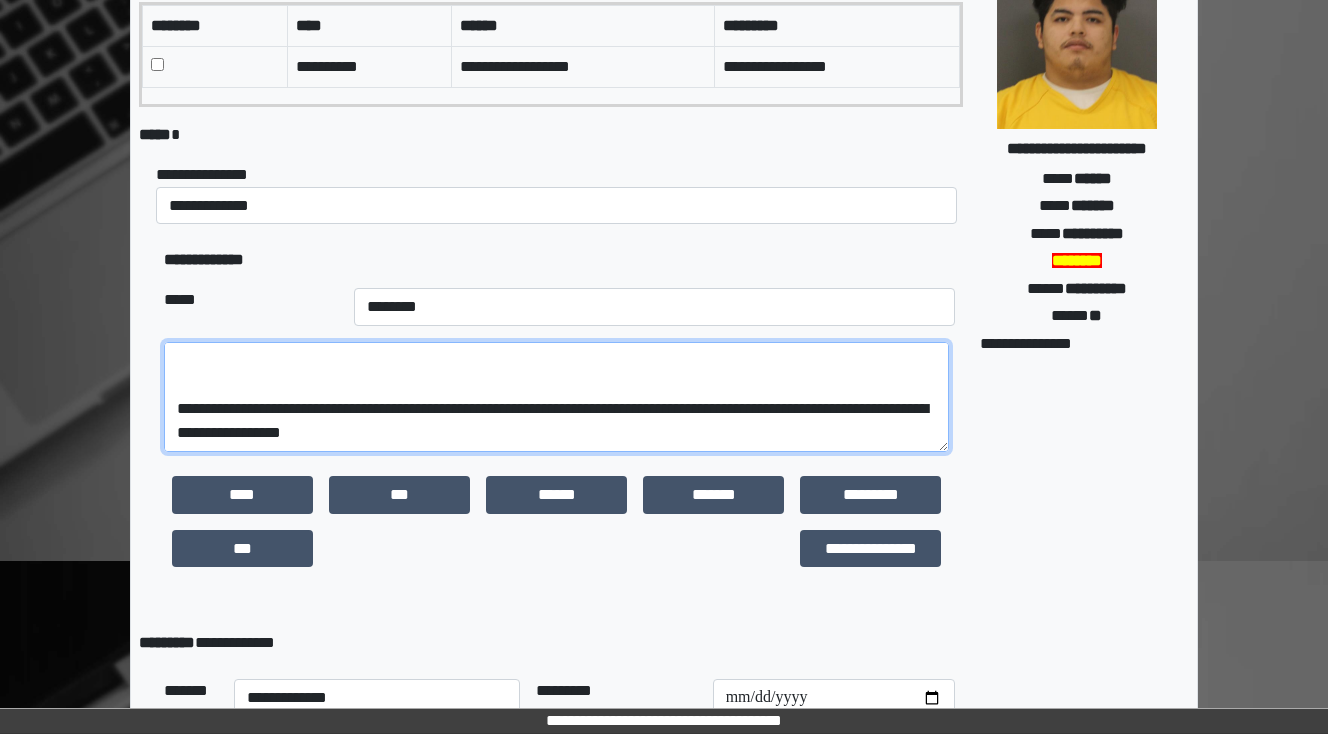 click on "**********" at bounding box center [556, 397] 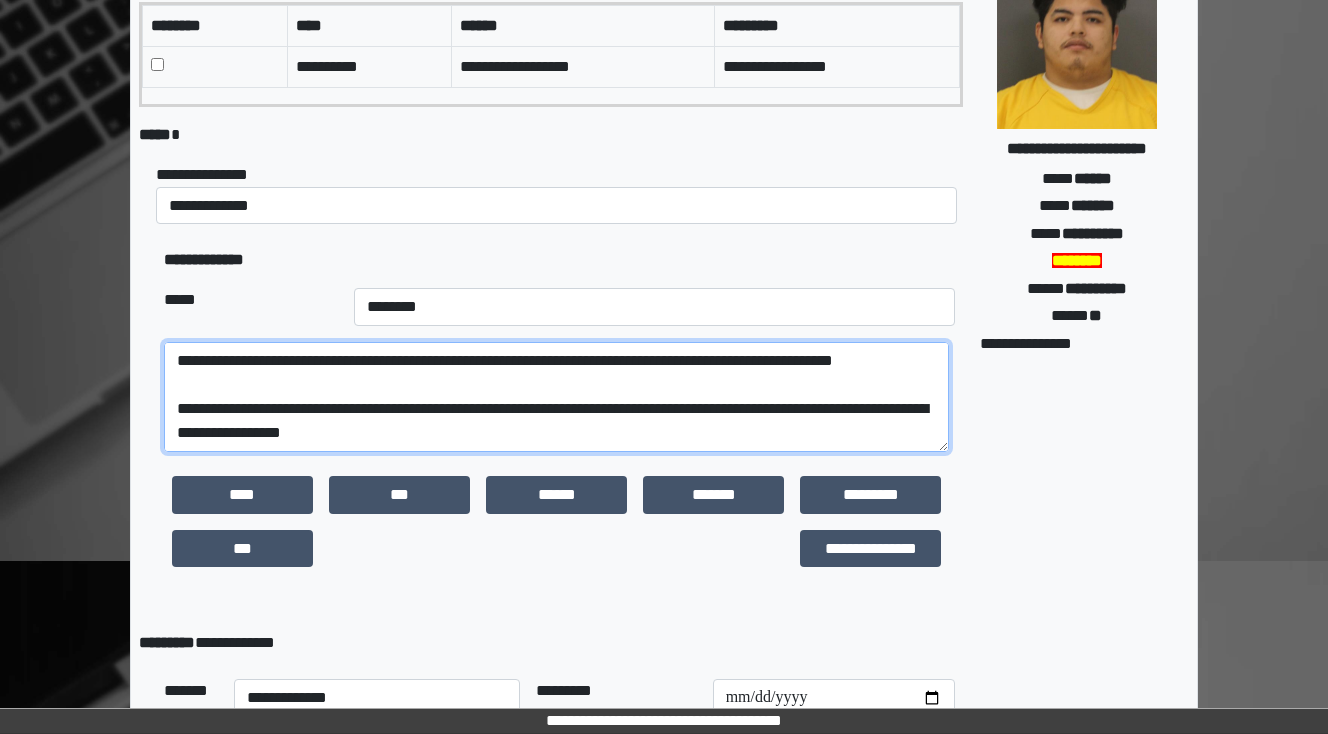 scroll, scrollTop: 192, scrollLeft: 0, axis: vertical 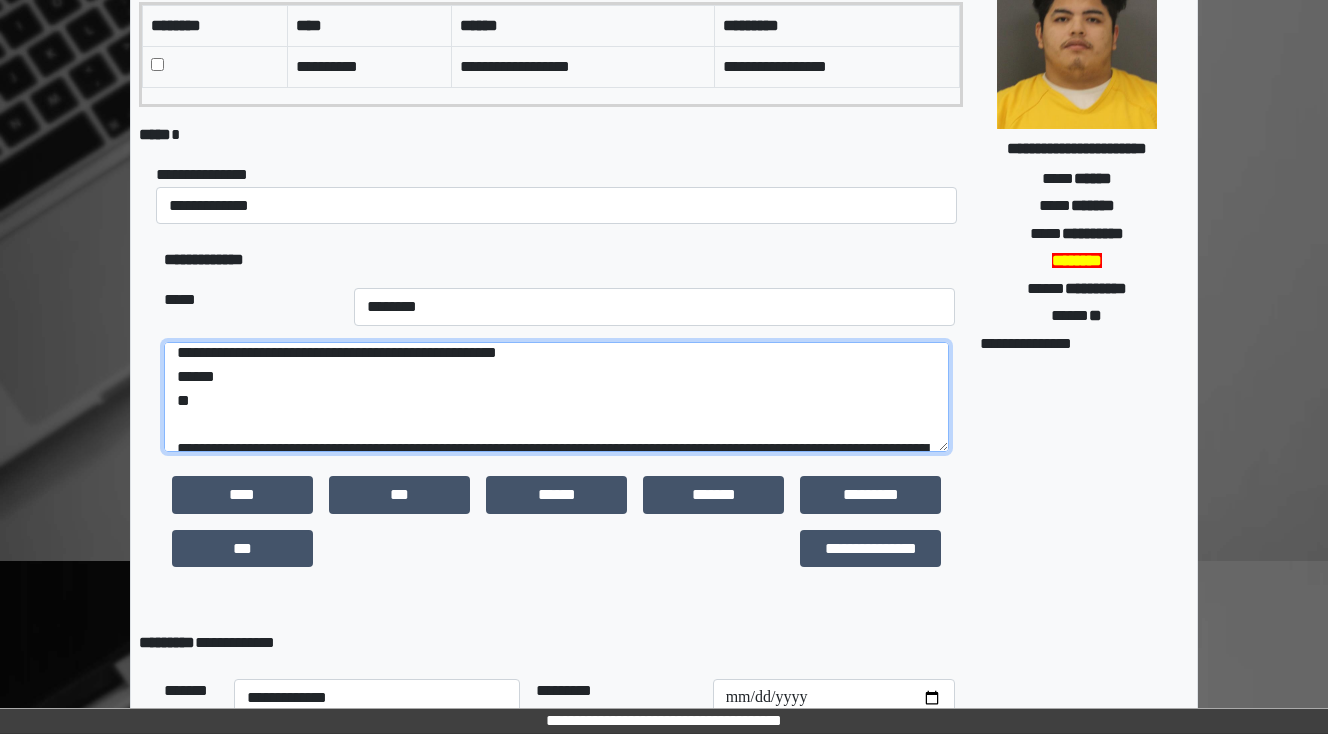 click on "**********" at bounding box center (556, 397) 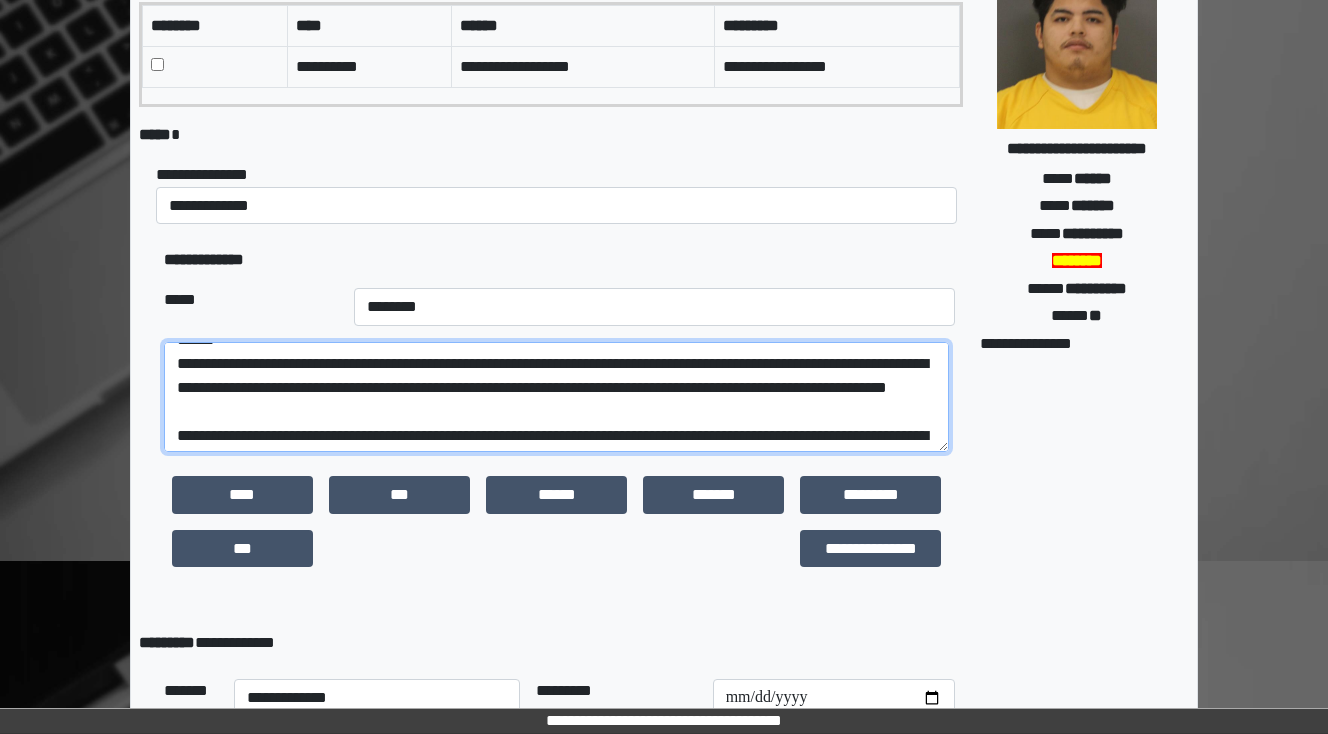 scroll, scrollTop: 40, scrollLeft: 0, axis: vertical 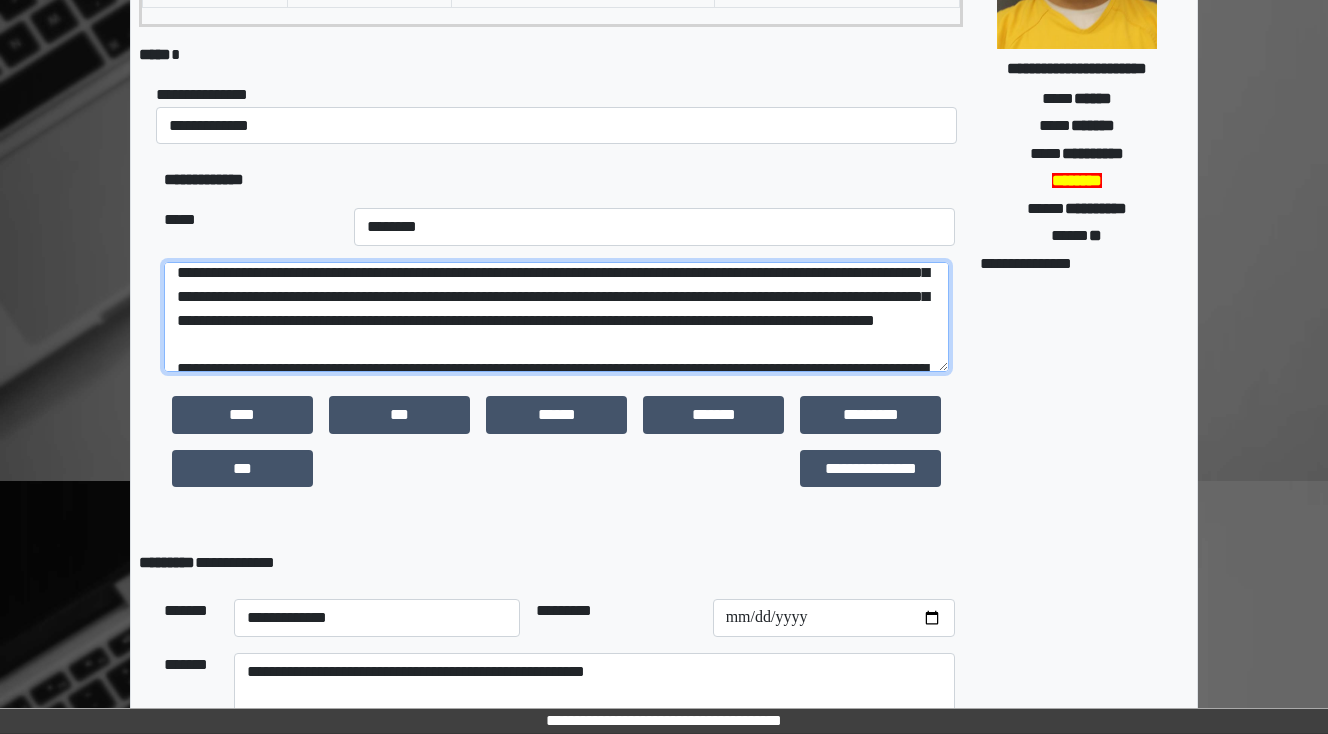 click at bounding box center [556, 317] 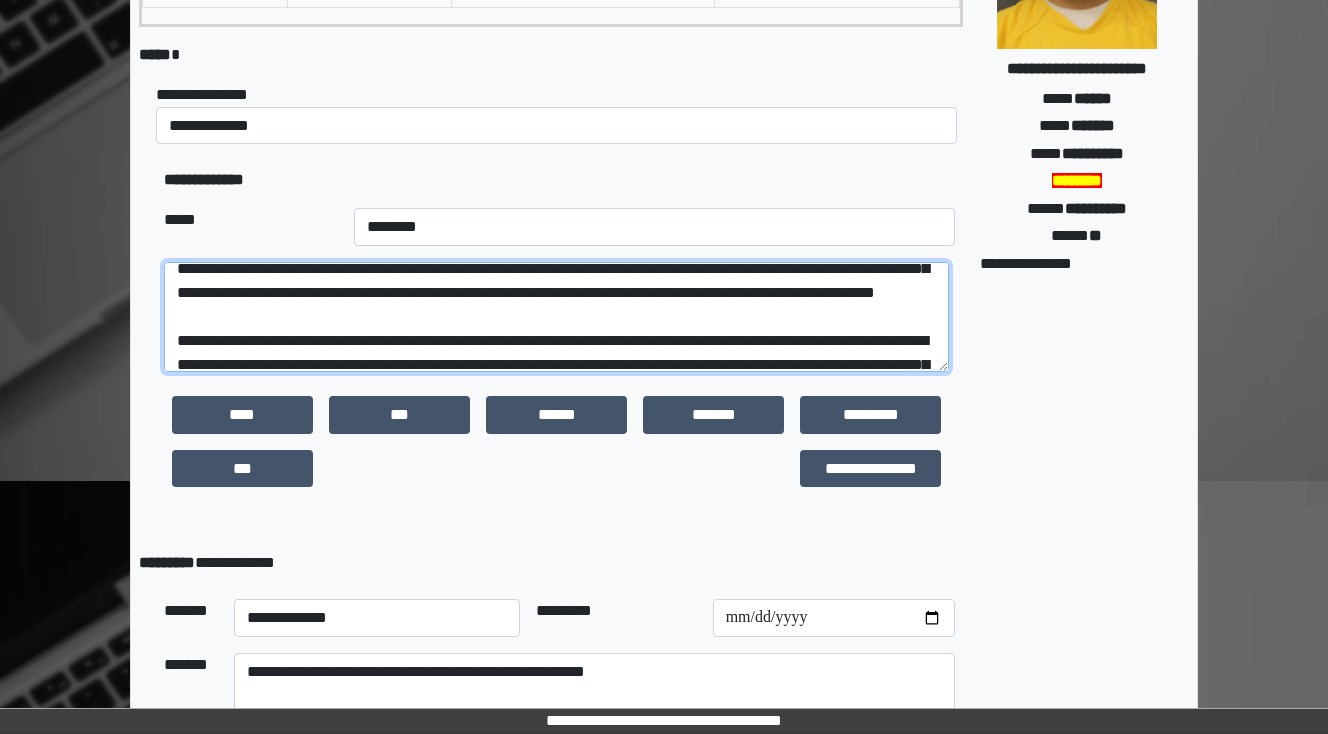 scroll, scrollTop: 104, scrollLeft: 0, axis: vertical 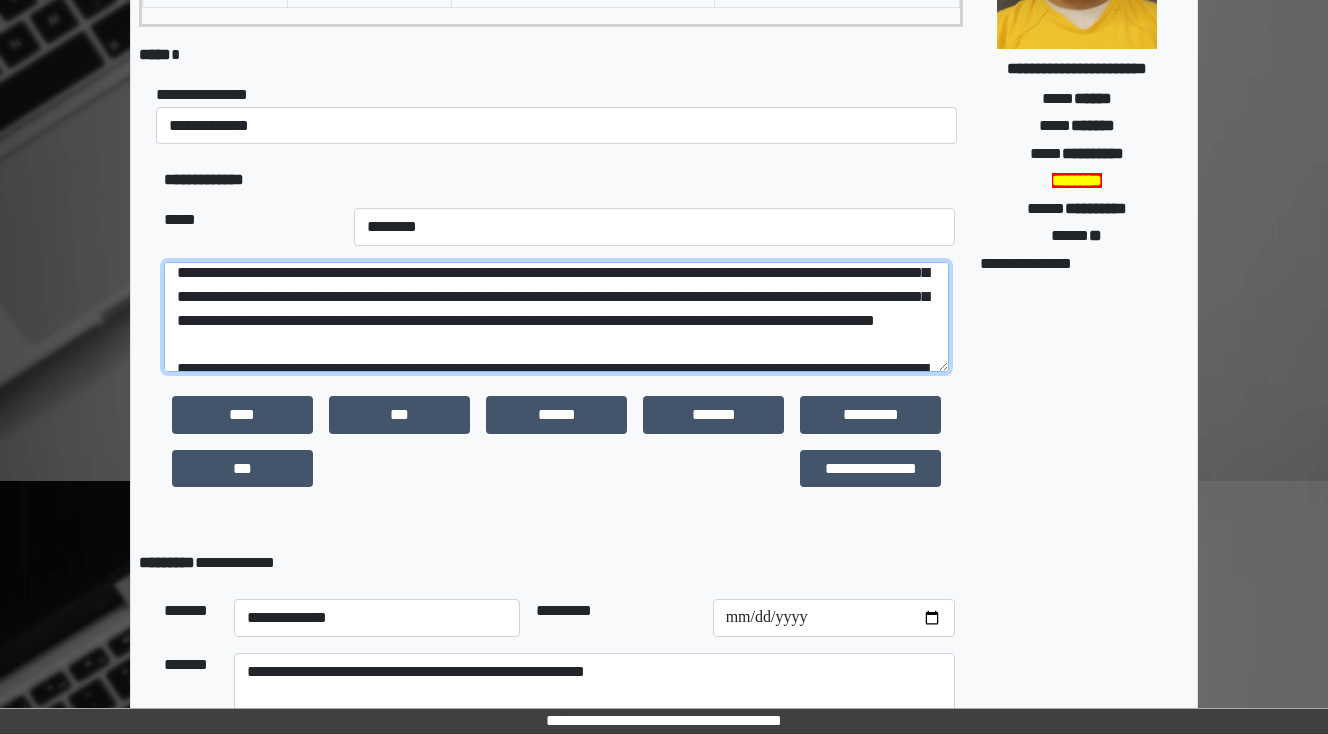 drag, startPoint x: 722, startPoint y: 343, endPoint x: 741, endPoint y: 348, distance: 19.646883 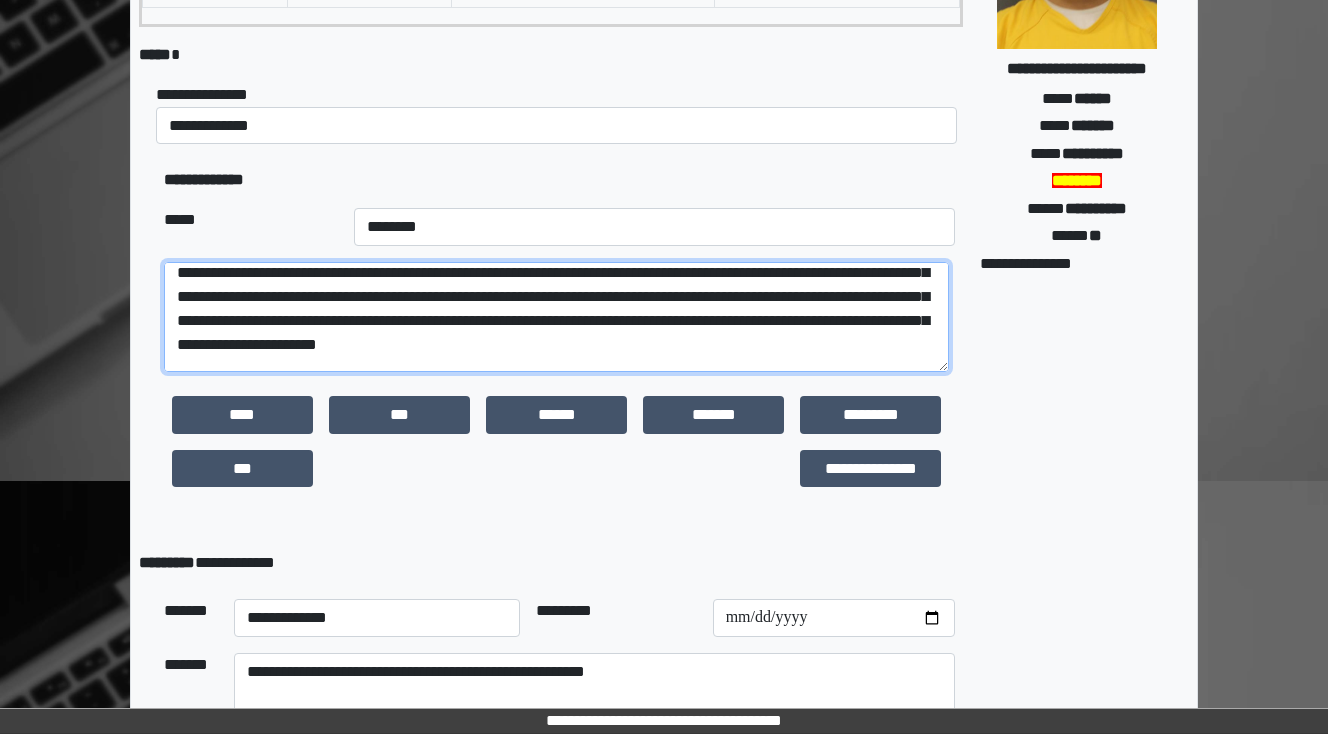 scroll, scrollTop: 112, scrollLeft: 0, axis: vertical 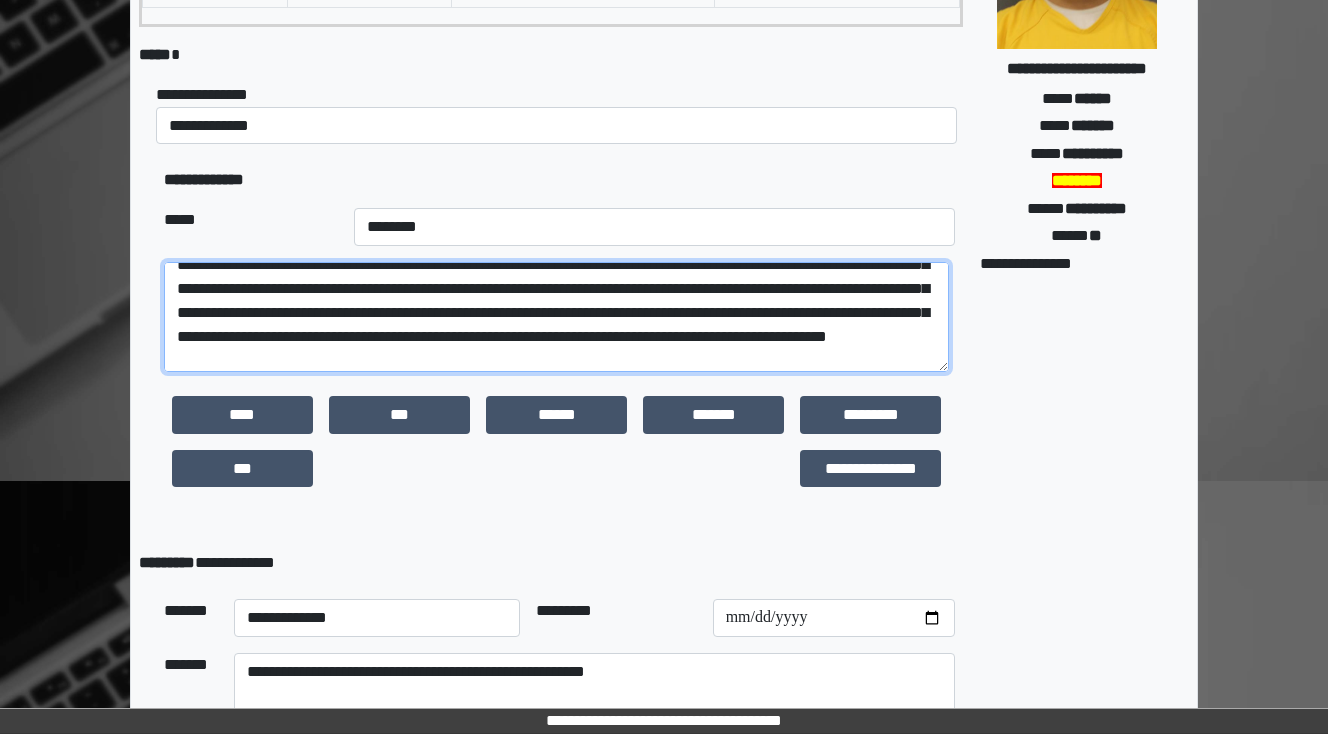 click at bounding box center (556, 317) 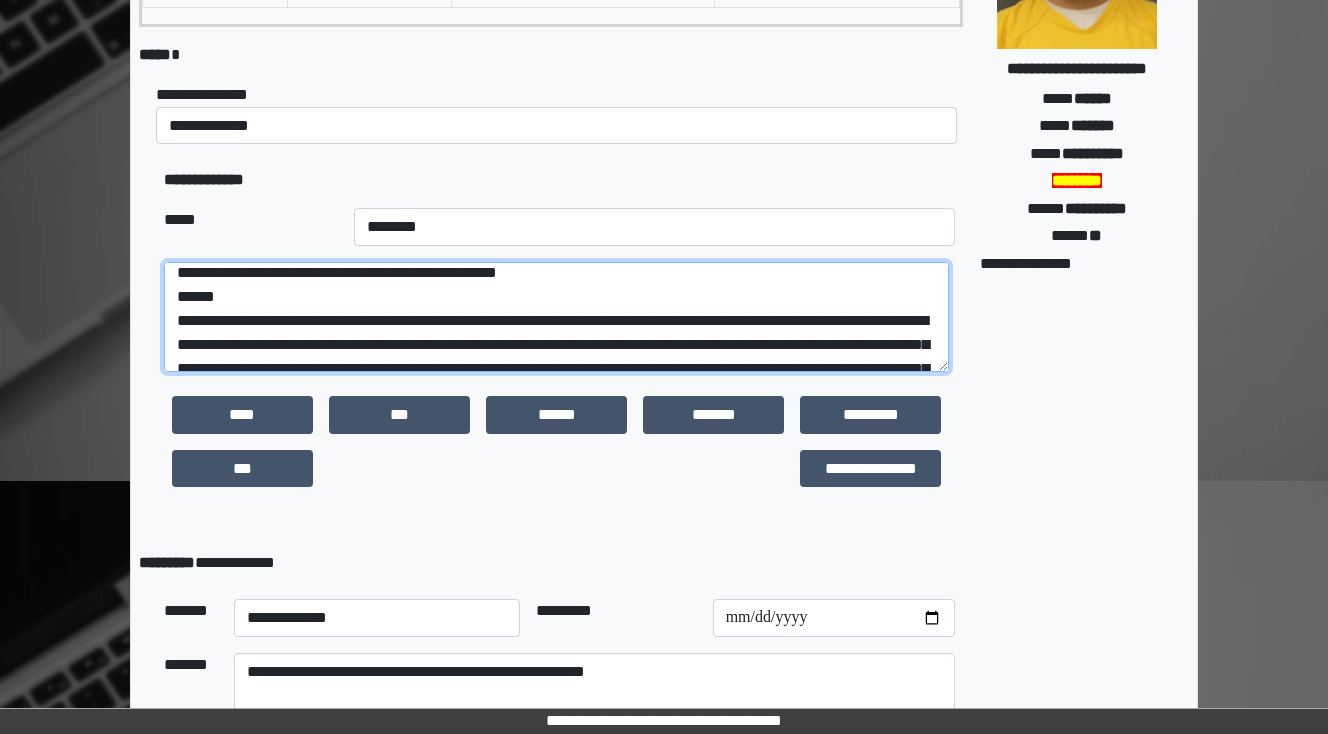 scroll, scrollTop: 112, scrollLeft: 0, axis: vertical 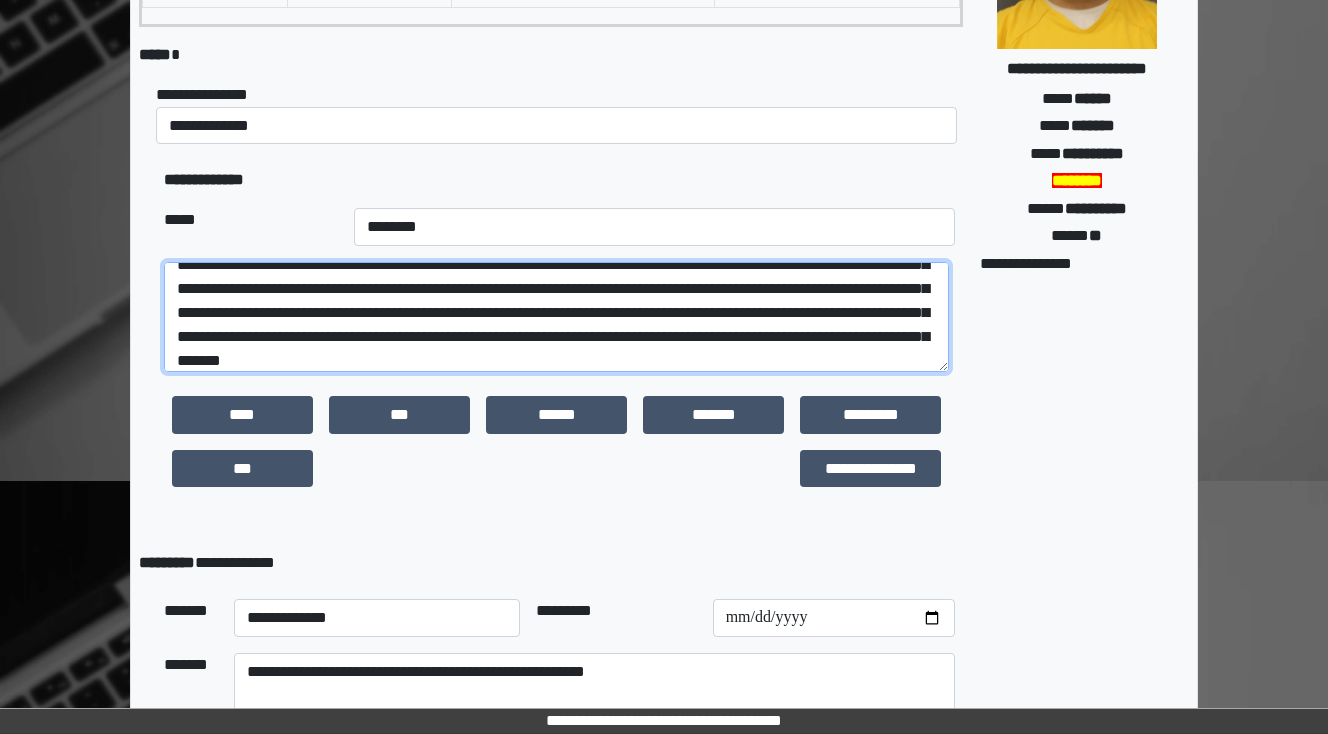 click at bounding box center (556, 317) 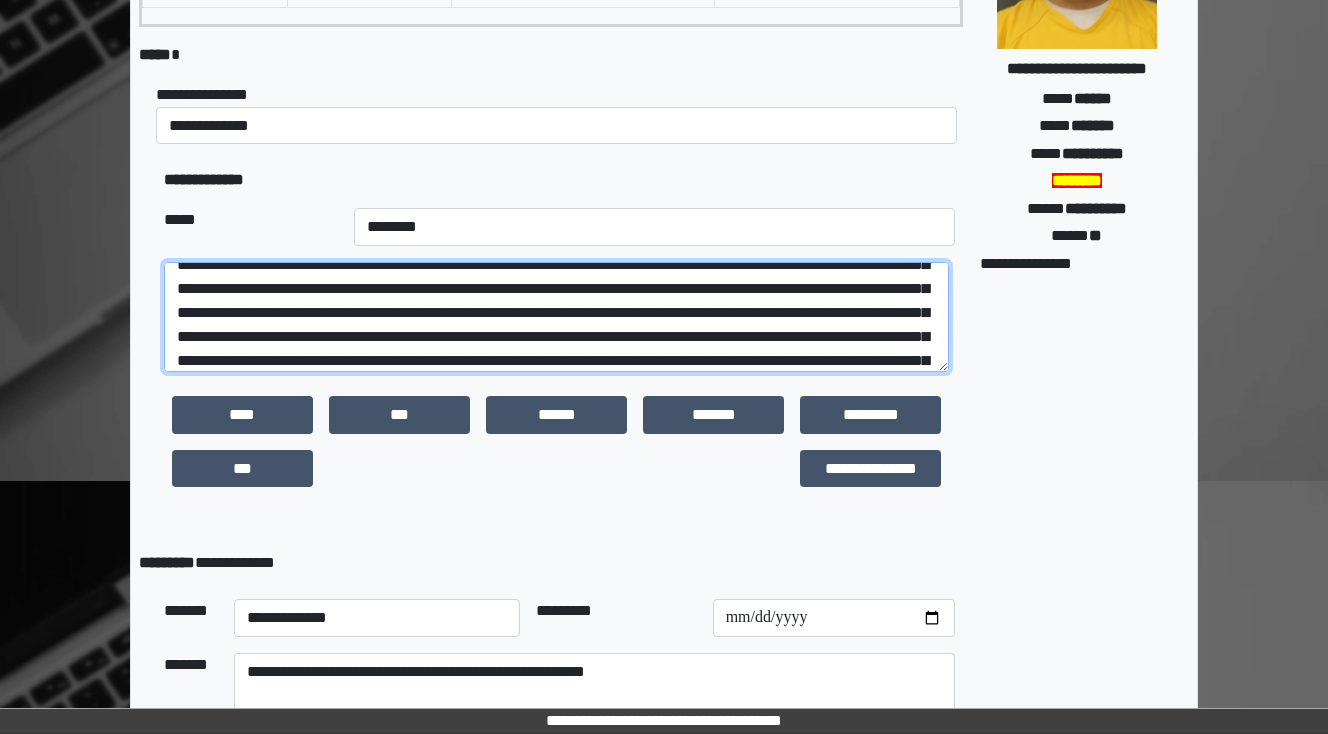 drag, startPoint x: 202, startPoint y: 336, endPoint x: 184, endPoint y: 339, distance: 18.248287 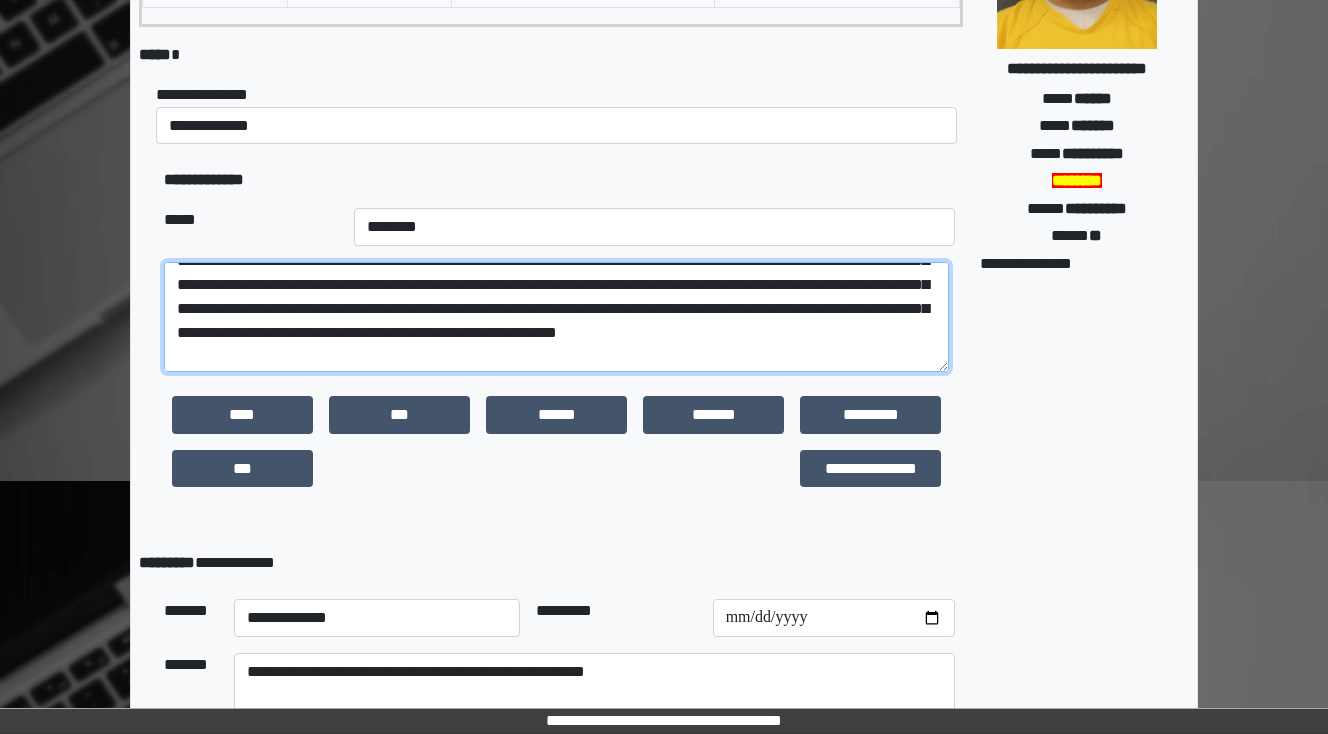 scroll, scrollTop: 192, scrollLeft: 0, axis: vertical 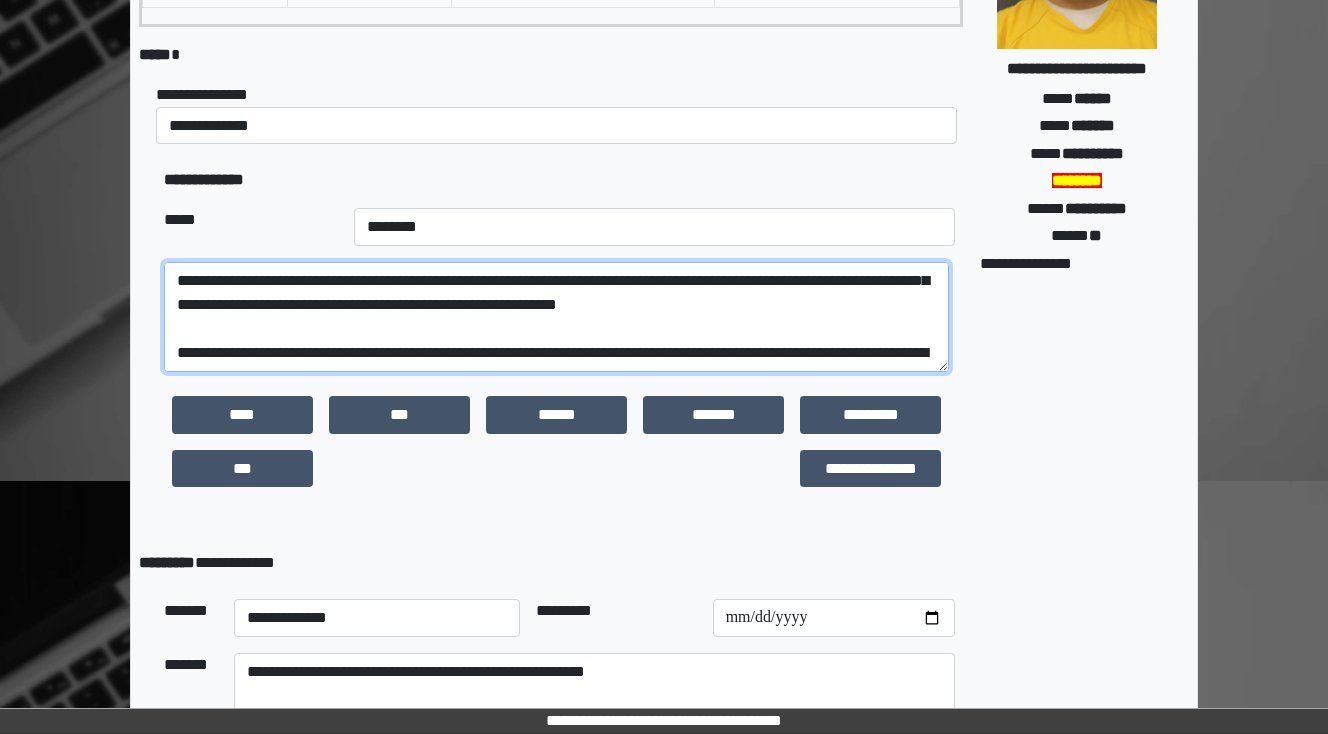 click at bounding box center [556, 317] 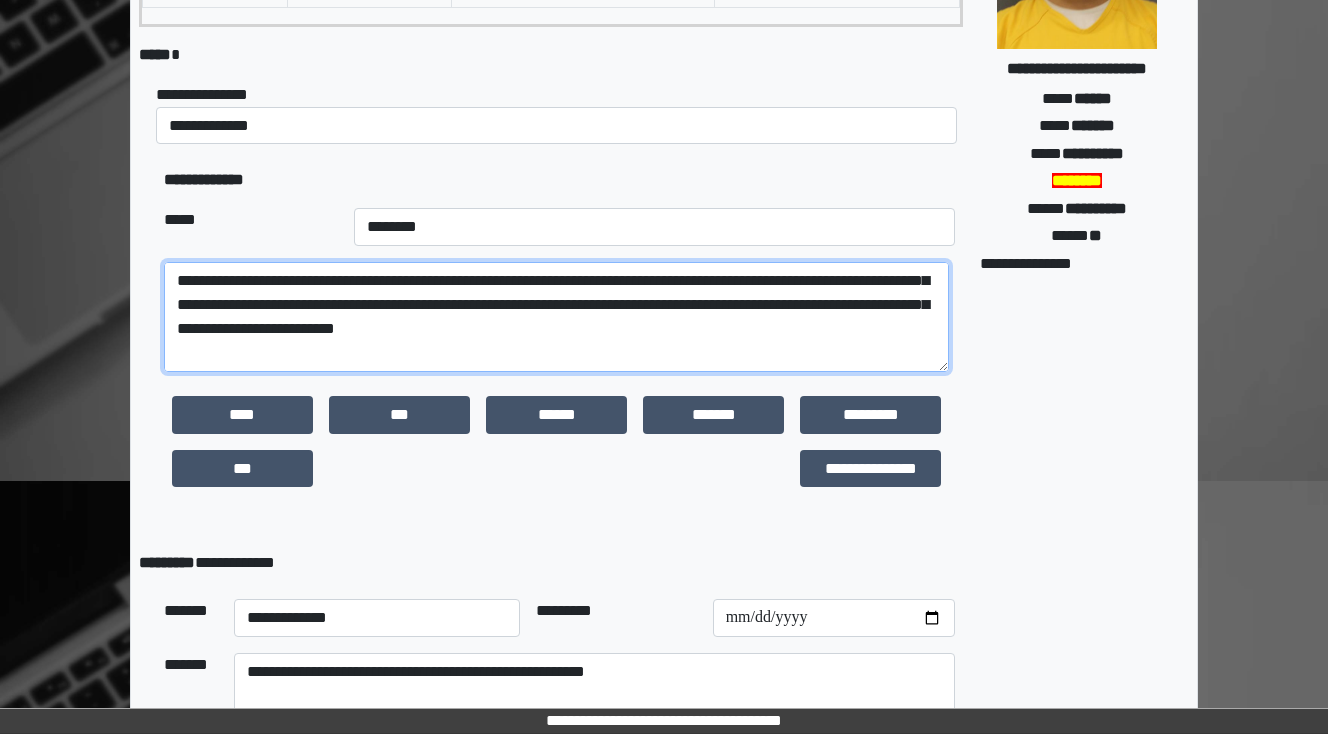 click at bounding box center [556, 317] 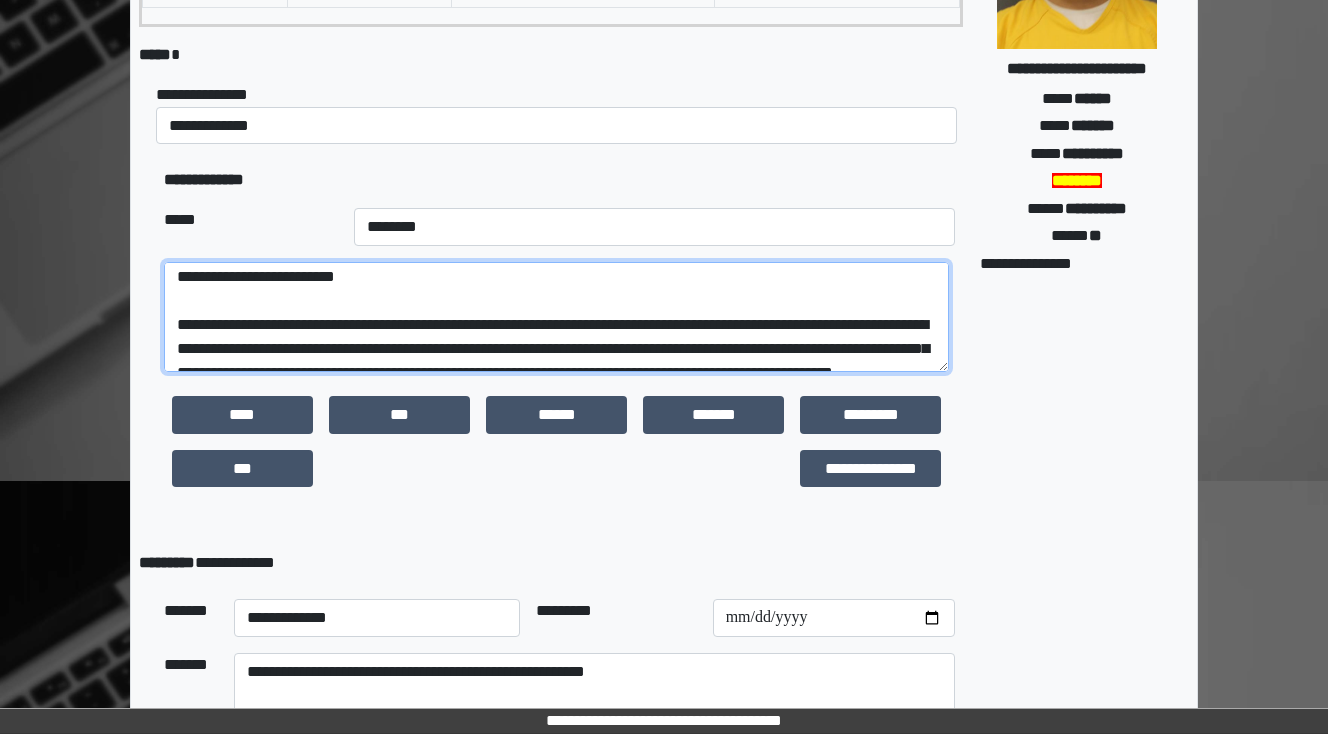scroll, scrollTop: 272, scrollLeft: 0, axis: vertical 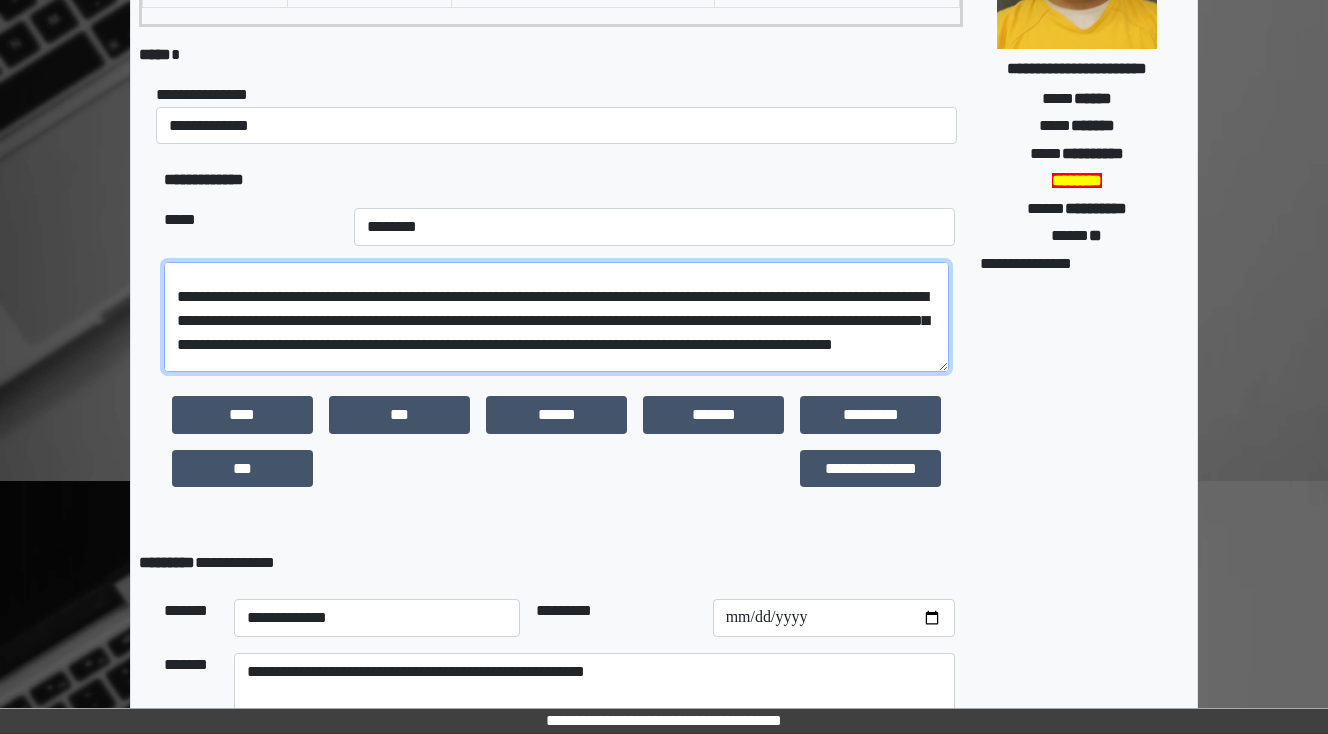 click at bounding box center (556, 317) 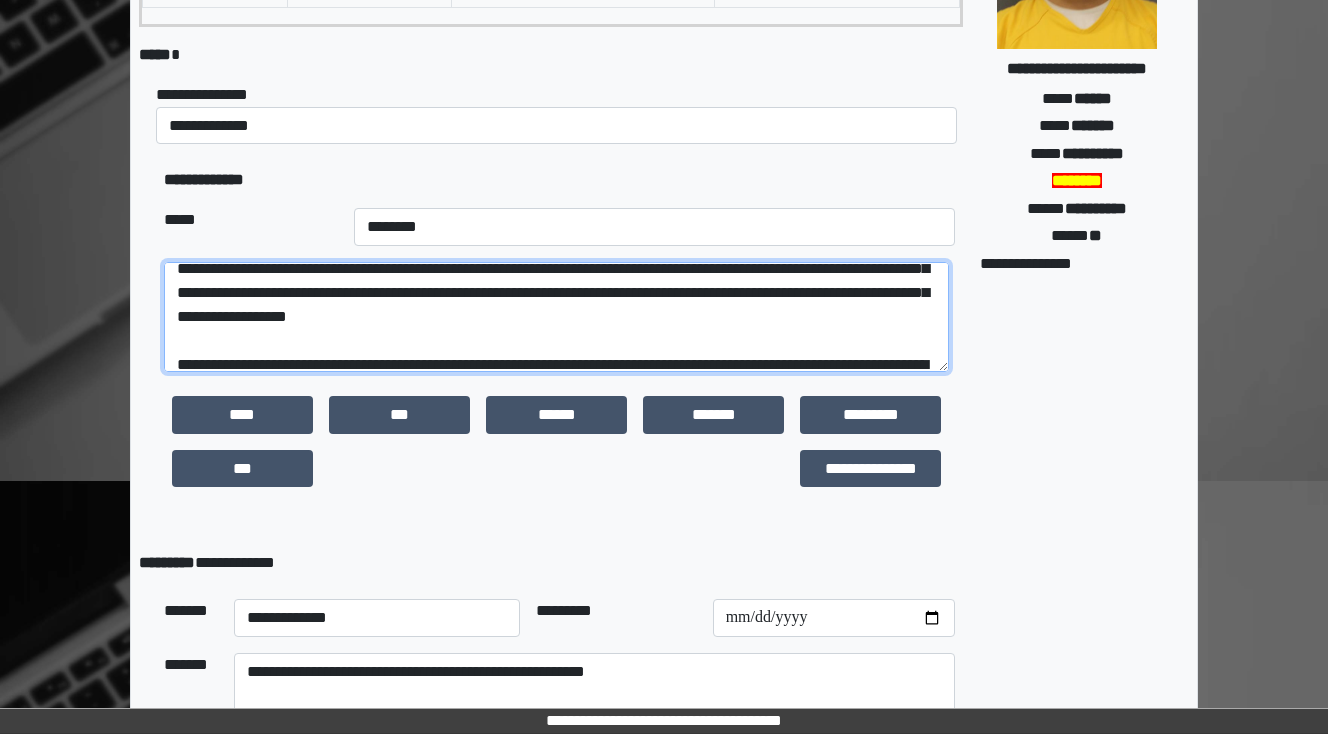 scroll, scrollTop: 352, scrollLeft: 0, axis: vertical 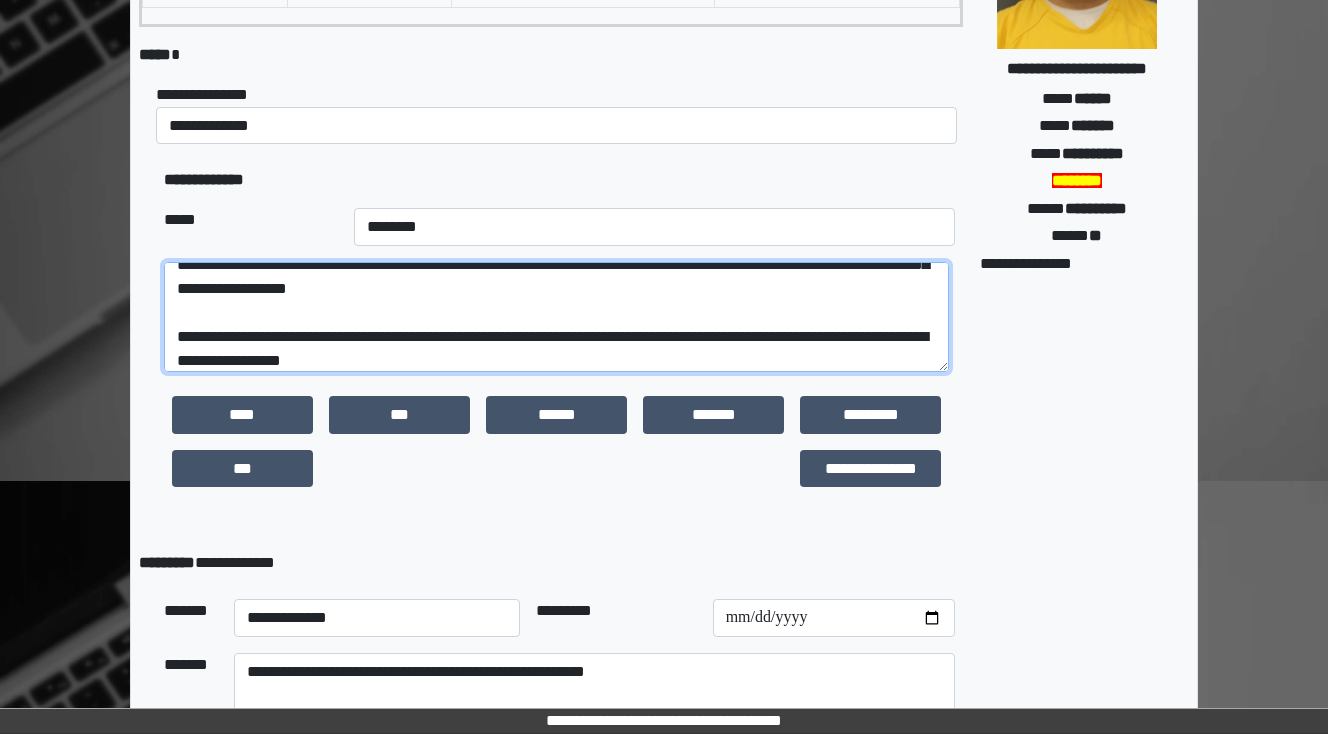 click at bounding box center (556, 317) 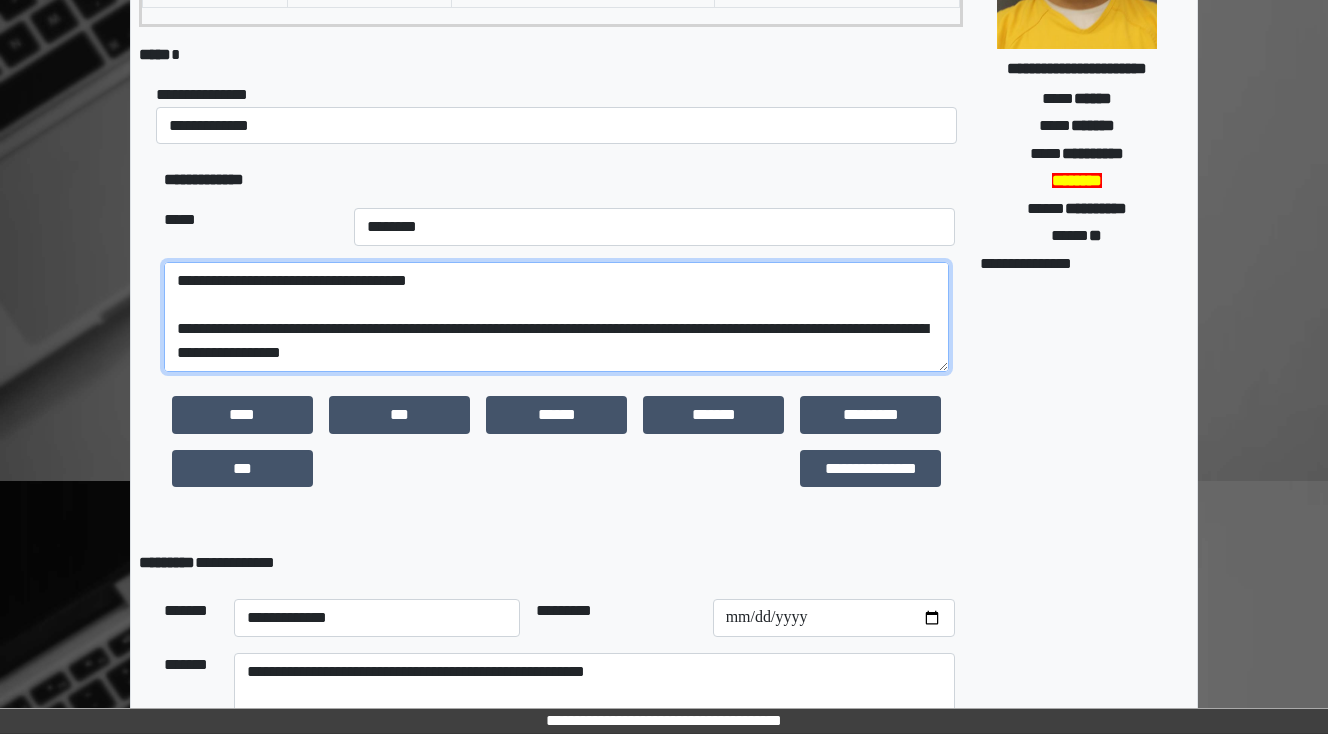 scroll, scrollTop: 408, scrollLeft: 0, axis: vertical 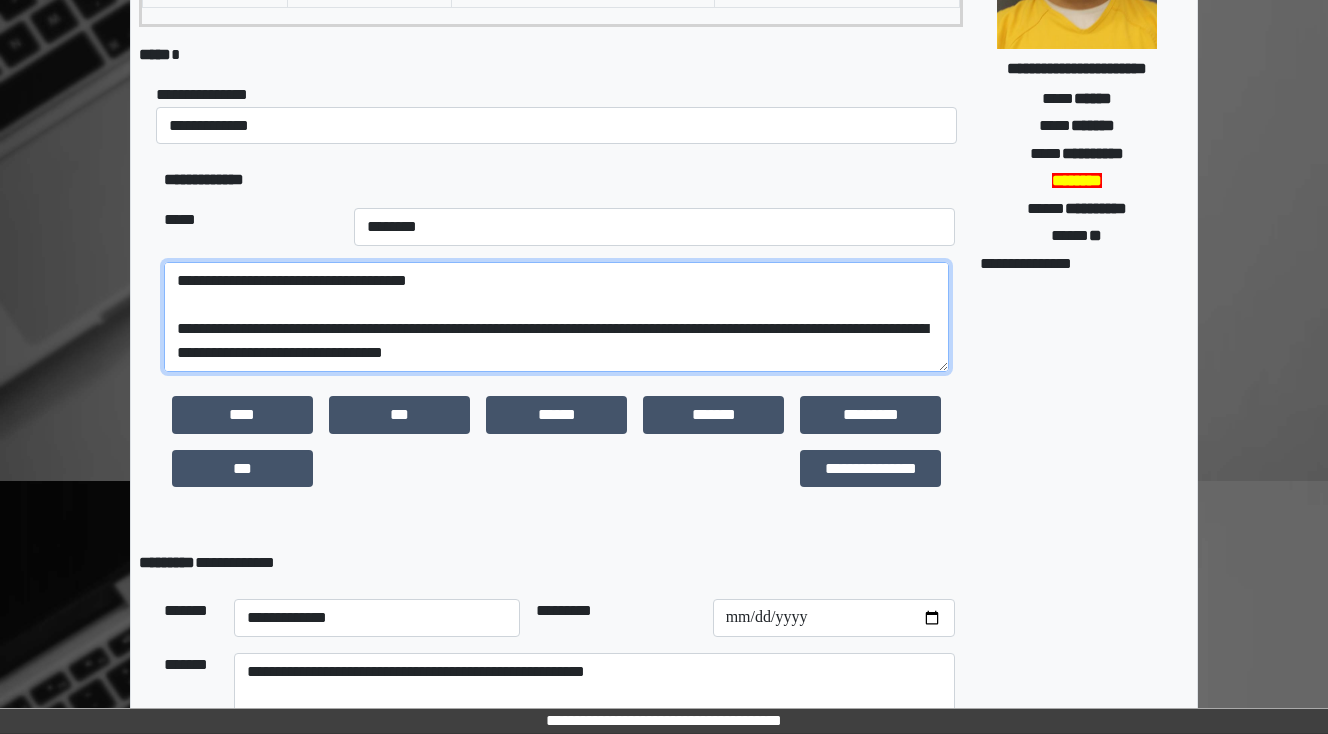 click at bounding box center (556, 317) 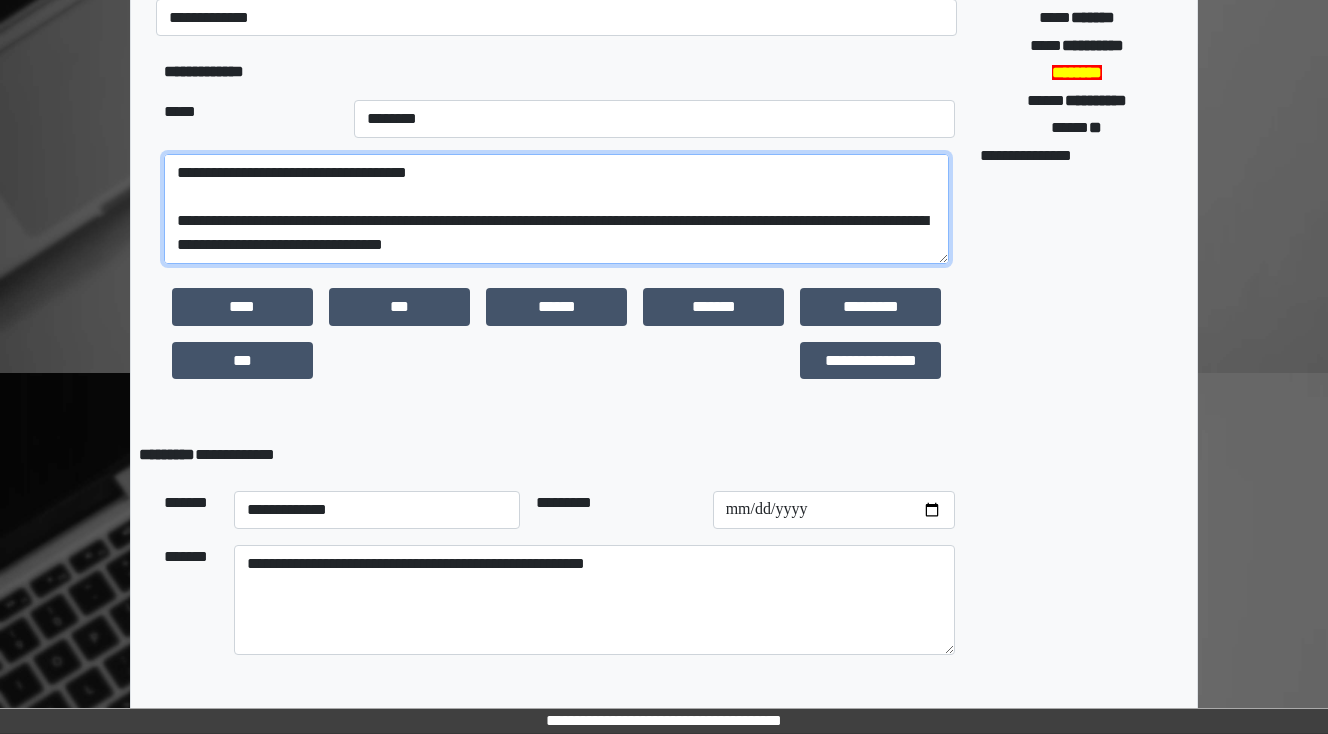 scroll, scrollTop: 390, scrollLeft: 0, axis: vertical 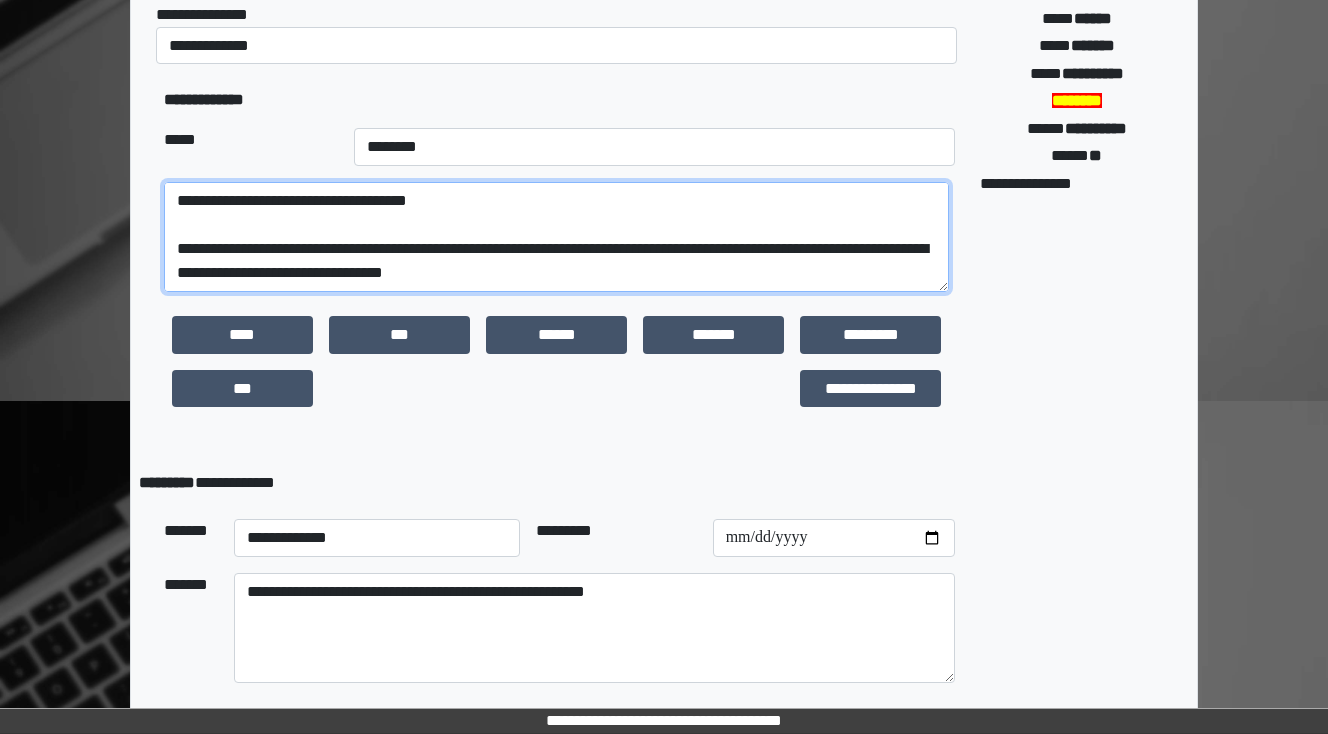 click at bounding box center (556, 237) 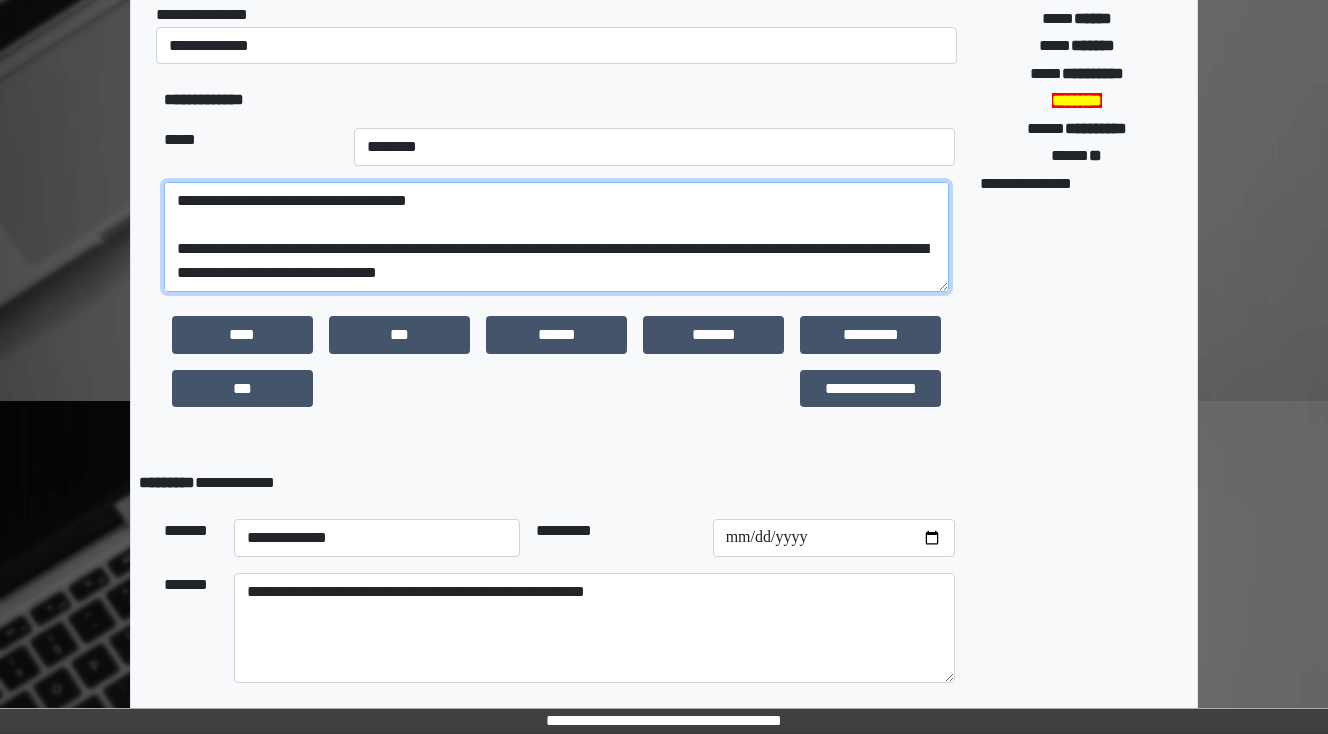 click at bounding box center [556, 237] 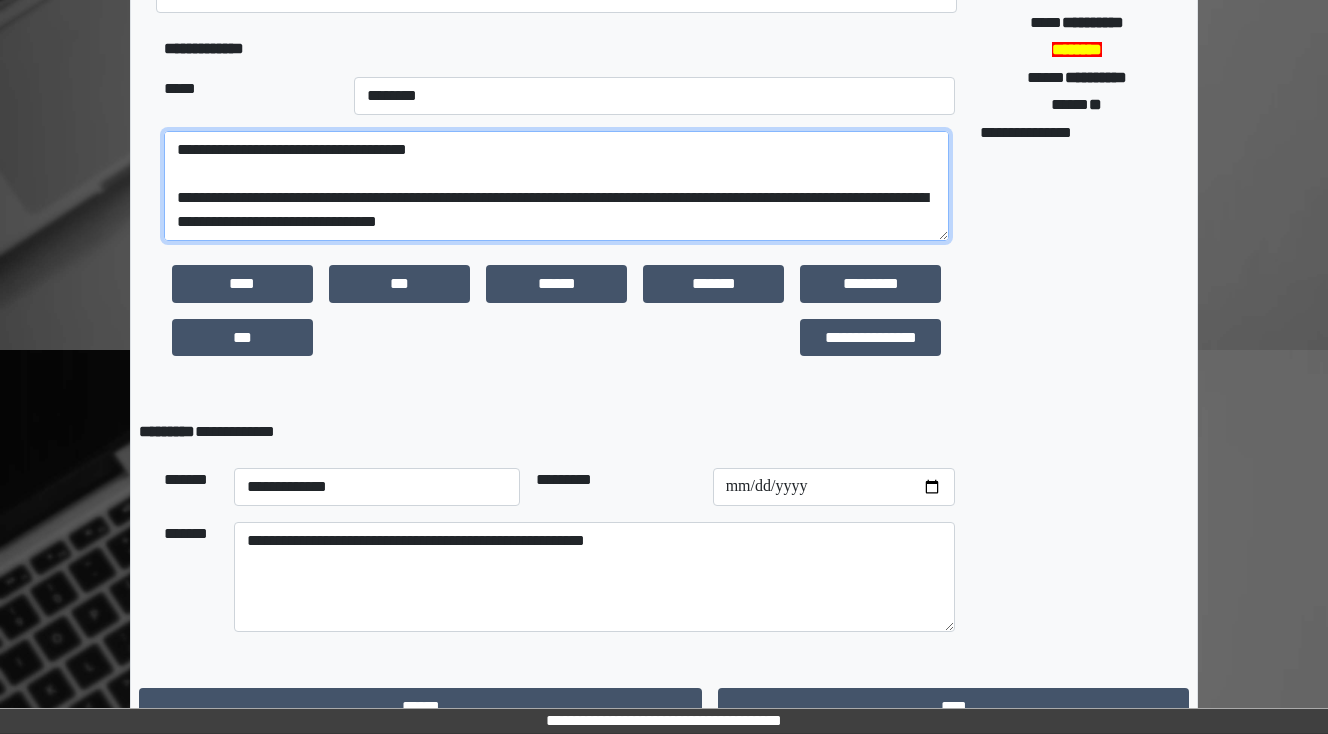 scroll, scrollTop: 470, scrollLeft: 0, axis: vertical 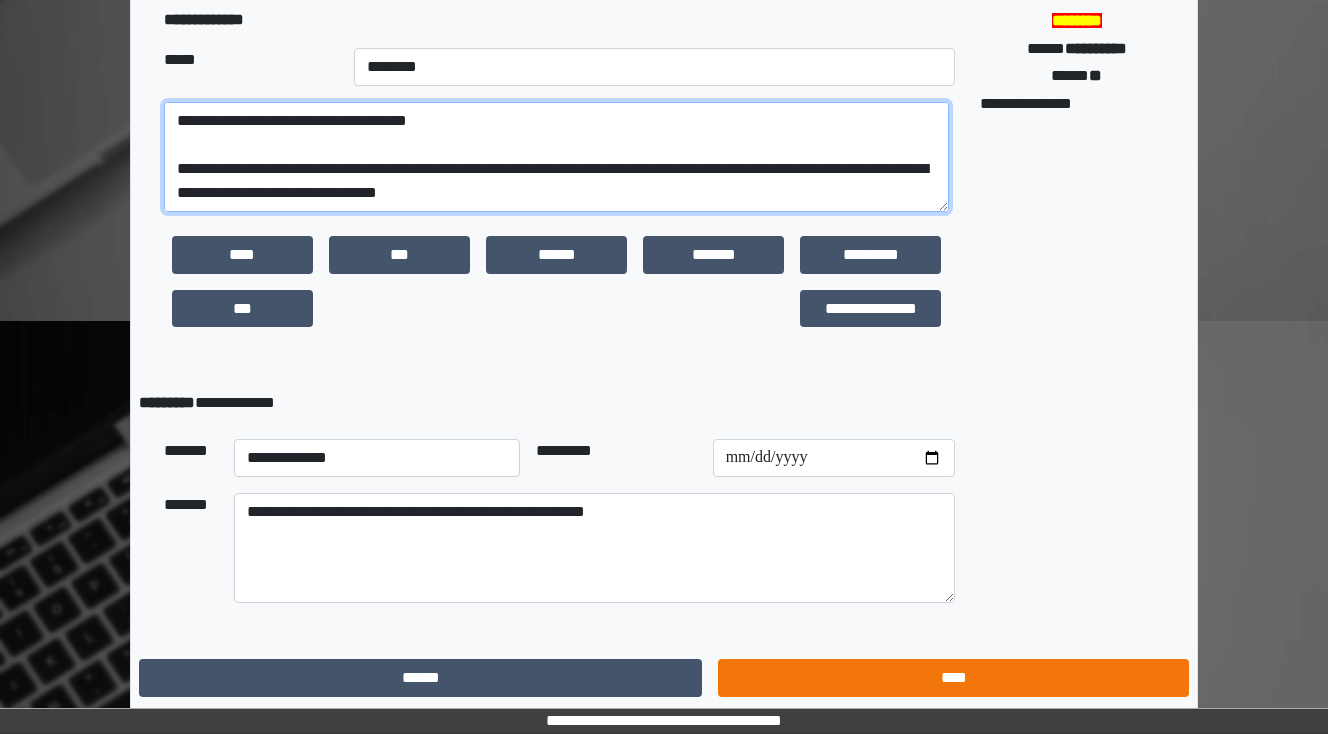 type on "**********" 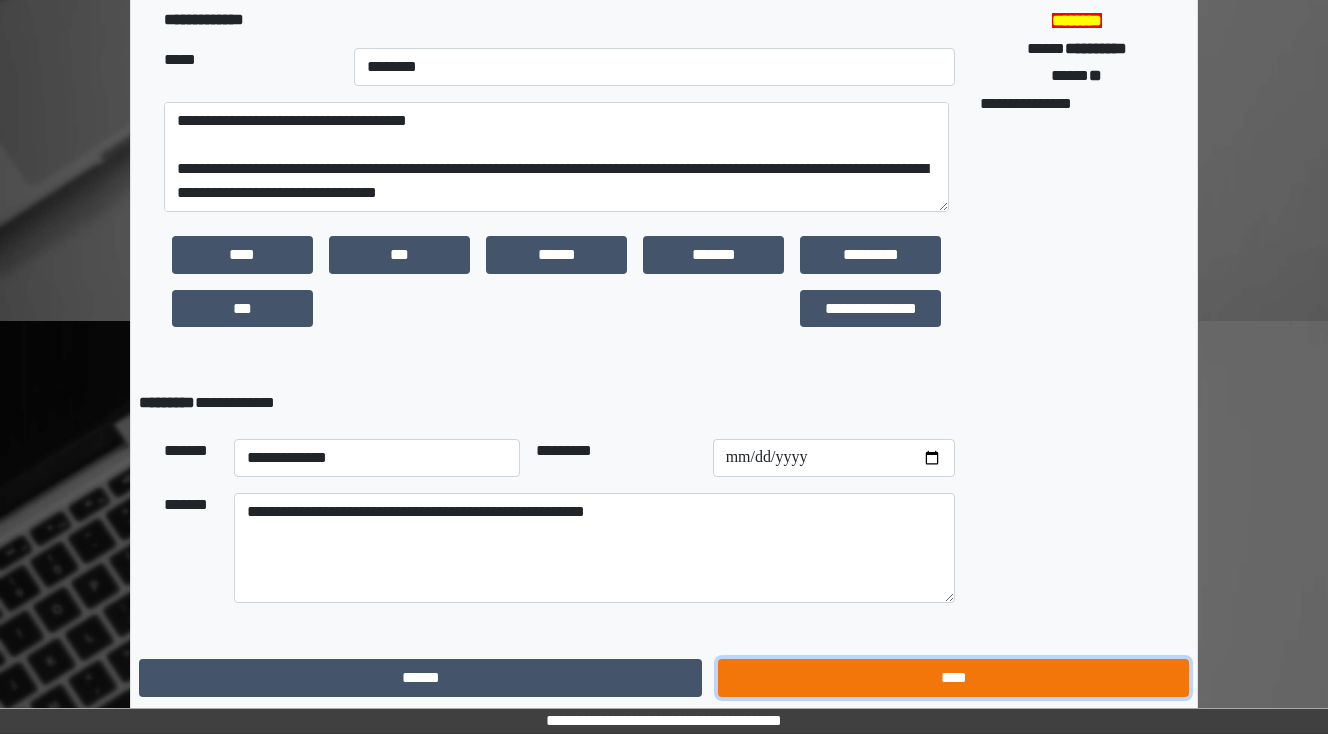 click on "****" at bounding box center [953, 678] 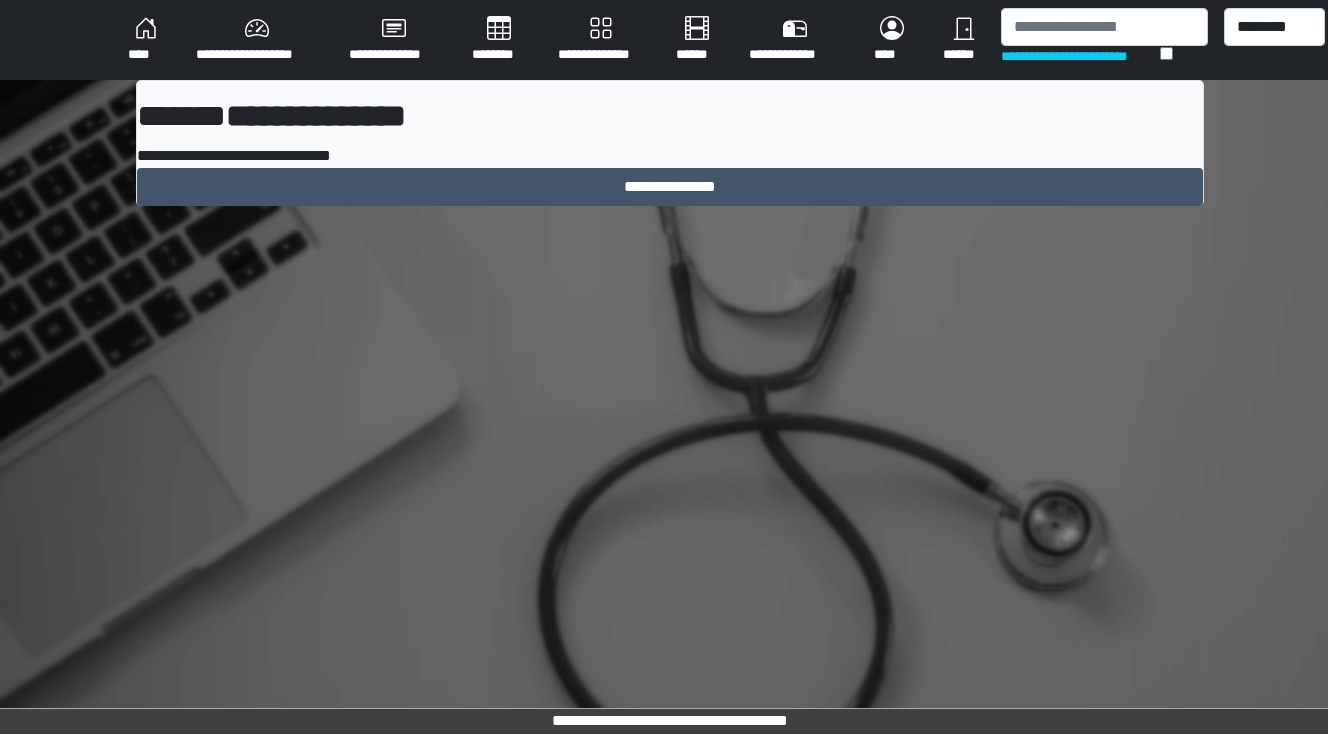 scroll, scrollTop: 0, scrollLeft: 0, axis: both 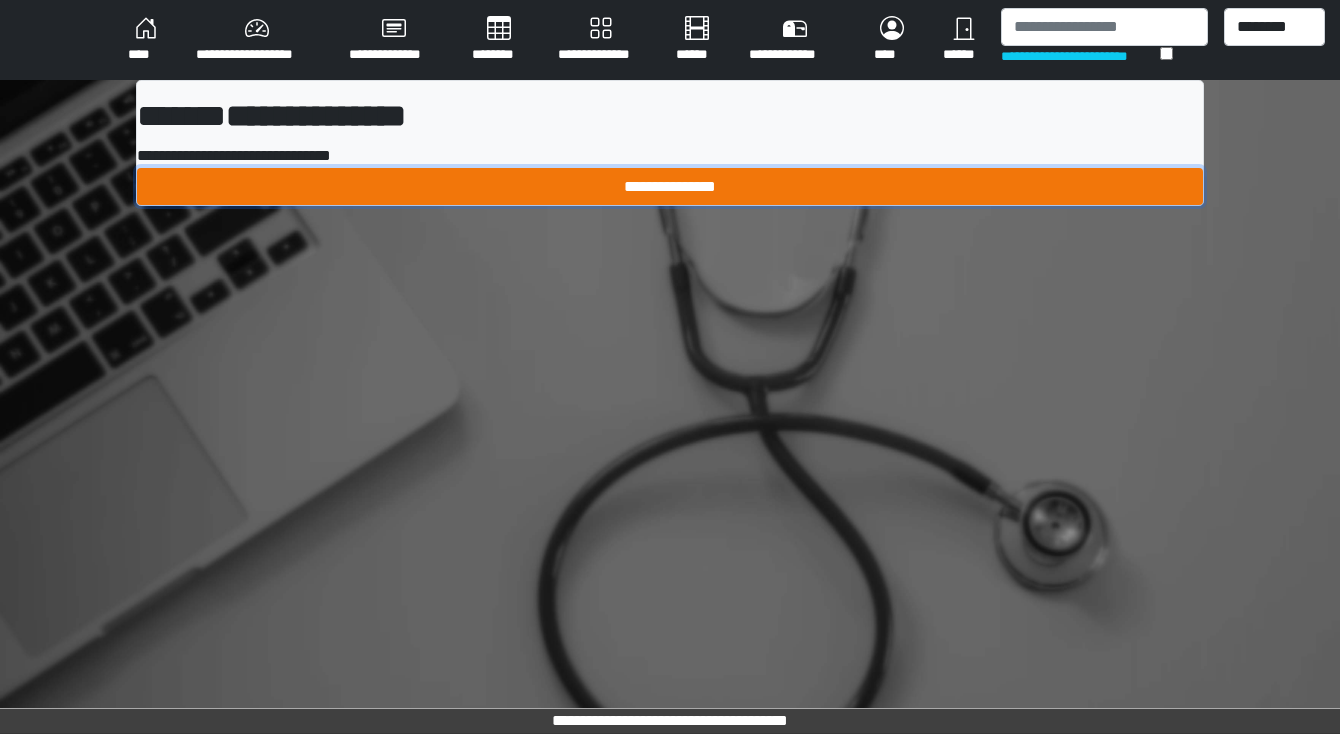 click on "**********" at bounding box center [670, 187] 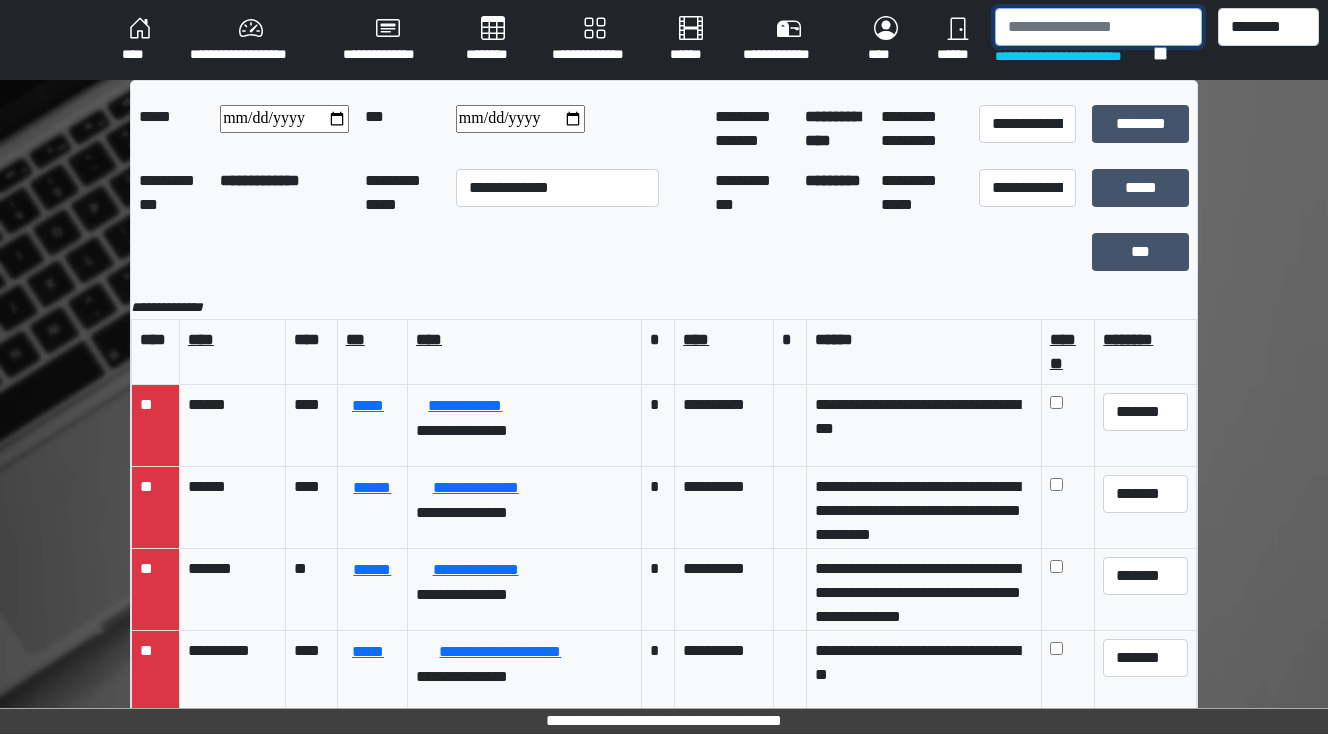 click at bounding box center (1098, 27) 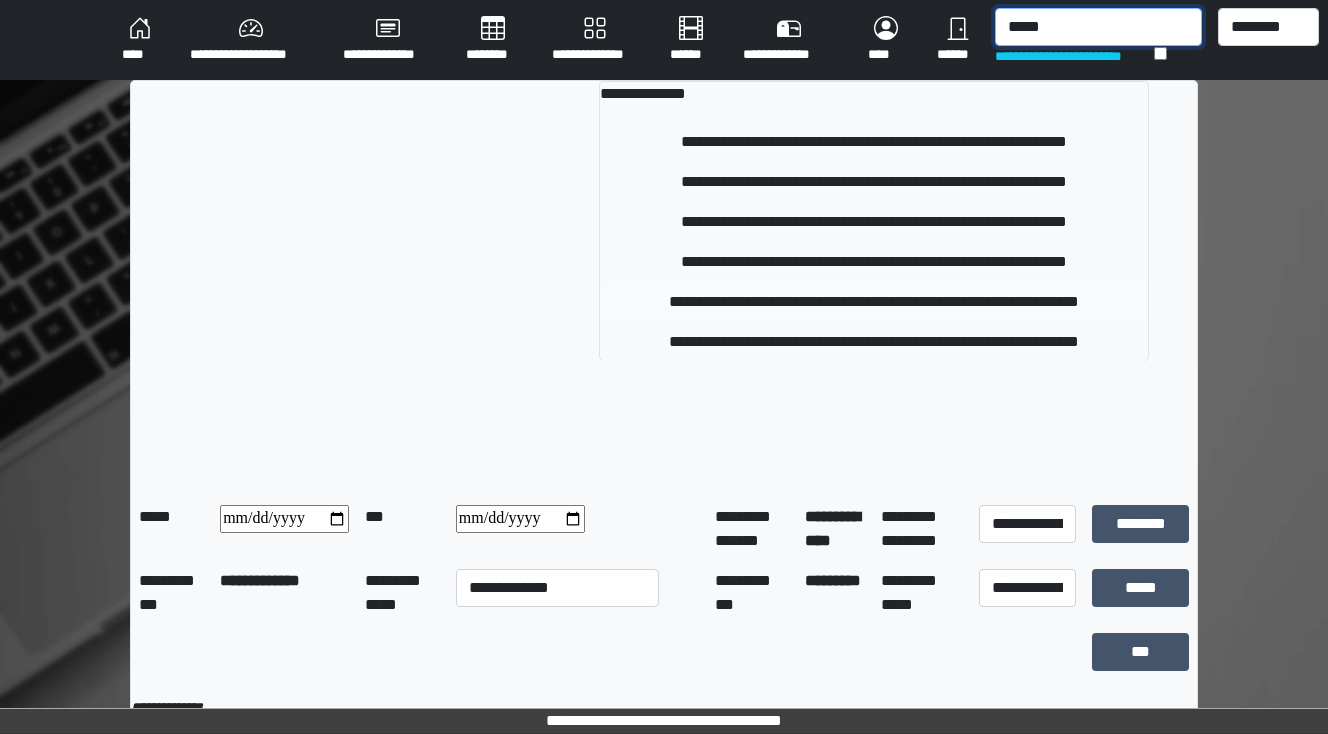 type on "*****" 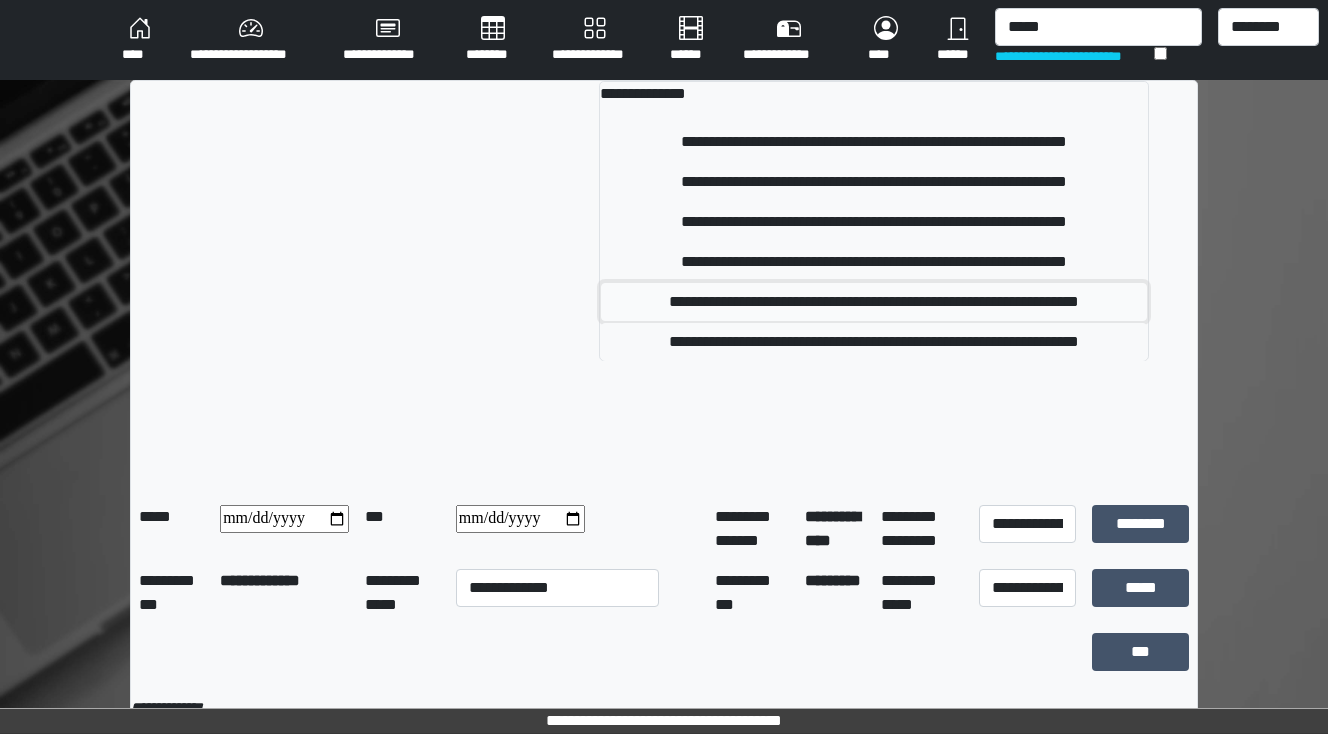 click on "**********" at bounding box center [874, 302] 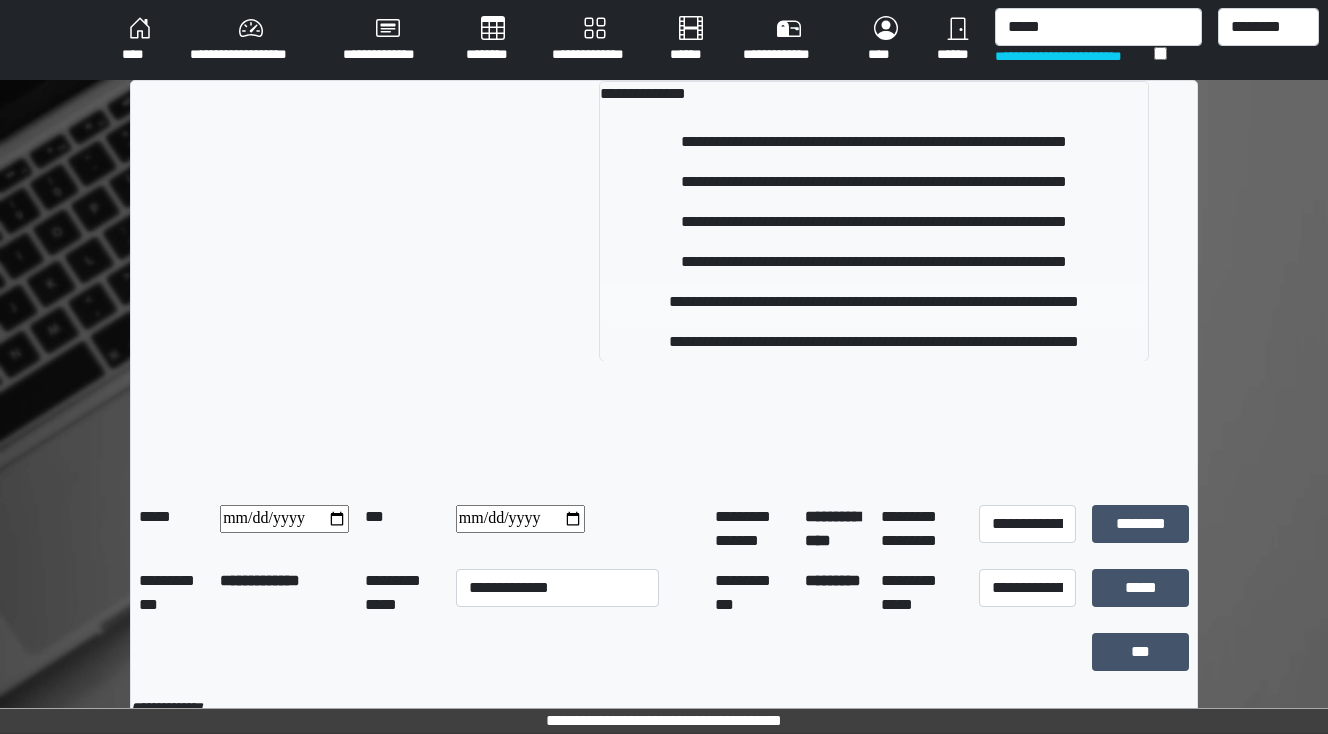 type 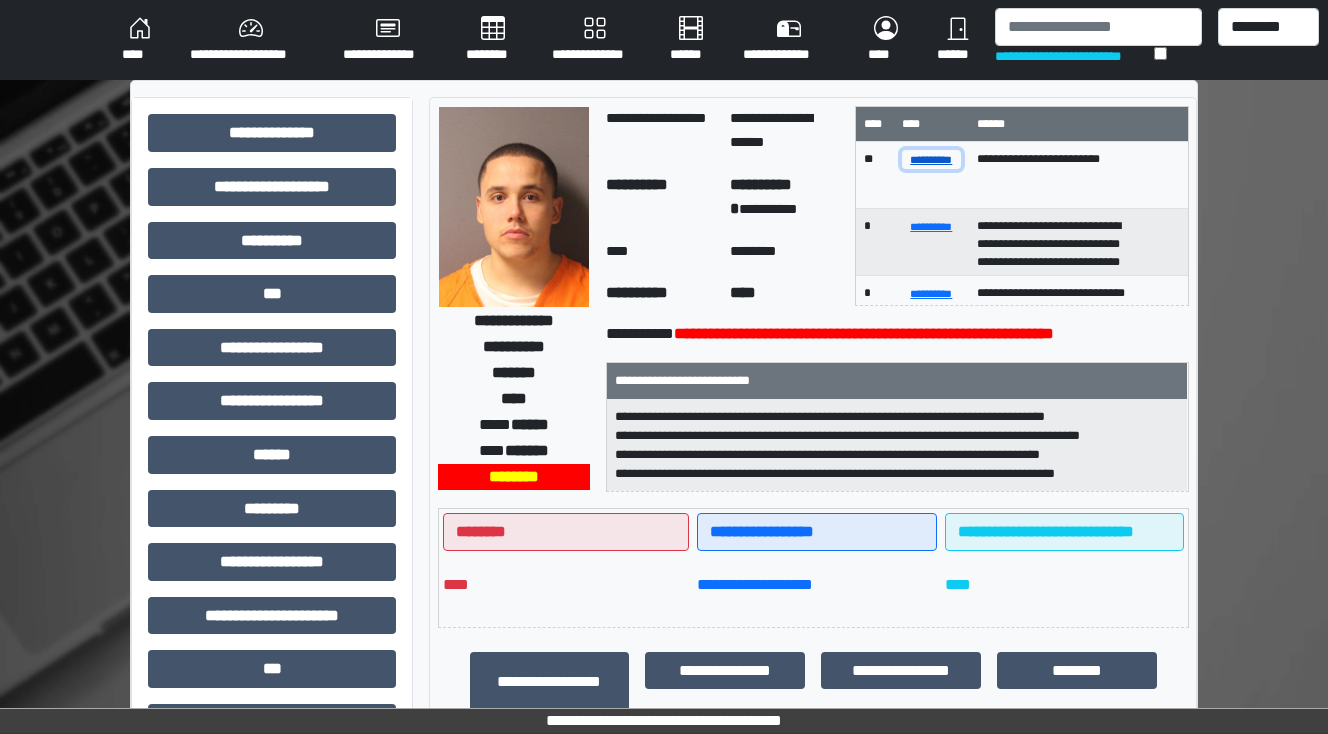 click on "**********" at bounding box center [932, 159] 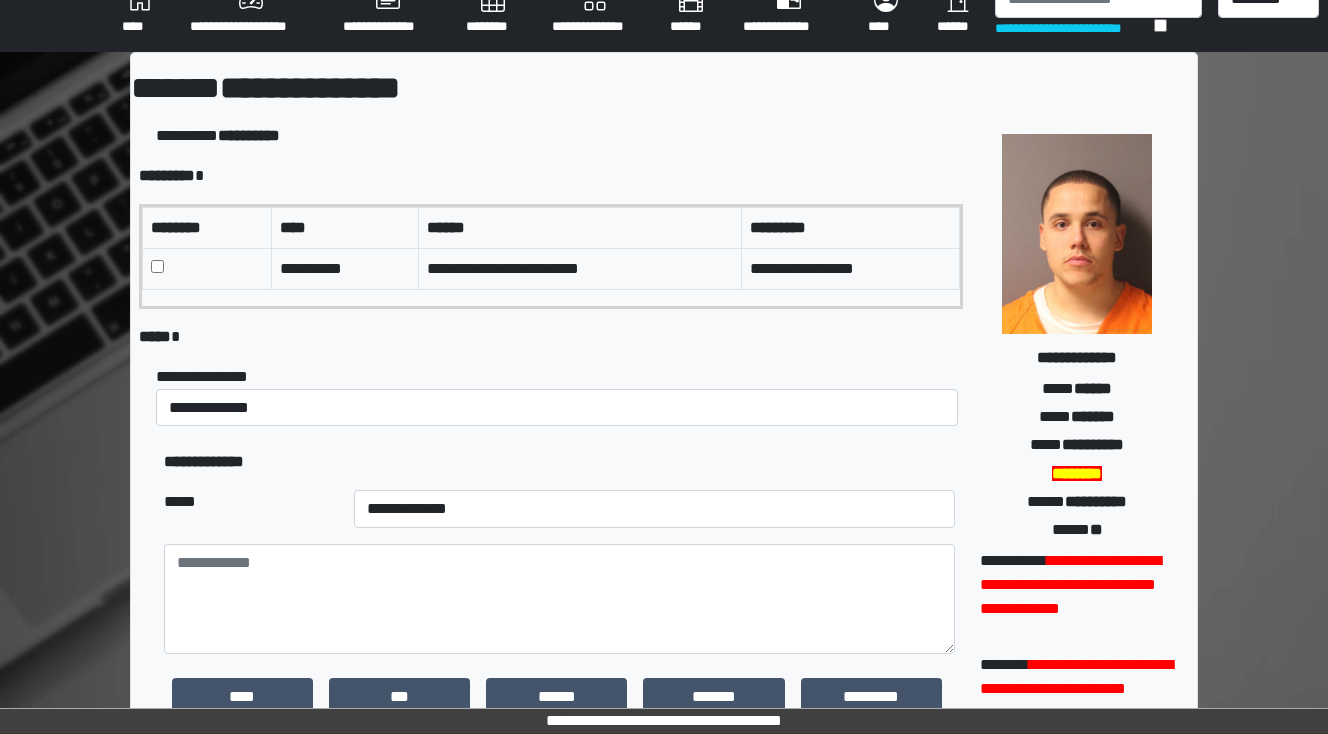 scroll, scrollTop: 80, scrollLeft: 0, axis: vertical 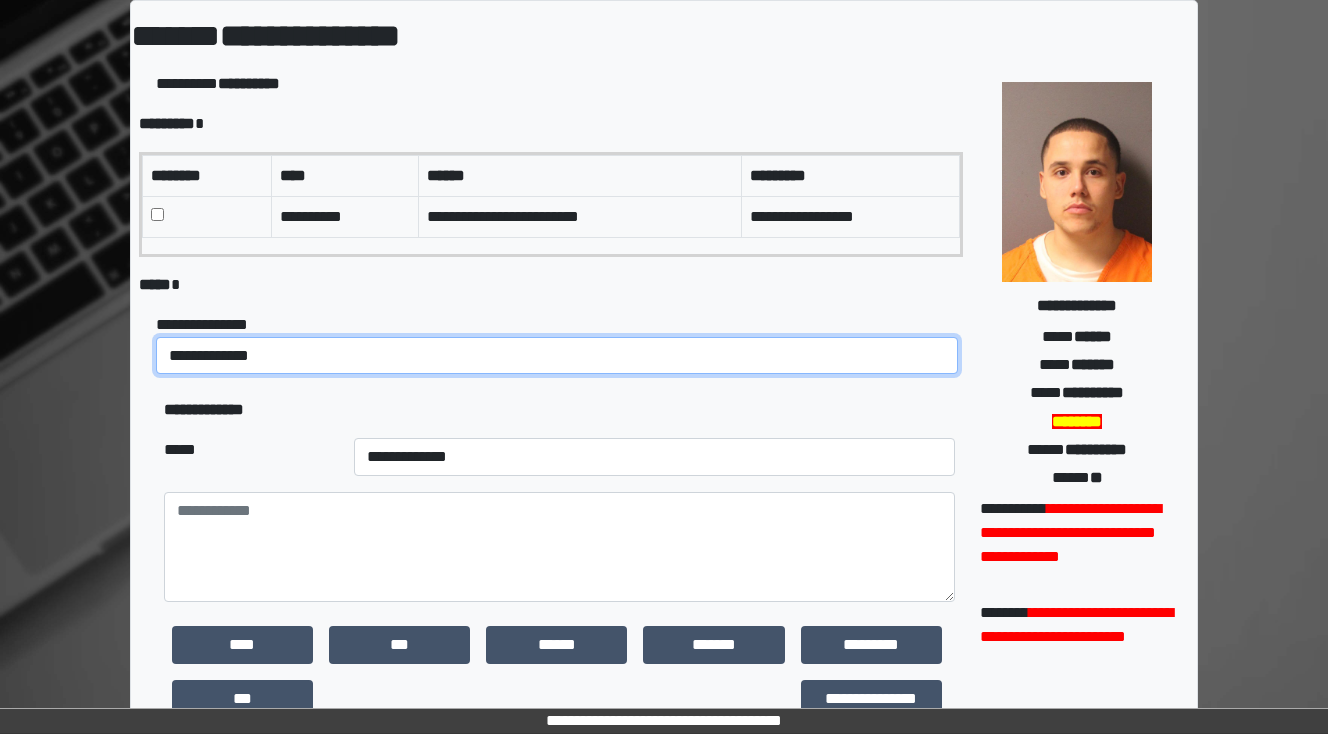 click on "**********" at bounding box center [557, 356] 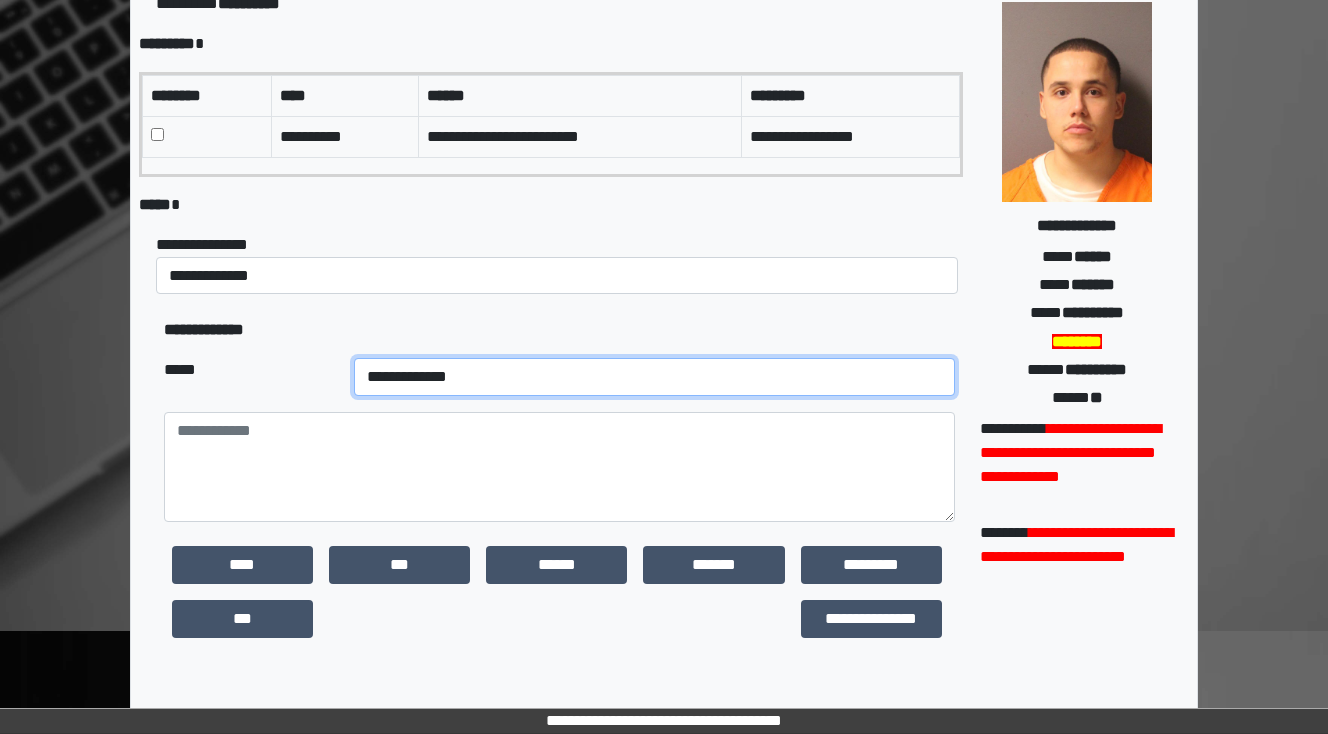 click on "**********" at bounding box center (654, 377) 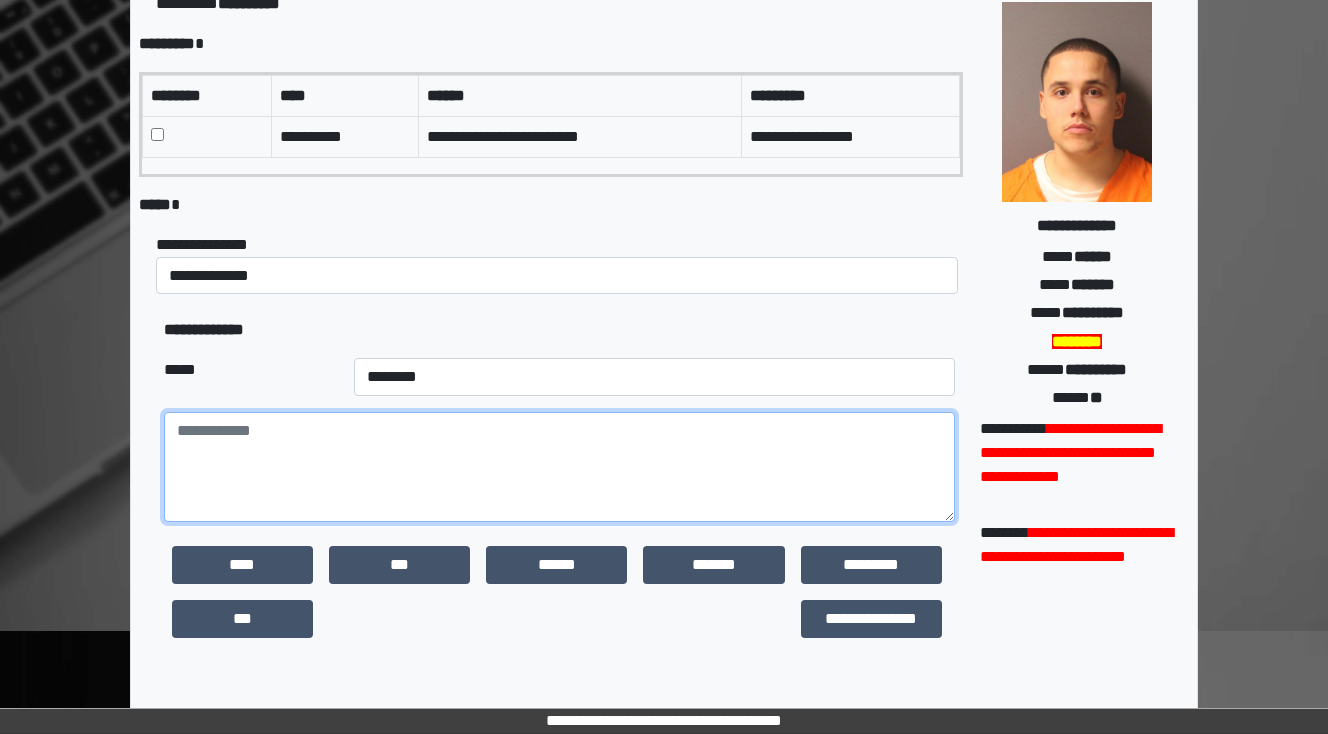 click at bounding box center (559, 467) 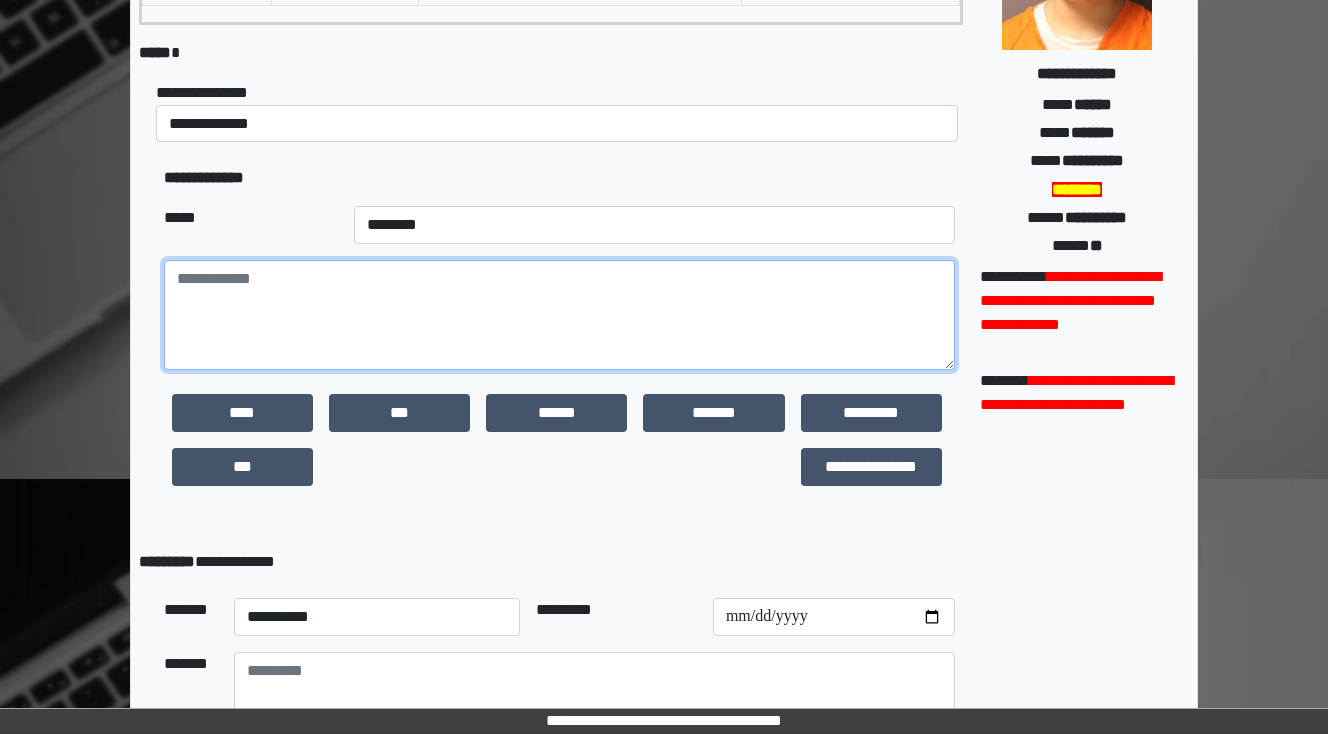 scroll, scrollTop: 320, scrollLeft: 0, axis: vertical 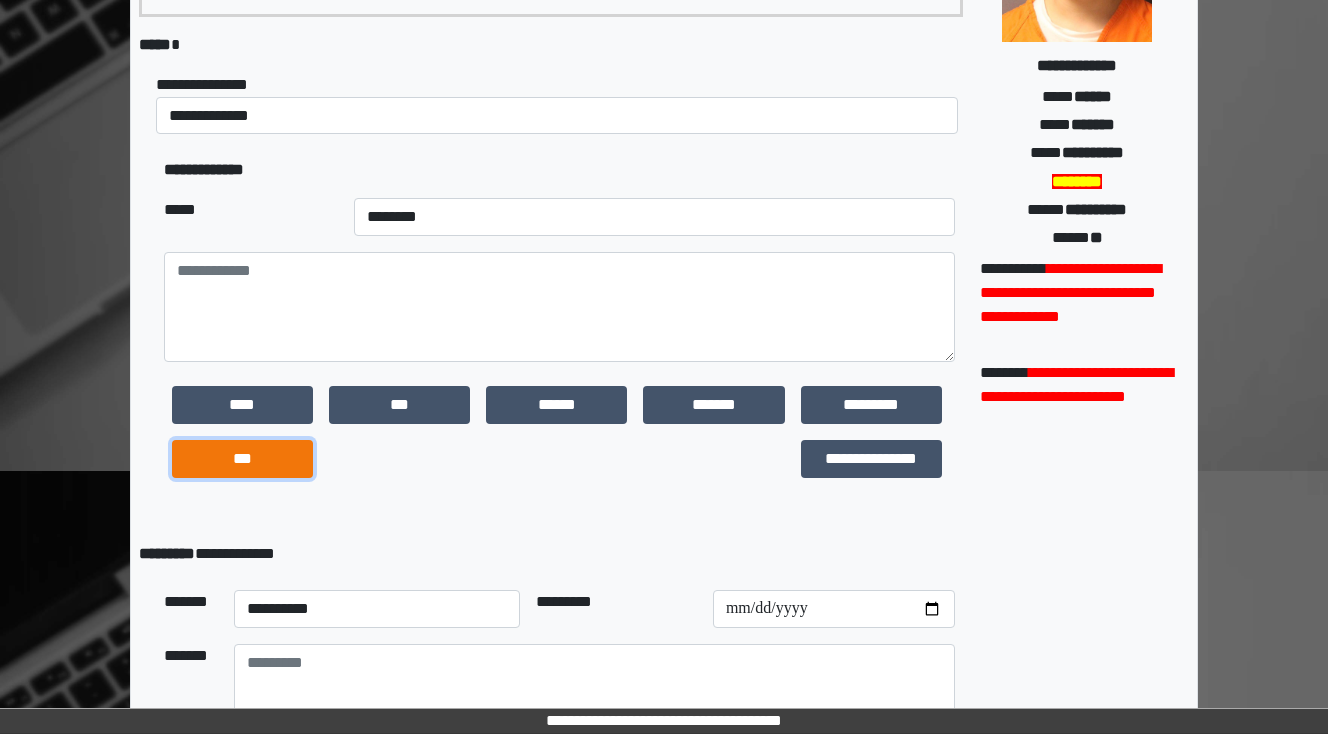 click on "***" at bounding box center [242, 459] 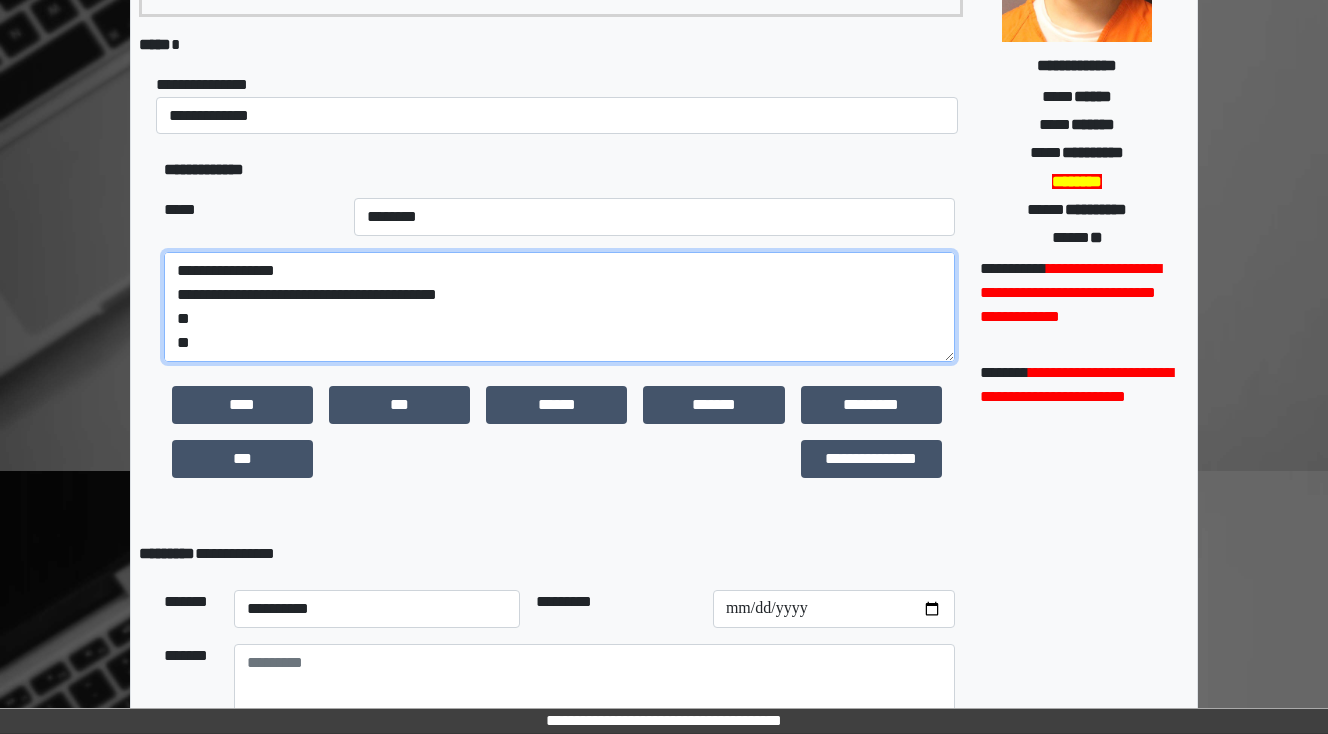 click on "**********" at bounding box center (559, 307) 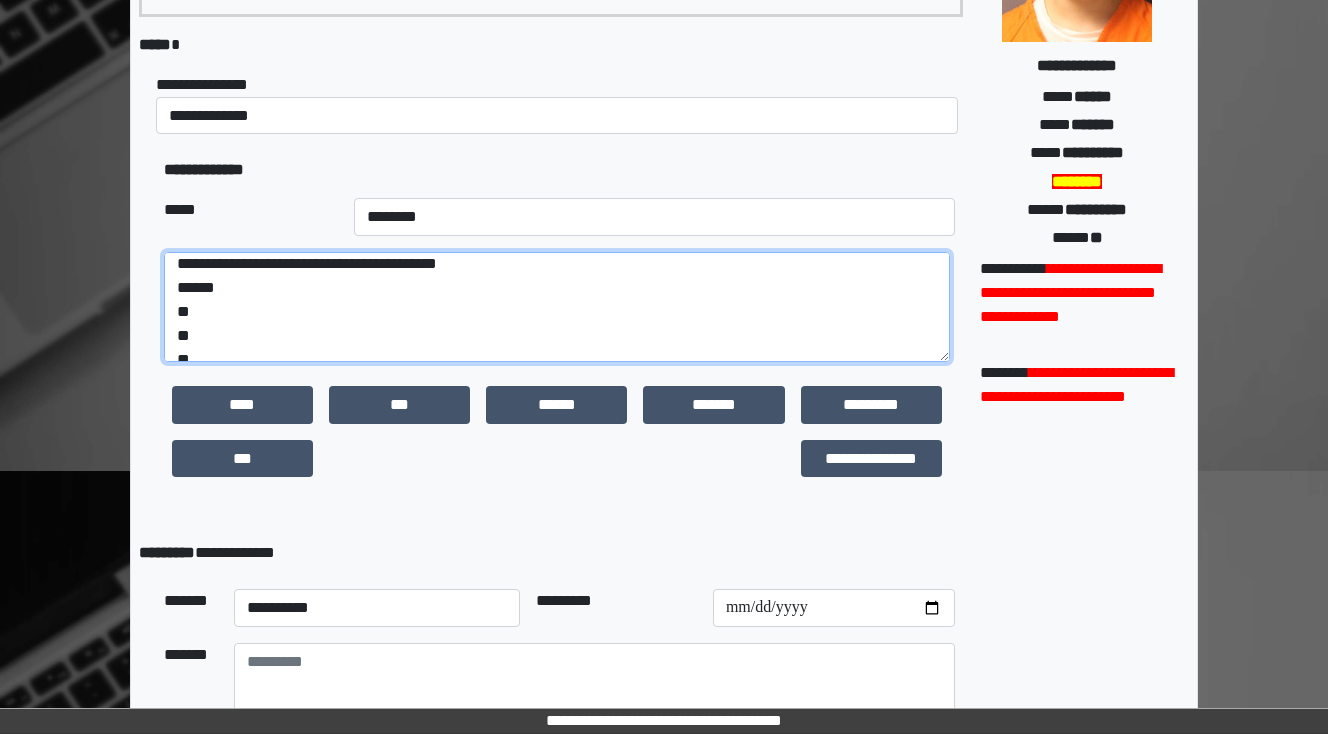 scroll, scrollTop: 48, scrollLeft: 0, axis: vertical 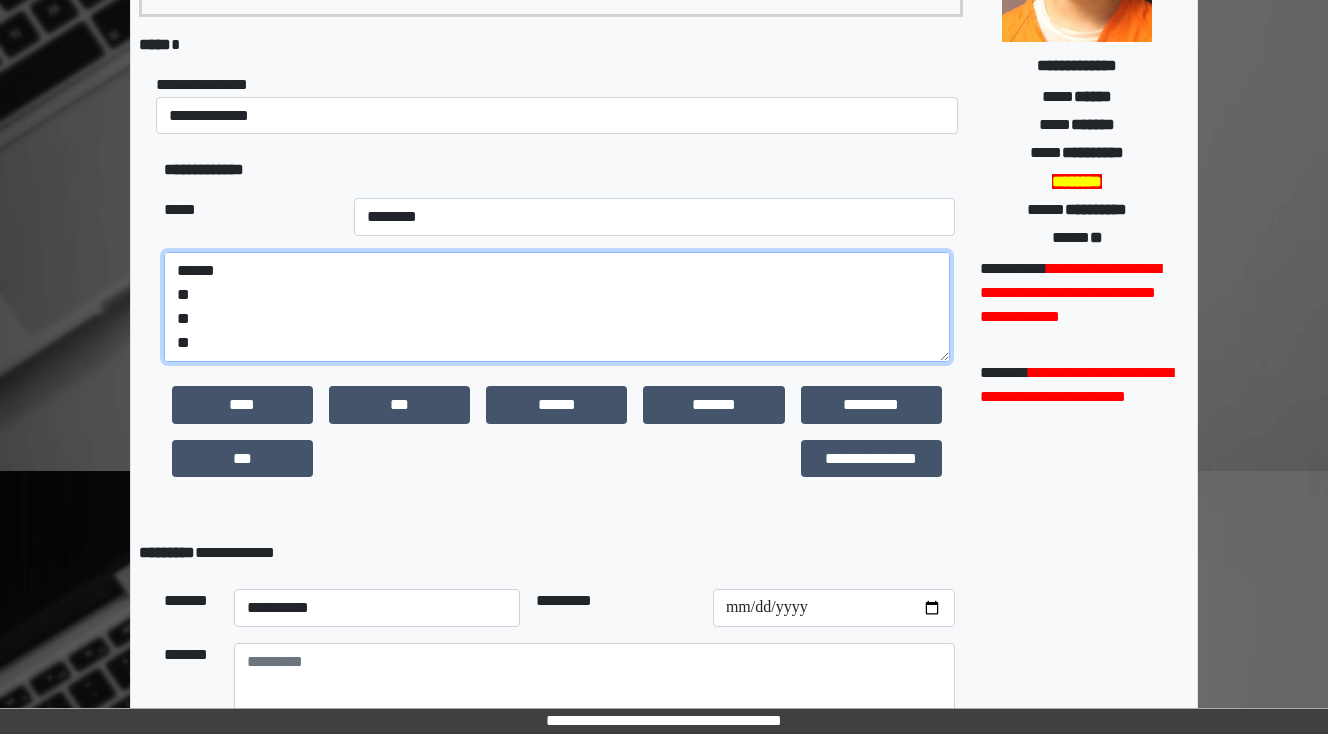 drag, startPoint x: 176, startPoint y: 344, endPoint x: 144, endPoint y: 336, distance: 32.984844 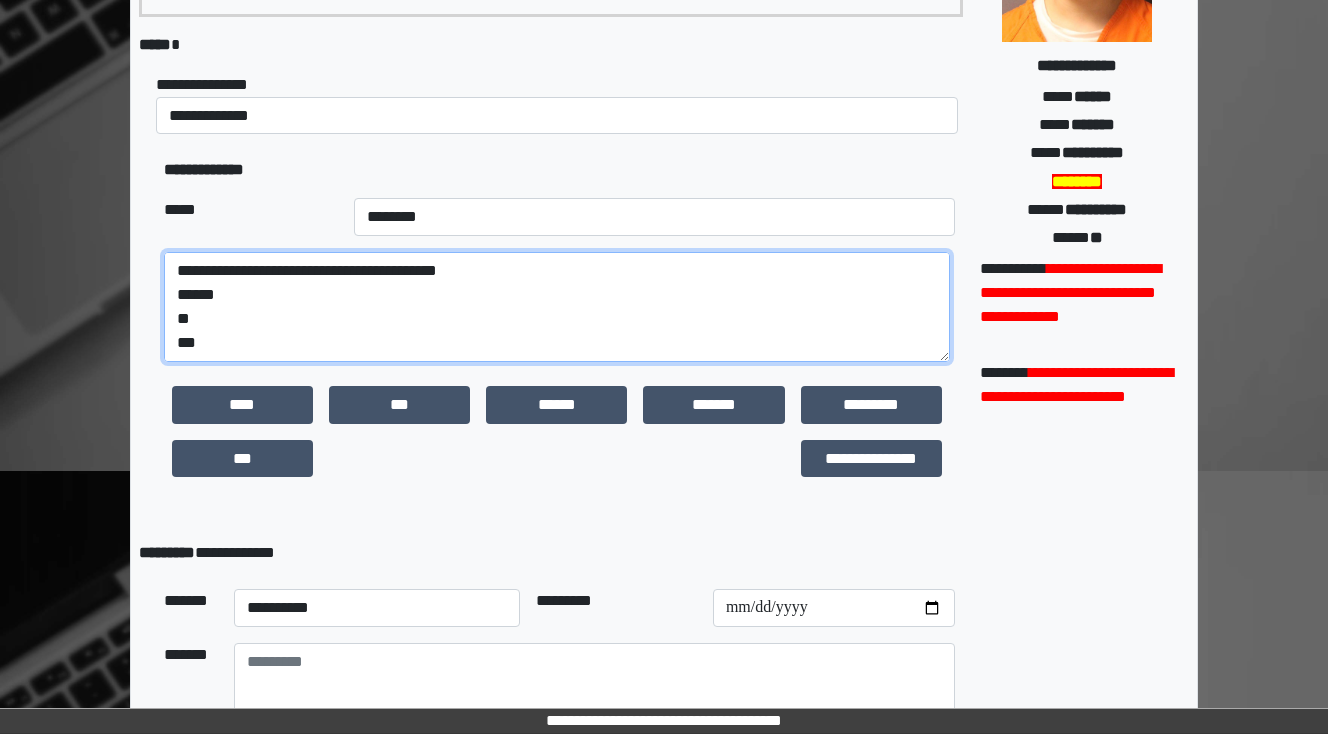 click on "**********" at bounding box center [557, 307] 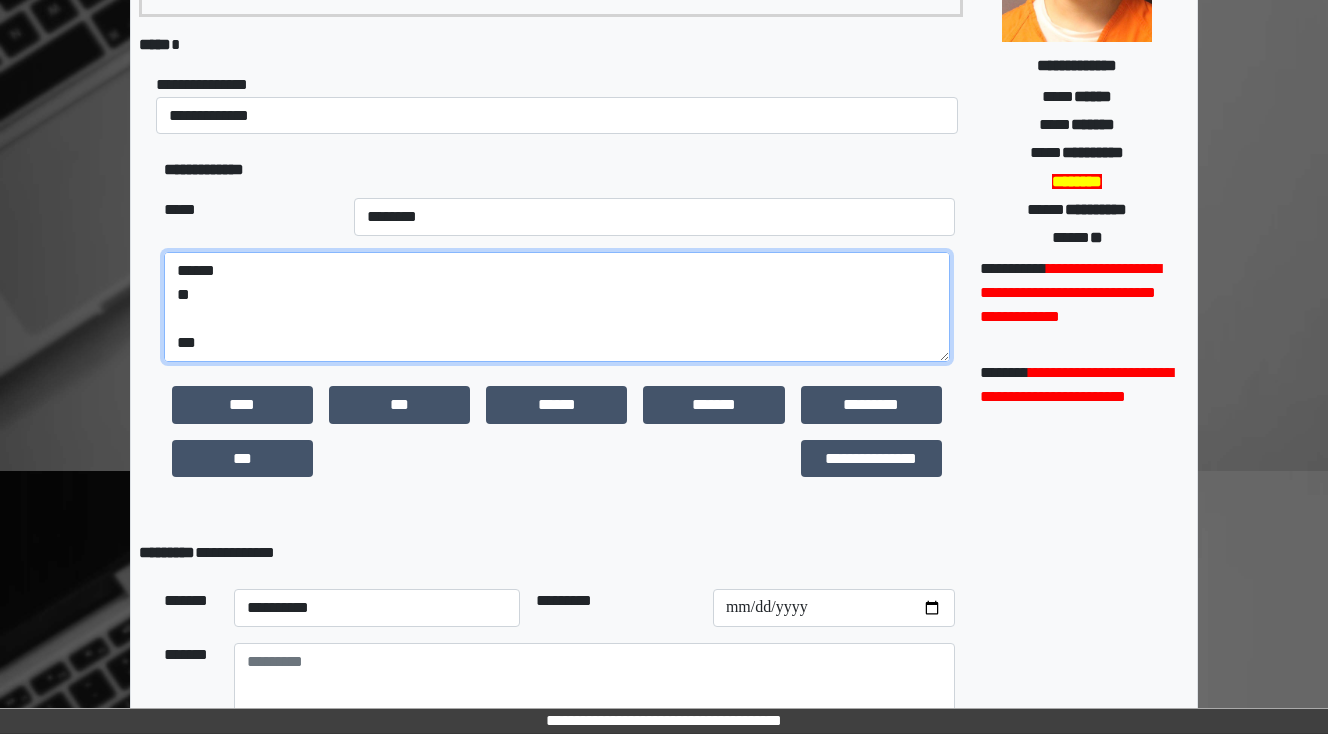 scroll, scrollTop: 72, scrollLeft: 0, axis: vertical 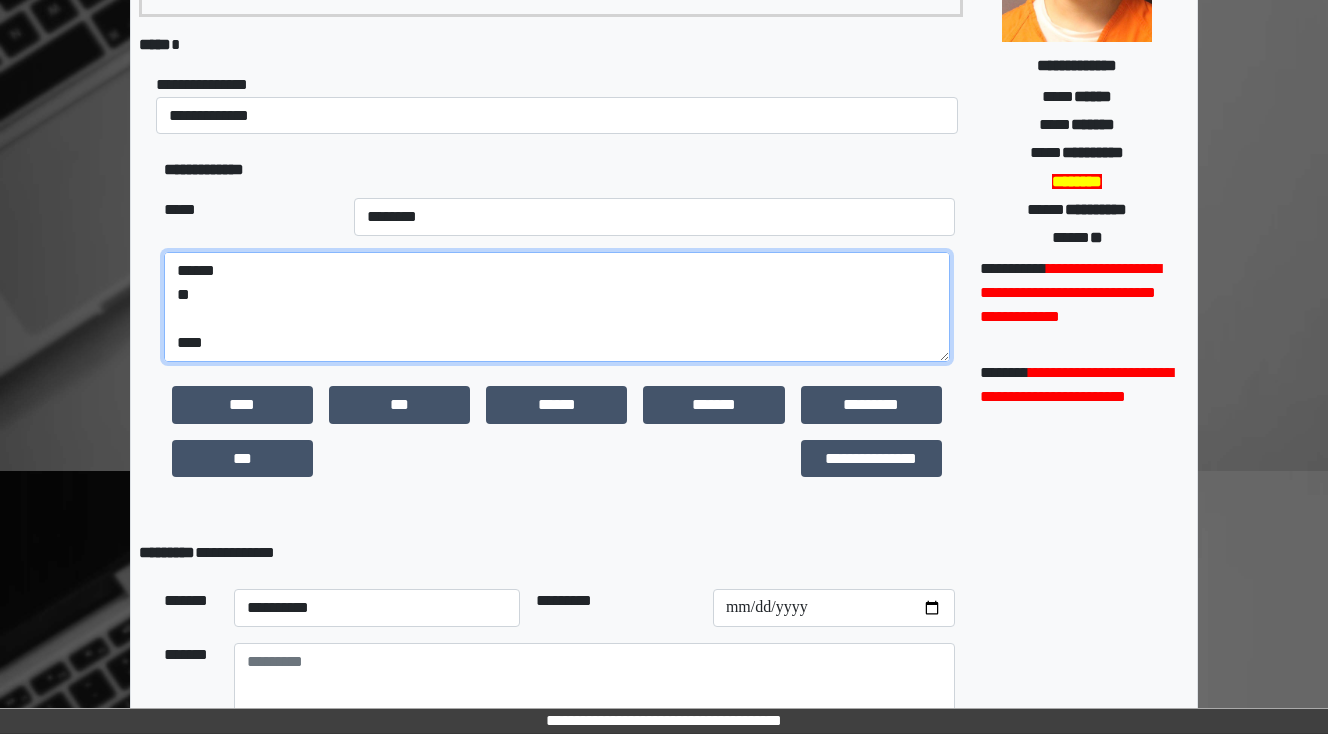 paste on "**********" 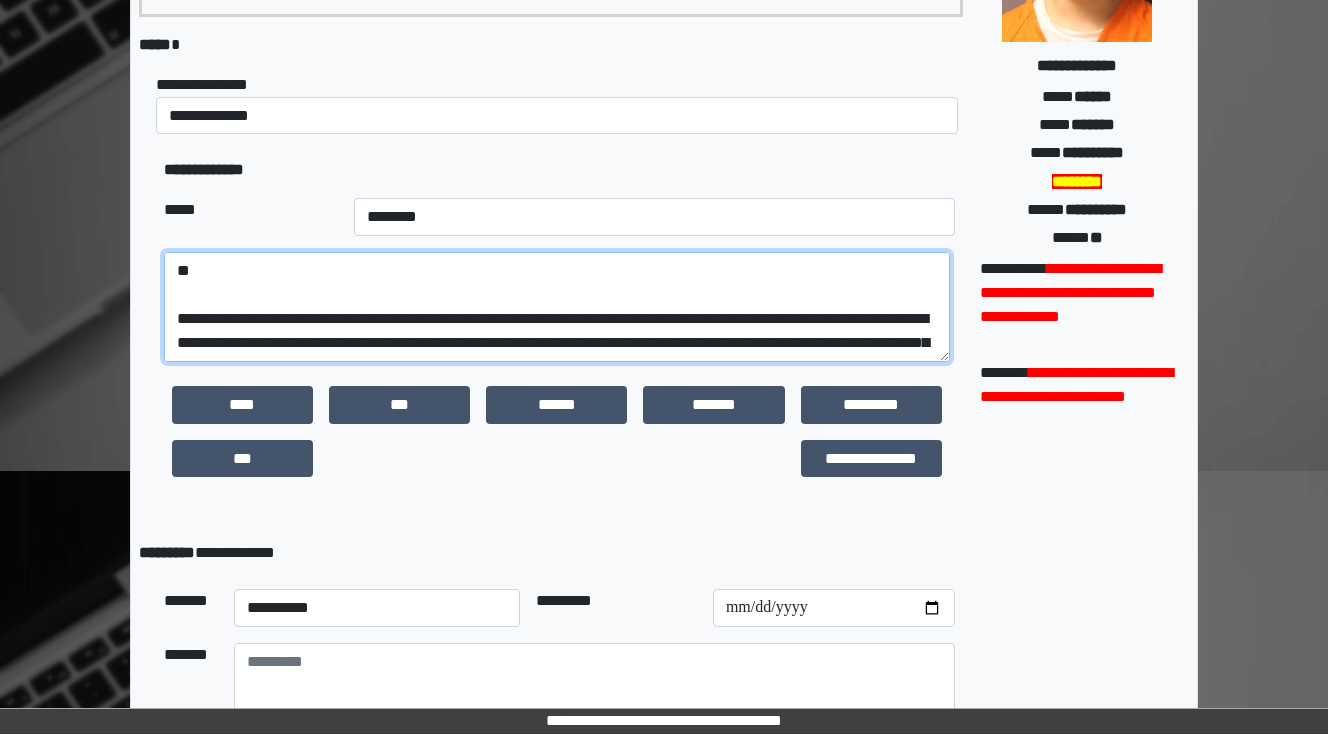 scroll, scrollTop: 256, scrollLeft: 0, axis: vertical 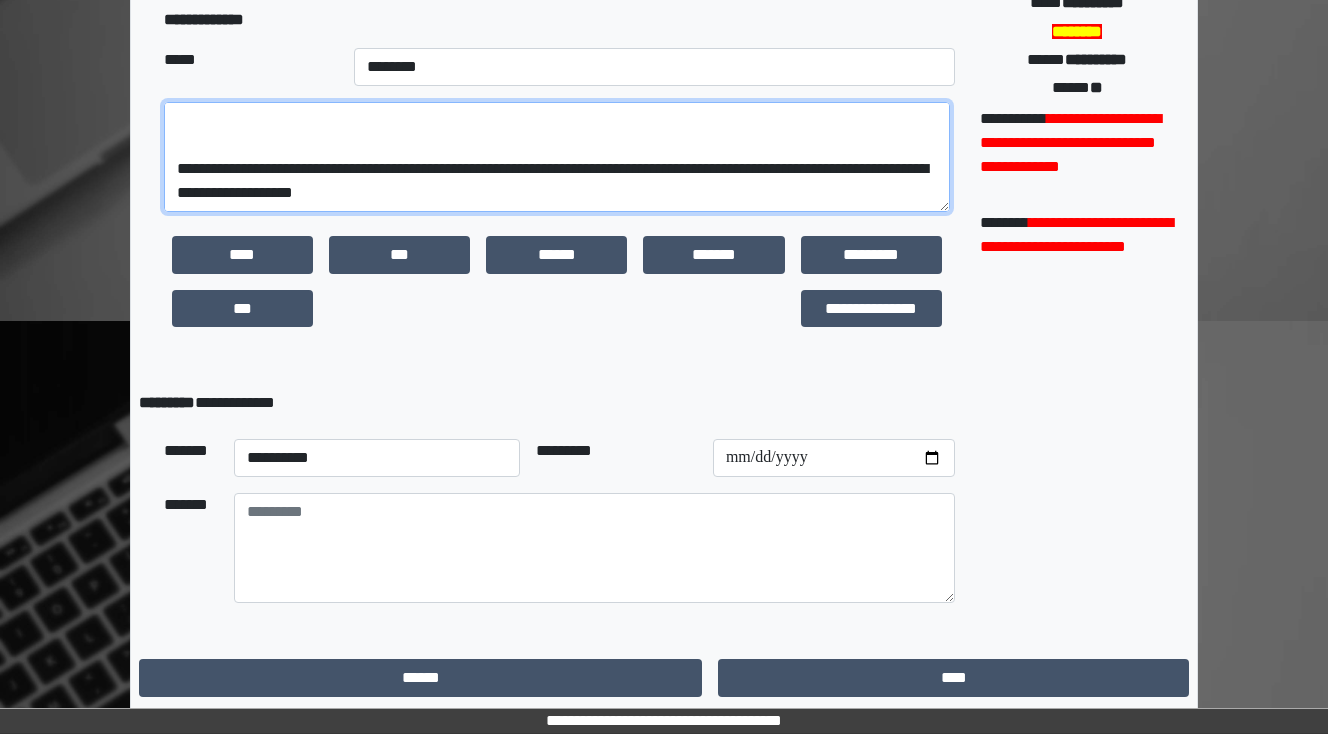 click on "**********" at bounding box center (557, 157) 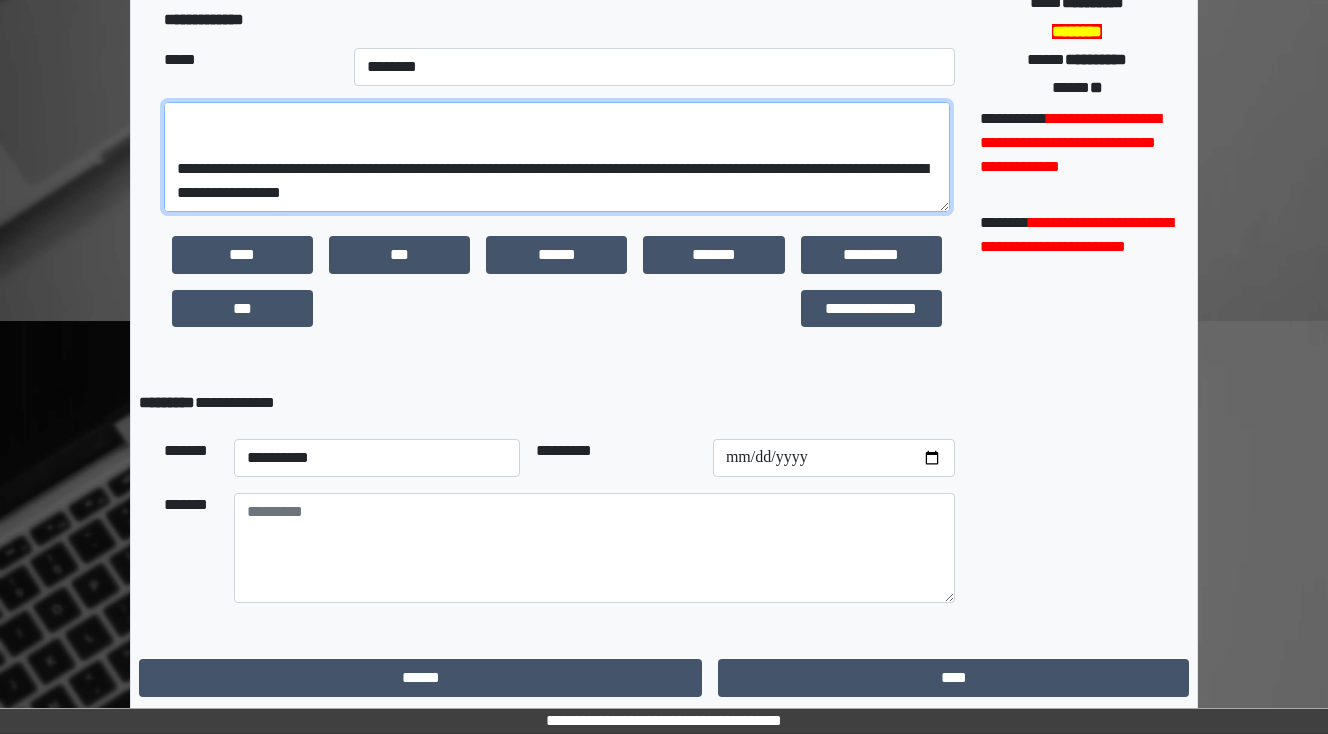scroll, scrollTop: 240, scrollLeft: 0, axis: vertical 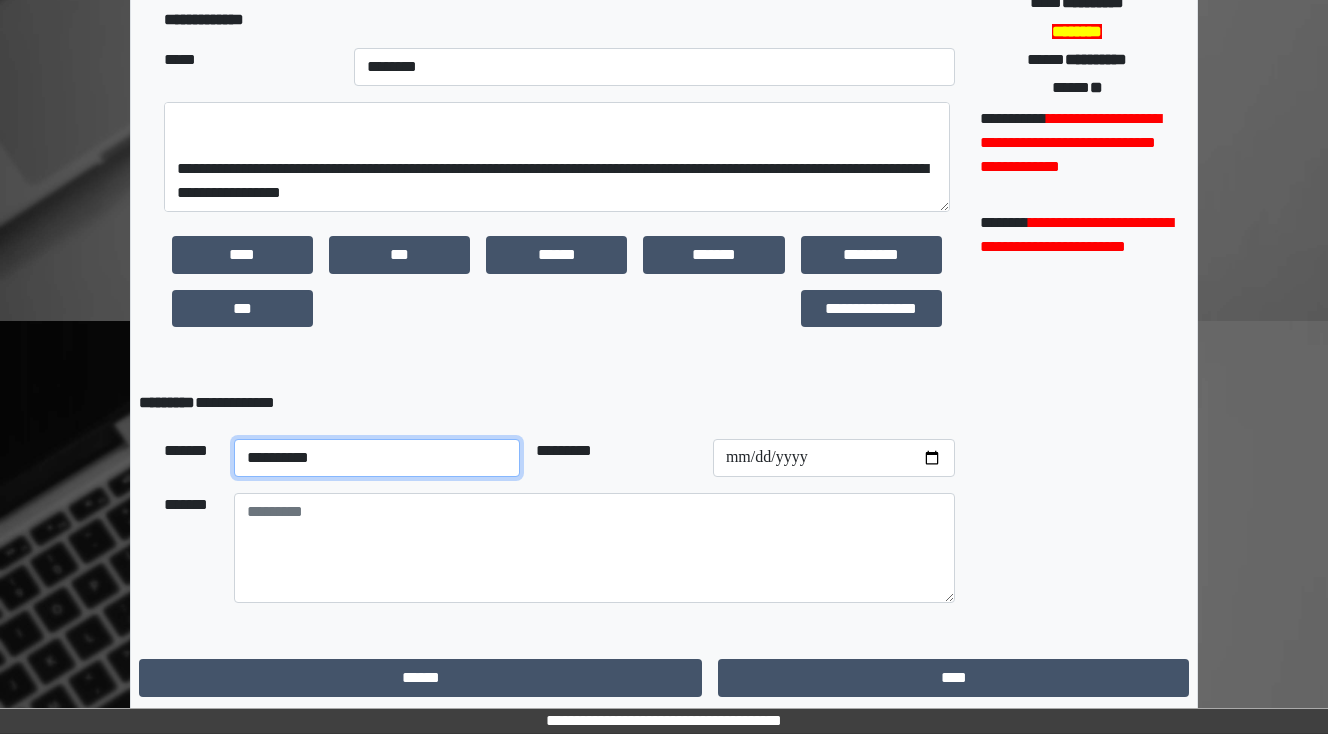 click on "**********" at bounding box center (377, 458) 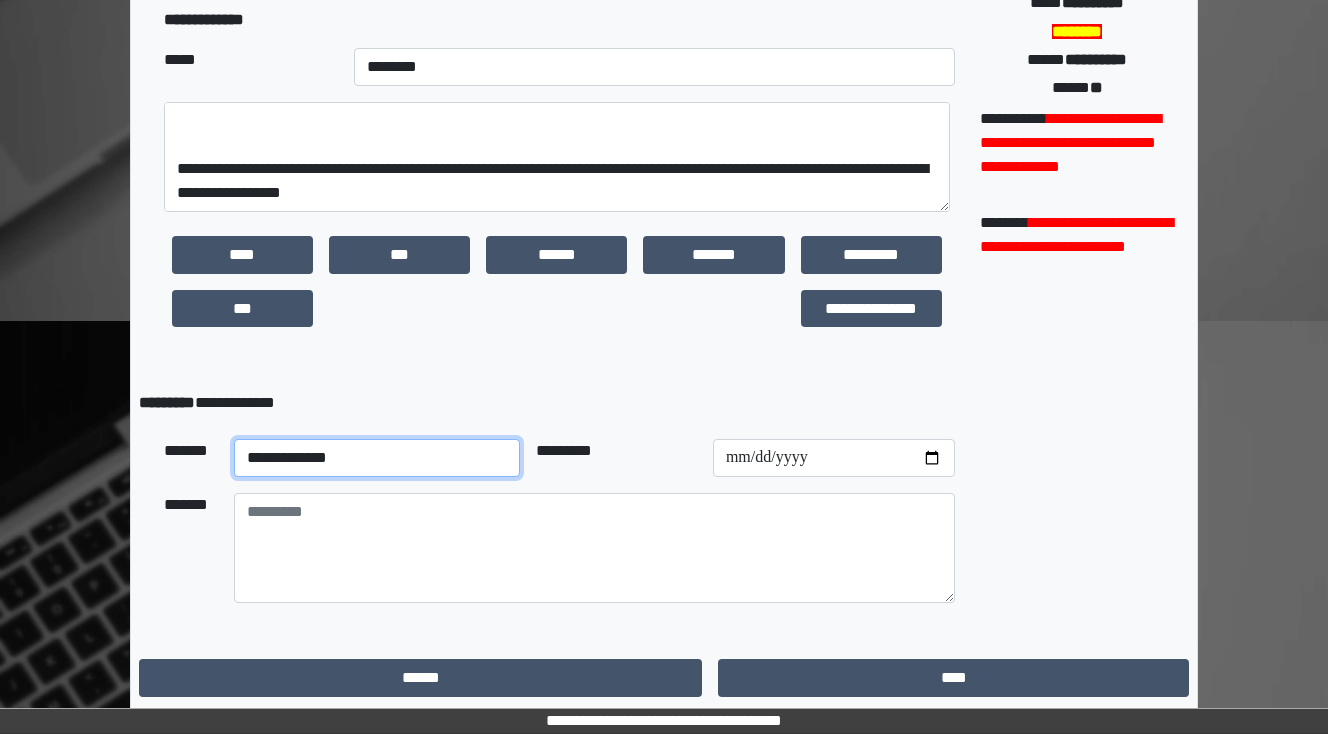 click on "**********" at bounding box center [377, 458] 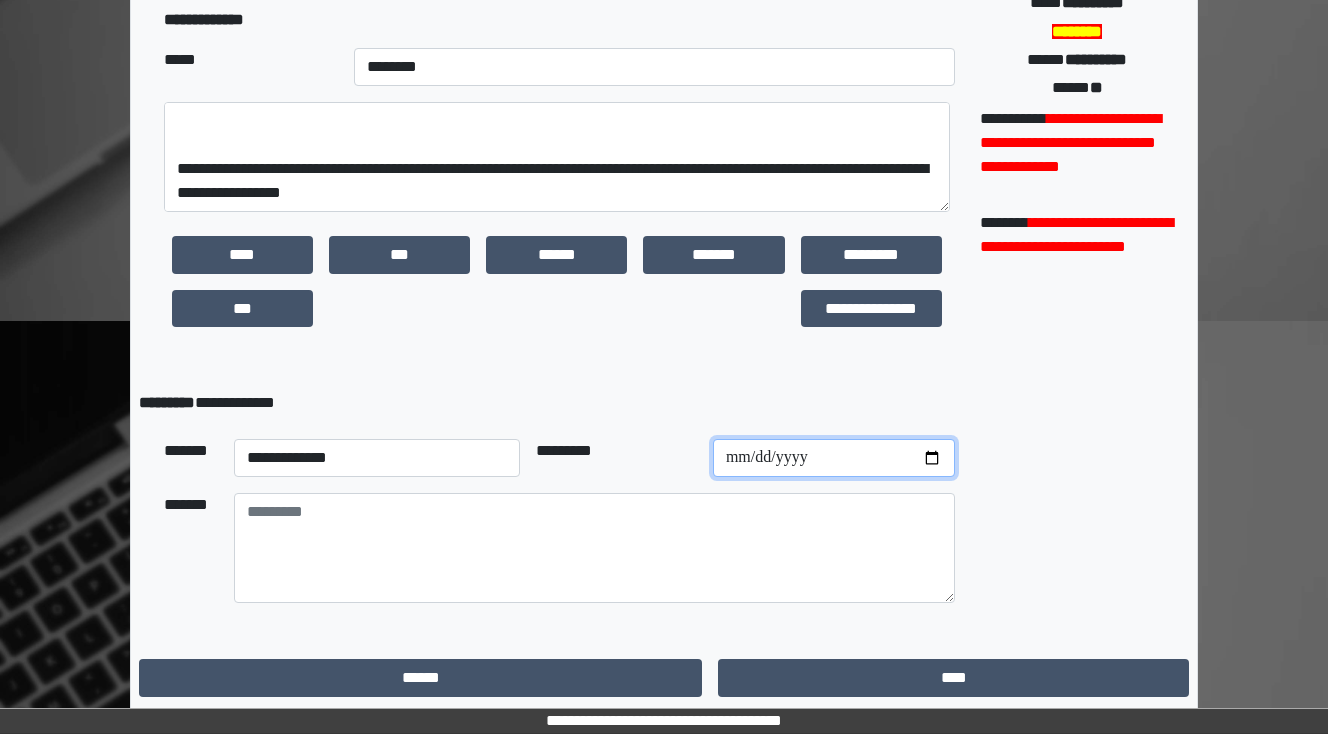 click at bounding box center (834, 458) 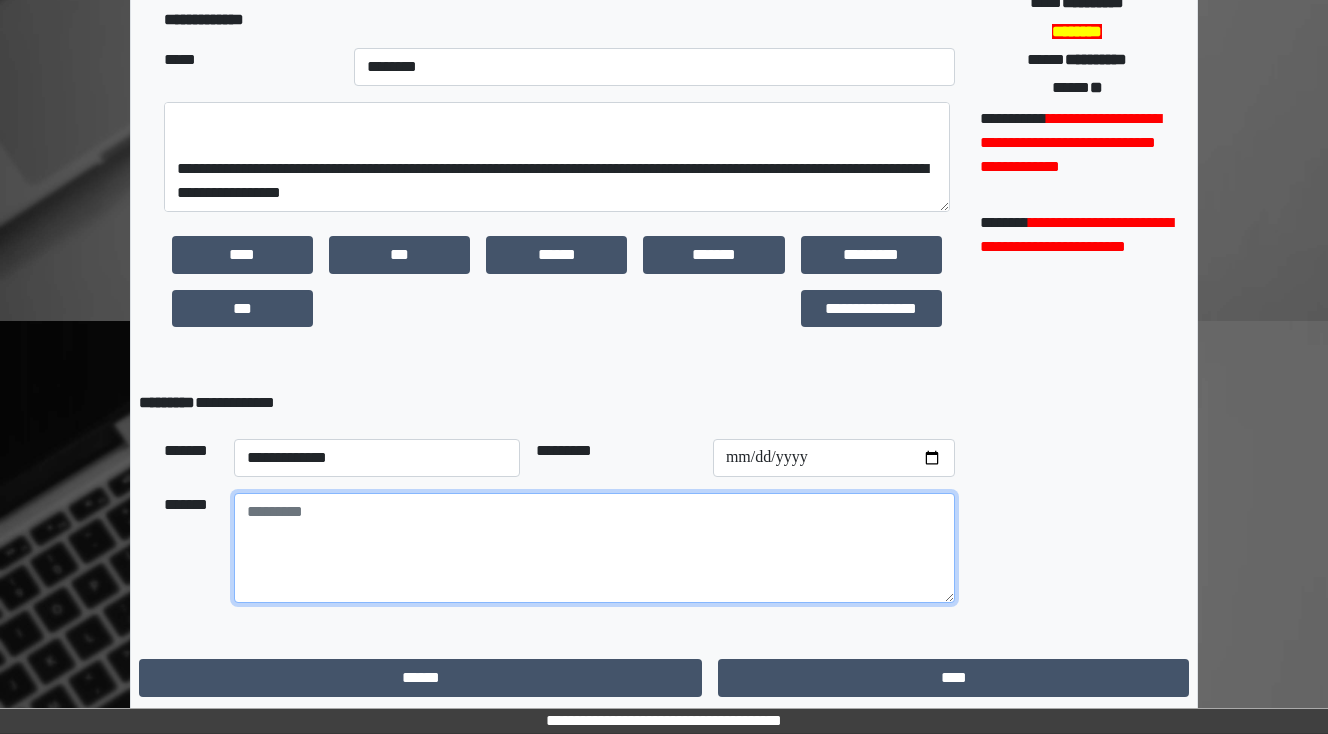 click at bounding box center (594, 548) 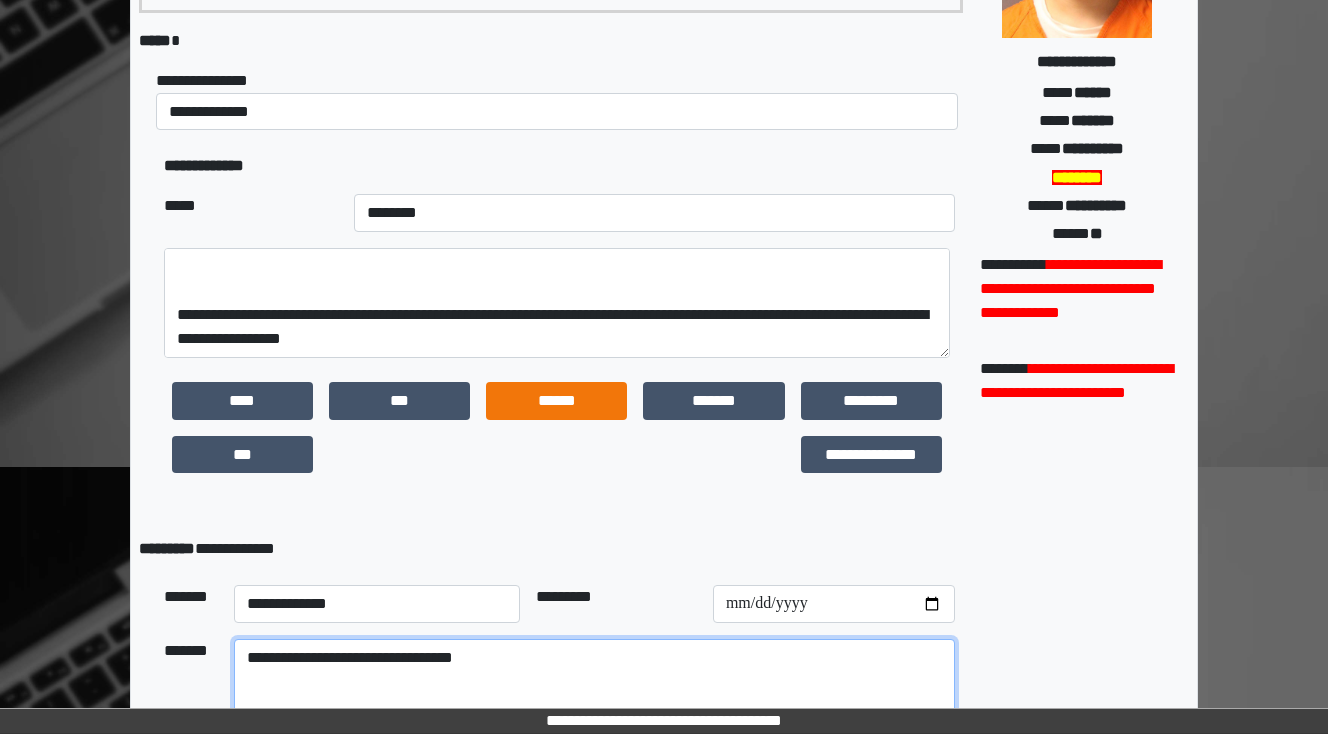 scroll, scrollTop: 230, scrollLeft: 0, axis: vertical 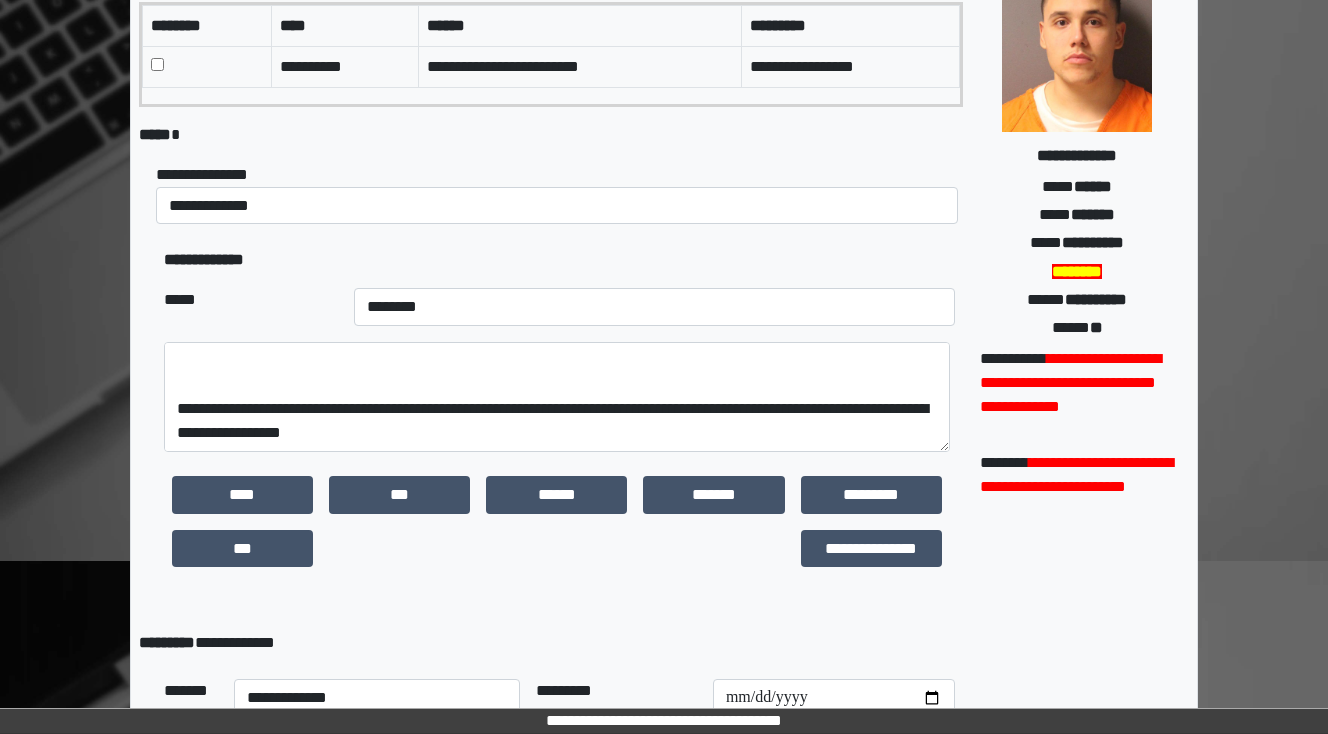 type on "**********" 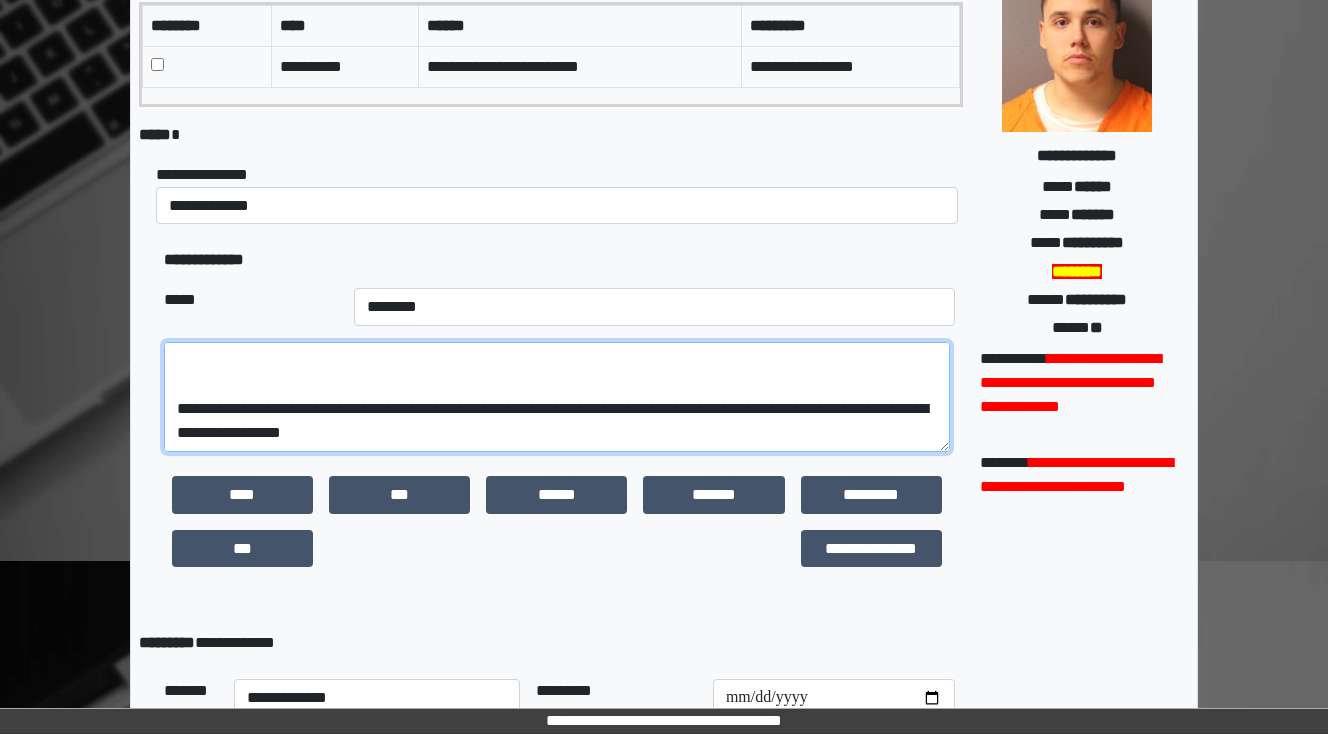 click on "**********" at bounding box center (557, 397) 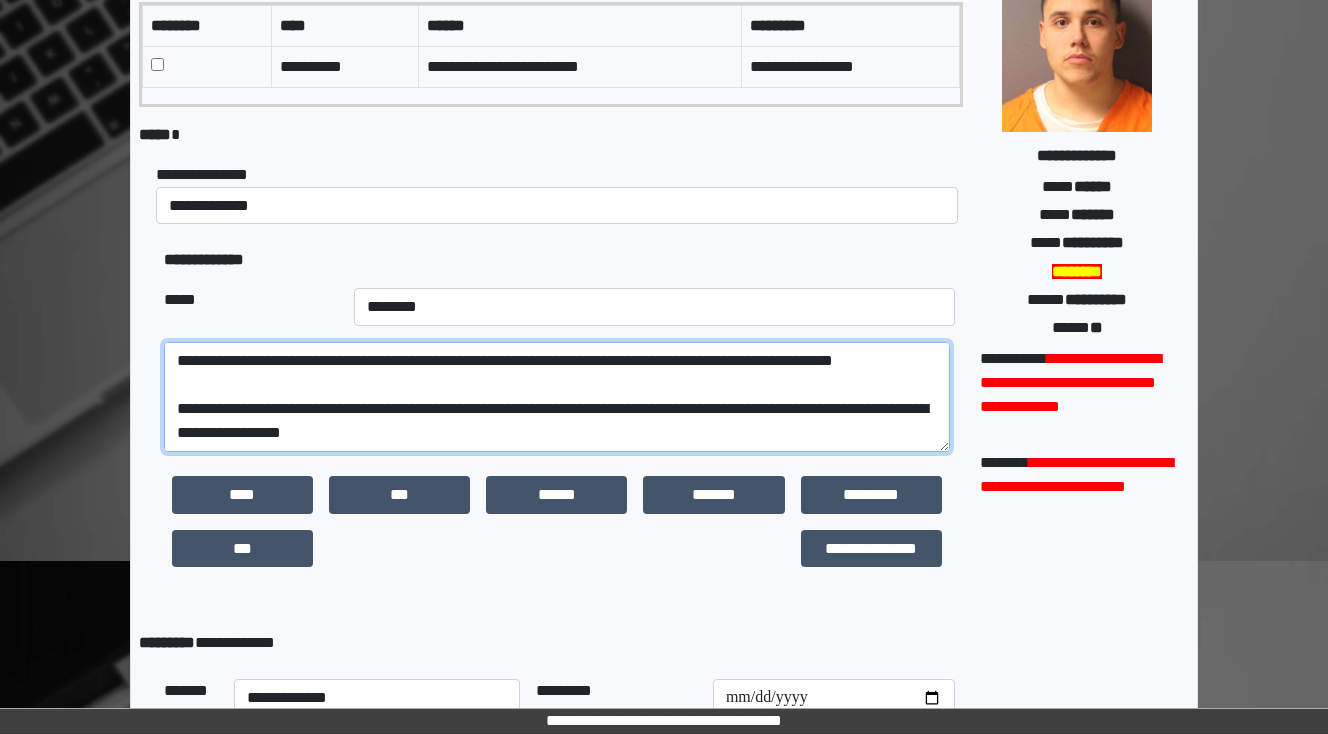 scroll, scrollTop: 192, scrollLeft: 0, axis: vertical 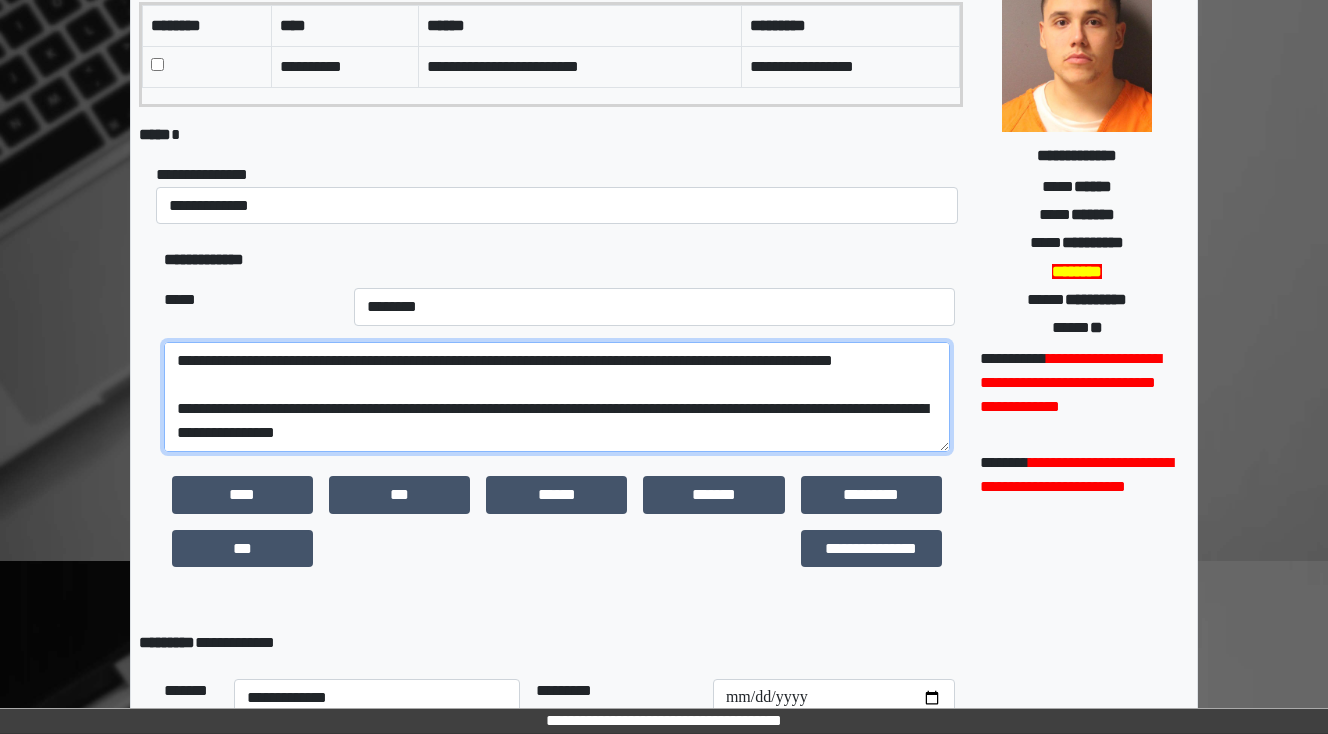 click on "**********" at bounding box center (557, 397) 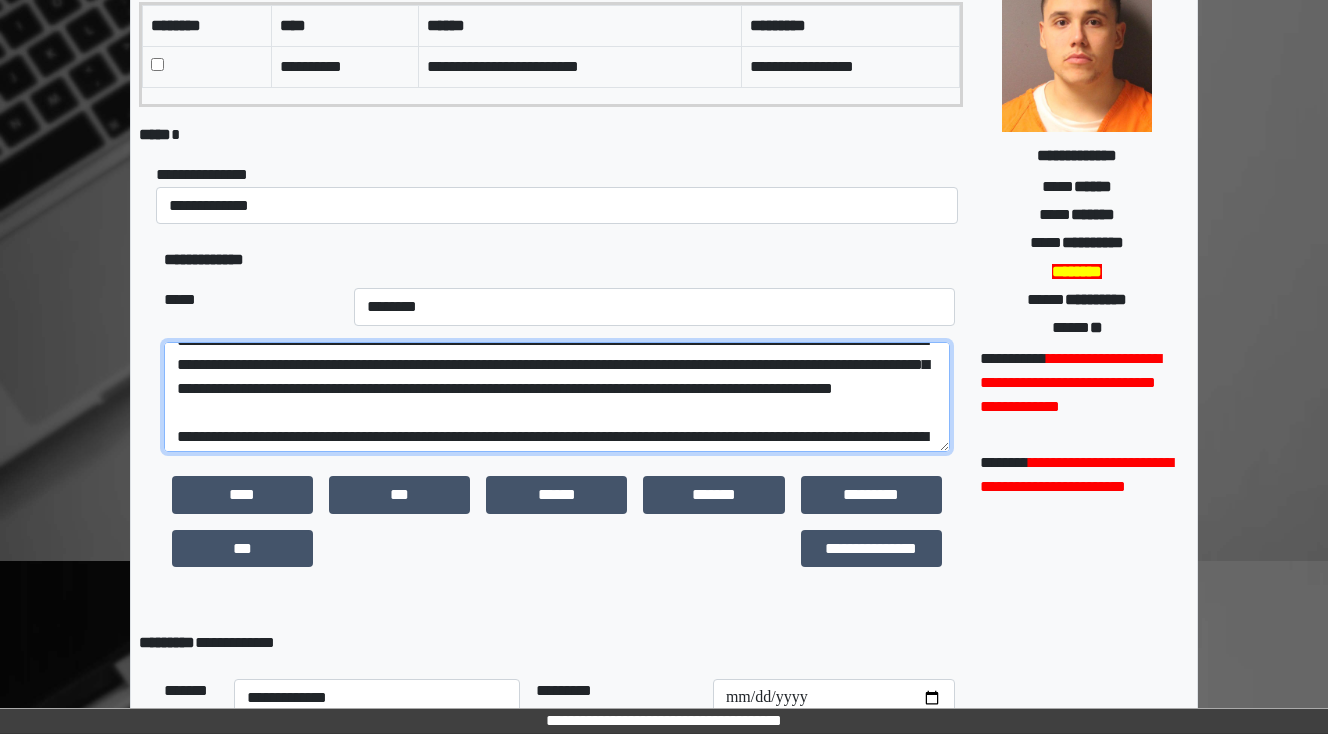 scroll, scrollTop: 112, scrollLeft: 0, axis: vertical 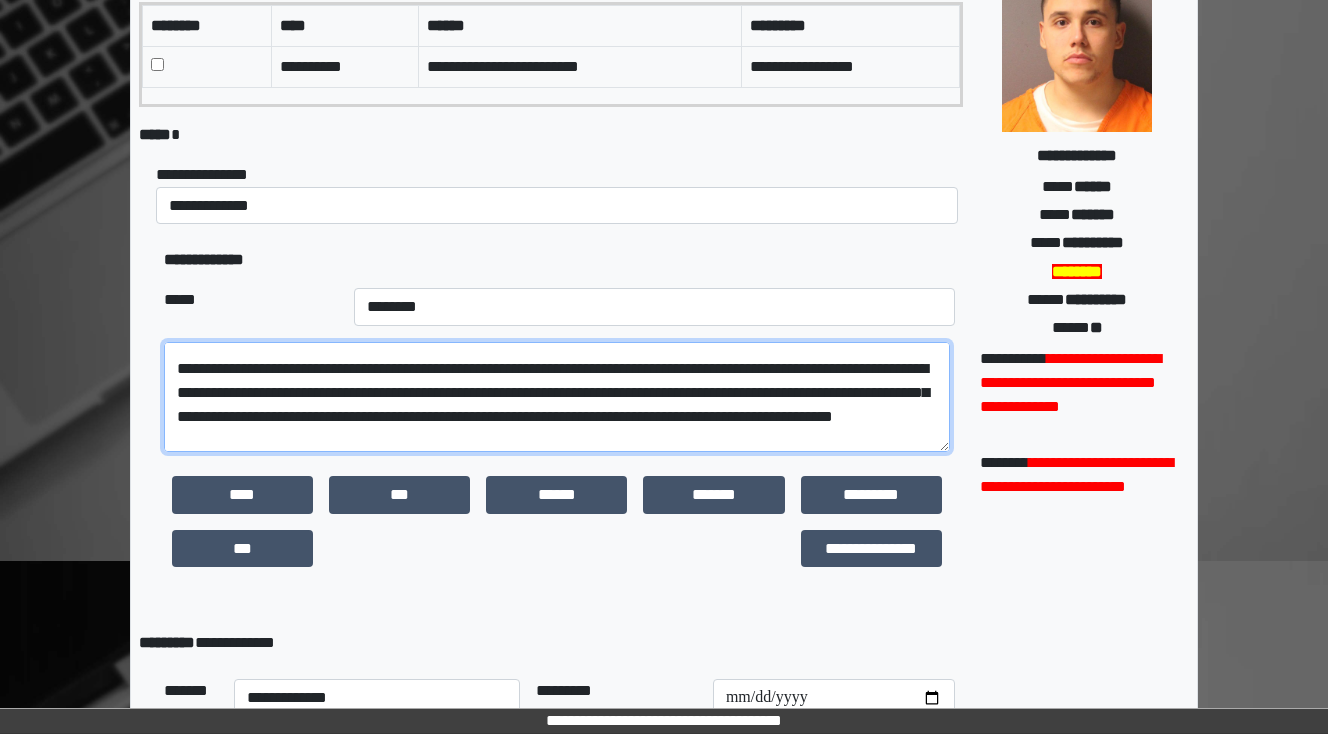 click on "**********" at bounding box center (557, 397) 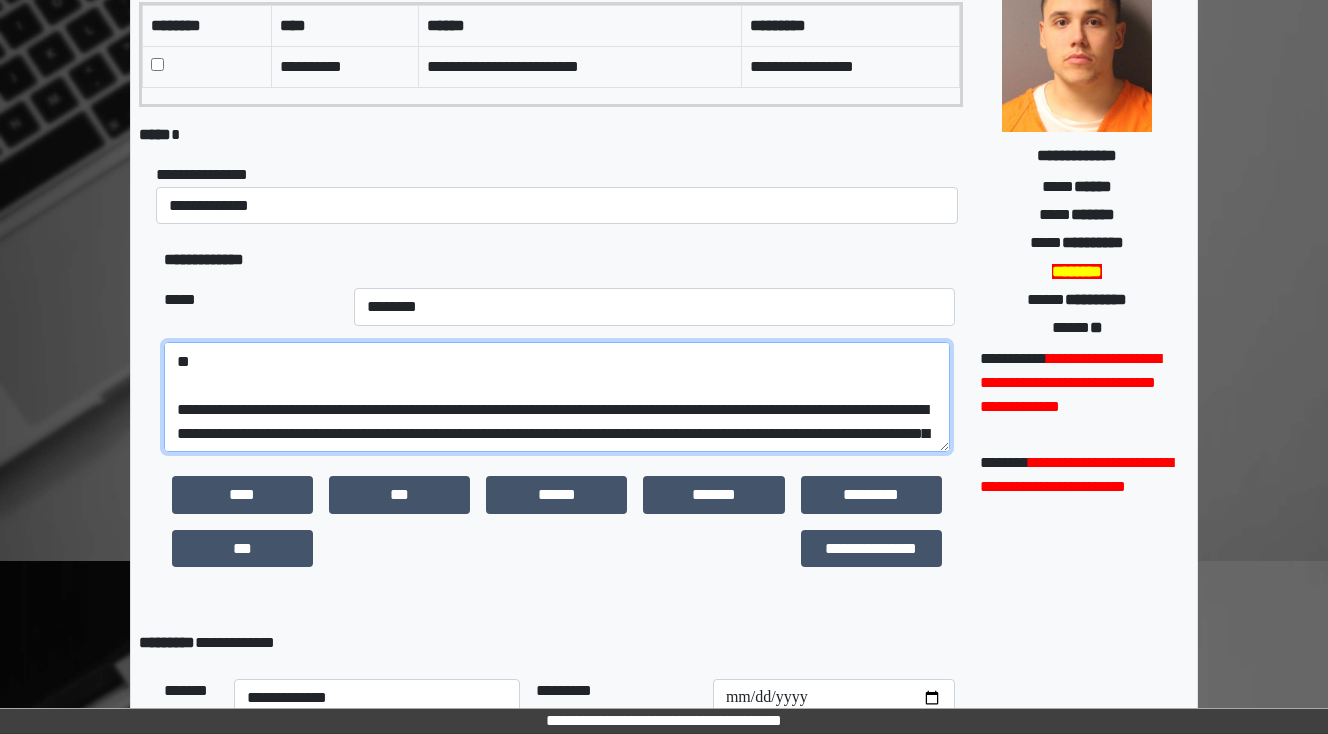 scroll, scrollTop: 32, scrollLeft: 0, axis: vertical 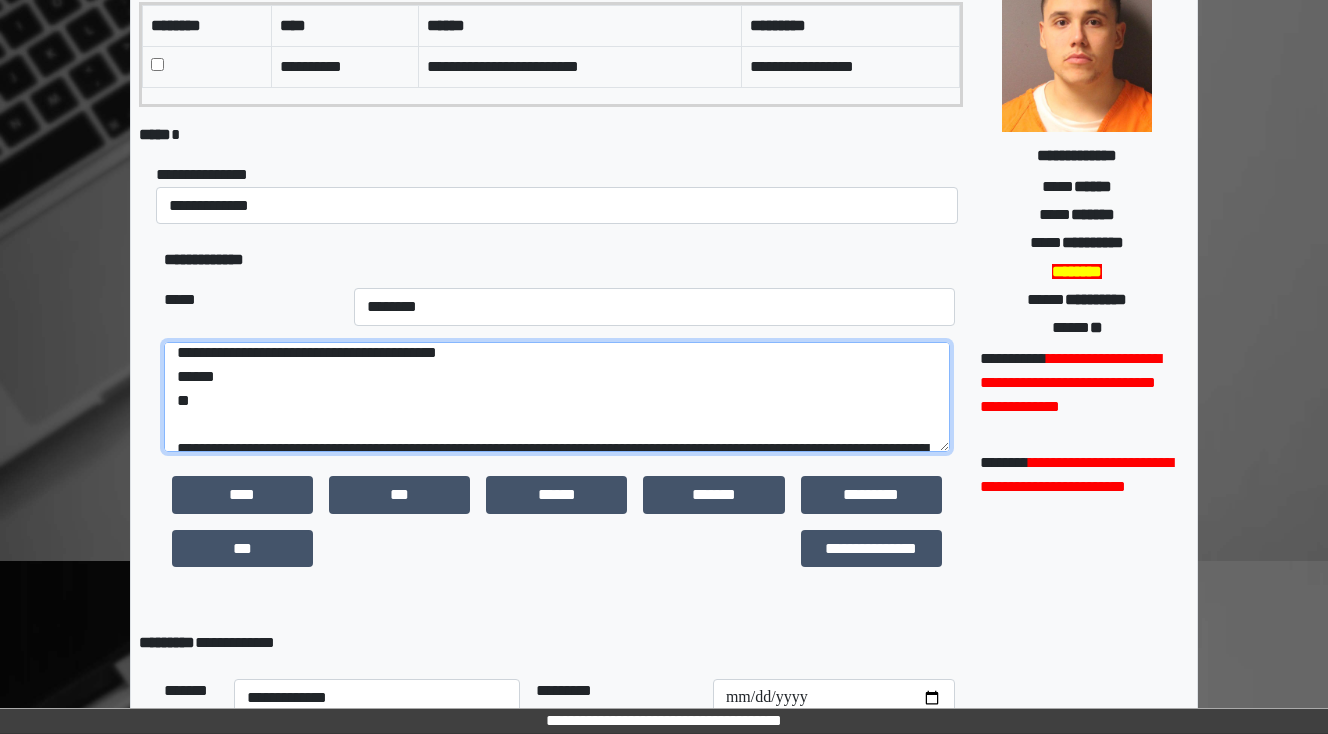 click on "**********" at bounding box center [557, 397] 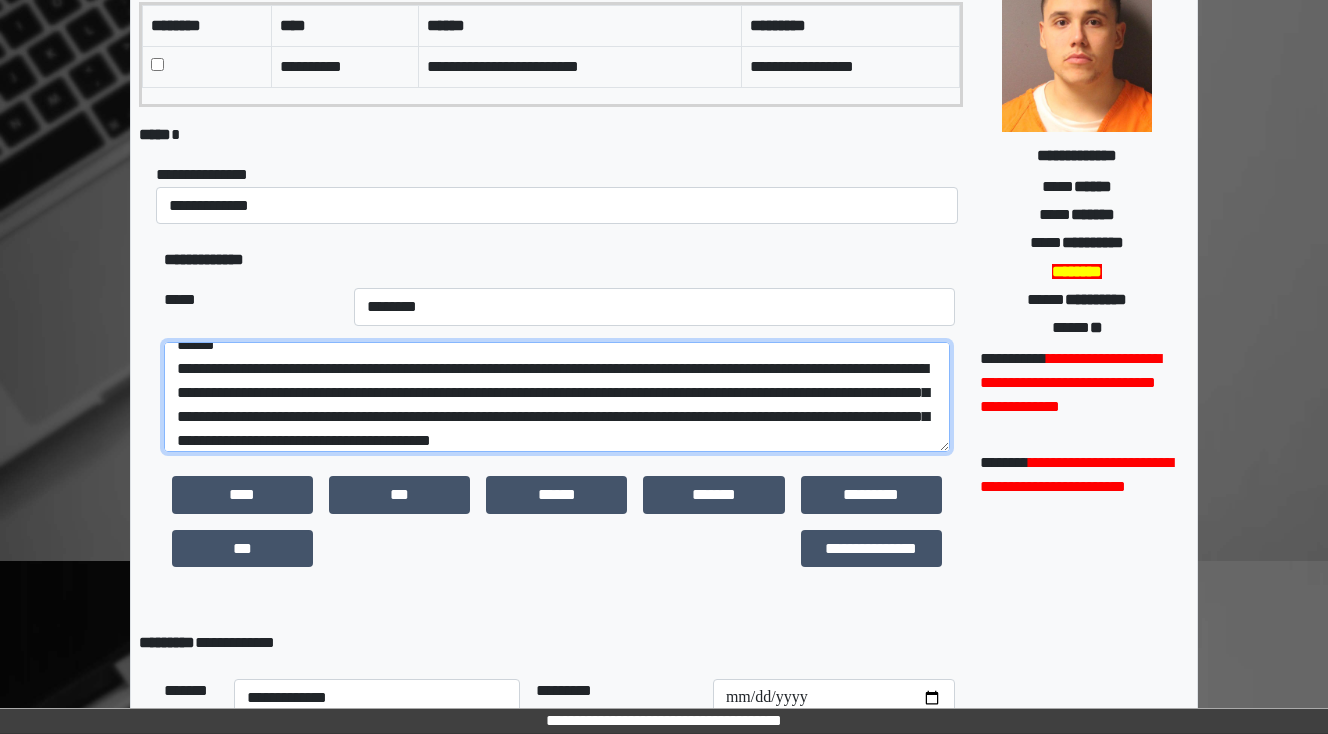 scroll, scrollTop: 88, scrollLeft: 0, axis: vertical 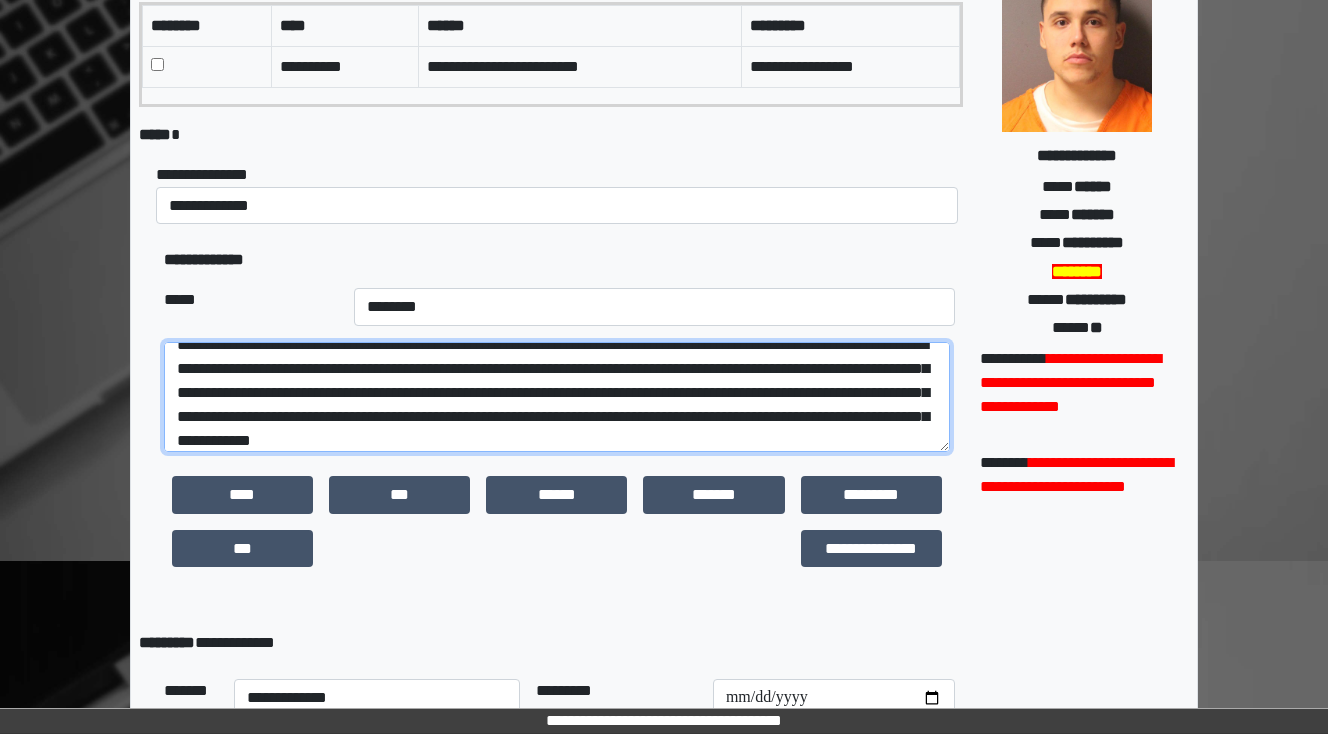 click at bounding box center (557, 397) 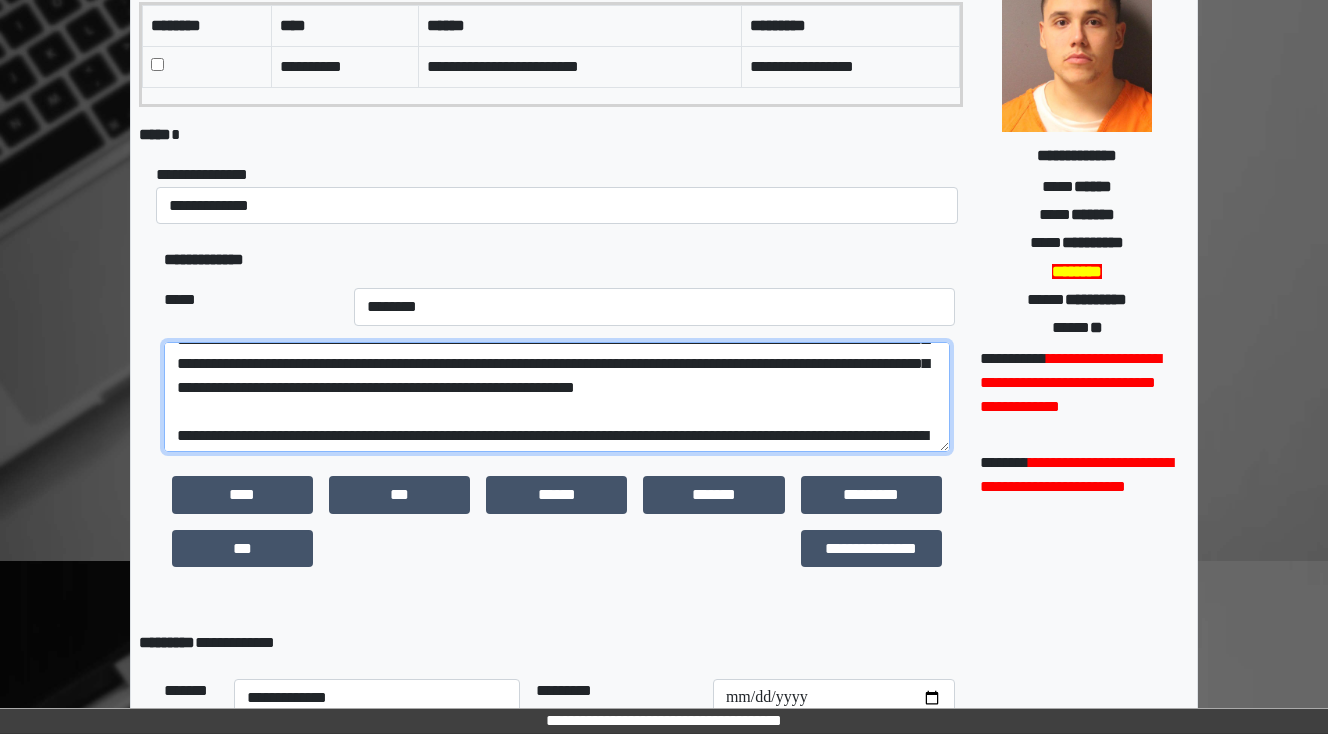 scroll, scrollTop: 168, scrollLeft: 0, axis: vertical 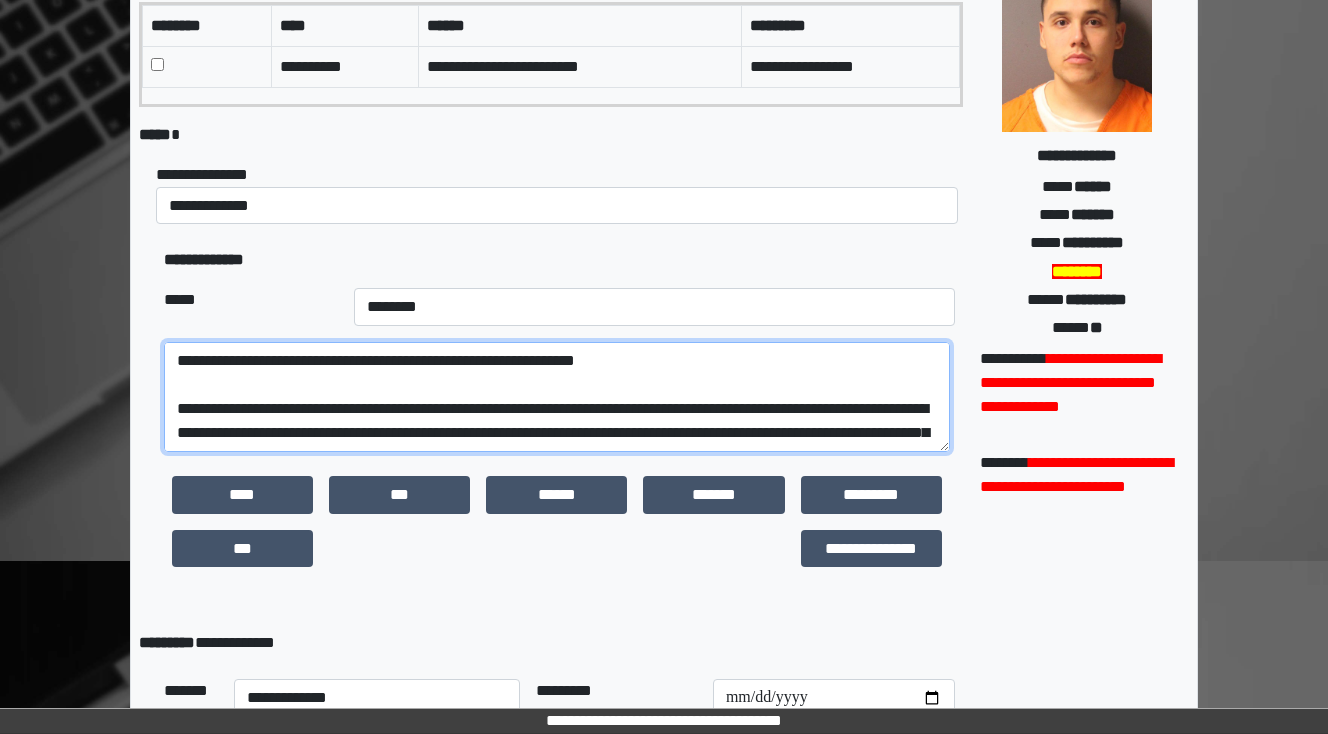 click at bounding box center (557, 397) 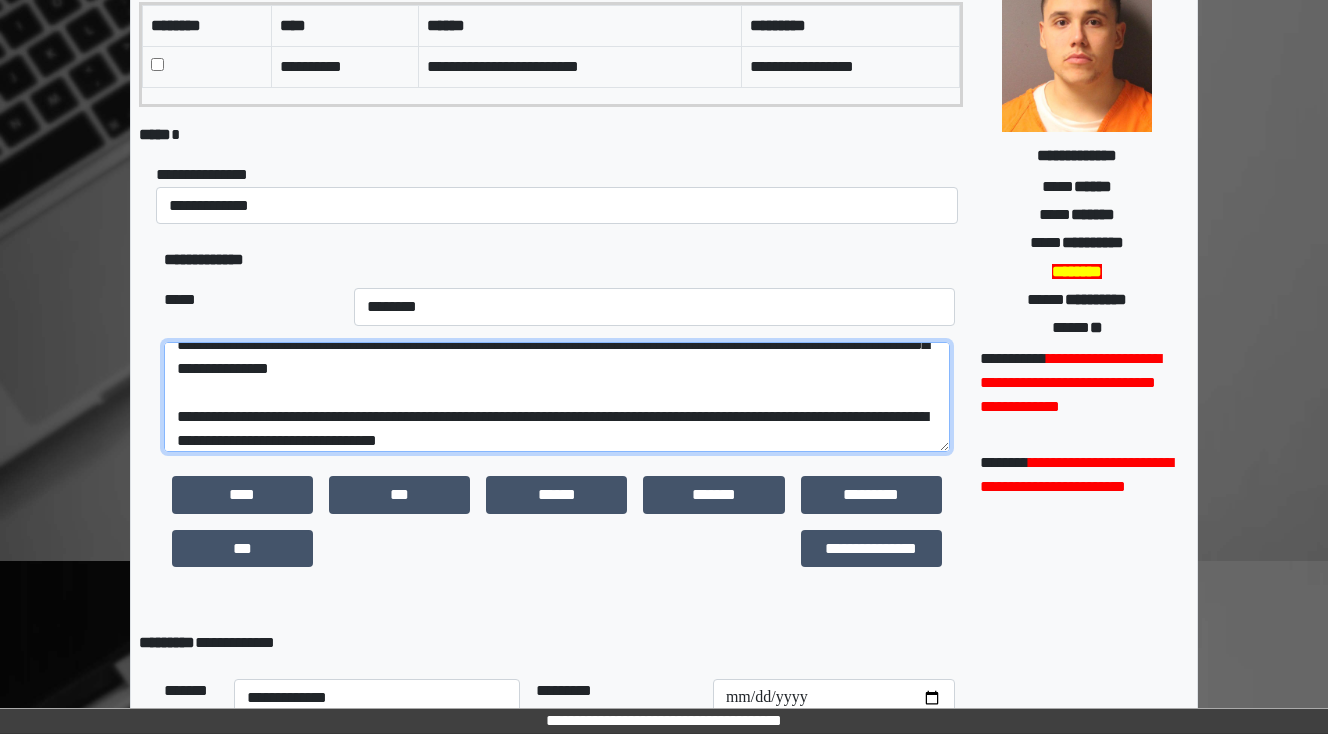 scroll, scrollTop: 312, scrollLeft: 0, axis: vertical 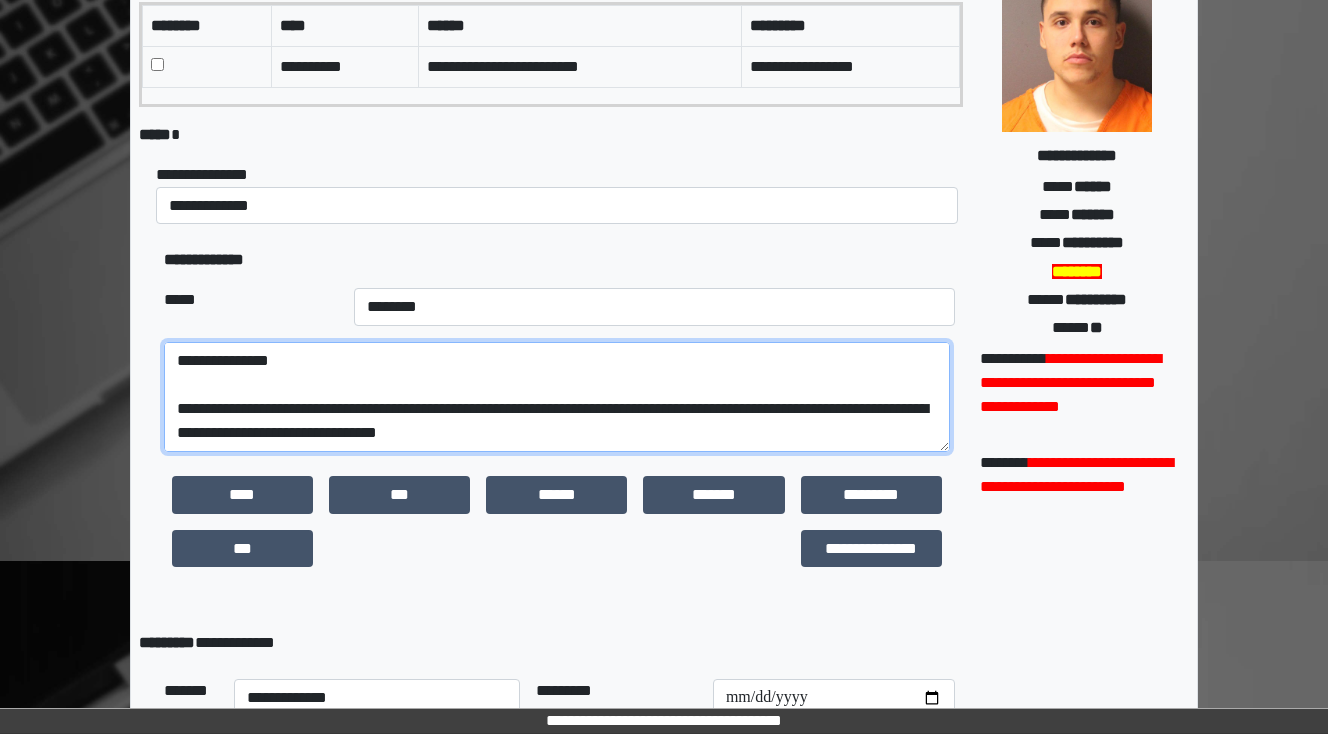 click at bounding box center (557, 397) 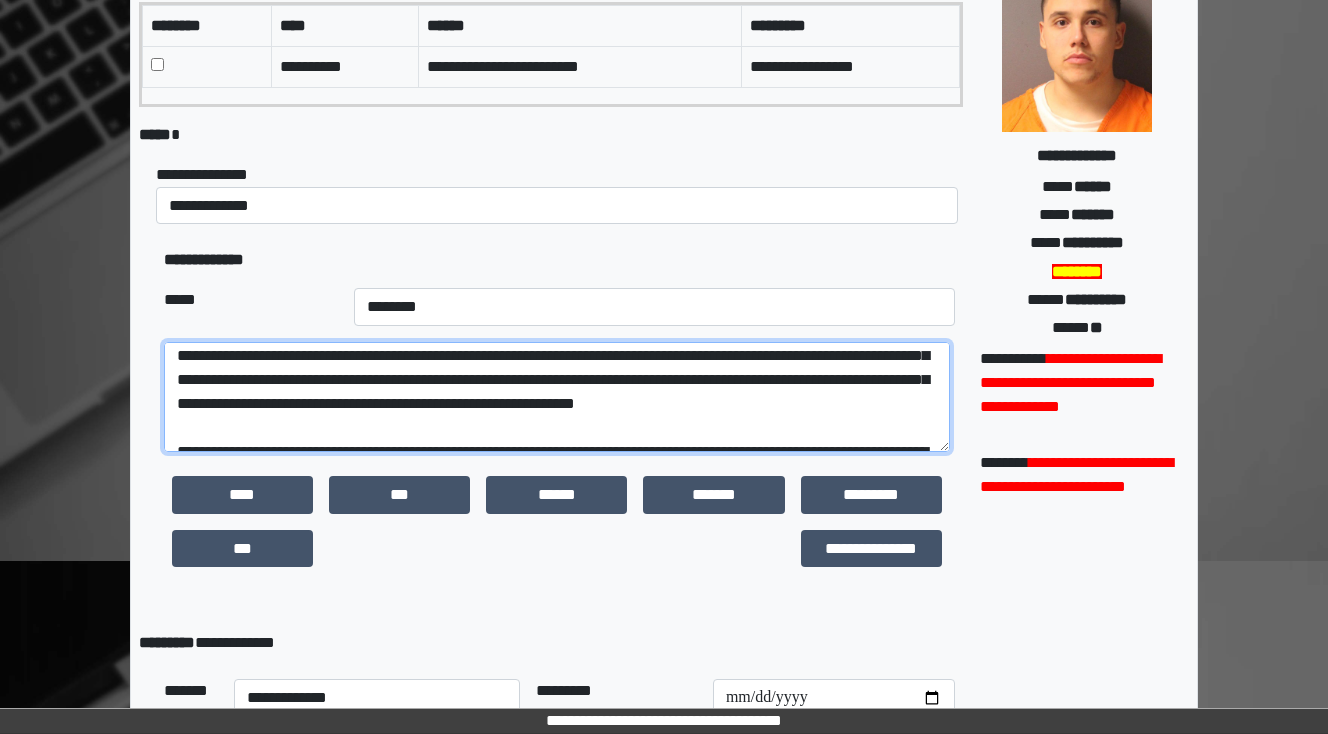 scroll, scrollTop: 152, scrollLeft: 0, axis: vertical 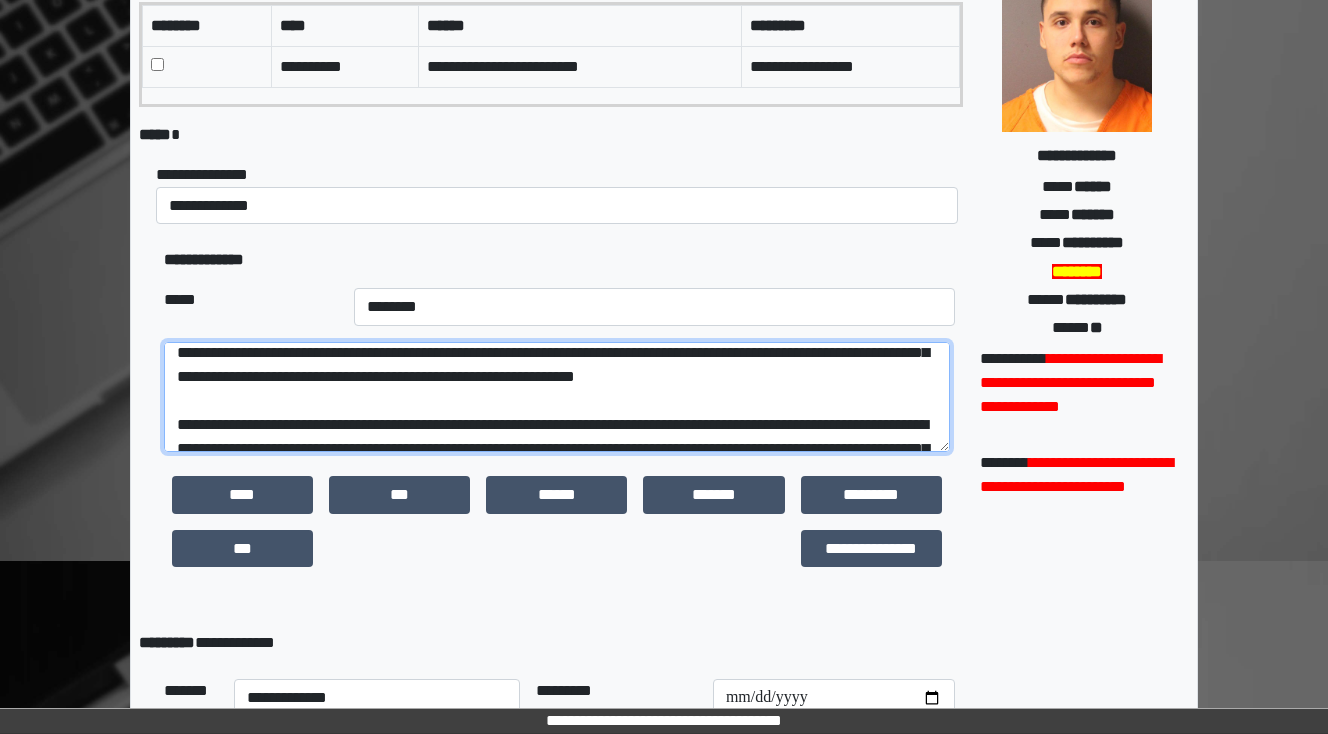 click at bounding box center [557, 397] 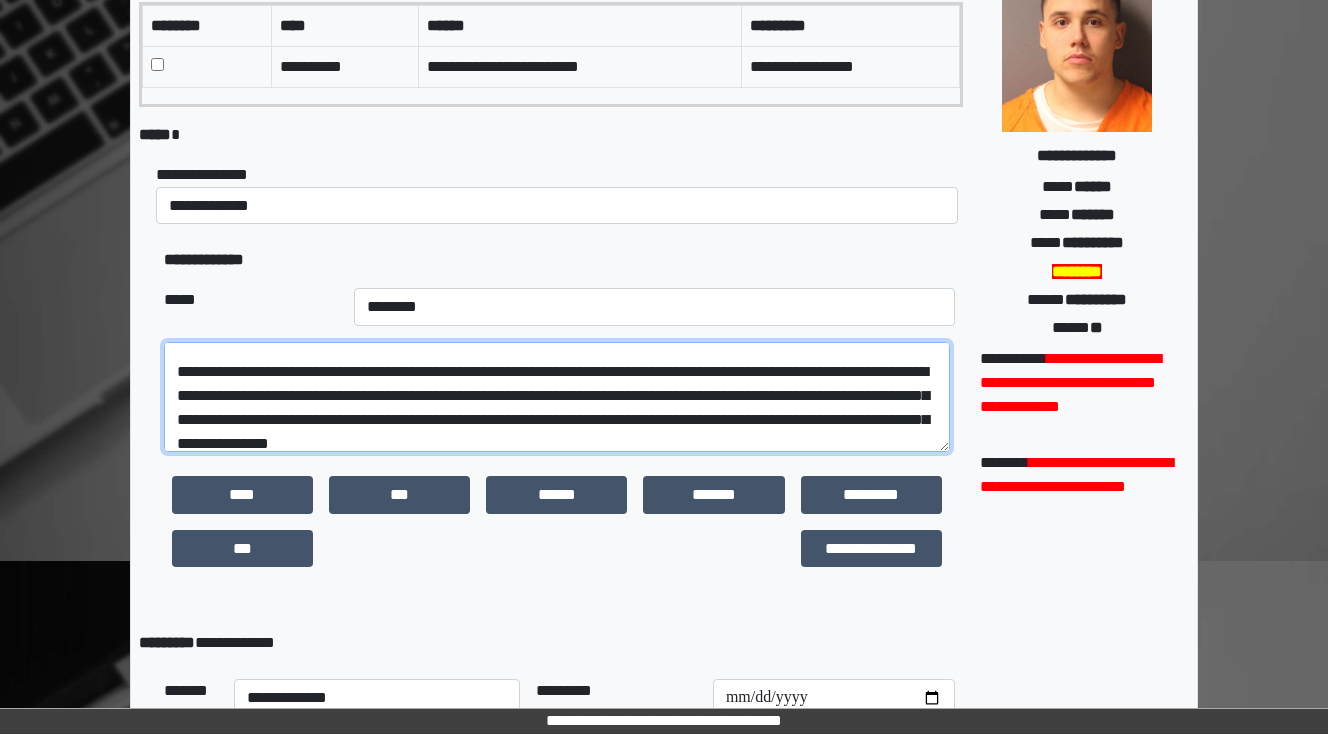 scroll, scrollTop: 336, scrollLeft: 0, axis: vertical 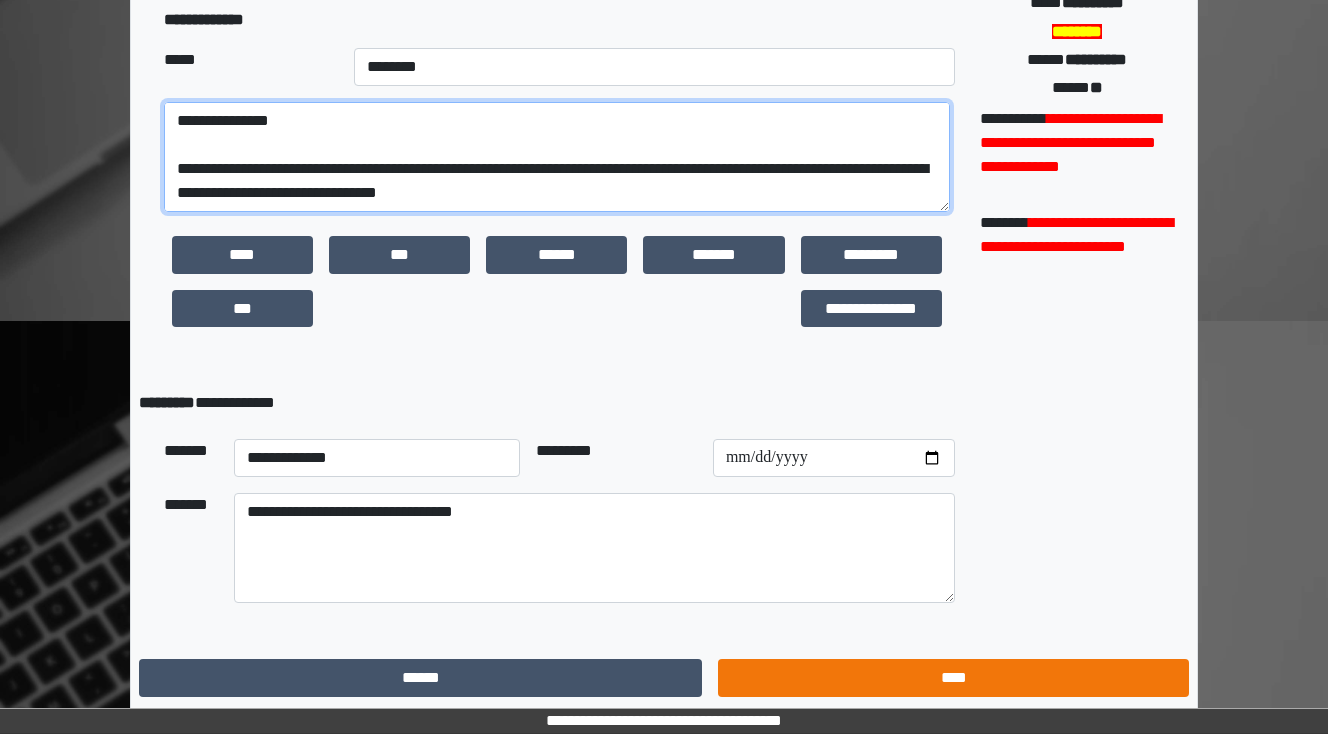 type on "**********" 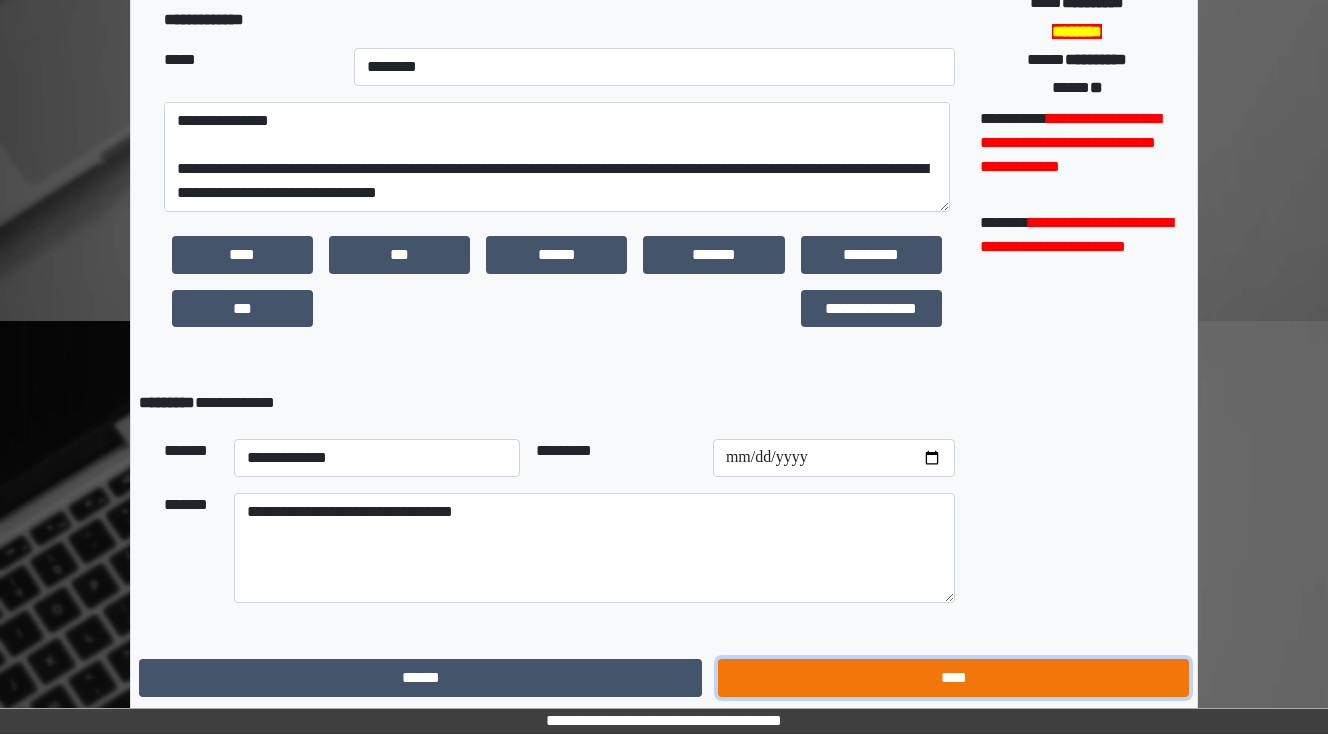 click on "****" at bounding box center (953, 678) 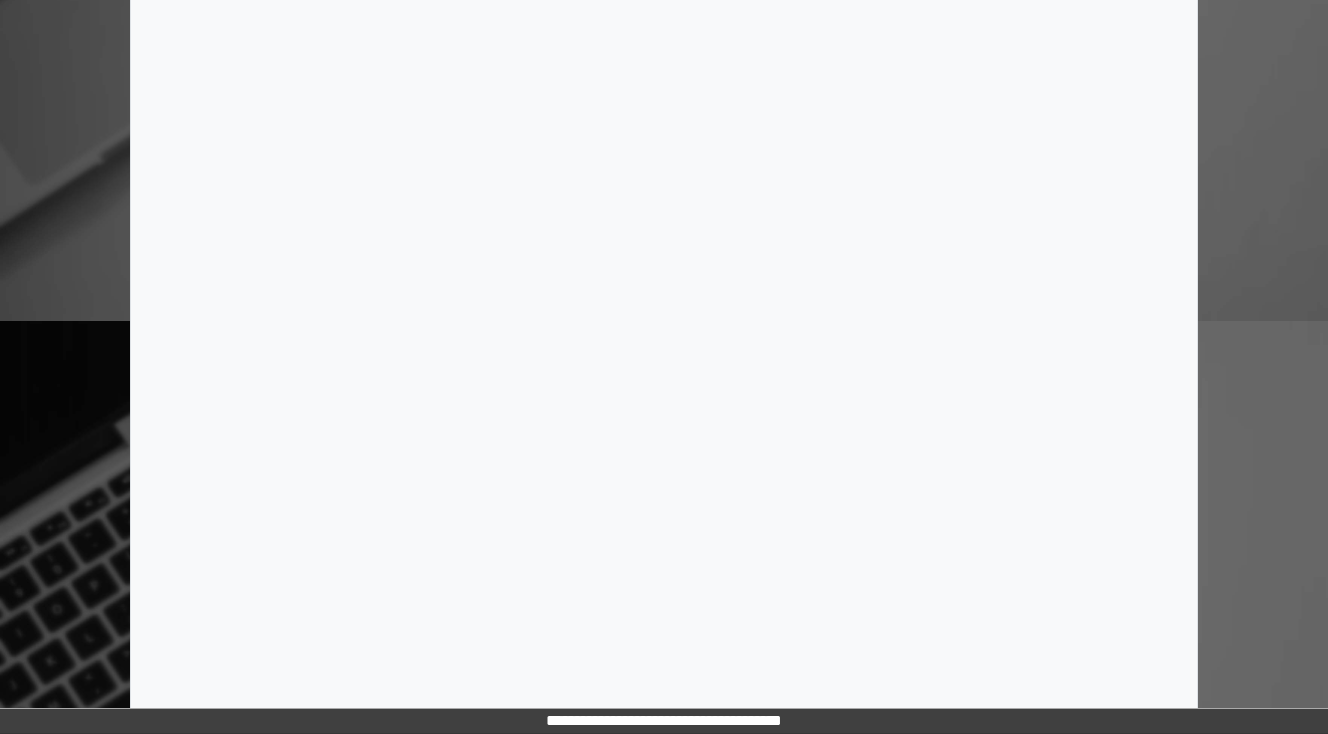 scroll, scrollTop: 0, scrollLeft: 0, axis: both 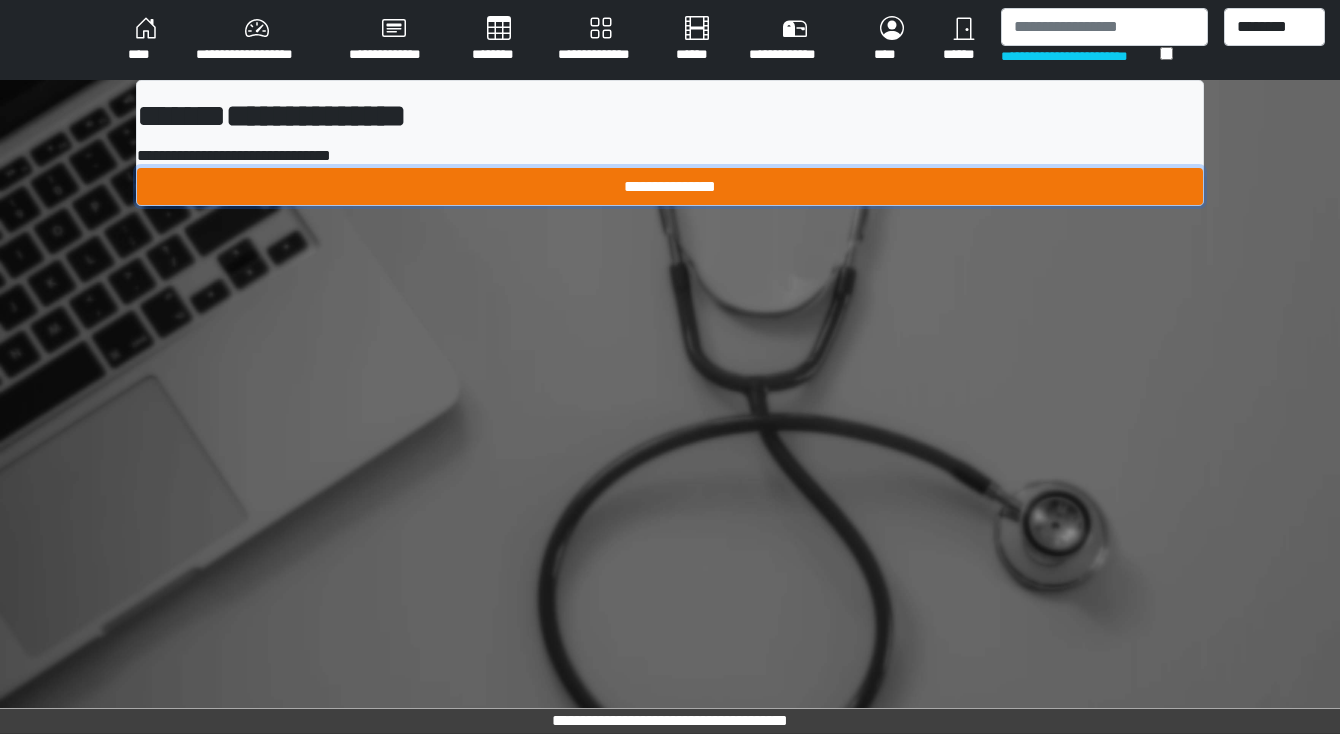click on "**********" at bounding box center (670, 187) 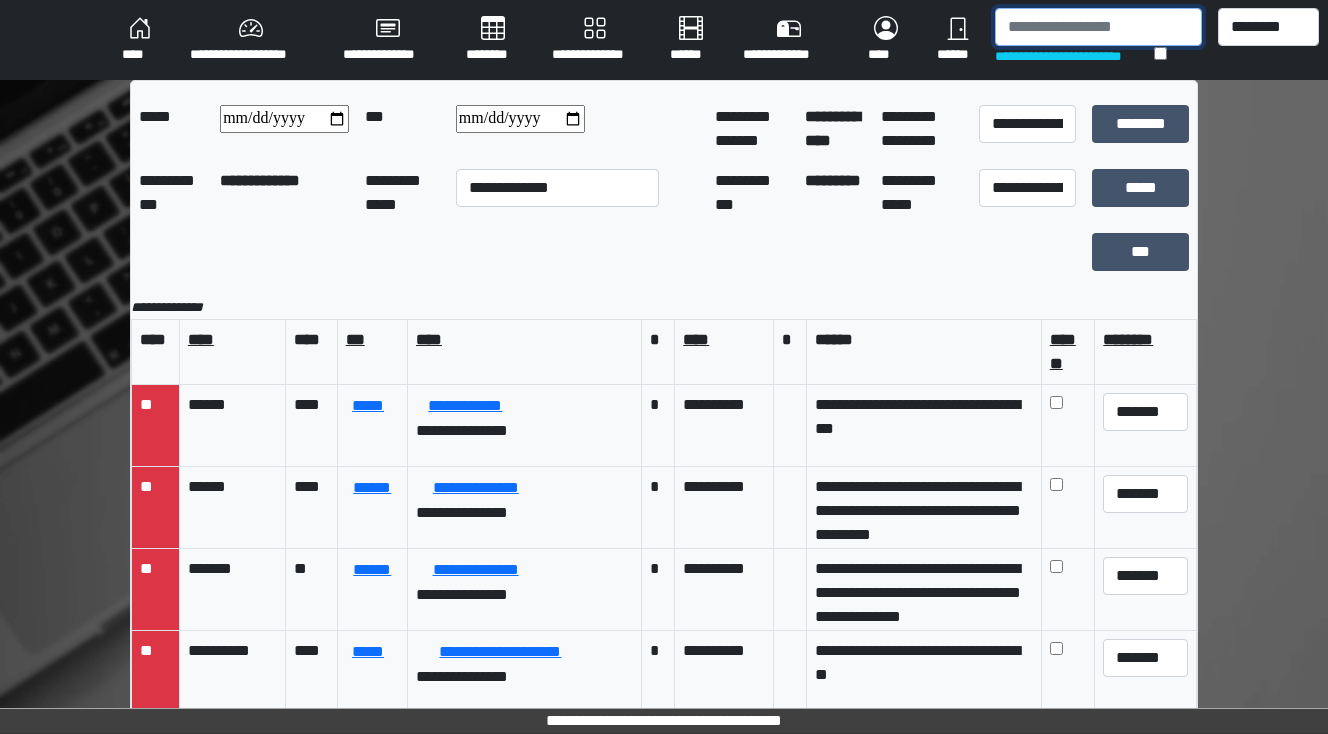 click at bounding box center [1098, 27] 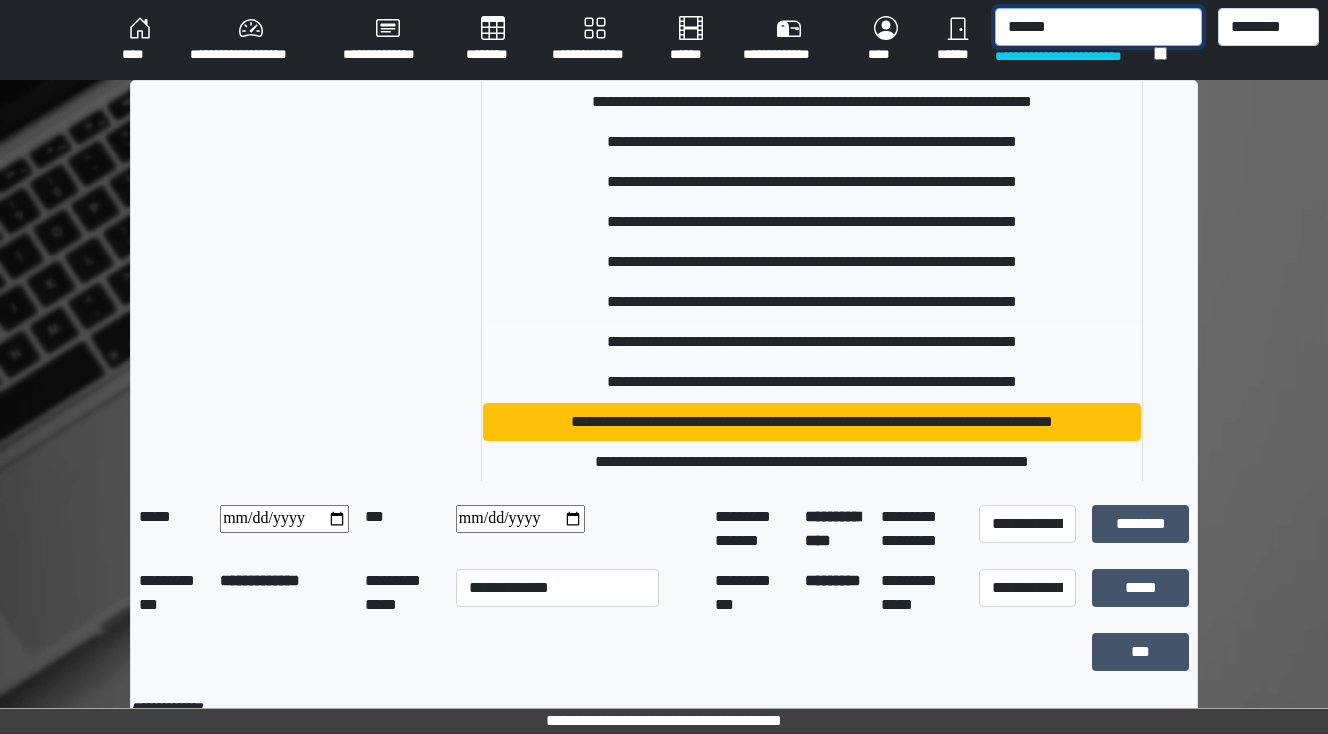 scroll, scrollTop: 568, scrollLeft: 0, axis: vertical 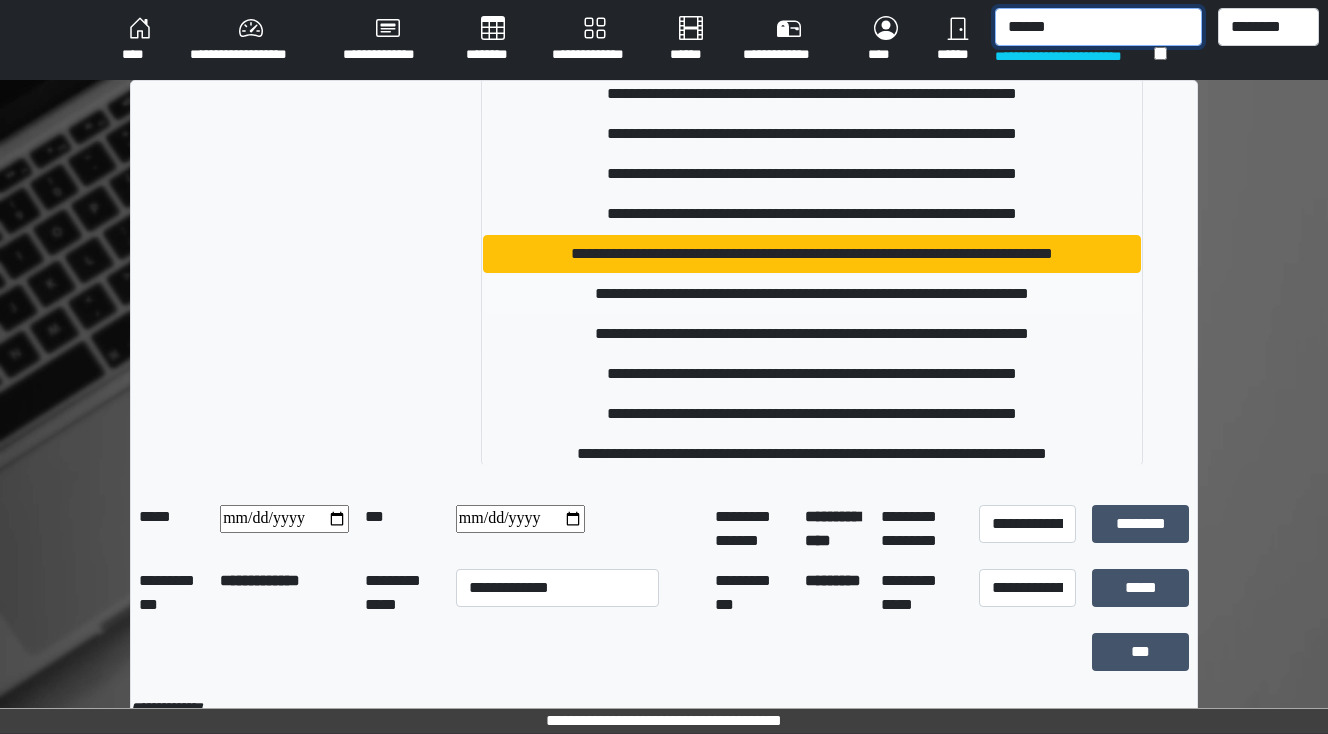 type on "******" 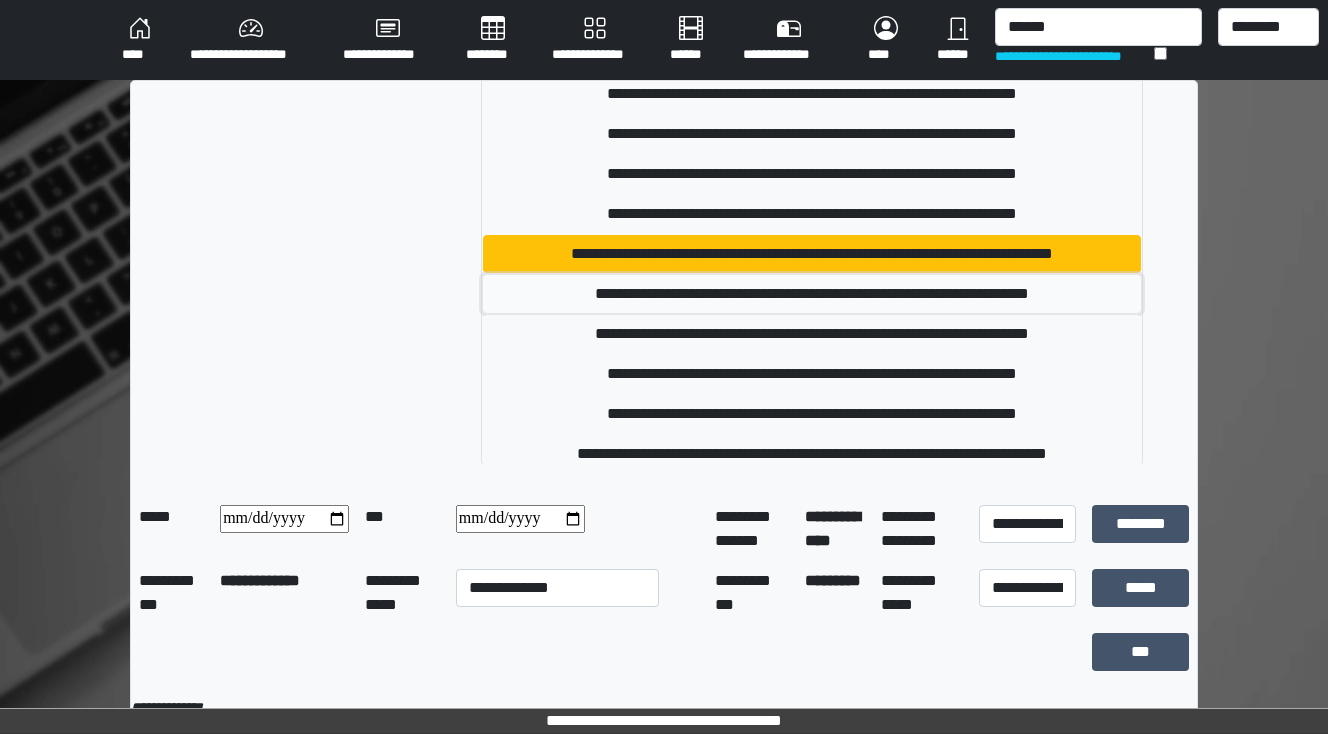 click on "**********" at bounding box center [812, 294] 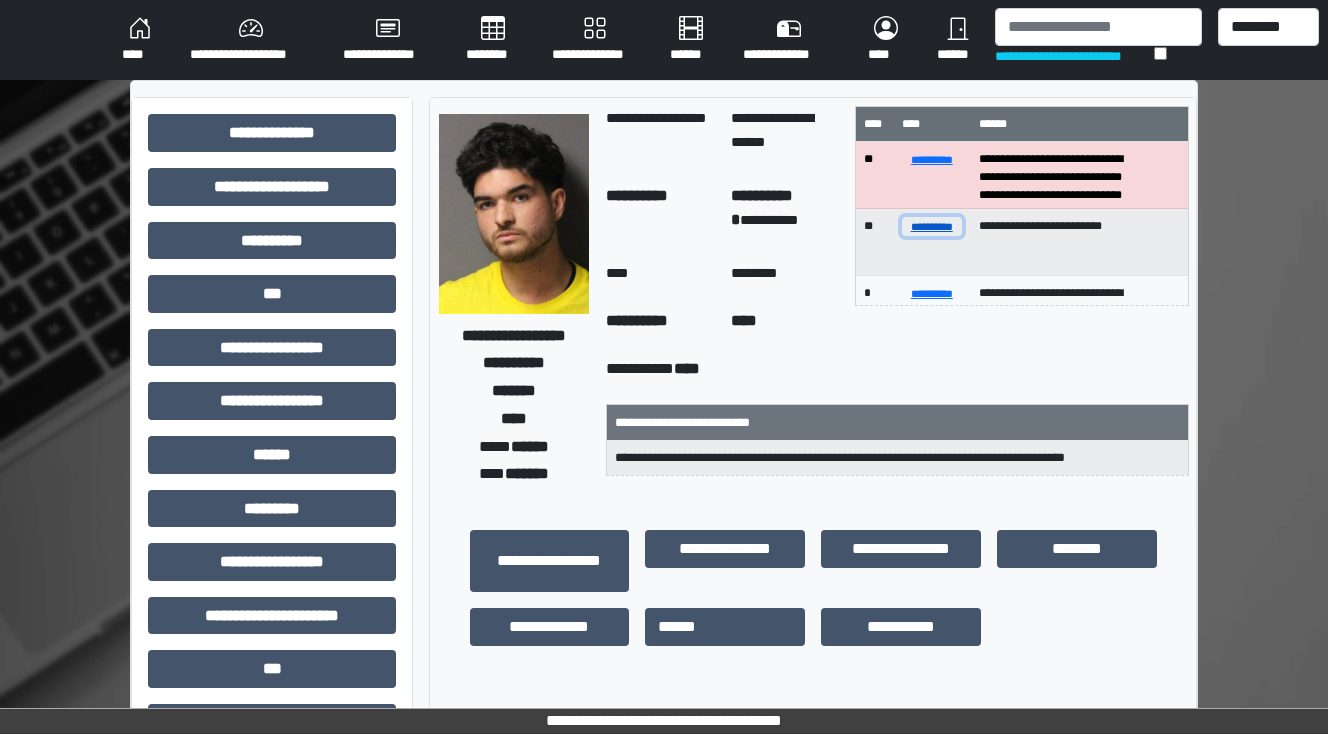 click on "**********" at bounding box center [932, 226] 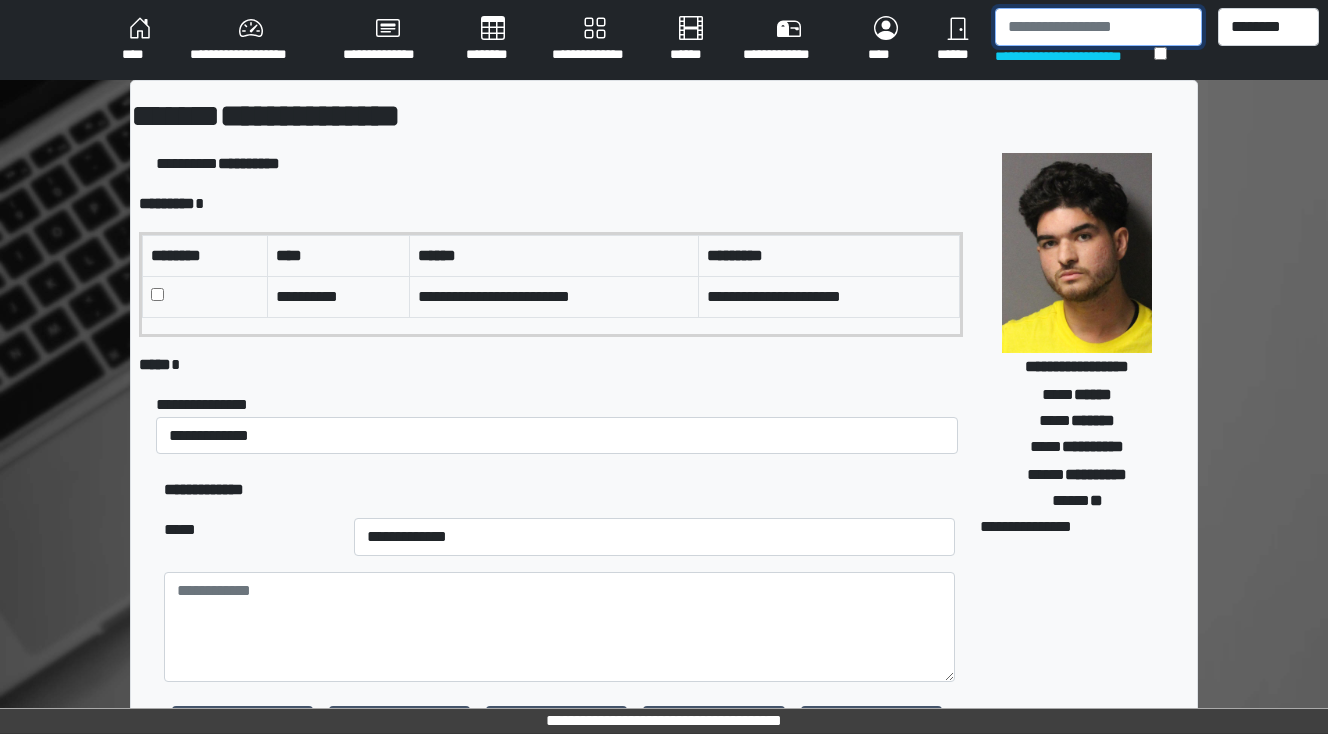 click at bounding box center (1098, 27) 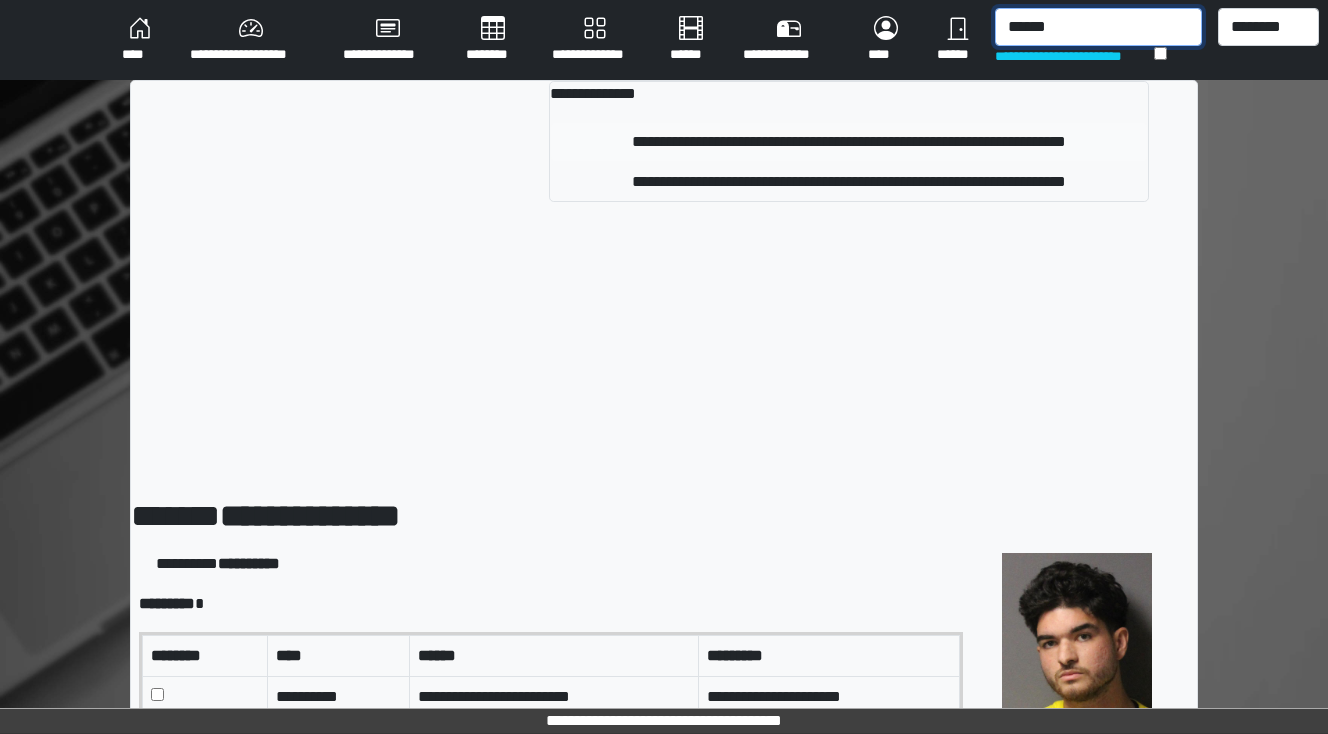 type on "******" 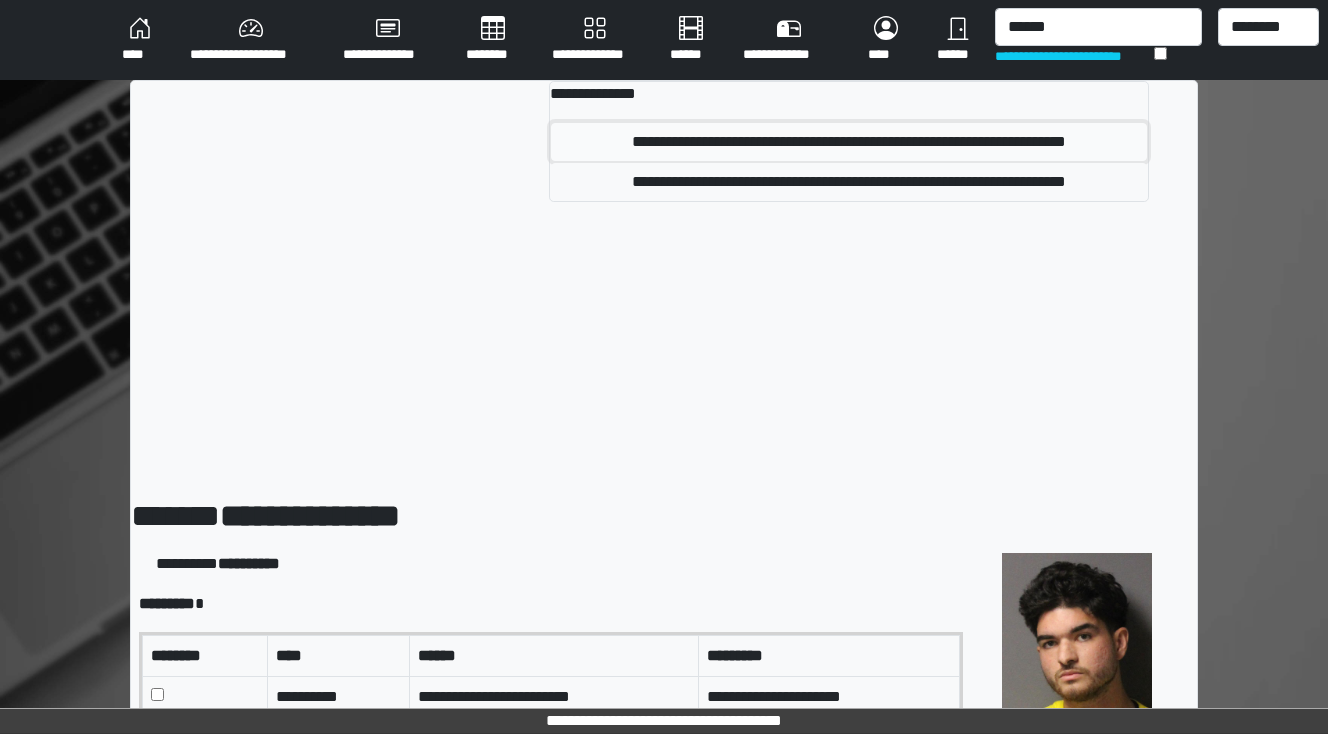 click on "**********" at bounding box center (849, 142) 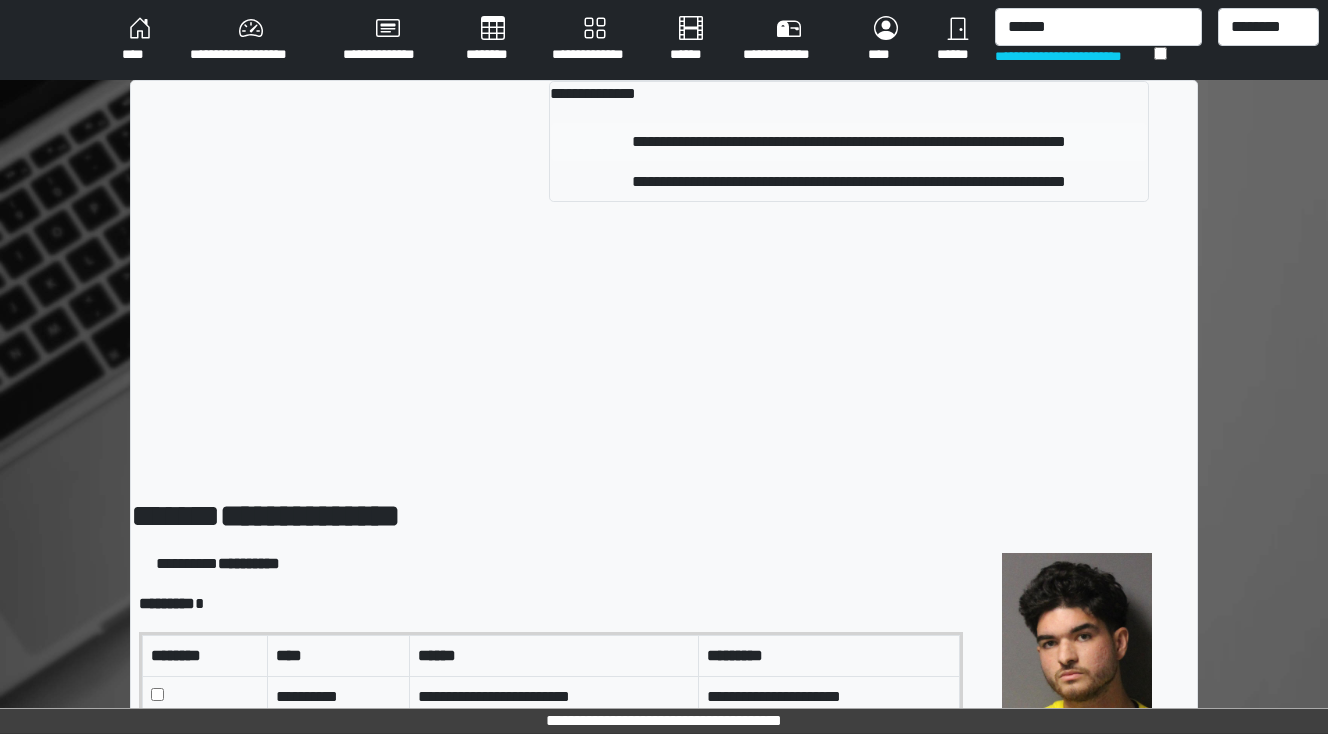 type 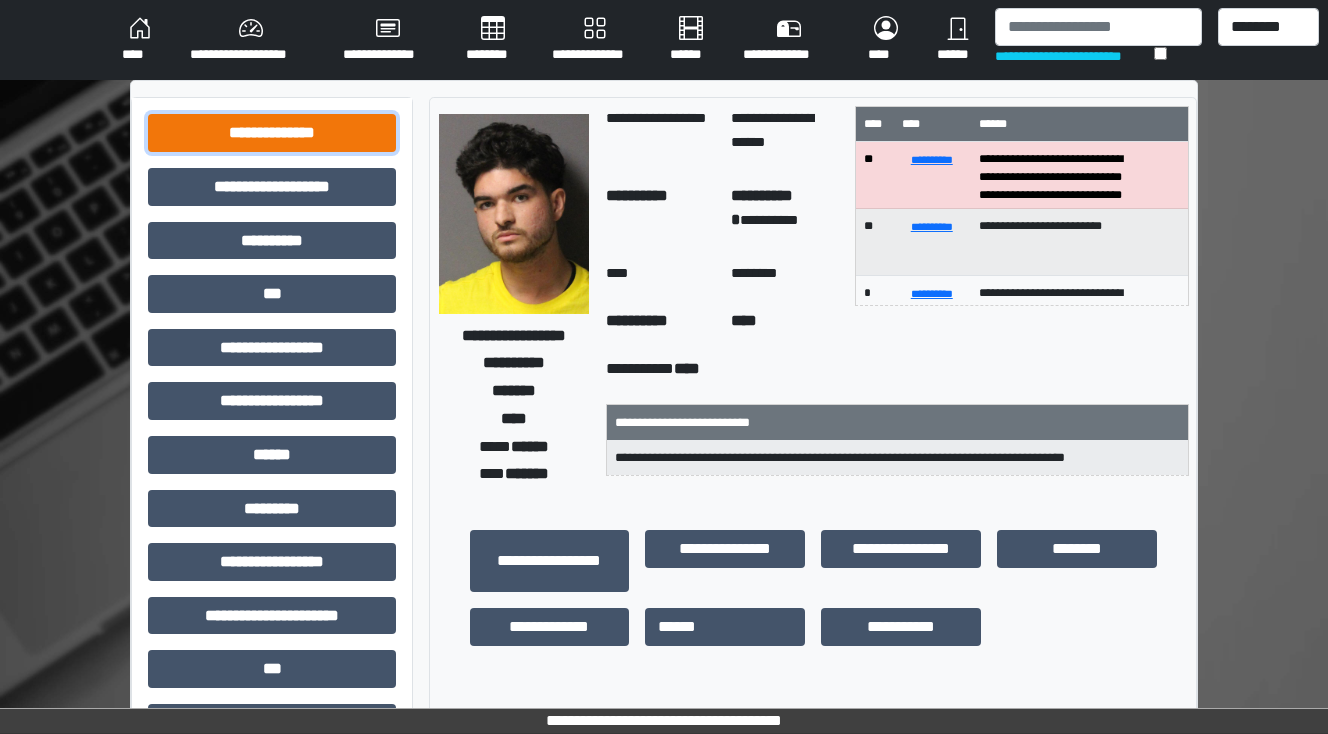 drag, startPoint x: 376, startPoint y: 128, endPoint x: 367, endPoint y: 150, distance: 23.769728 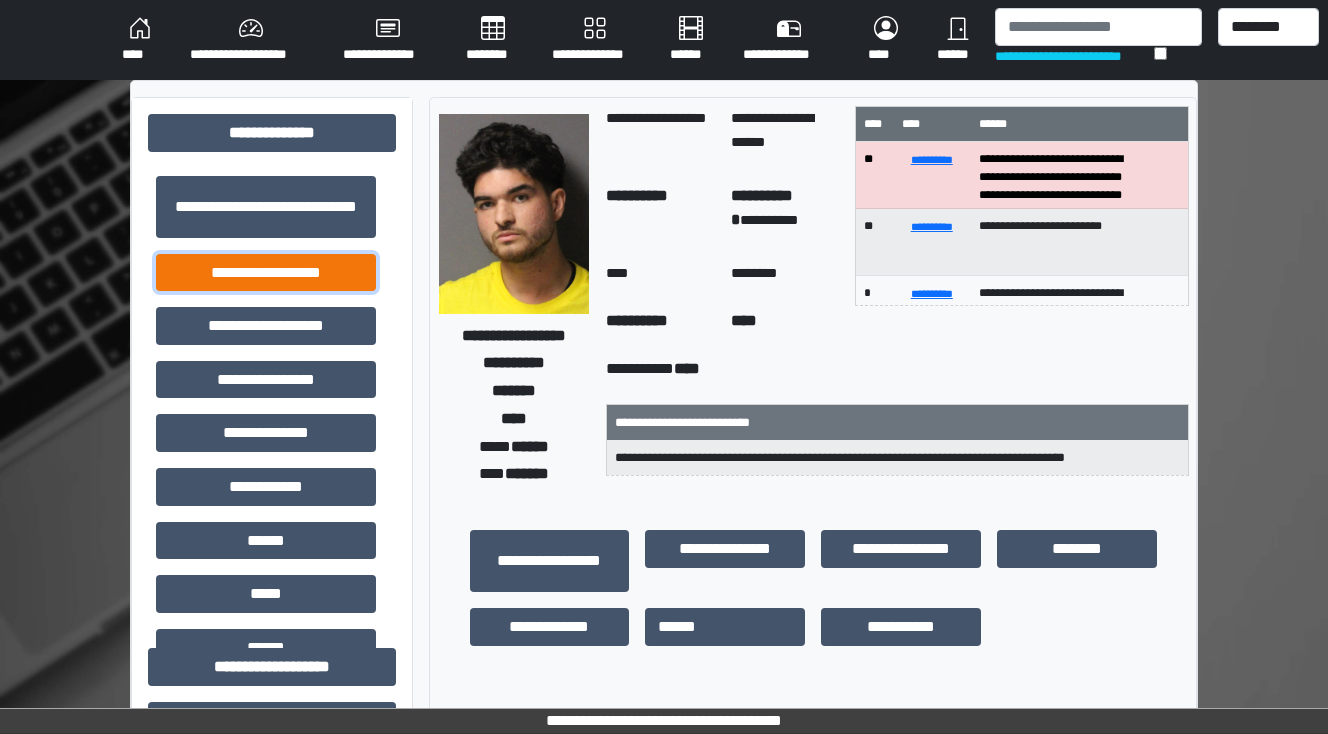 click on "**********" at bounding box center [266, 273] 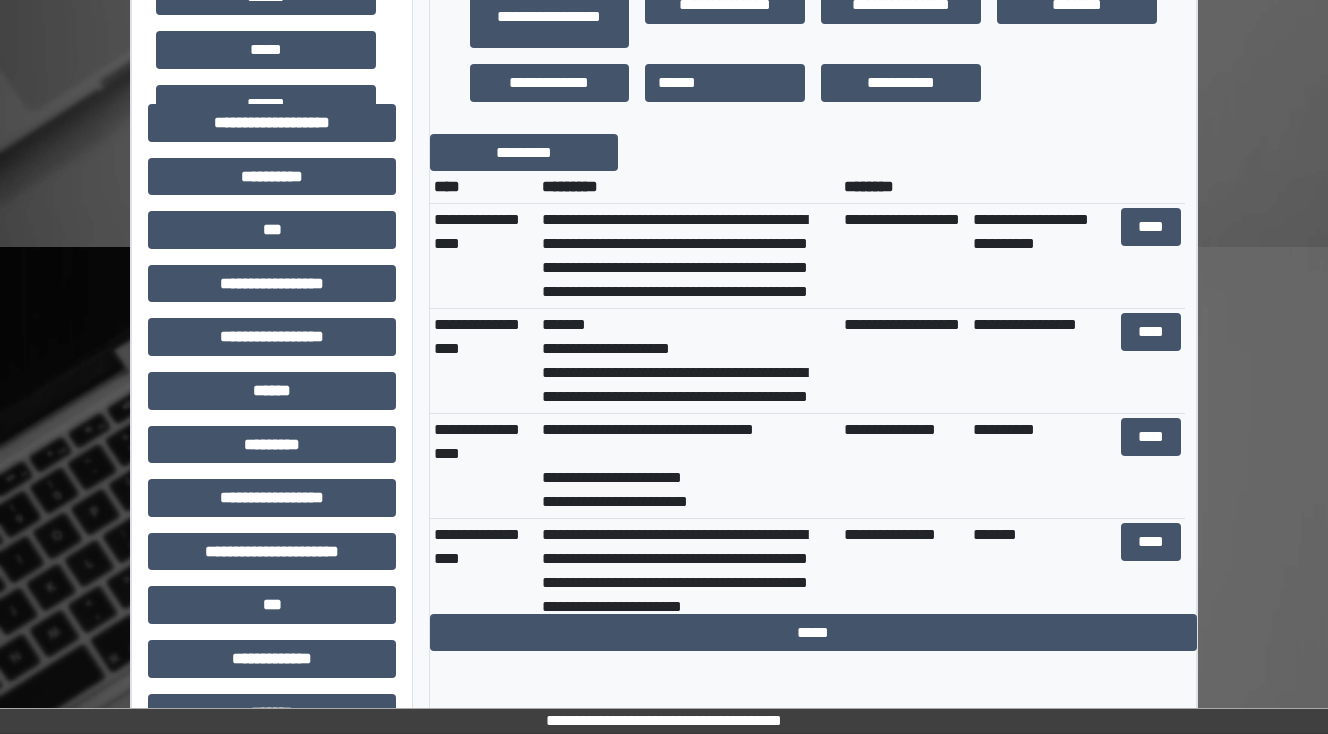 scroll, scrollTop: 560, scrollLeft: 0, axis: vertical 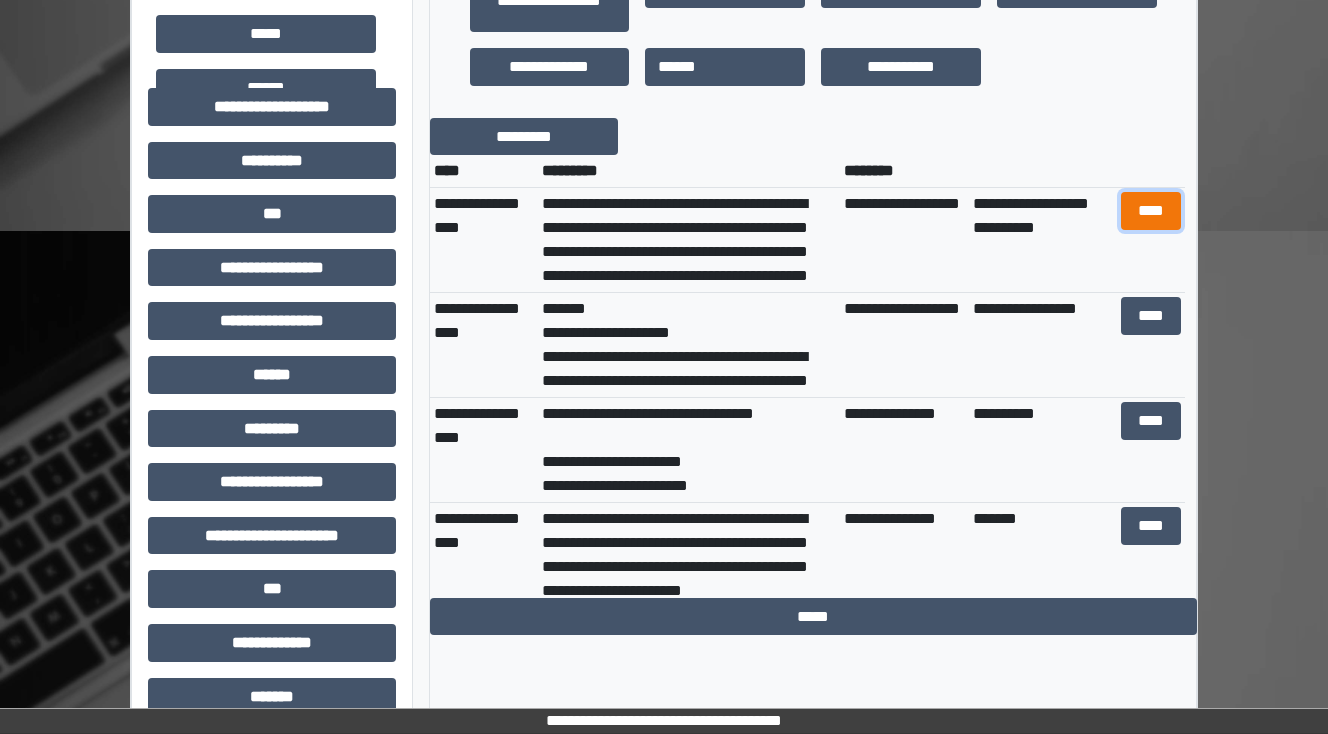 click on "****" at bounding box center [1150, 211] 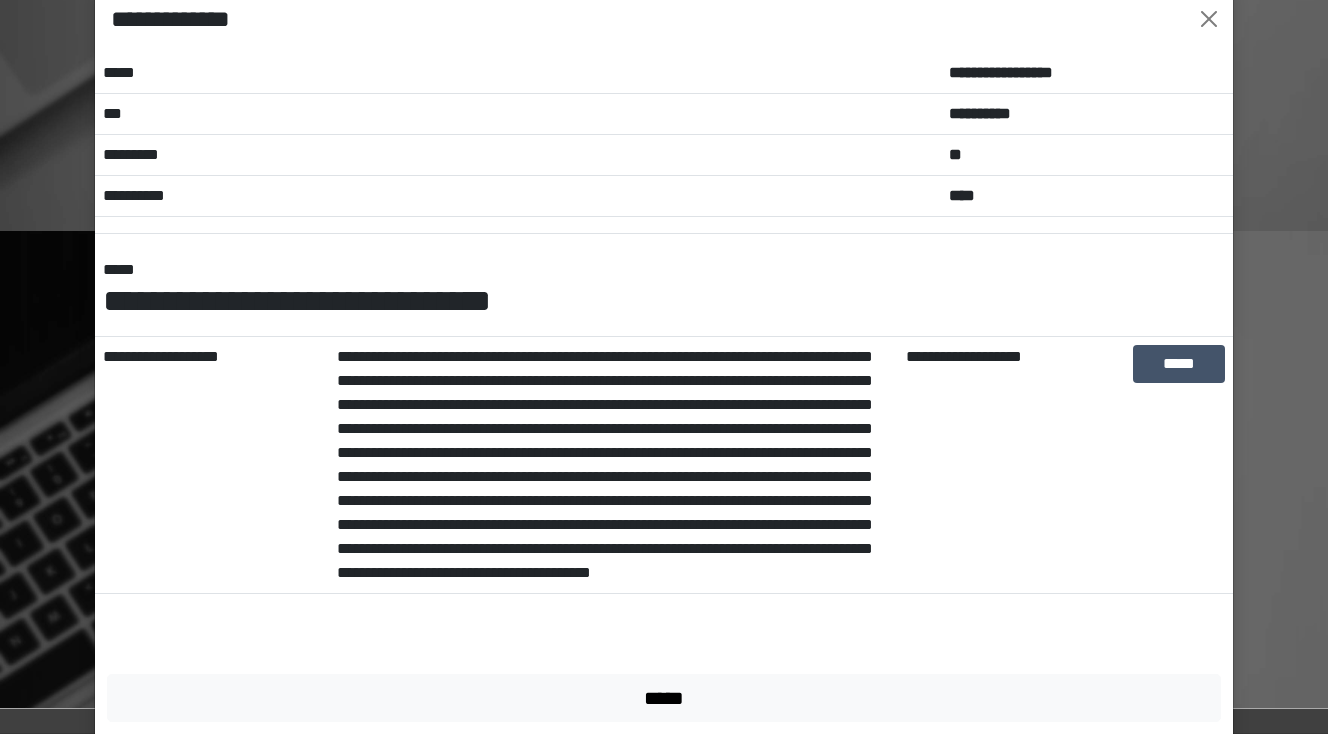 scroll, scrollTop: 80, scrollLeft: 0, axis: vertical 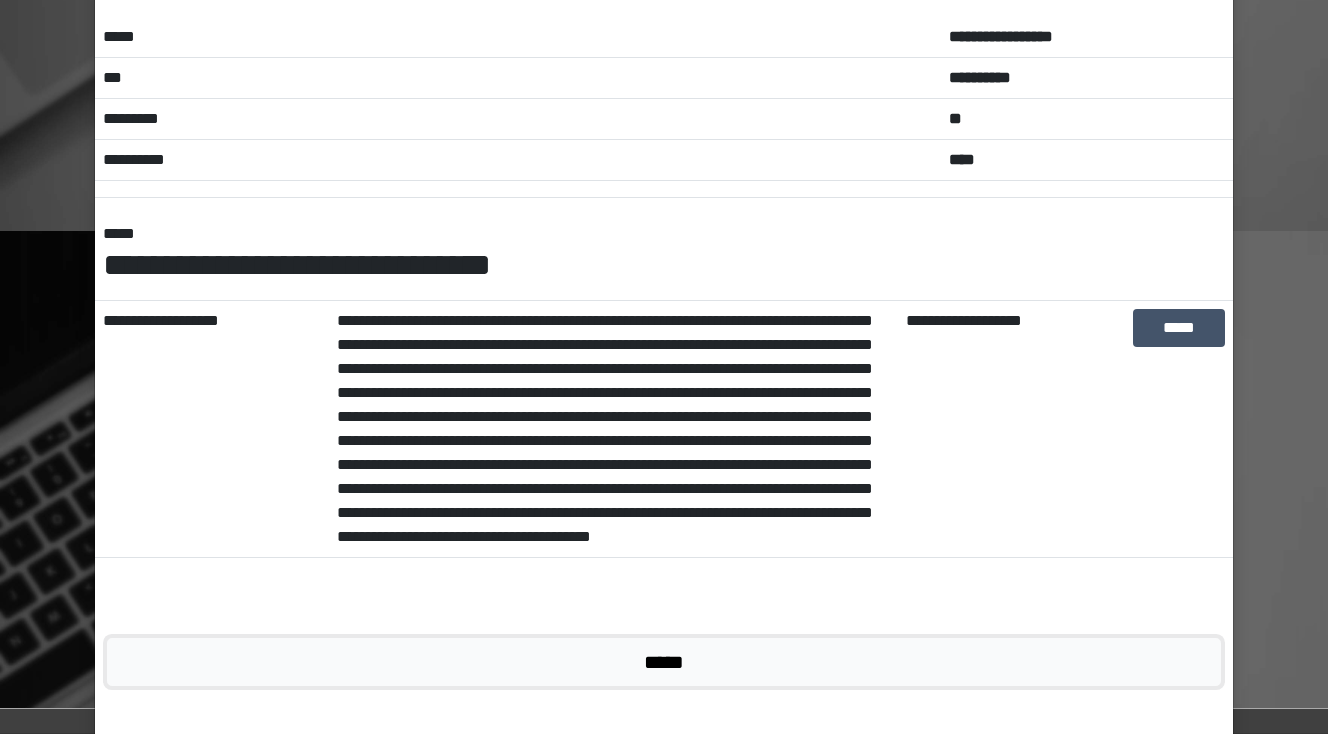 click on "*****" at bounding box center (664, 662) 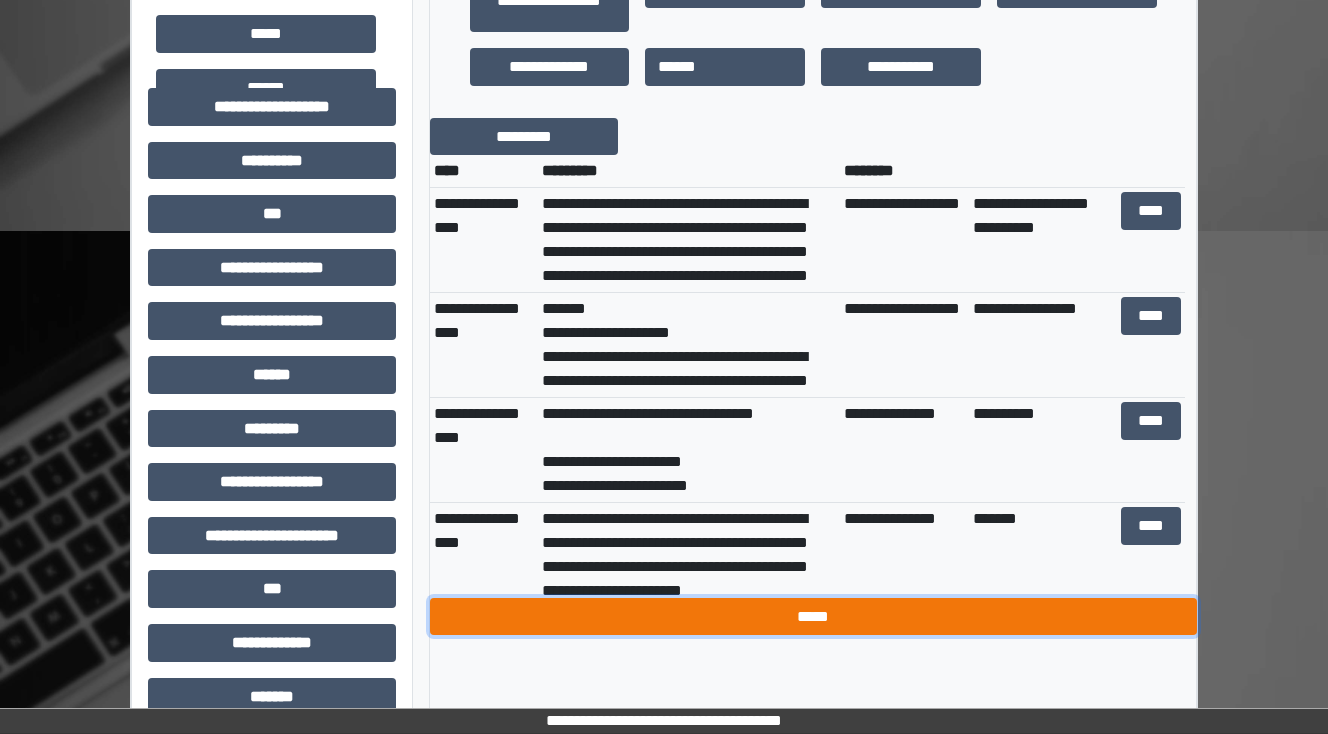 click on "*****" at bounding box center [813, 617] 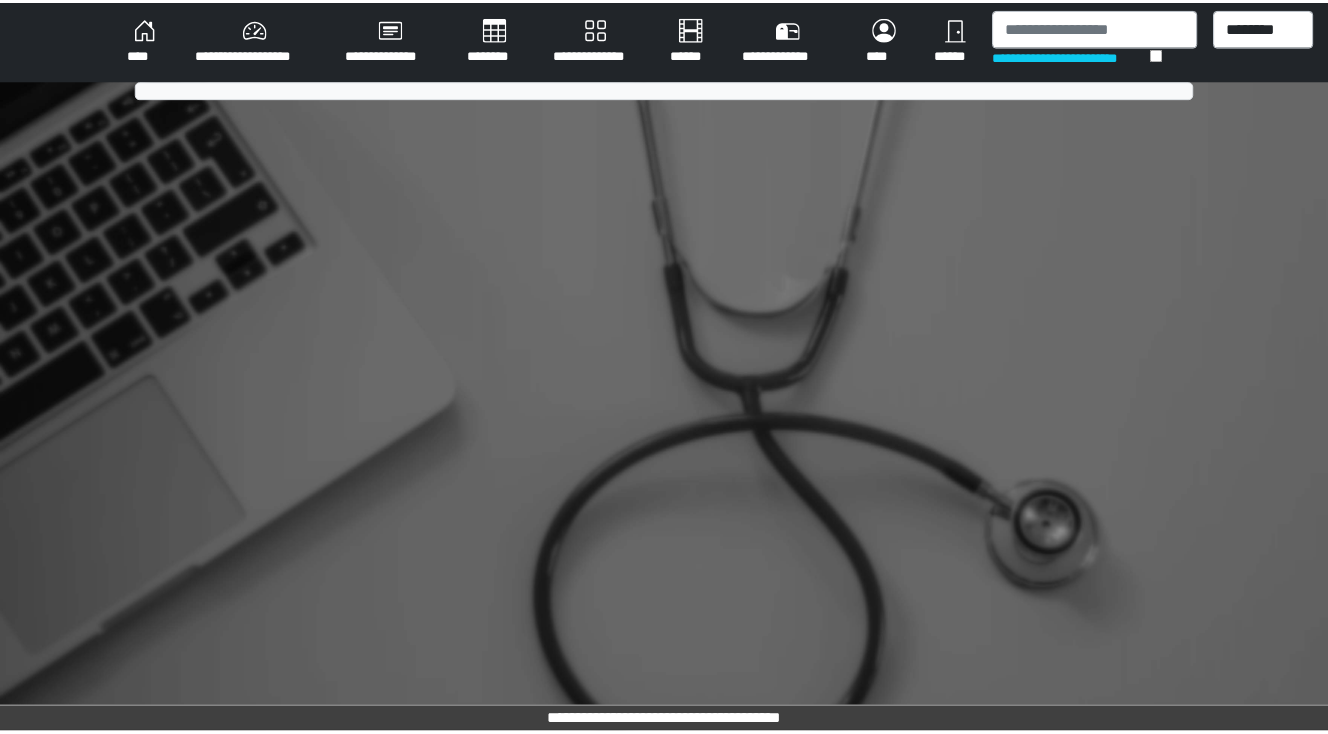 scroll, scrollTop: 0, scrollLeft: 0, axis: both 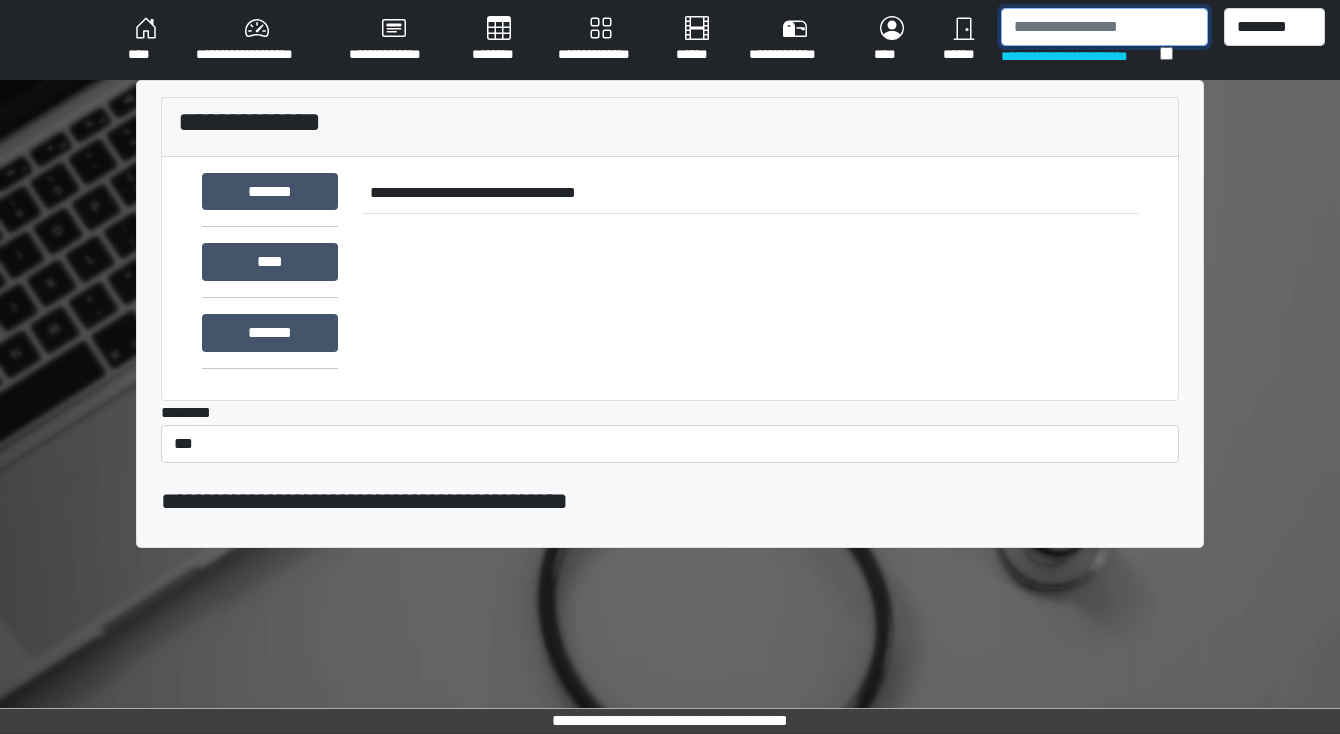 click at bounding box center (1104, 27) 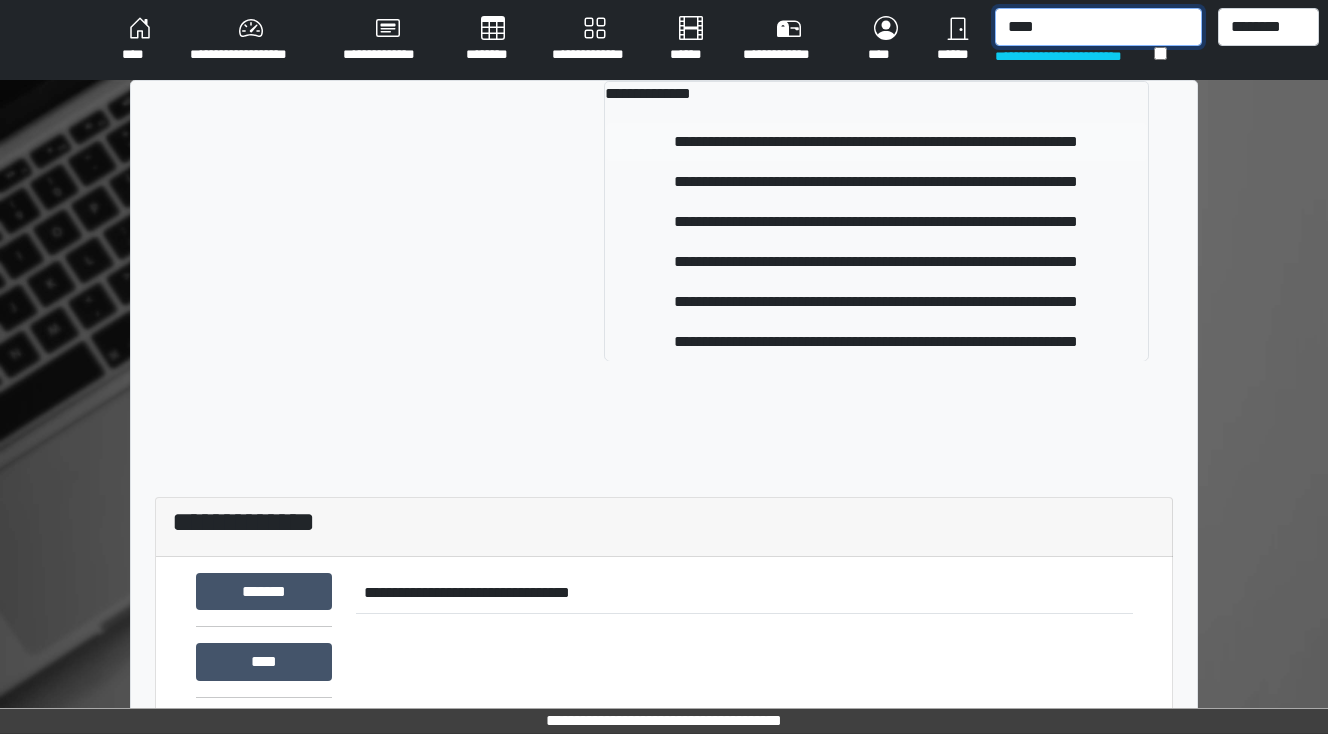 type on "****" 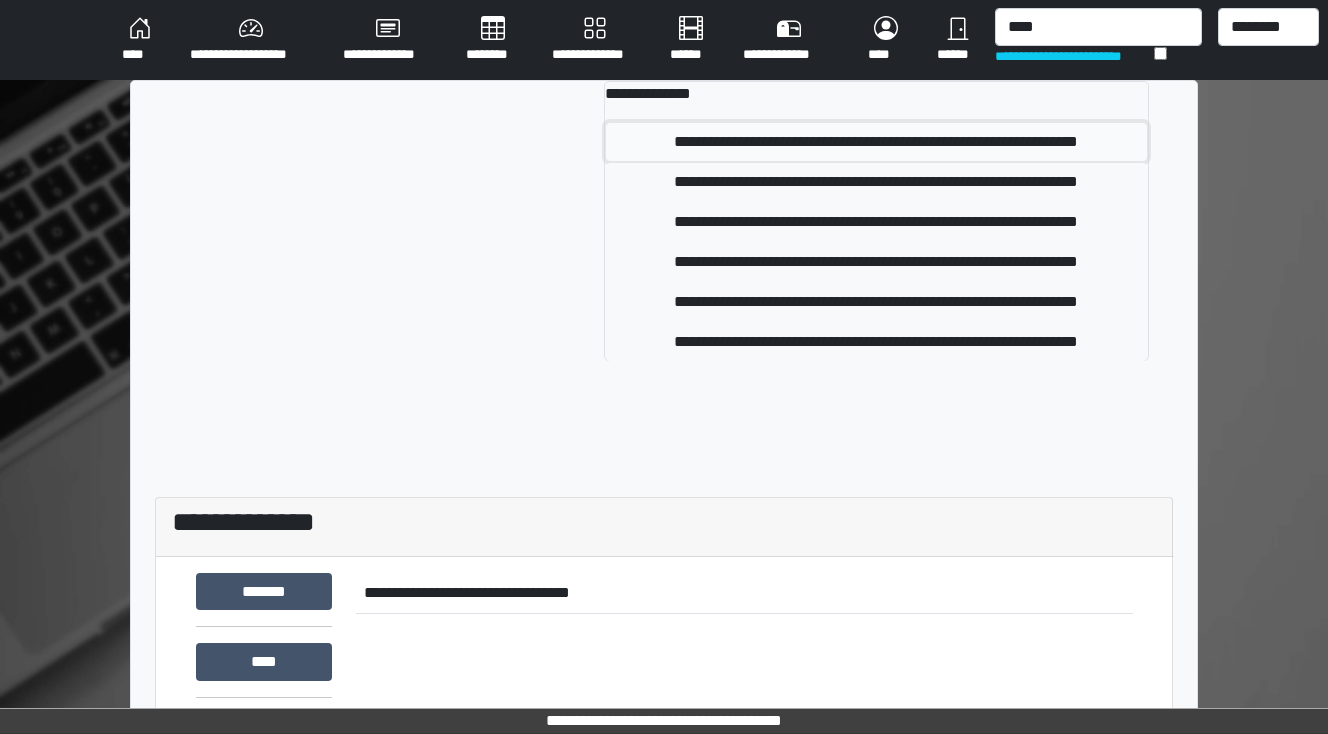 click on "**********" at bounding box center [877, 142] 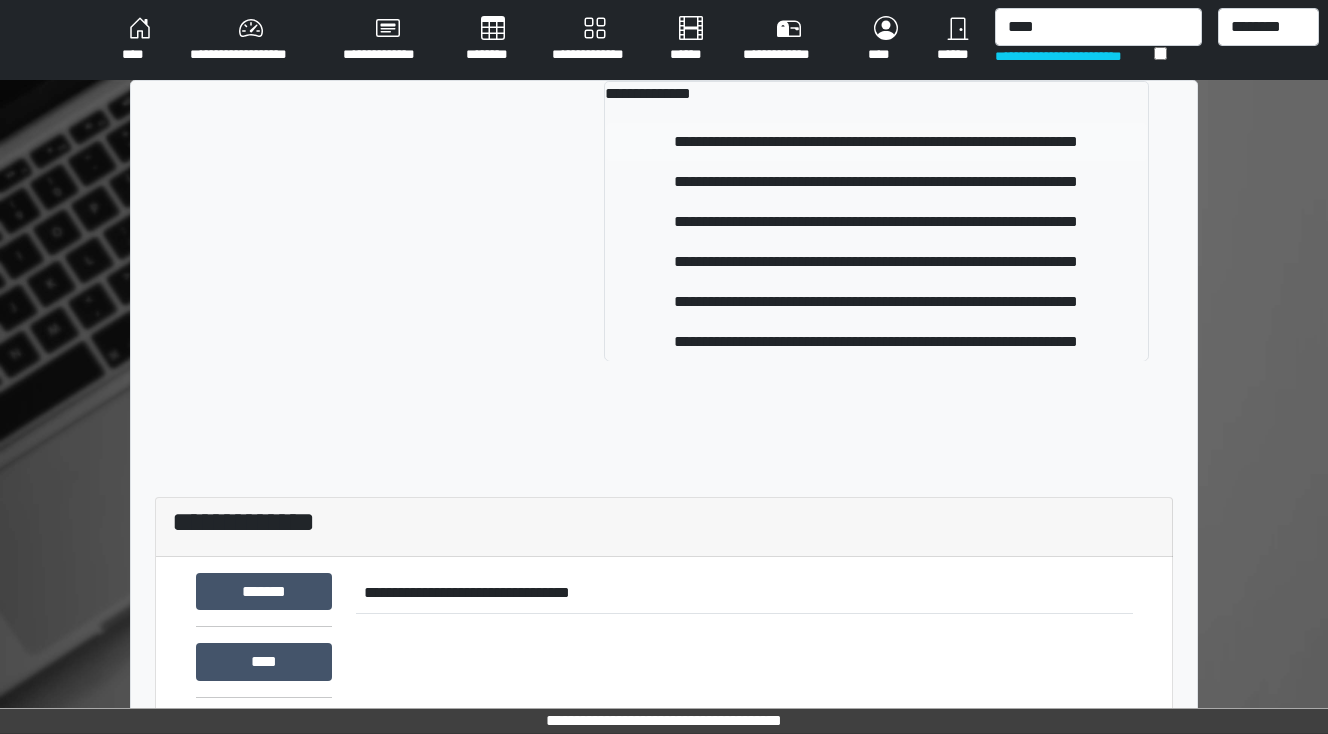 type 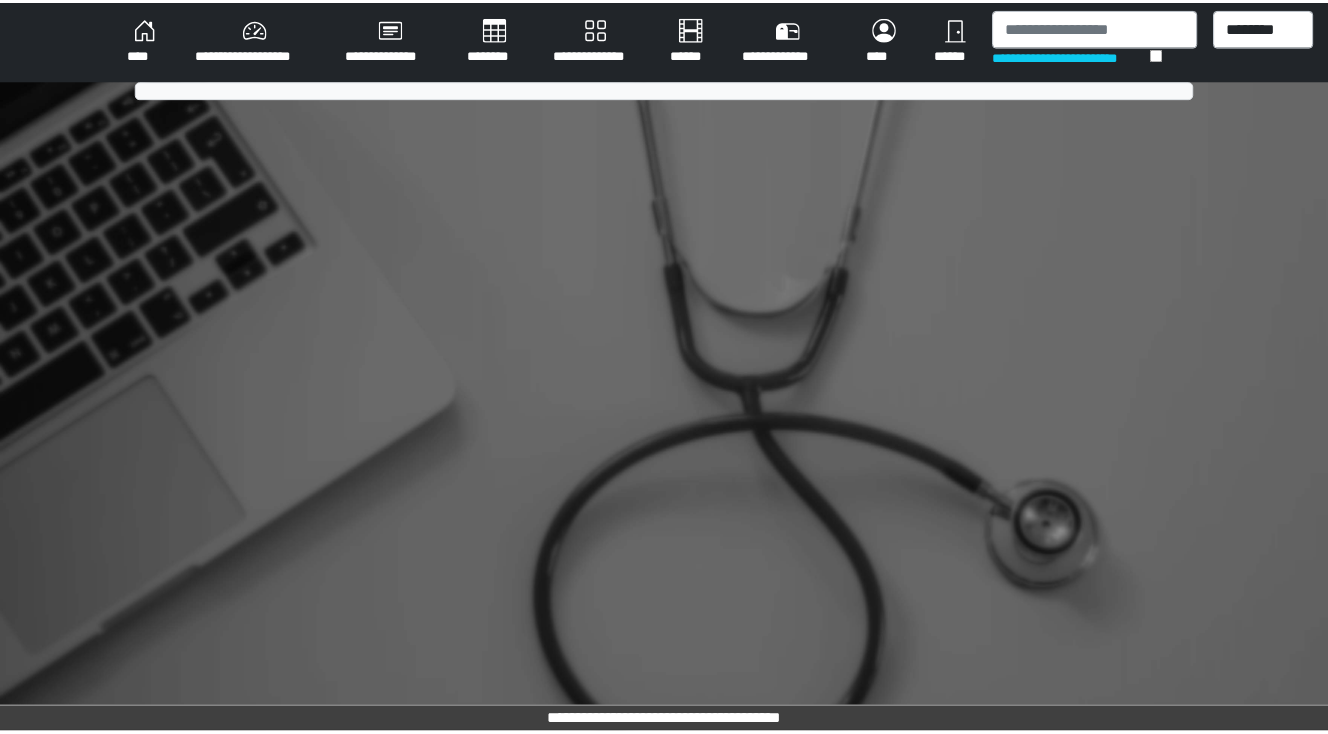 scroll, scrollTop: 0, scrollLeft: 0, axis: both 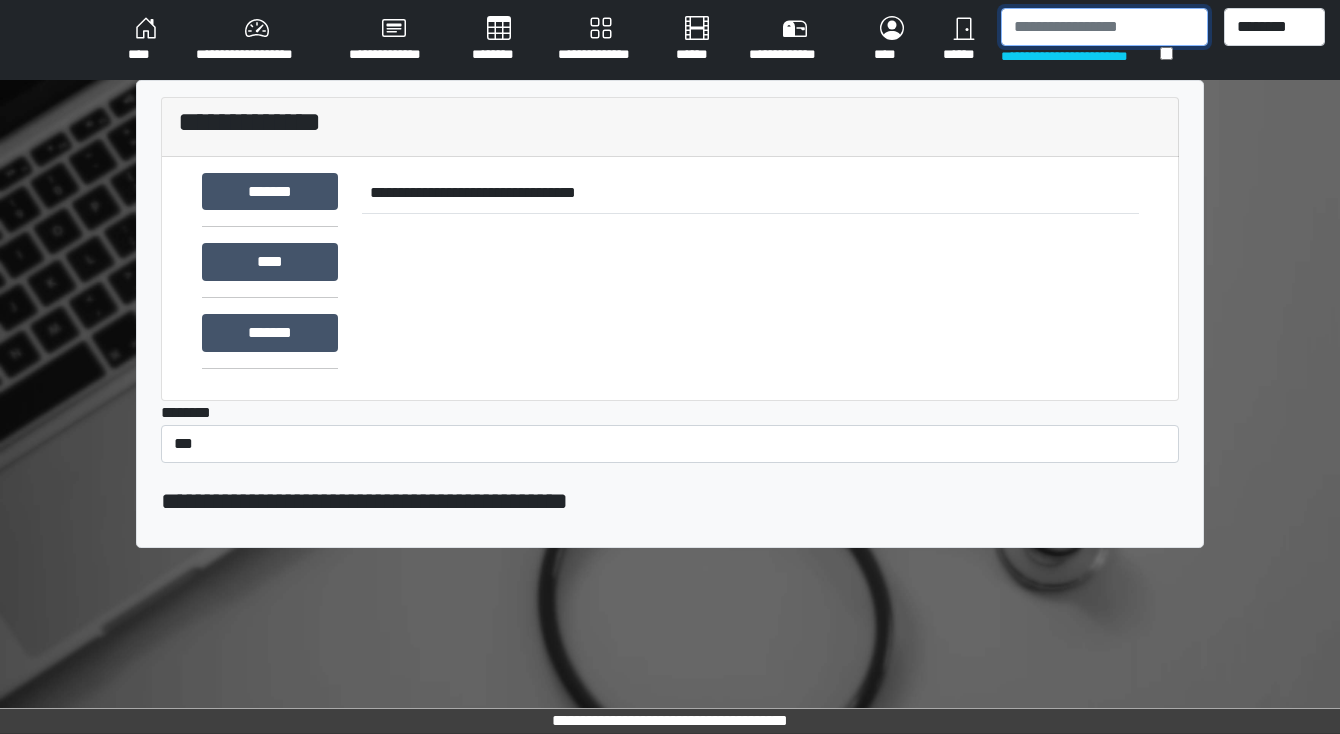 click at bounding box center (1104, 27) 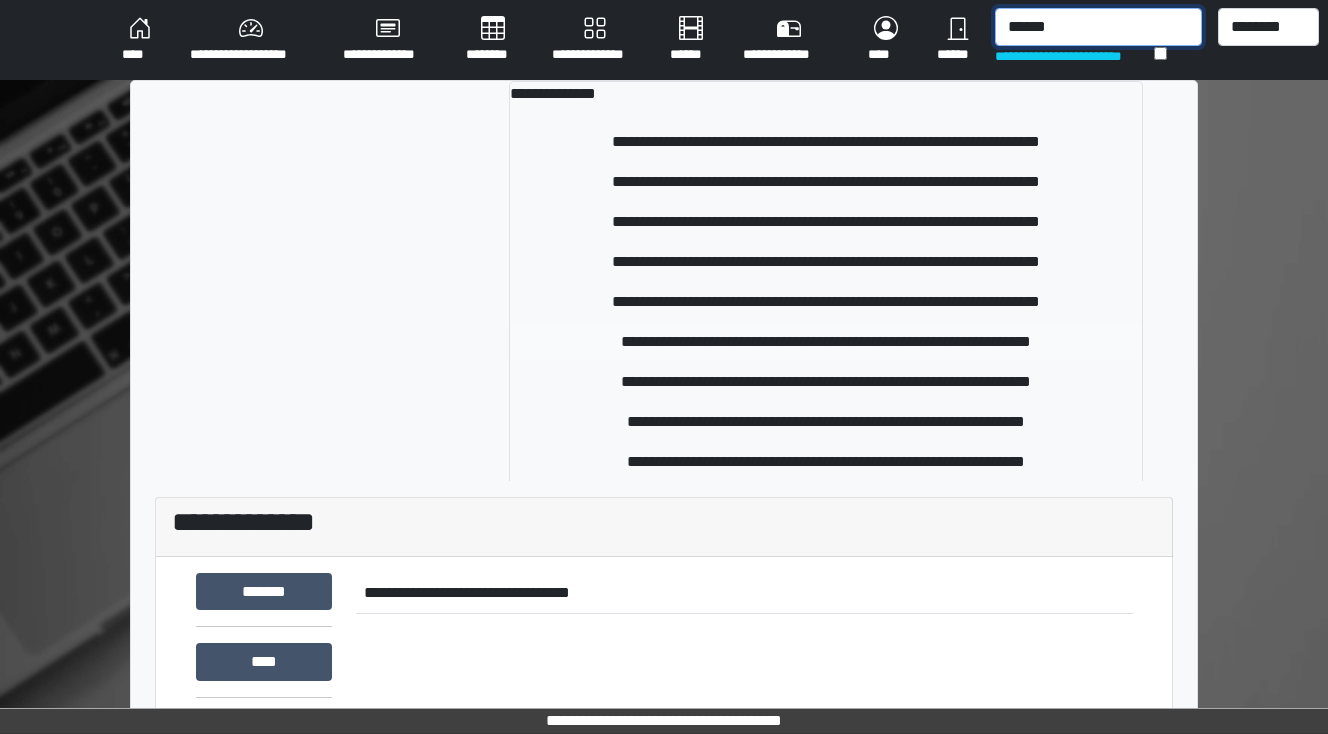 type on "******" 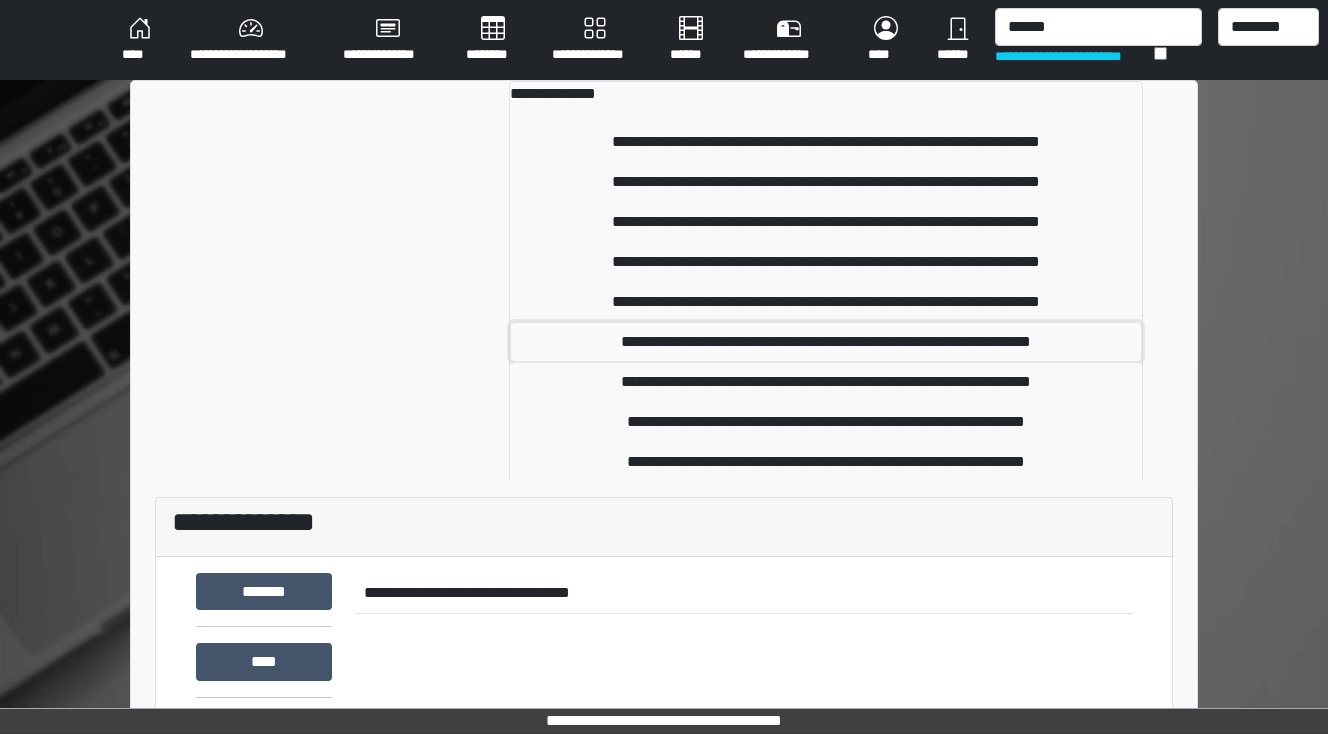 click on "**********" at bounding box center (826, 342) 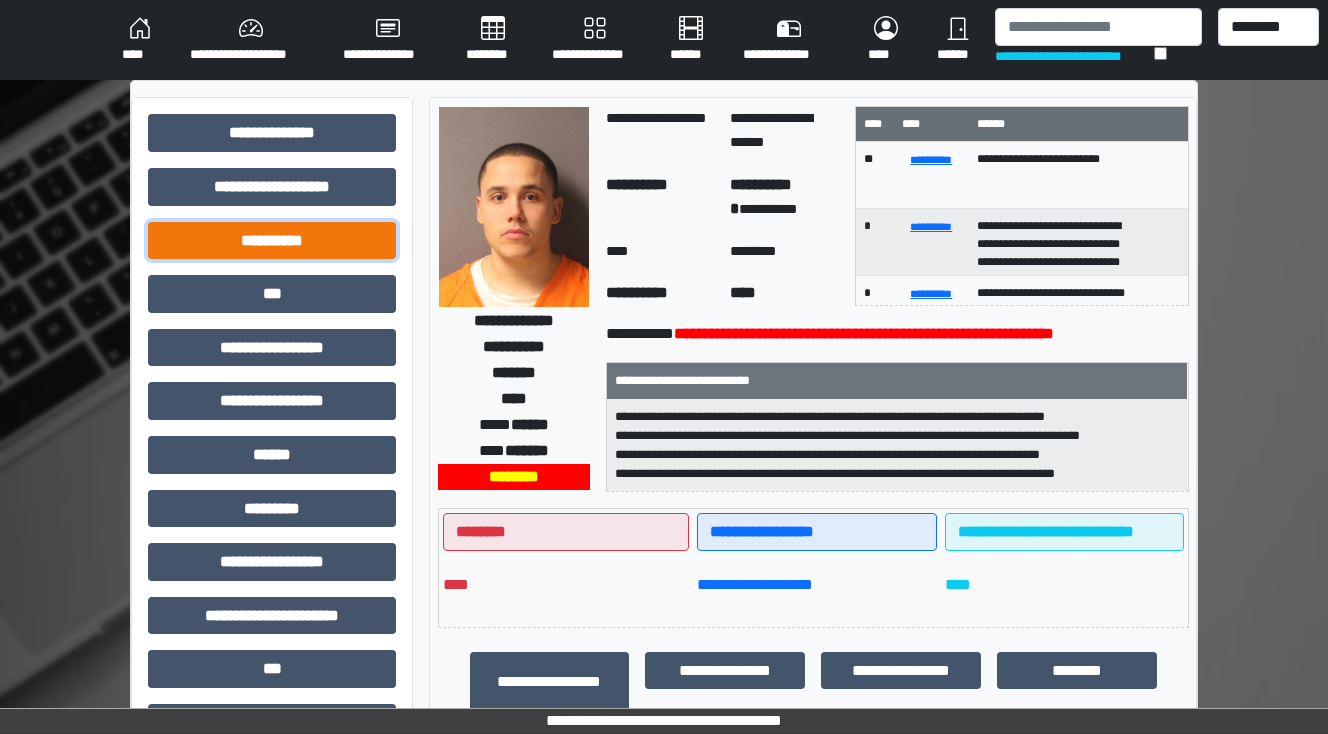 click on "**********" at bounding box center [272, 241] 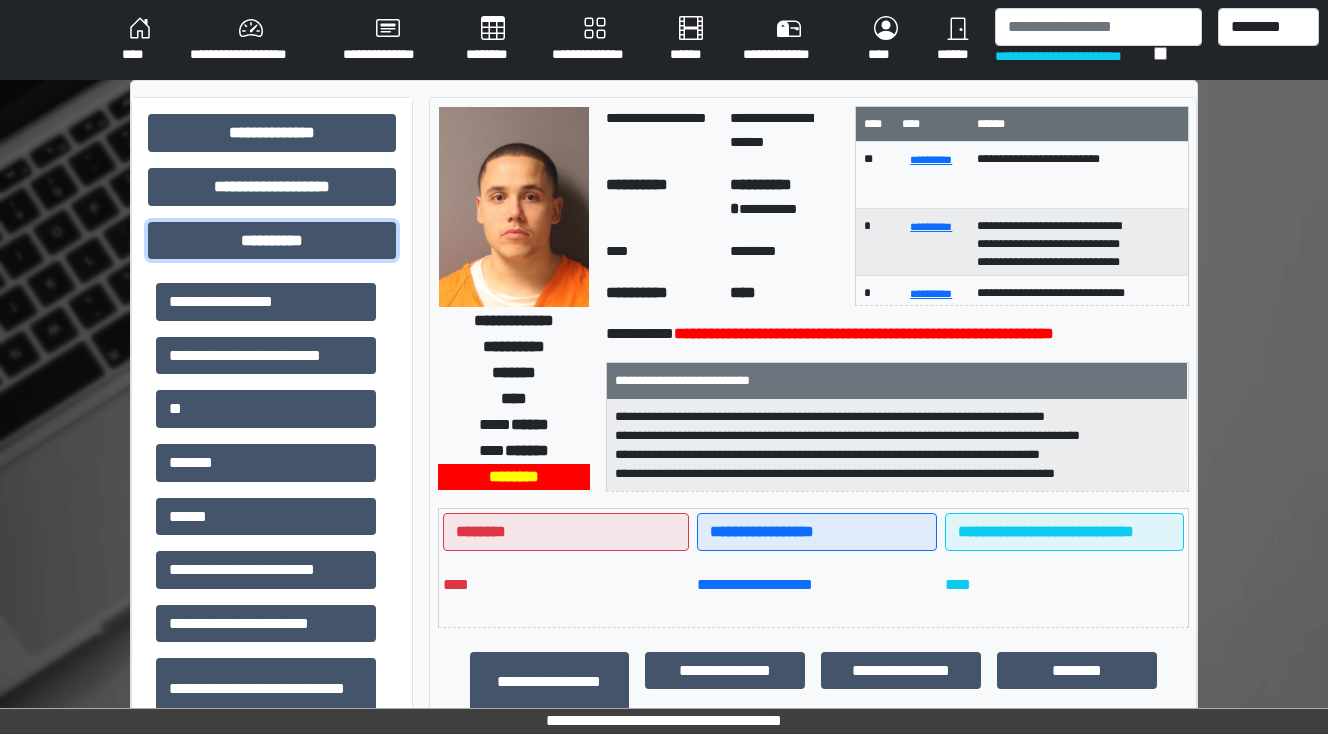 scroll, scrollTop: 80, scrollLeft: 0, axis: vertical 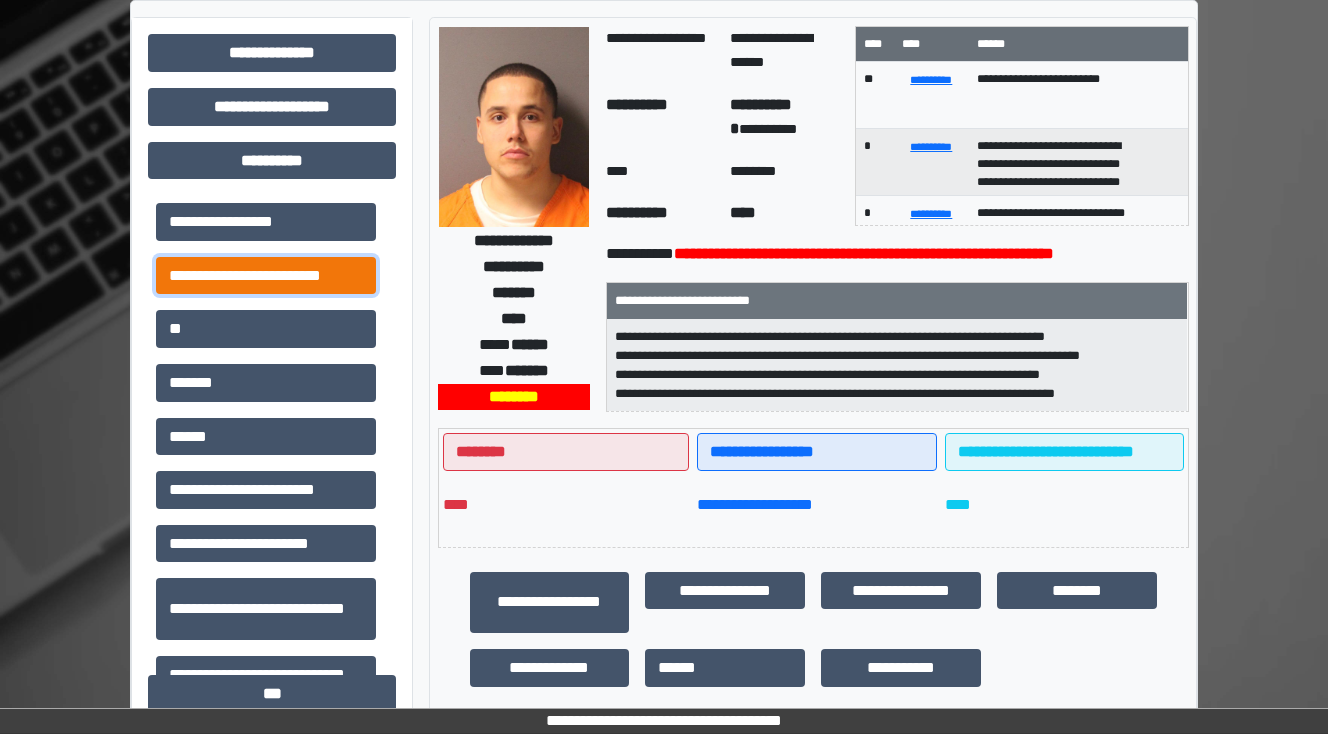 click on "**********" at bounding box center (266, 276) 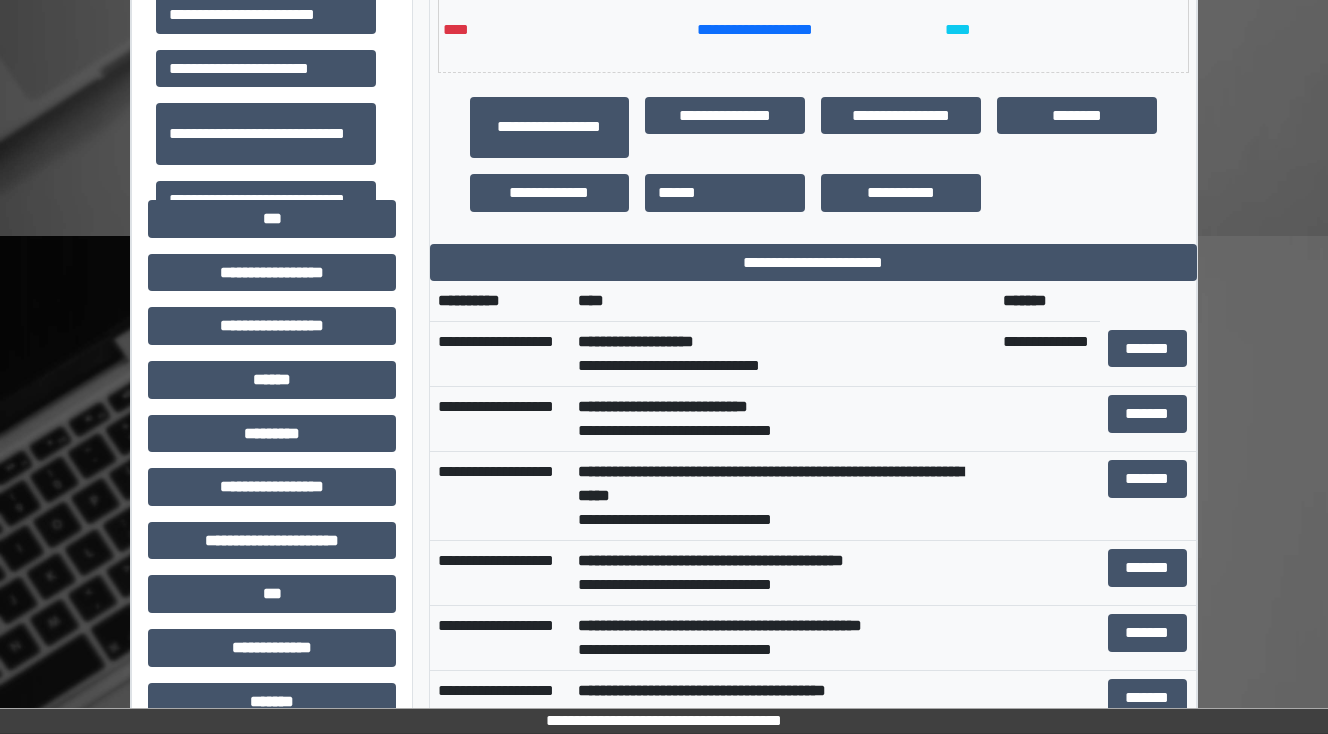 scroll, scrollTop: 560, scrollLeft: 0, axis: vertical 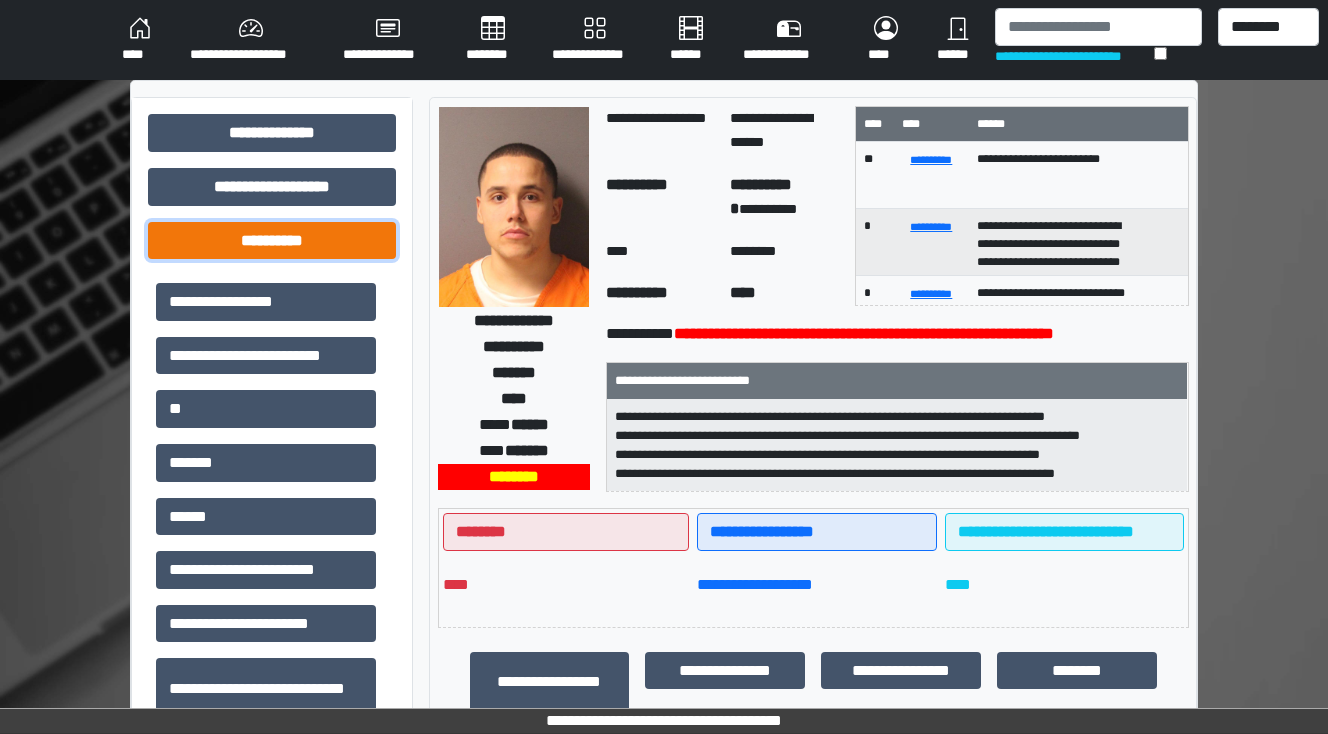 click on "**********" at bounding box center [272, 241] 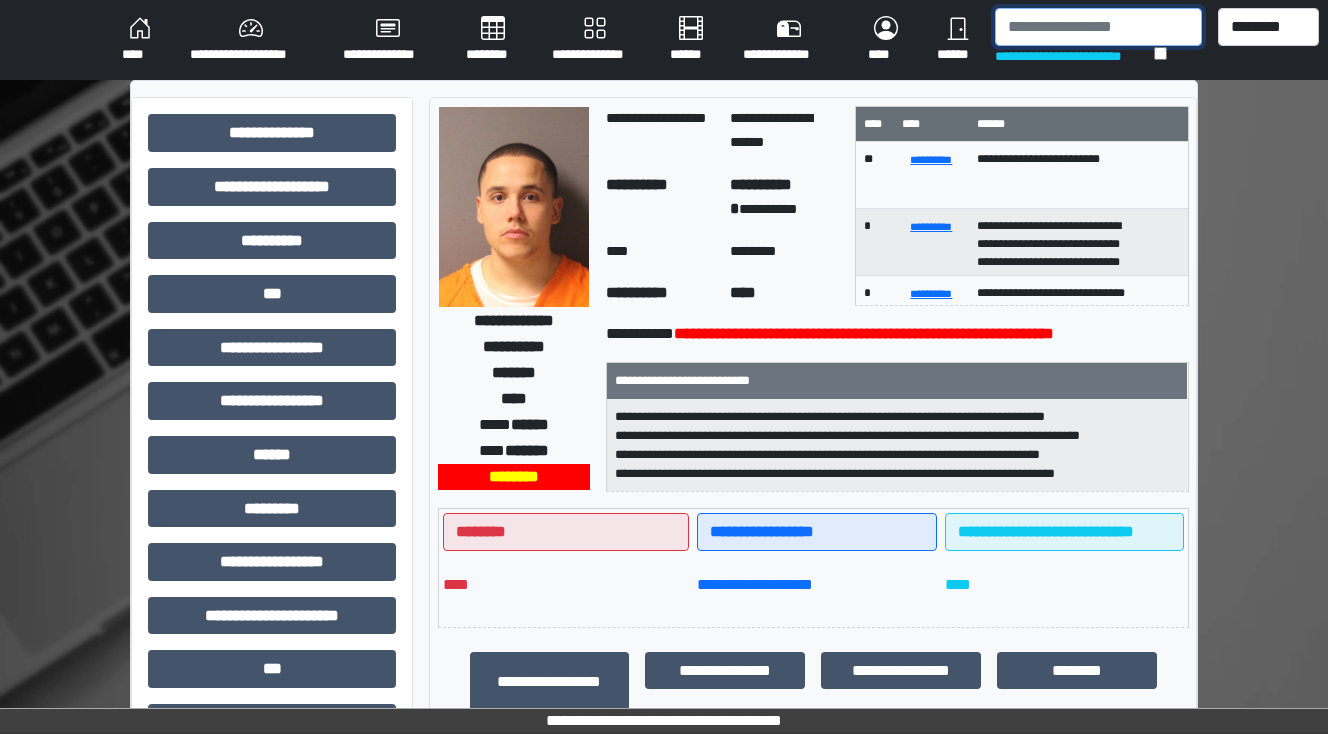 click at bounding box center [1098, 27] 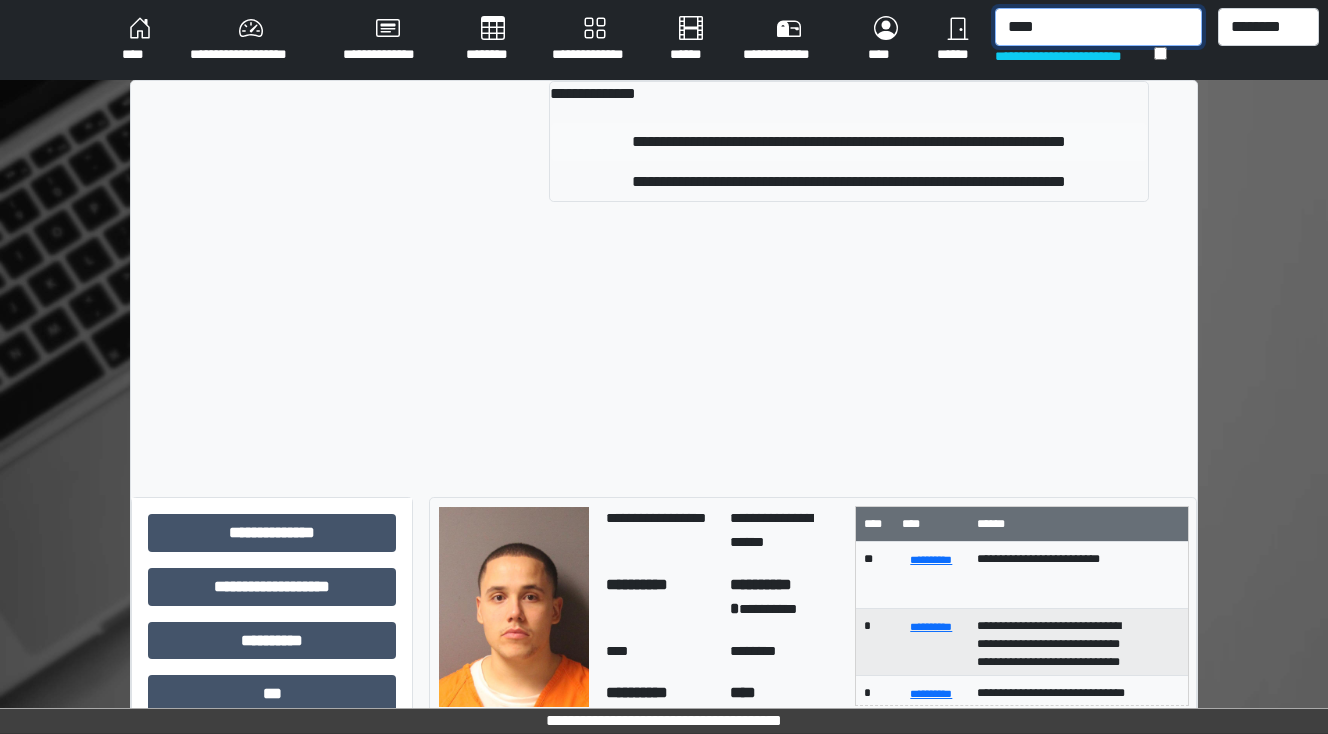 type on "****" 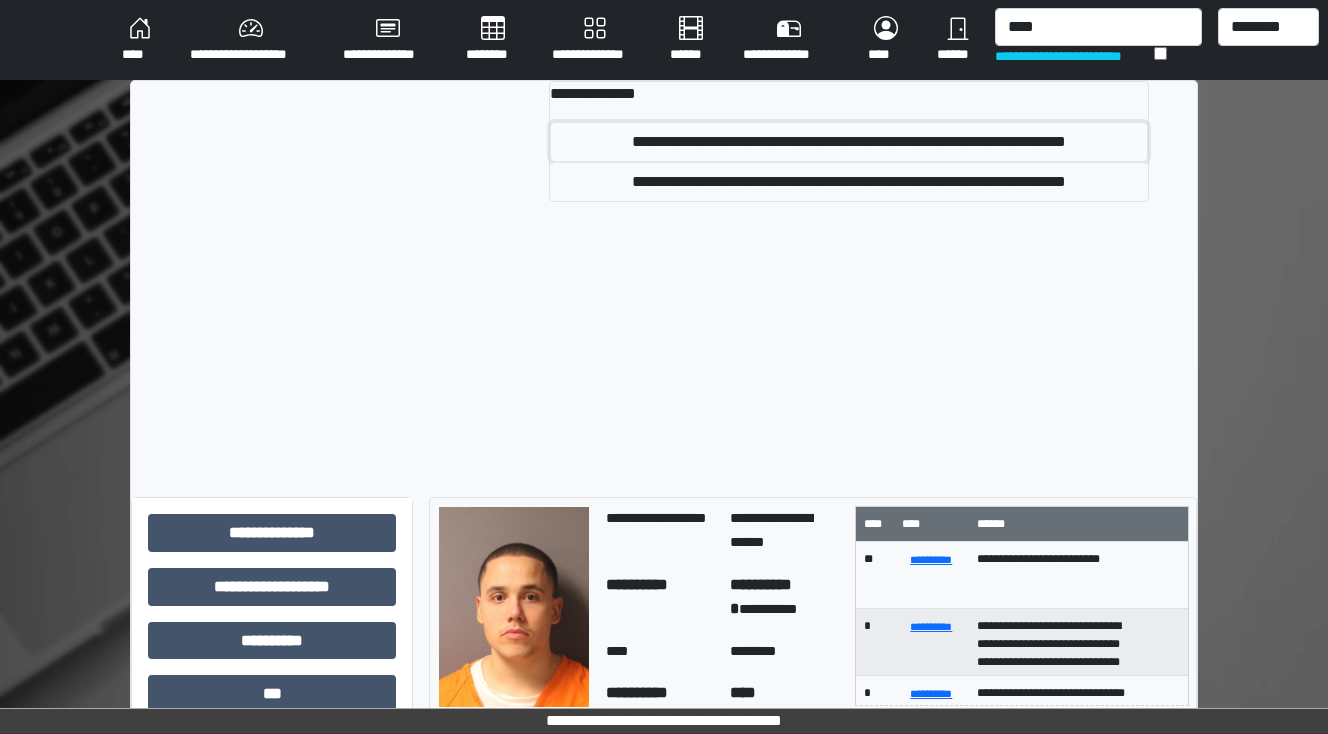click on "**********" at bounding box center (849, 142) 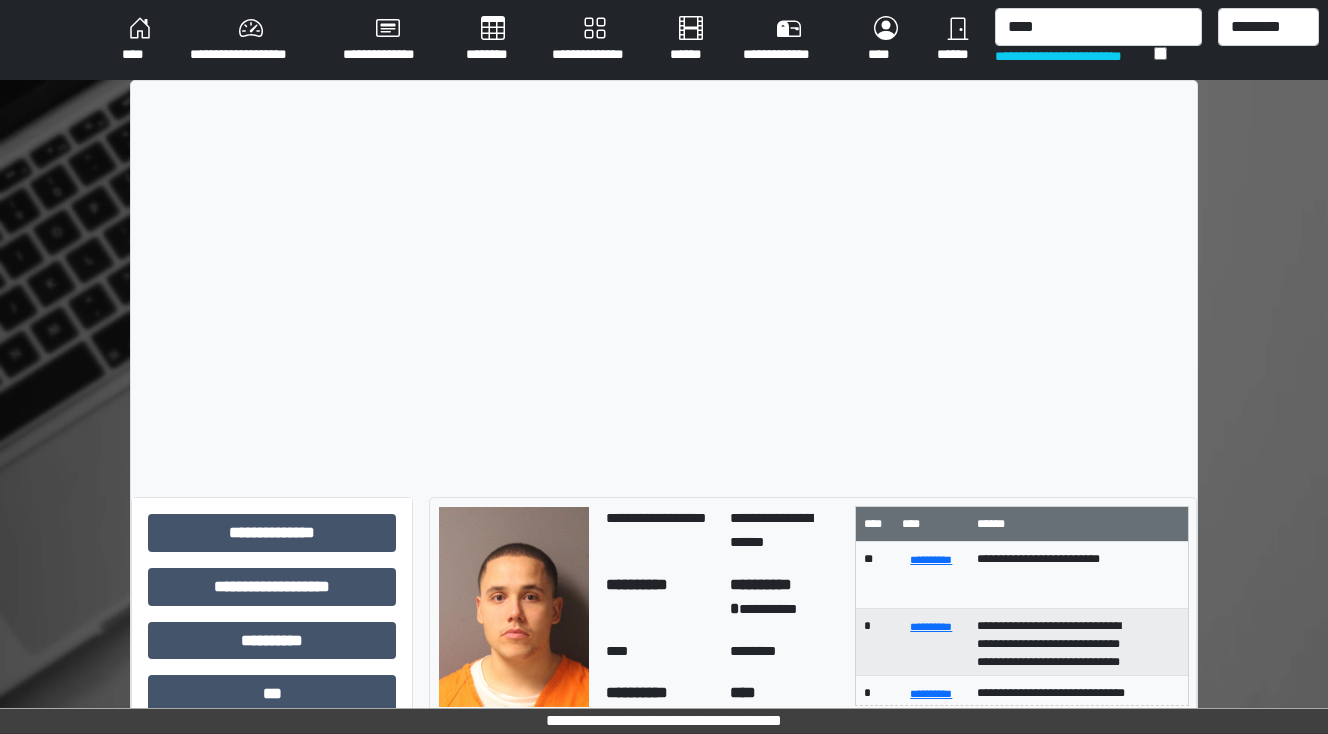 type 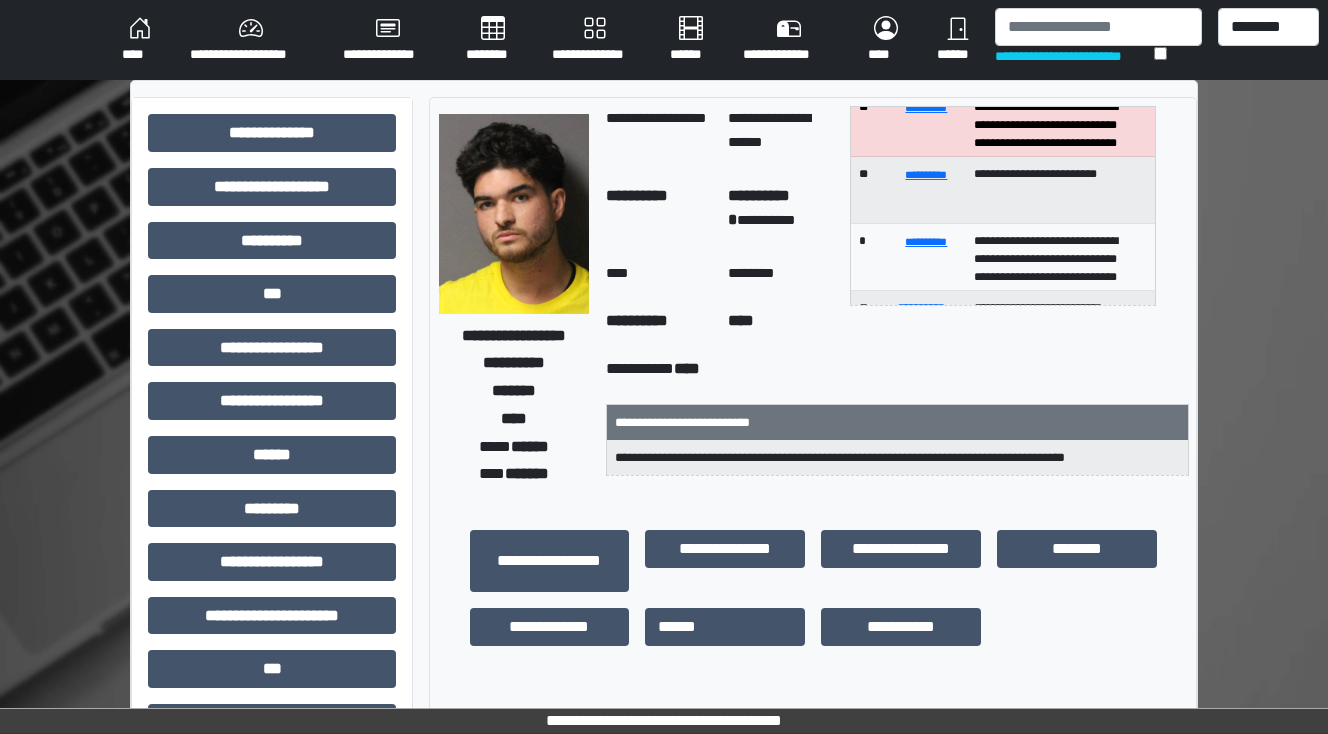 scroll, scrollTop: 80, scrollLeft: 0, axis: vertical 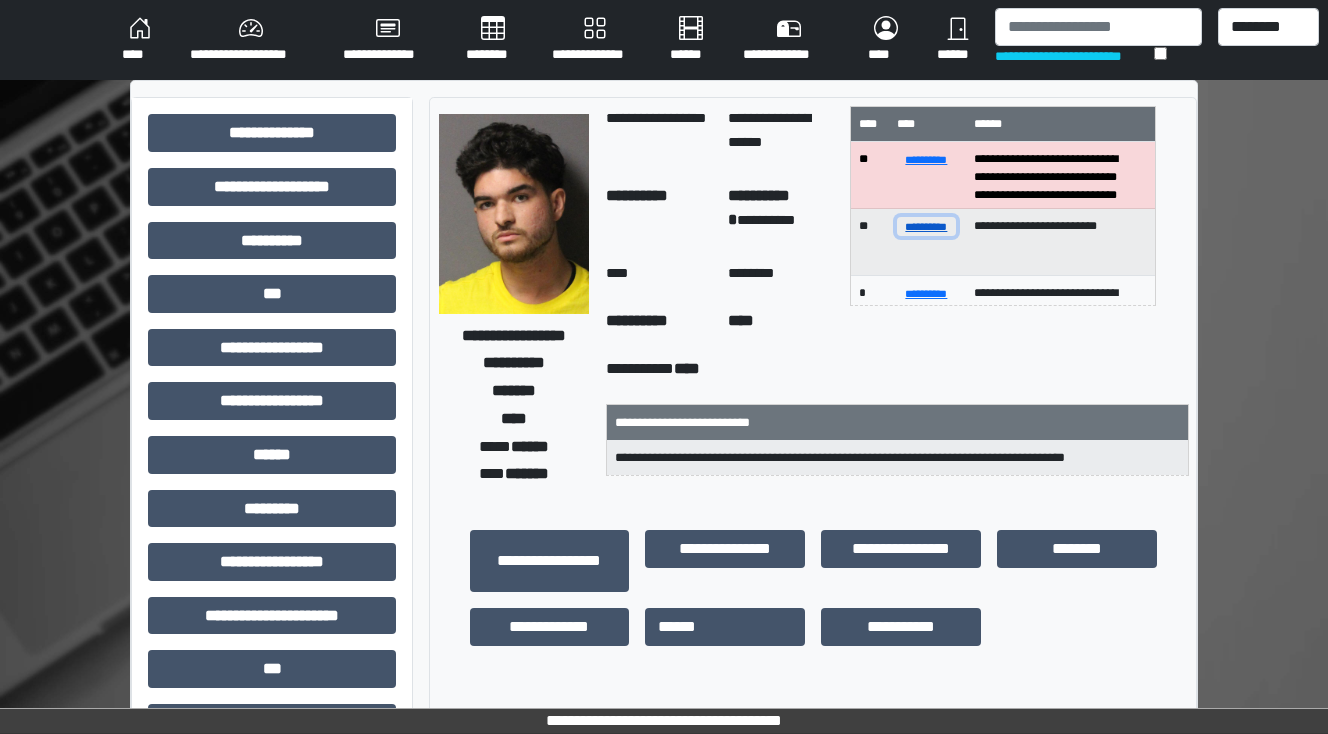 click on "**********" at bounding box center (927, 226) 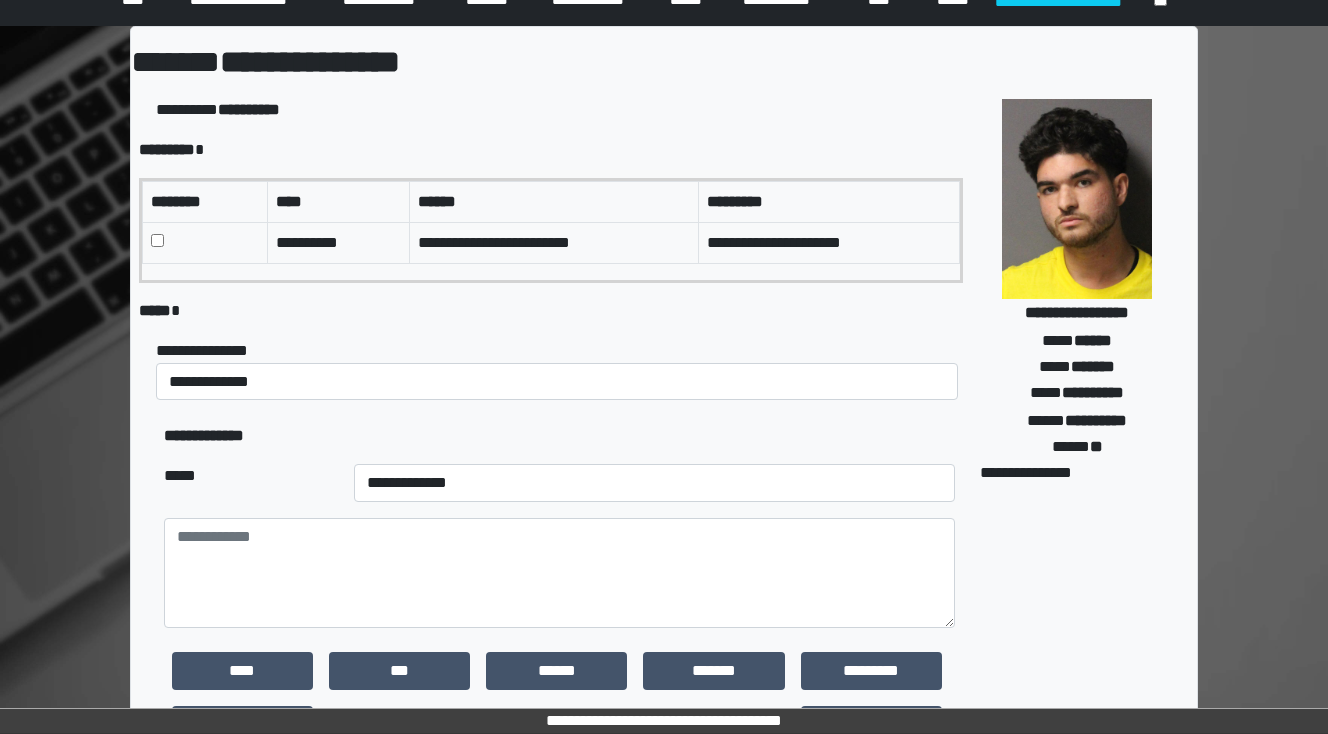 scroll, scrollTop: 80, scrollLeft: 0, axis: vertical 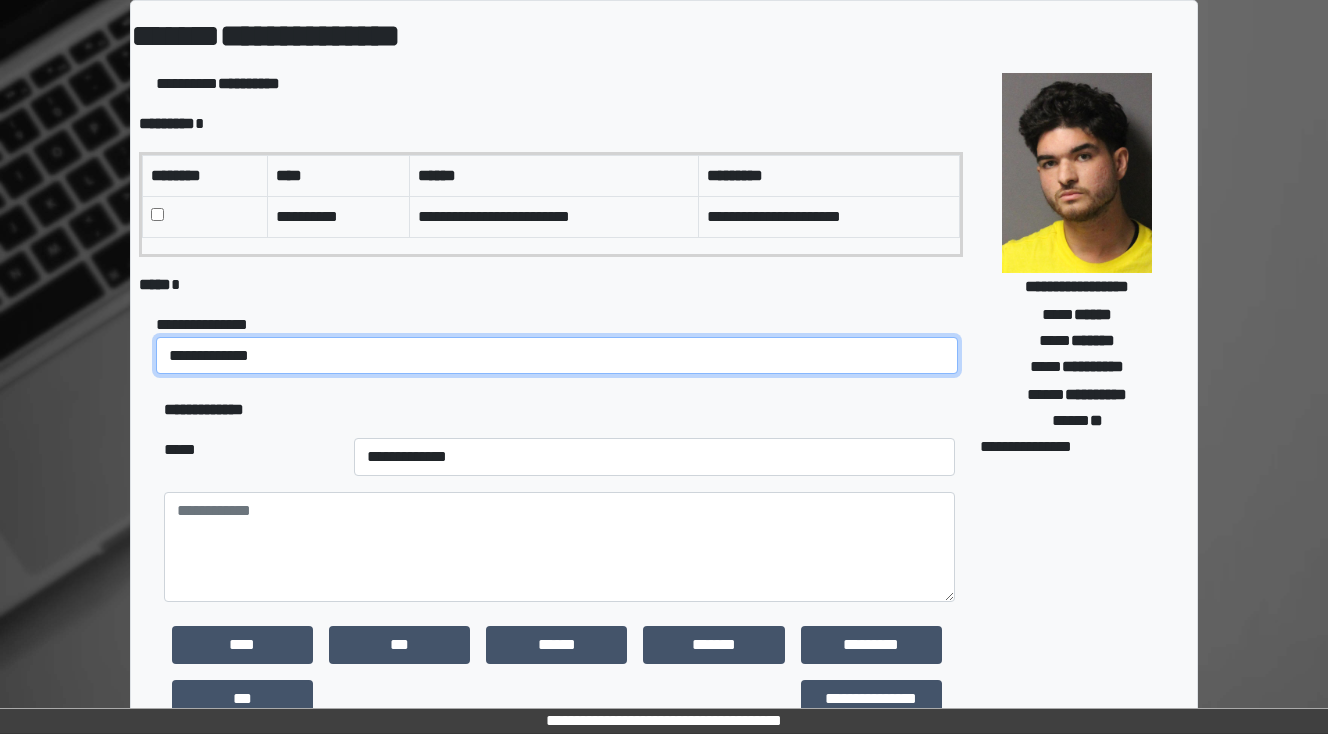 click on "**********" at bounding box center [557, 356] 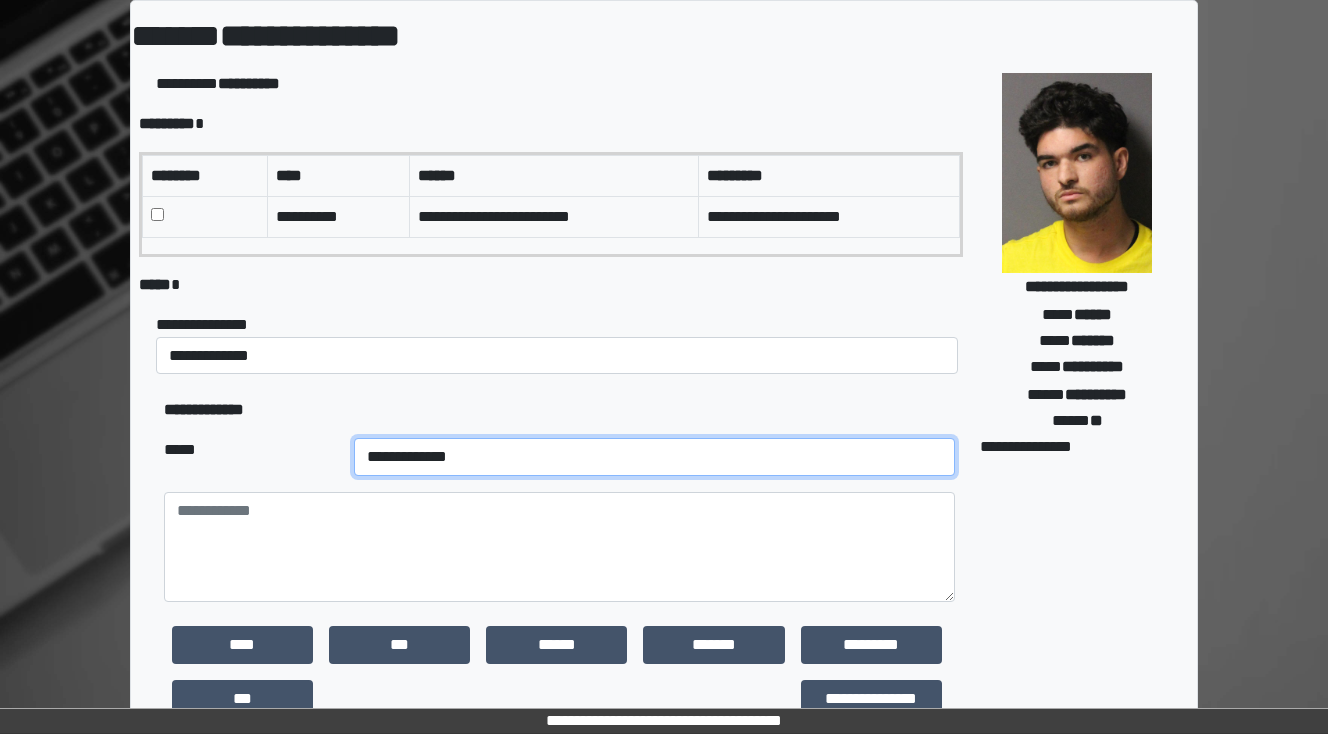 click on "**********" at bounding box center (654, 457) 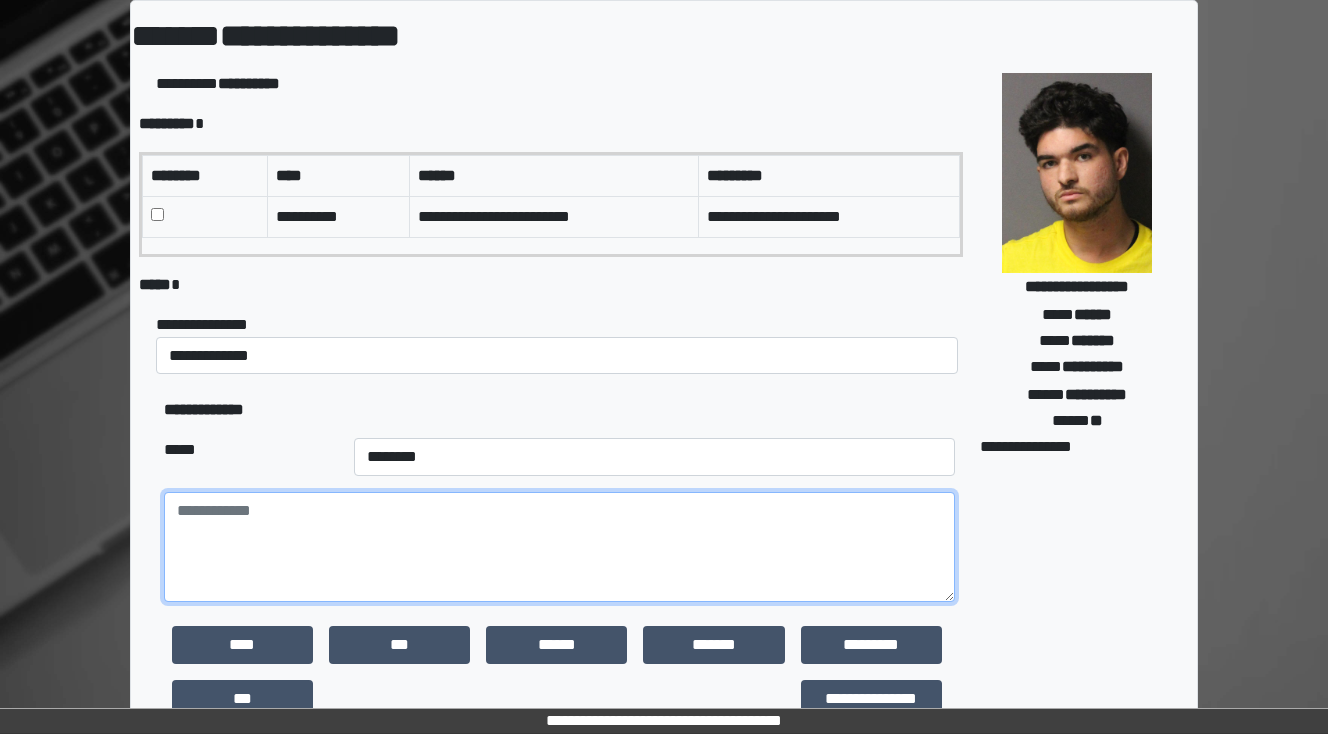 click at bounding box center (559, 547) 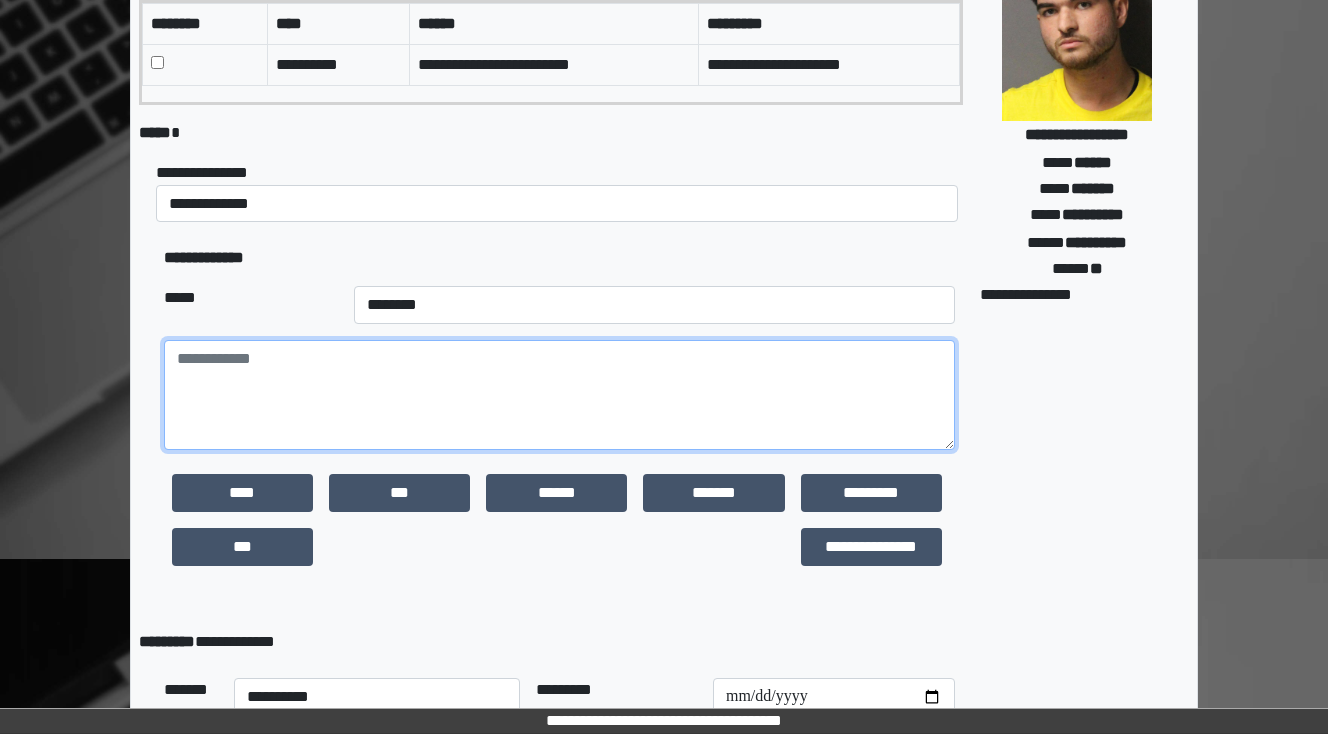scroll, scrollTop: 240, scrollLeft: 0, axis: vertical 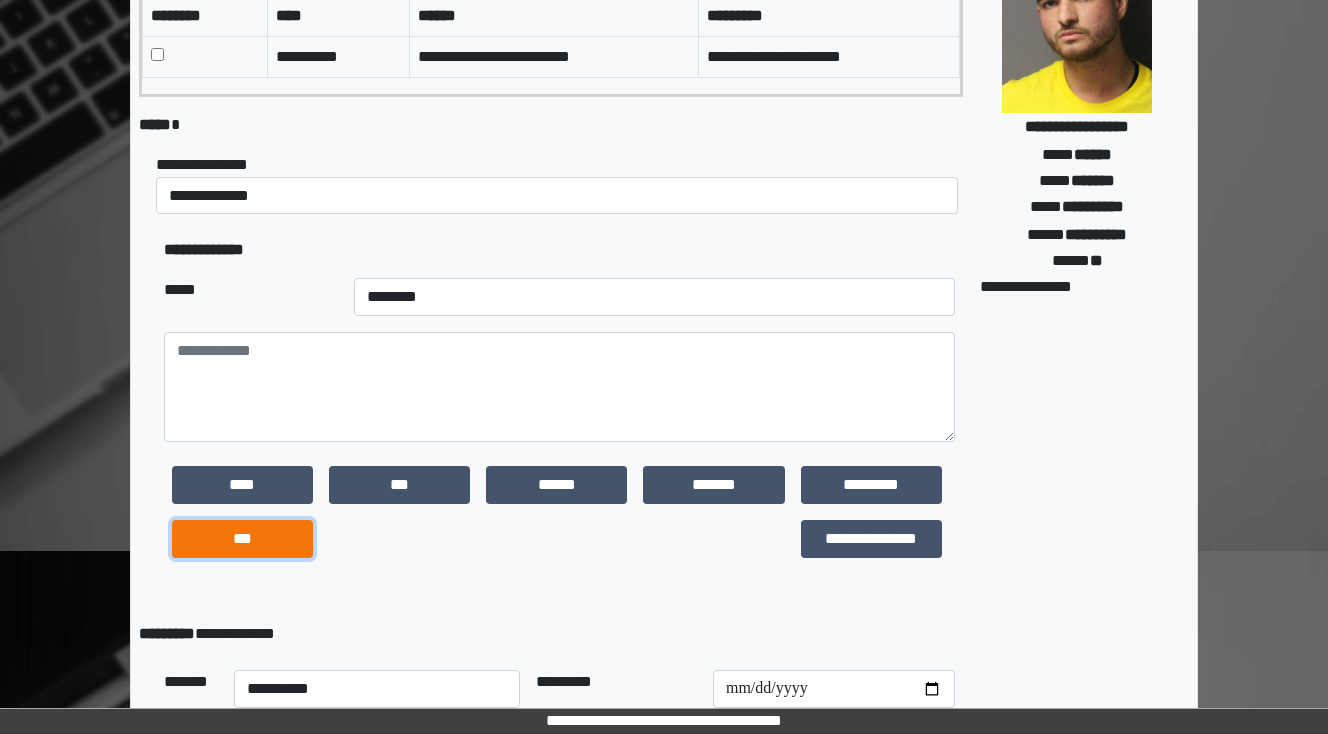 click on "***" at bounding box center [242, 539] 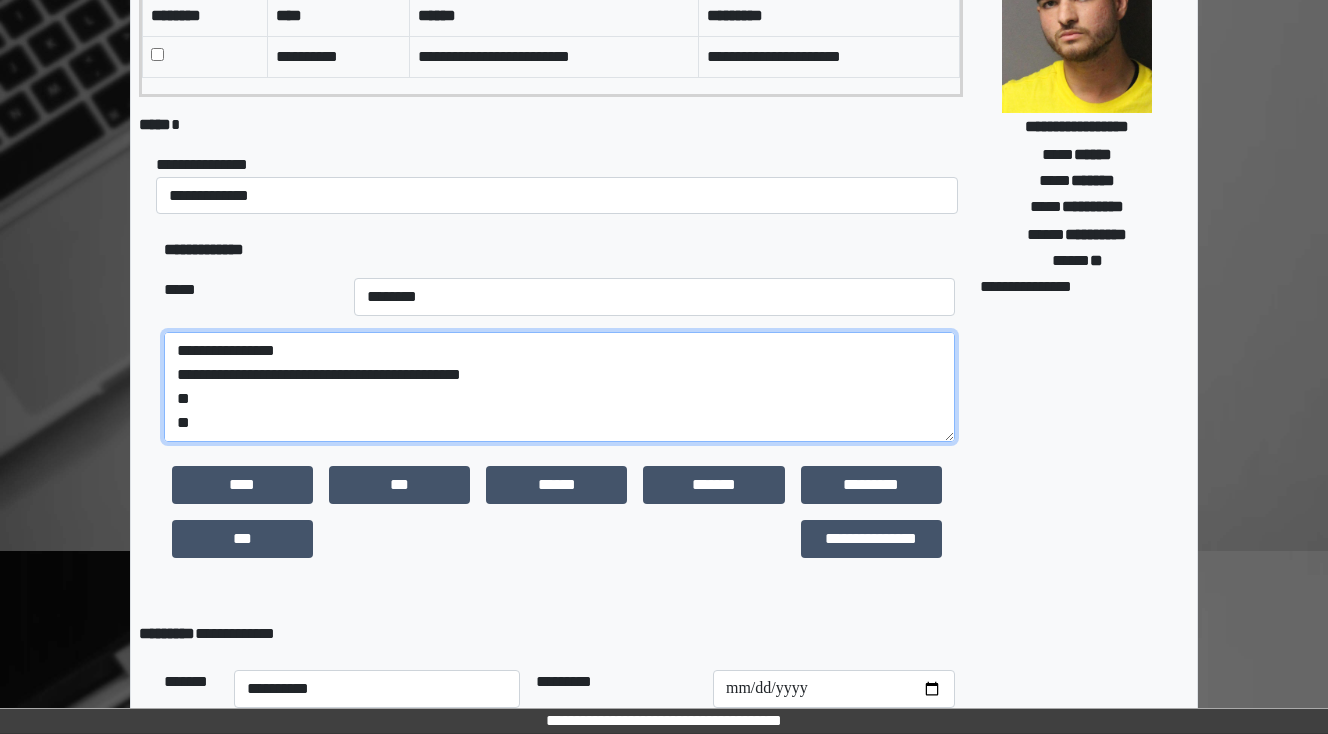 click on "**********" at bounding box center (559, 387) 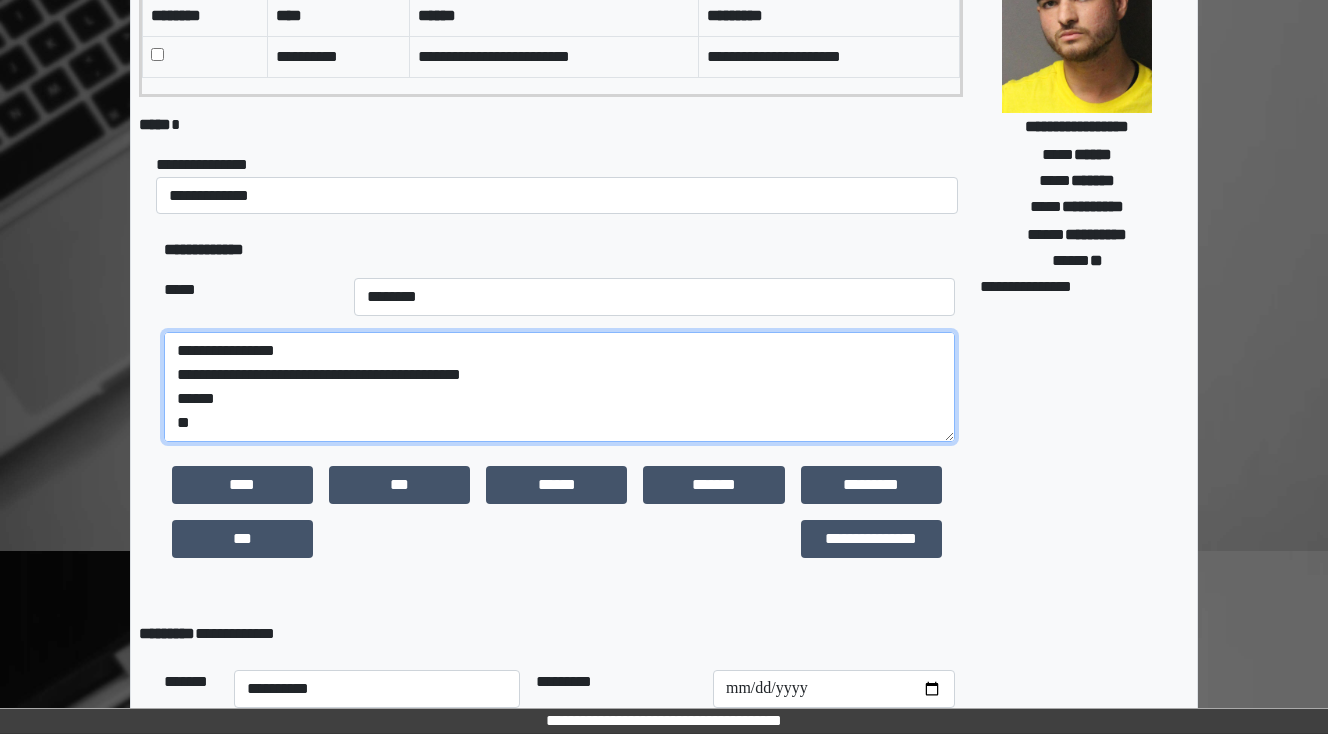 click on "**********" at bounding box center [559, 387] 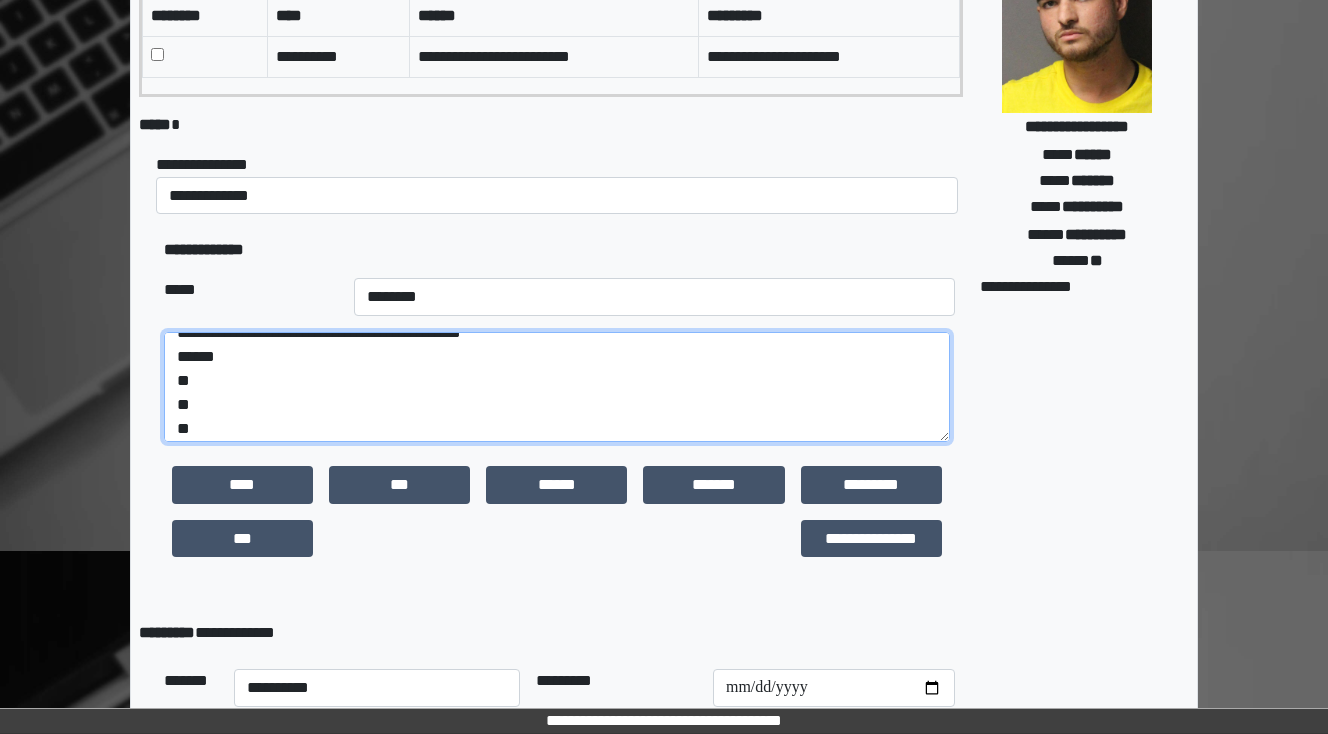 scroll, scrollTop: 48, scrollLeft: 0, axis: vertical 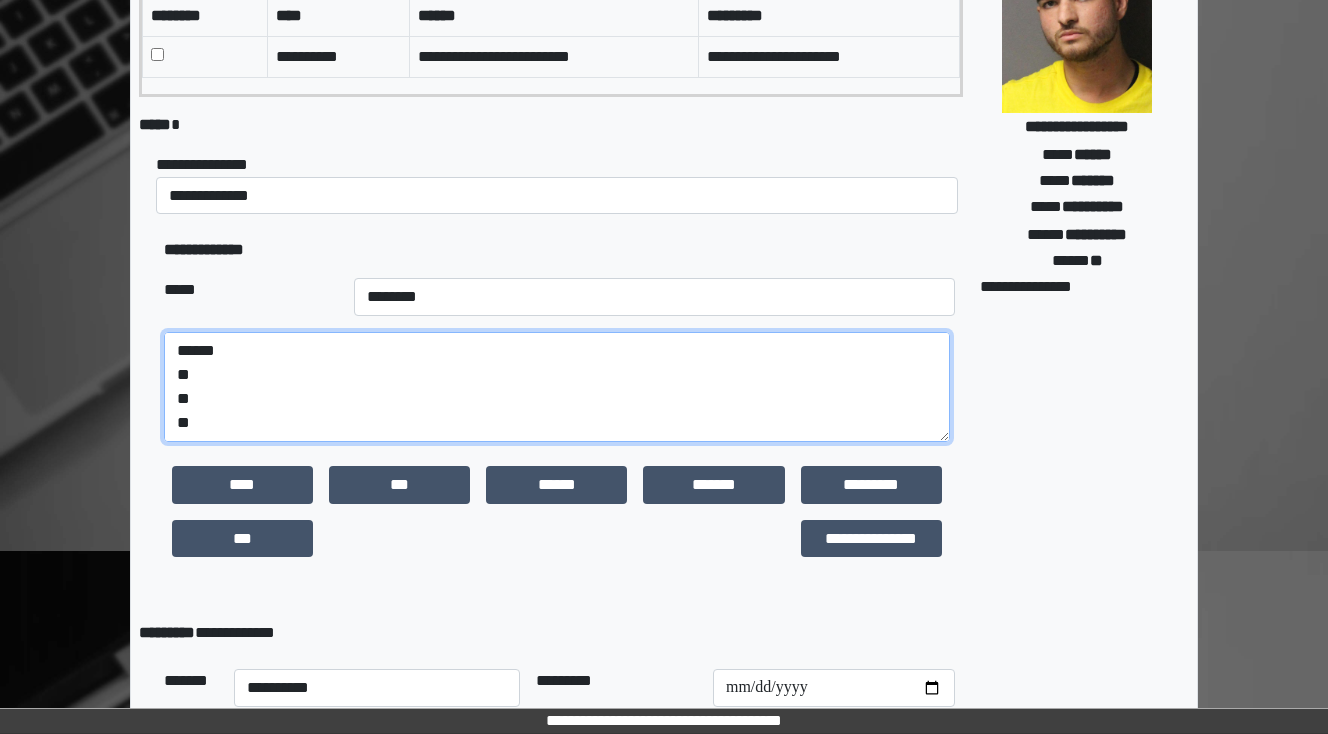 drag, startPoint x: 210, startPoint y: 417, endPoint x: 172, endPoint y: 415, distance: 38.052597 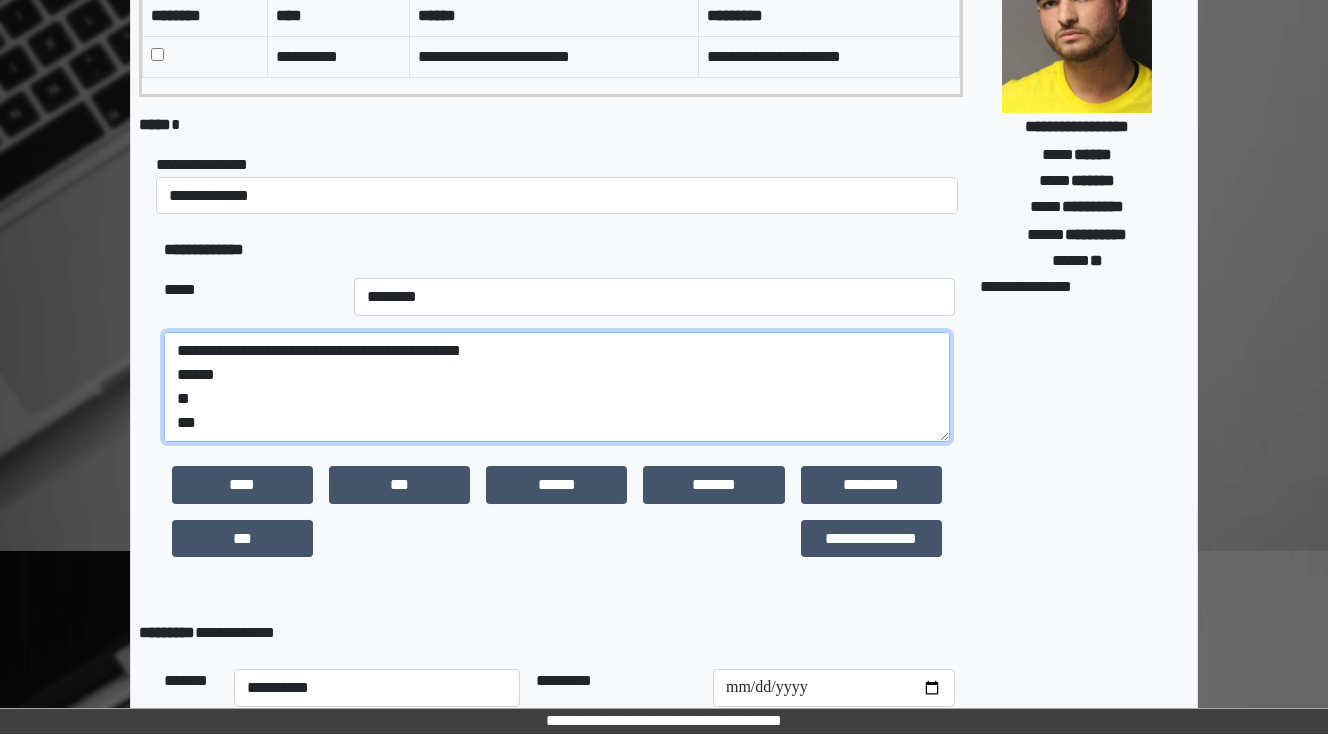 click on "**********" at bounding box center [557, 387] 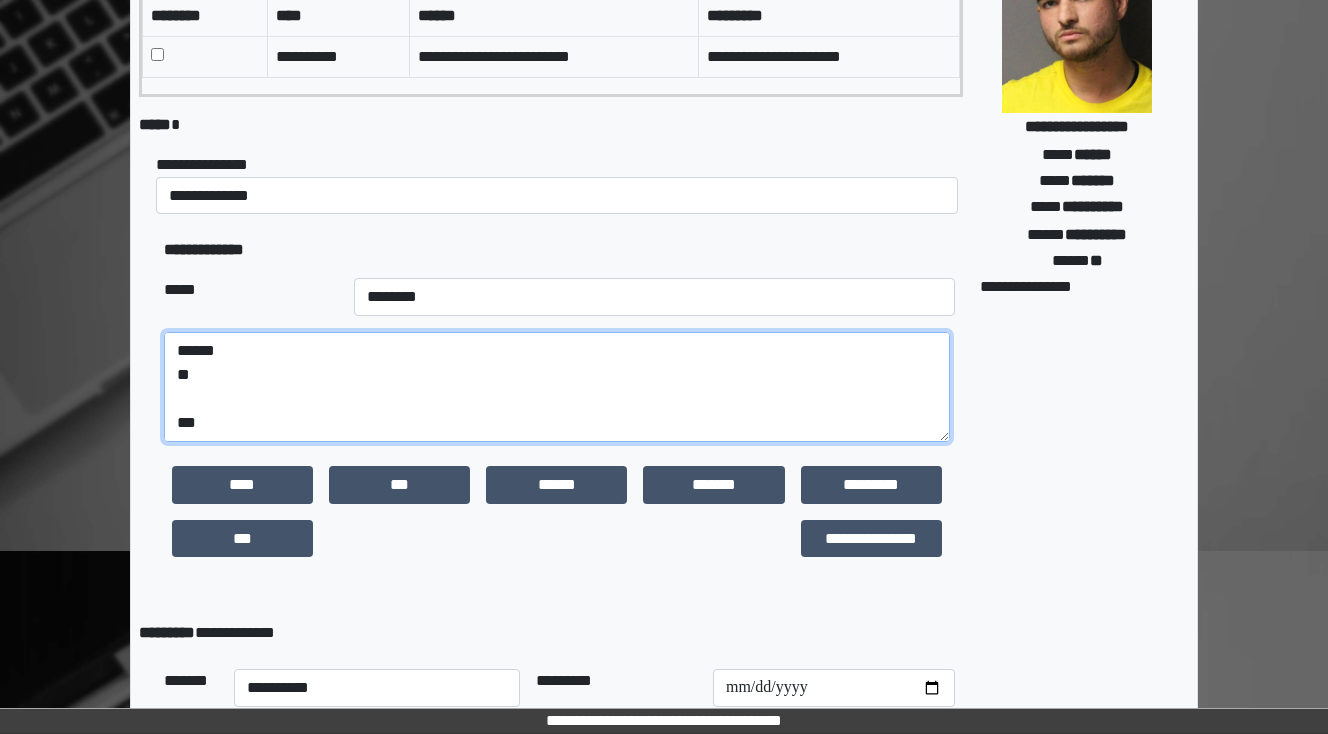 scroll, scrollTop: 72, scrollLeft: 0, axis: vertical 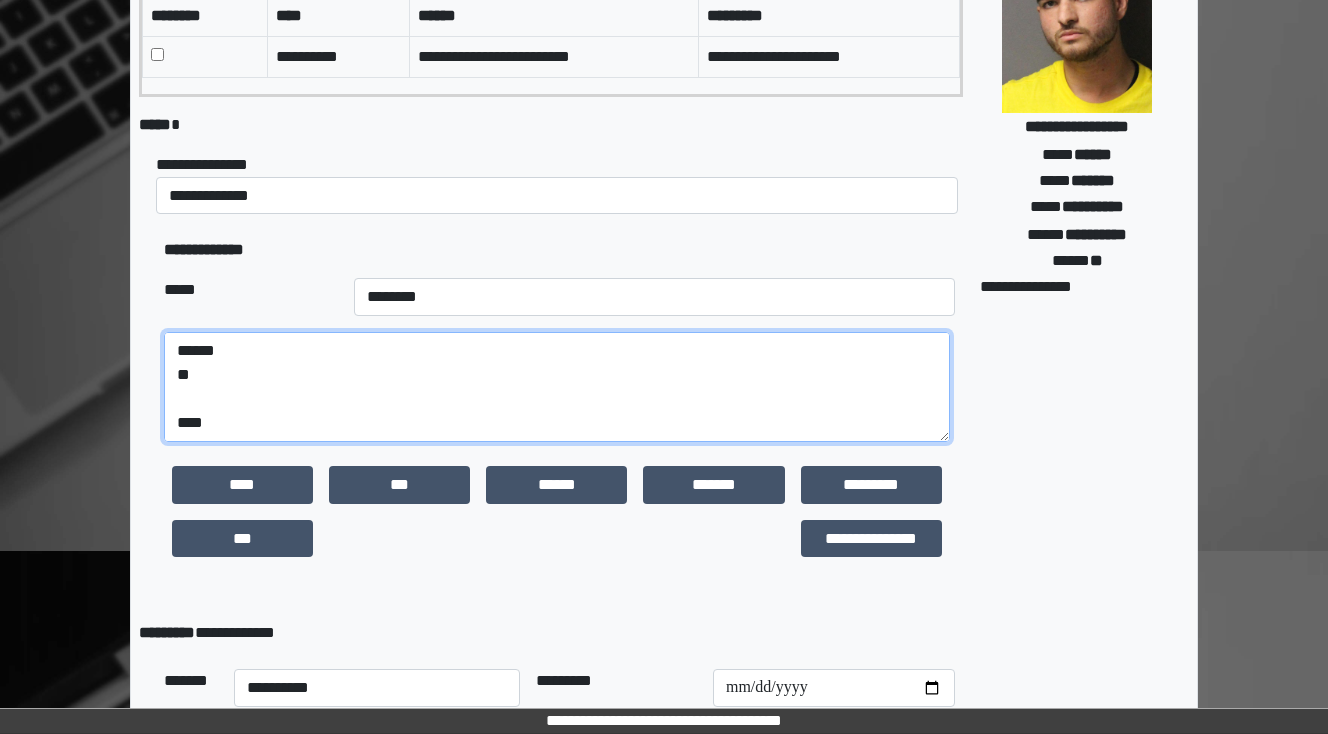 paste on "**********" 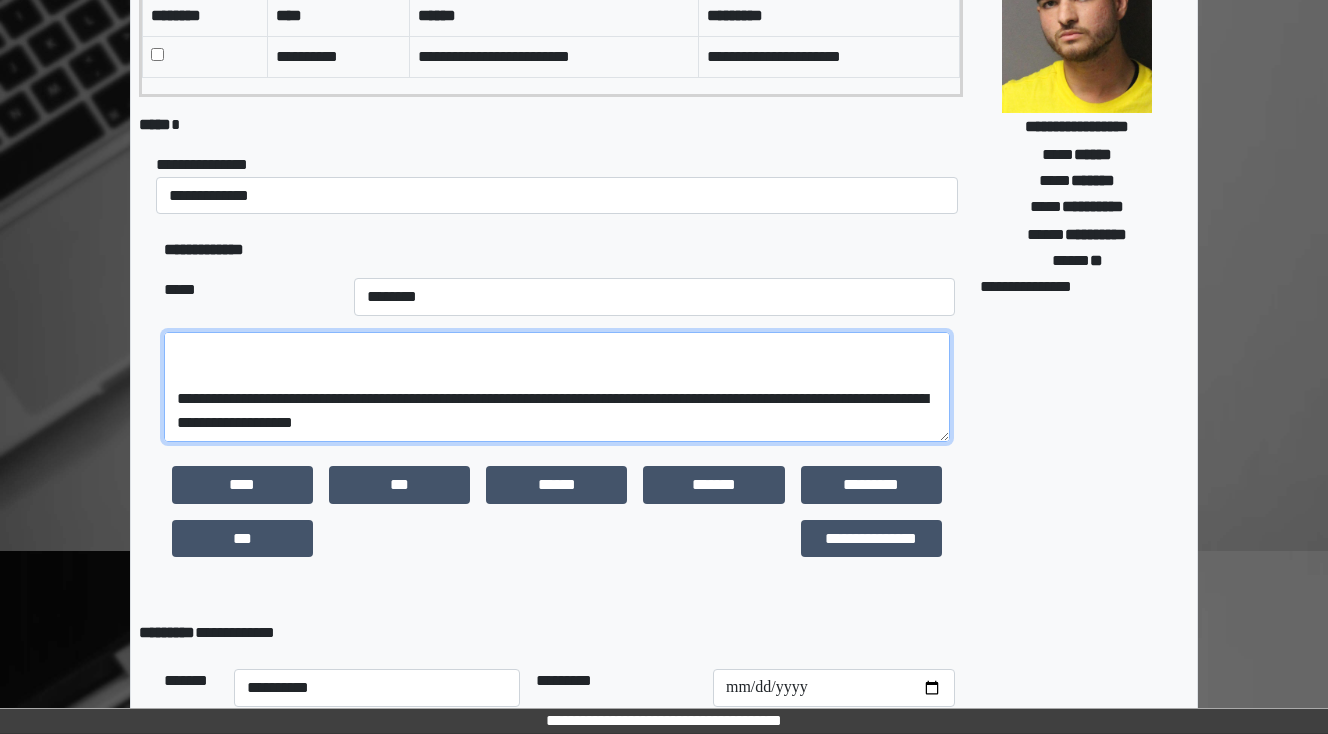 scroll, scrollTop: 288, scrollLeft: 0, axis: vertical 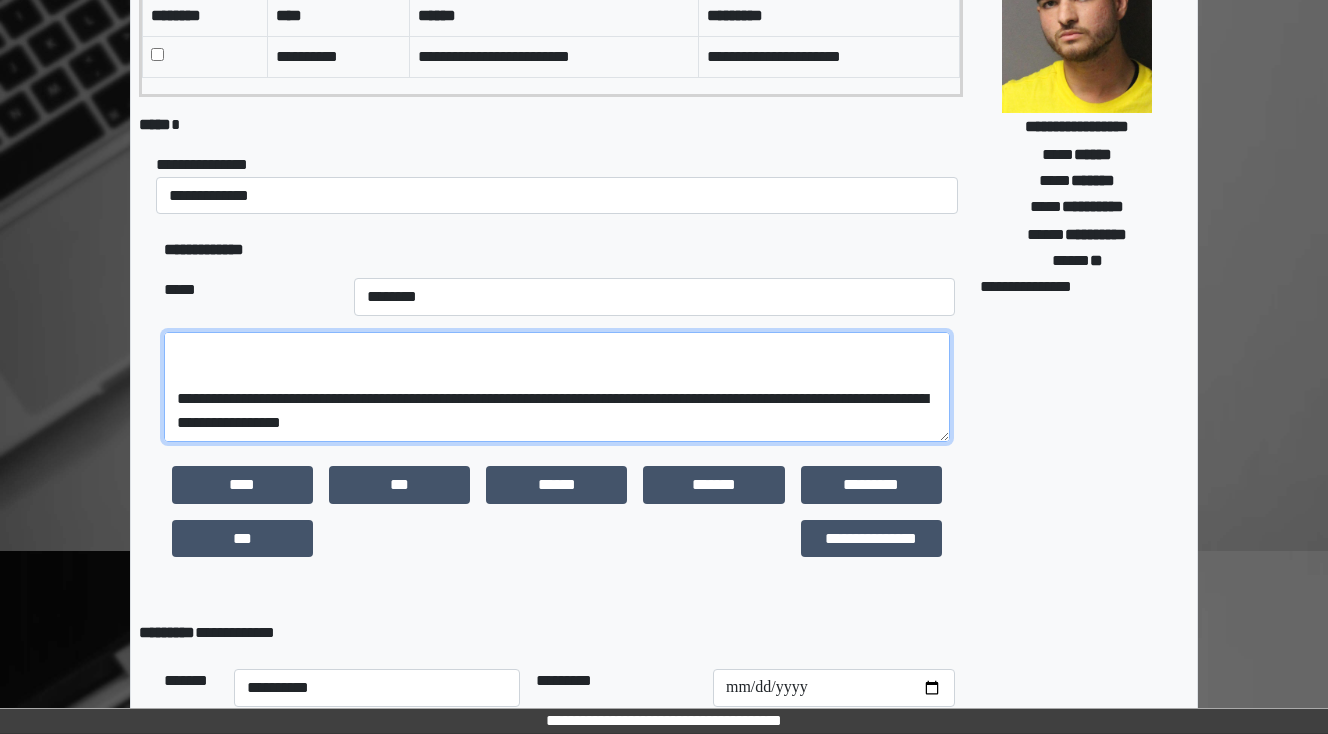 click on "**********" at bounding box center (557, 387) 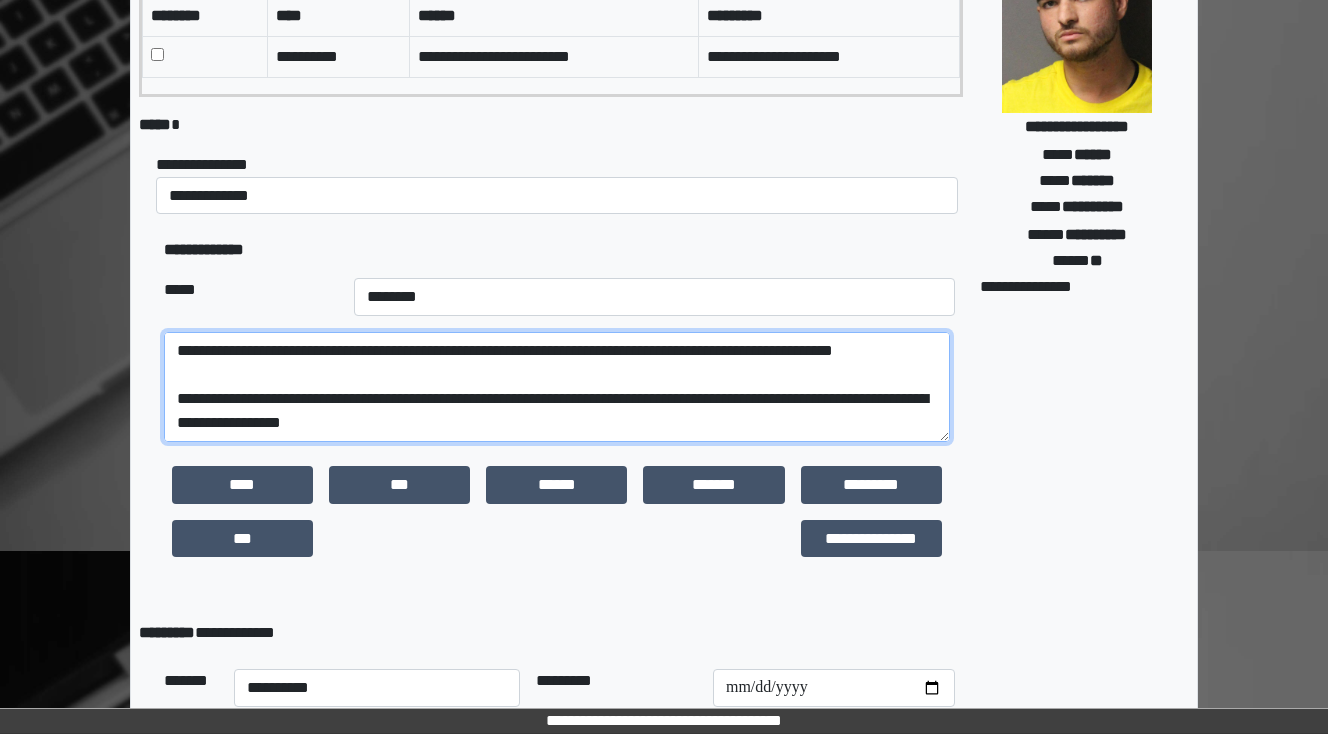 scroll, scrollTop: 192, scrollLeft: 0, axis: vertical 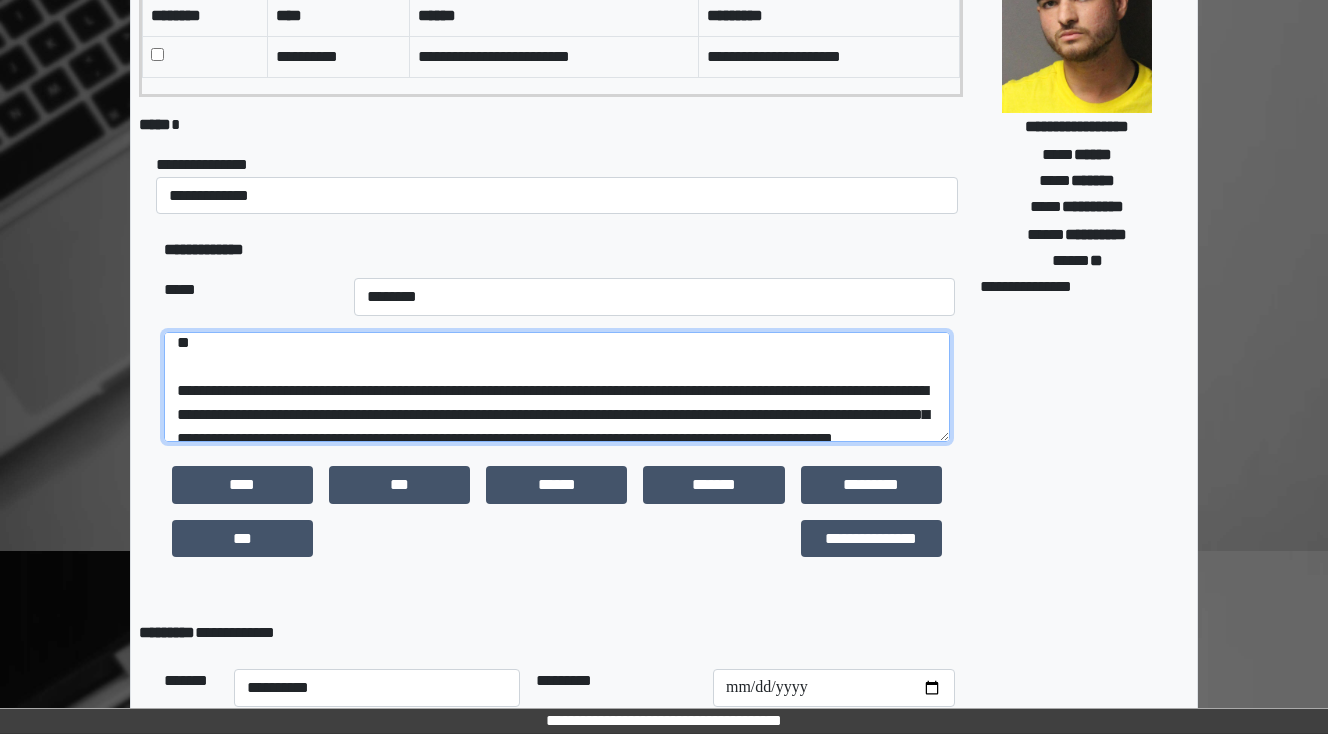click on "**********" at bounding box center (557, 387) 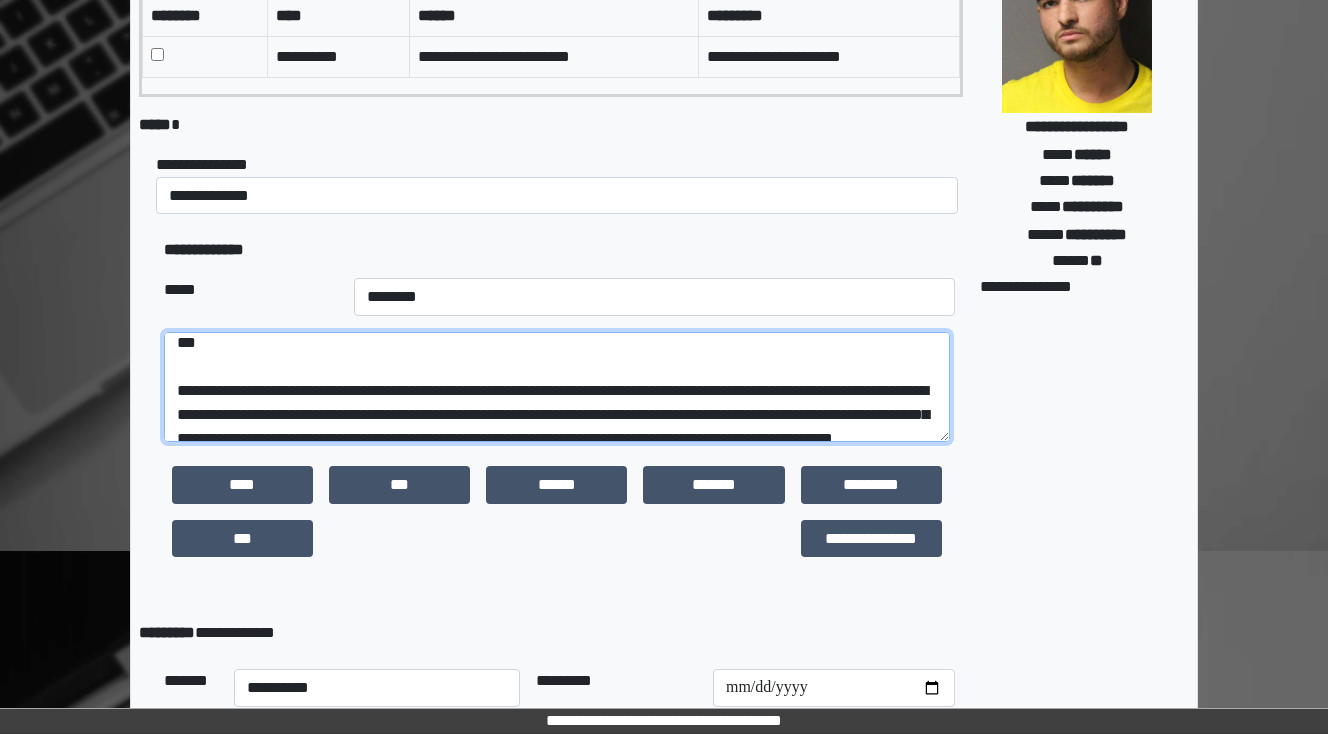 scroll, scrollTop: 79, scrollLeft: 0, axis: vertical 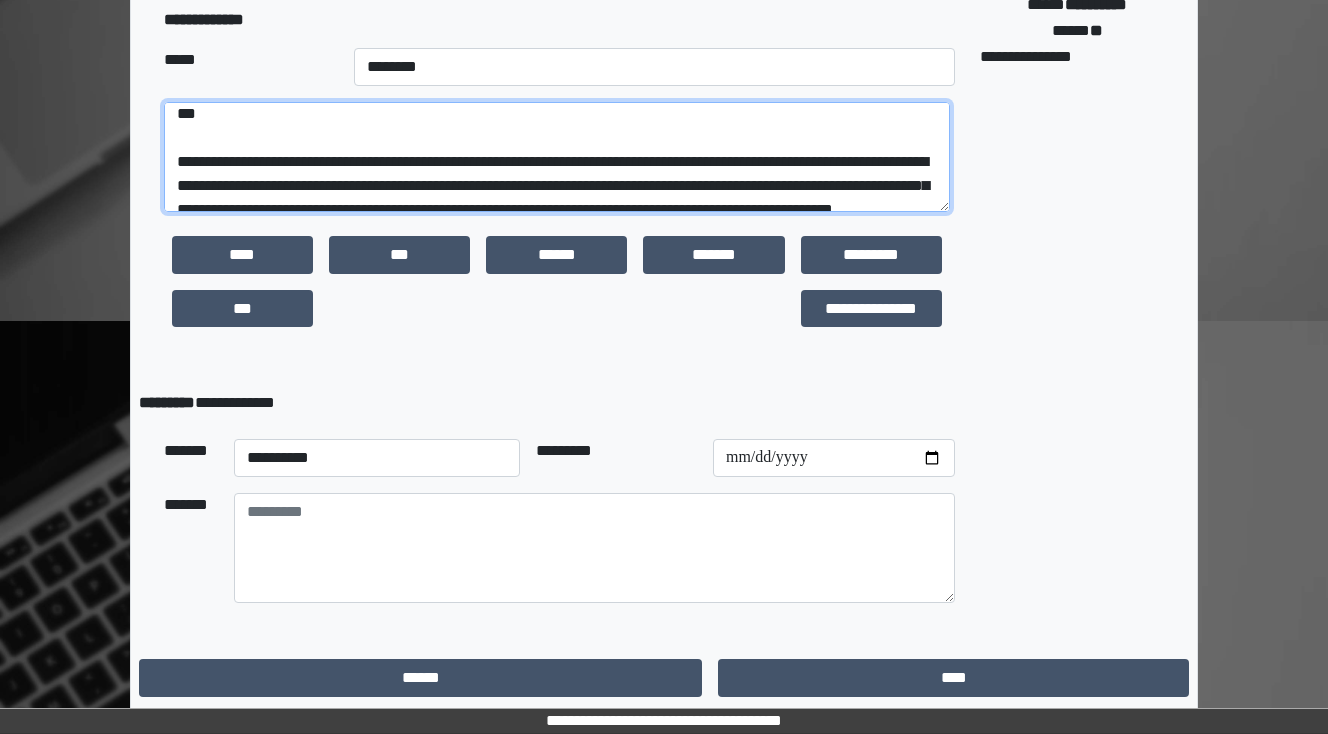 type on "**********" 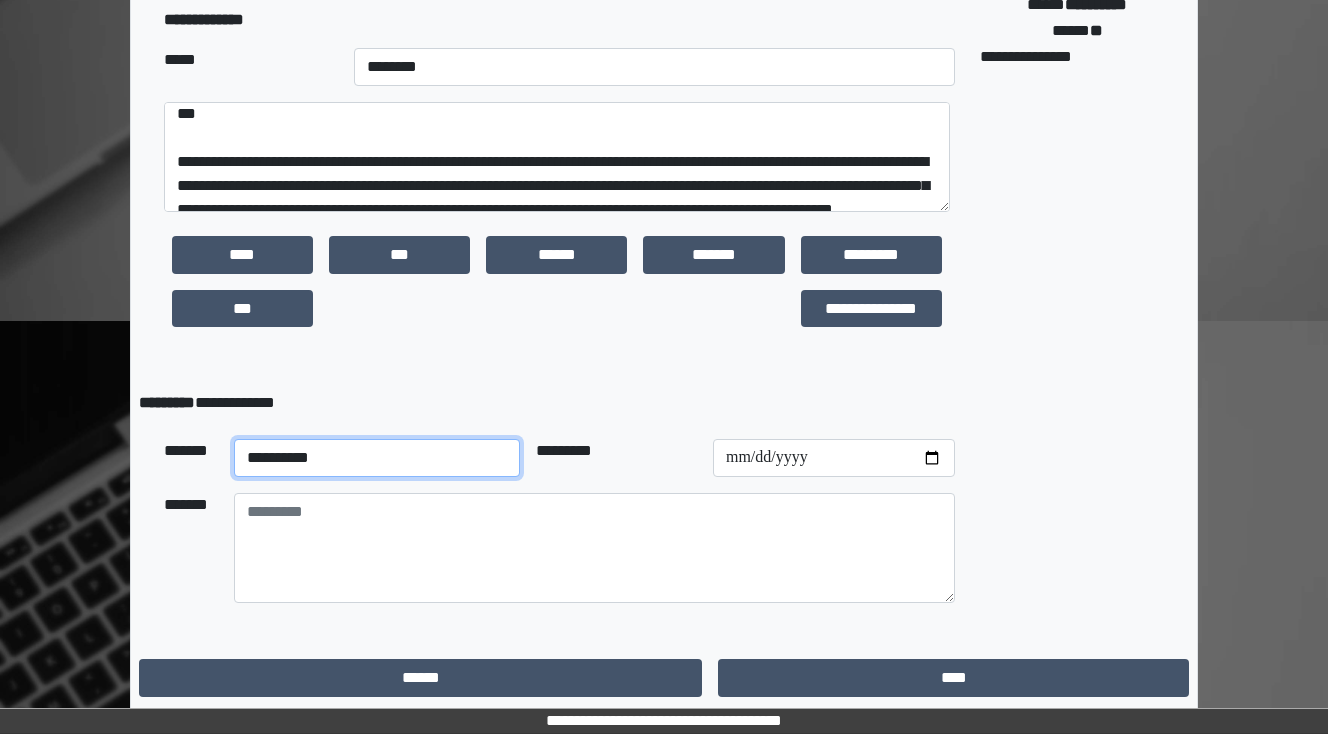 click on "**********" at bounding box center (377, 458) 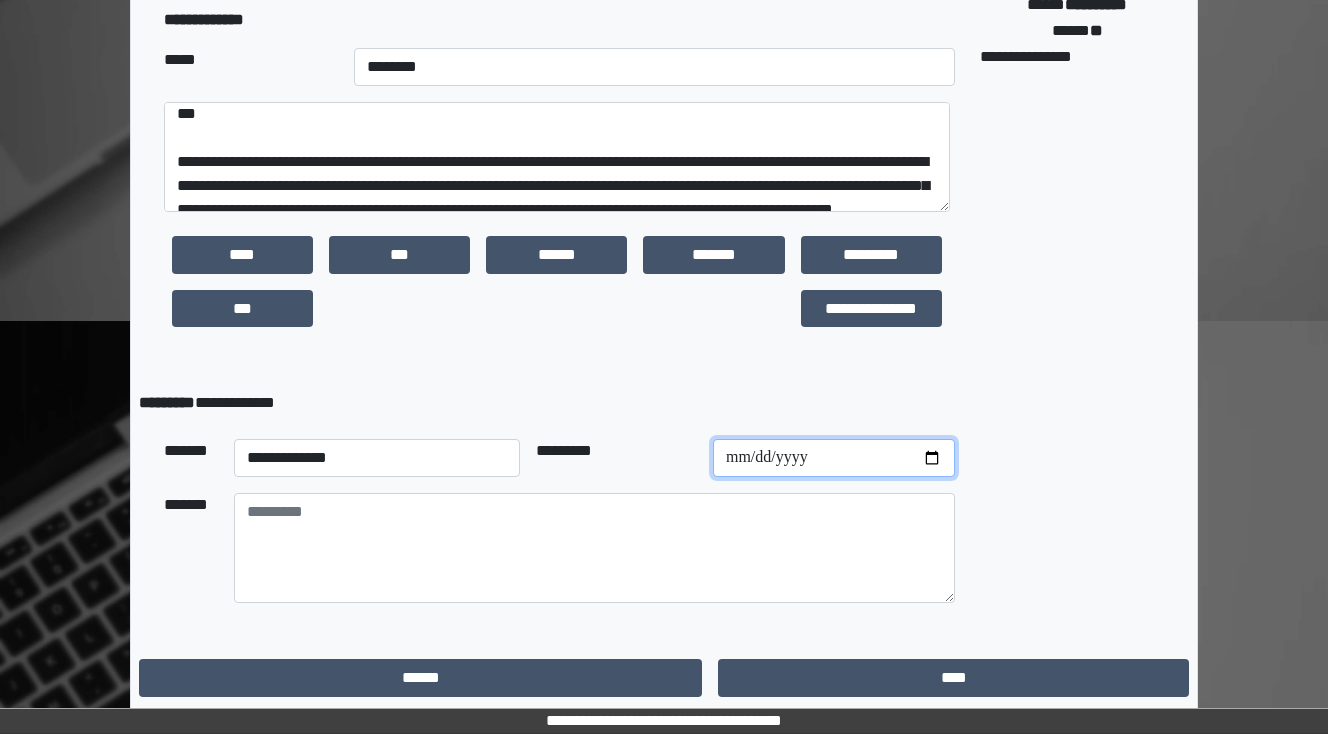 click at bounding box center [834, 458] 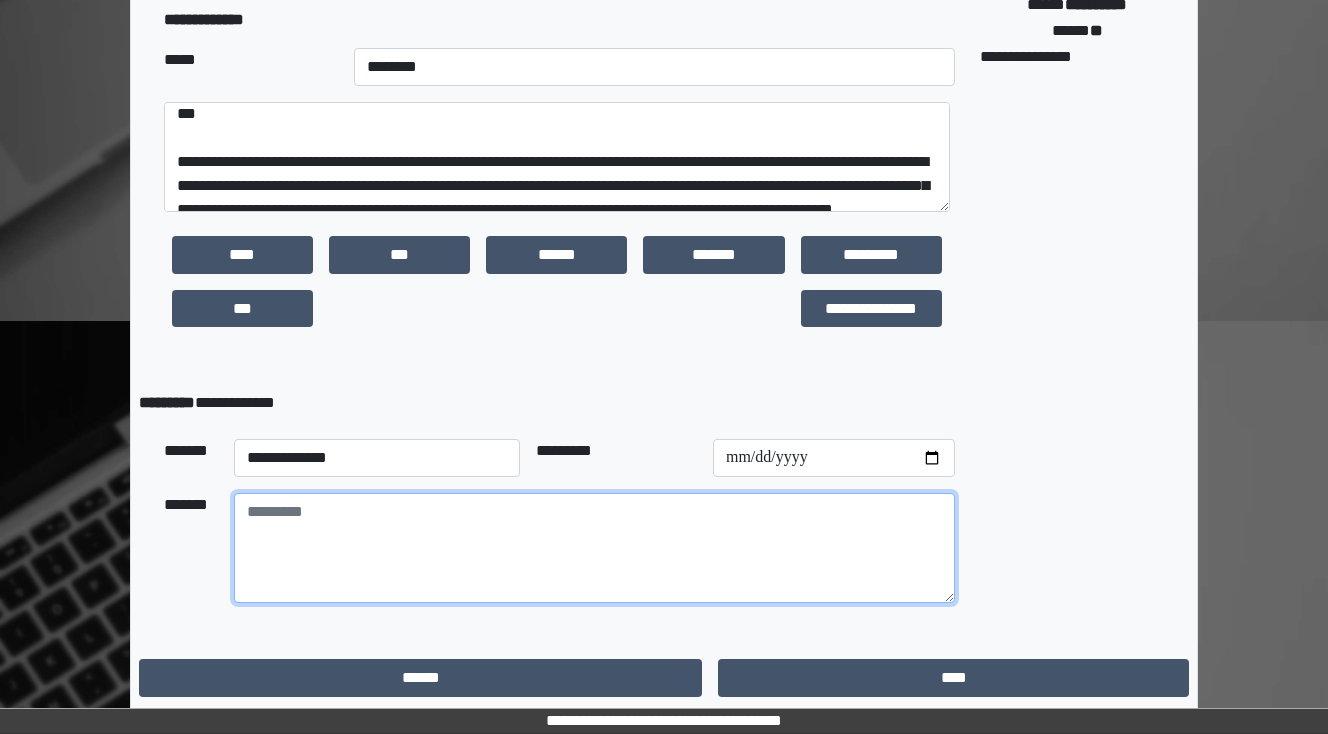 click at bounding box center [594, 548] 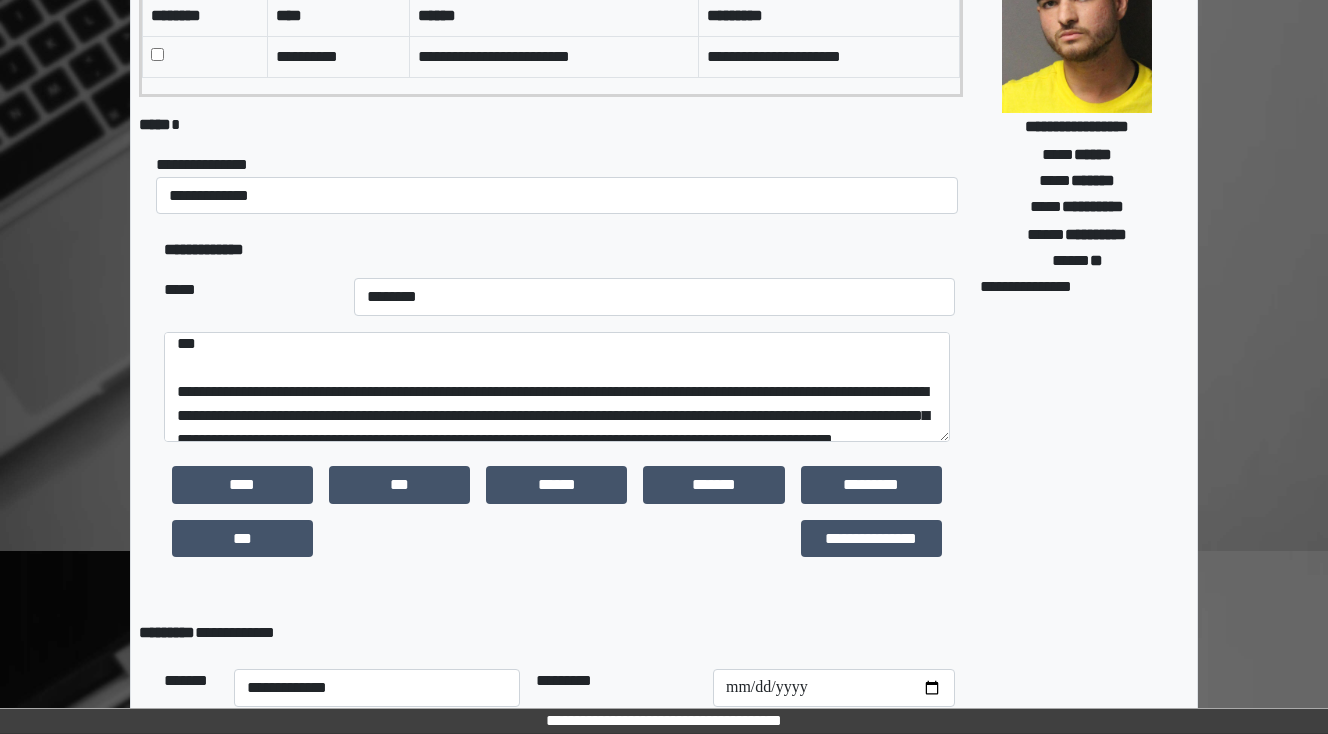 scroll, scrollTop: 230, scrollLeft: 0, axis: vertical 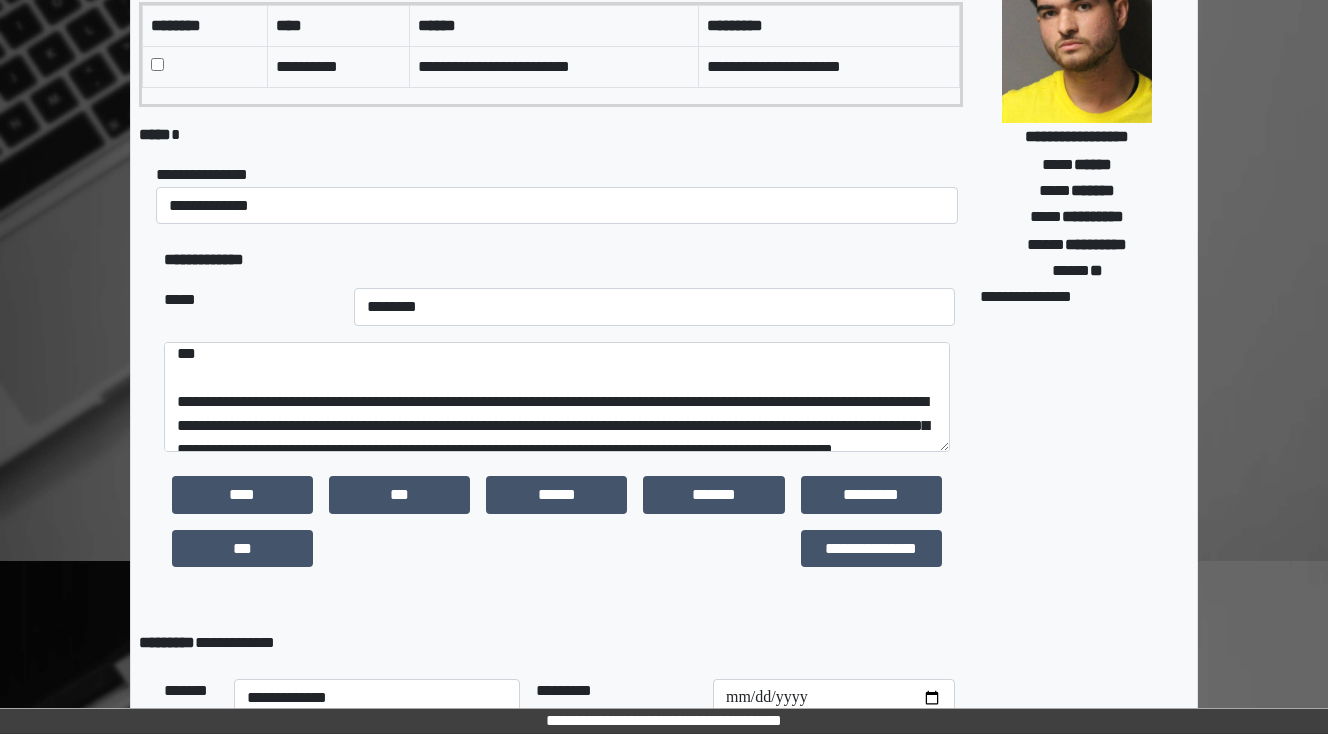 type on "**********" 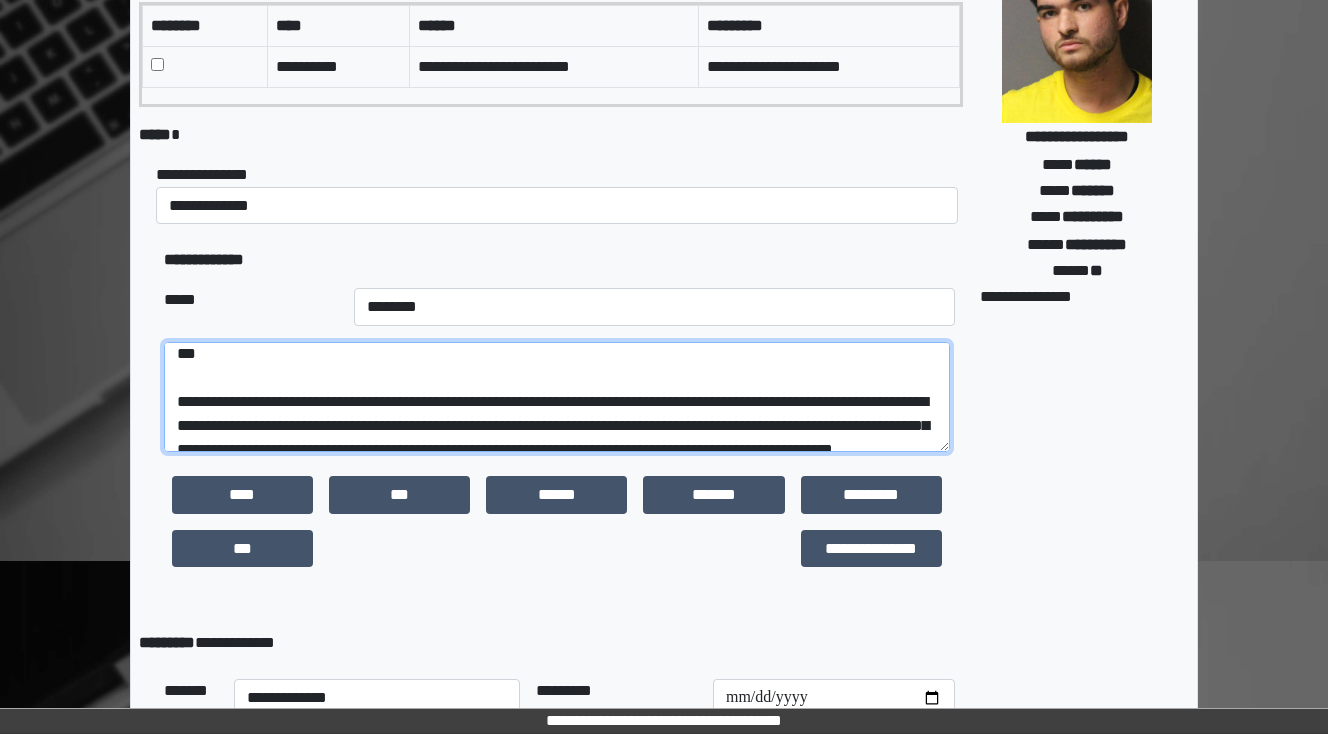 click on "**********" at bounding box center [557, 397] 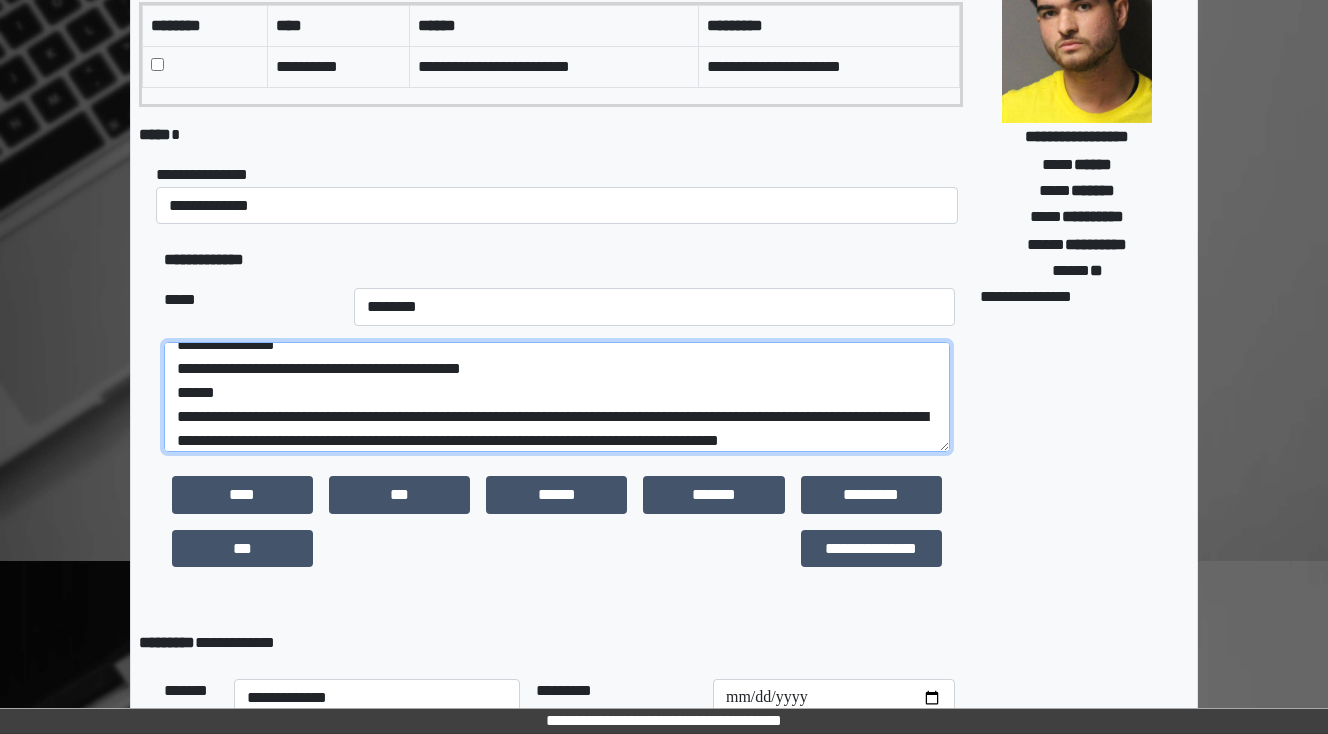 scroll, scrollTop: 40, scrollLeft: 0, axis: vertical 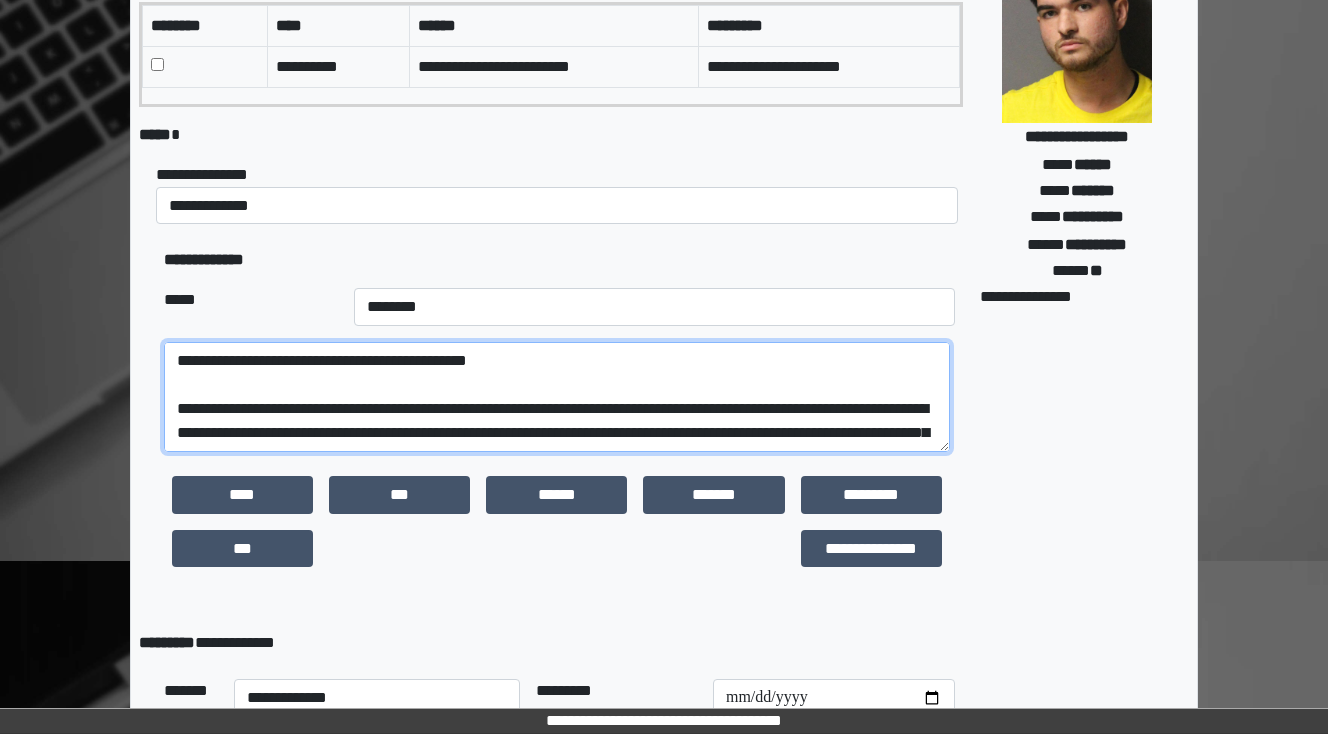 drag, startPoint x: 470, startPoint y: 407, endPoint x: 372, endPoint y: 401, distance: 98.1835 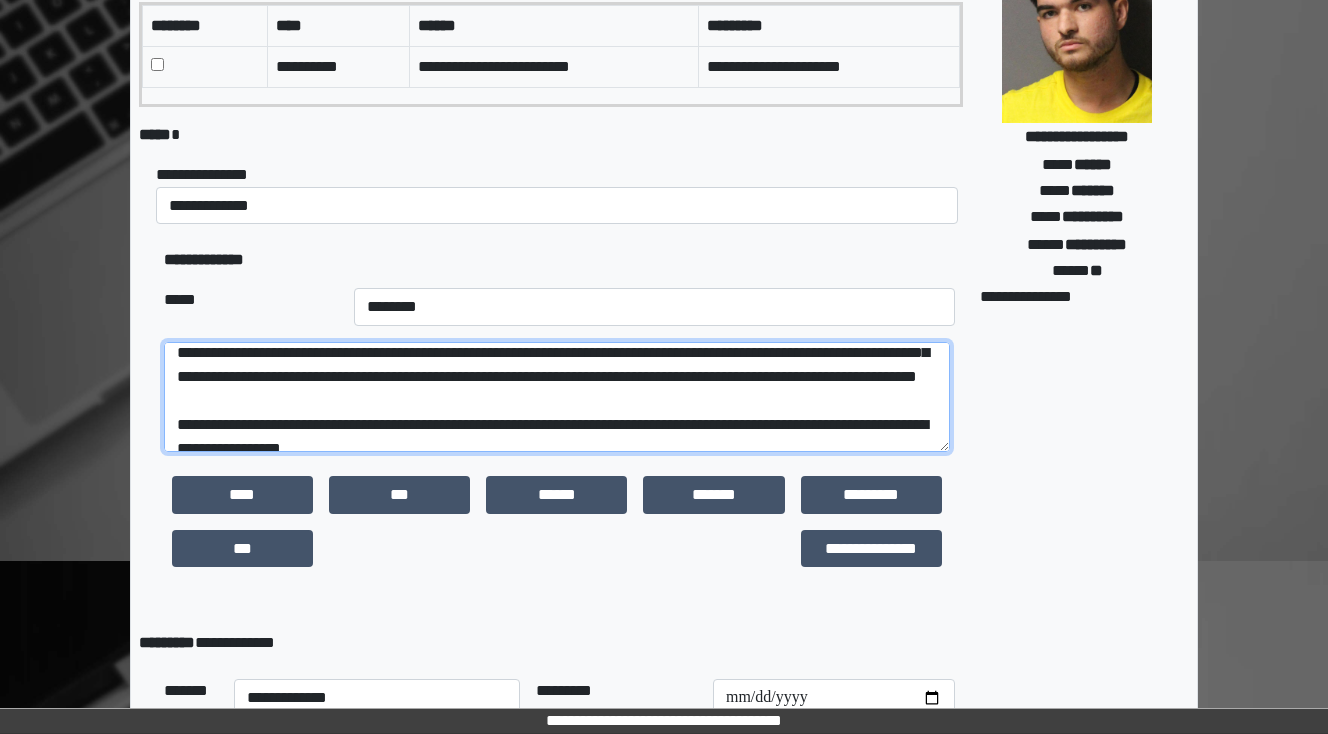 click on "**********" at bounding box center [557, 397] 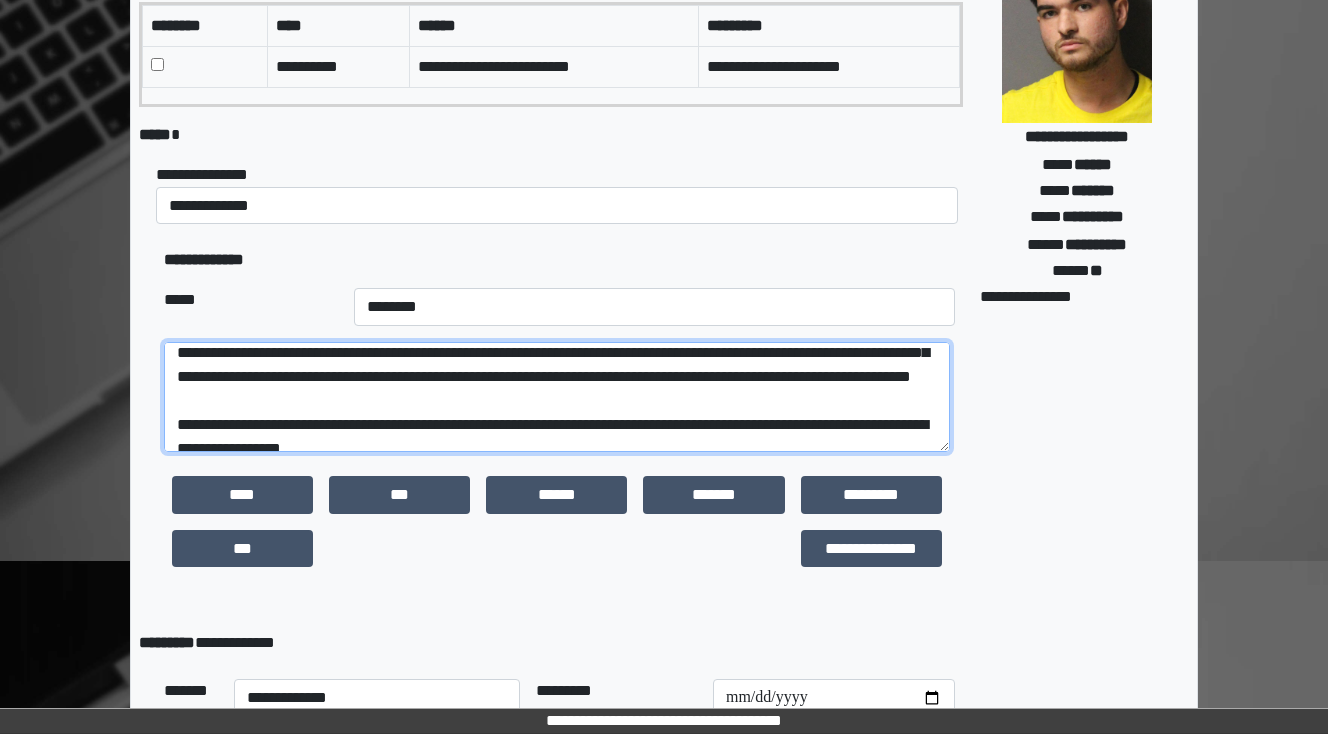 scroll, scrollTop: 199, scrollLeft: 0, axis: vertical 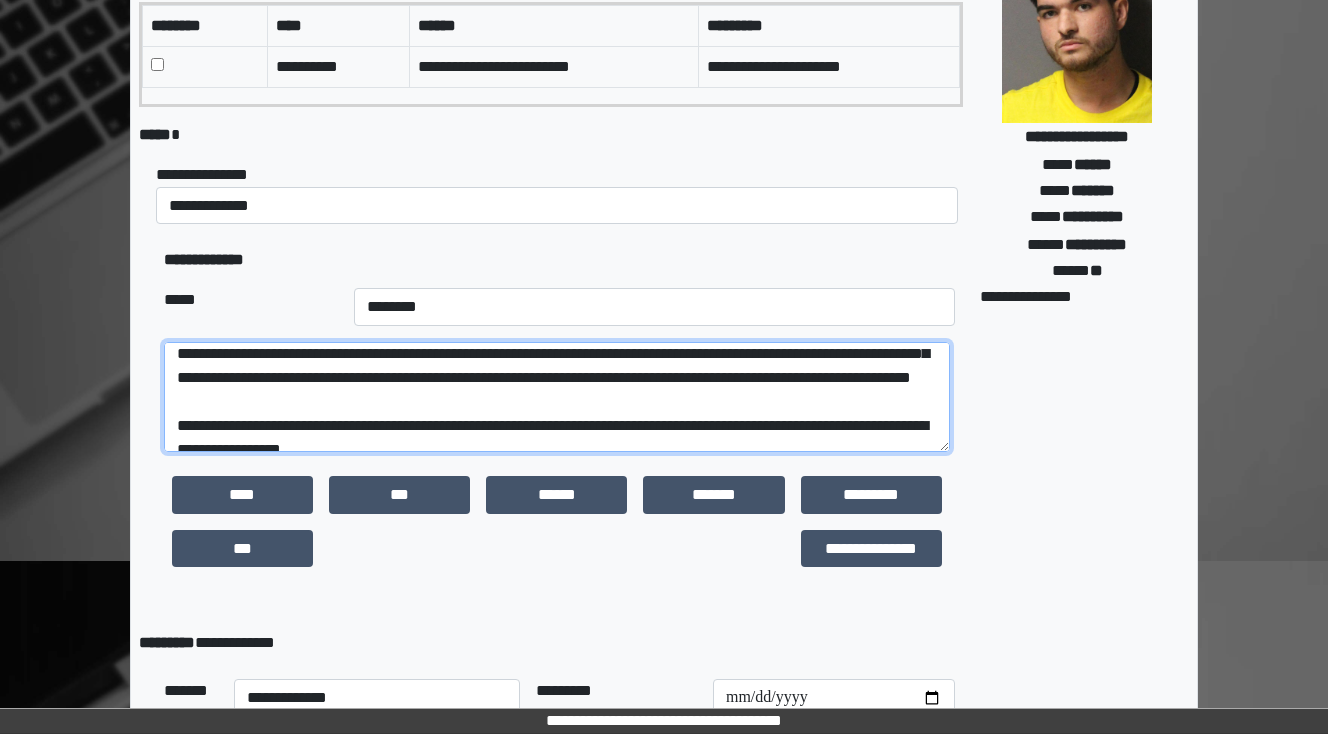 click on "**********" at bounding box center (557, 397) 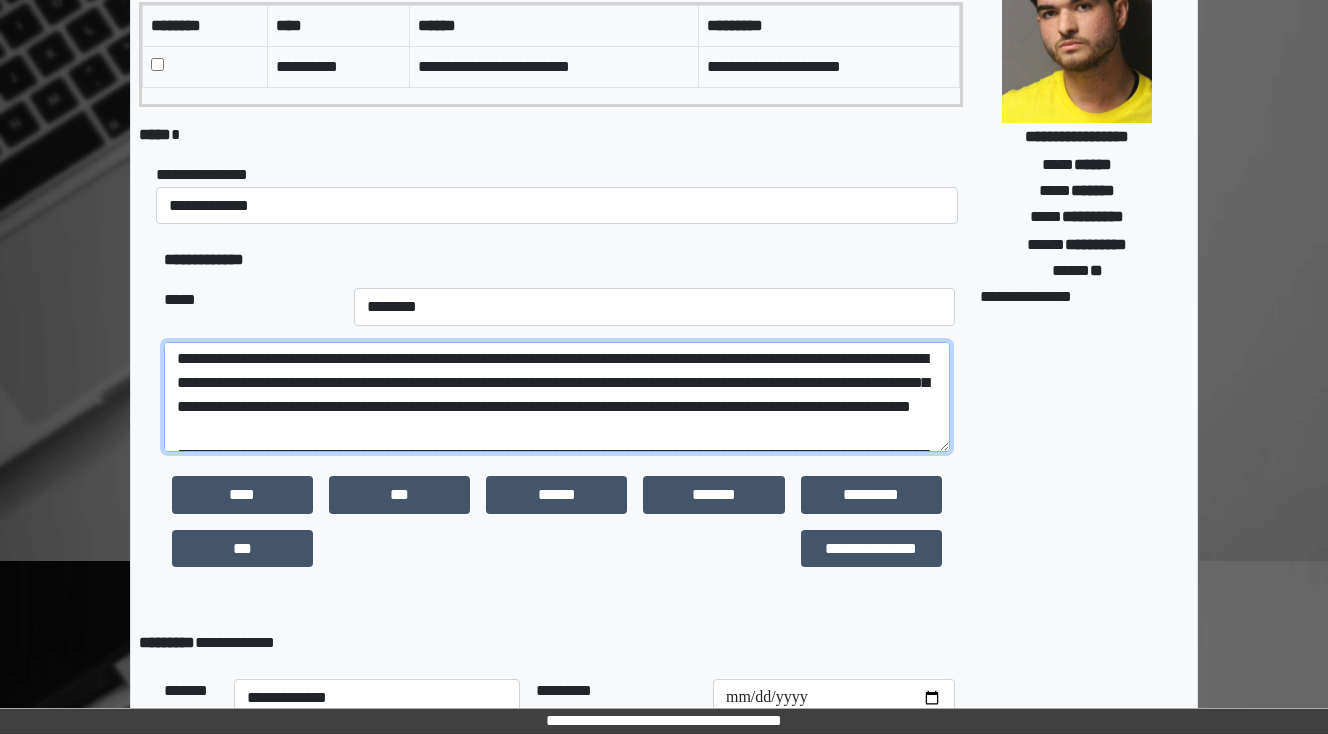 scroll, scrollTop: 199, scrollLeft: 0, axis: vertical 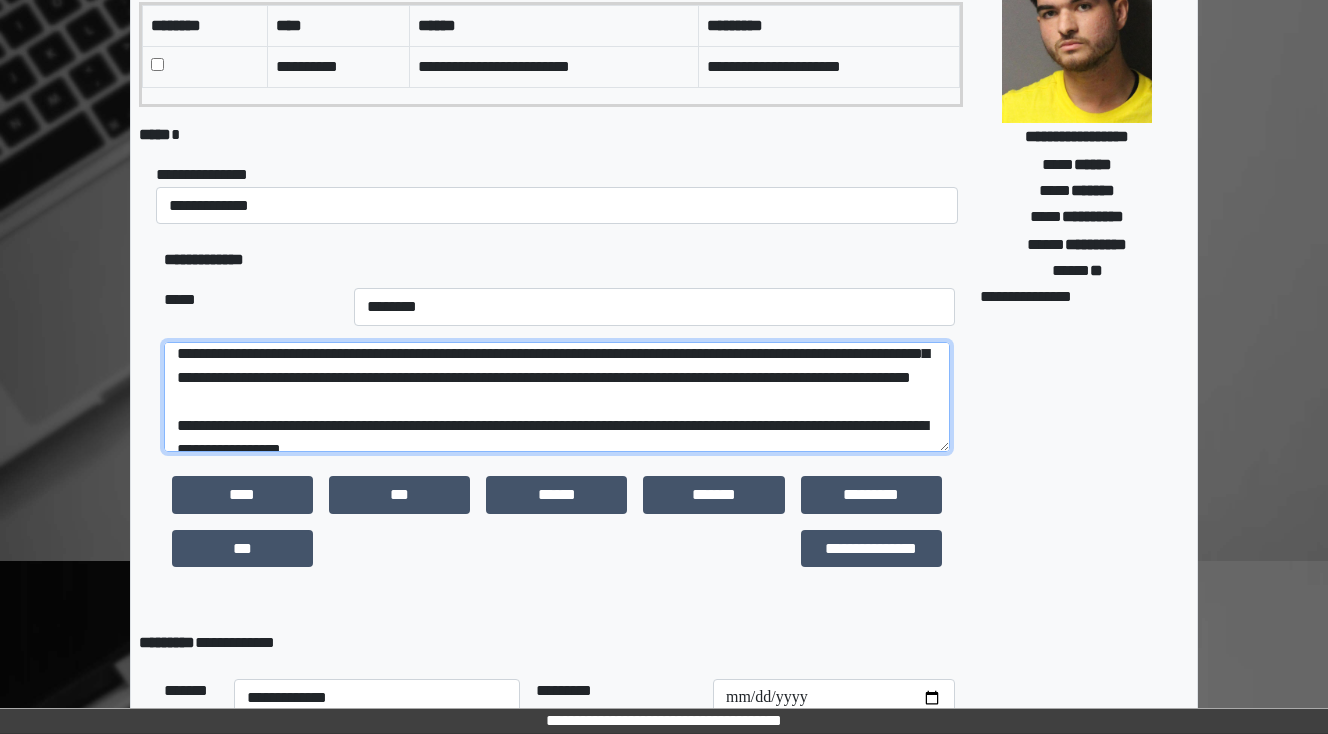 click on "**********" at bounding box center [557, 397] 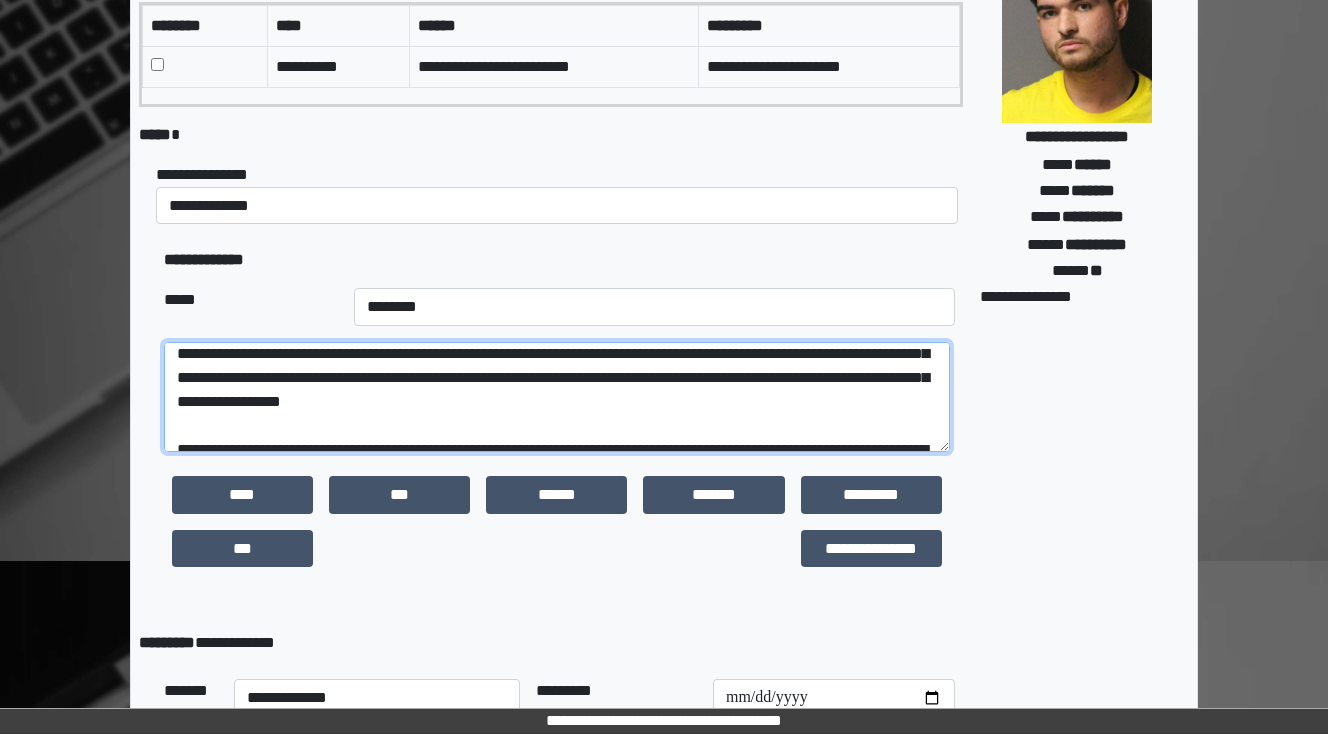 click on "**********" at bounding box center [557, 397] 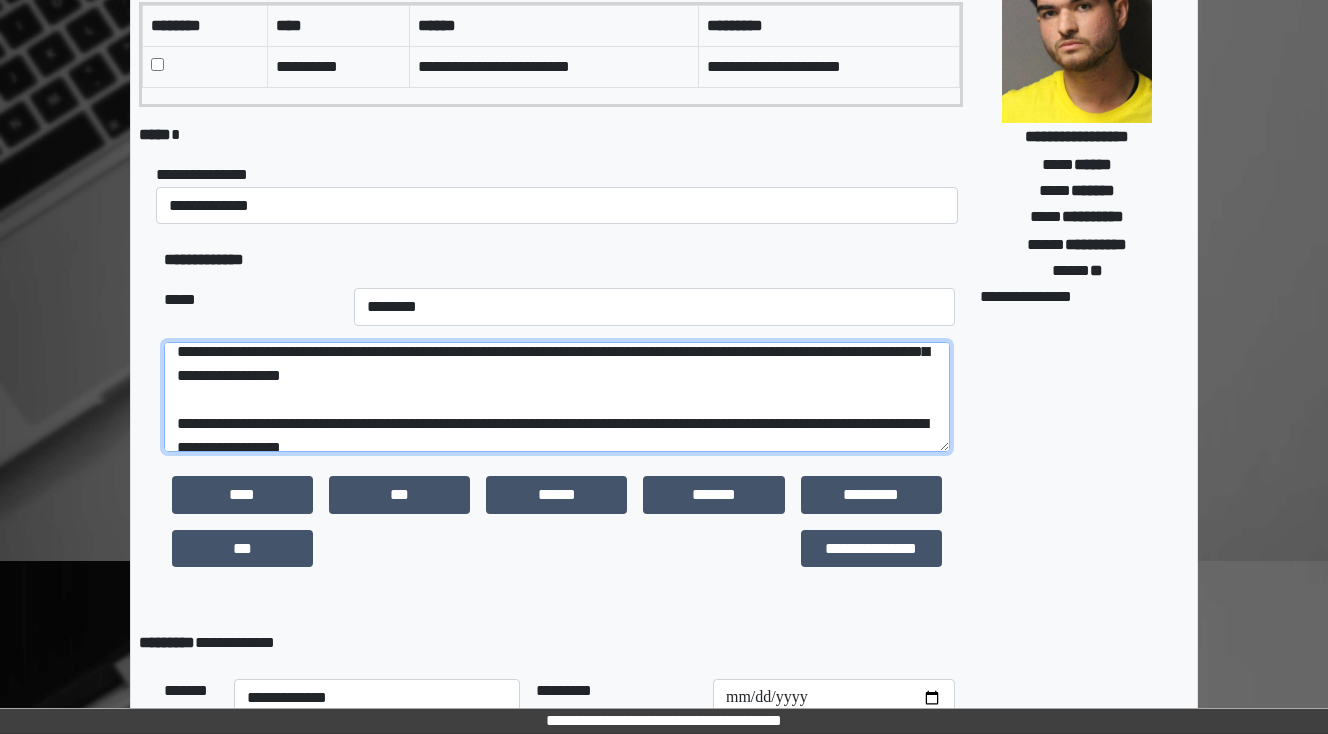 scroll, scrollTop: 240, scrollLeft: 0, axis: vertical 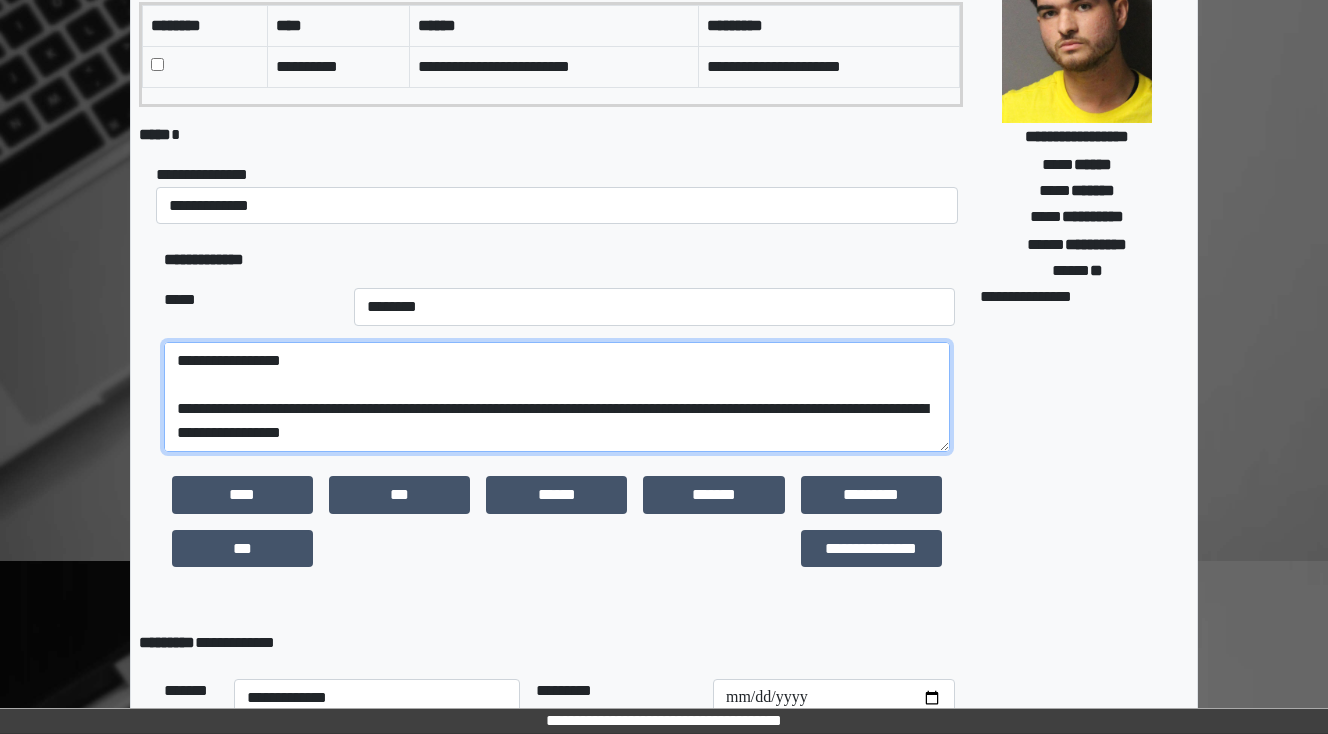 click on "**********" at bounding box center (557, 397) 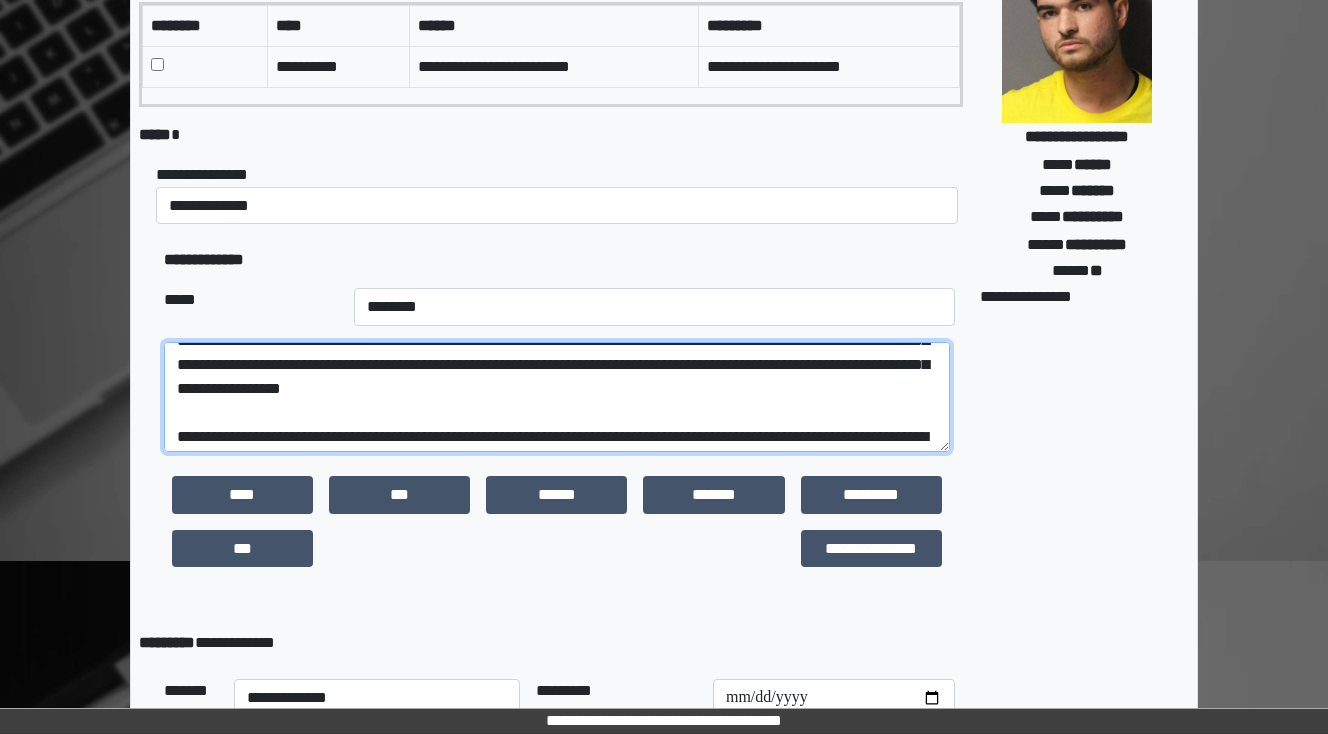 scroll, scrollTop: 240, scrollLeft: 0, axis: vertical 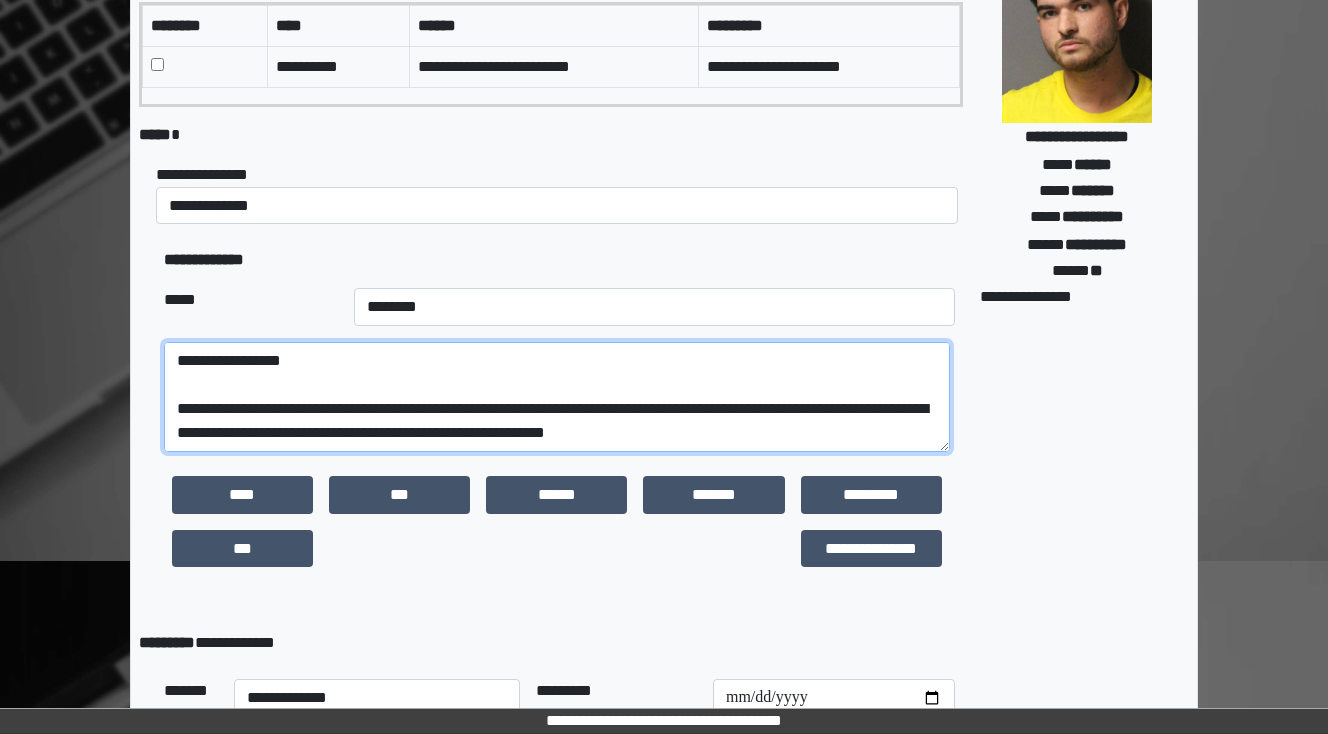 click on "**********" at bounding box center [557, 397] 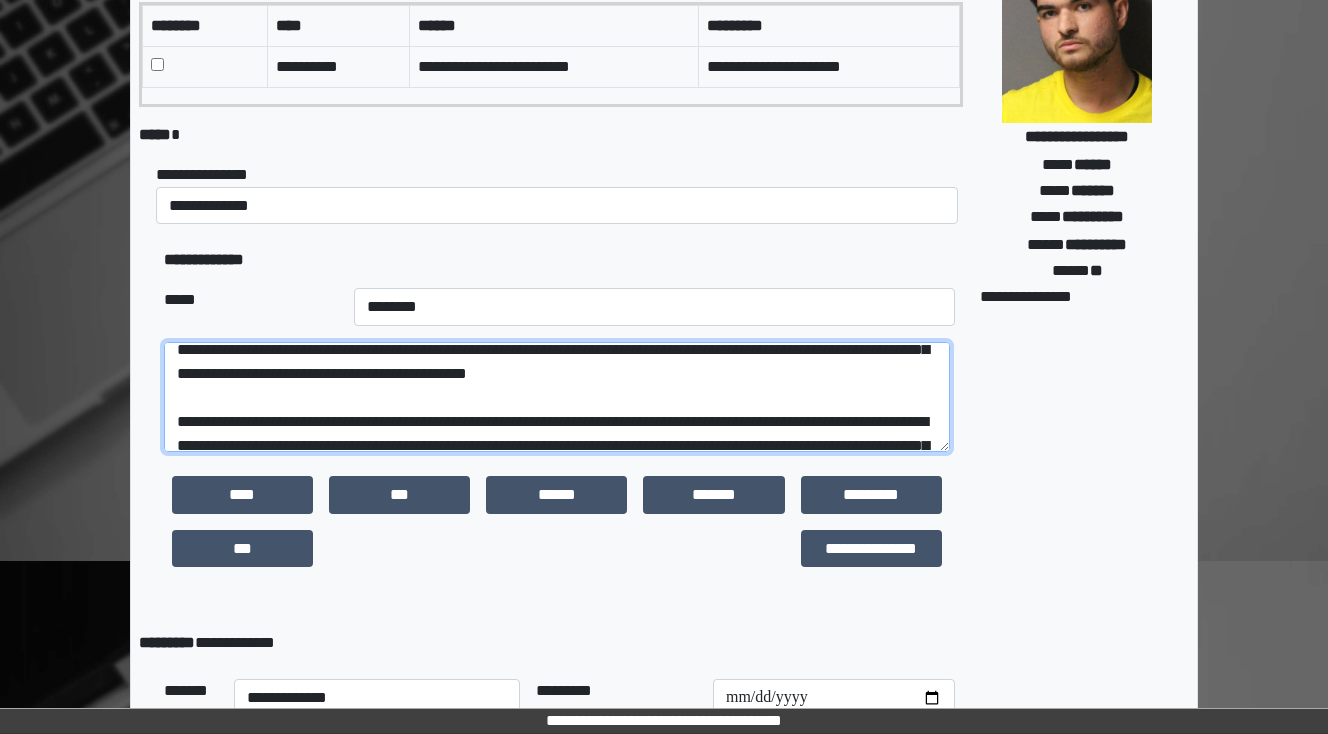 scroll, scrollTop: 80, scrollLeft: 0, axis: vertical 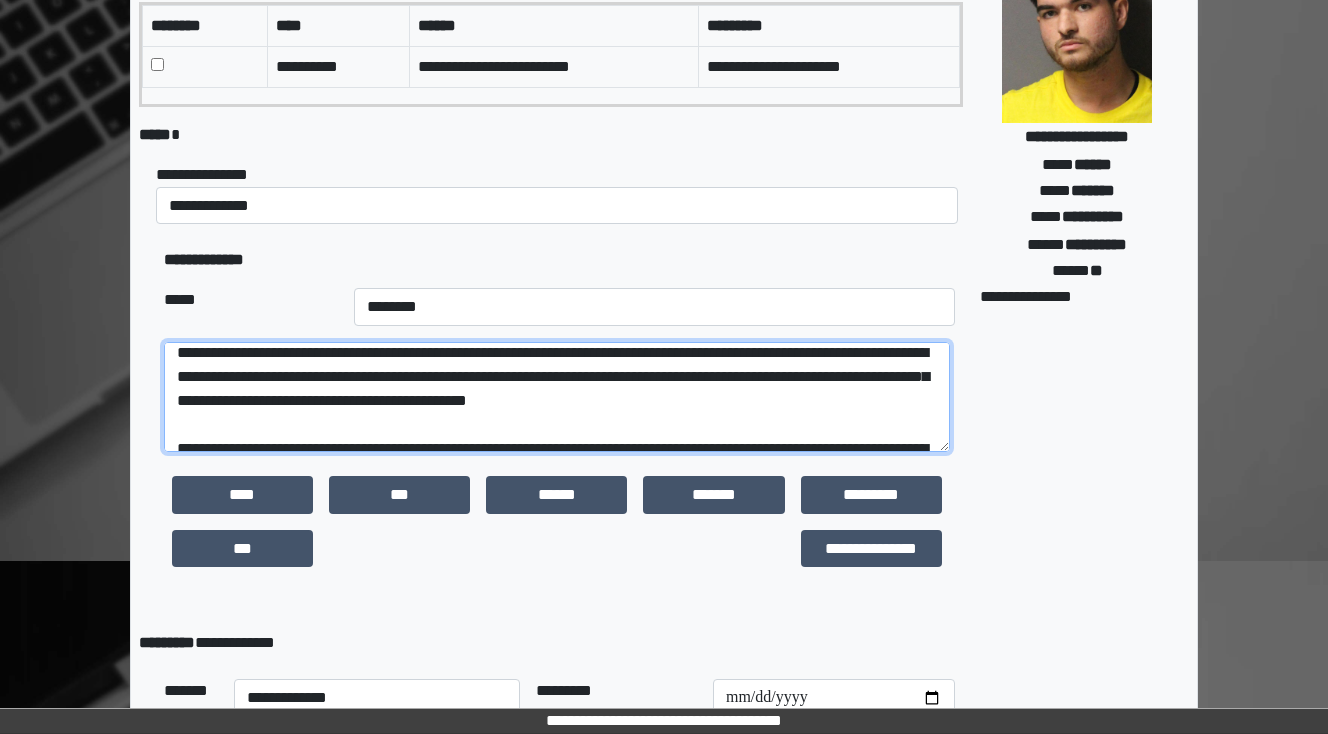 click on "**********" at bounding box center (557, 397) 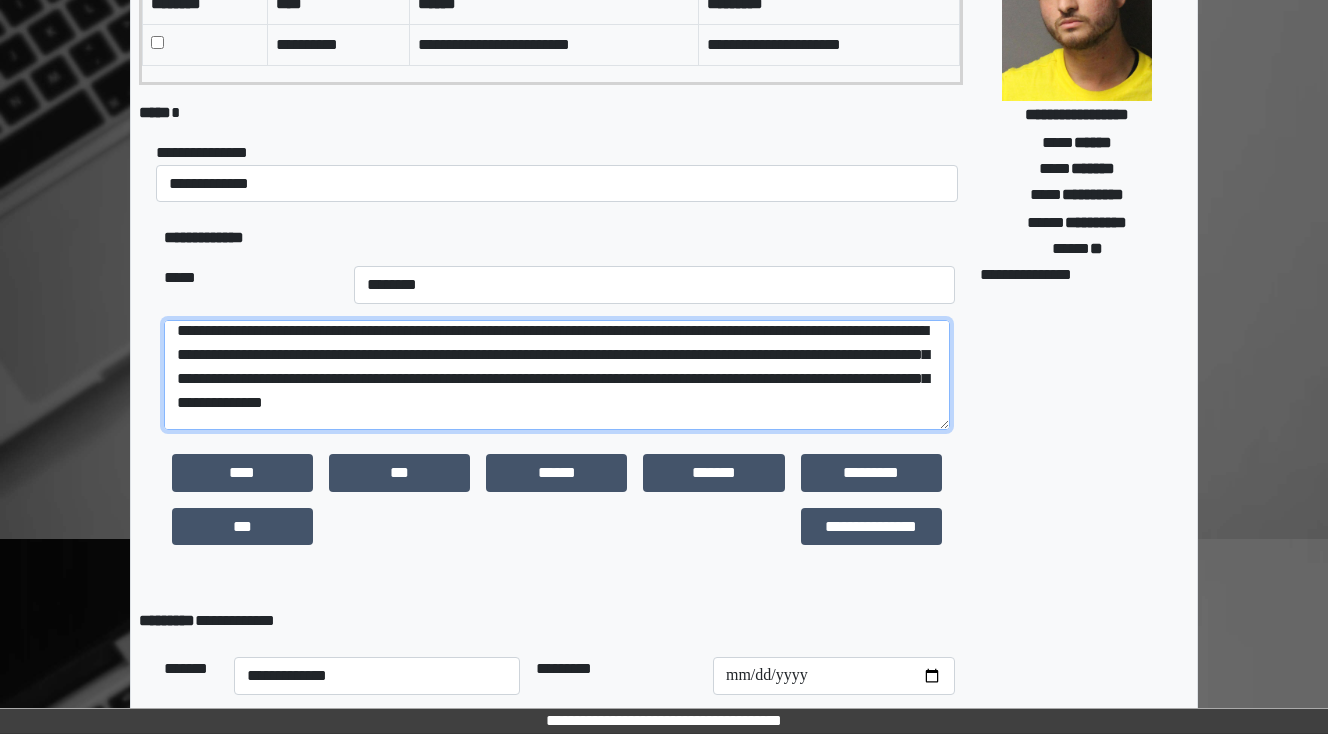 scroll, scrollTop: 230, scrollLeft: 0, axis: vertical 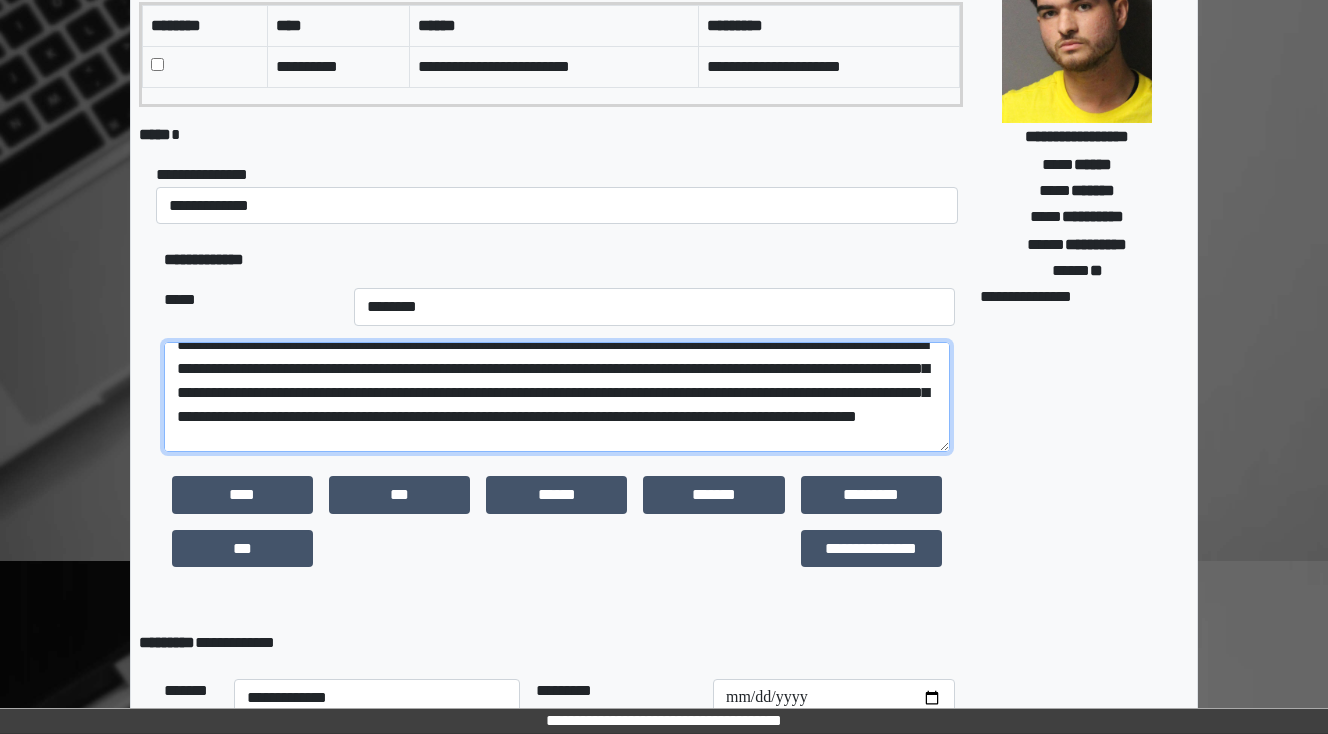 click at bounding box center [557, 397] 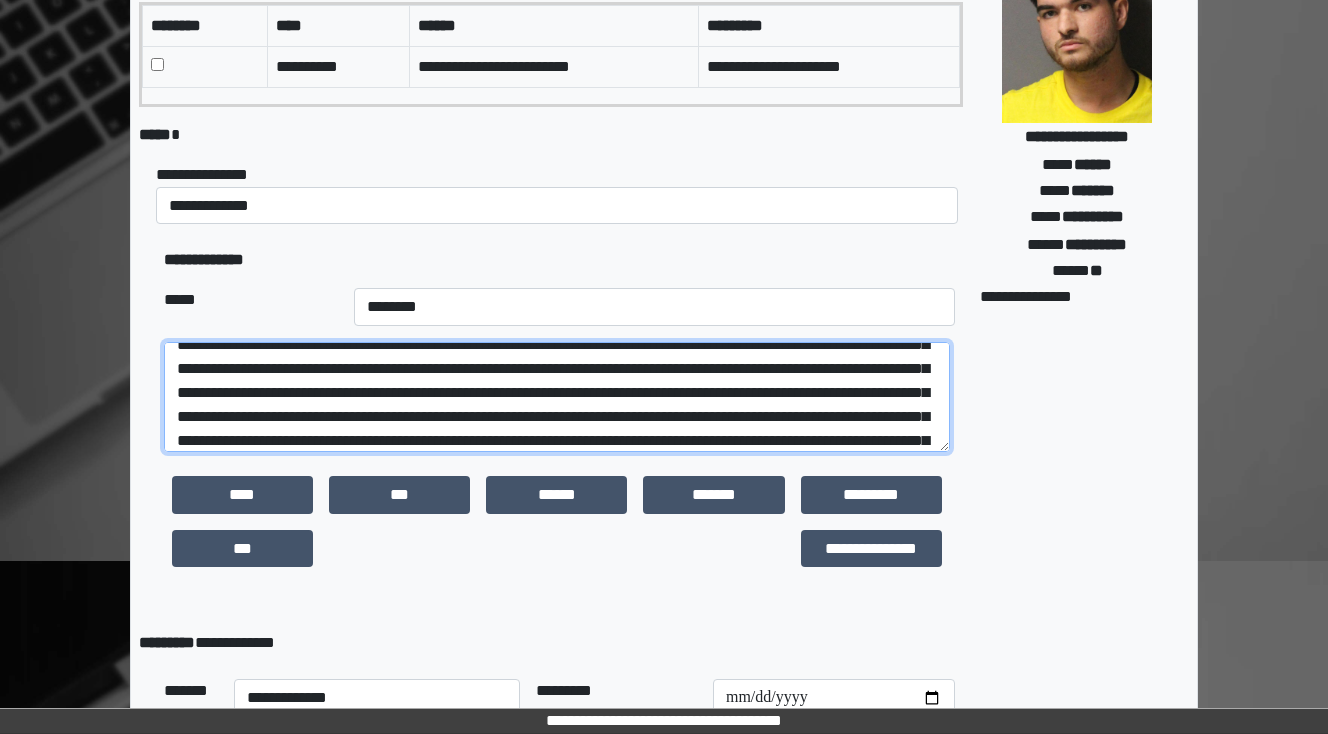 scroll, scrollTop: 136, scrollLeft: 0, axis: vertical 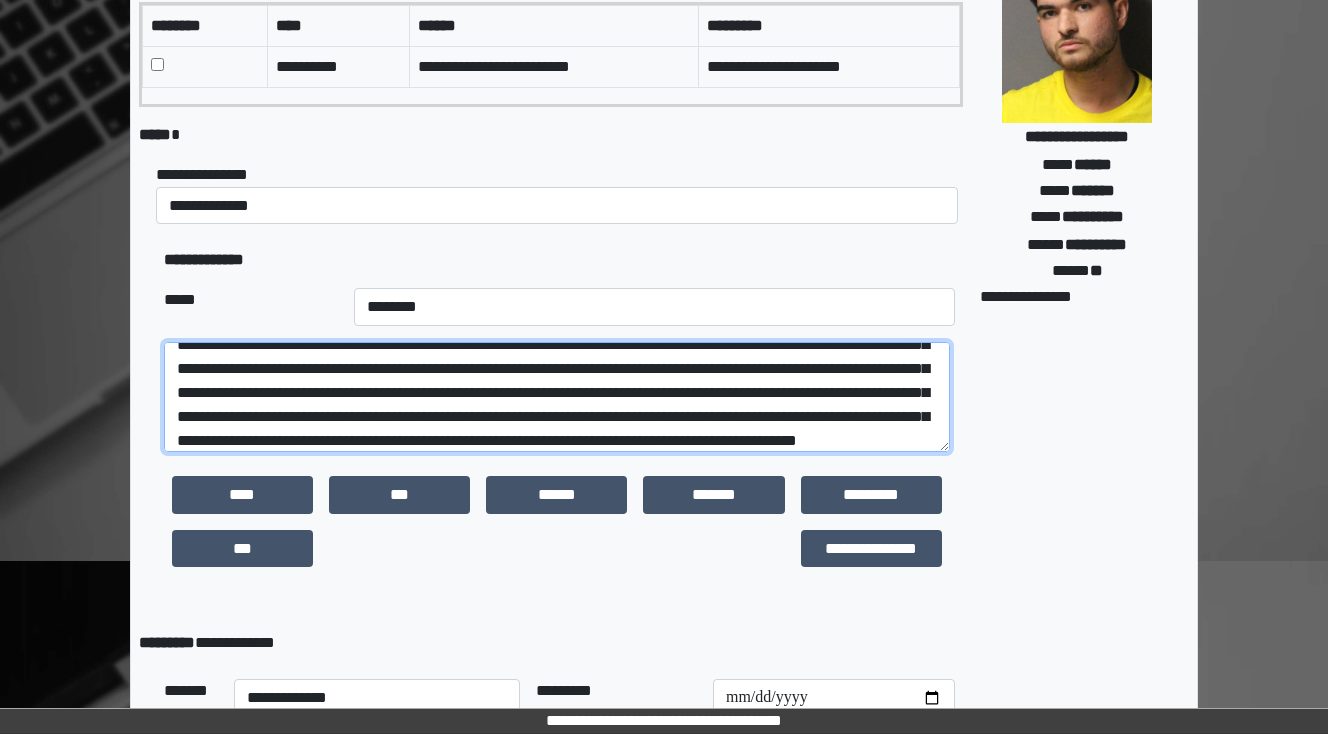 click at bounding box center [557, 397] 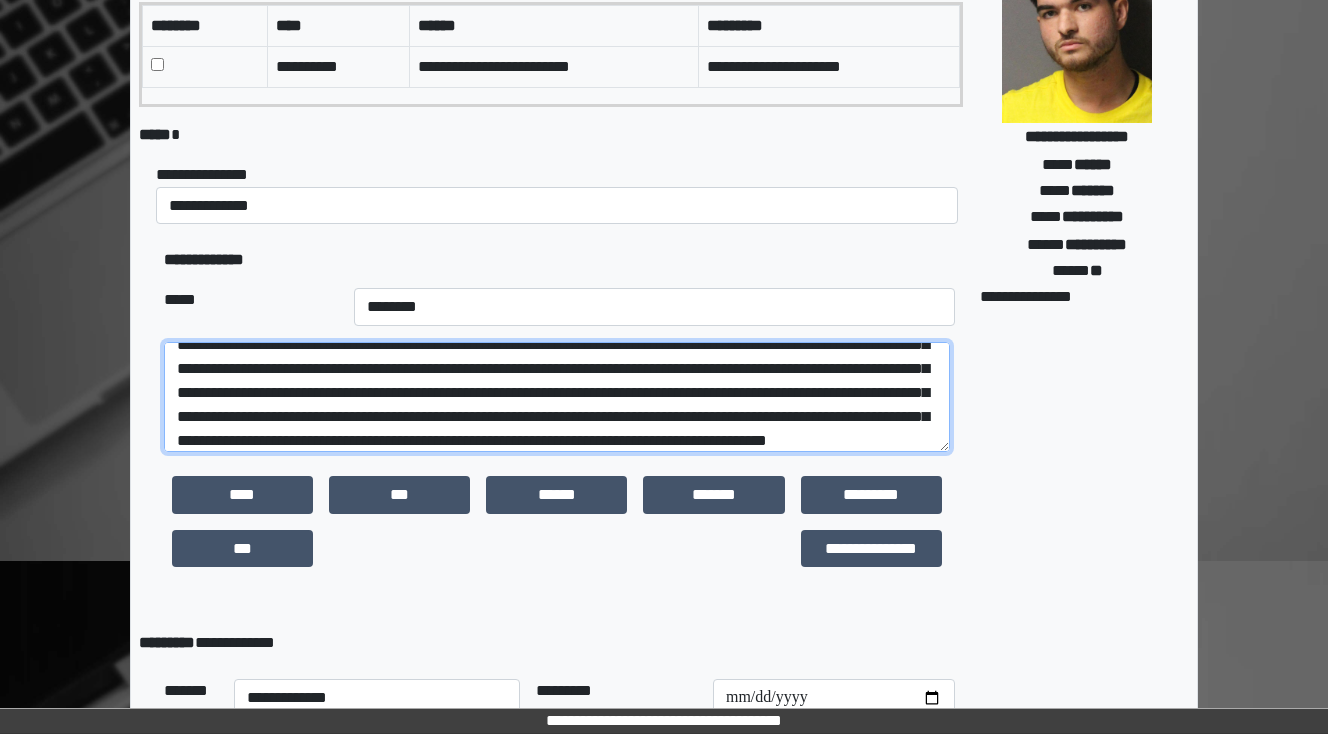 click at bounding box center [557, 397] 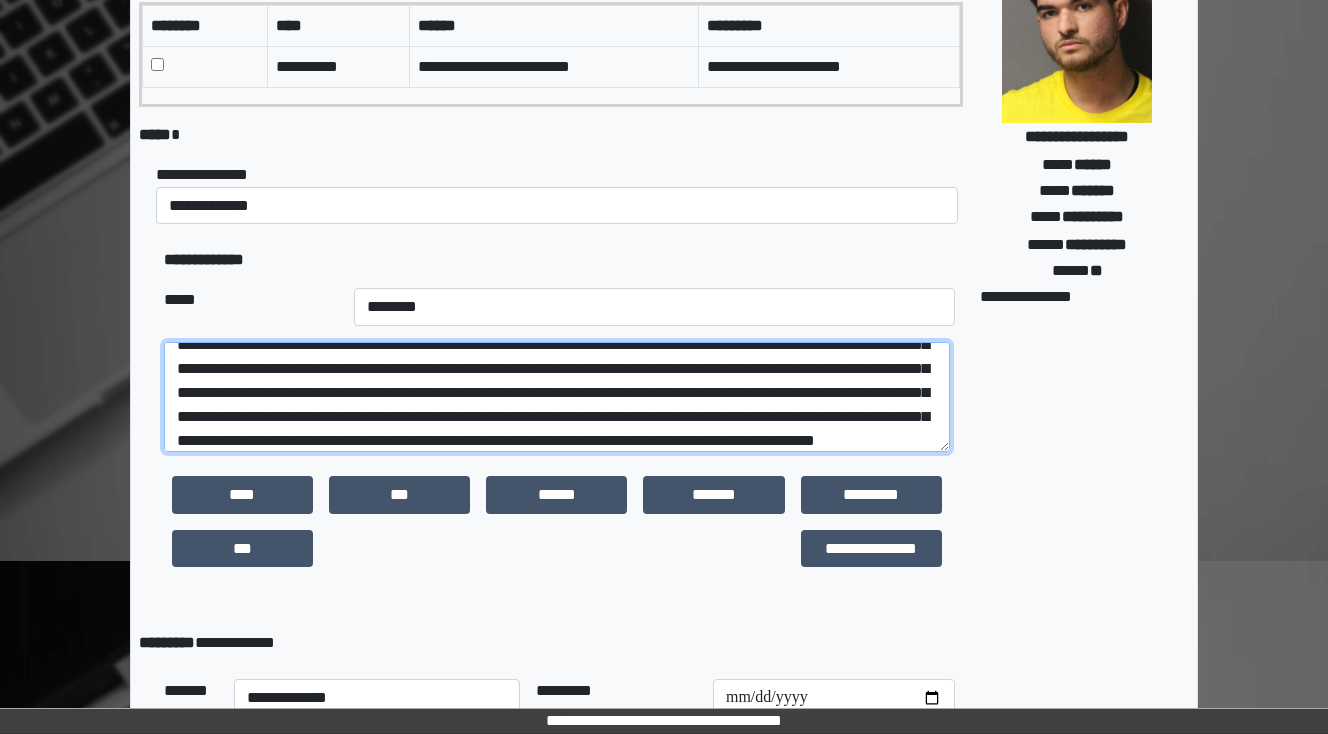 click at bounding box center [557, 397] 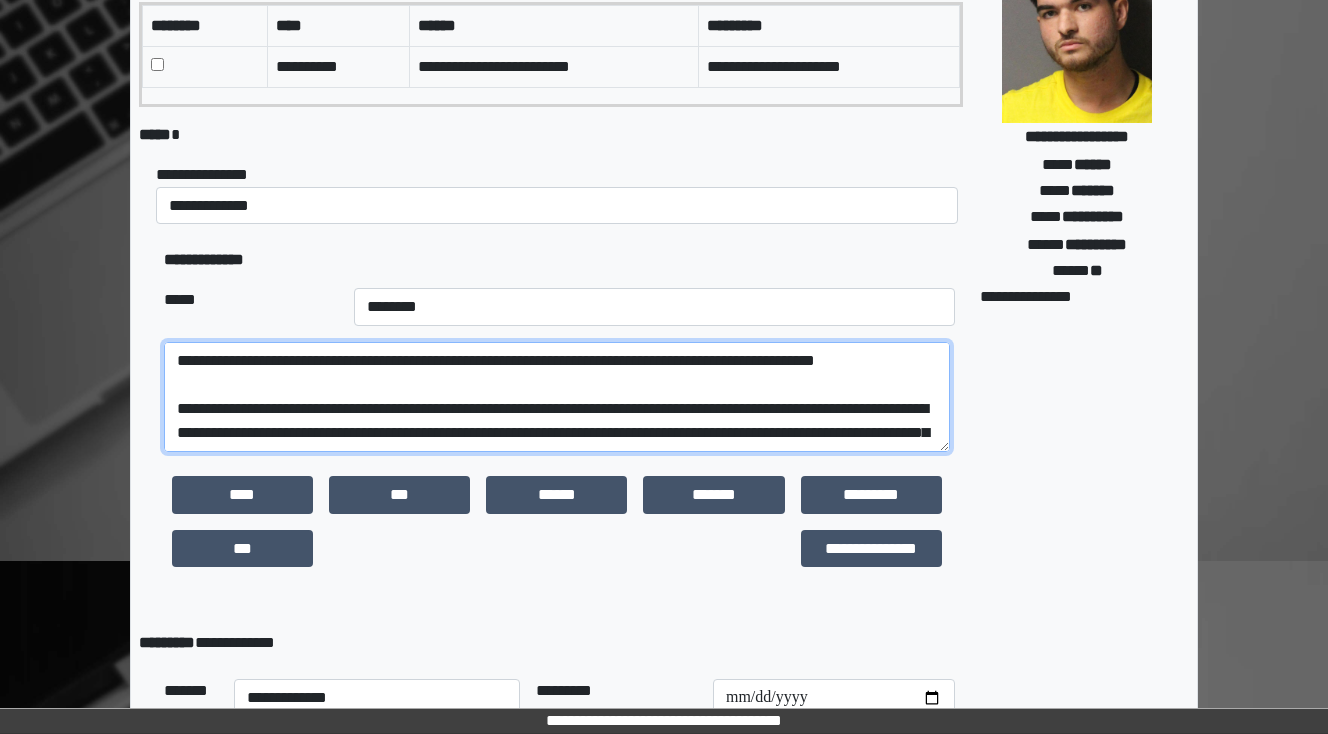 scroll, scrollTop: 136, scrollLeft: 0, axis: vertical 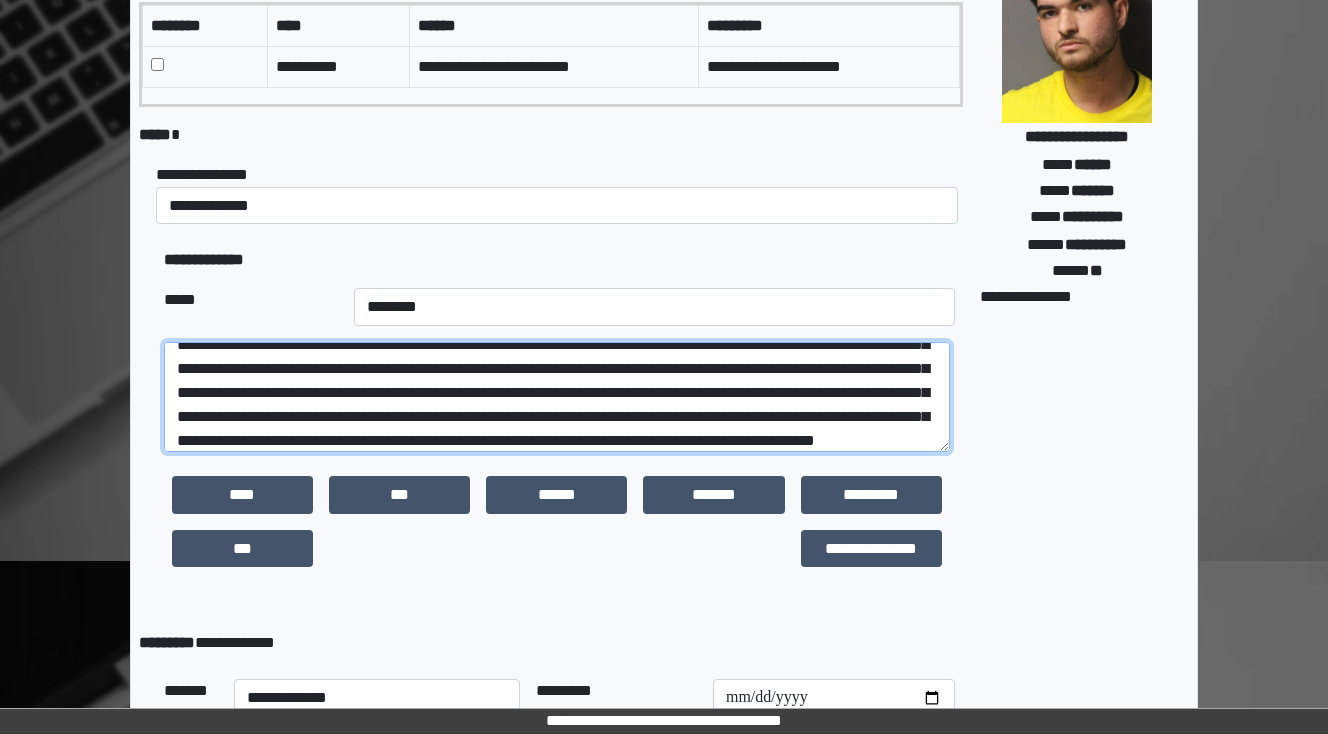 click at bounding box center (557, 397) 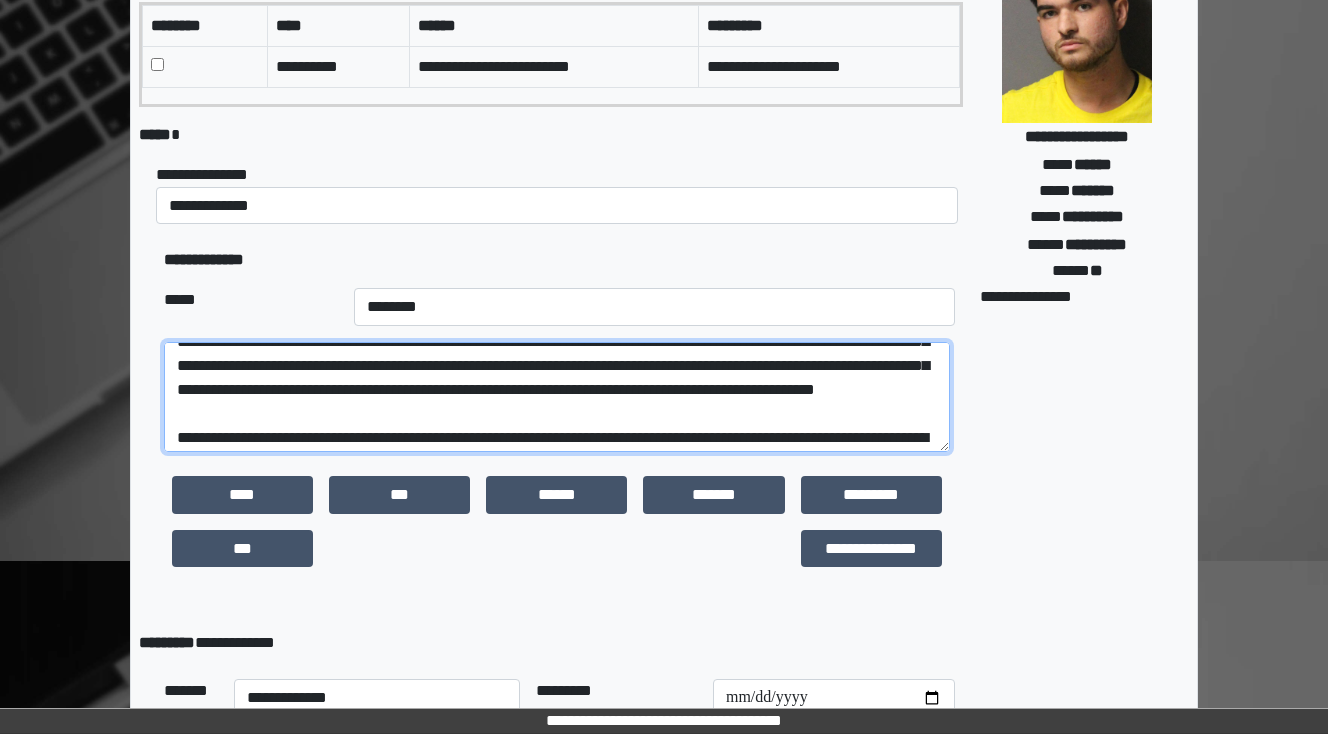 scroll, scrollTop: 204, scrollLeft: 0, axis: vertical 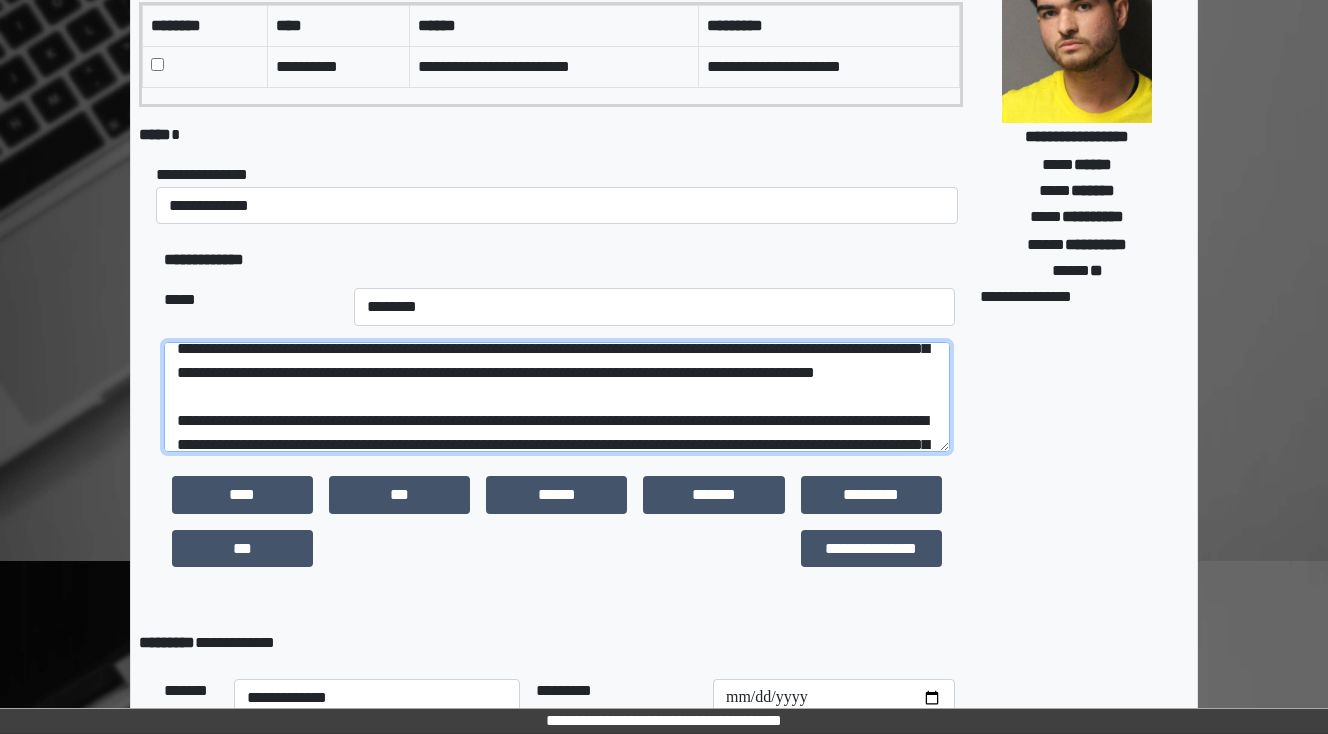drag, startPoint x: 299, startPoint y: 441, endPoint x: 253, endPoint y: 400, distance: 61.6198 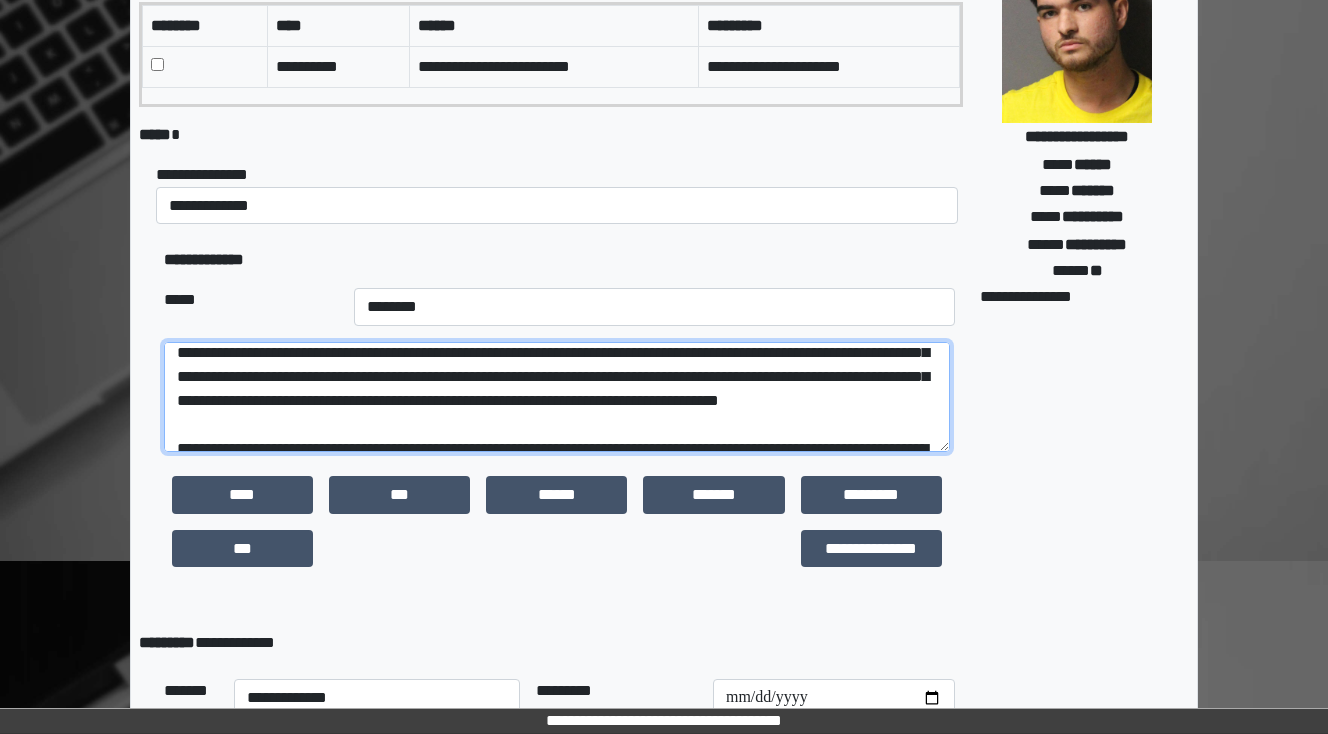 scroll, scrollTop: 204, scrollLeft: 0, axis: vertical 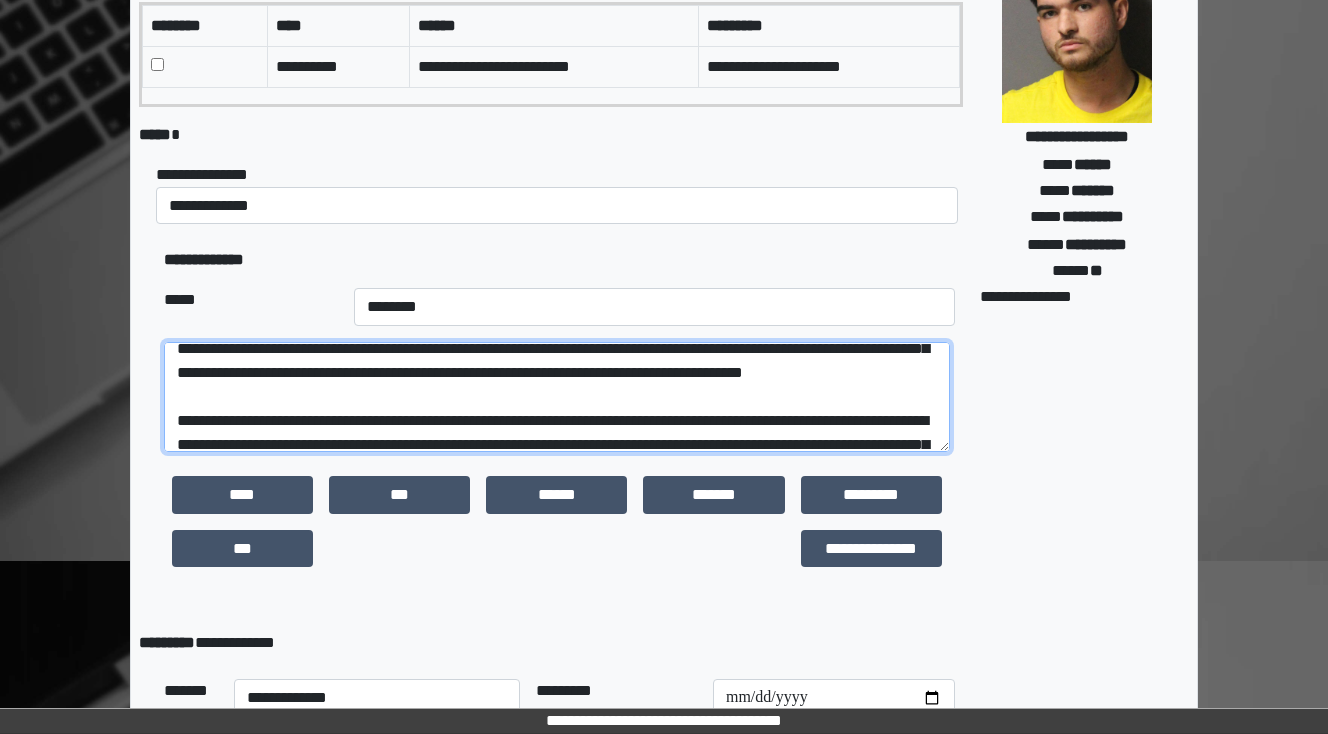 click at bounding box center (557, 397) 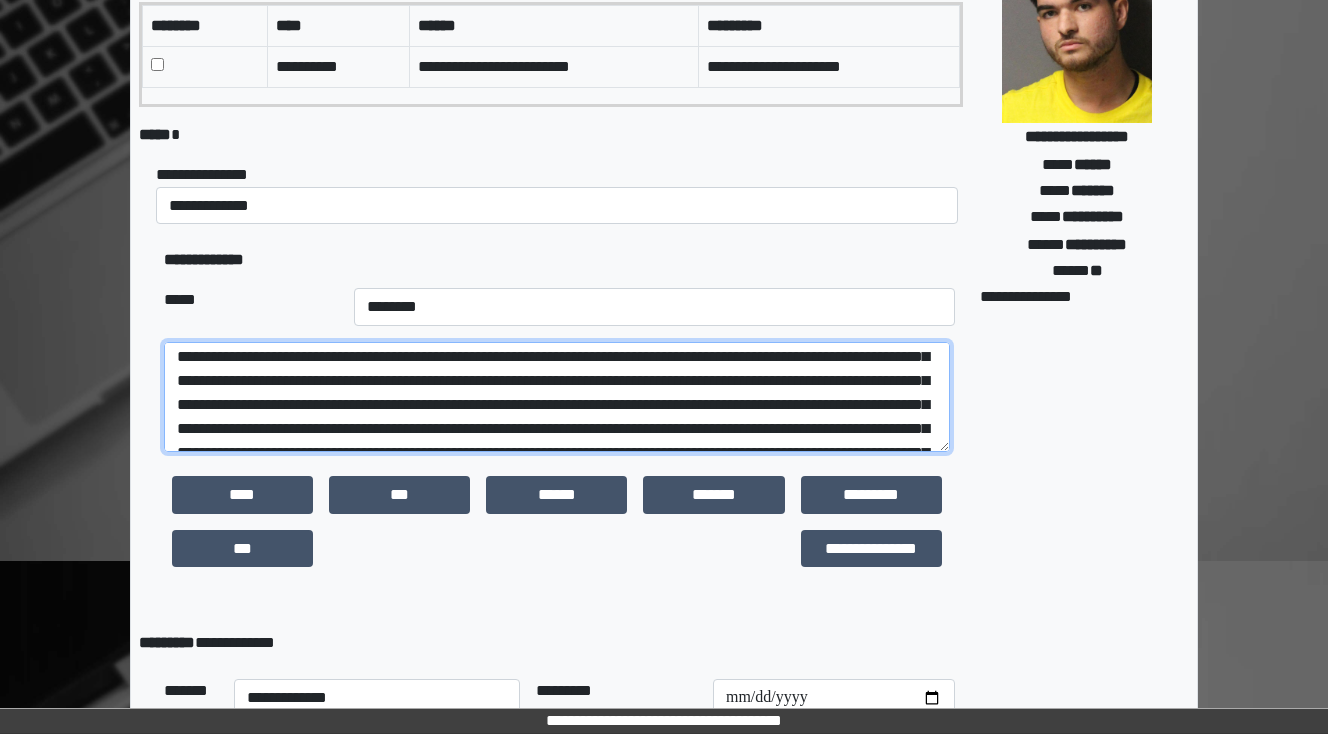 scroll, scrollTop: 44, scrollLeft: 0, axis: vertical 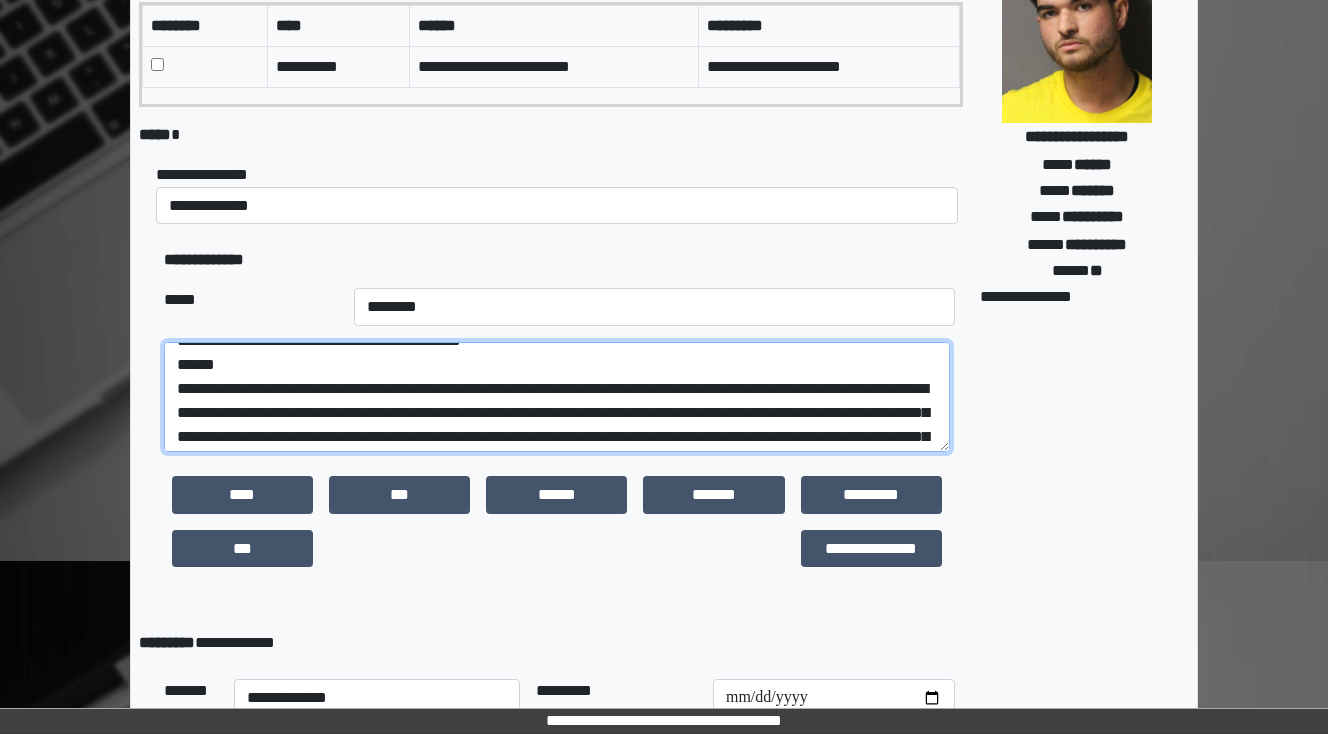 click at bounding box center [557, 397] 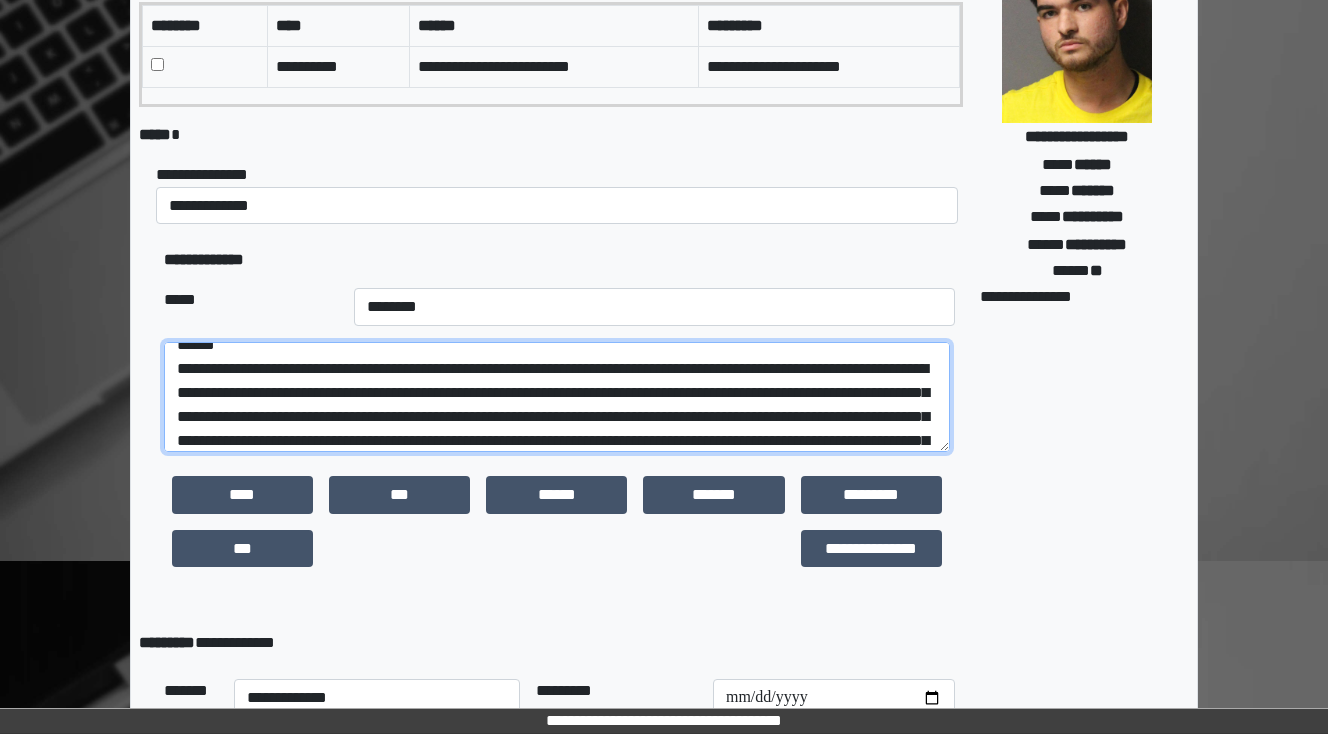 scroll, scrollTop: 88, scrollLeft: 0, axis: vertical 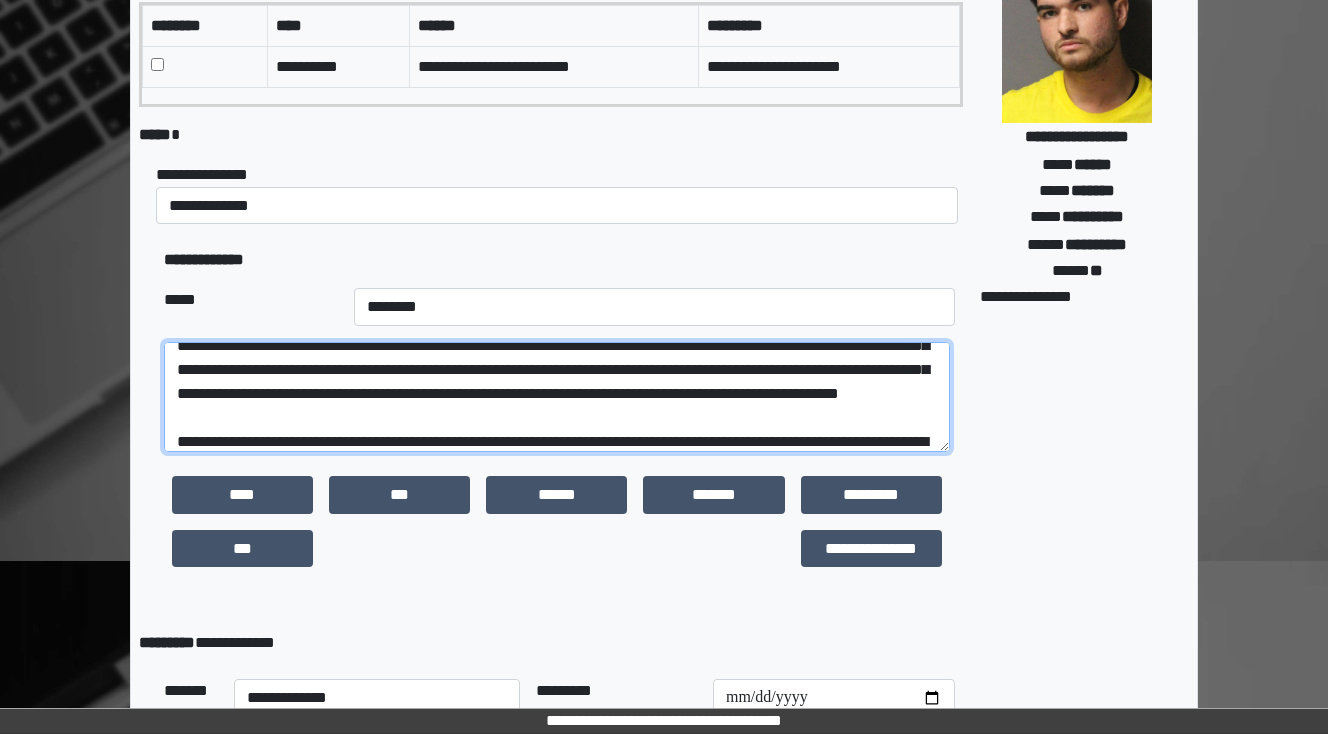 drag, startPoint x: 288, startPoint y: 438, endPoint x: 257, endPoint y: 431, distance: 31.780497 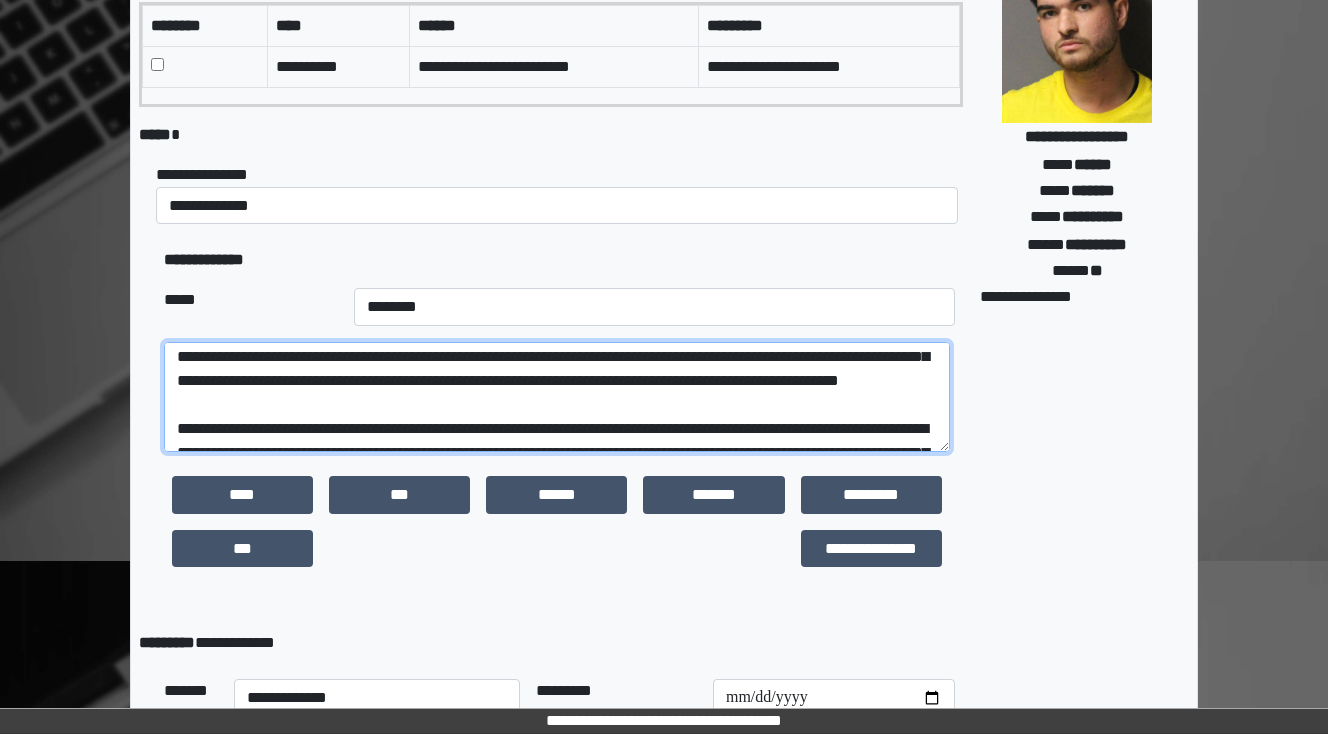 click at bounding box center [557, 397] 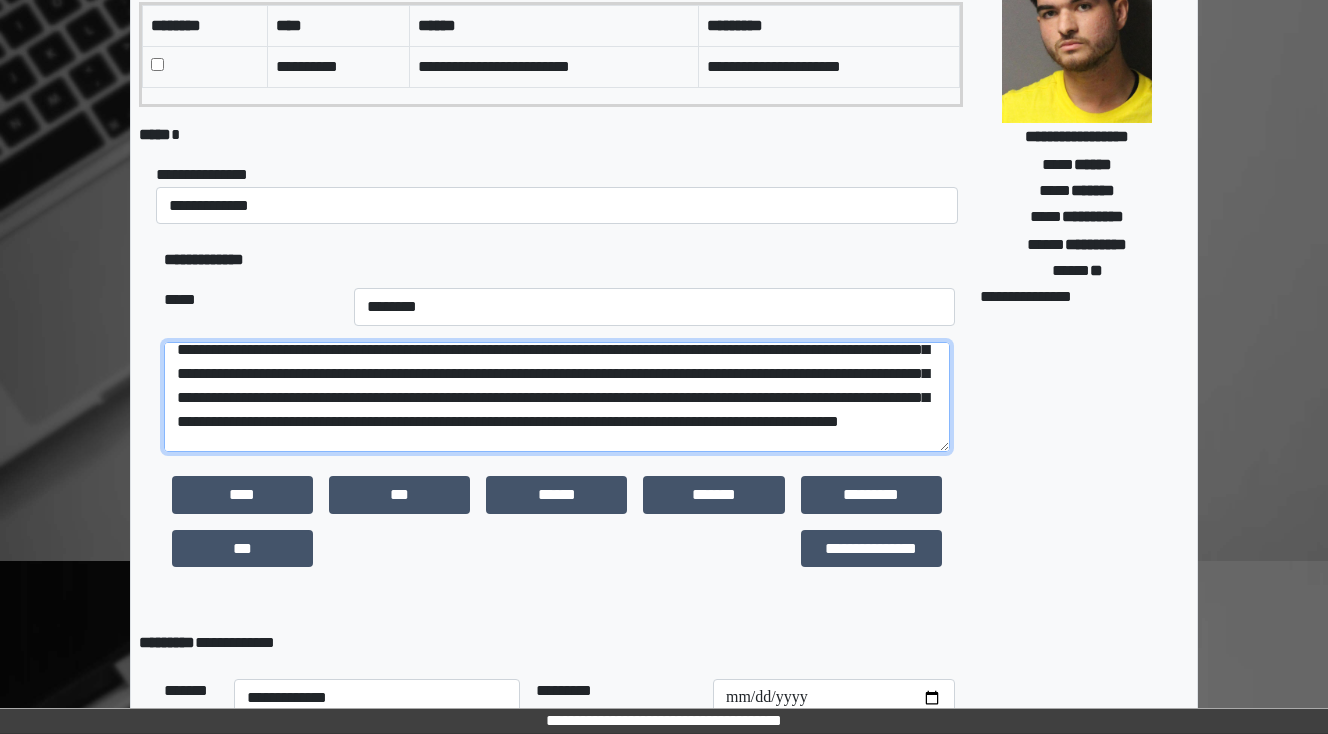 scroll, scrollTop: 164, scrollLeft: 0, axis: vertical 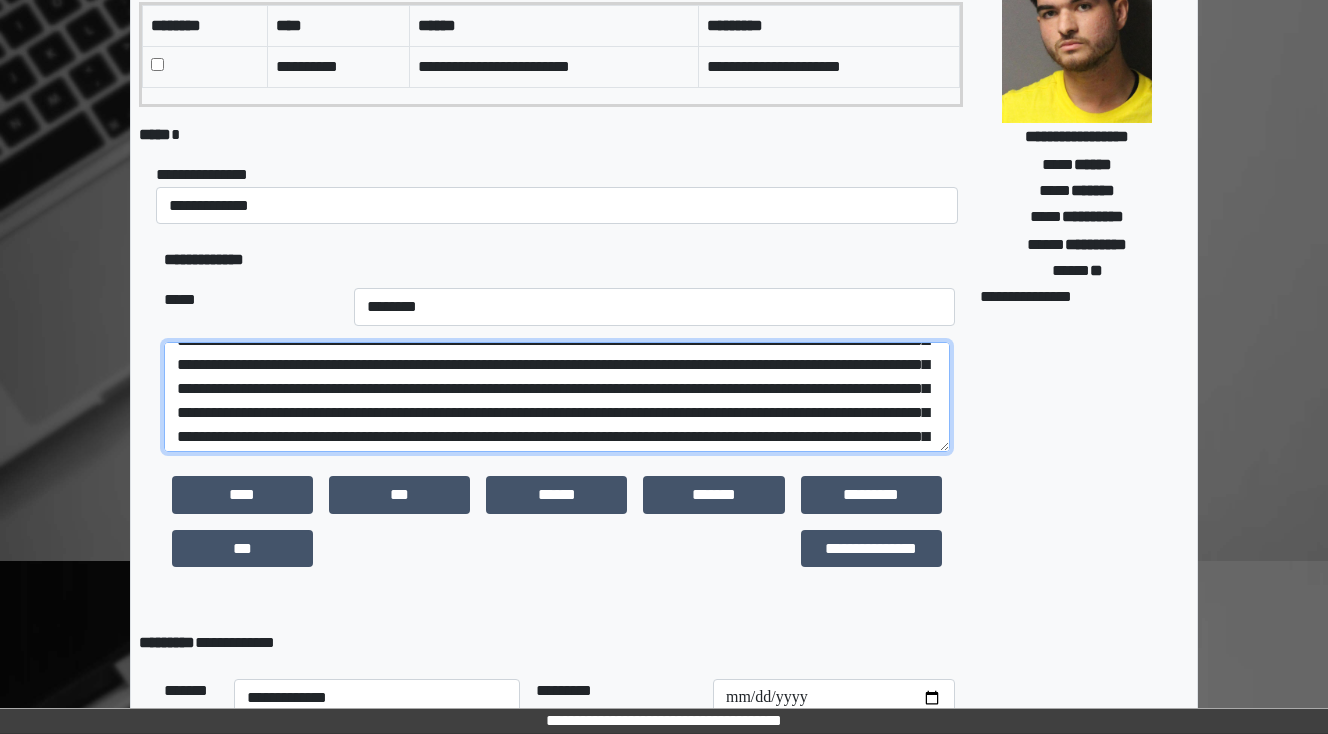 click at bounding box center [557, 397] 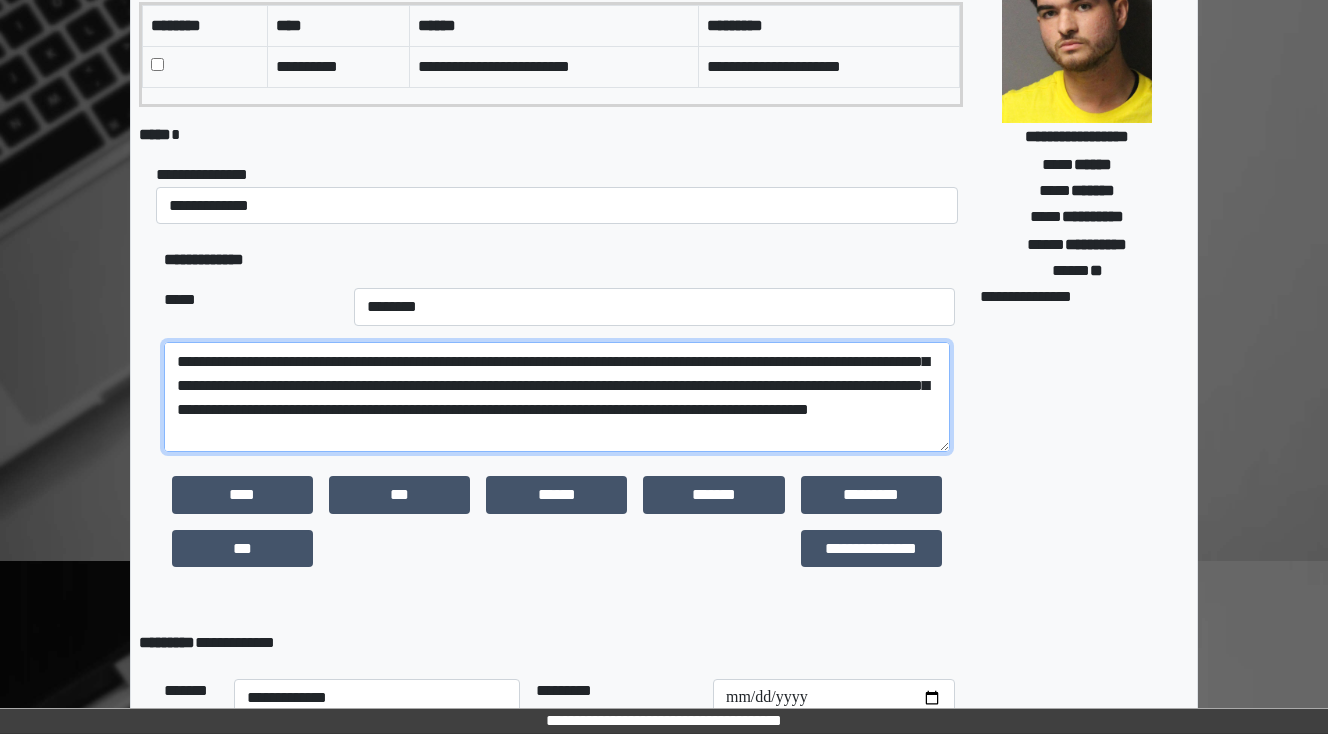 scroll, scrollTop: 244, scrollLeft: 0, axis: vertical 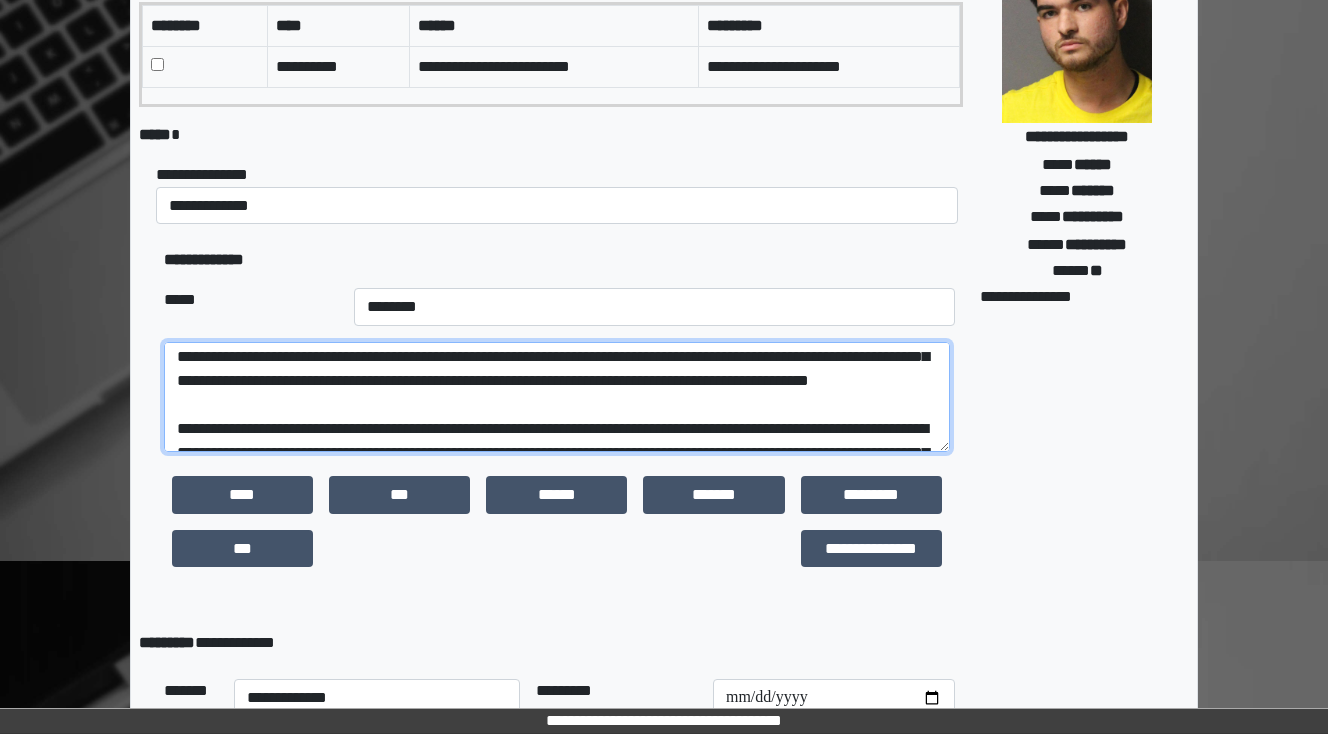 click at bounding box center (557, 397) 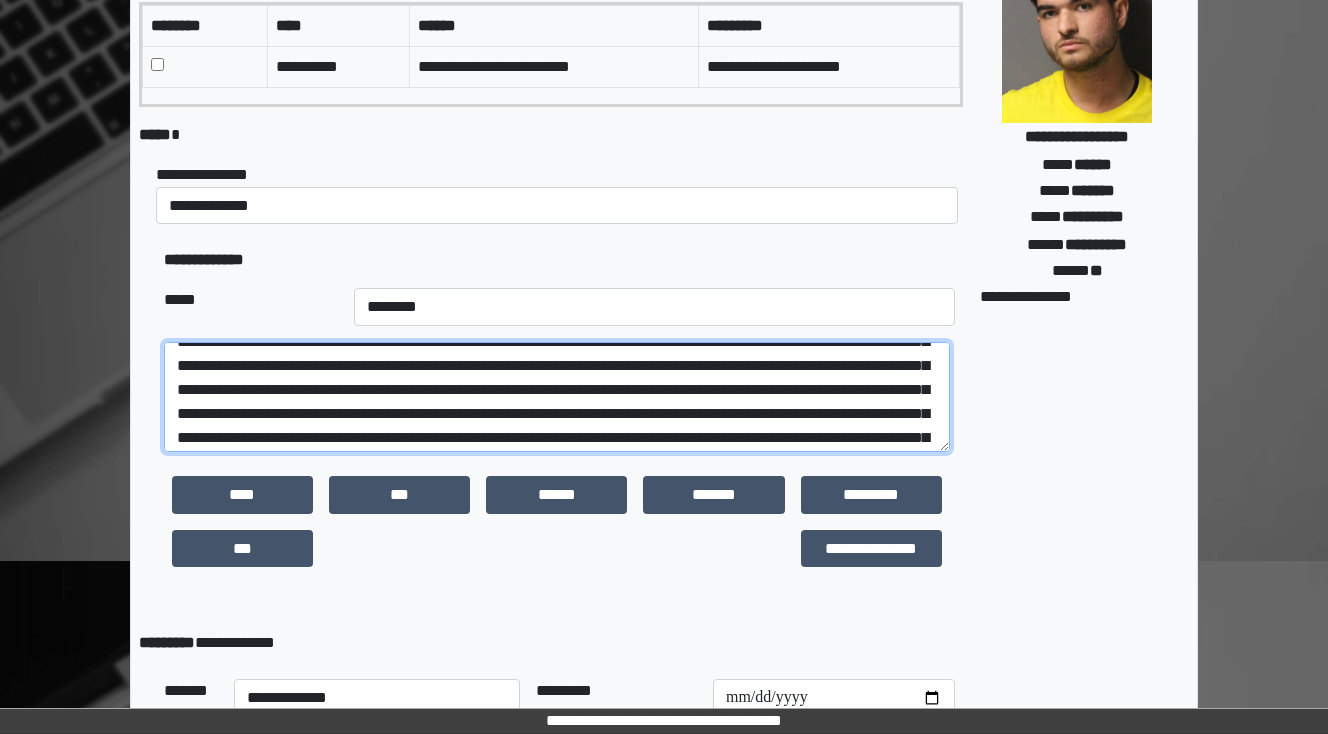 scroll, scrollTop: 164, scrollLeft: 0, axis: vertical 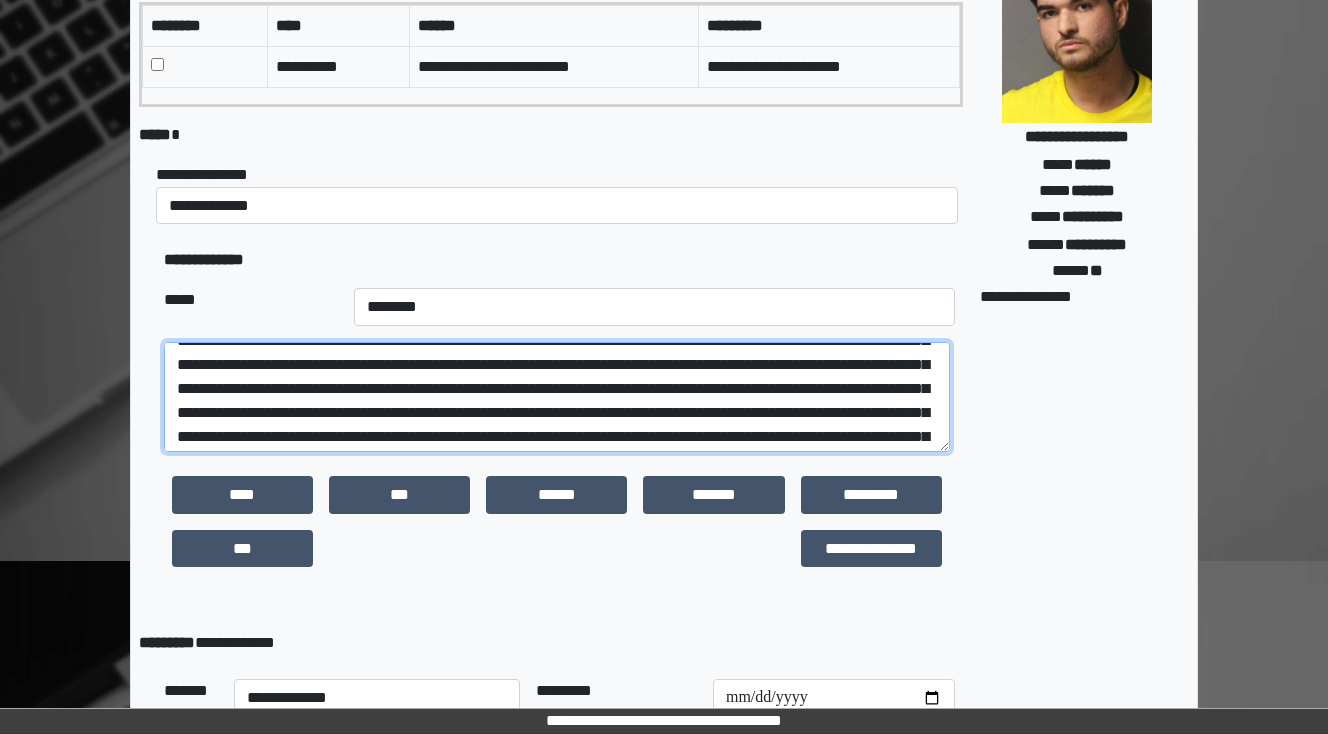 click at bounding box center [557, 397] 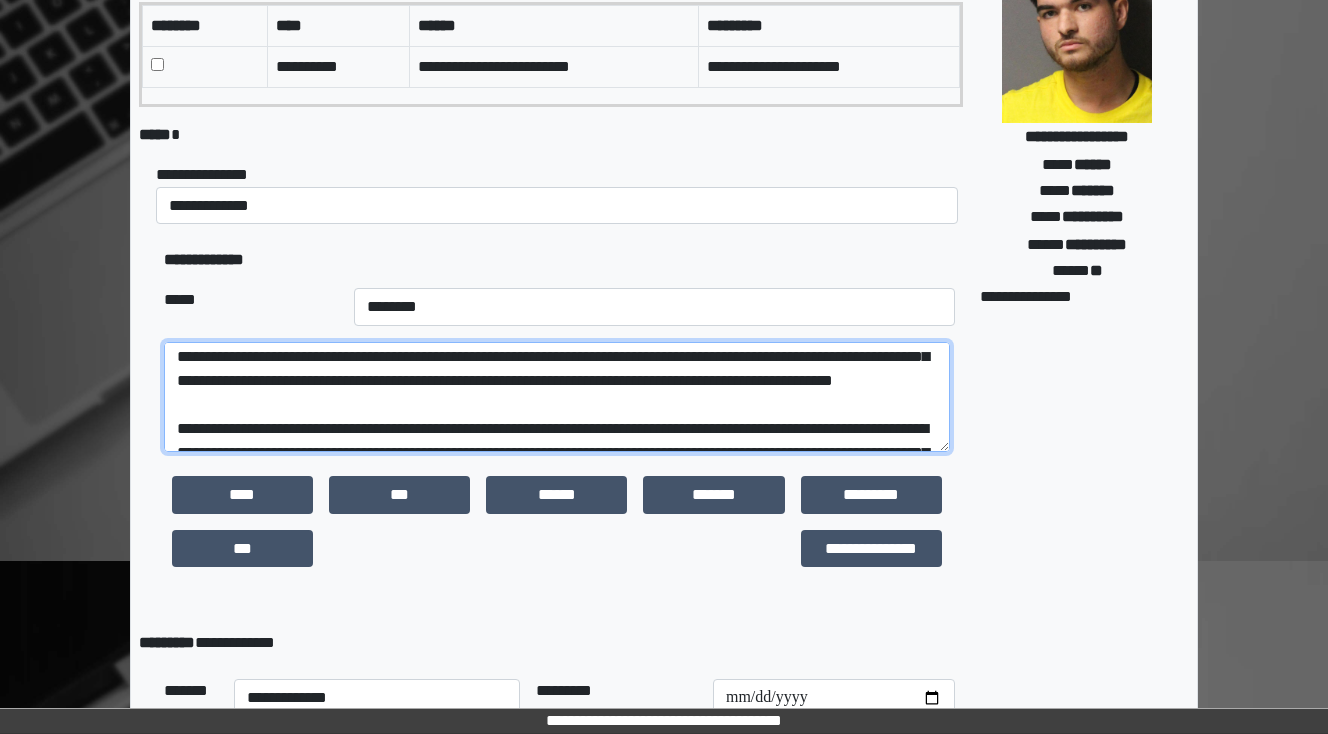 click at bounding box center [557, 397] 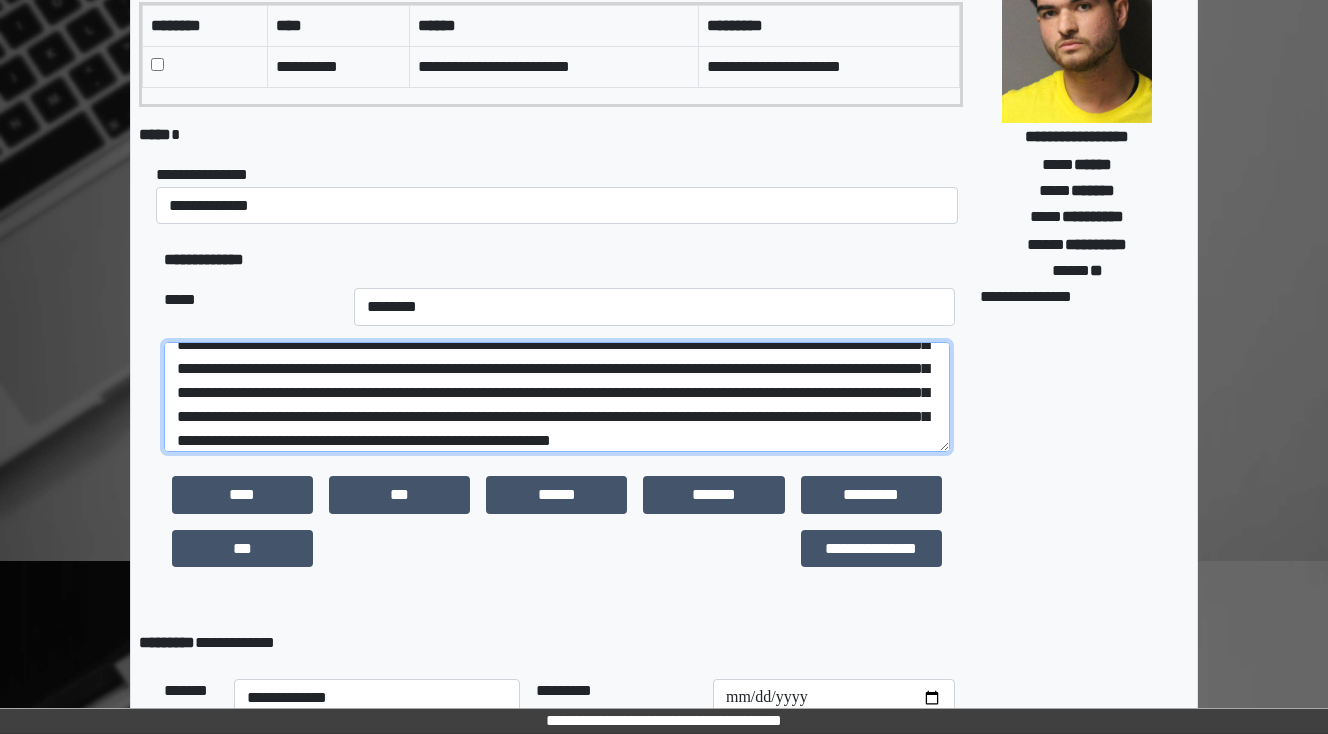 scroll, scrollTop: 280, scrollLeft: 0, axis: vertical 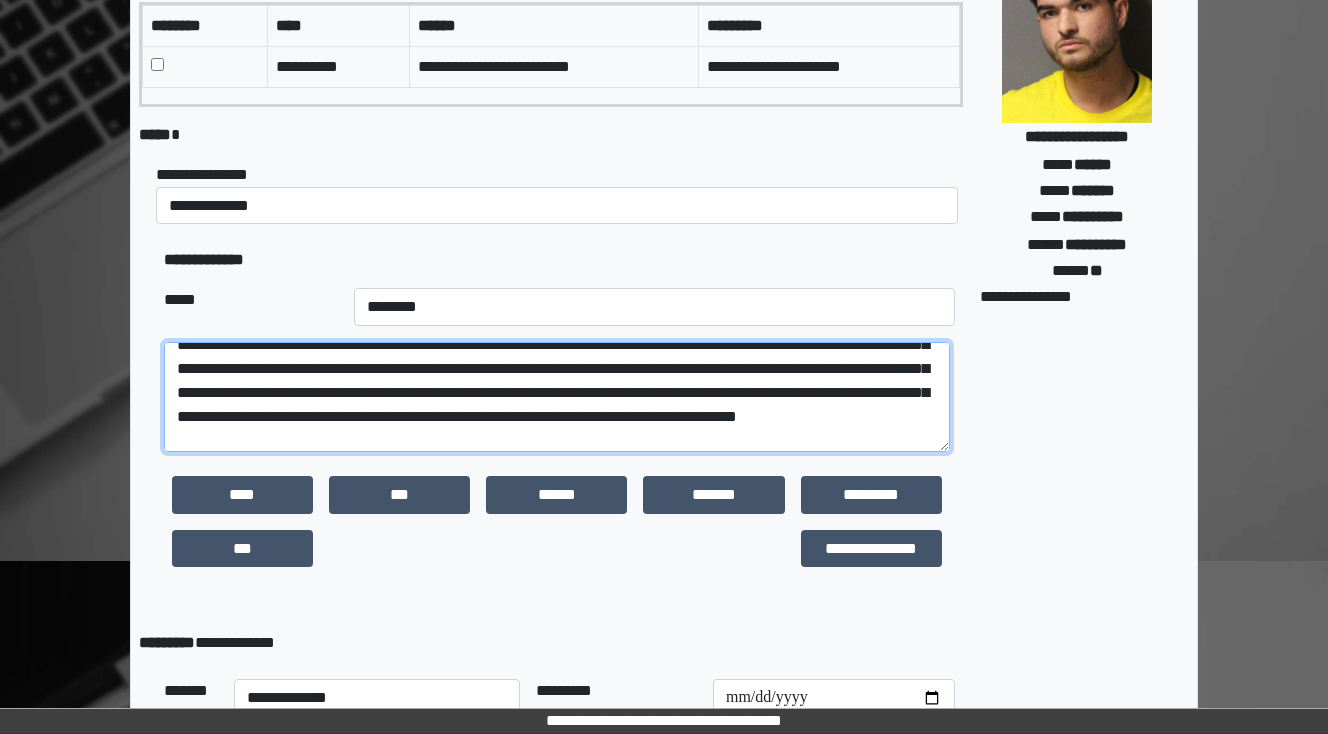 drag, startPoint x: 252, startPoint y: 411, endPoint x: 158, endPoint y: 403, distance: 94.33981 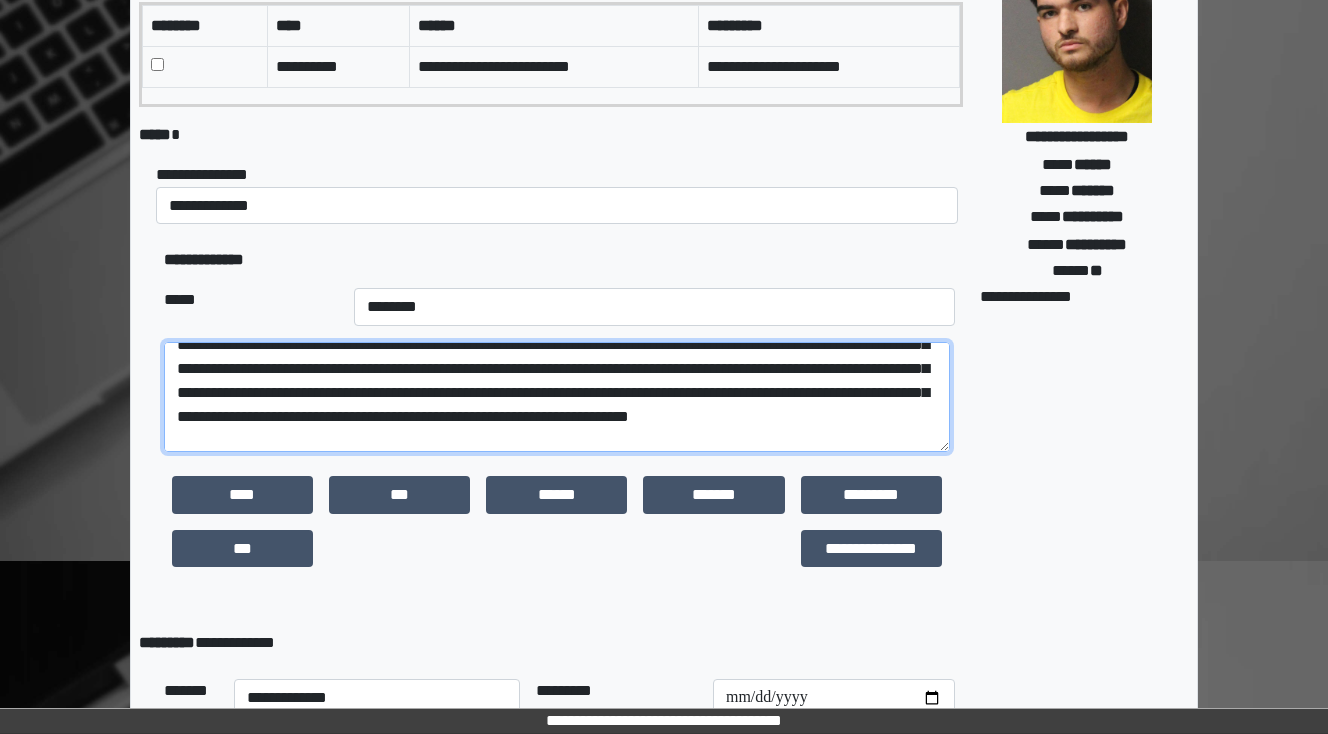 click at bounding box center (557, 397) 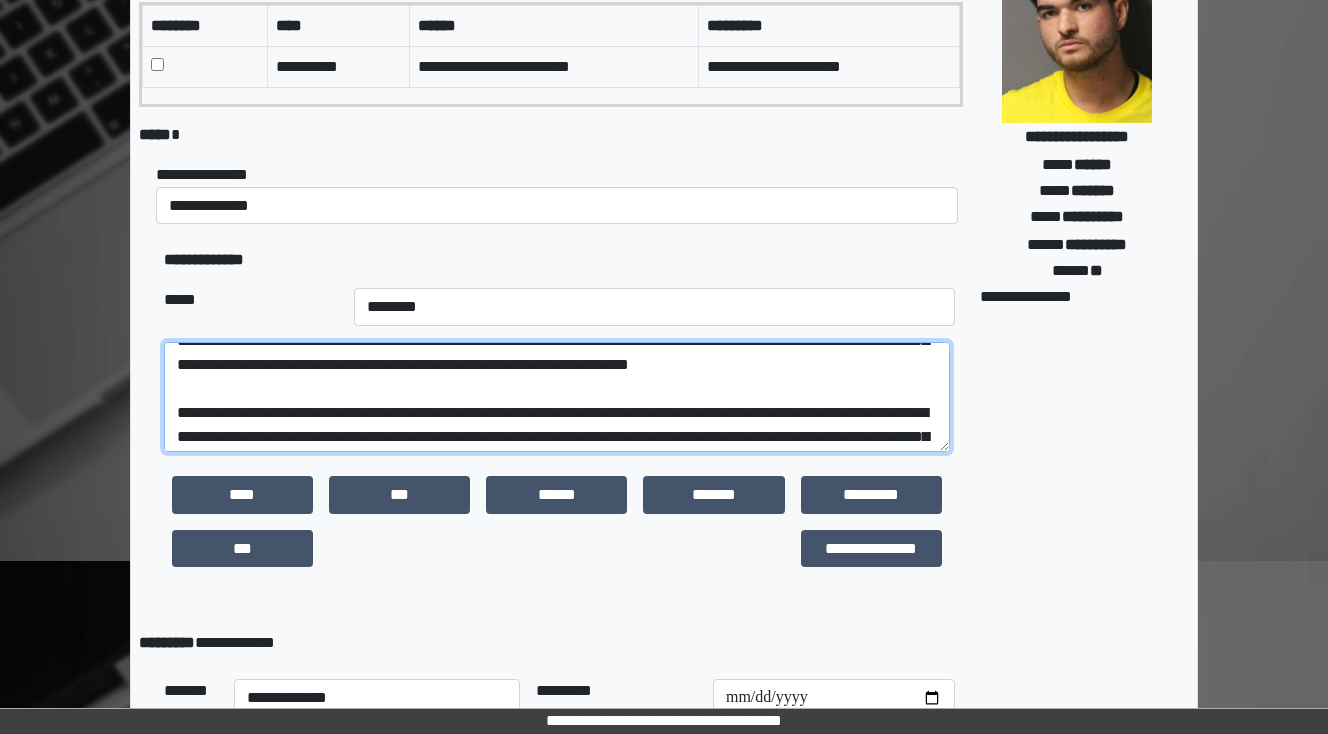 scroll, scrollTop: 360, scrollLeft: 0, axis: vertical 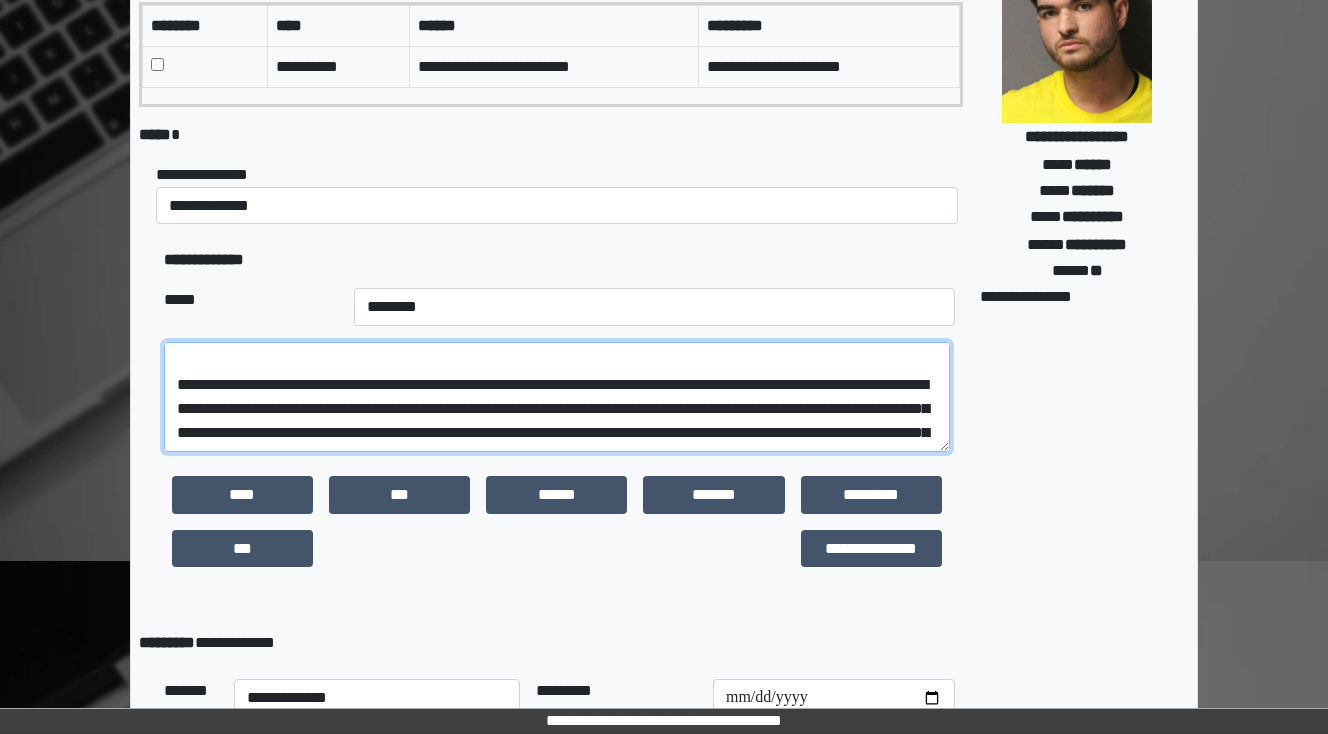 click at bounding box center (557, 397) 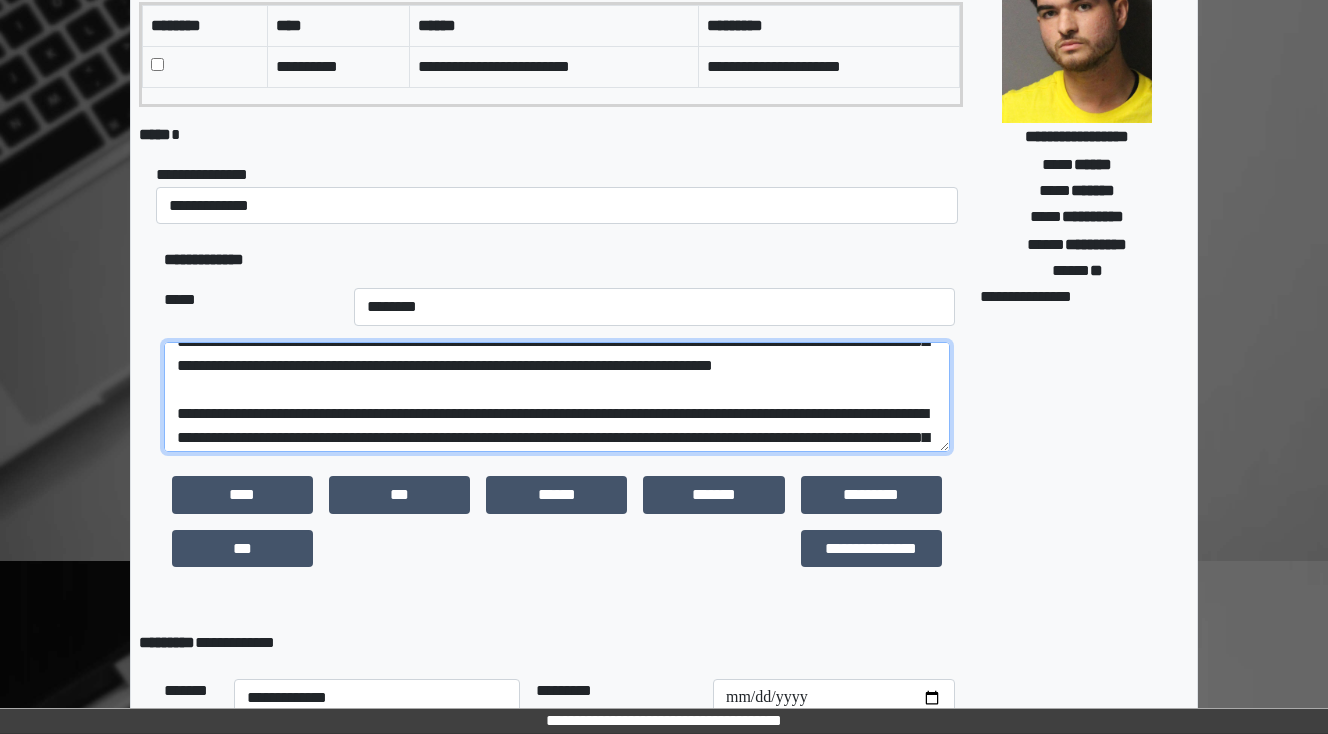 scroll, scrollTop: 280, scrollLeft: 0, axis: vertical 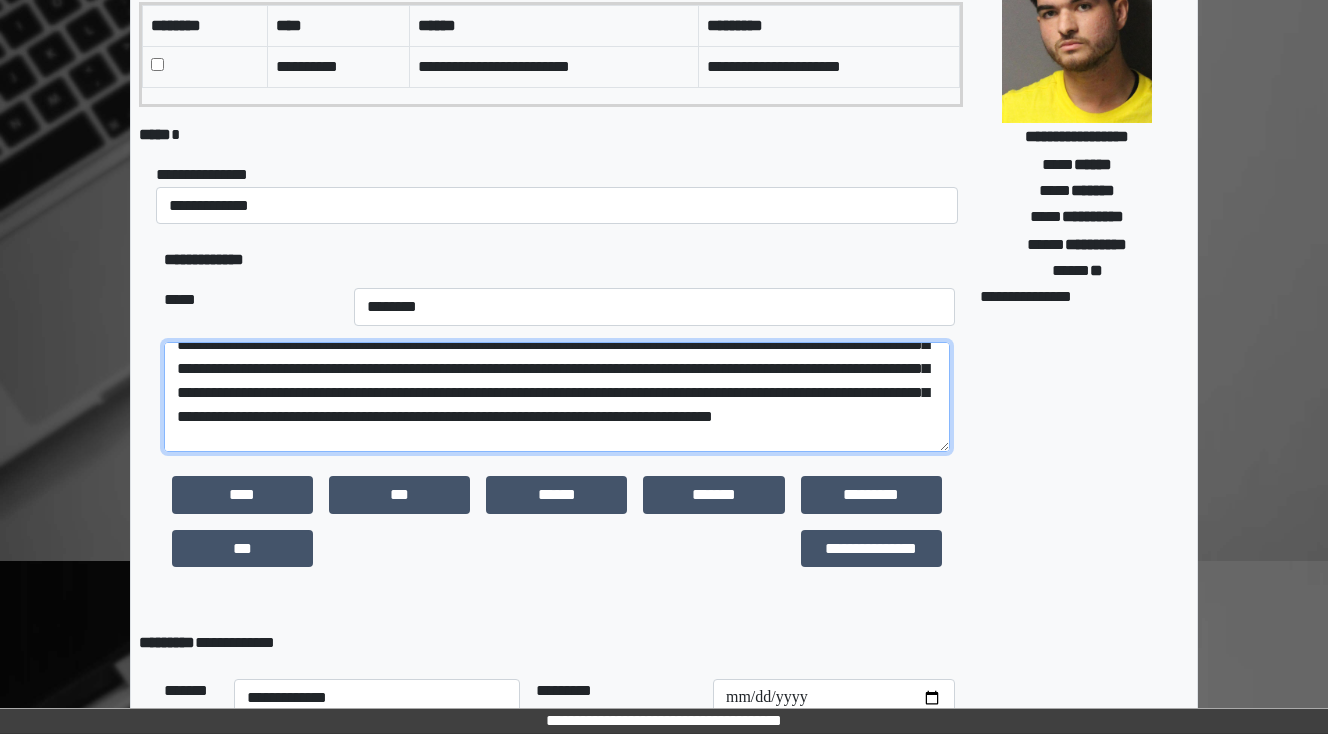 click at bounding box center [557, 397] 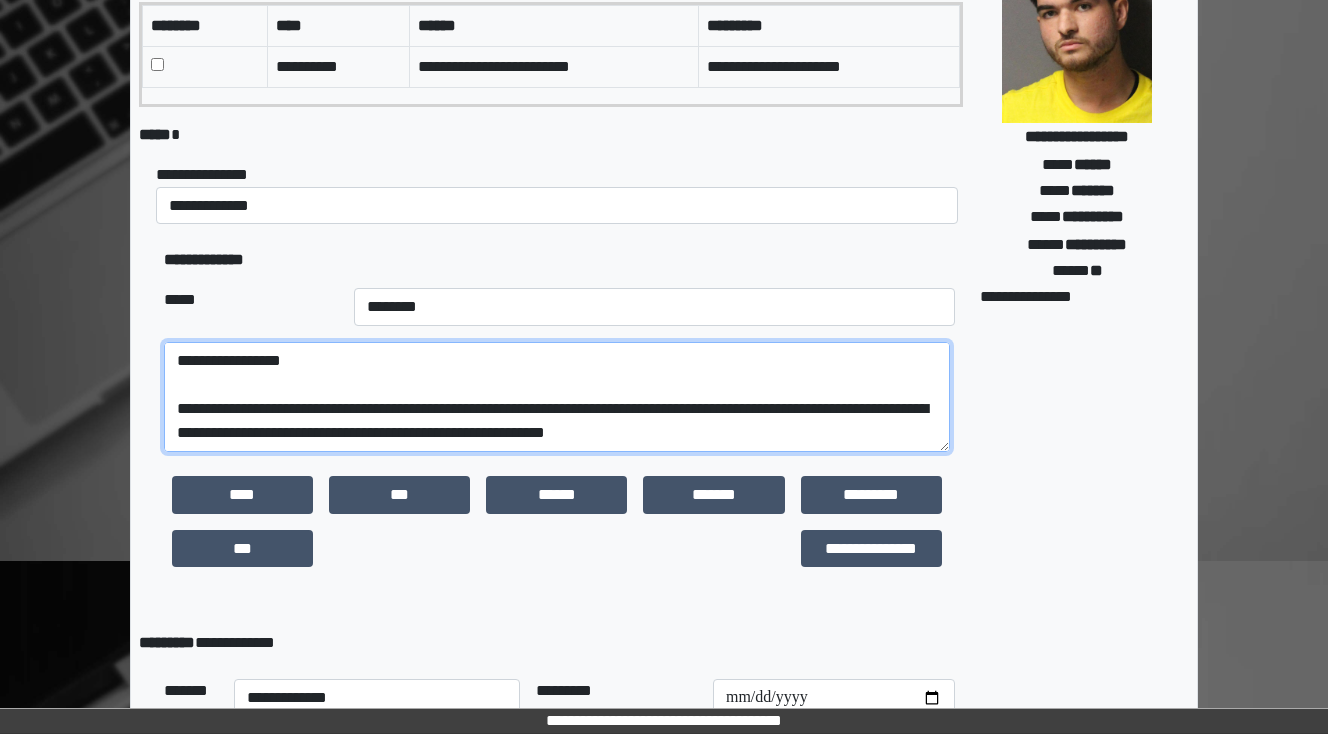 scroll, scrollTop: 520, scrollLeft: 0, axis: vertical 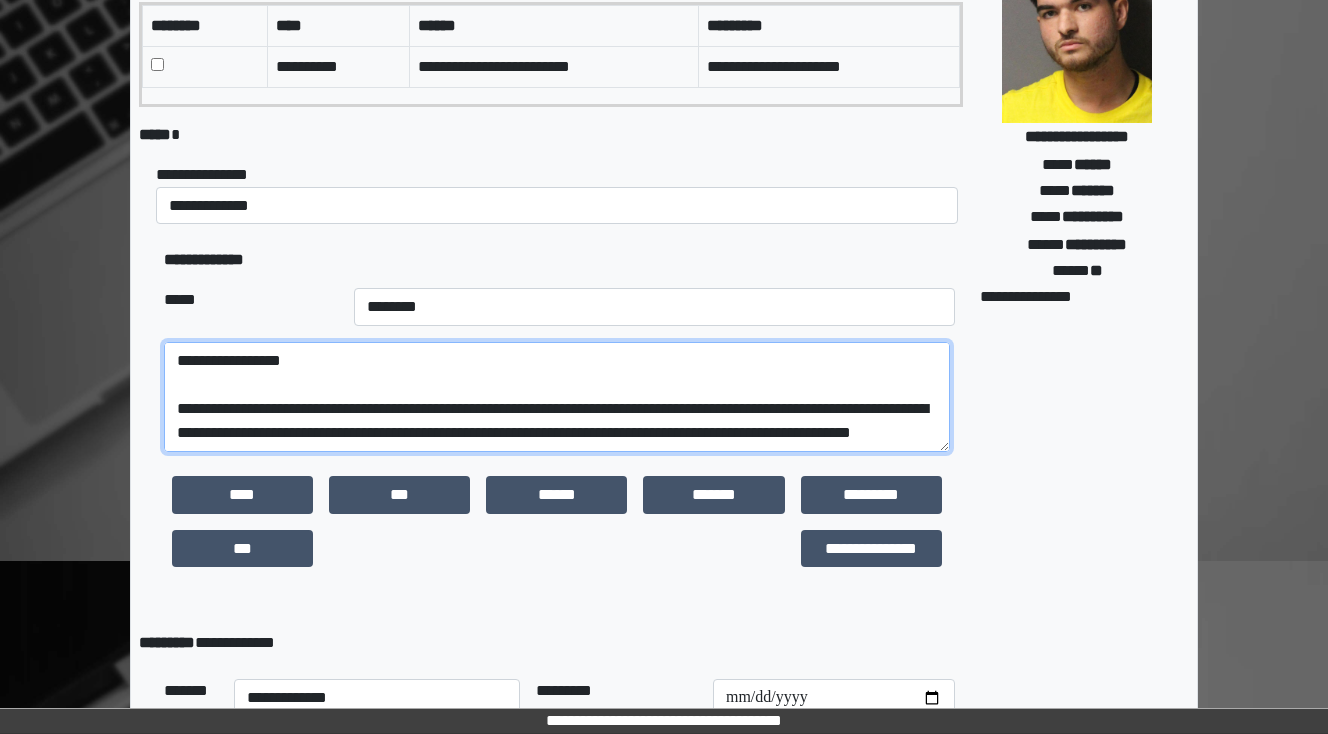 click at bounding box center (557, 397) 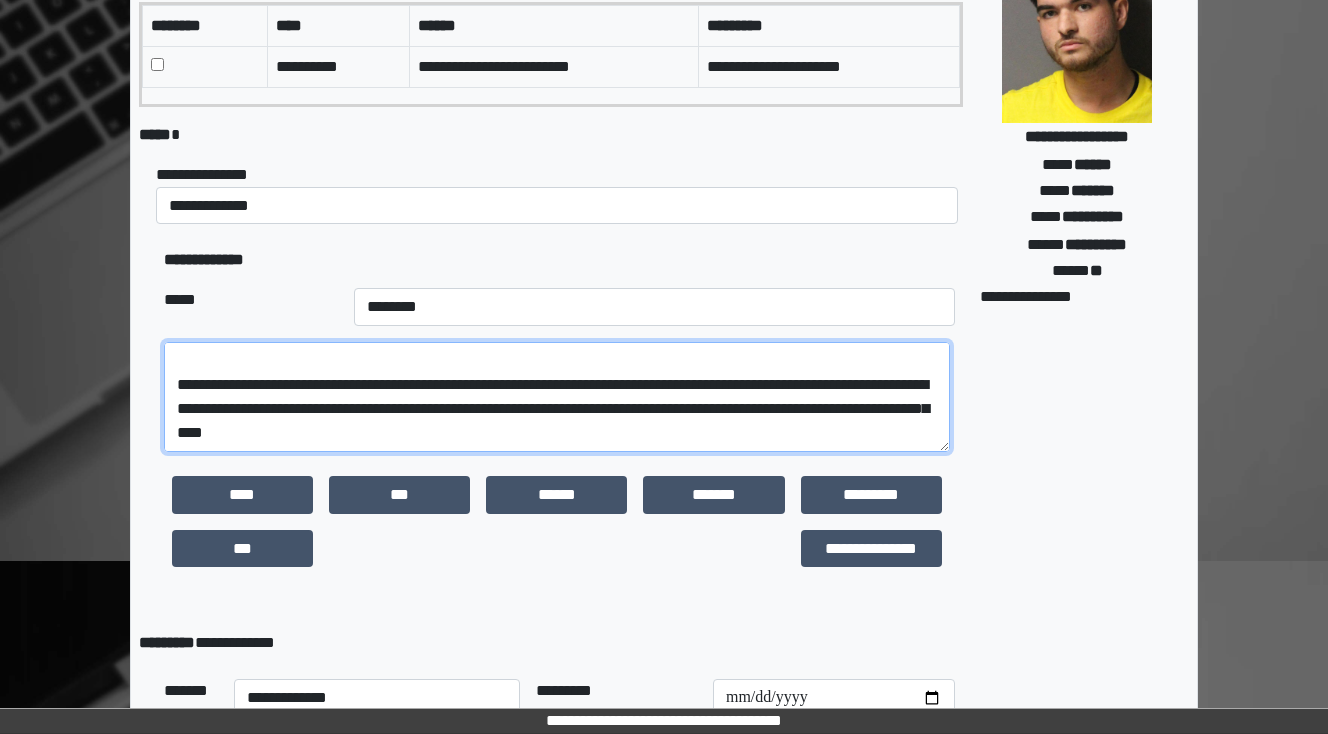 click at bounding box center (557, 397) 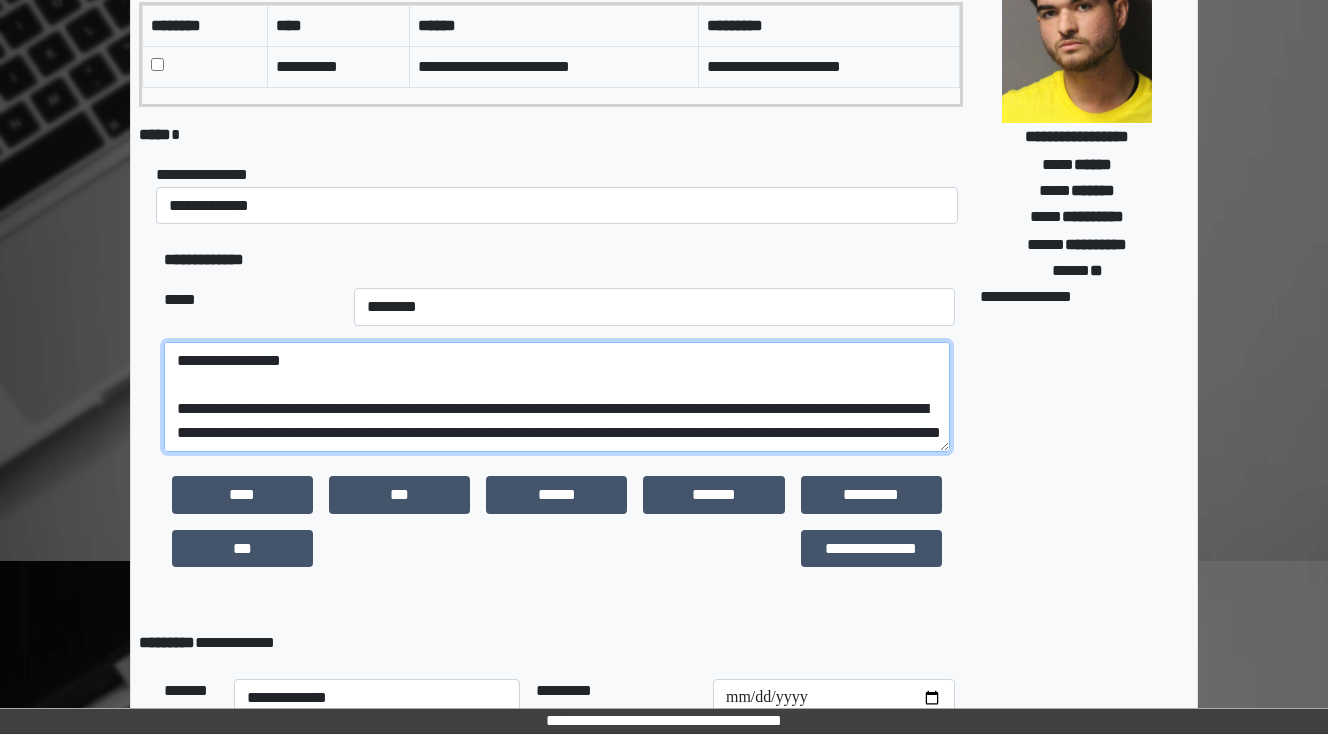 click at bounding box center [557, 397] 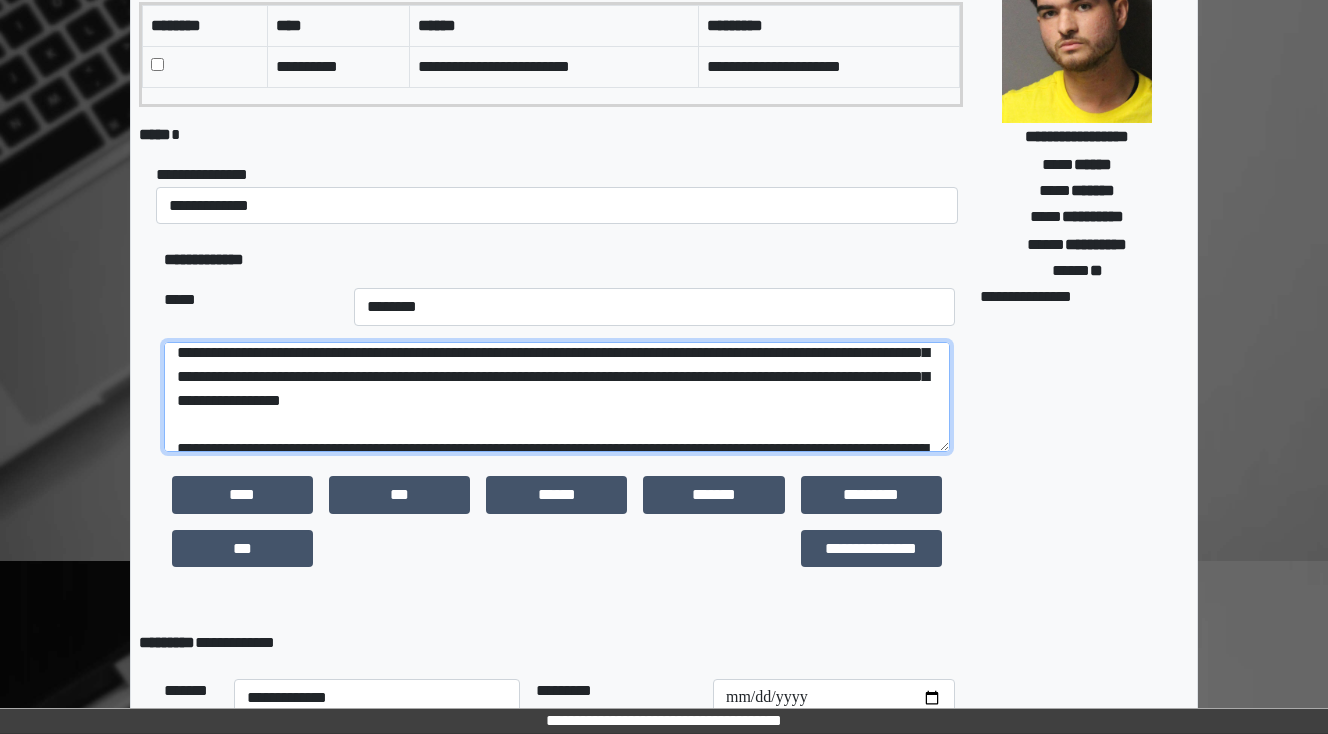scroll, scrollTop: 392, scrollLeft: 0, axis: vertical 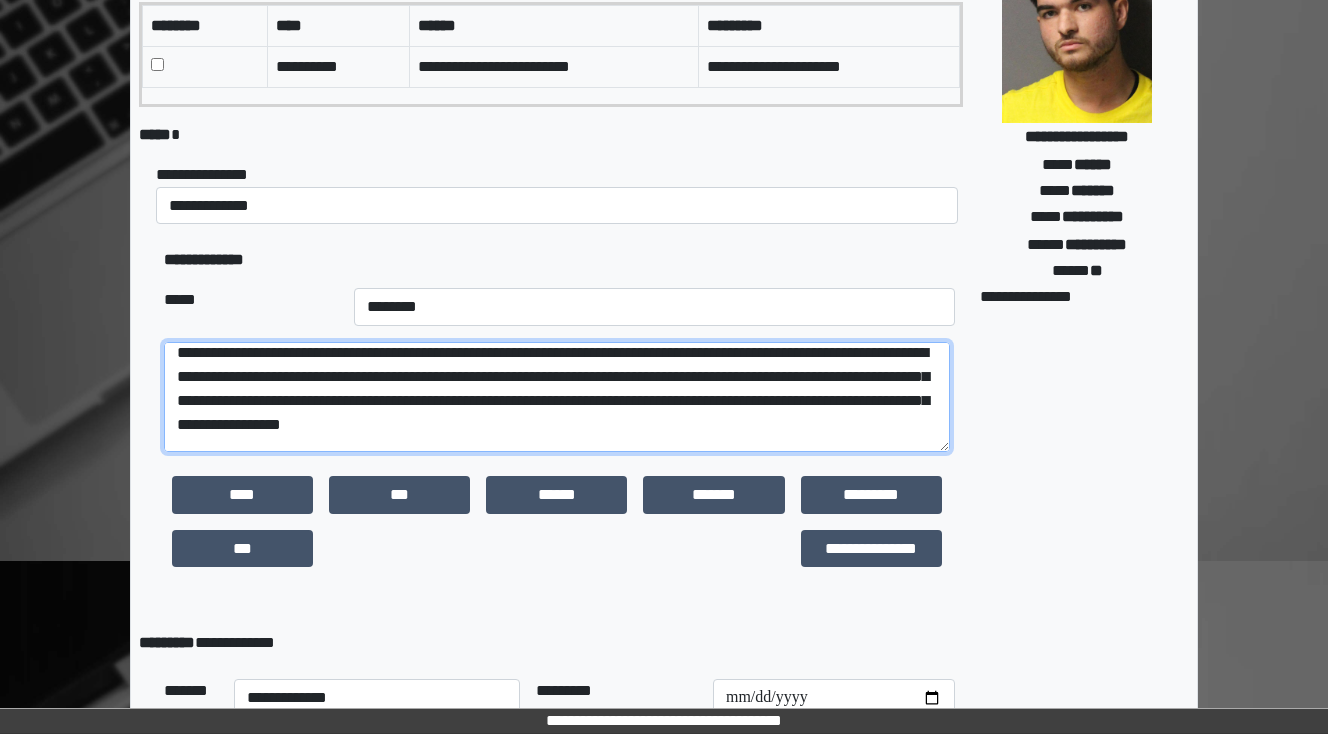 click at bounding box center [557, 397] 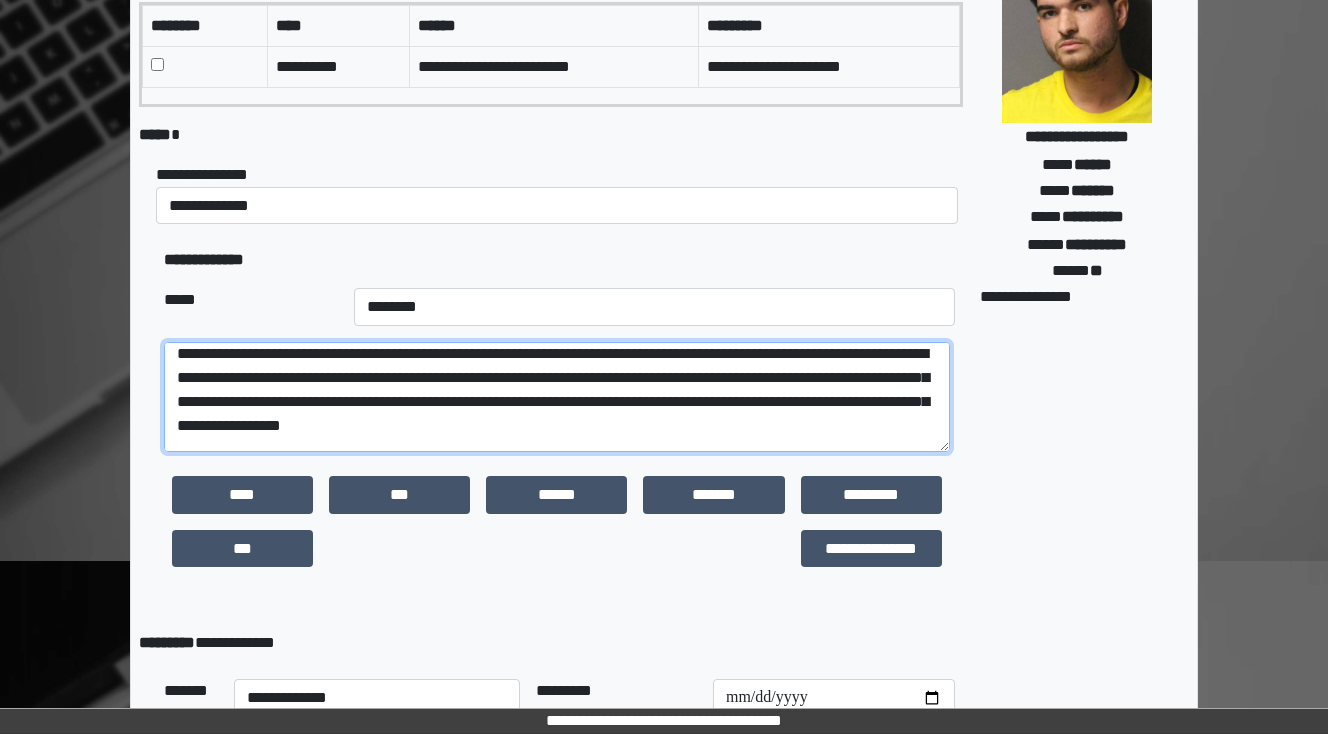 click at bounding box center (557, 397) 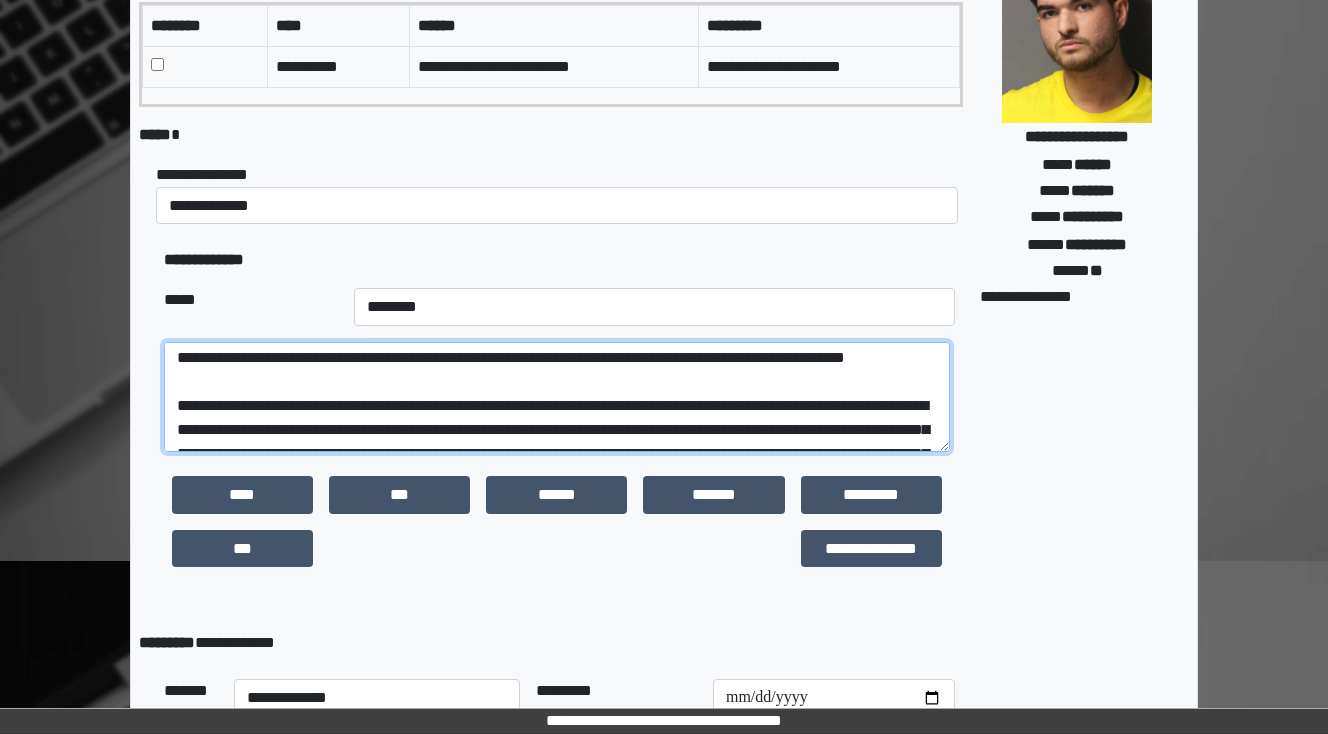 scroll, scrollTop: 311, scrollLeft: 0, axis: vertical 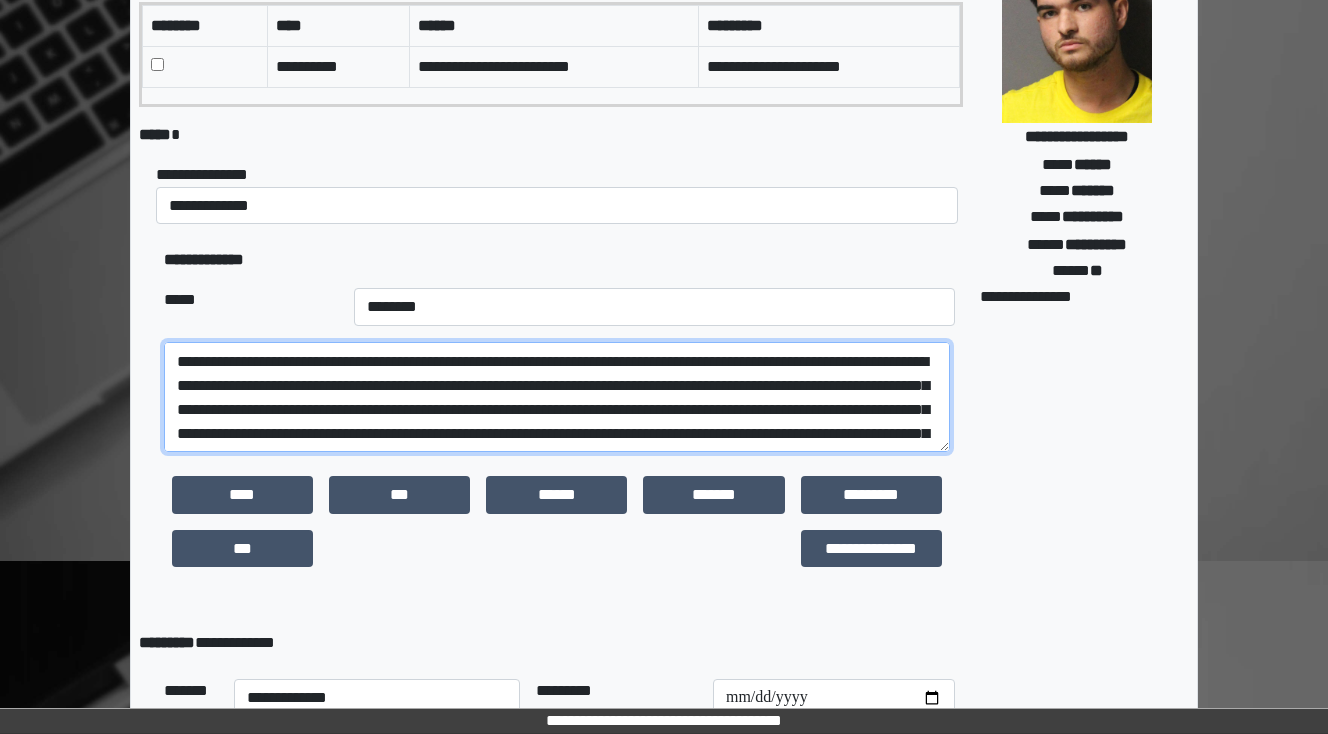click at bounding box center [557, 397] 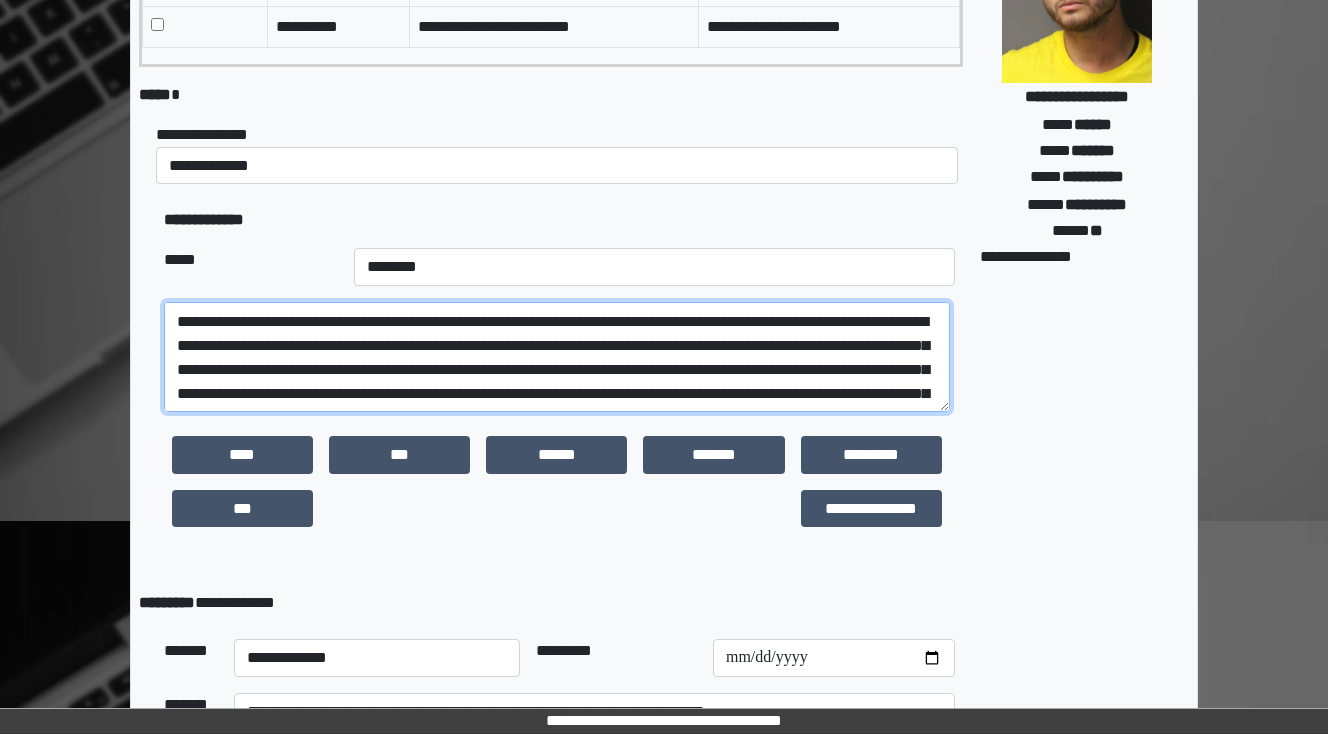 scroll, scrollTop: 310, scrollLeft: 0, axis: vertical 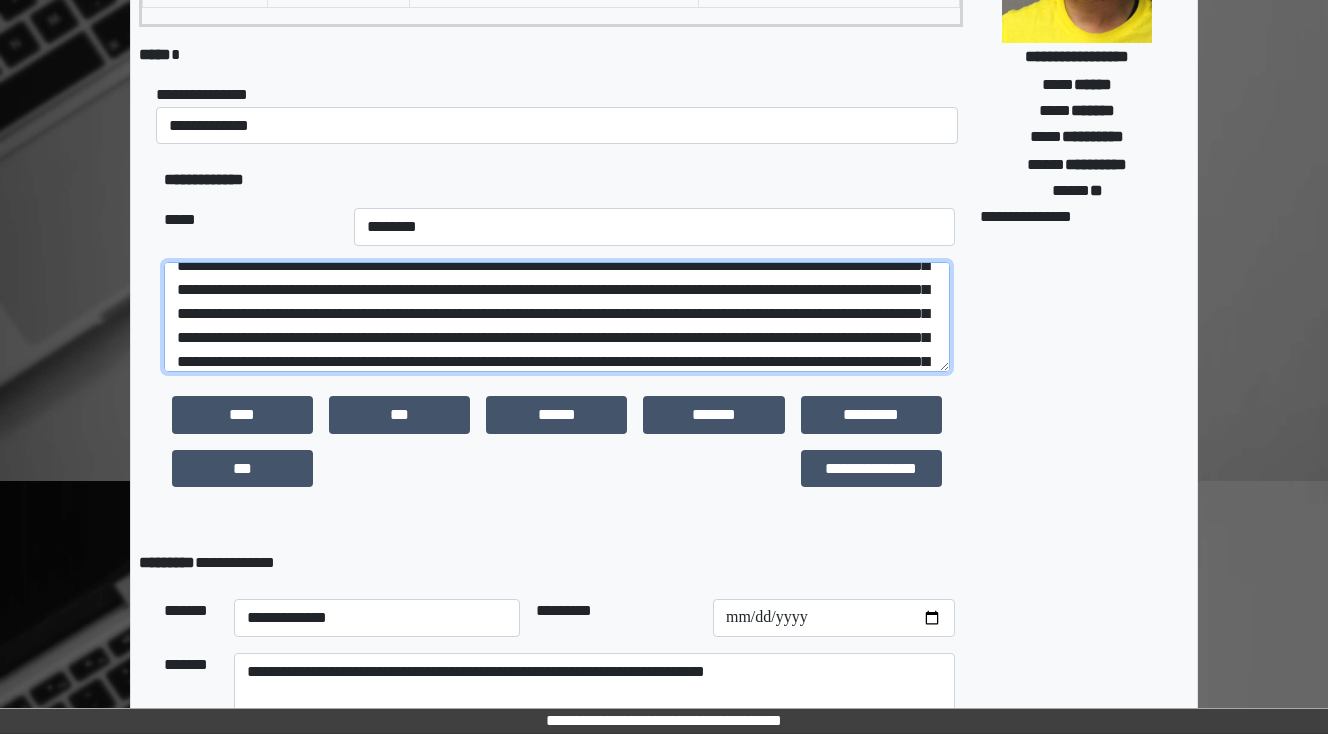 click at bounding box center (557, 317) 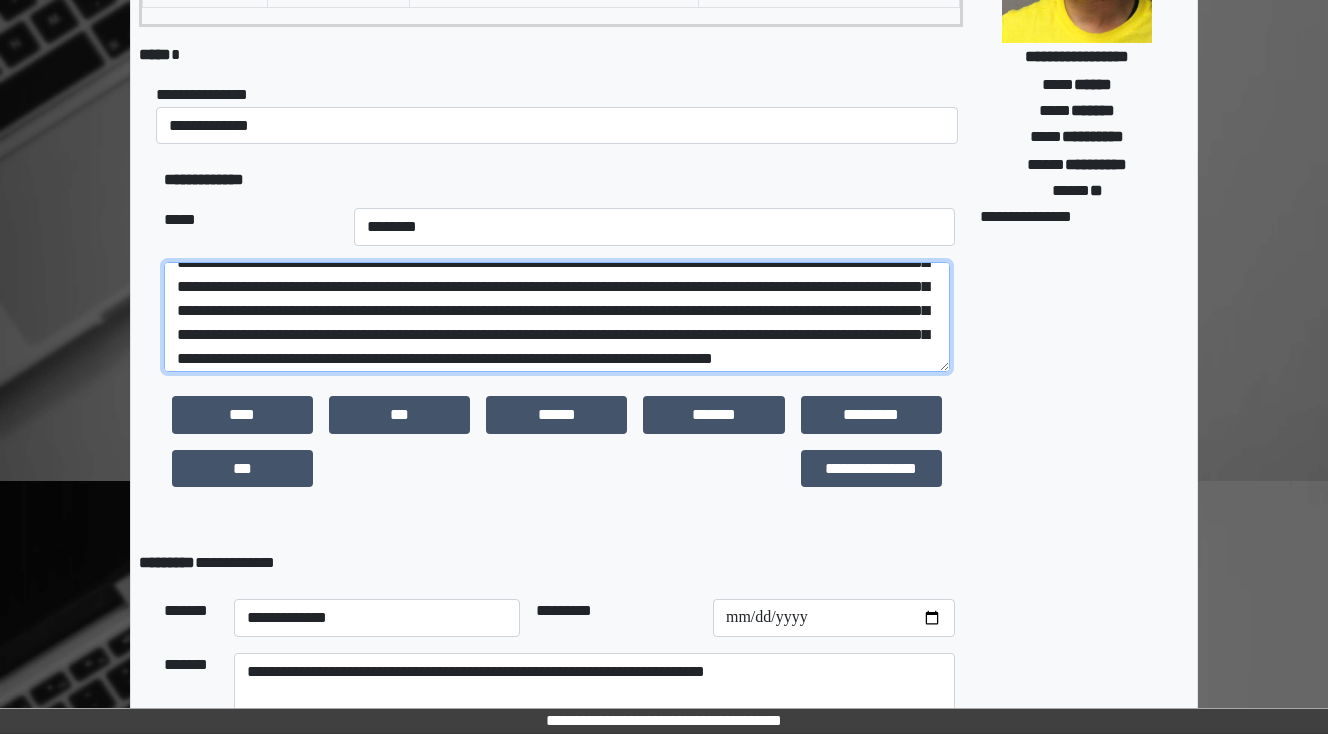 scroll, scrollTop: 311, scrollLeft: 0, axis: vertical 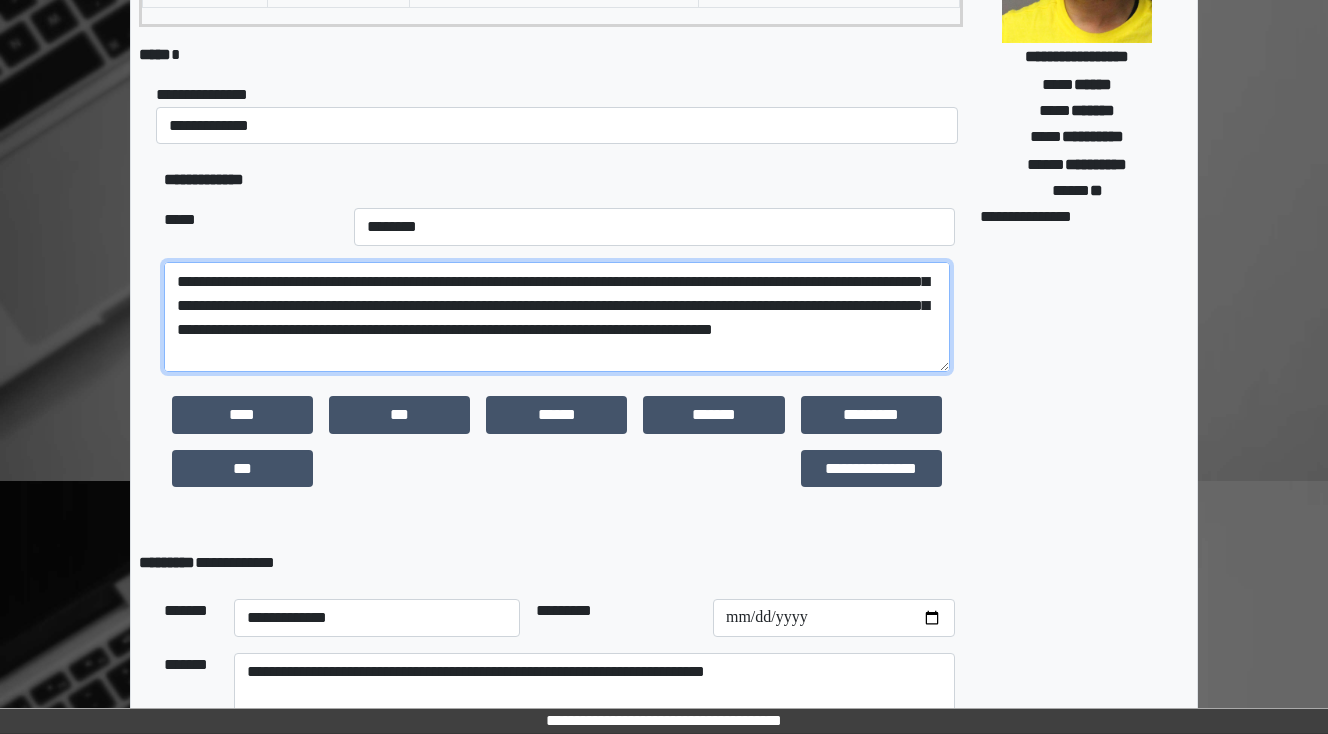 drag, startPoint x: 274, startPoint y: 351, endPoint x: 220, endPoint y: 349, distance: 54.037025 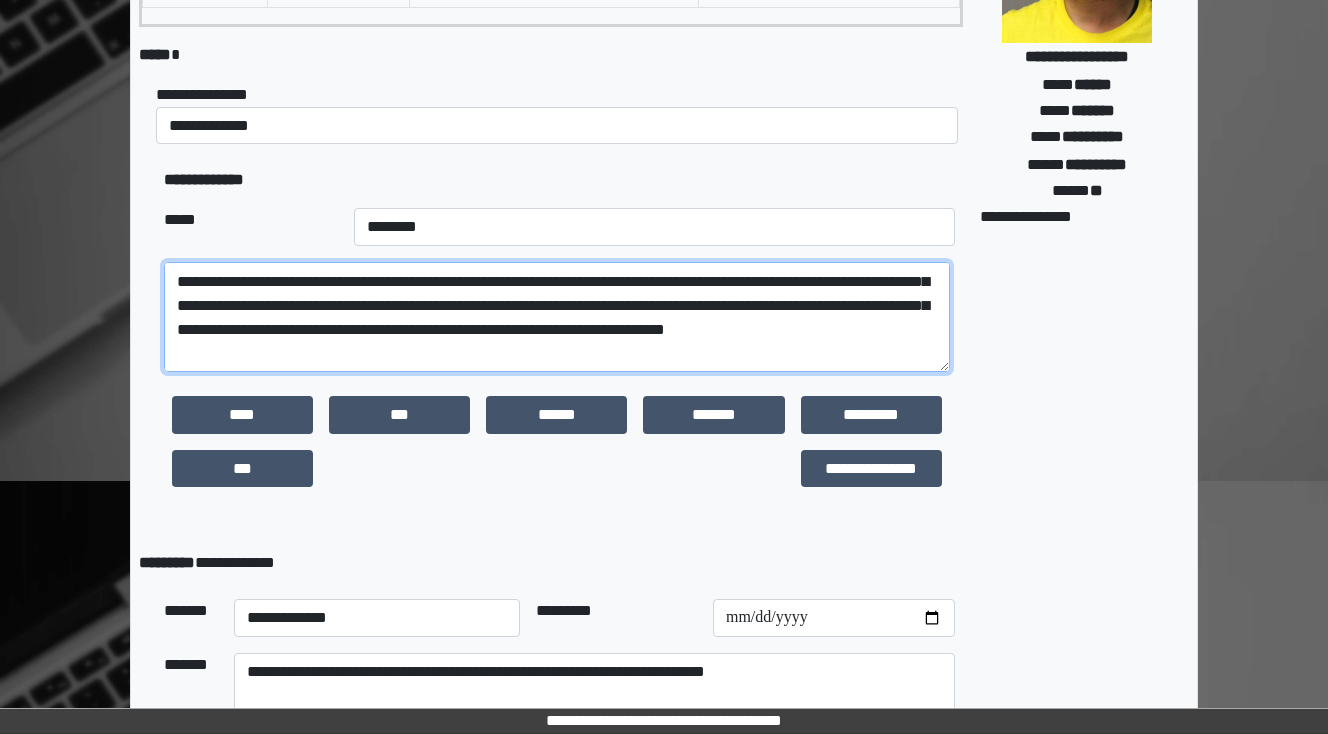 click at bounding box center (557, 317) 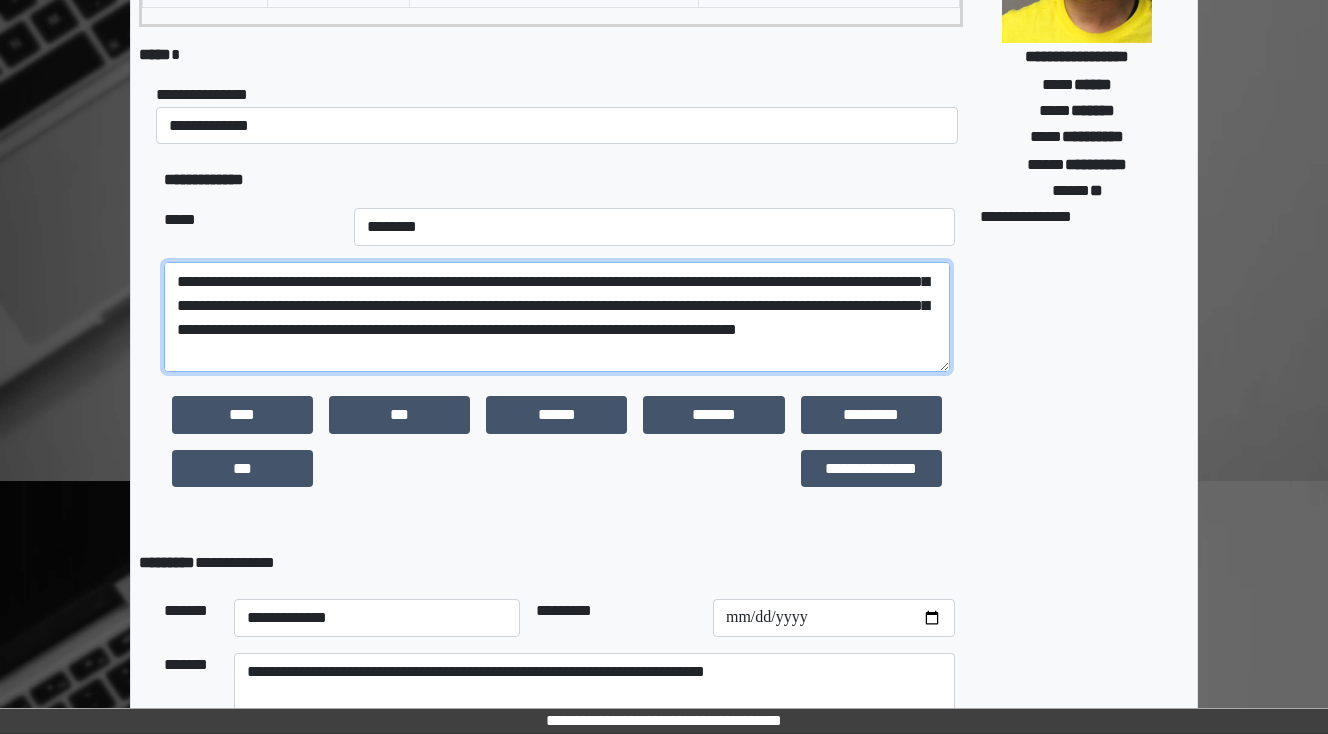 click at bounding box center [557, 317] 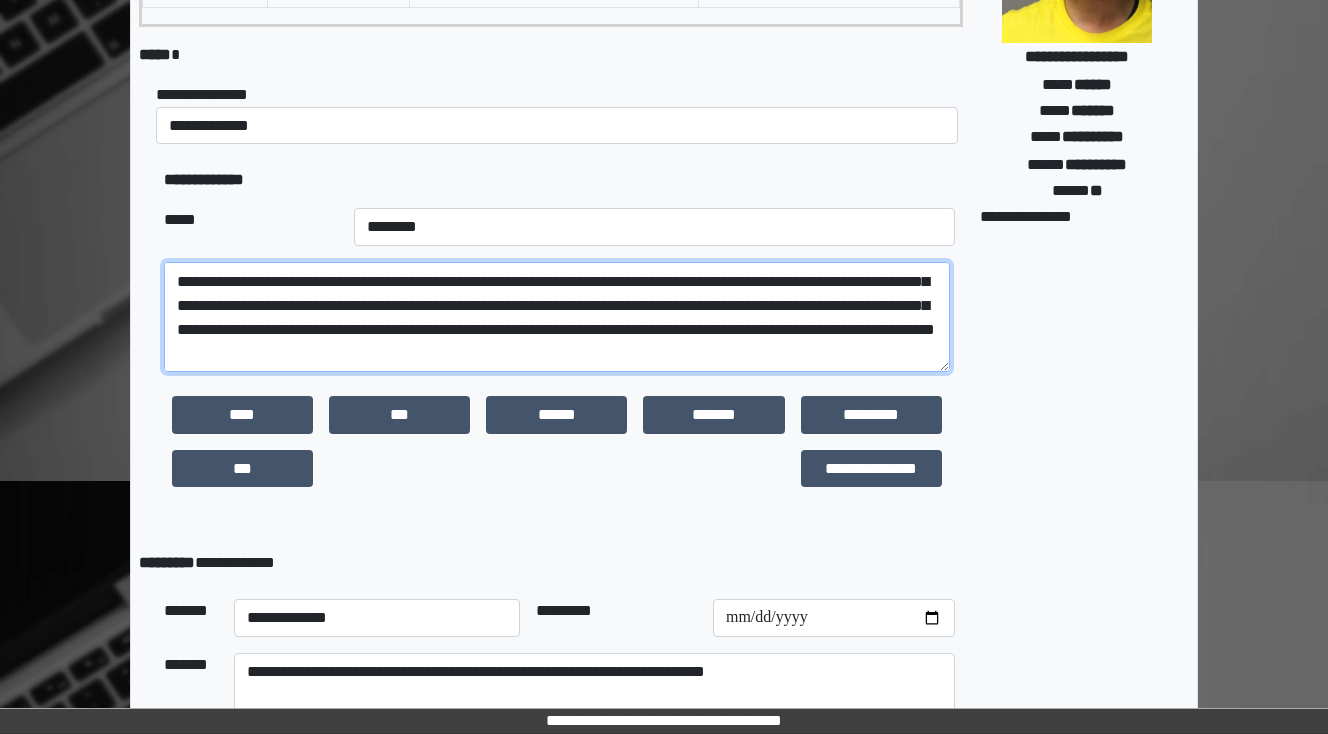 click at bounding box center [557, 317] 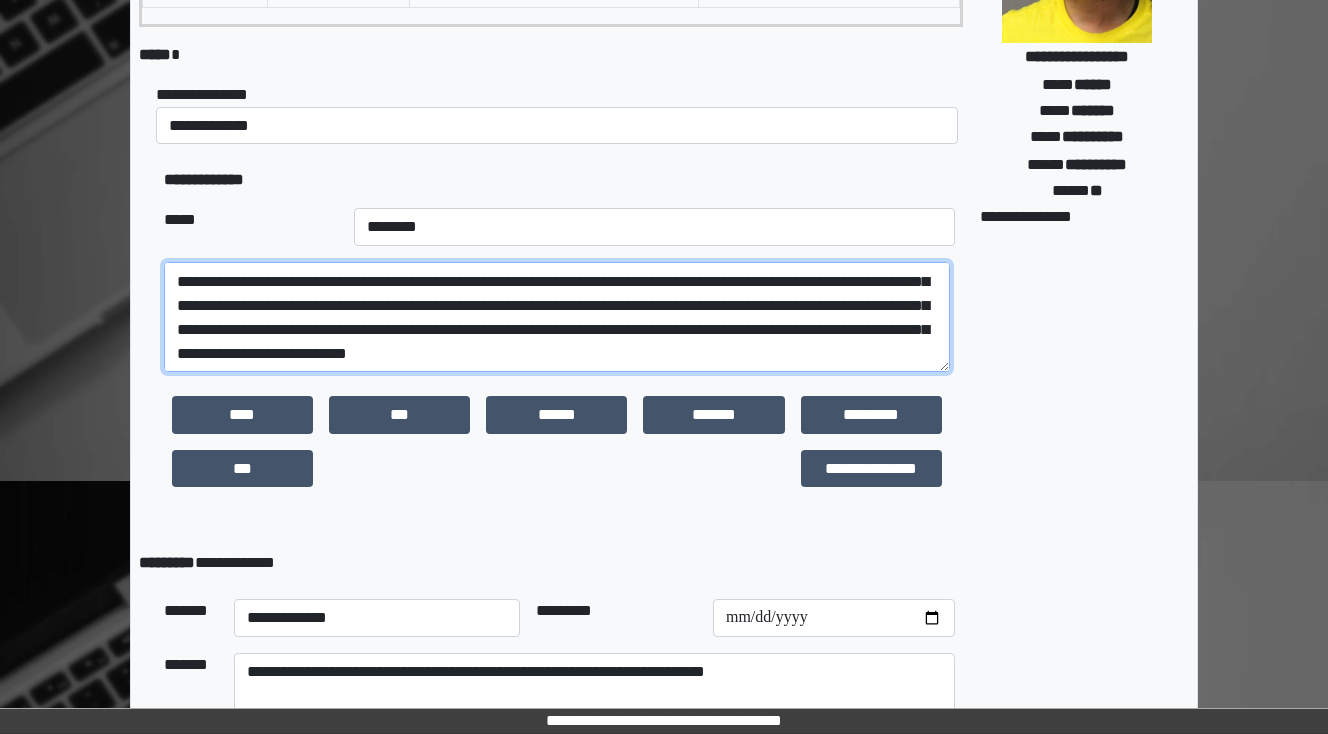 click at bounding box center [557, 317] 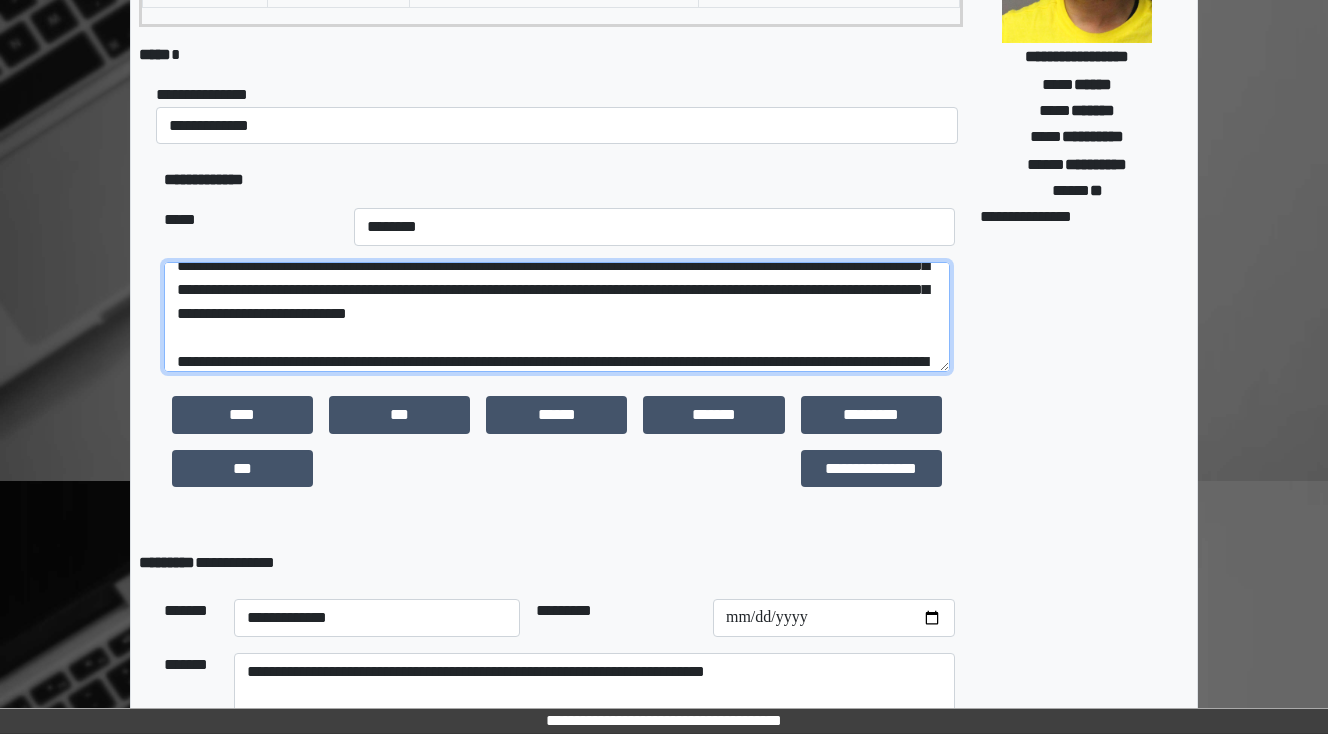 scroll, scrollTop: 391, scrollLeft: 0, axis: vertical 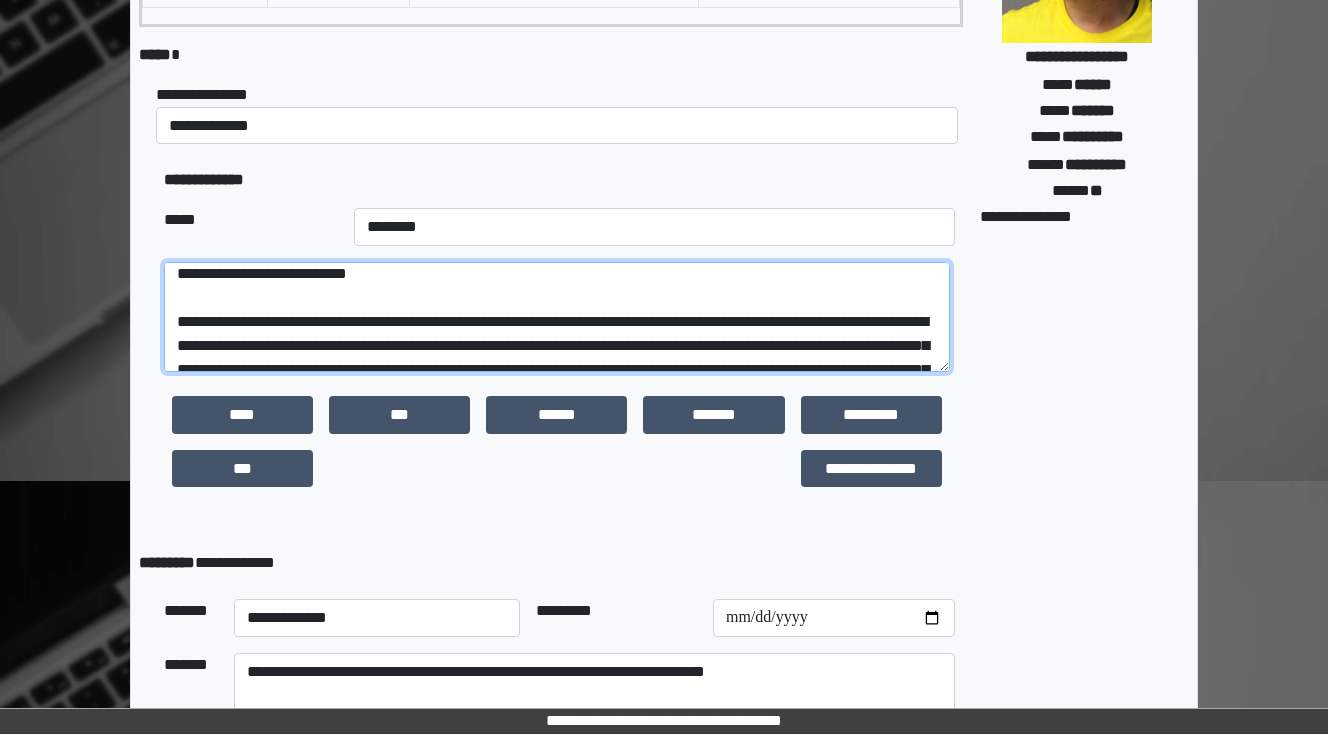 click at bounding box center (557, 317) 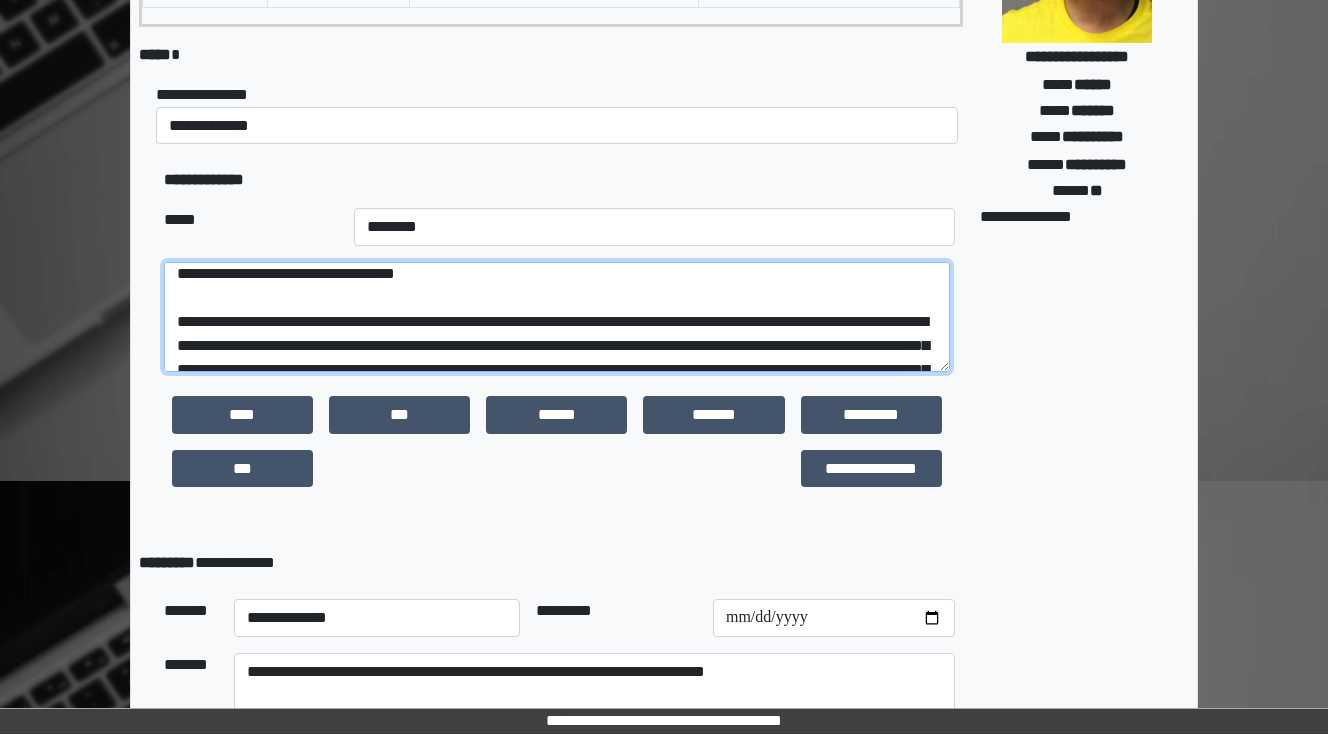 click at bounding box center [557, 317] 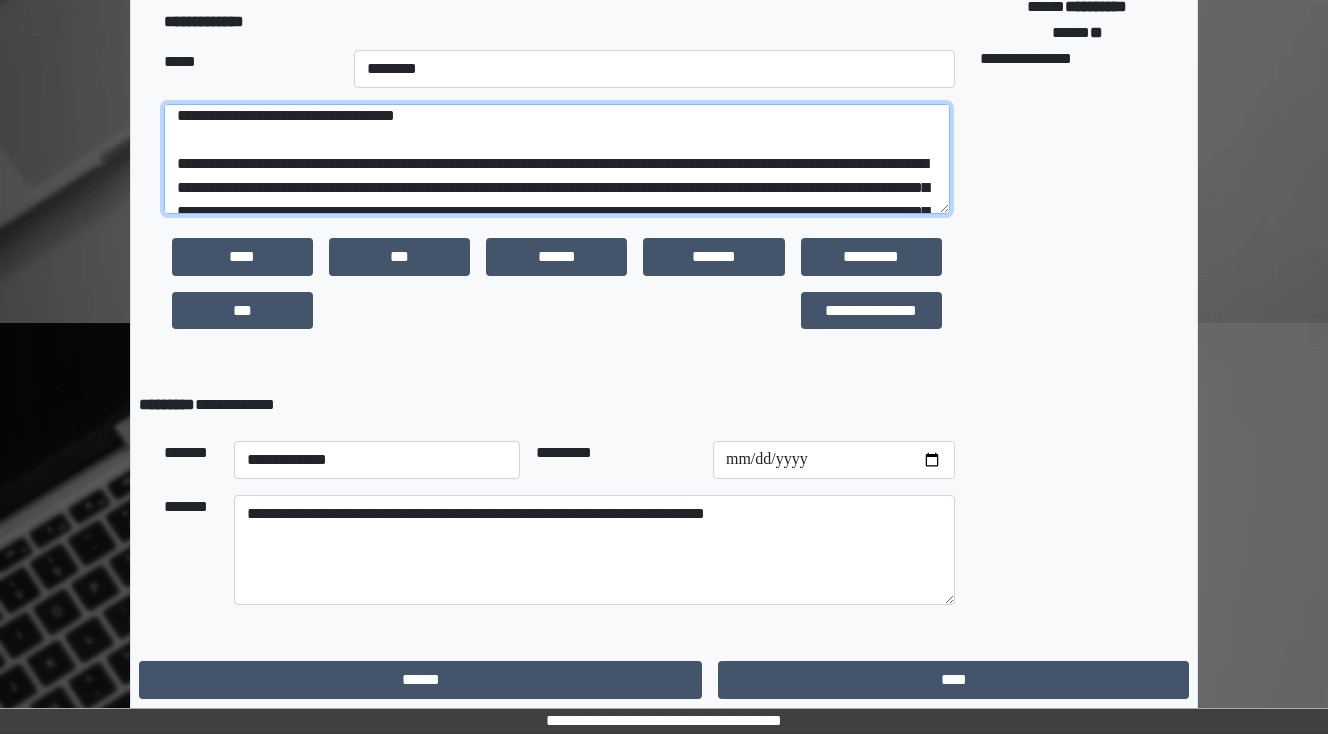 scroll, scrollTop: 470, scrollLeft: 0, axis: vertical 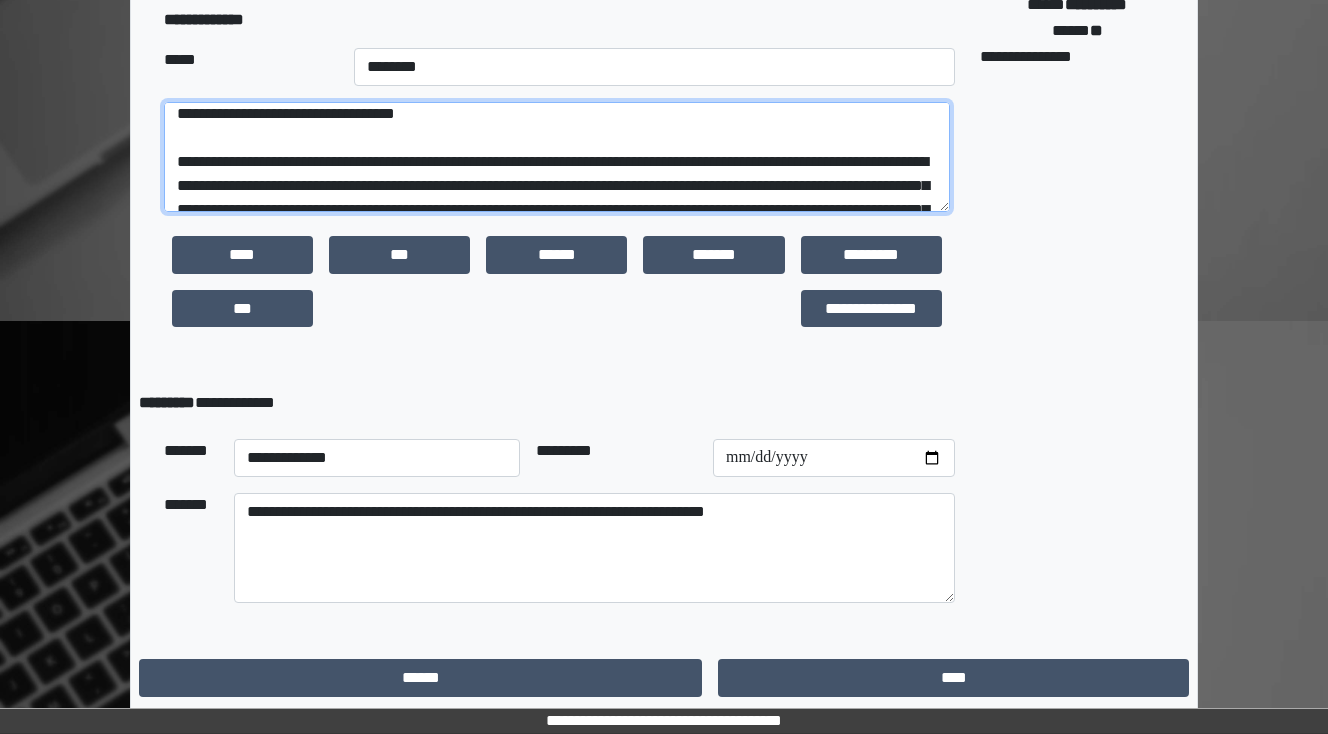 type on "**********" 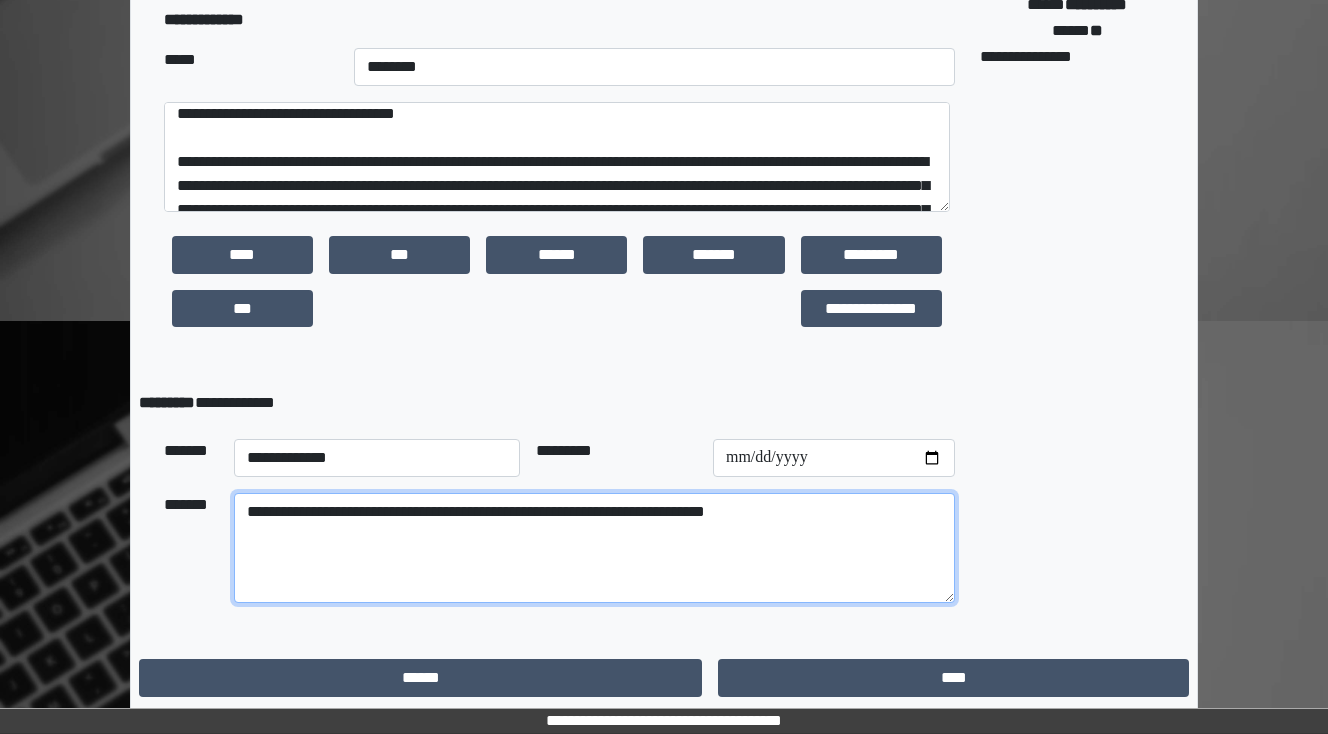 drag, startPoint x: 563, startPoint y: 508, endPoint x: 484, endPoint y: 506, distance: 79.025314 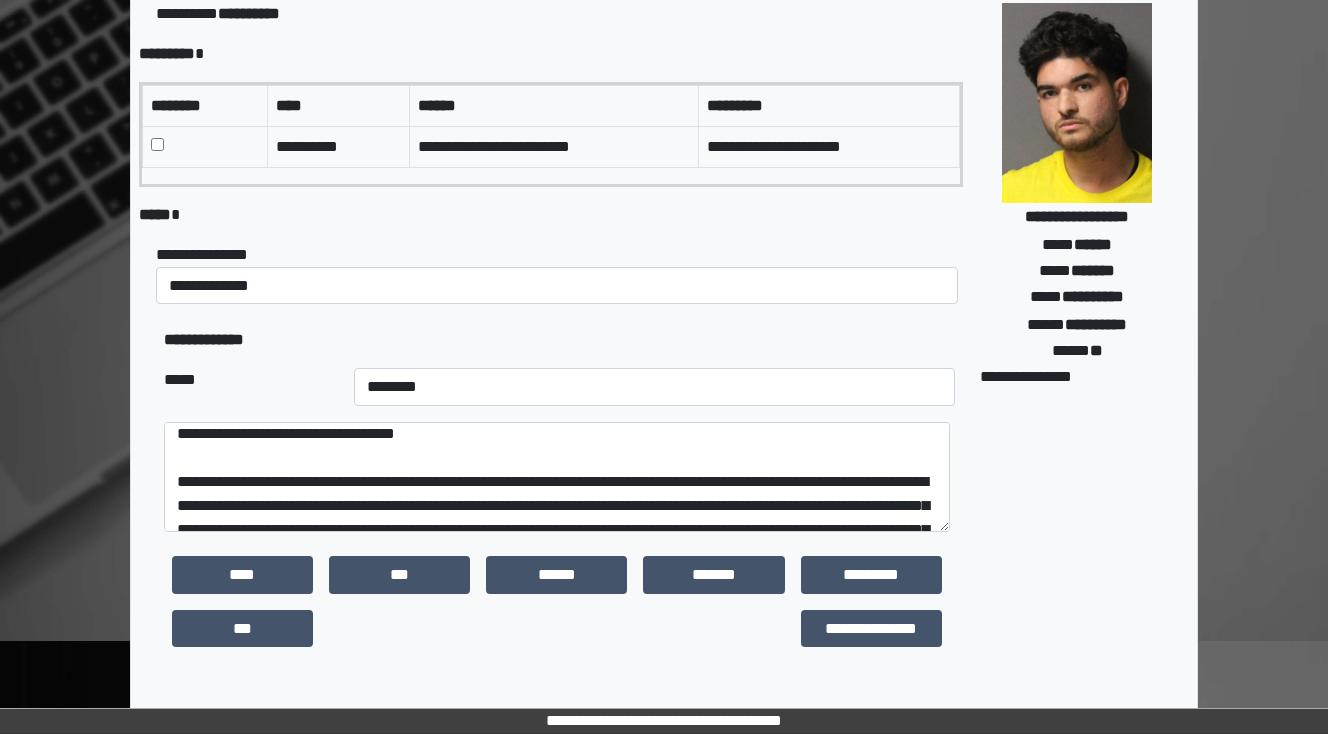 scroll, scrollTop: 470, scrollLeft: 0, axis: vertical 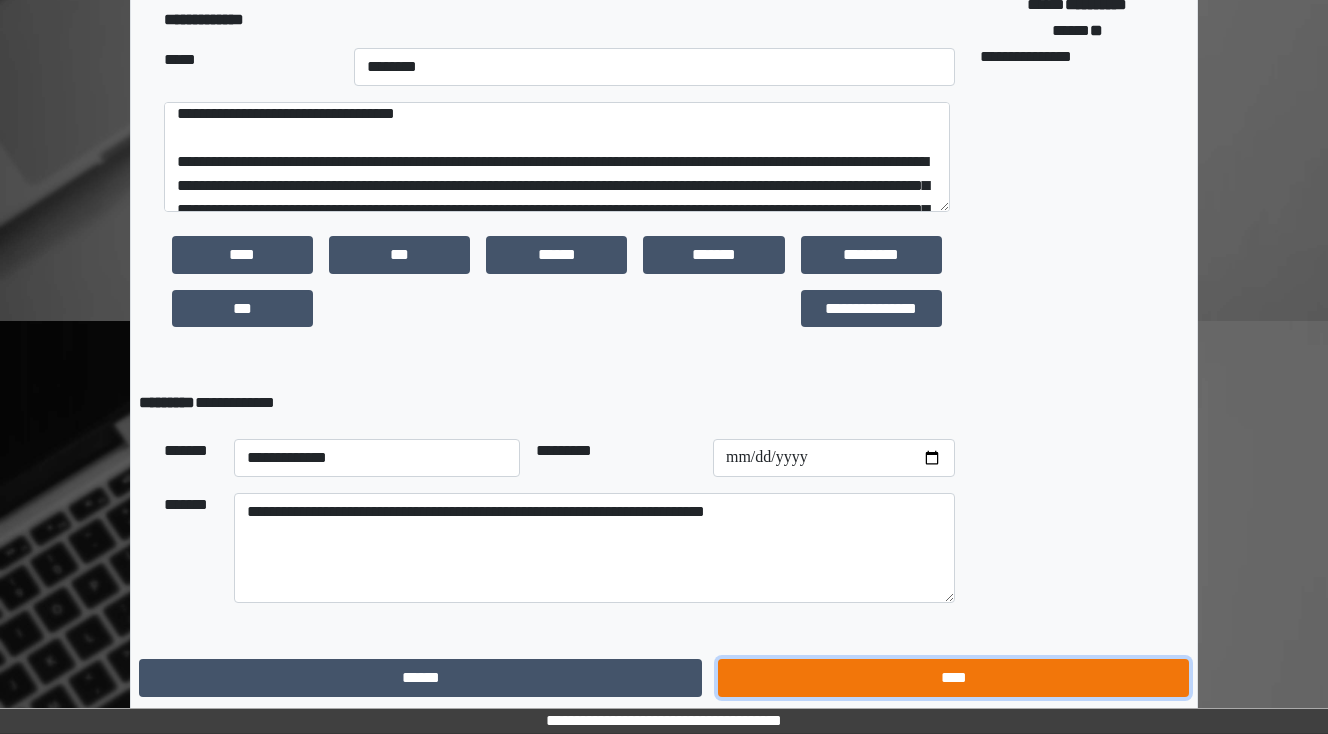 click on "****" at bounding box center (953, 678) 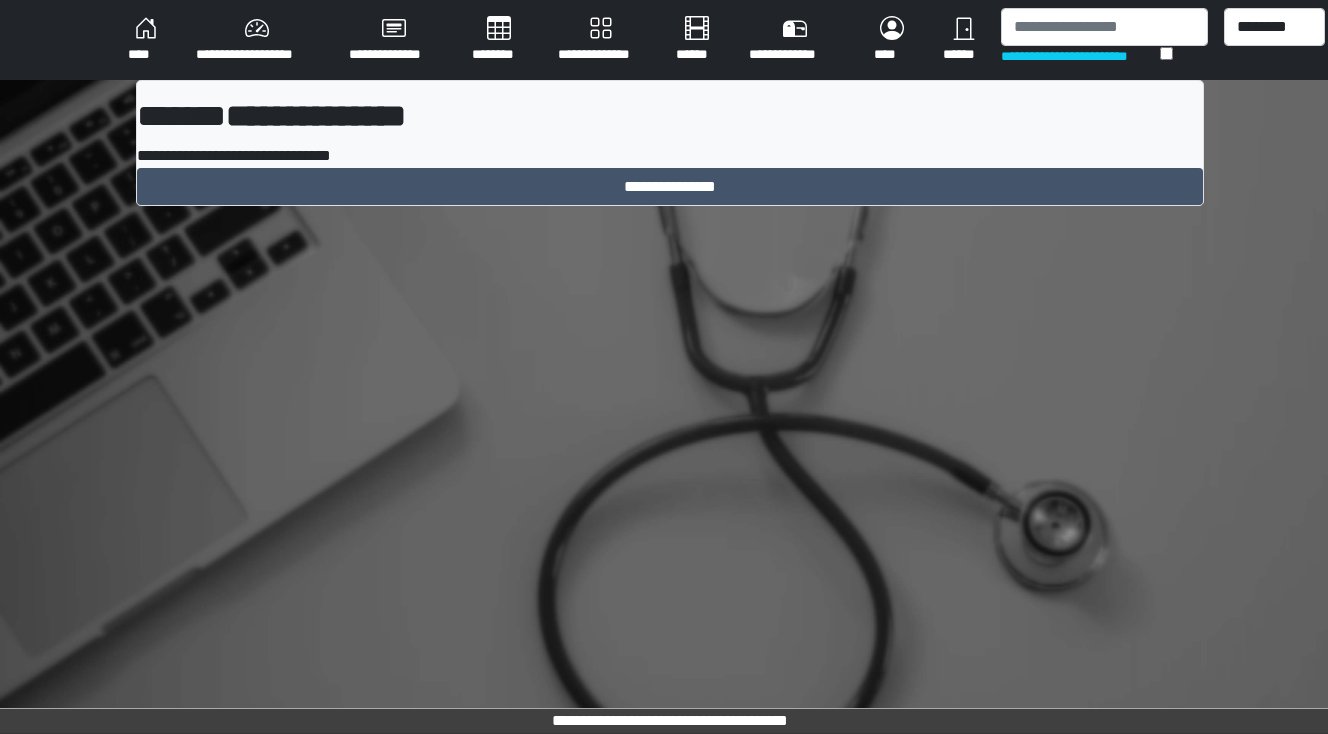 scroll, scrollTop: 0, scrollLeft: 0, axis: both 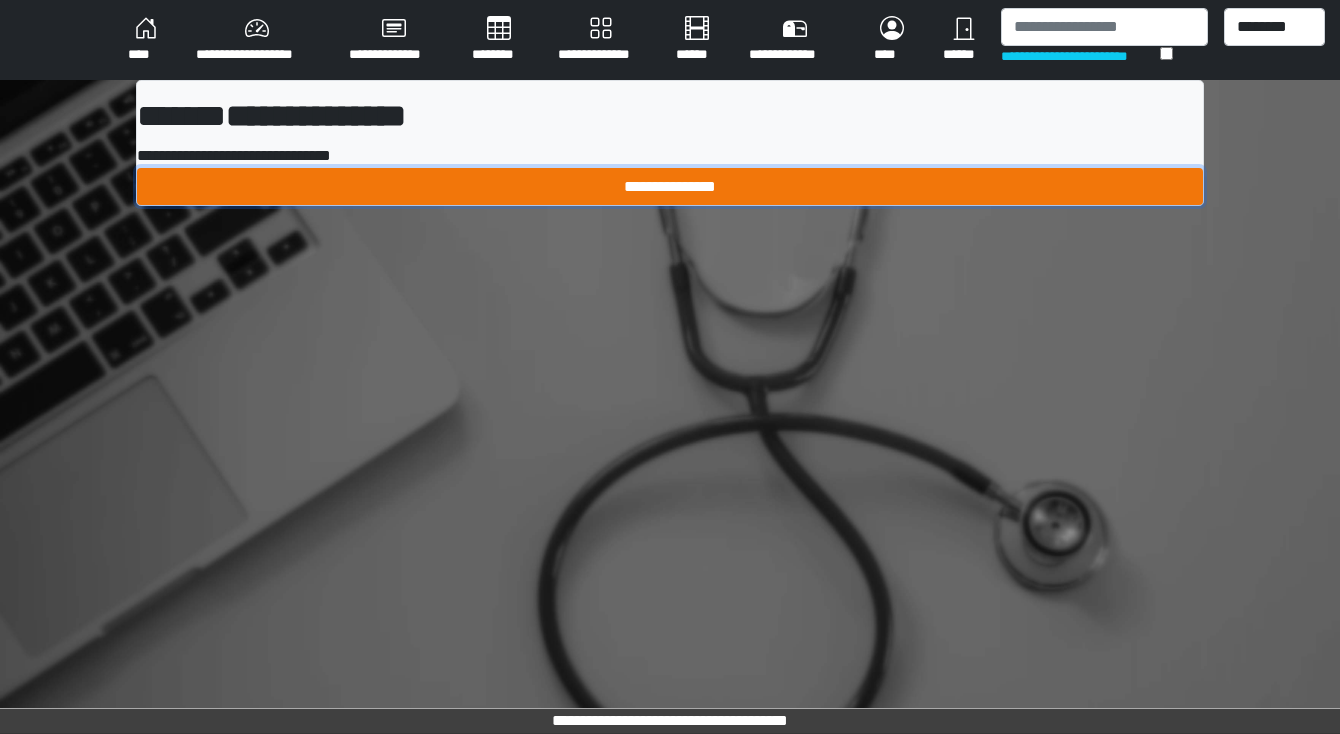 click on "**********" at bounding box center [670, 187] 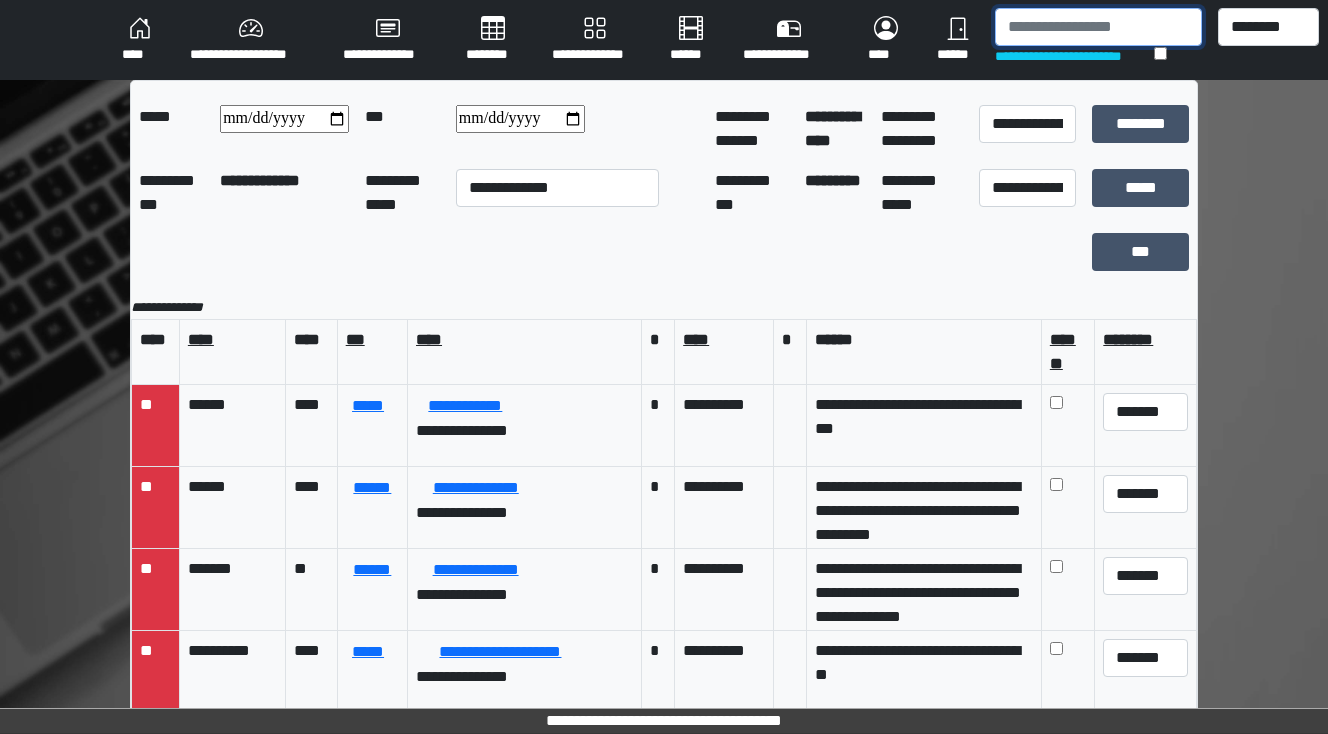 click at bounding box center [1098, 27] 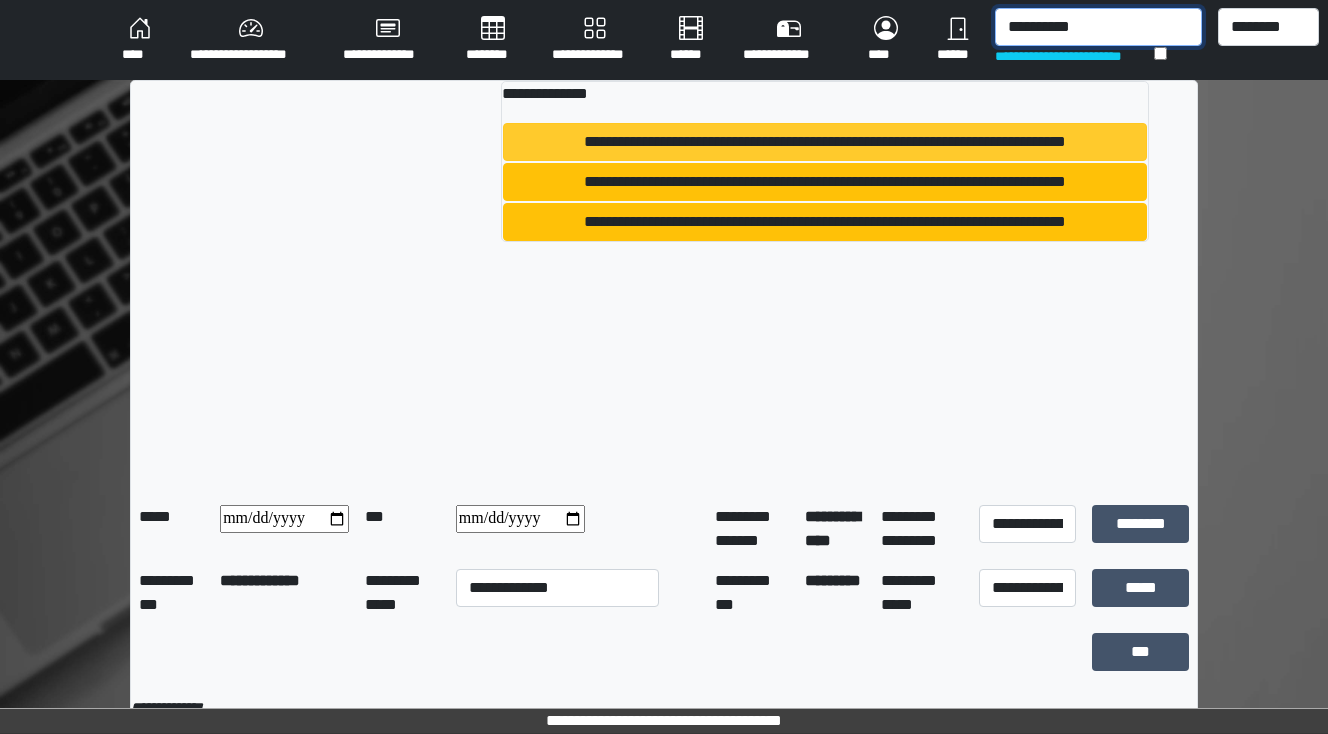 type on "**********" 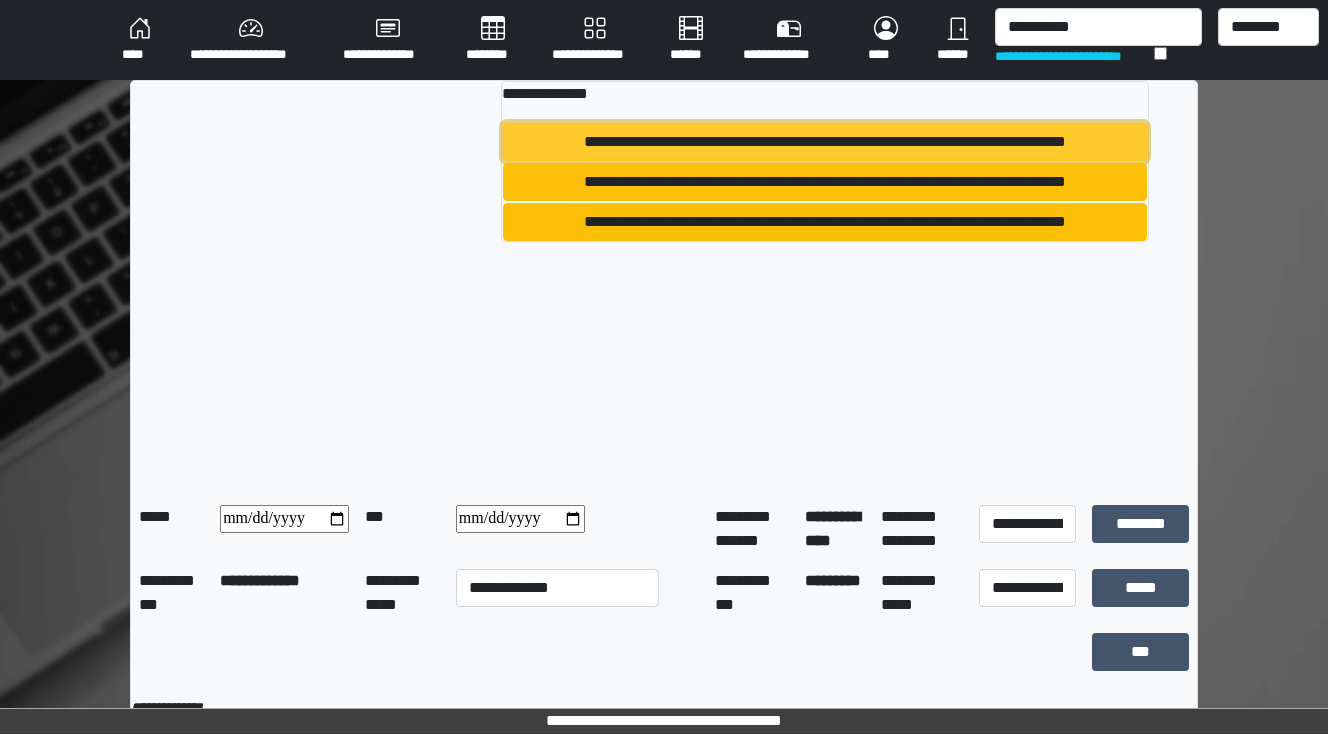 click on "**********" at bounding box center (825, 142) 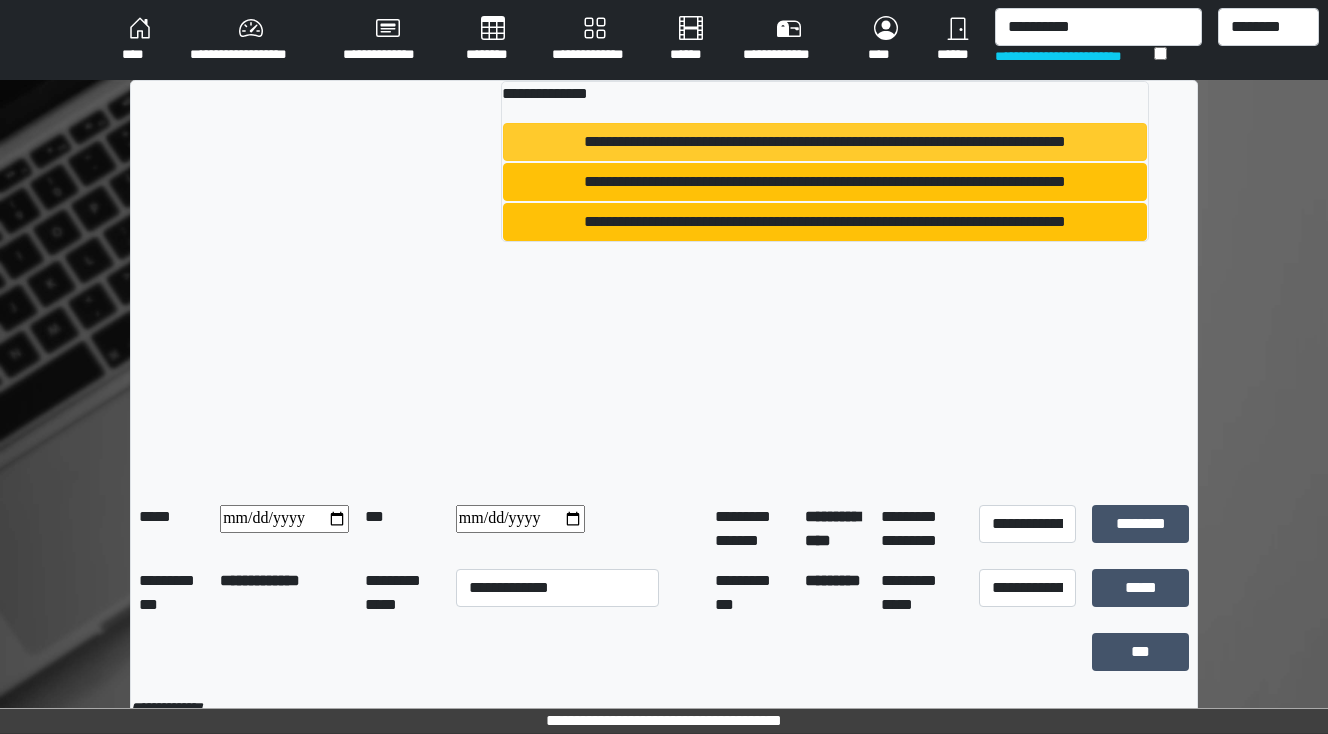 type 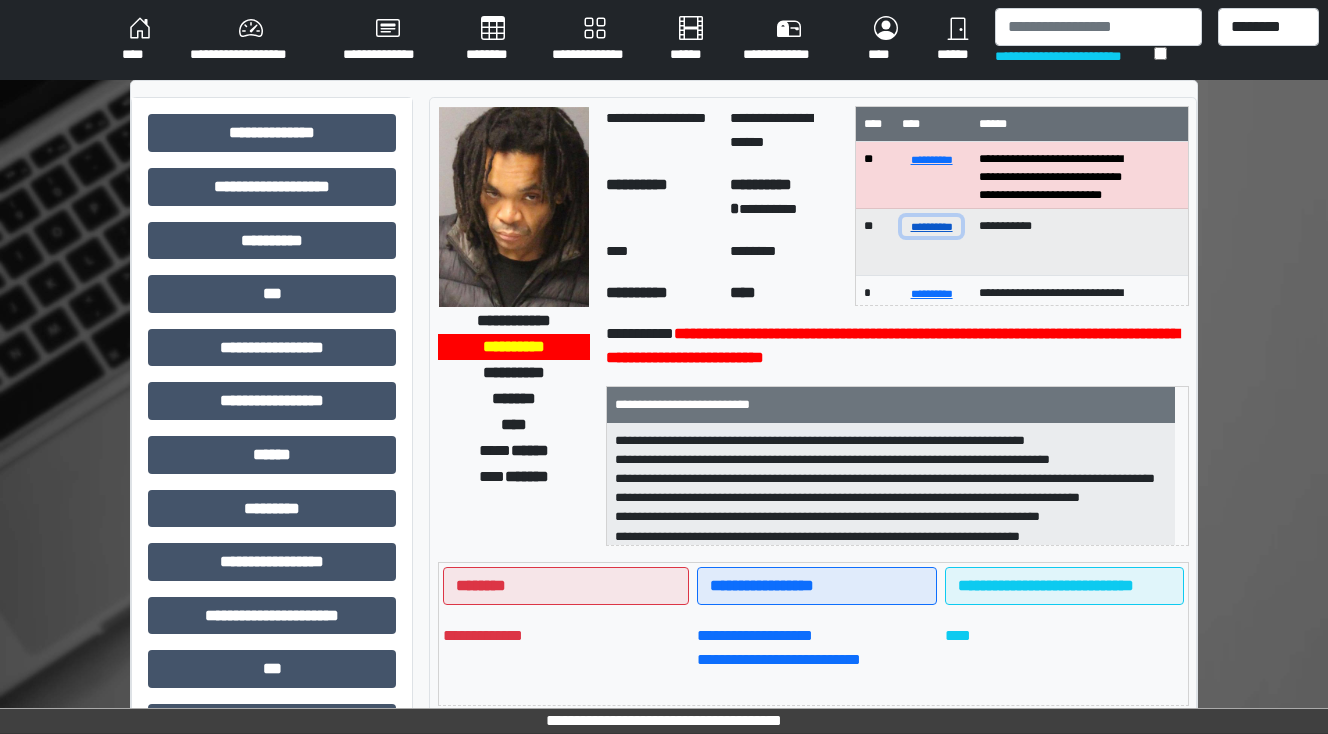 click on "**********" at bounding box center (932, 226) 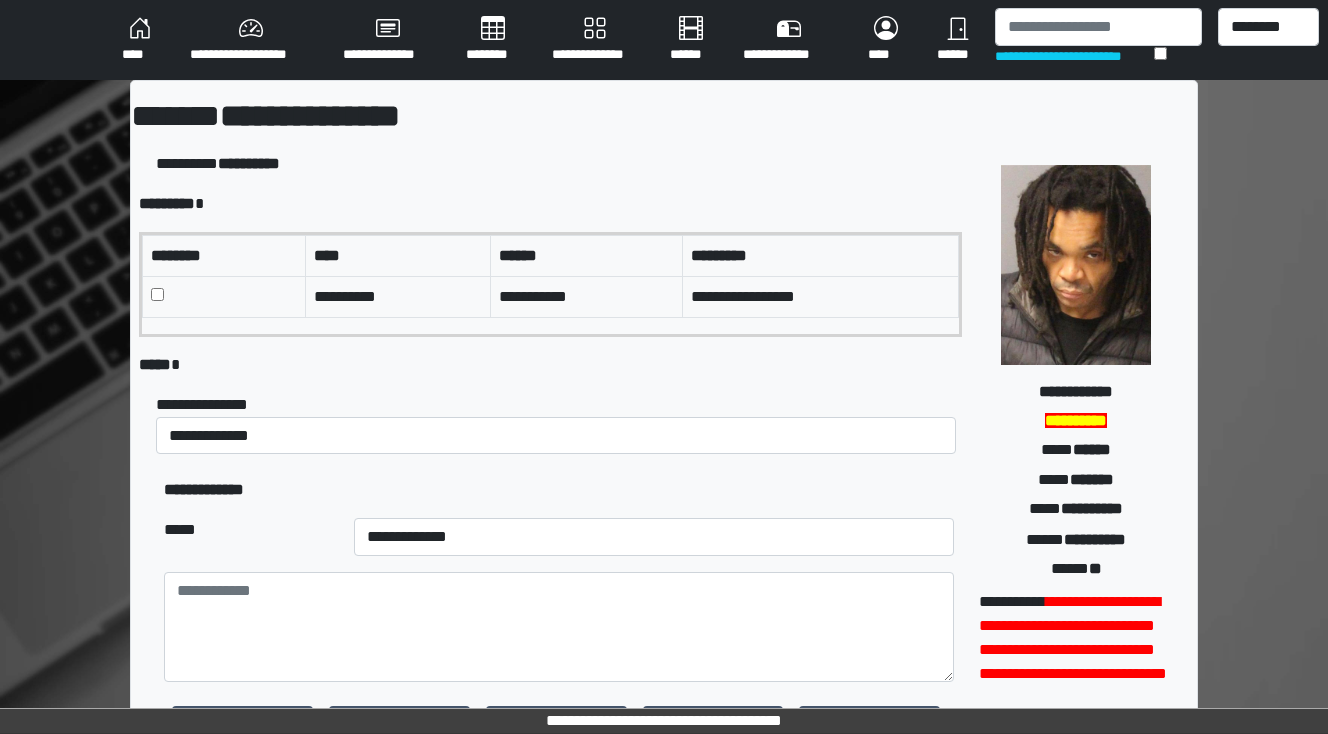 scroll, scrollTop: 80, scrollLeft: 0, axis: vertical 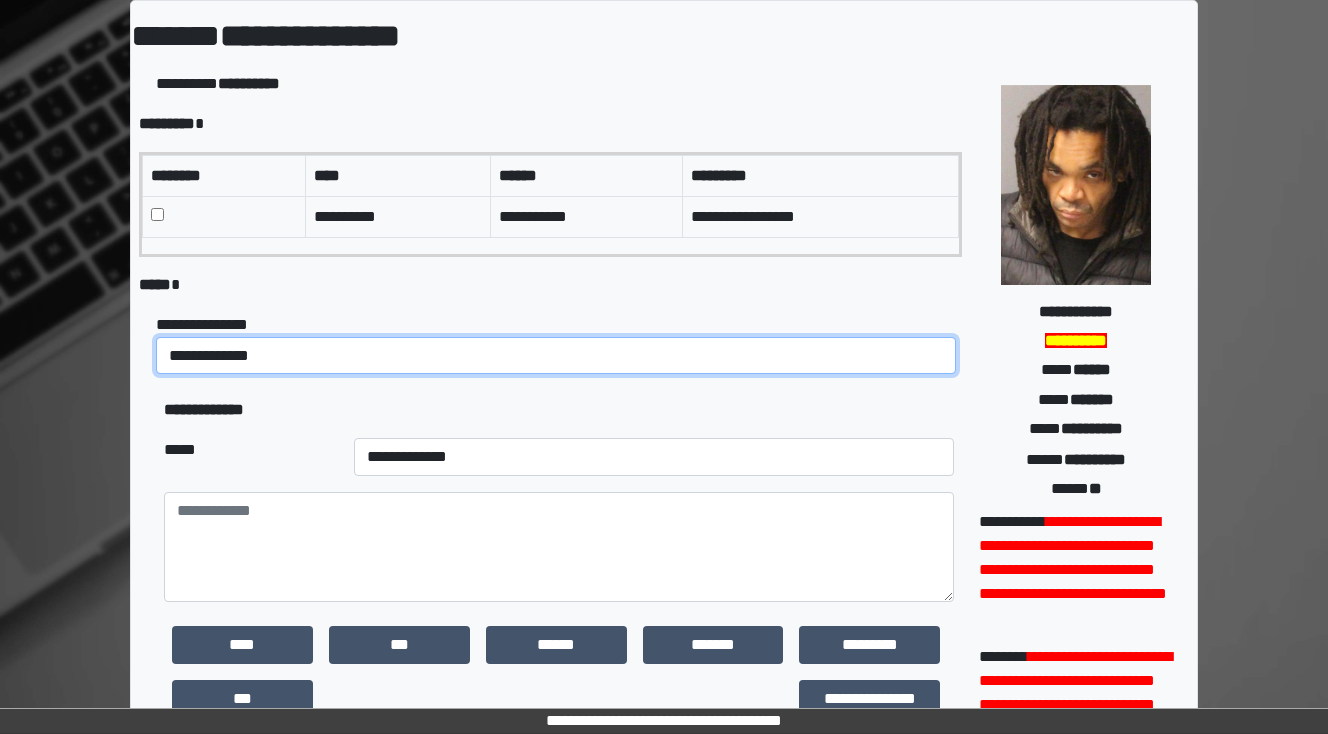 click on "**********" at bounding box center (556, 356) 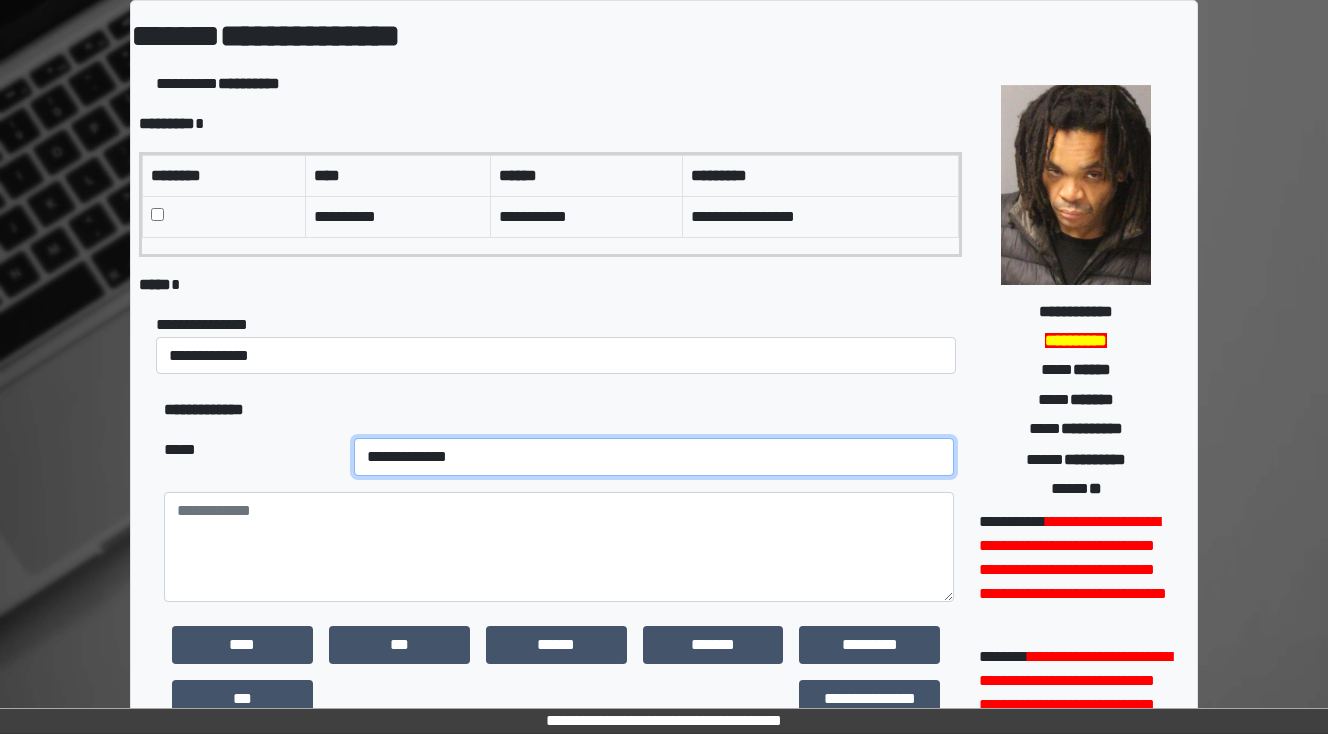 click on "**********" at bounding box center [654, 457] 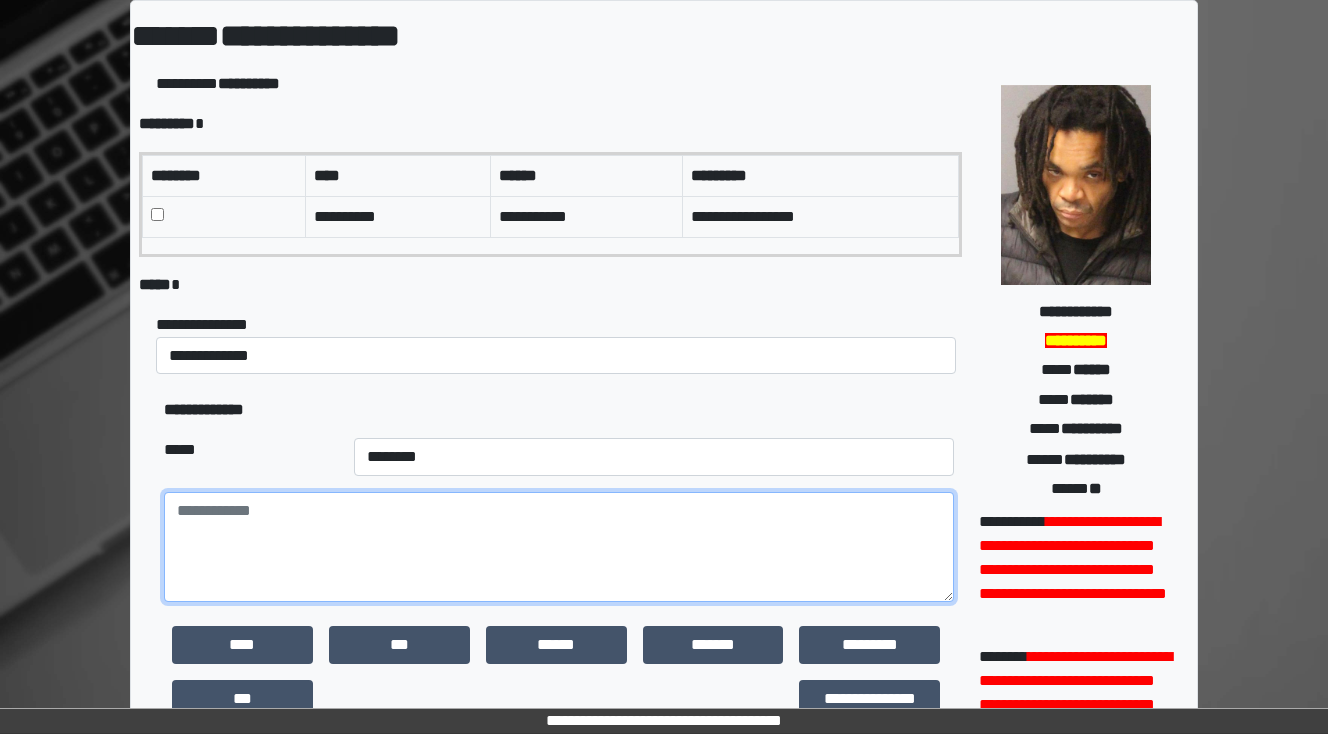 click at bounding box center (559, 547) 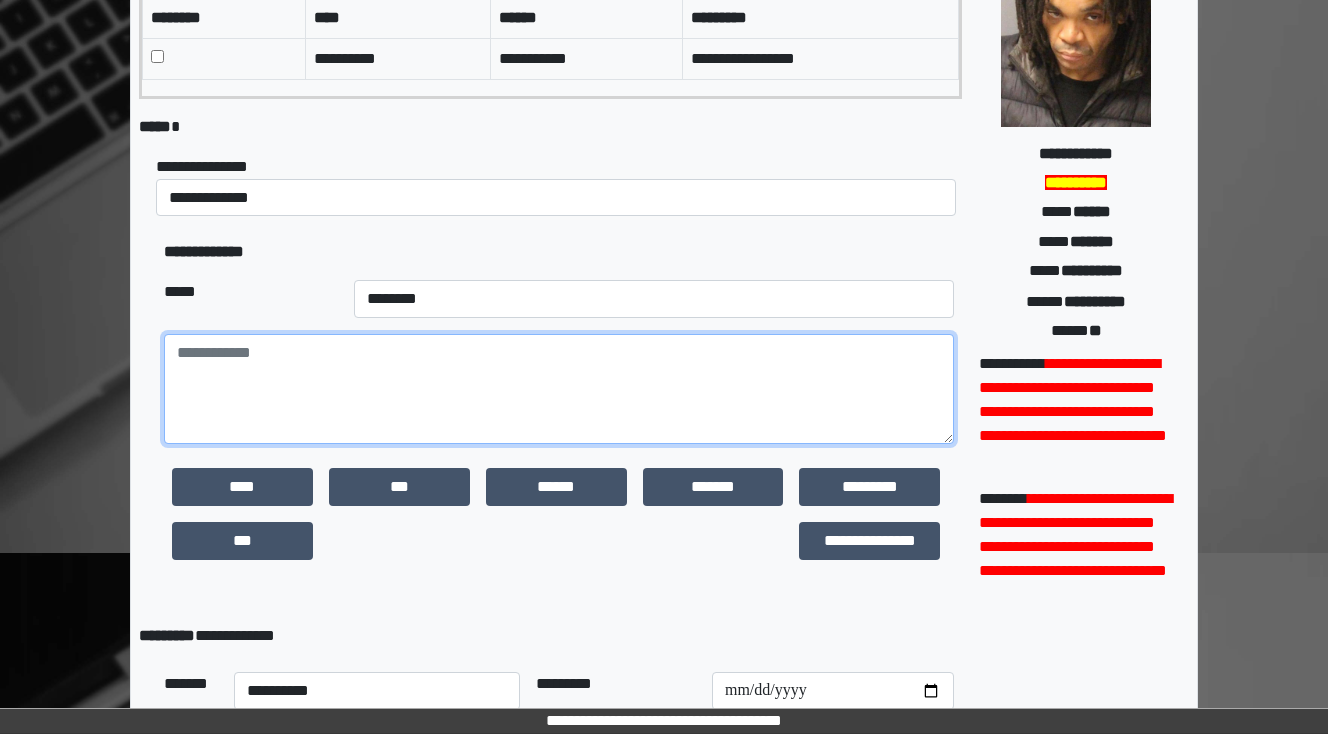 scroll, scrollTop: 240, scrollLeft: 0, axis: vertical 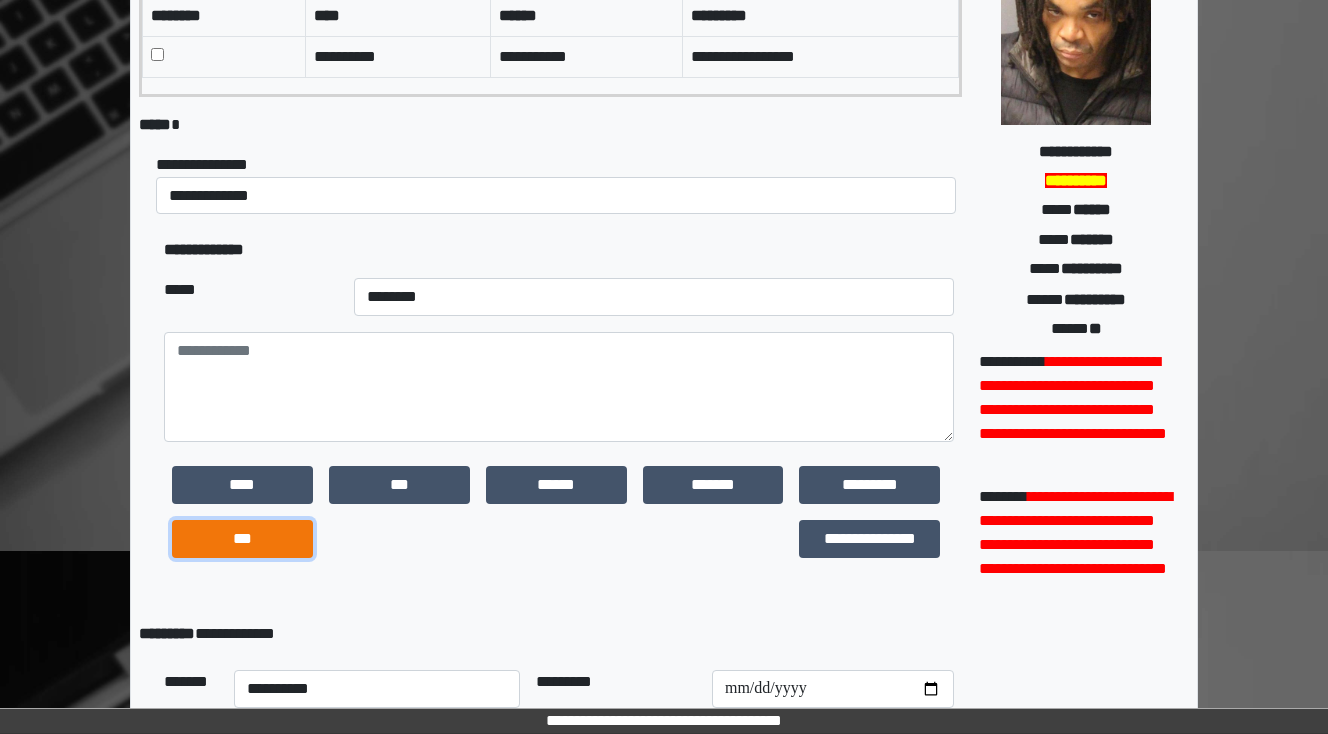 click on "***" at bounding box center [242, 539] 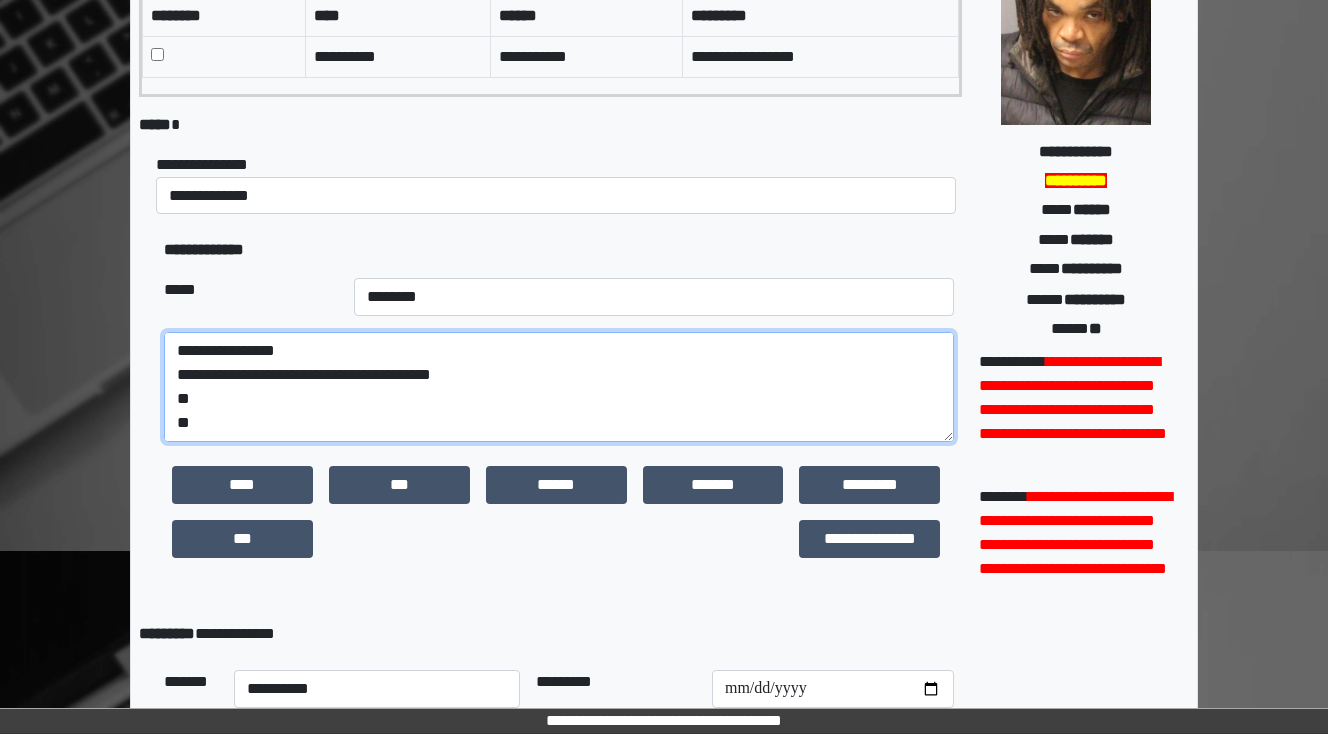 click on "**********" at bounding box center [559, 387] 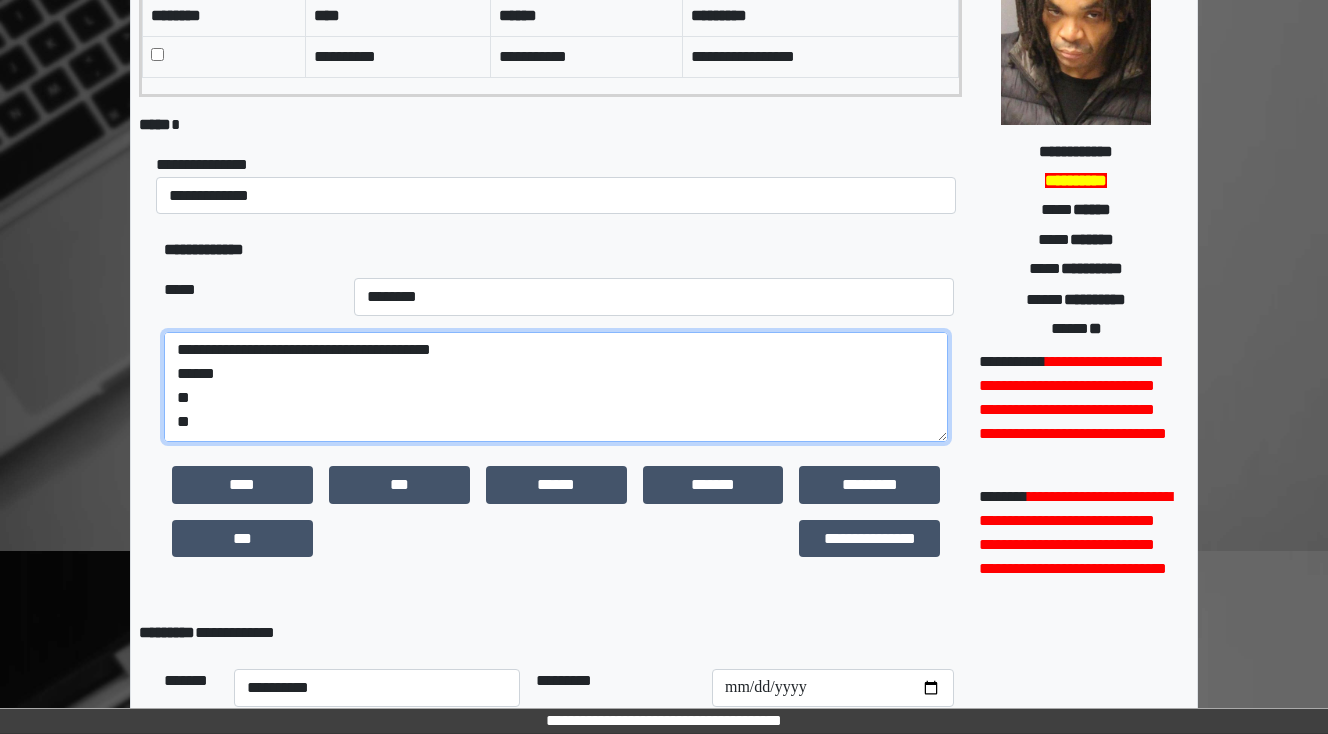 scroll, scrollTop: 48, scrollLeft: 0, axis: vertical 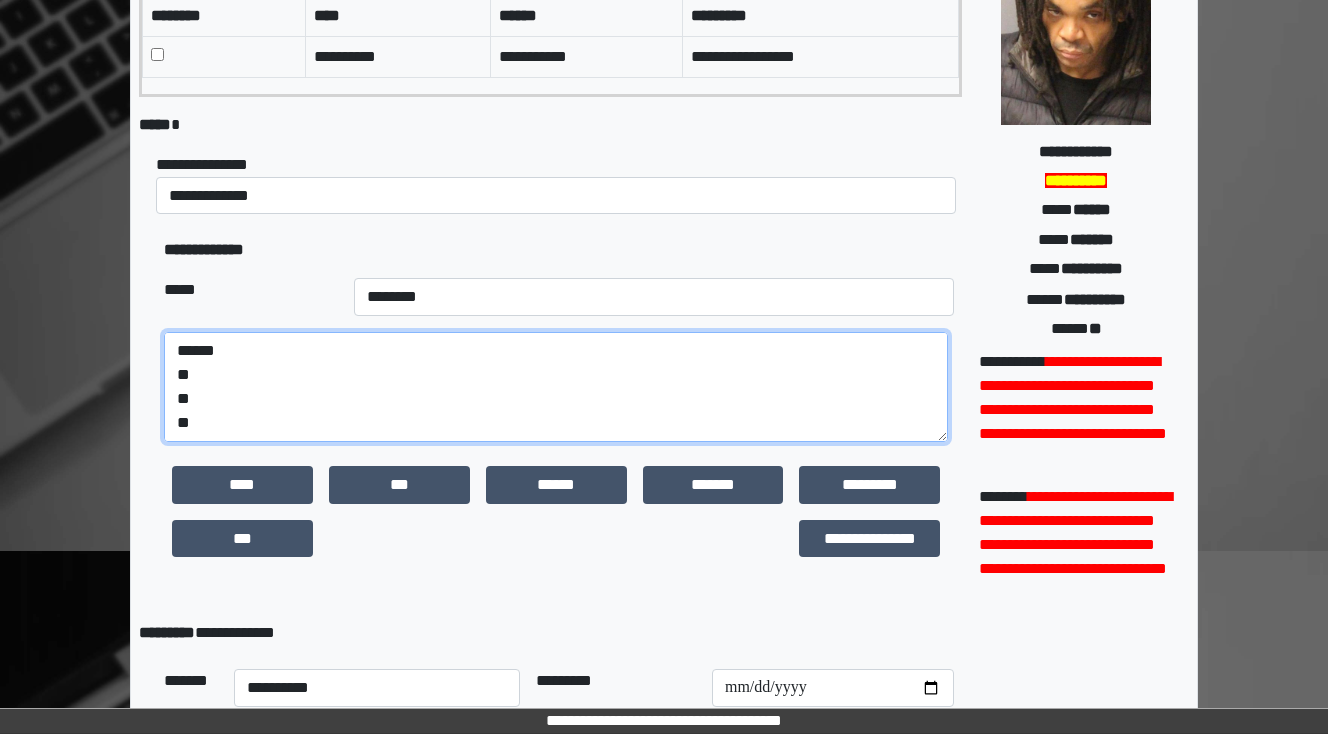 click on "**********" at bounding box center [556, 387] 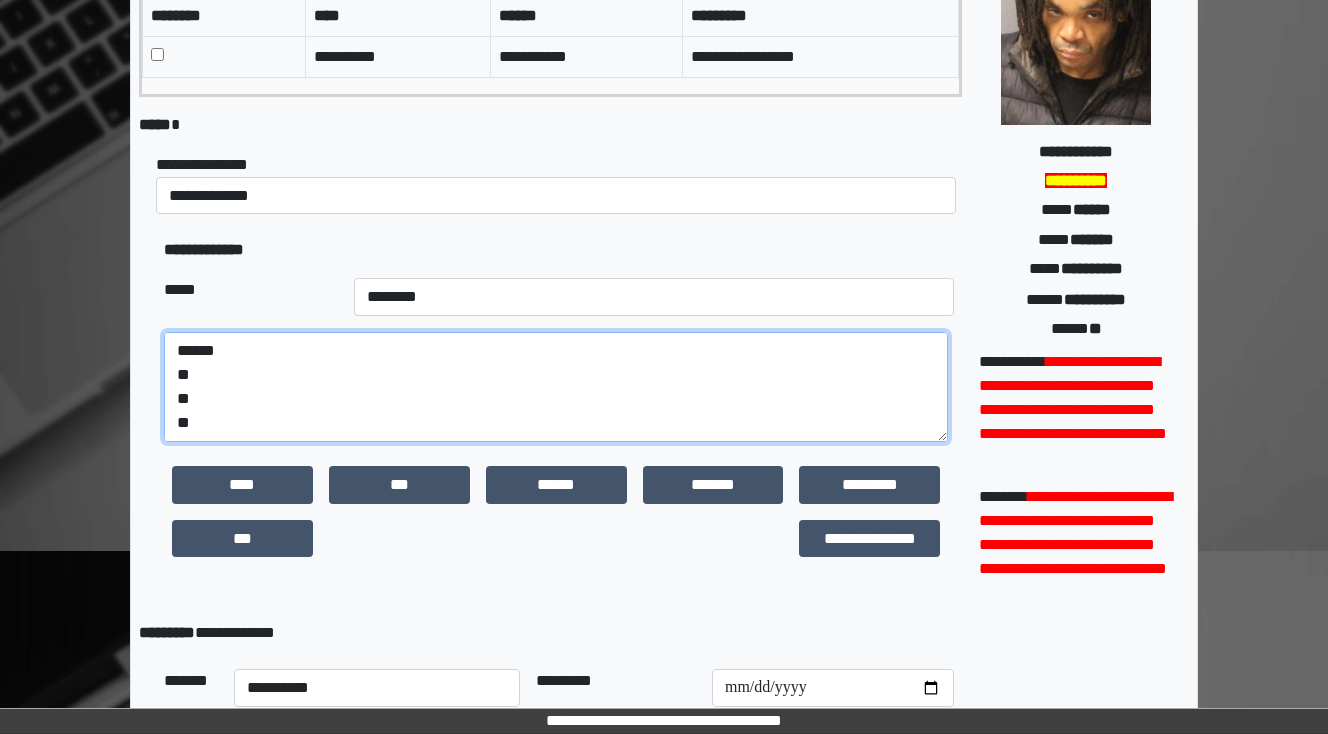 drag, startPoint x: 208, startPoint y: 424, endPoint x: 96, endPoint y: 425, distance: 112.00446 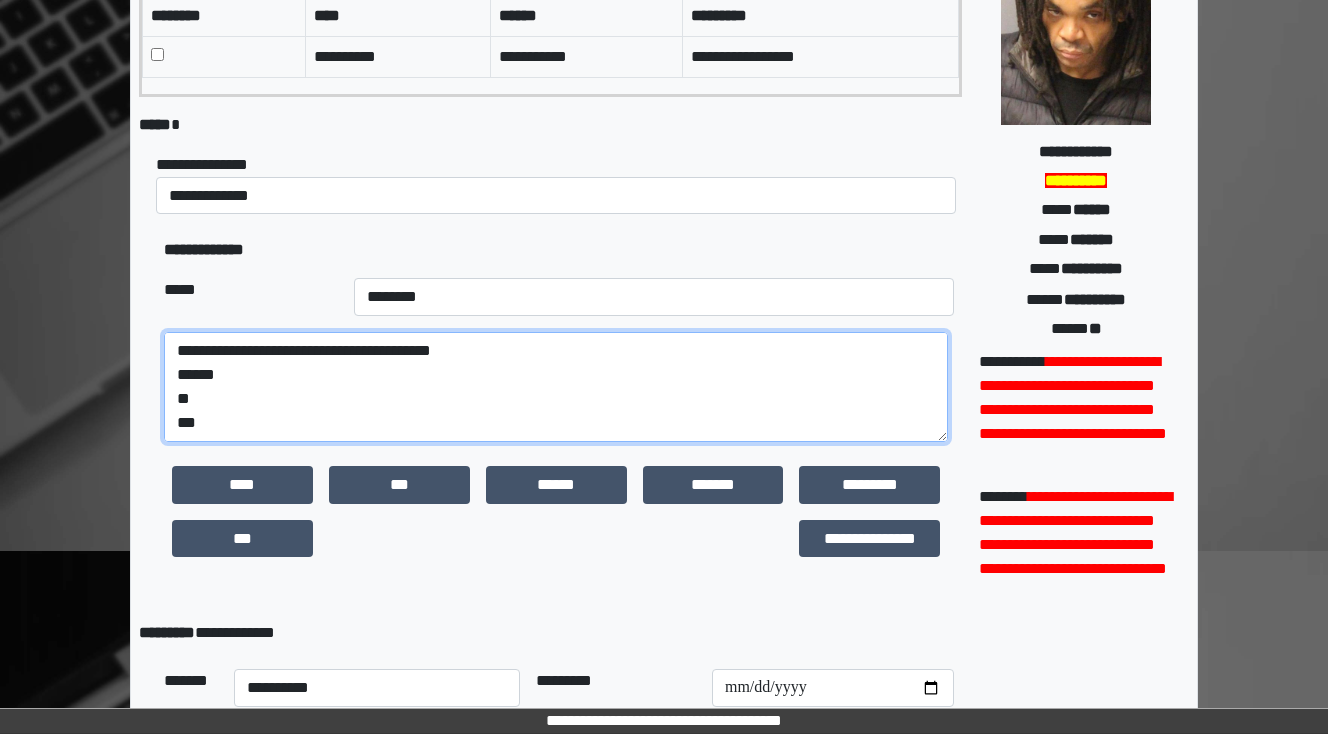 click on "**********" at bounding box center [556, 387] 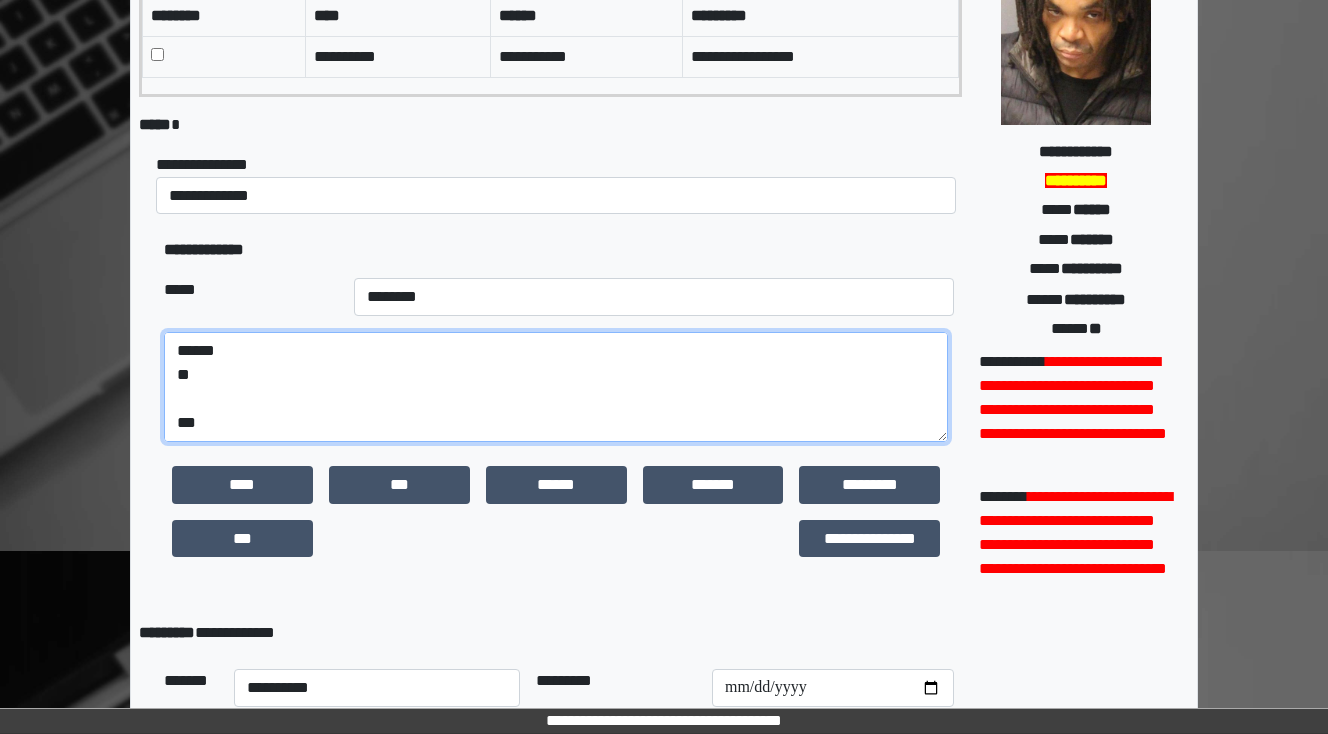 click on "**********" at bounding box center [556, 387] 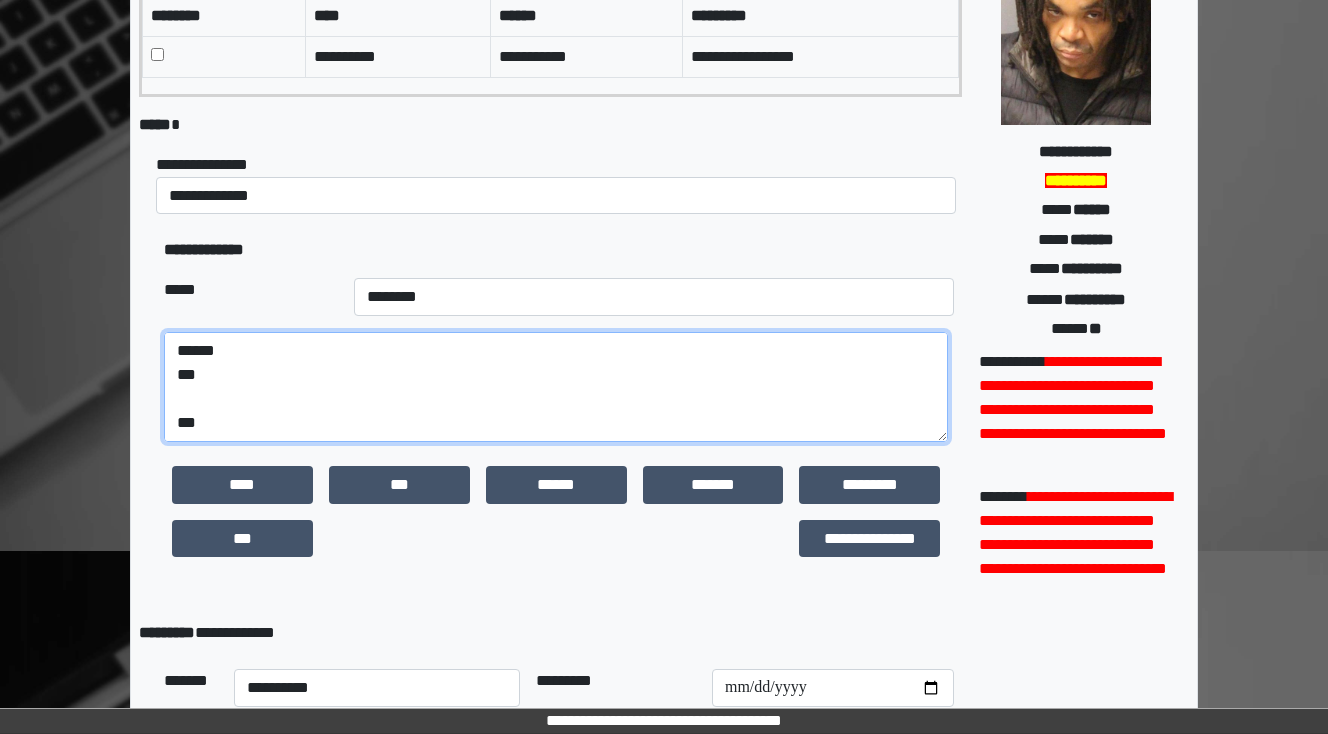 paste on "**********" 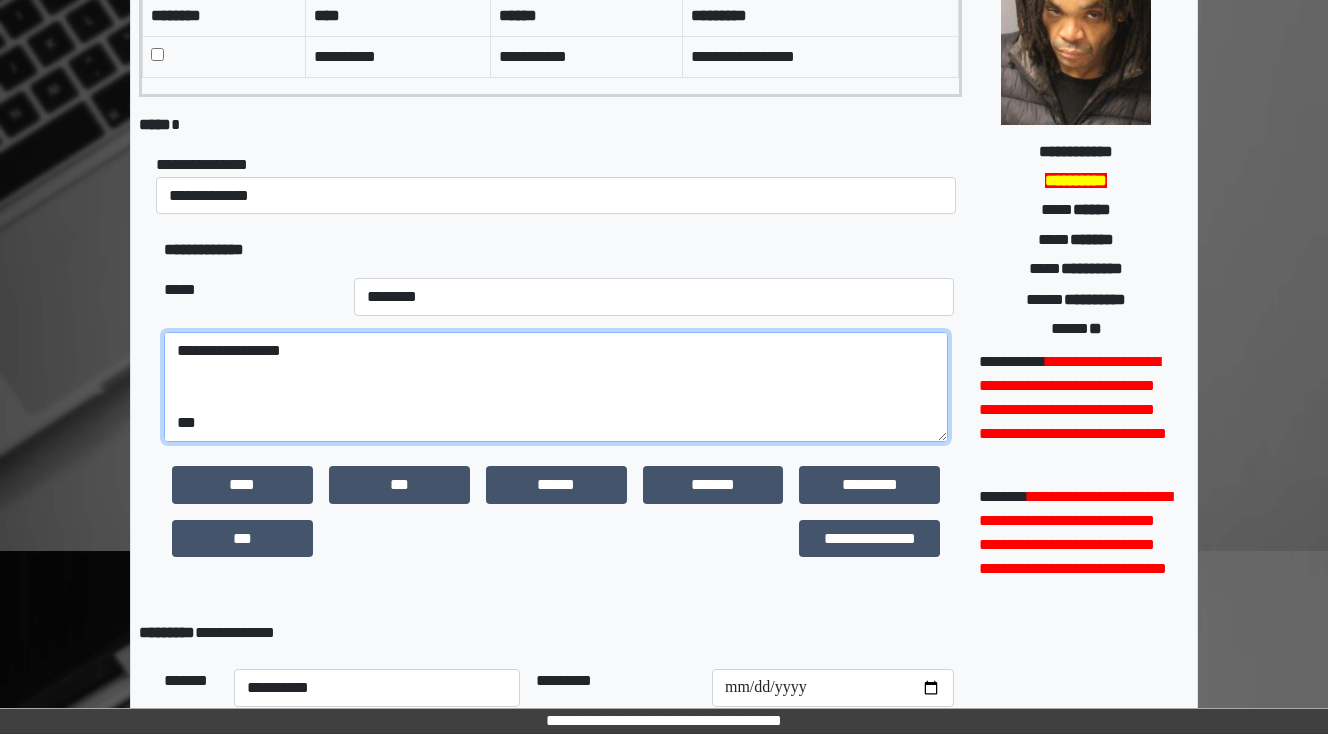 scroll, scrollTop: 288, scrollLeft: 0, axis: vertical 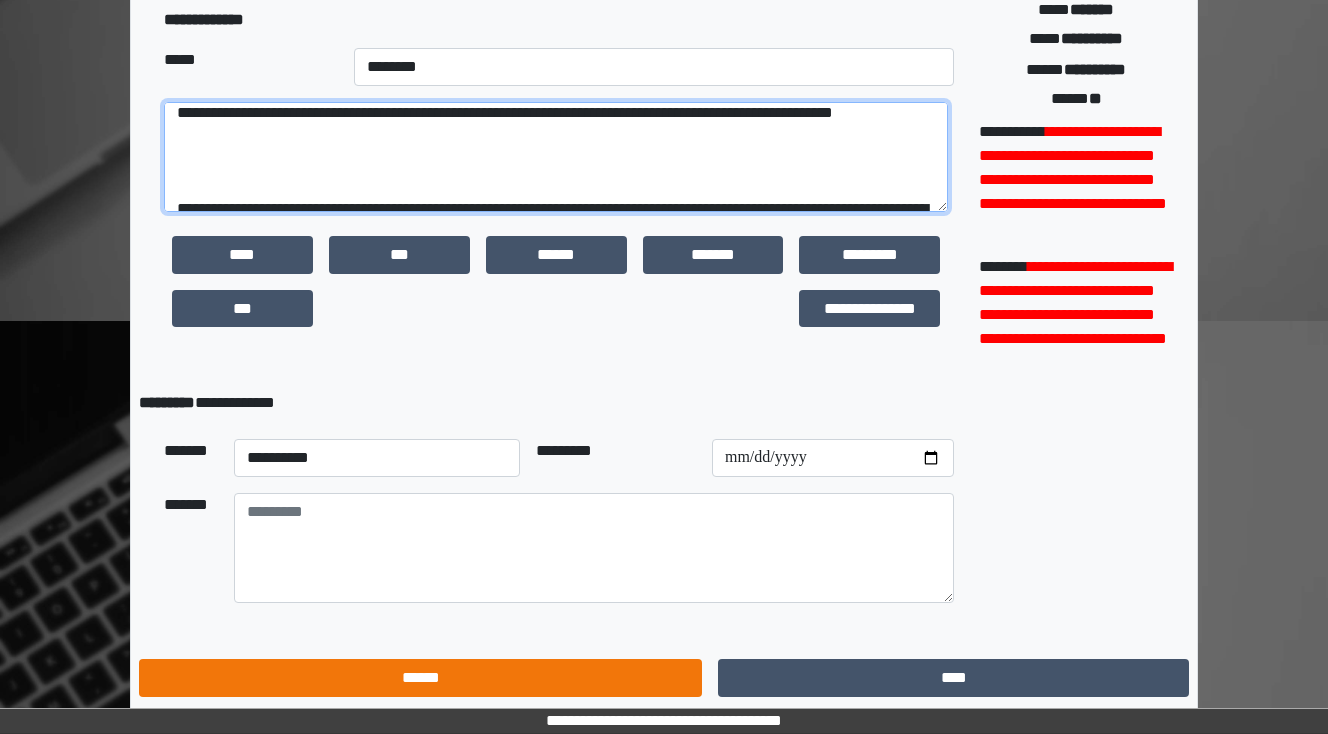 type on "**********" 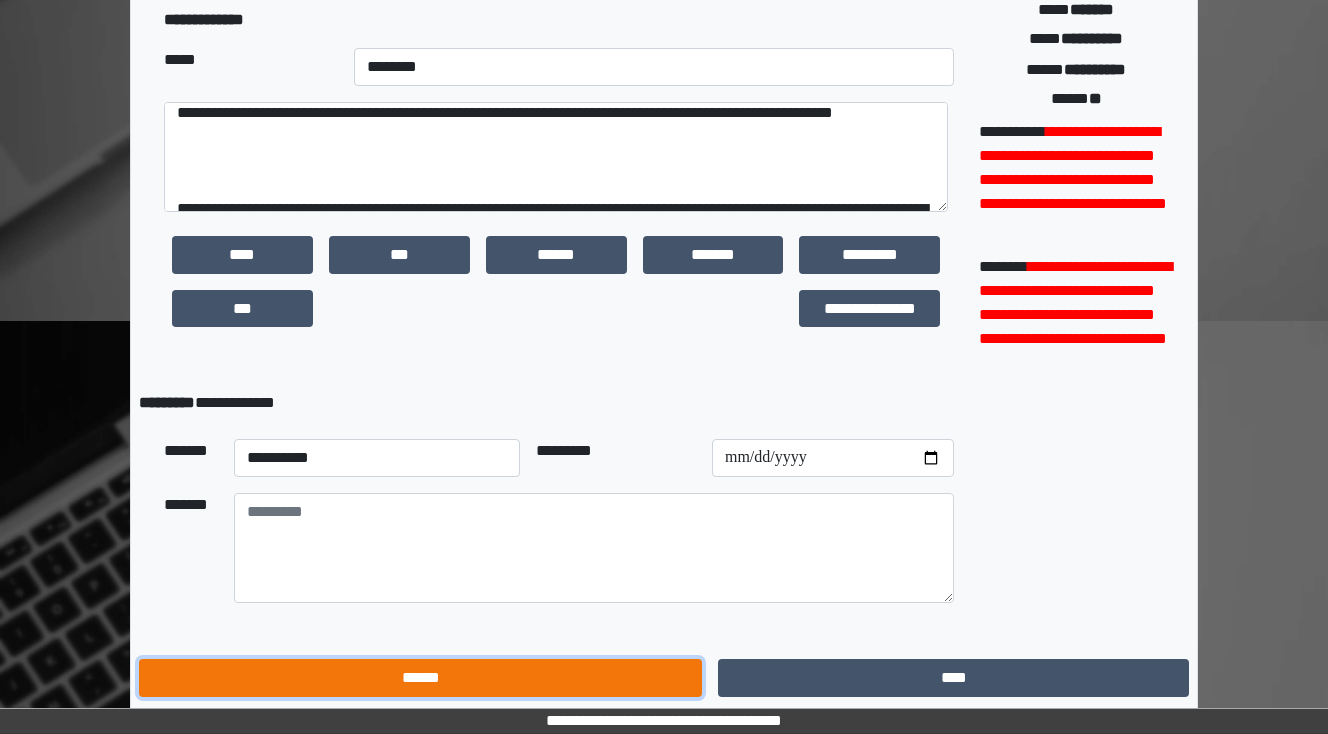 click on "******" at bounding box center [420, 678] 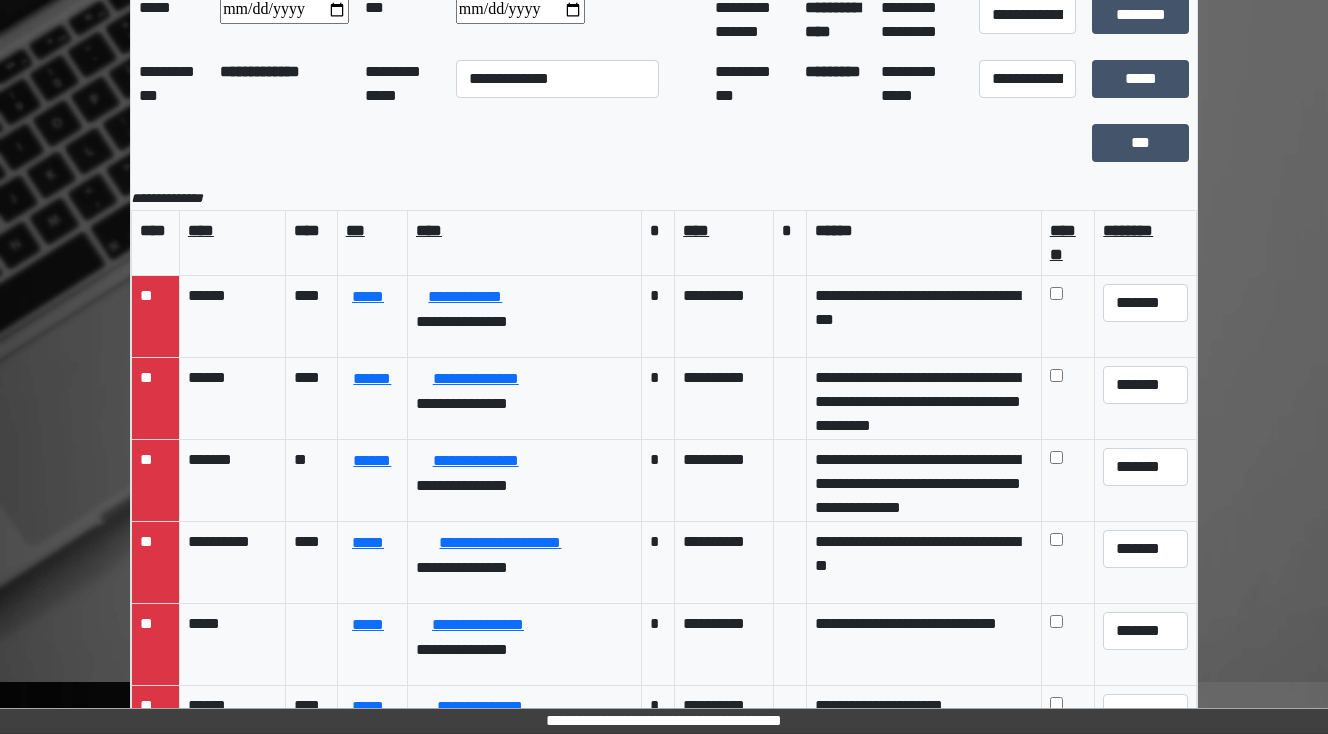 scroll, scrollTop: 0, scrollLeft: 0, axis: both 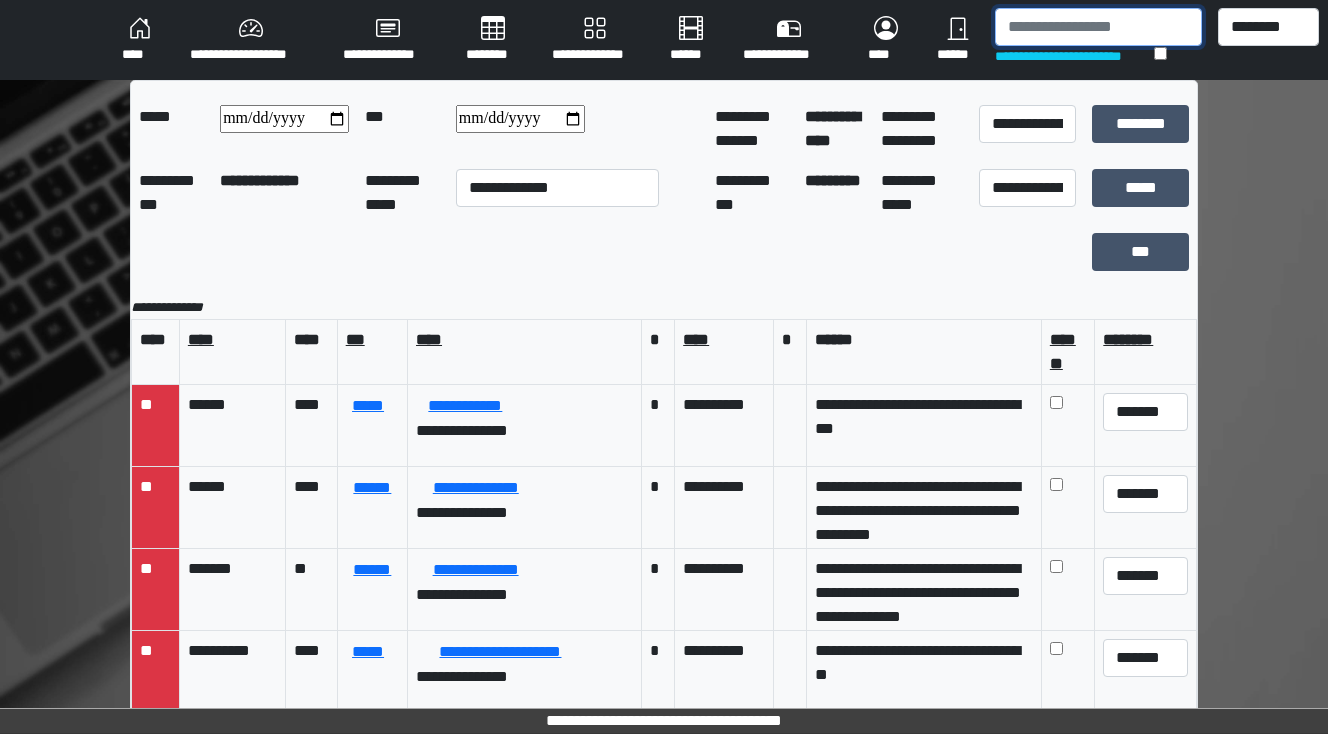 click at bounding box center (1098, 27) 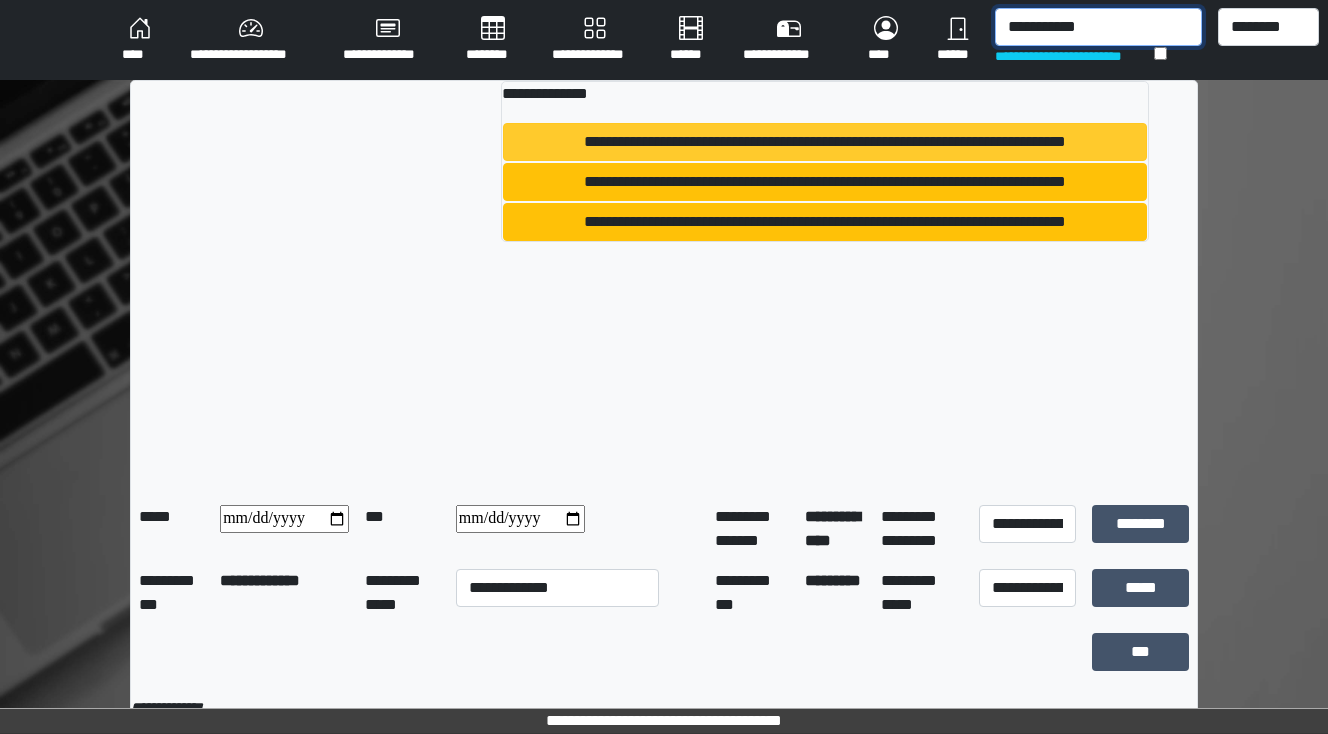 type on "**********" 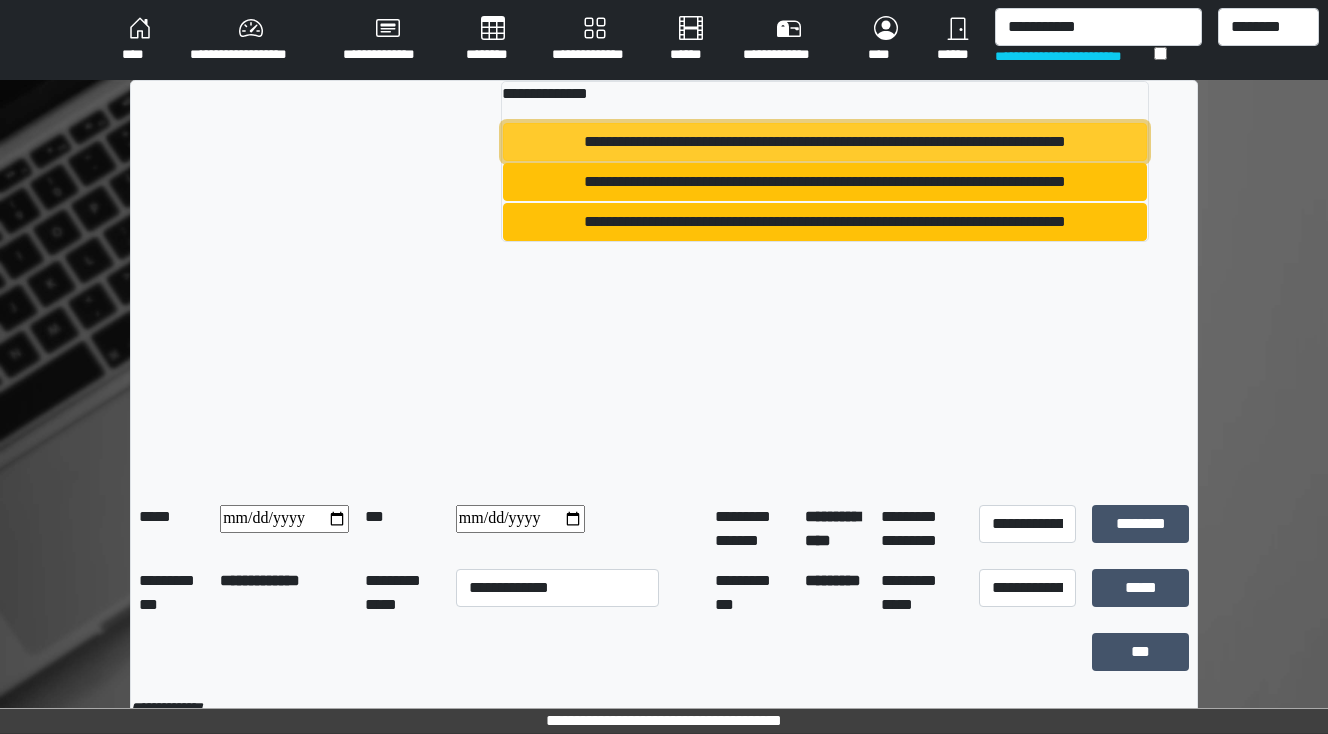 click on "**********" at bounding box center [825, 142] 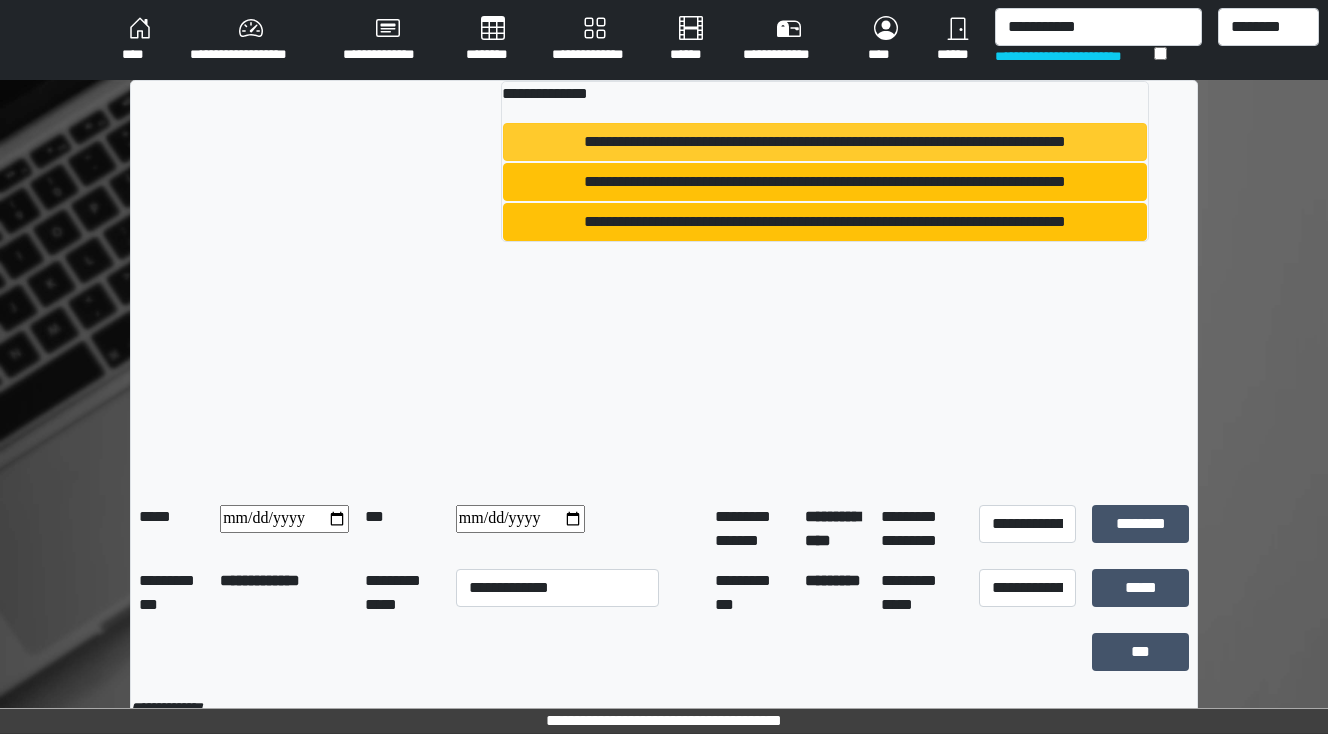type 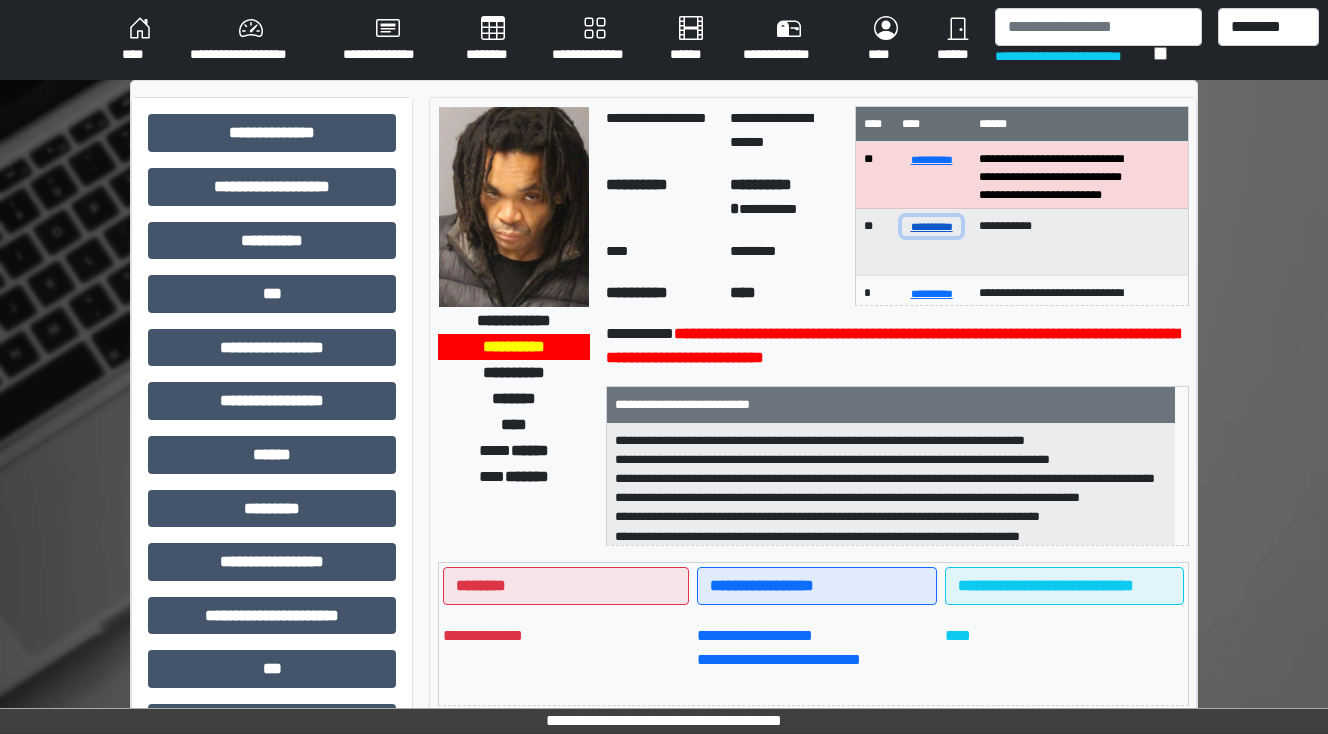 click on "**********" at bounding box center [932, 226] 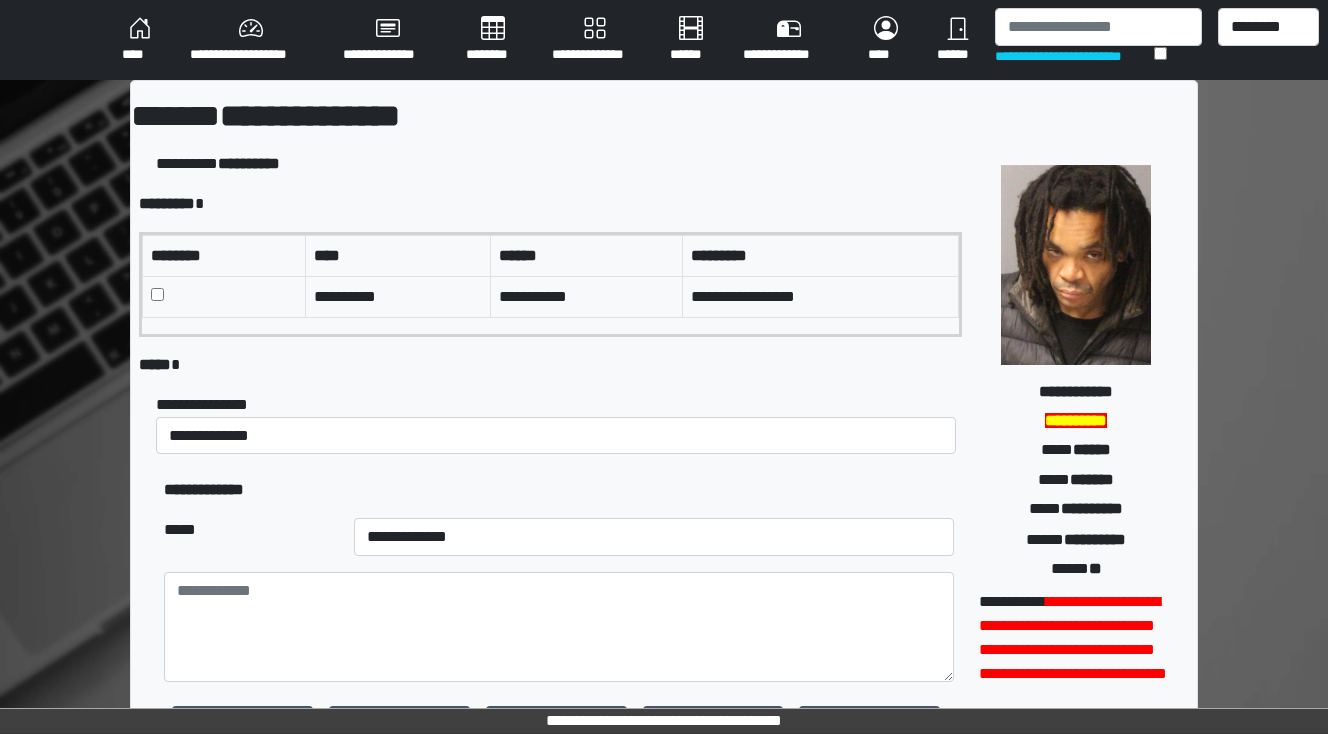 click at bounding box center [224, 296] 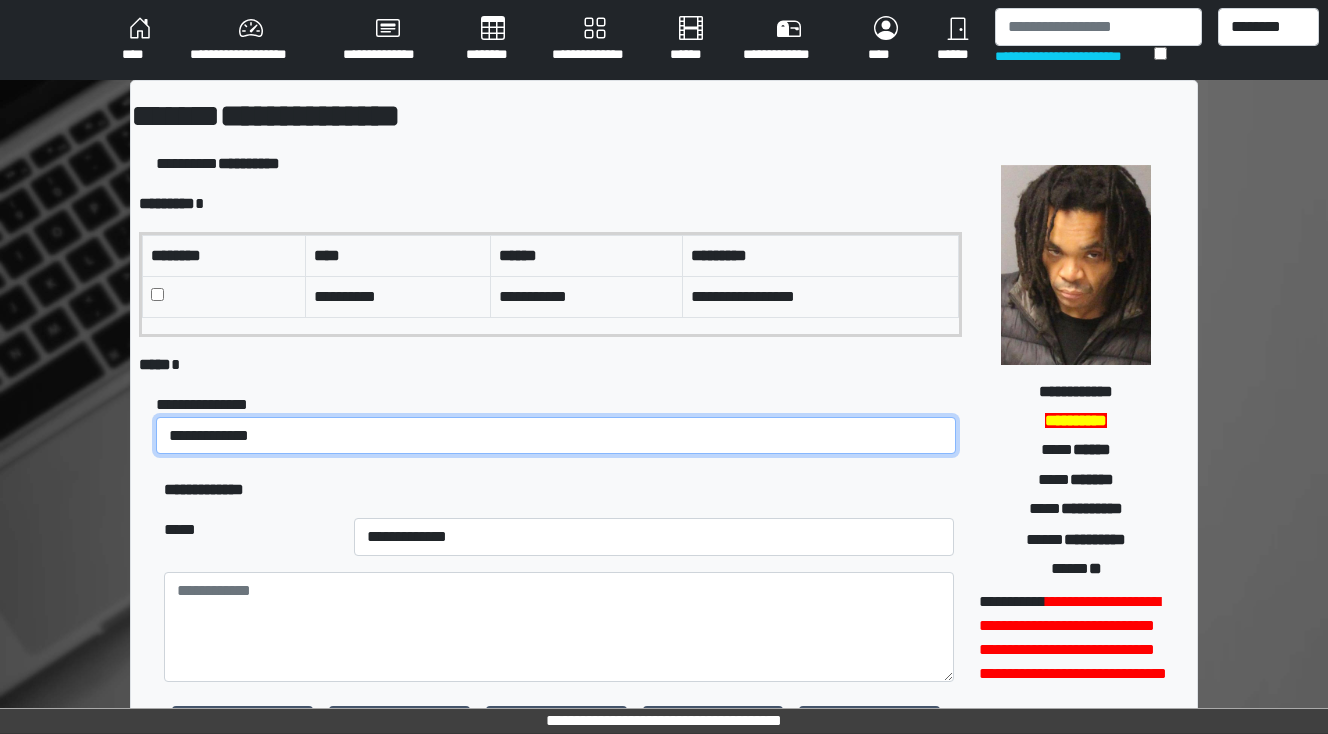 click on "**********" at bounding box center [556, 436] 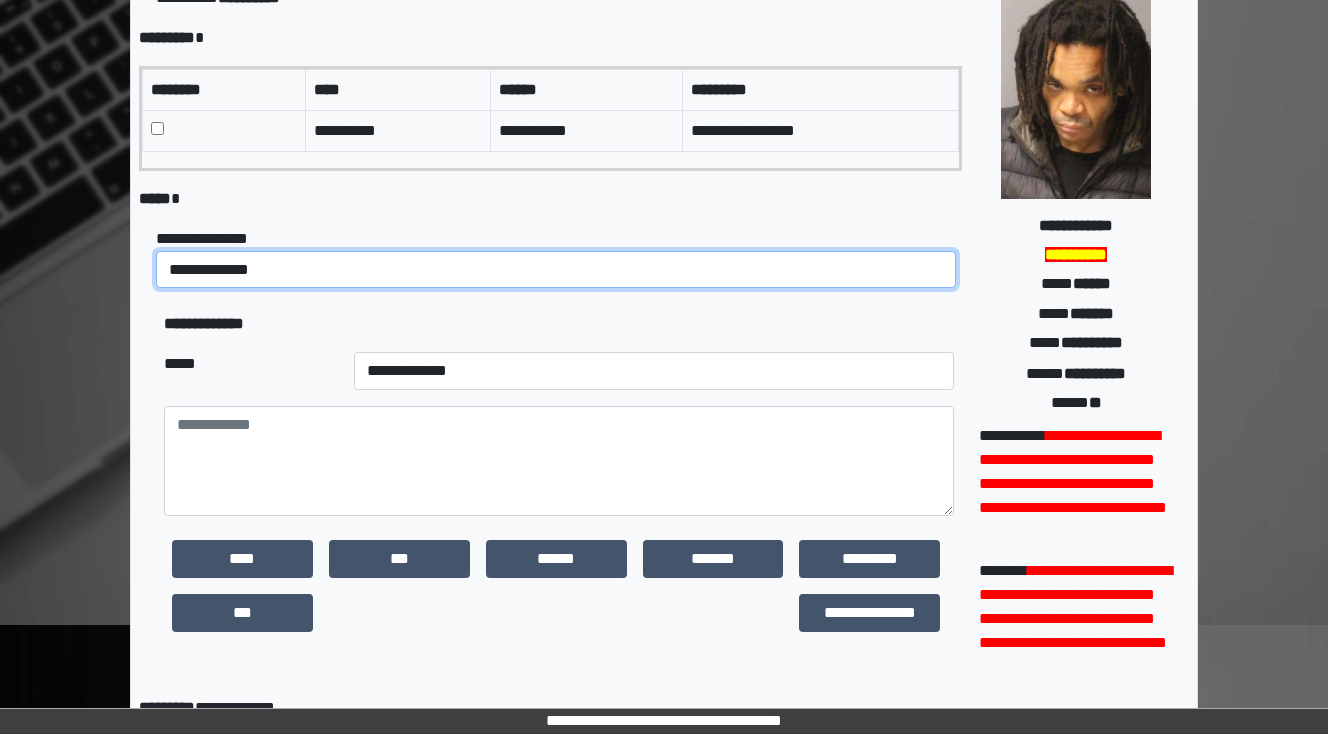 scroll, scrollTop: 320, scrollLeft: 0, axis: vertical 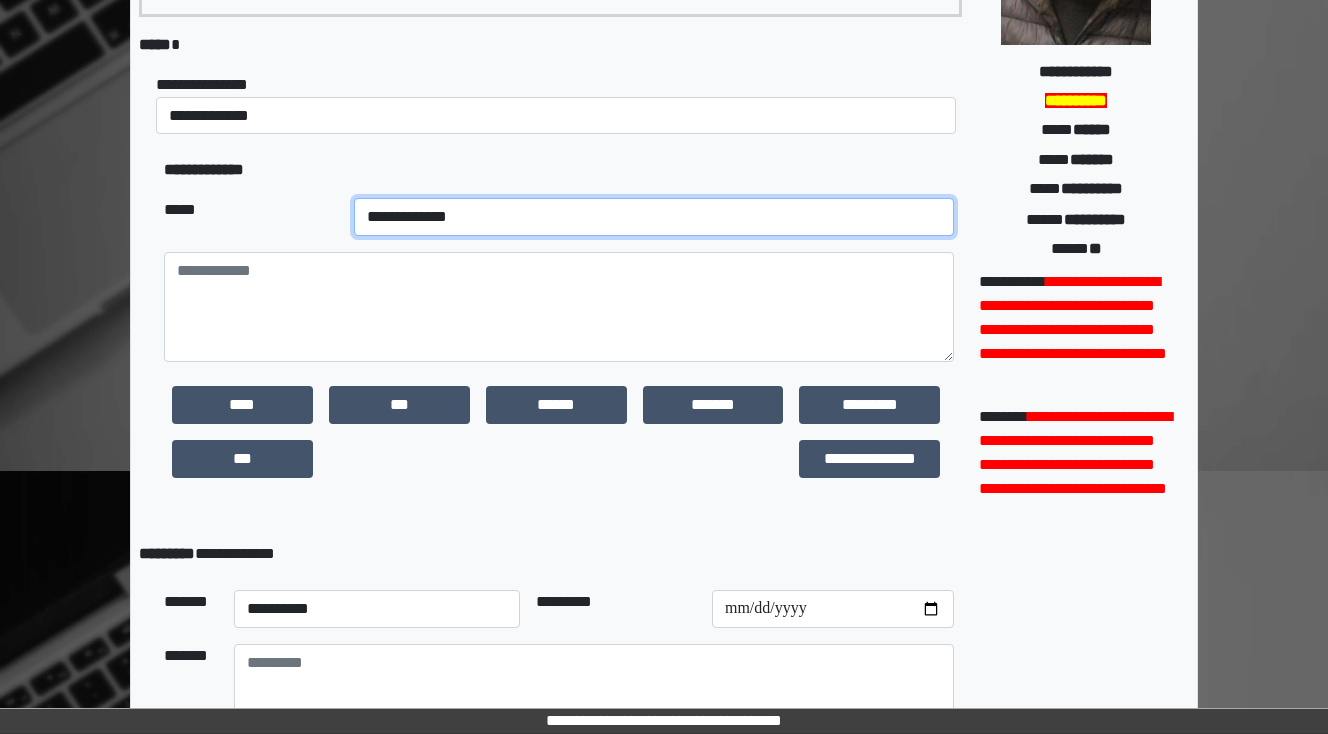 click on "**********" at bounding box center [654, 217] 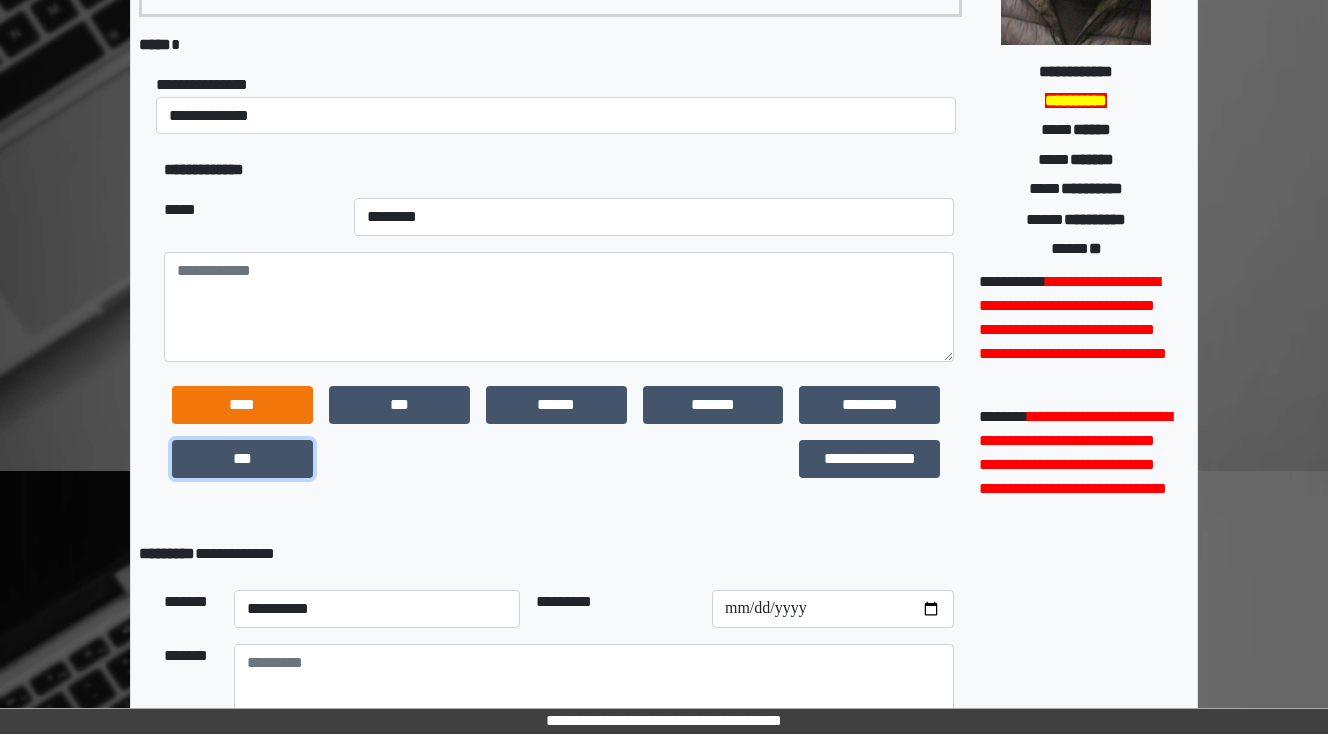 drag, startPoint x: 280, startPoint y: 450, endPoint x: 311, endPoint y: 397, distance: 61.400326 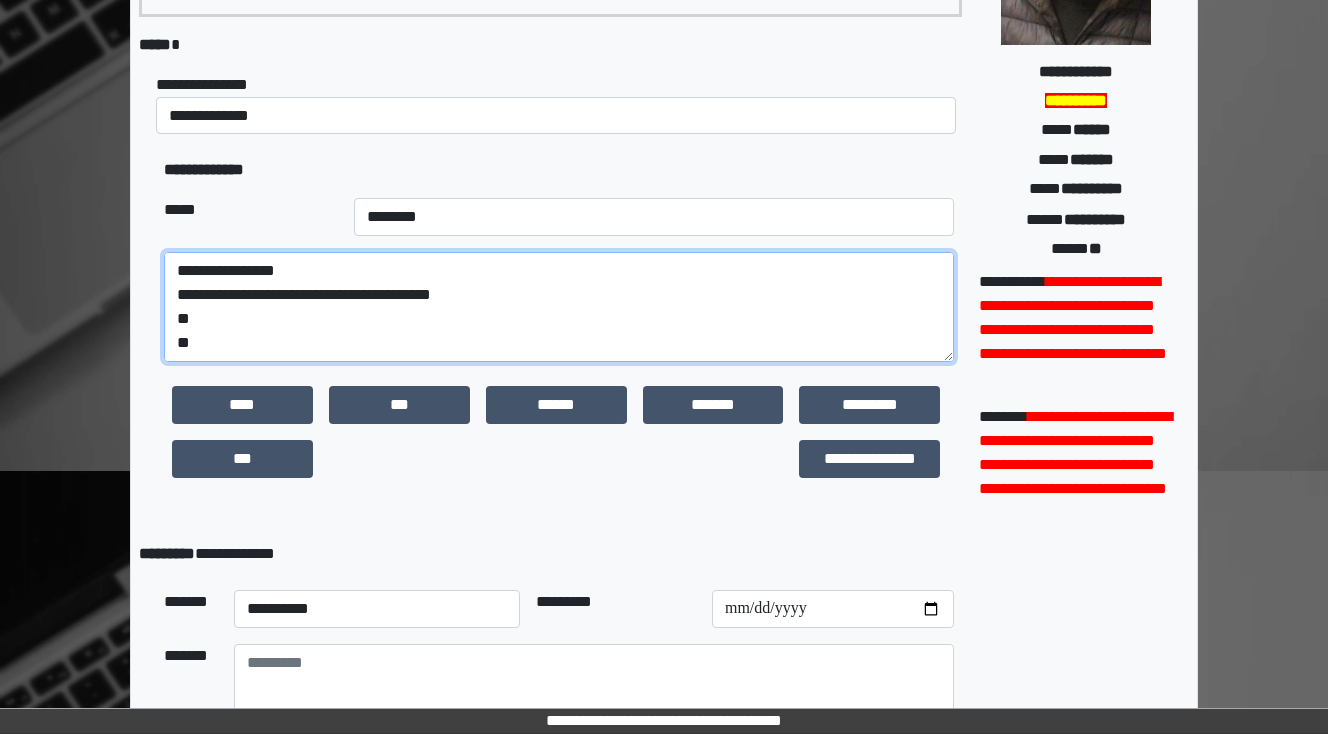 click on "**********" at bounding box center [559, 307] 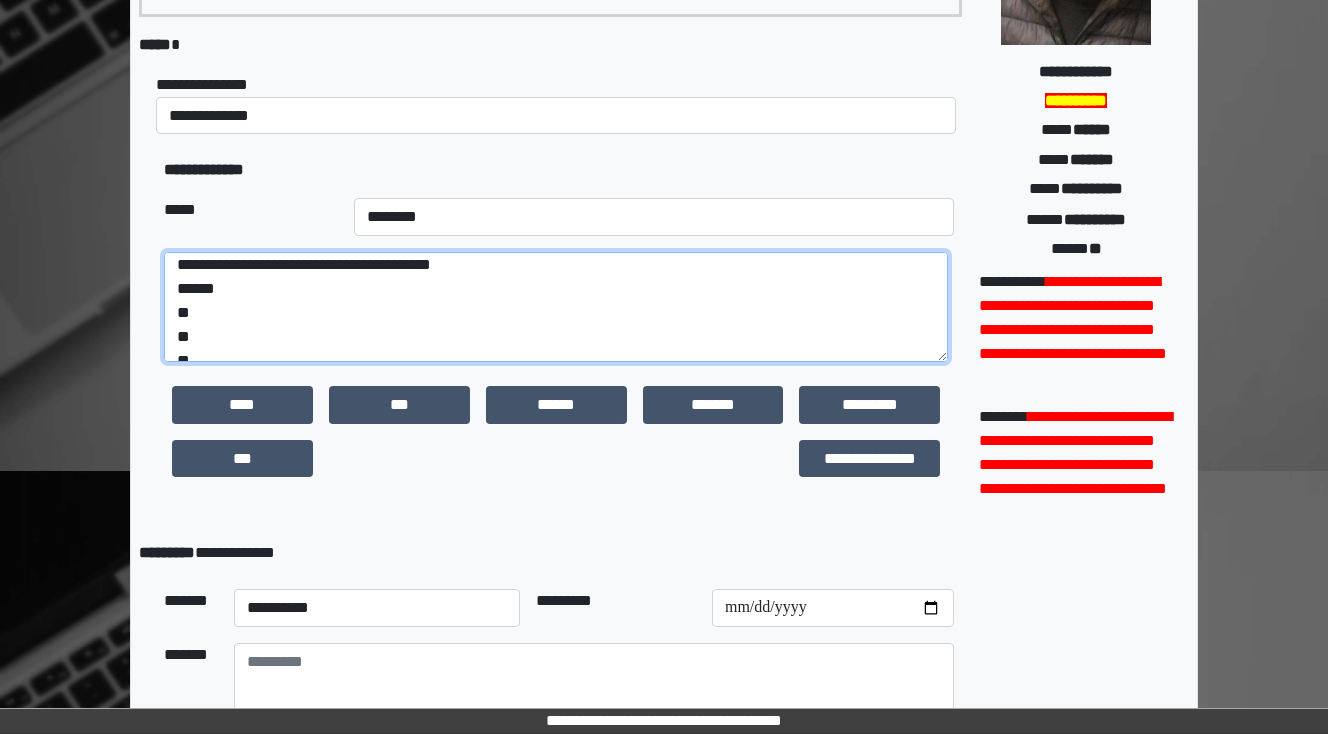 scroll, scrollTop: 48, scrollLeft: 0, axis: vertical 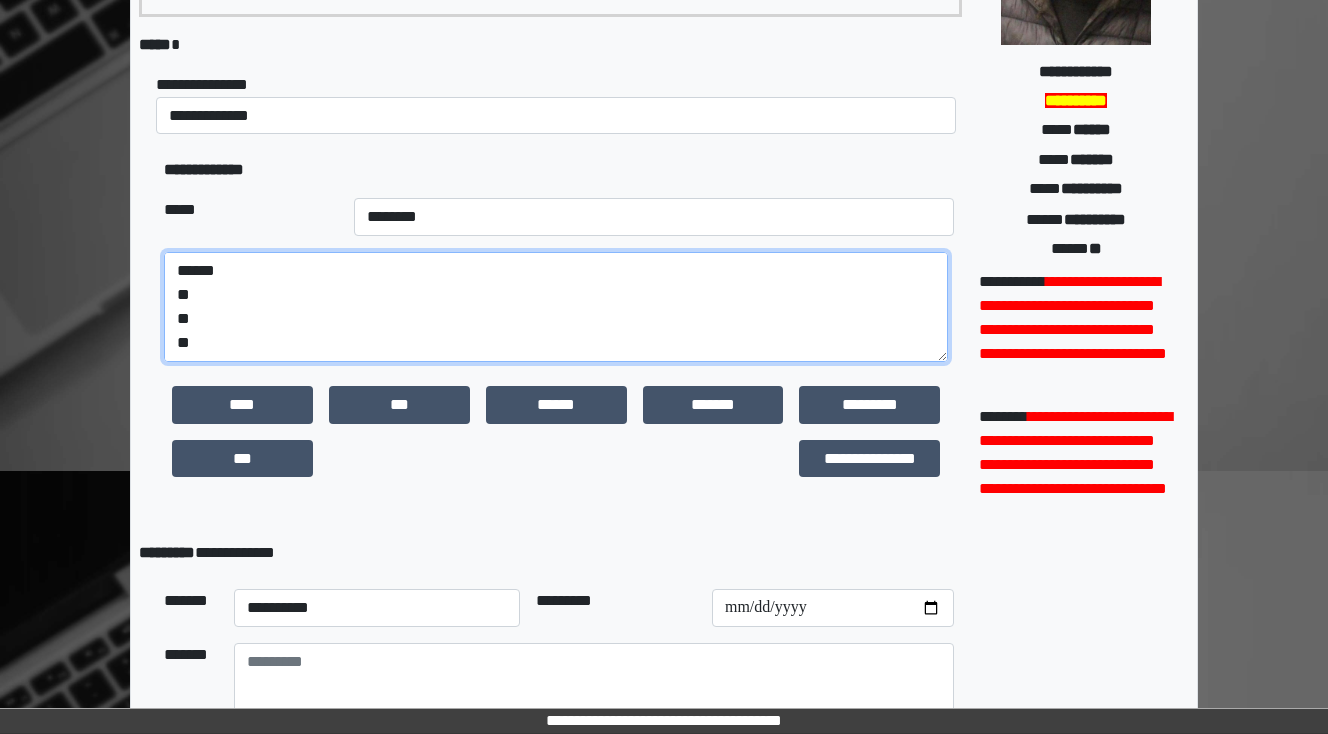 drag, startPoint x: 199, startPoint y: 344, endPoint x: 151, endPoint y: 336, distance: 48.6621 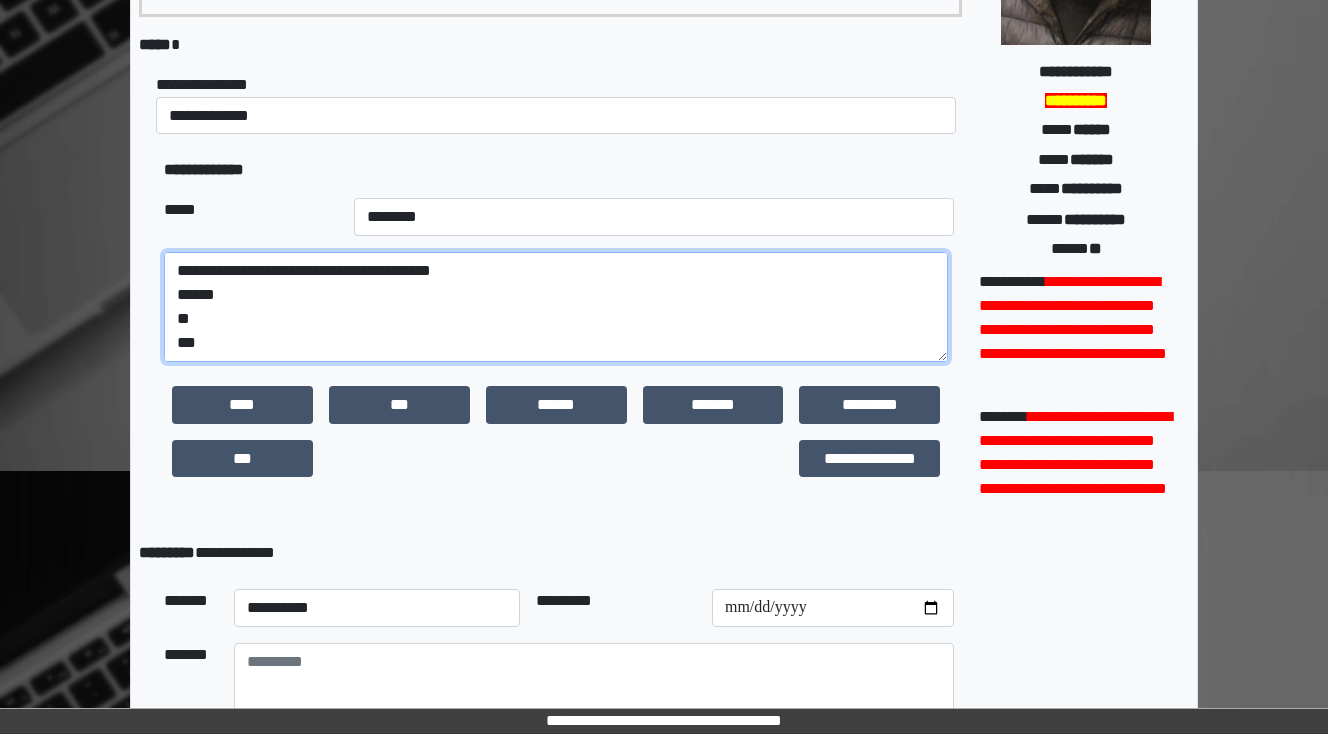 click on "**********" at bounding box center (556, 307) 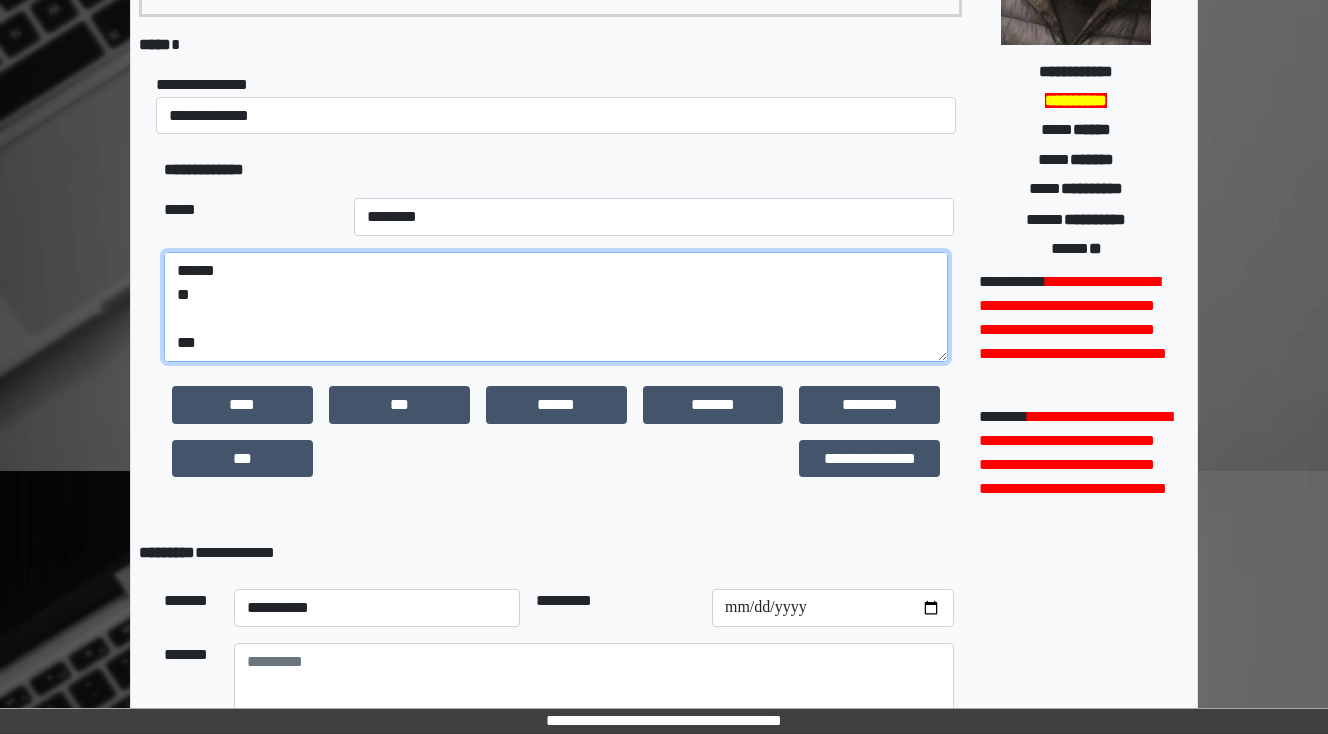 scroll, scrollTop: 72, scrollLeft: 0, axis: vertical 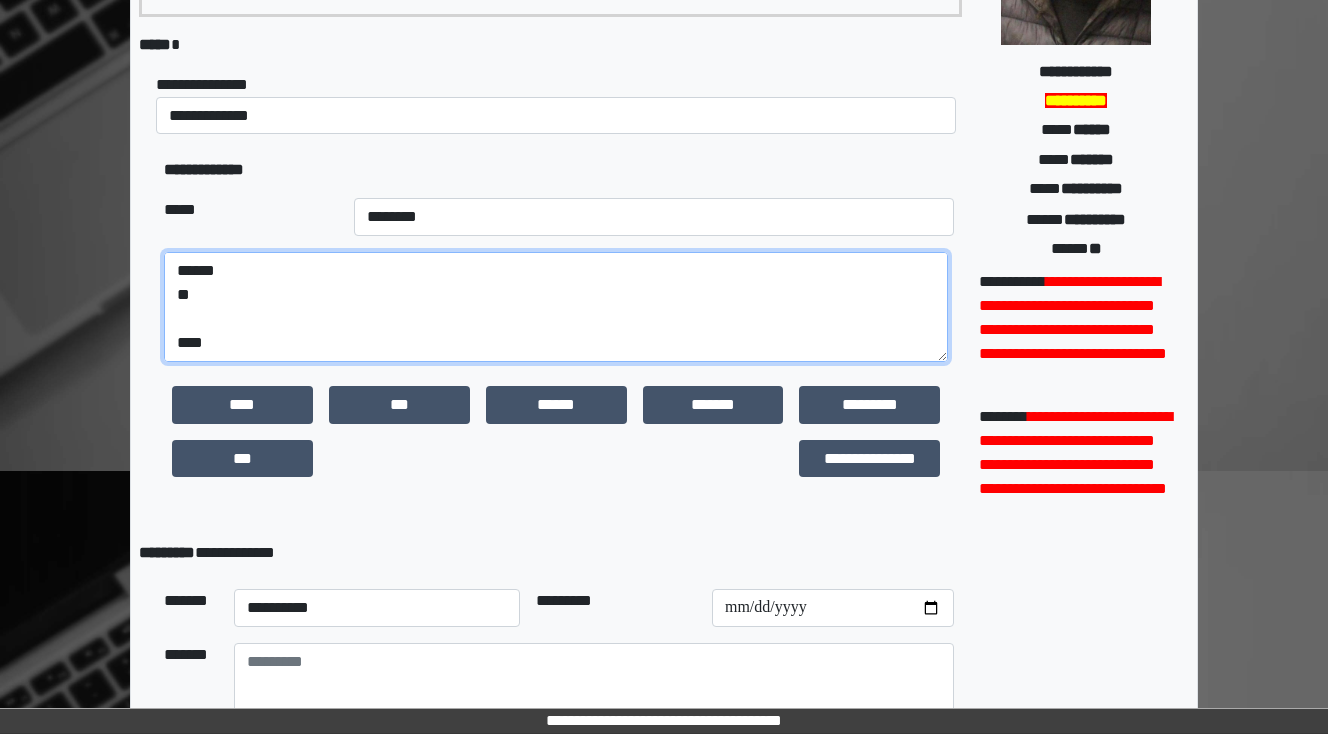 paste on "**********" 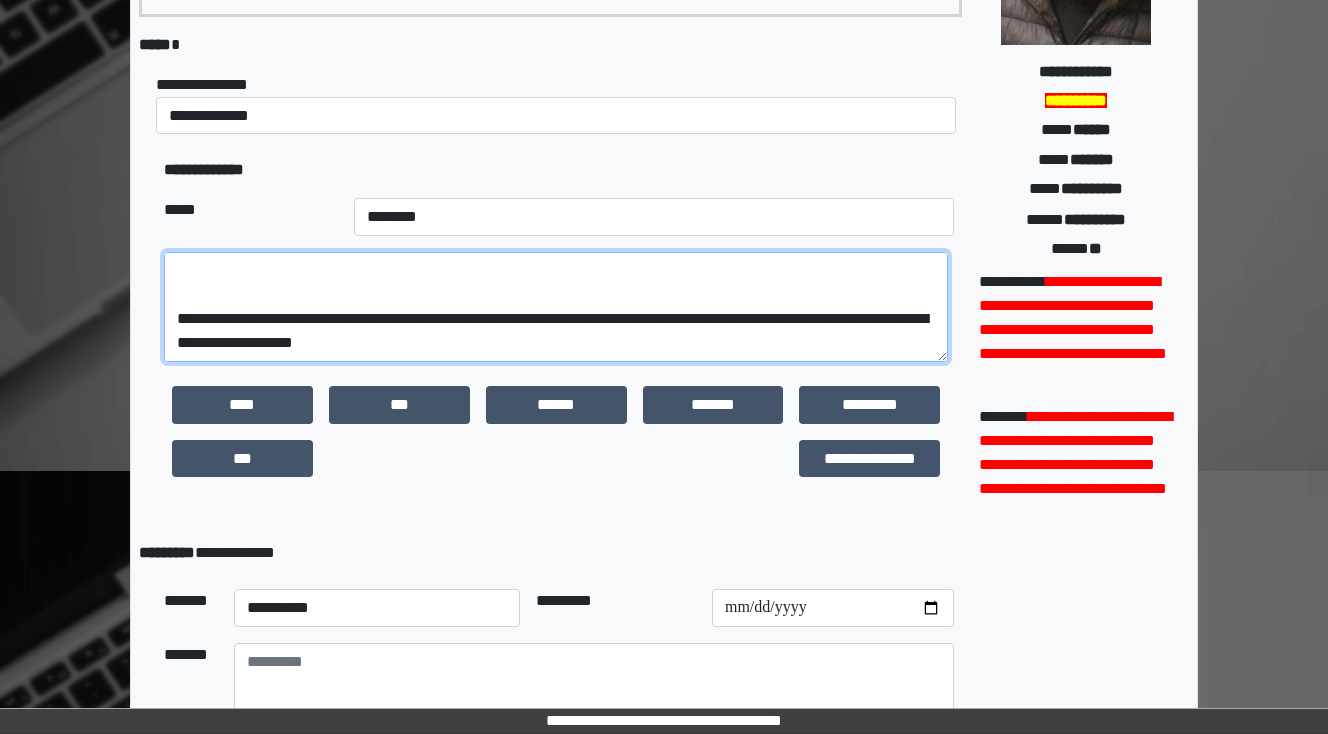 scroll, scrollTop: 288, scrollLeft: 0, axis: vertical 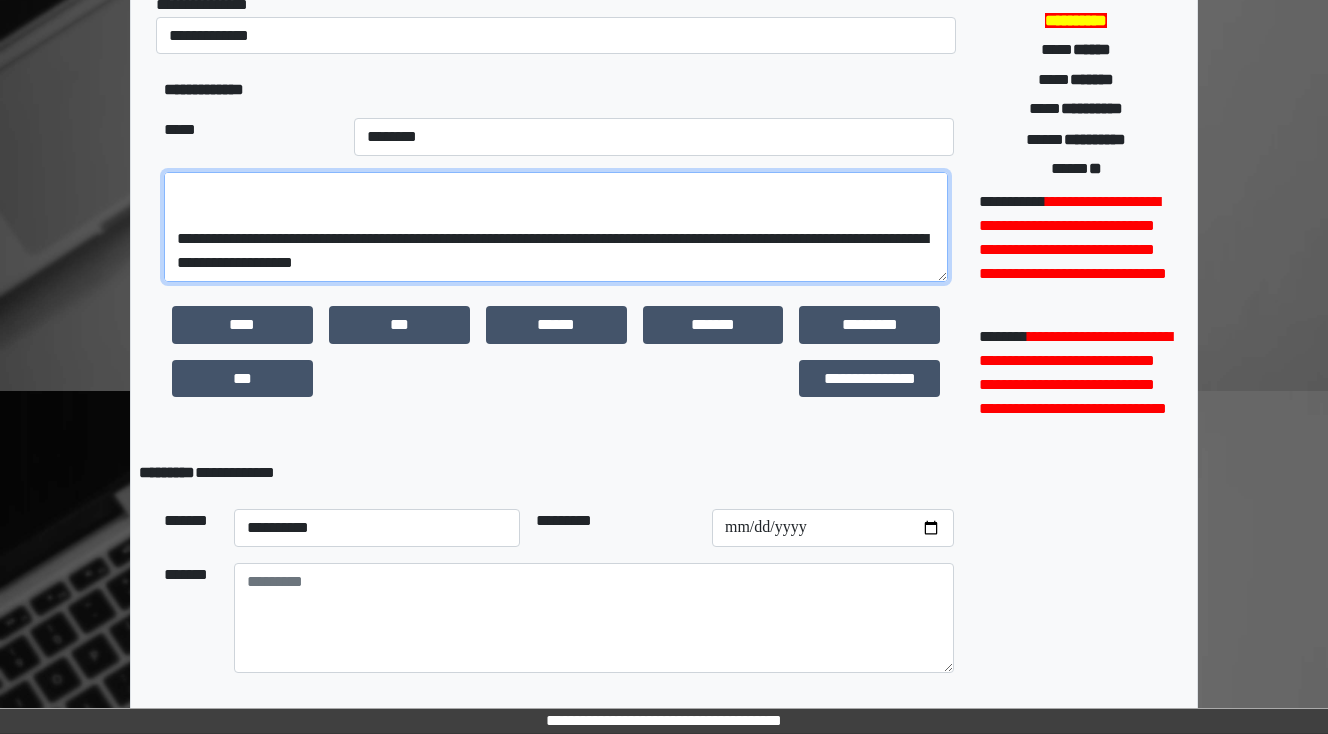 click on "**********" at bounding box center [556, 227] 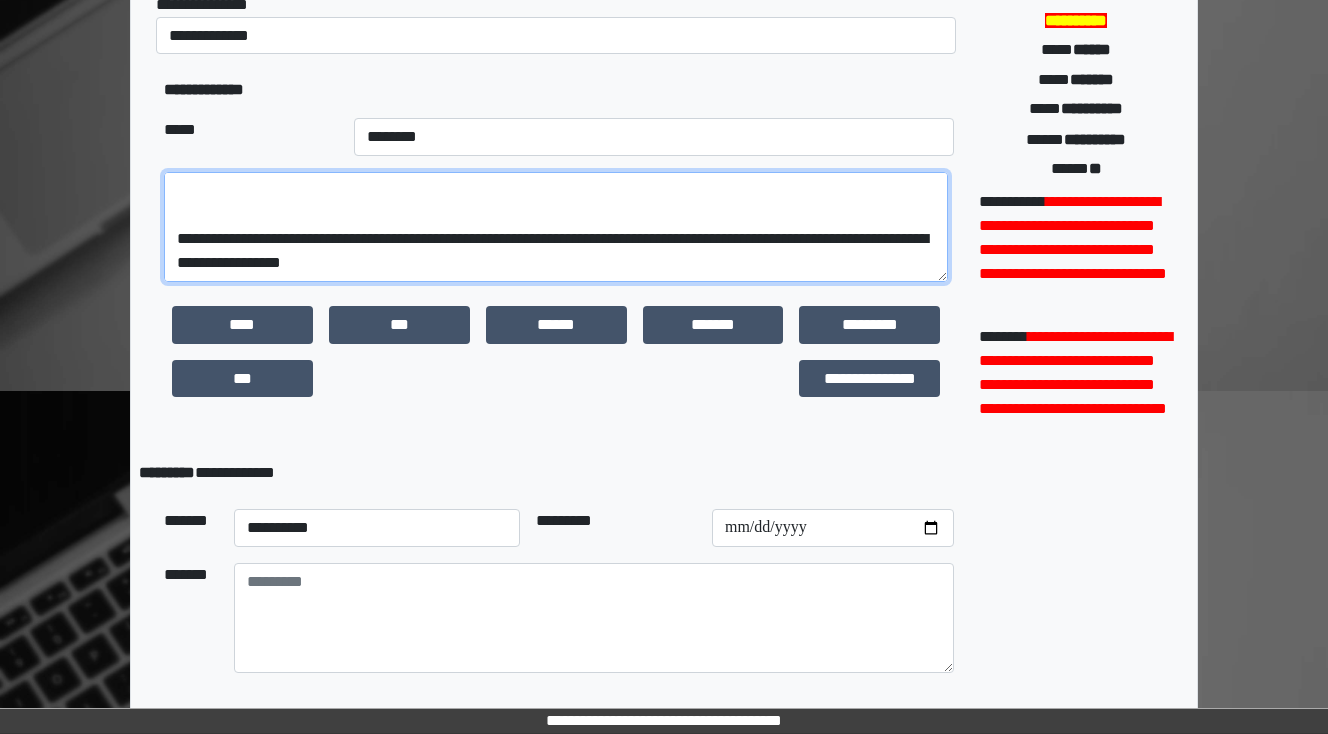 scroll, scrollTop: 240, scrollLeft: 0, axis: vertical 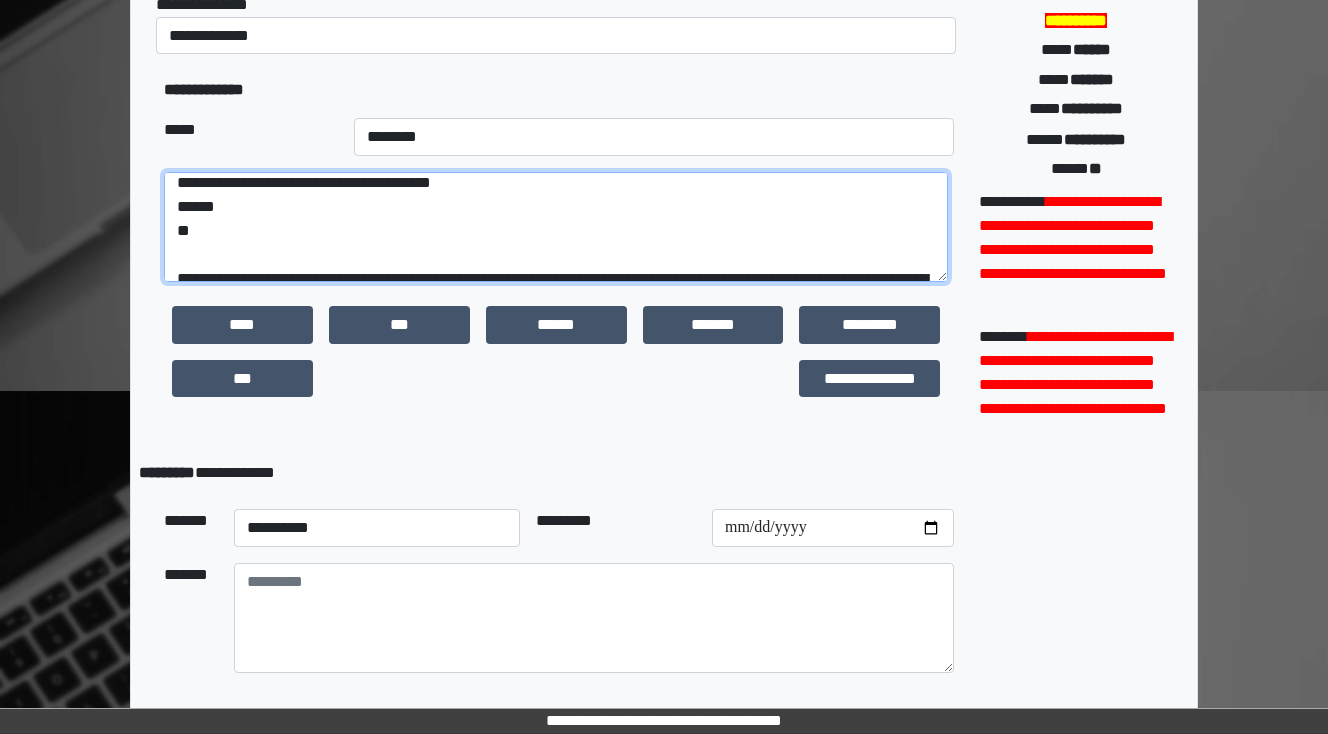 click on "**********" at bounding box center [556, 227] 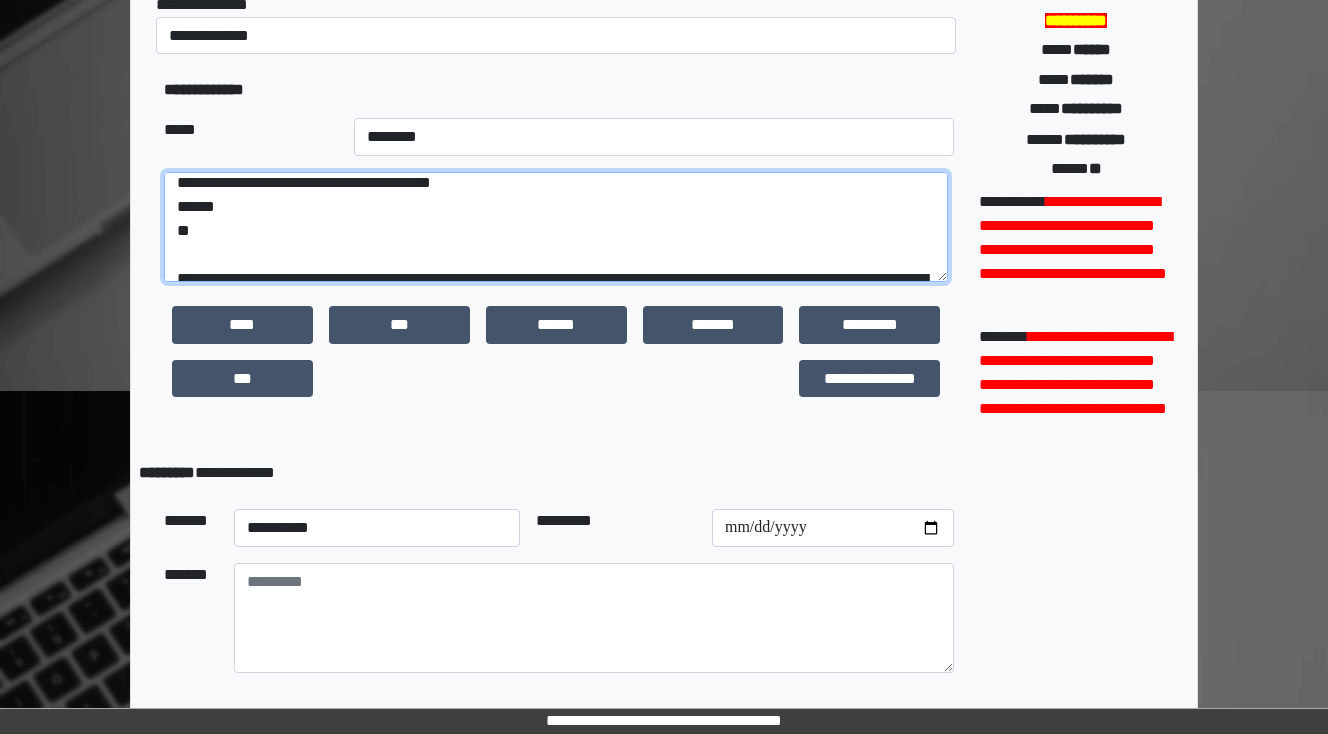 type on "**********" 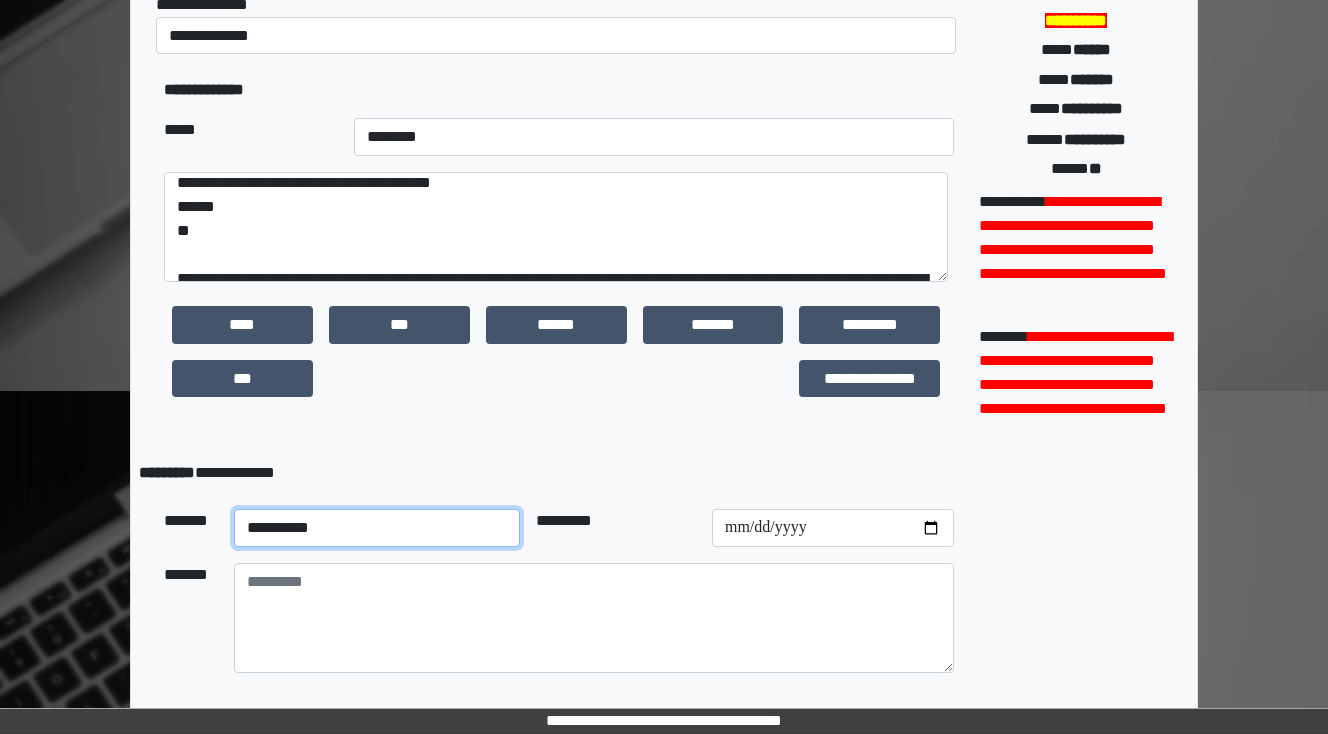 click on "**********" at bounding box center [377, 528] 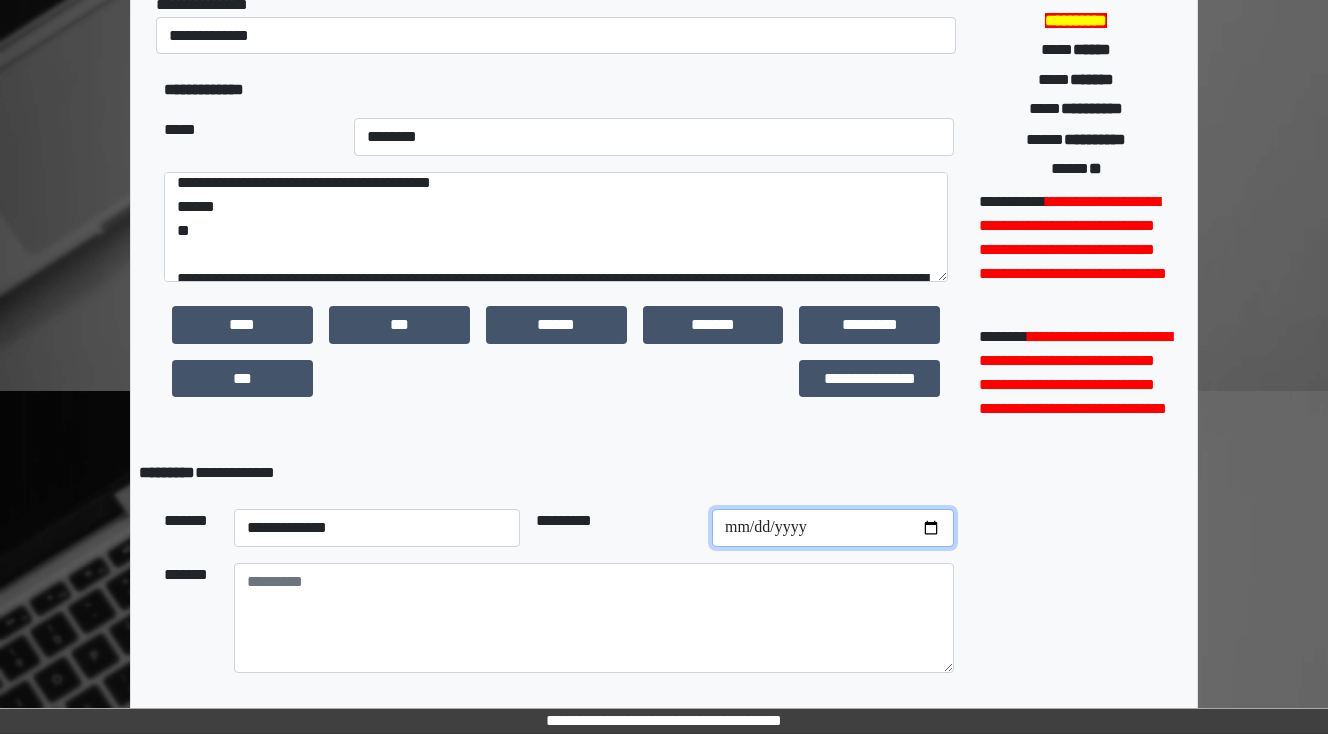click at bounding box center (833, 528) 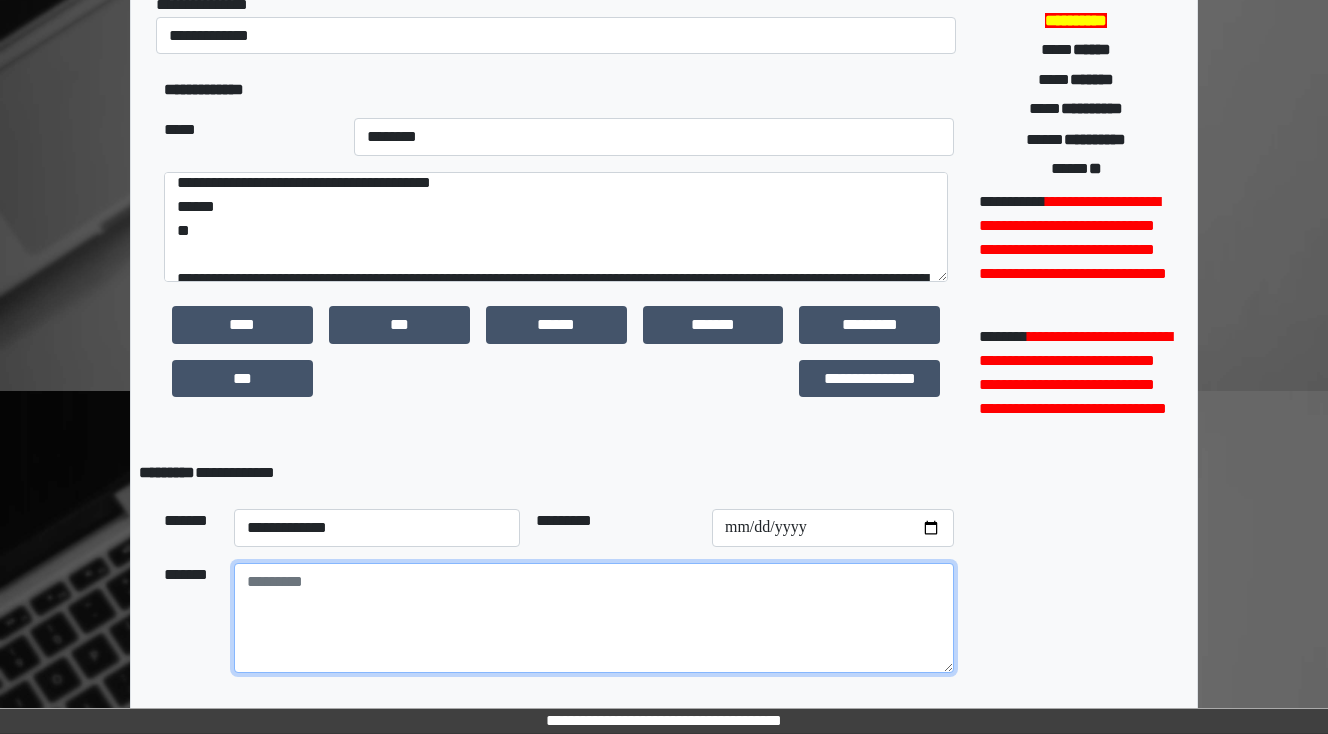 click at bounding box center (594, 618) 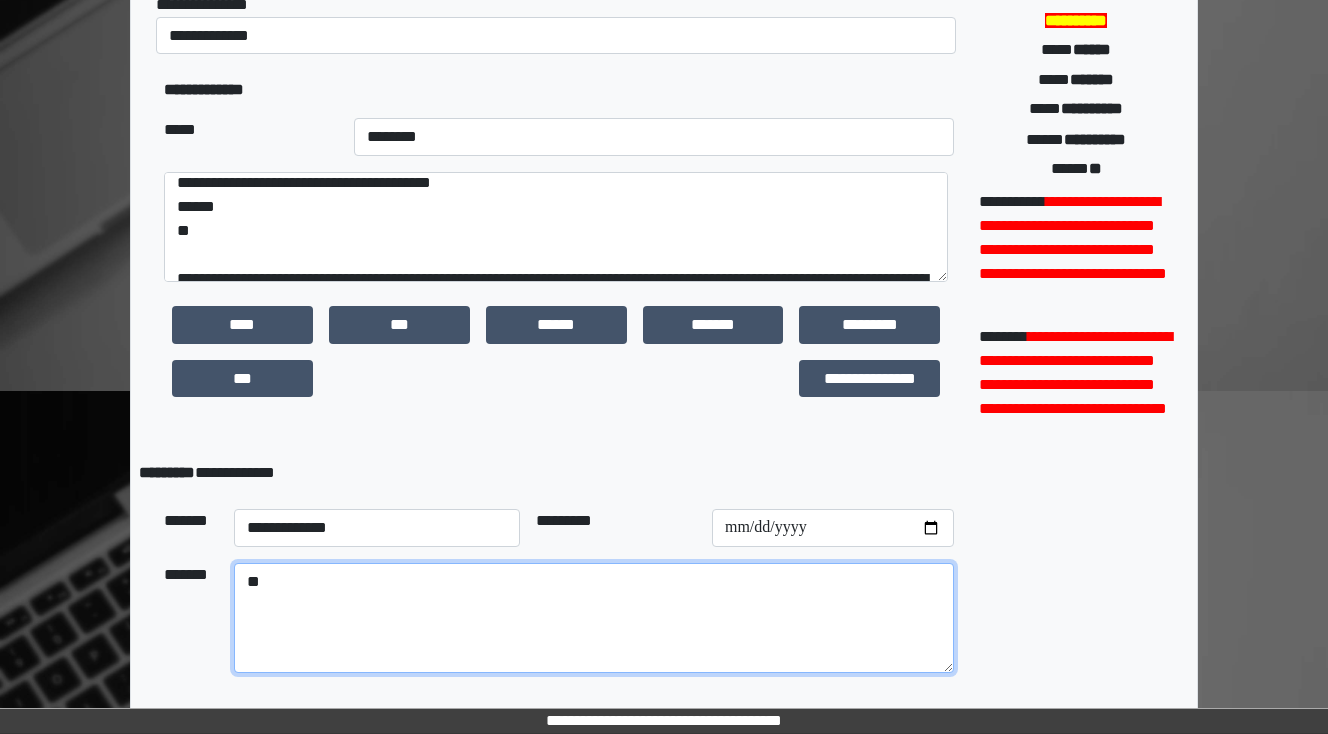 type on "*" 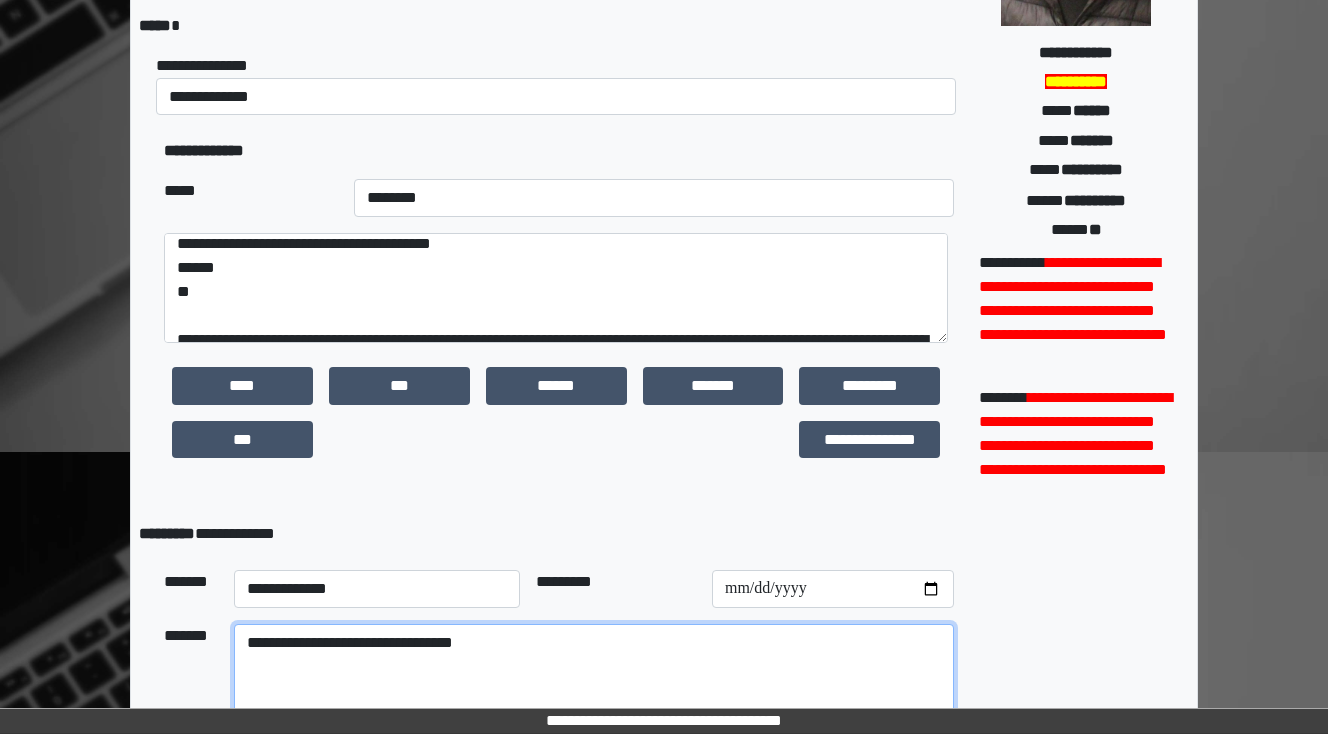 scroll, scrollTop: 310, scrollLeft: 0, axis: vertical 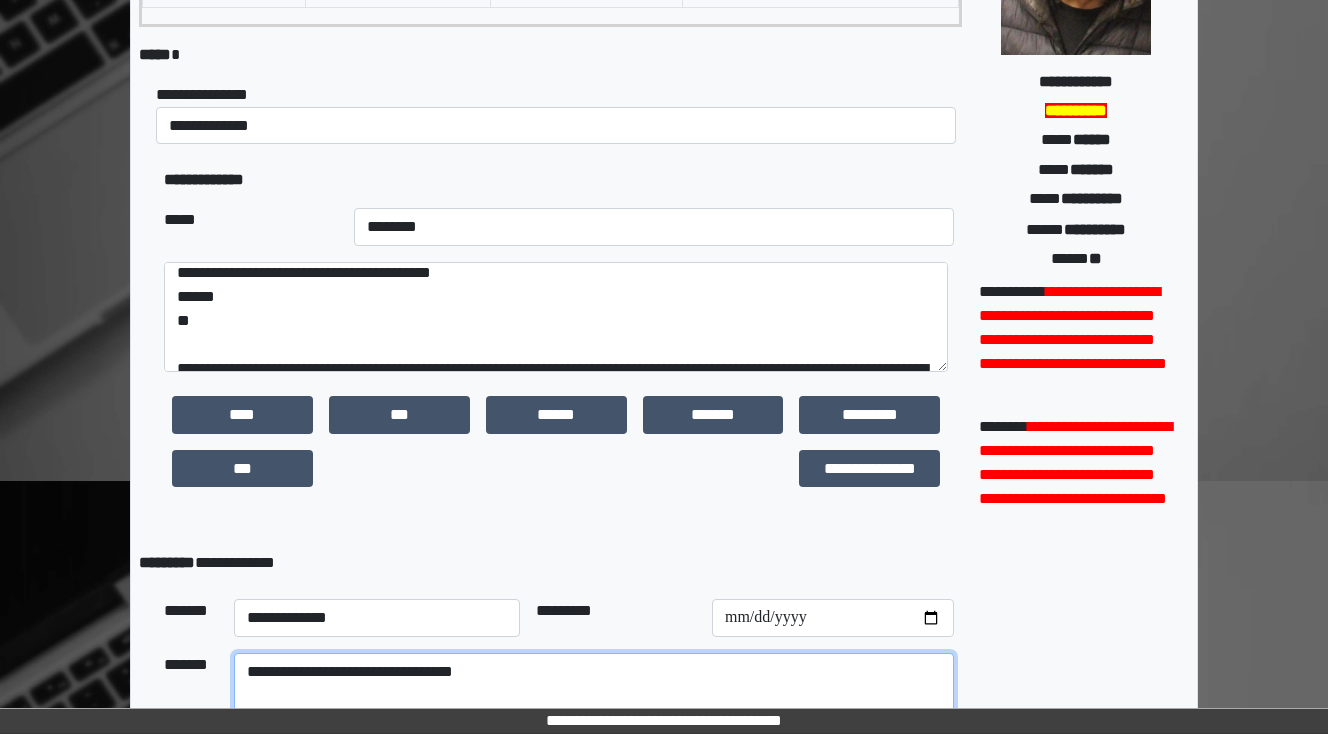 type on "**********" 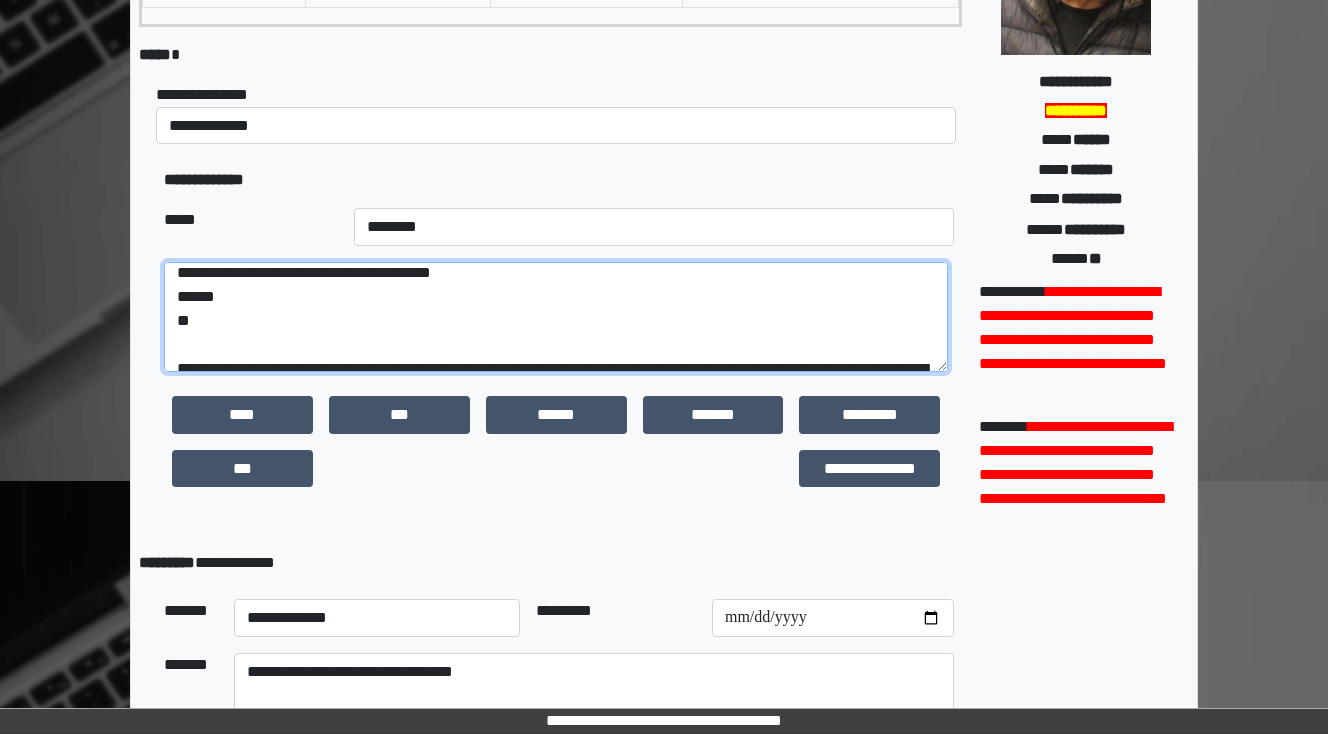 click on "**********" at bounding box center [556, 317] 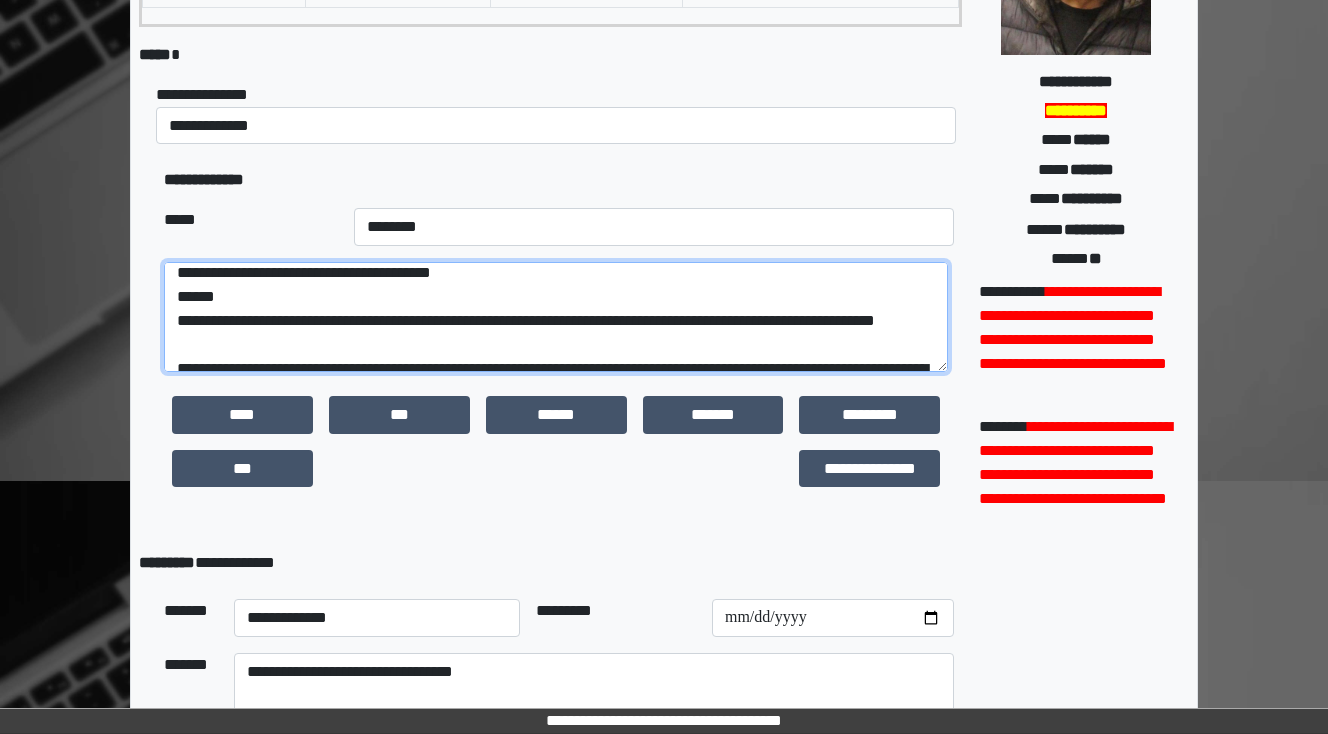 click on "**********" at bounding box center [556, 317] 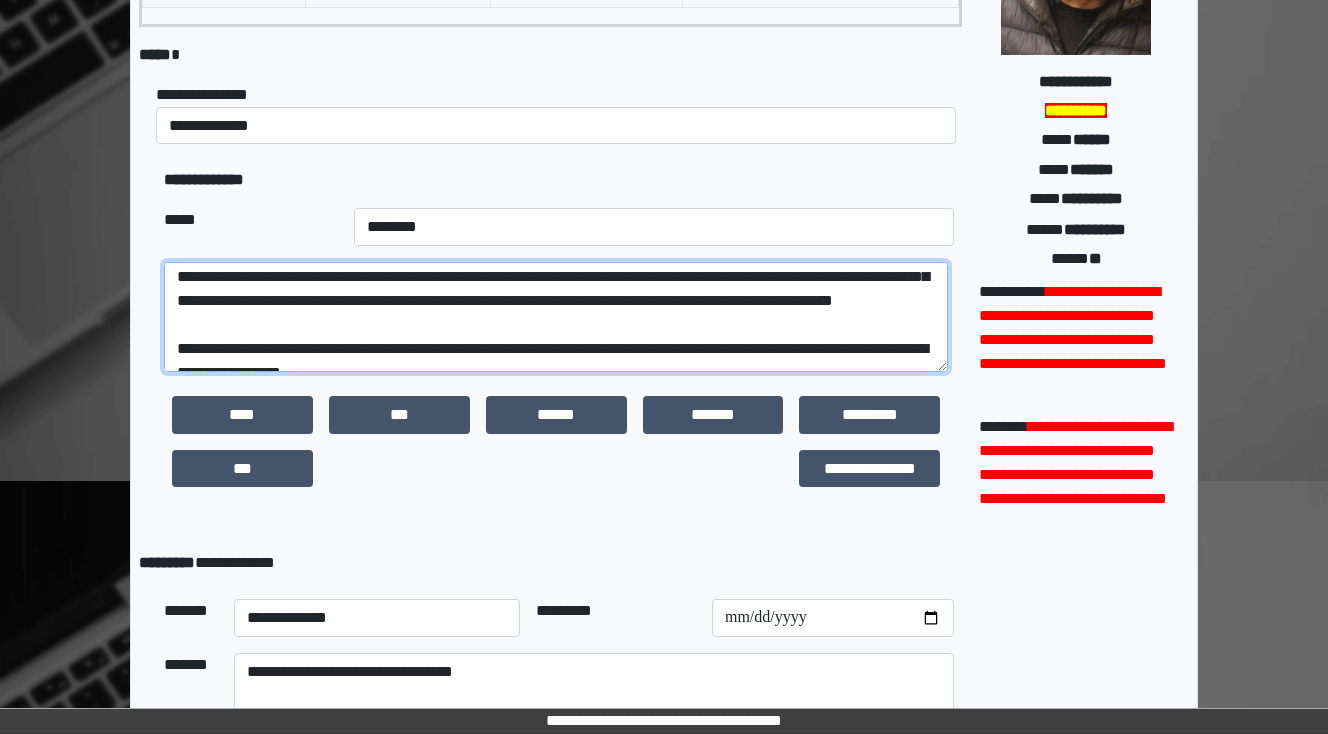 scroll, scrollTop: 168, scrollLeft: 0, axis: vertical 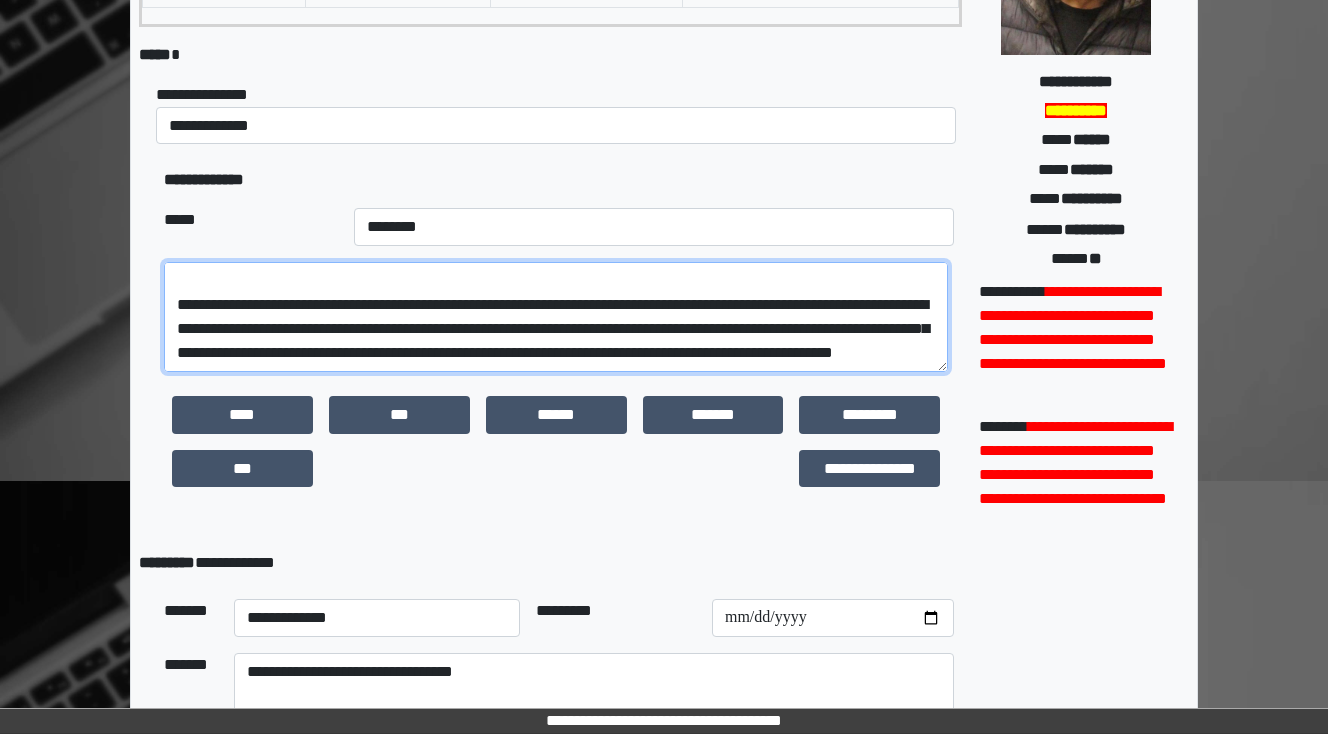 click at bounding box center (556, 317) 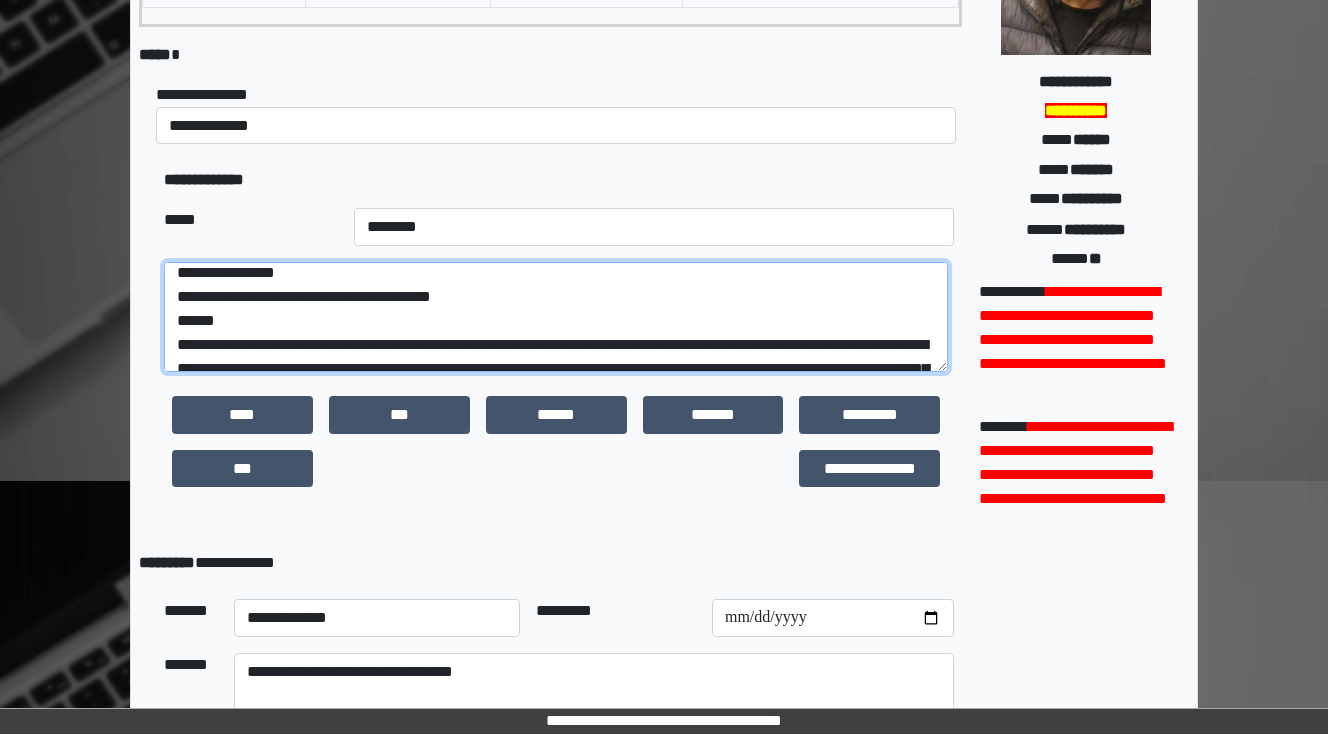scroll, scrollTop: 88, scrollLeft: 0, axis: vertical 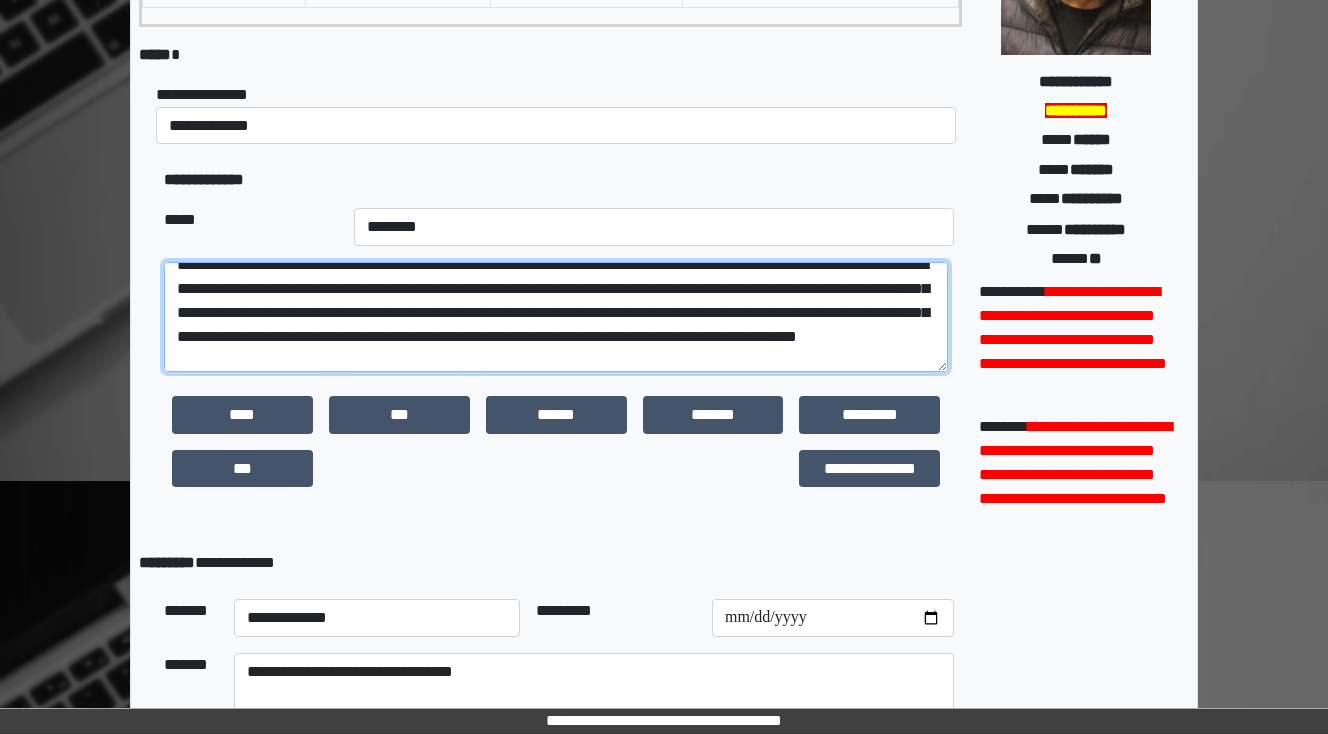 drag, startPoint x: 427, startPoint y: 338, endPoint x: 182, endPoint y: 337, distance: 245.00204 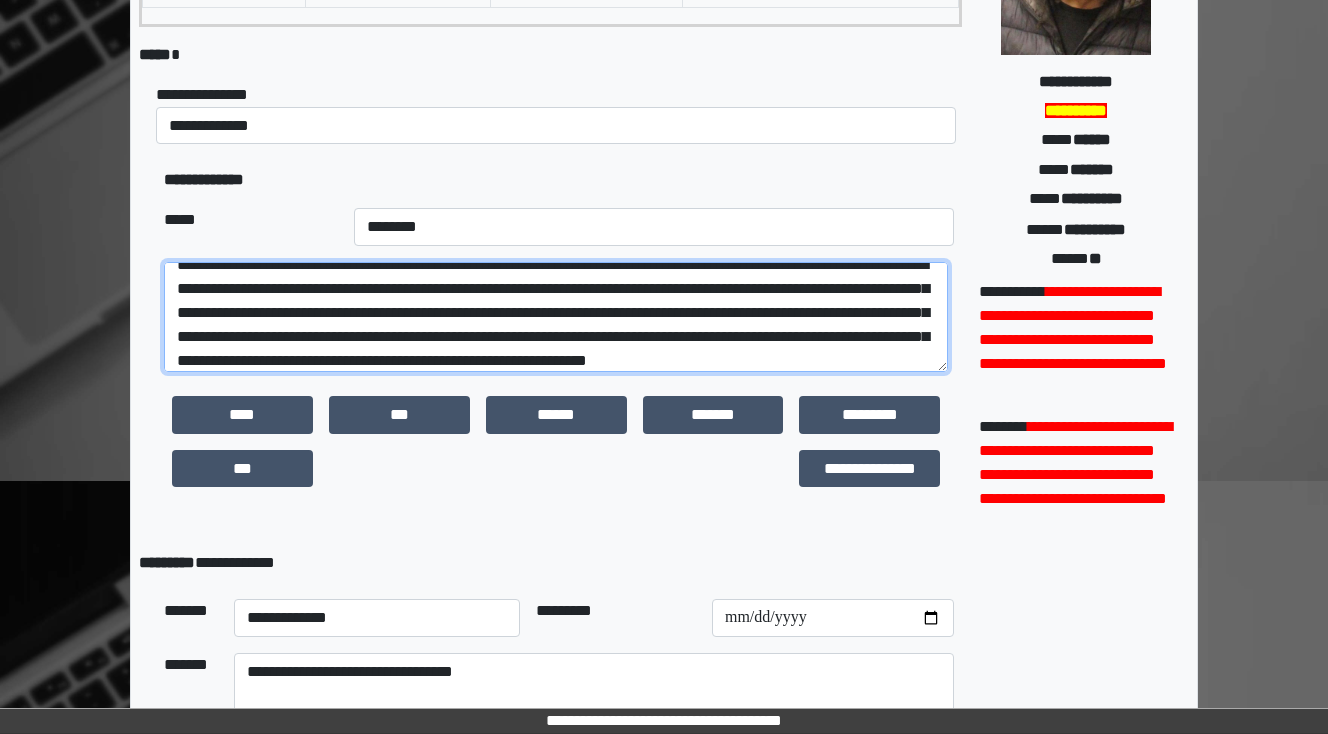 scroll, scrollTop: 123, scrollLeft: 0, axis: vertical 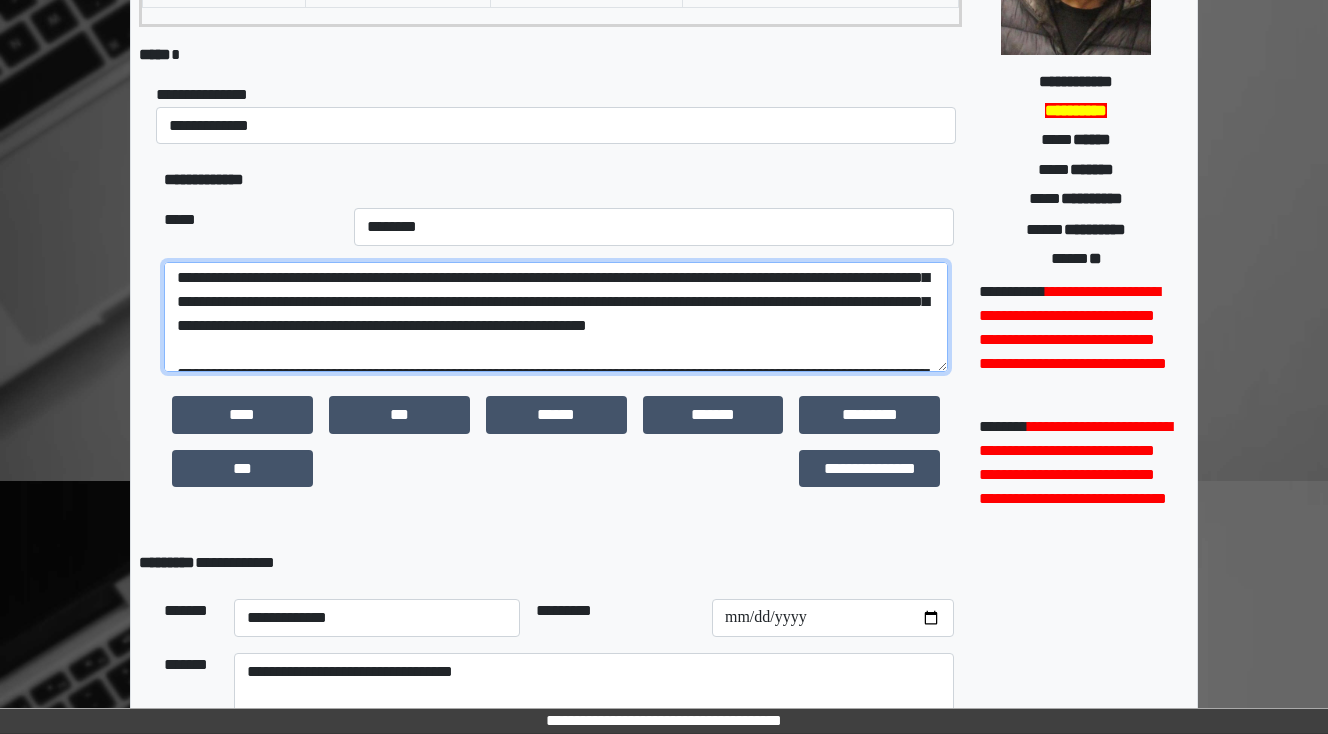 drag, startPoint x: 330, startPoint y: 362, endPoint x: 225, endPoint y: 300, distance: 121.93851 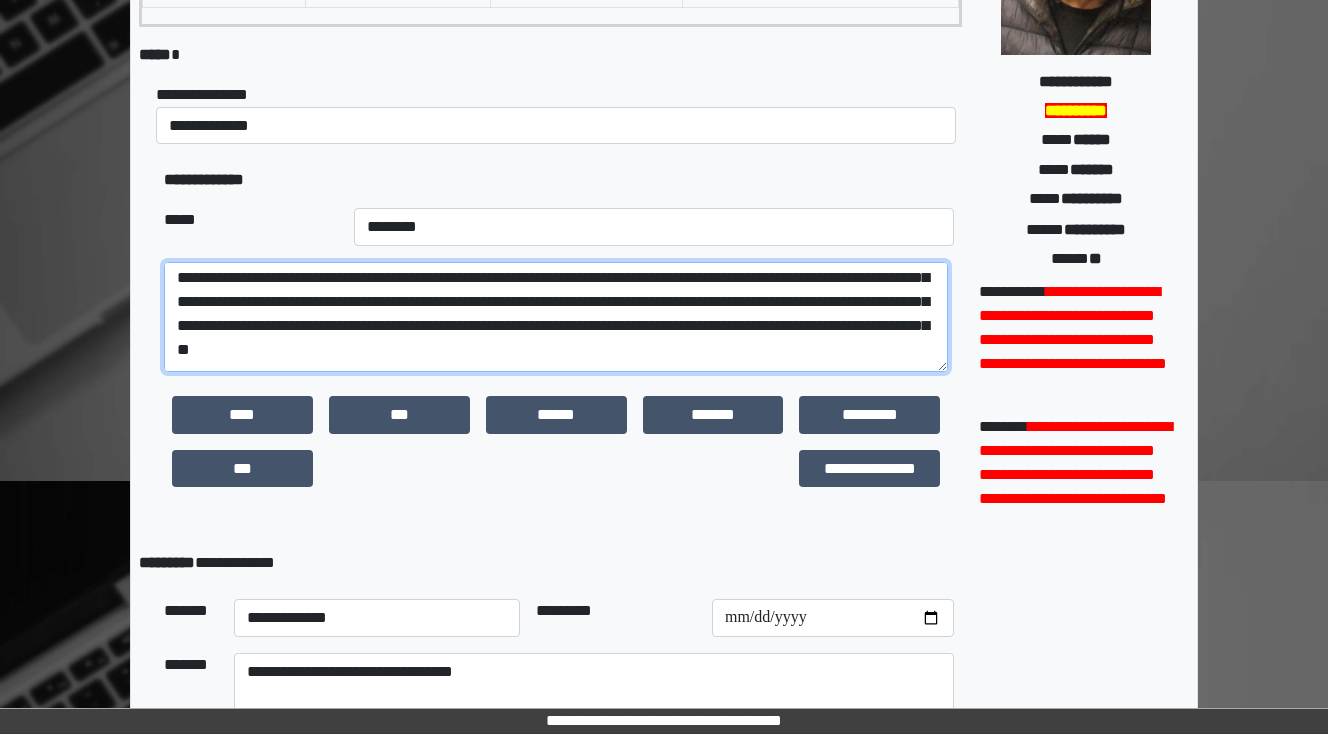click at bounding box center (556, 317) 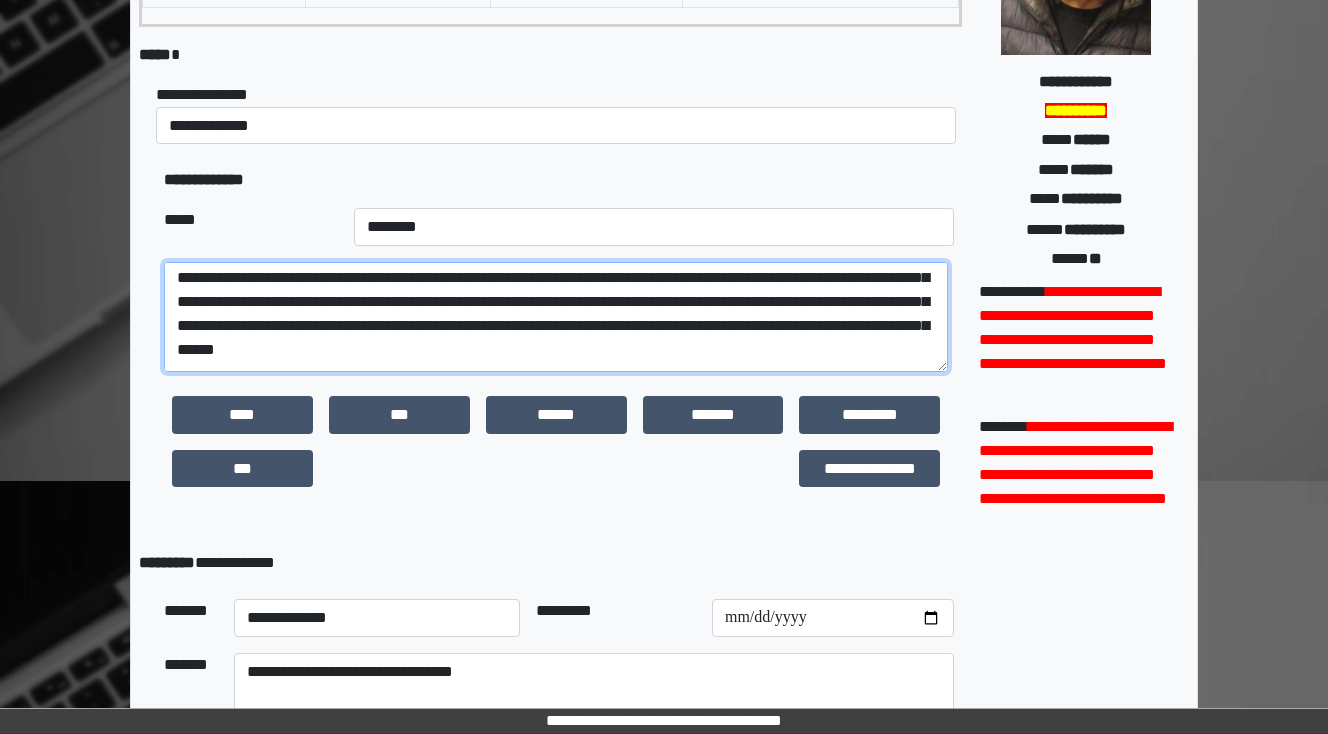 drag, startPoint x: 824, startPoint y: 324, endPoint x: 763, endPoint y: 328, distance: 61.13101 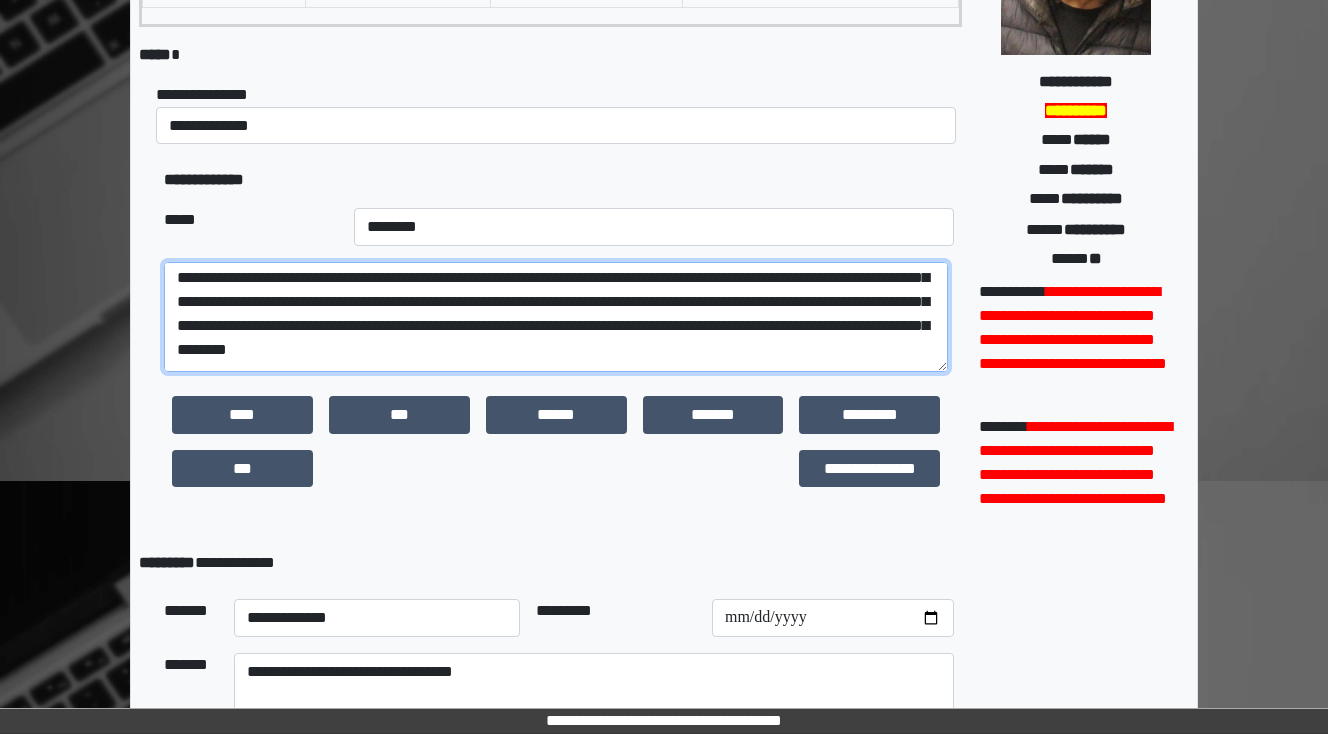 click at bounding box center [556, 317] 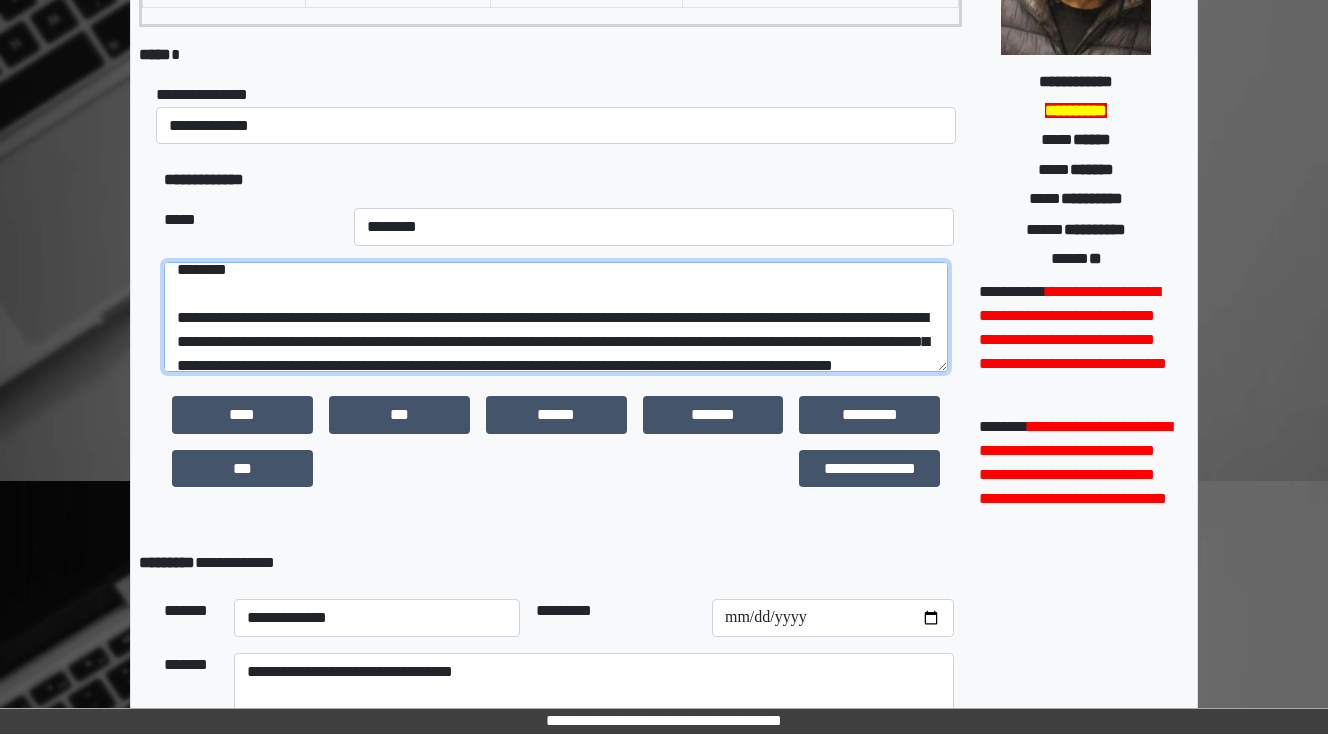 drag, startPoint x: 580, startPoint y: 337, endPoint x: 508, endPoint y: 340, distance: 72.06247 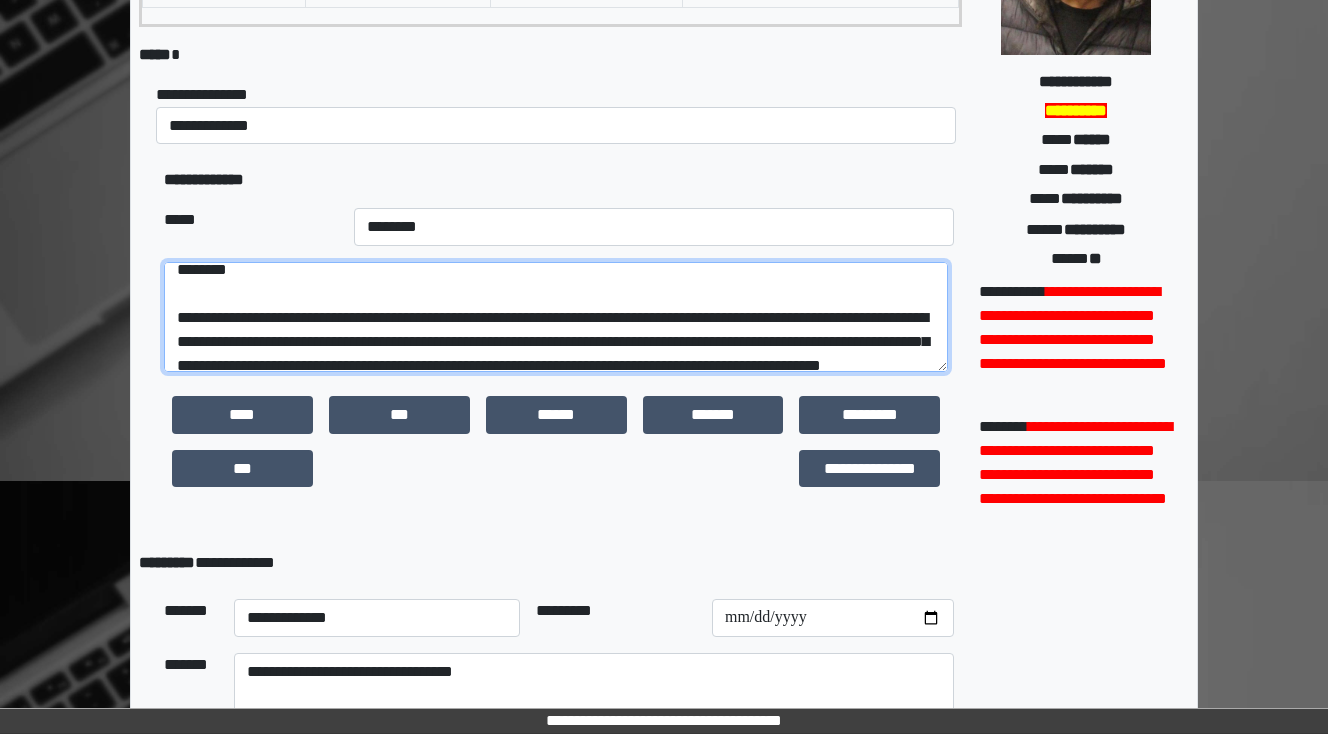 click at bounding box center (556, 317) 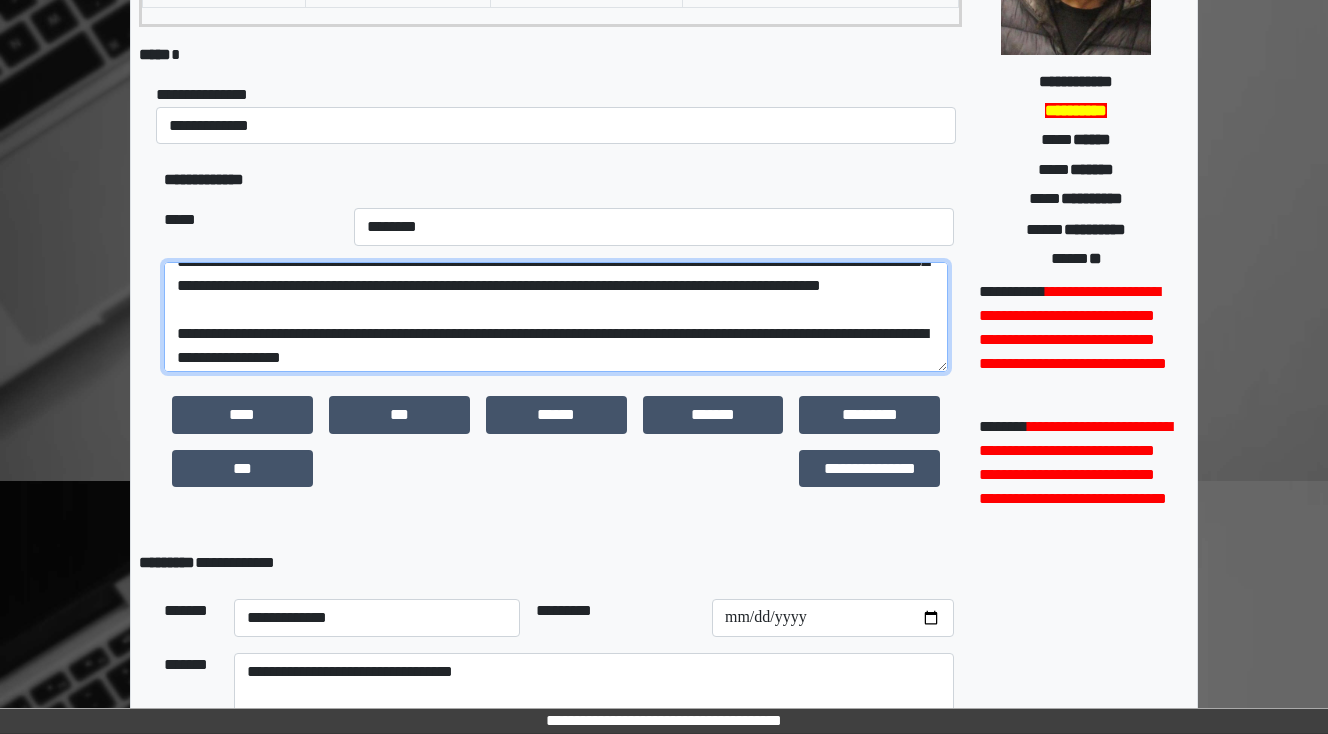 click at bounding box center [556, 317] 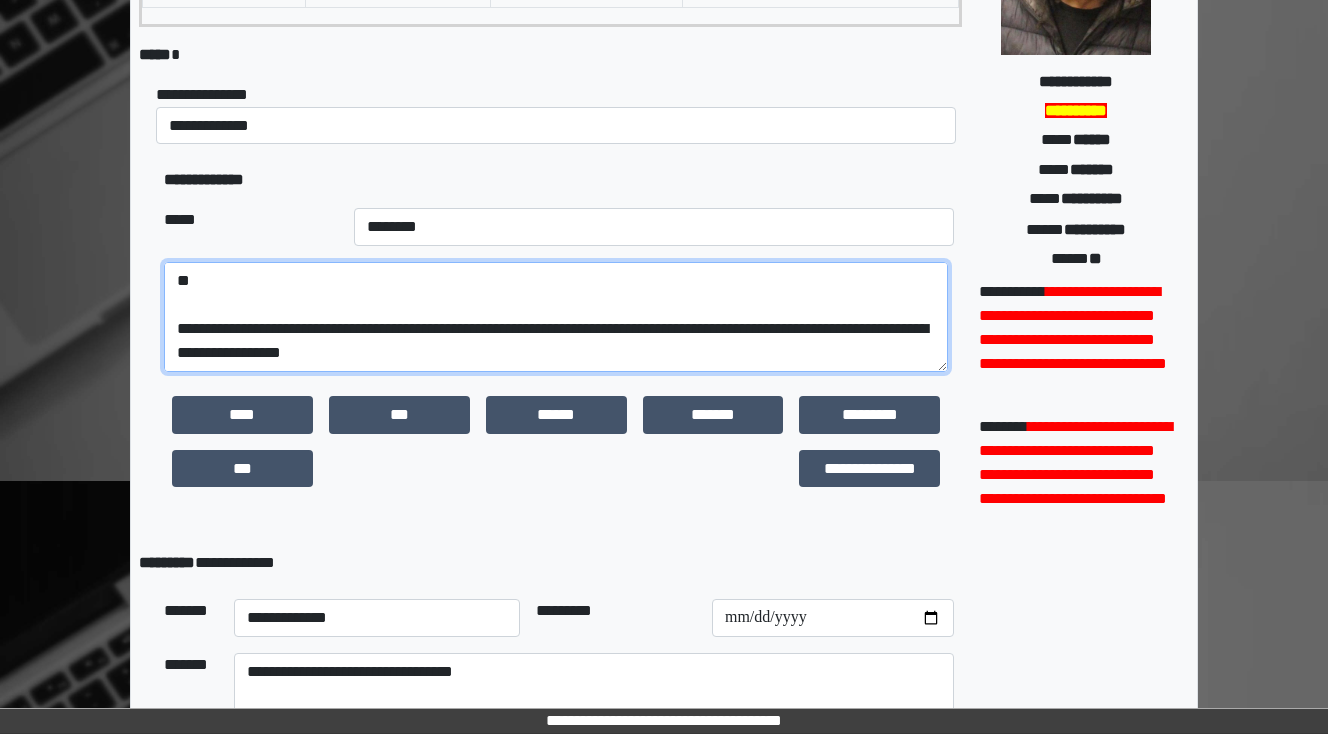 scroll, scrollTop: 336, scrollLeft: 0, axis: vertical 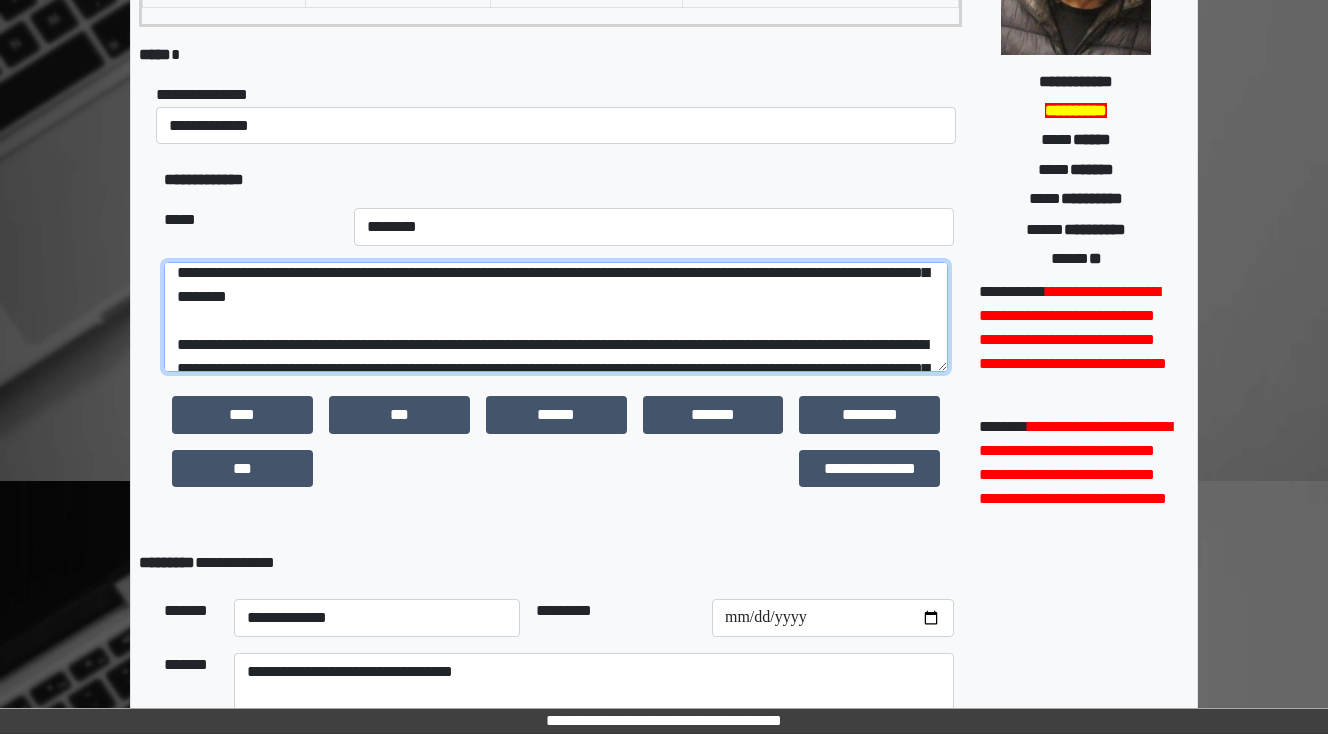 click at bounding box center (556, 317) 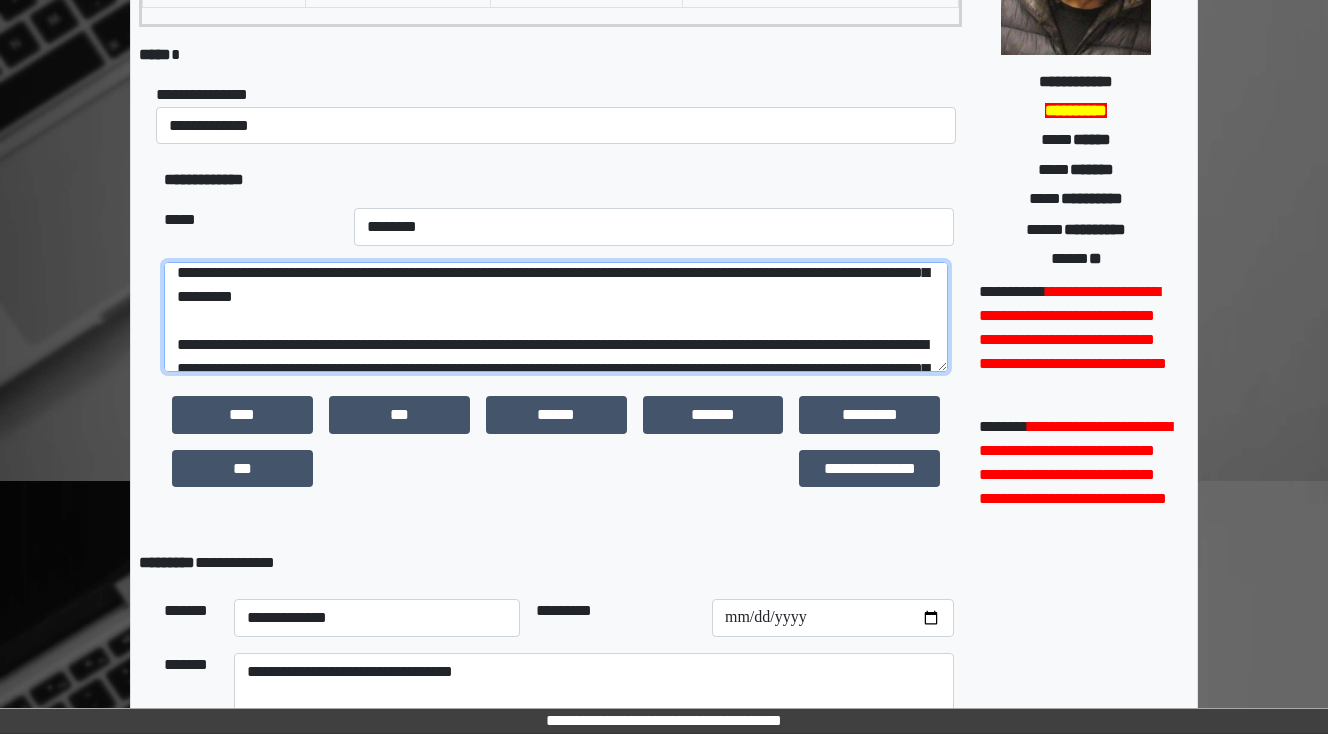 scroll, scrollTop: 175, scrollLeft: 0, axis: vertical 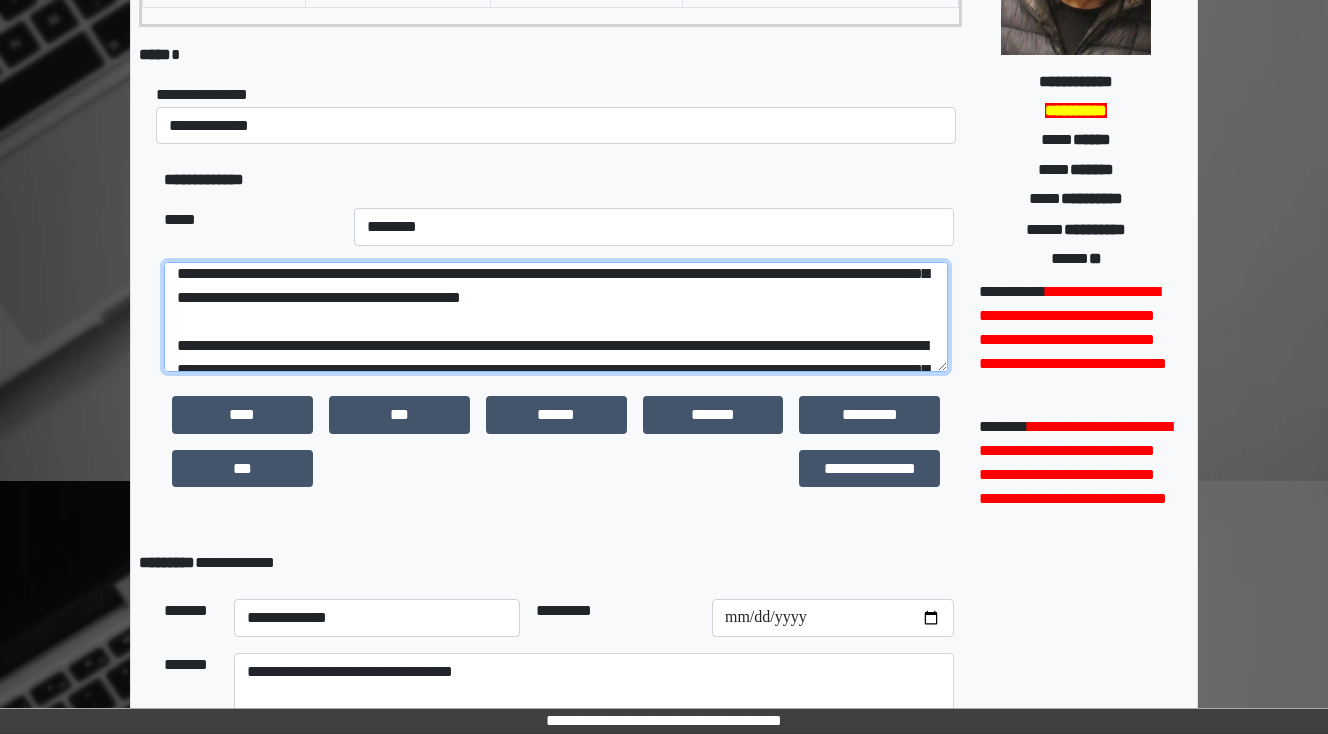 drag, startPoint x: 289, startPoint y: 296, endPoint x: 236, endPoint y: 295, distance: 53.009434 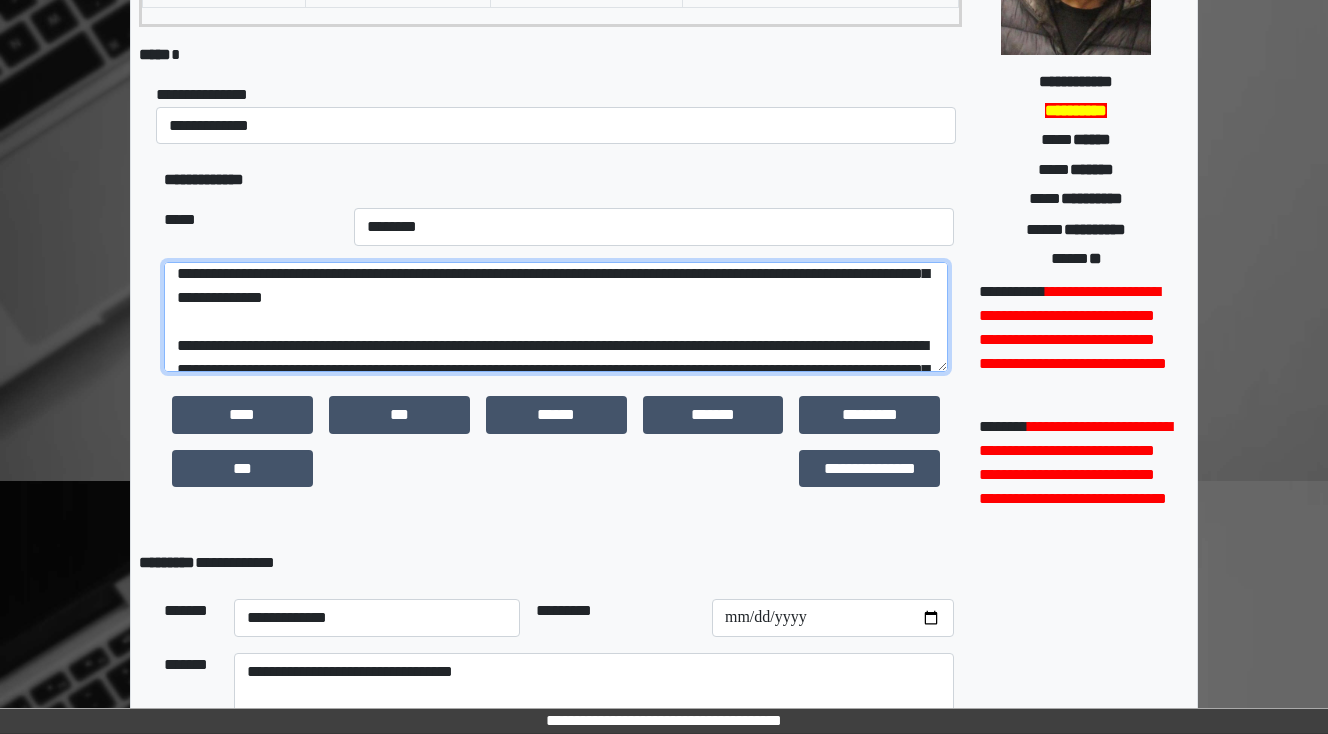 click at bounding box center [556, 317] 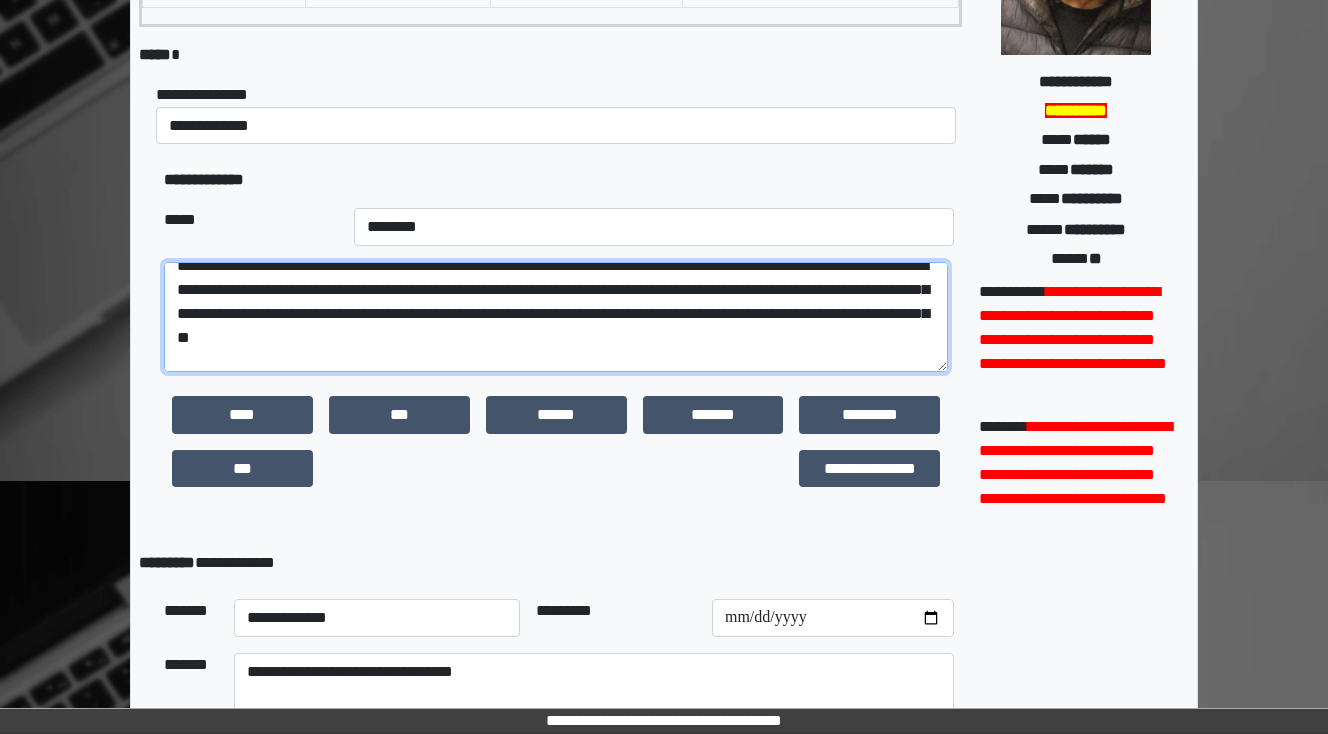 scroll, scrollTop: 335, scrollLeft: 0, axis: vertical 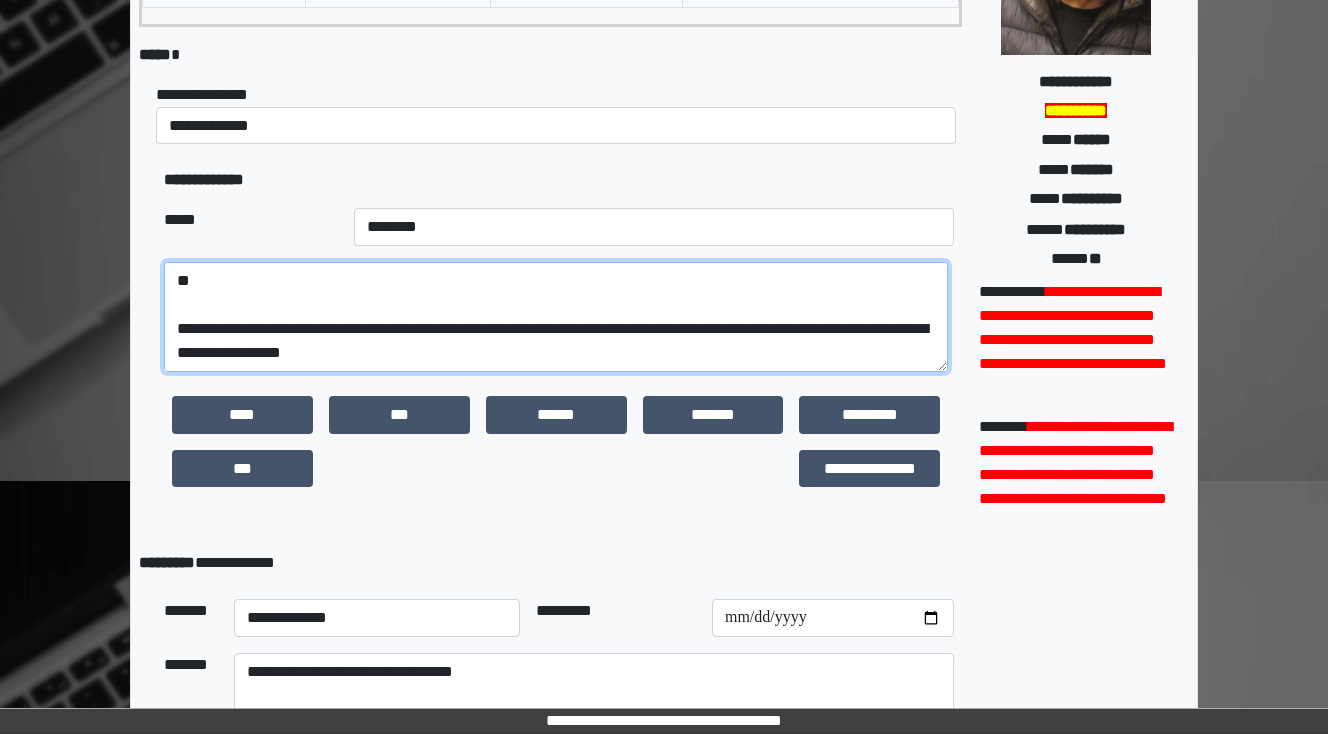 click at bounding box center (556, 317) 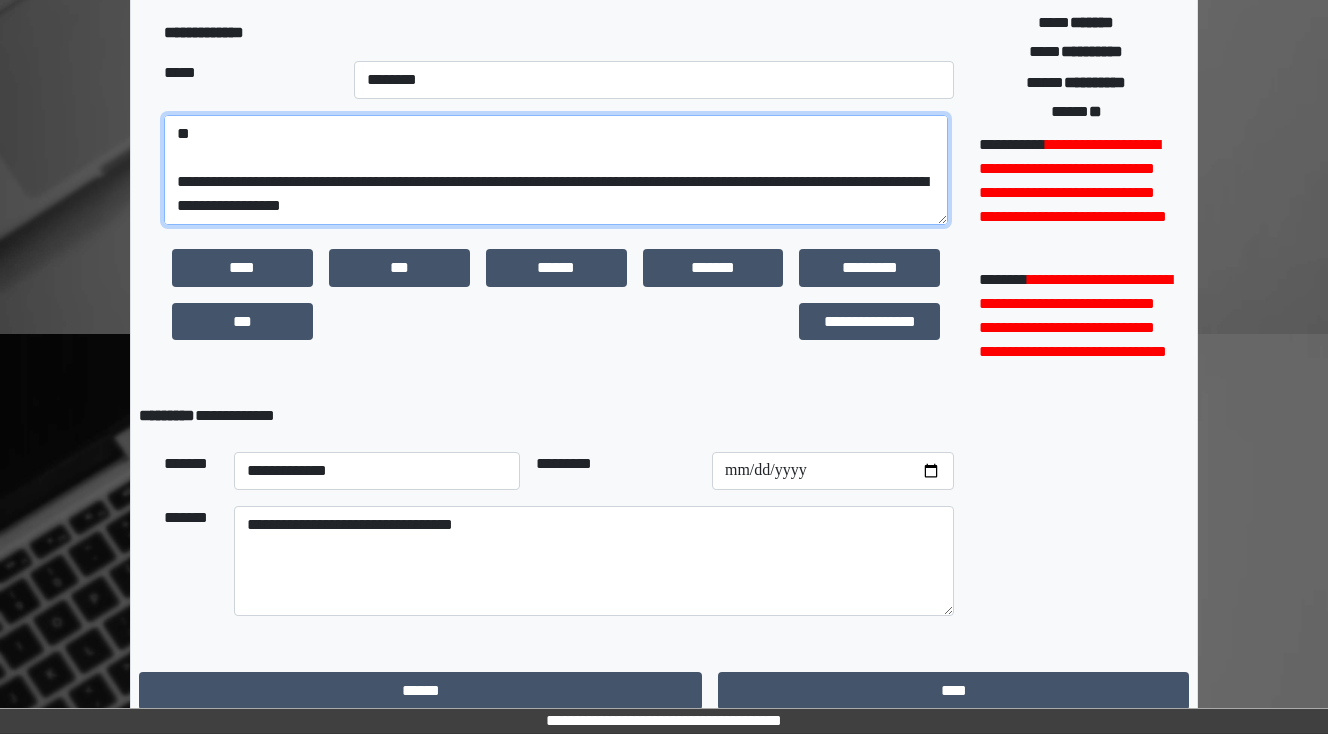 scroll, scrollTop: 470, scrollLeft: 0, axis: vertical 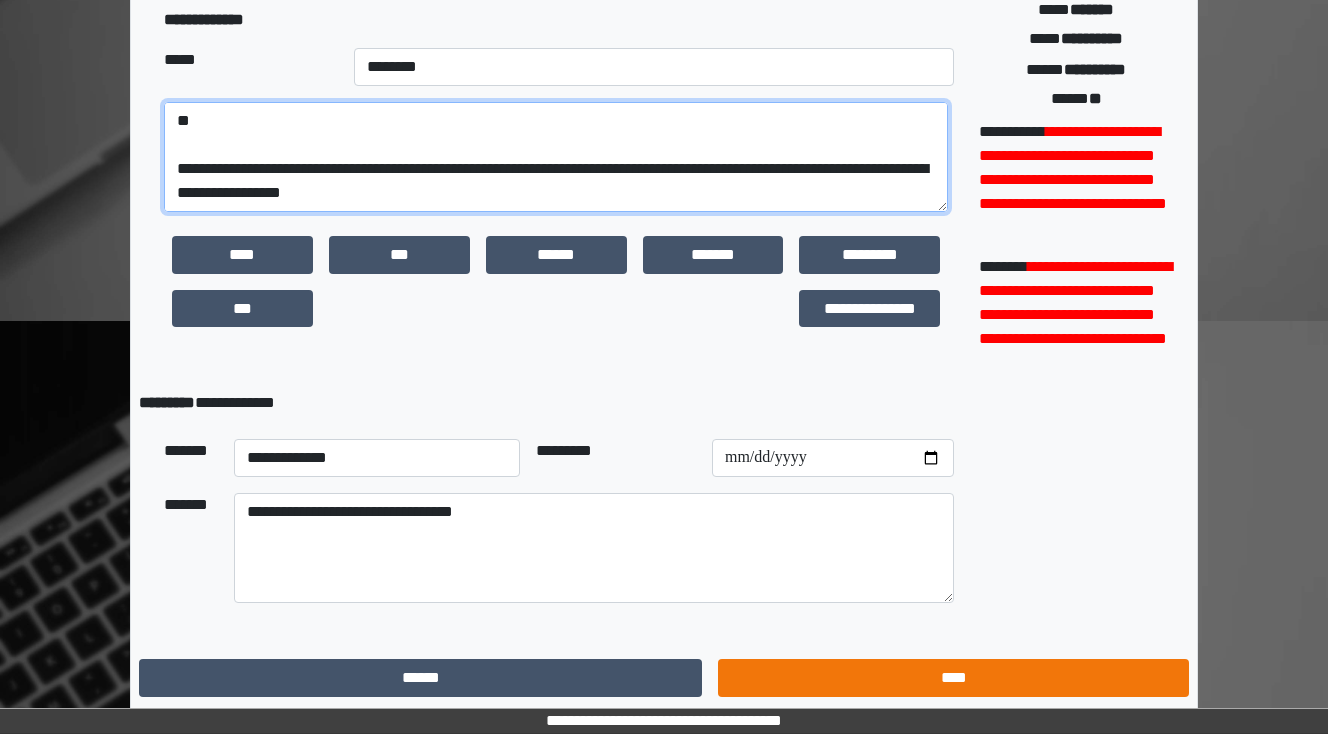 type on "**********" 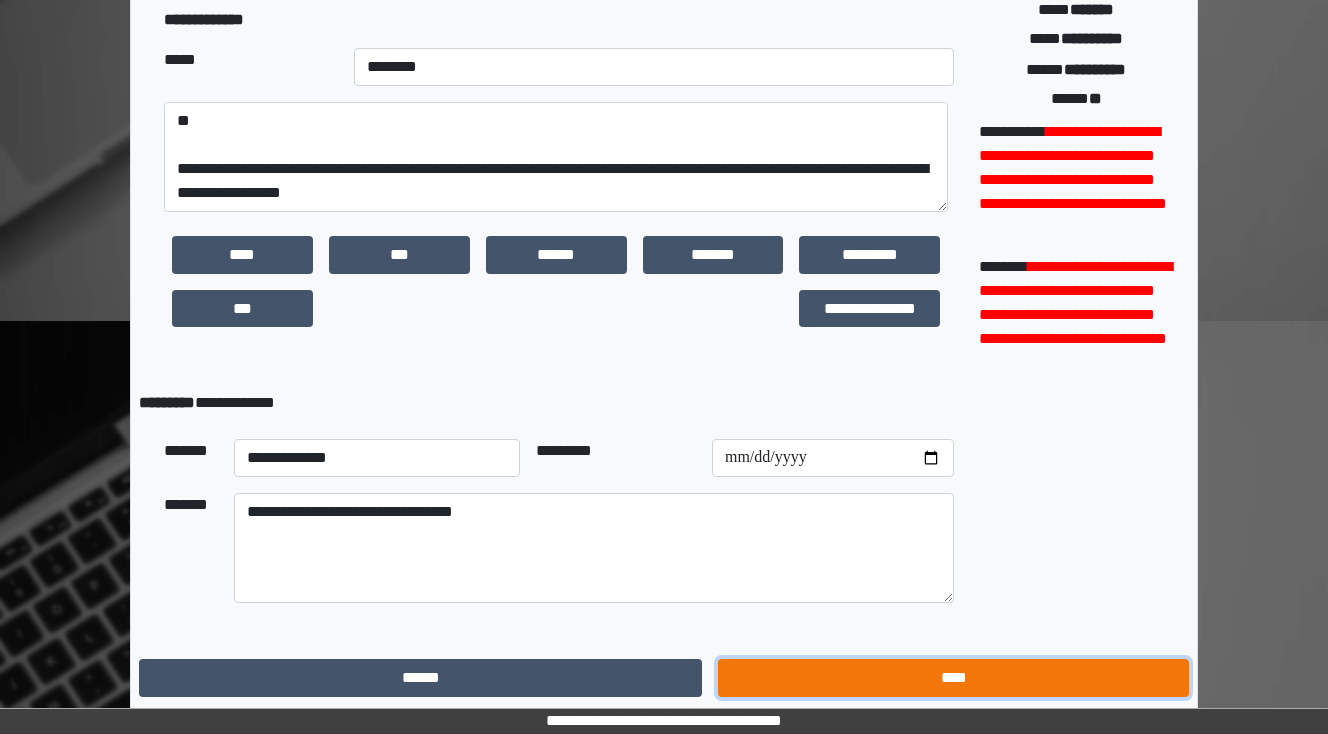 click on "****" at bounding box center (953, 678) 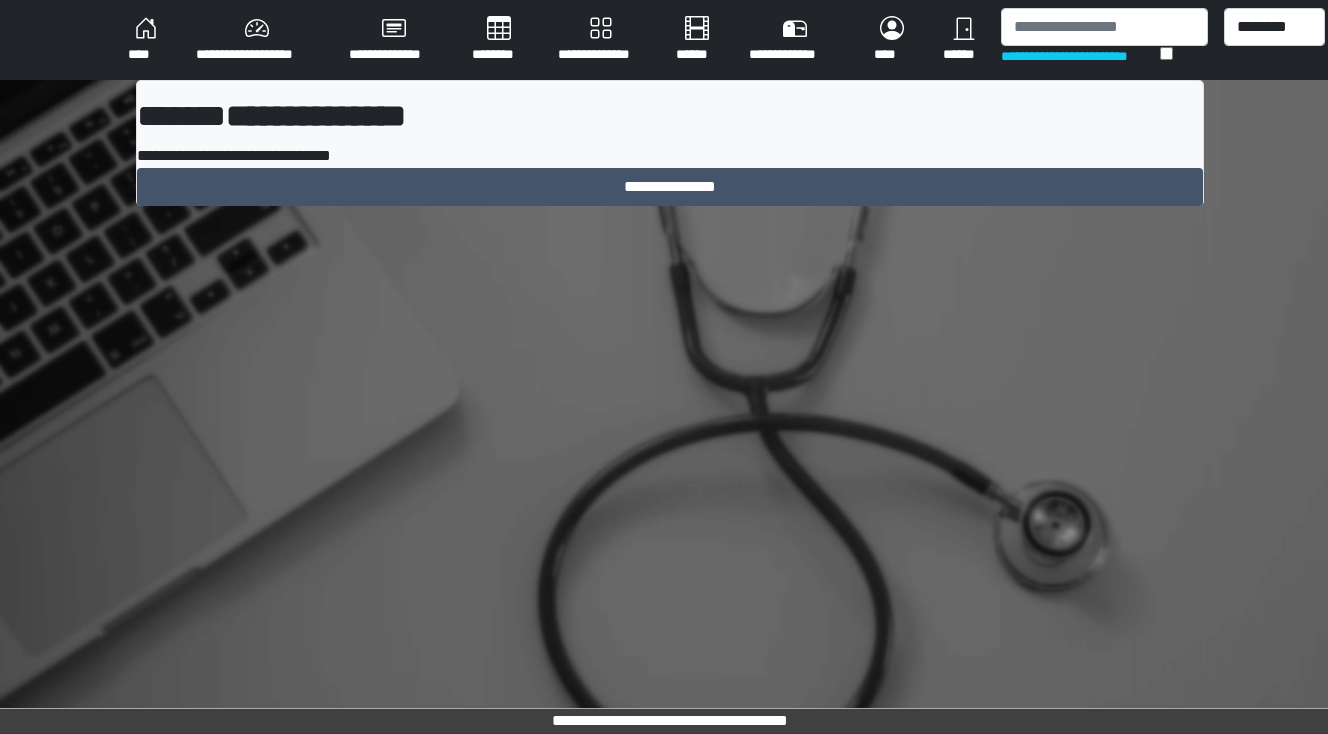 scroll, scrollTop: 0, scrollLeft: 0, axis: both 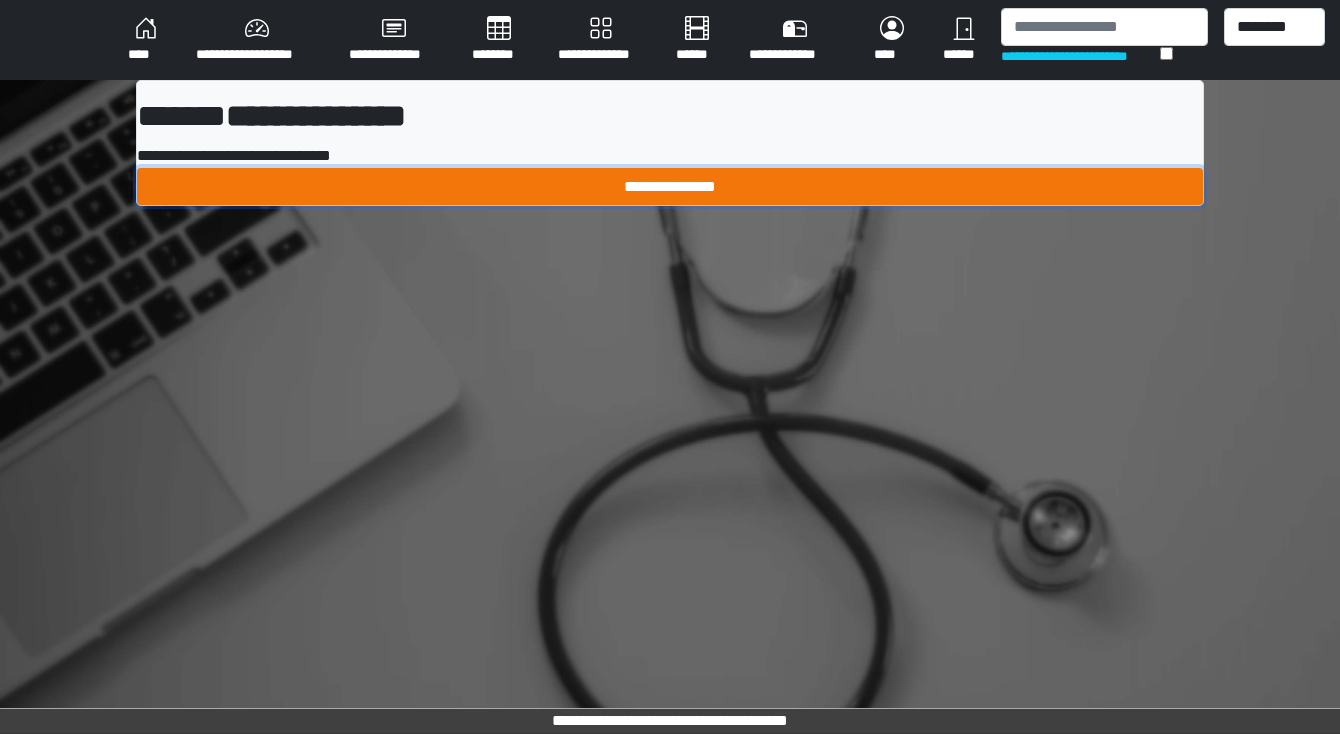 click on "**********" at bounding box center [670, 187] 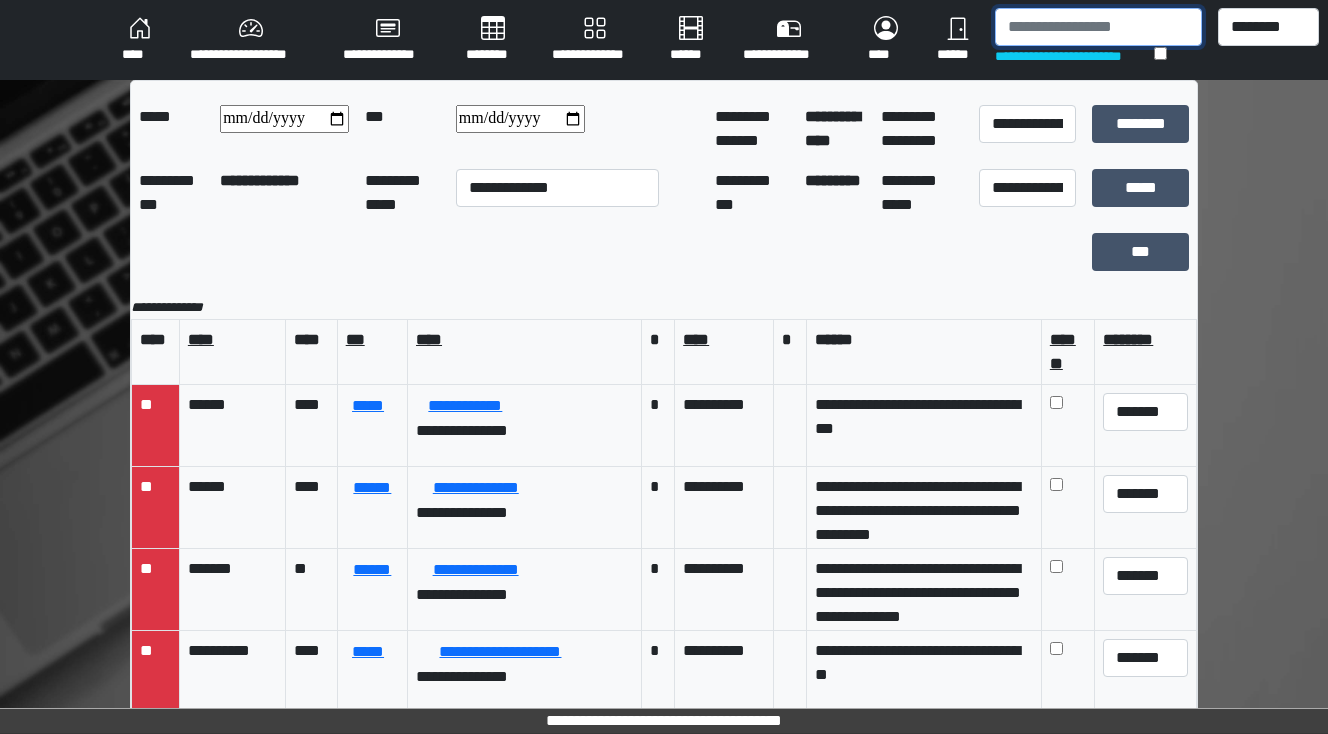 click at bounding box center (1098, 27) 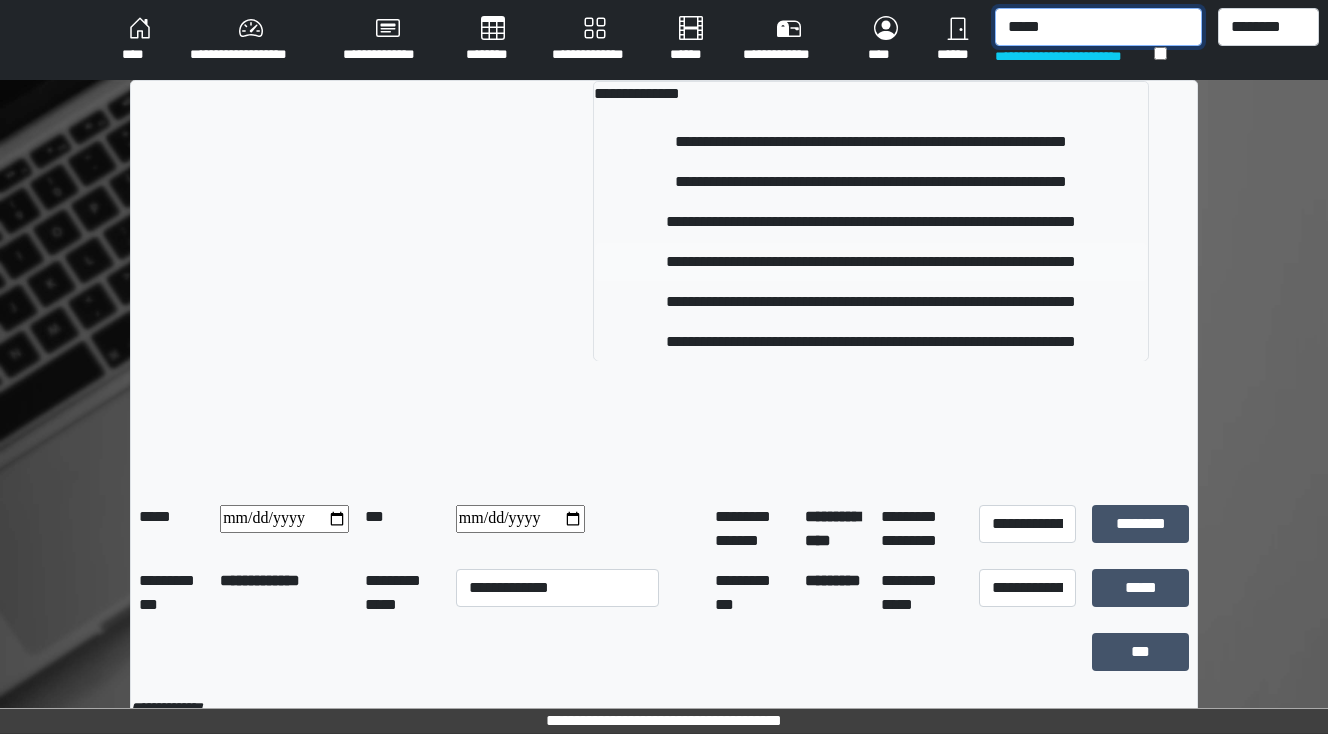 type on "*****" 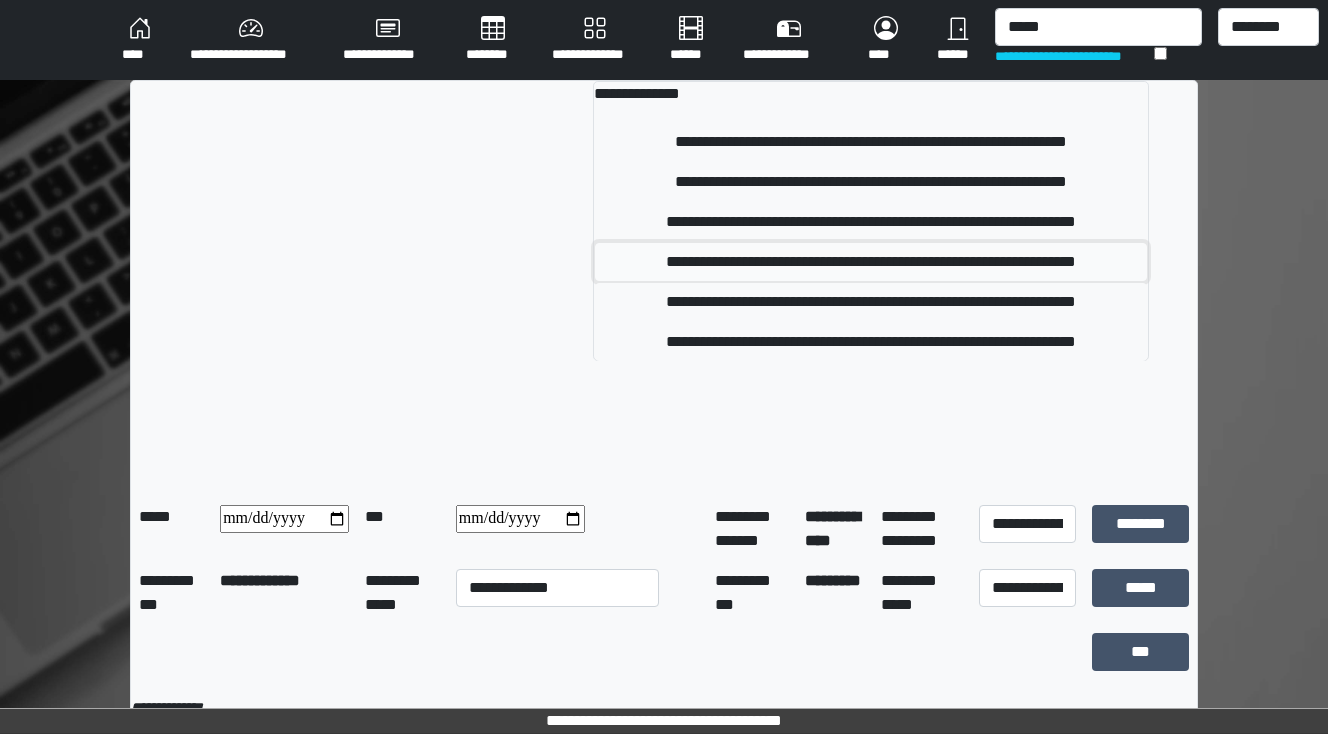 click on "**********" at bounding box center [871, 262] 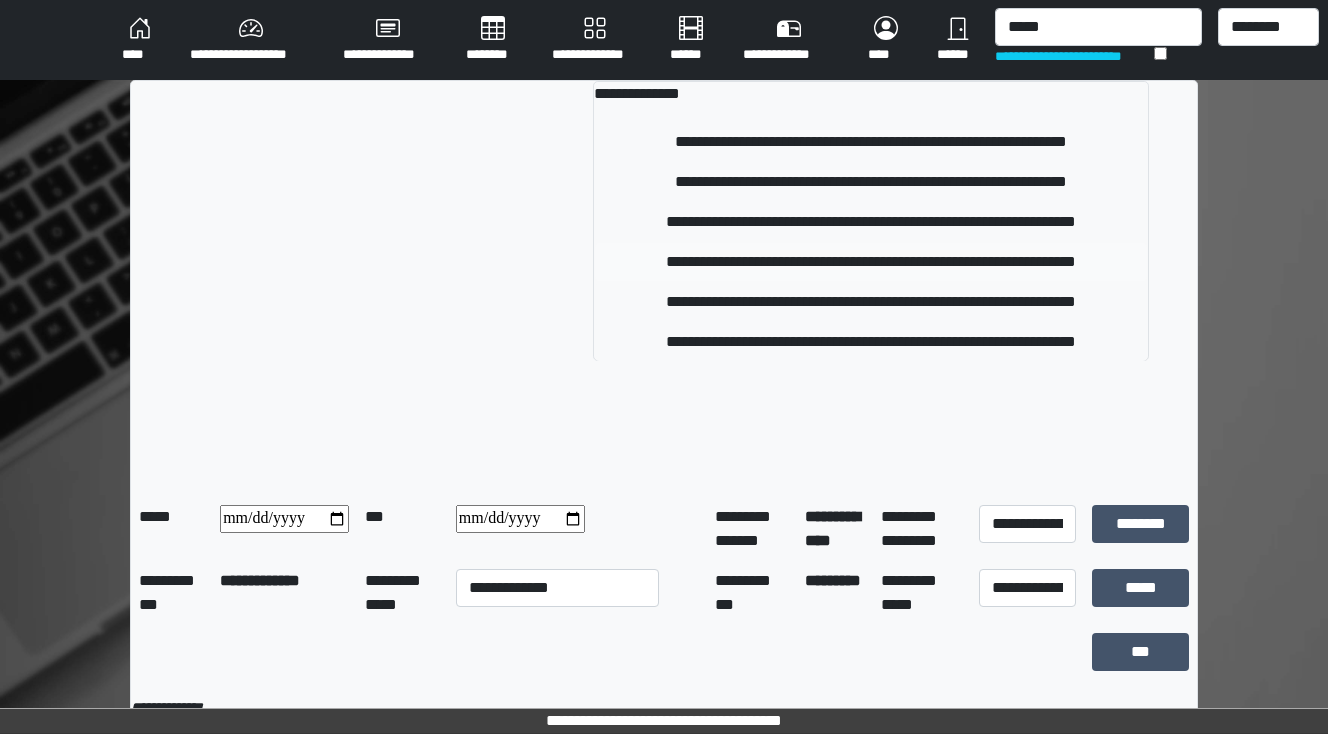 type 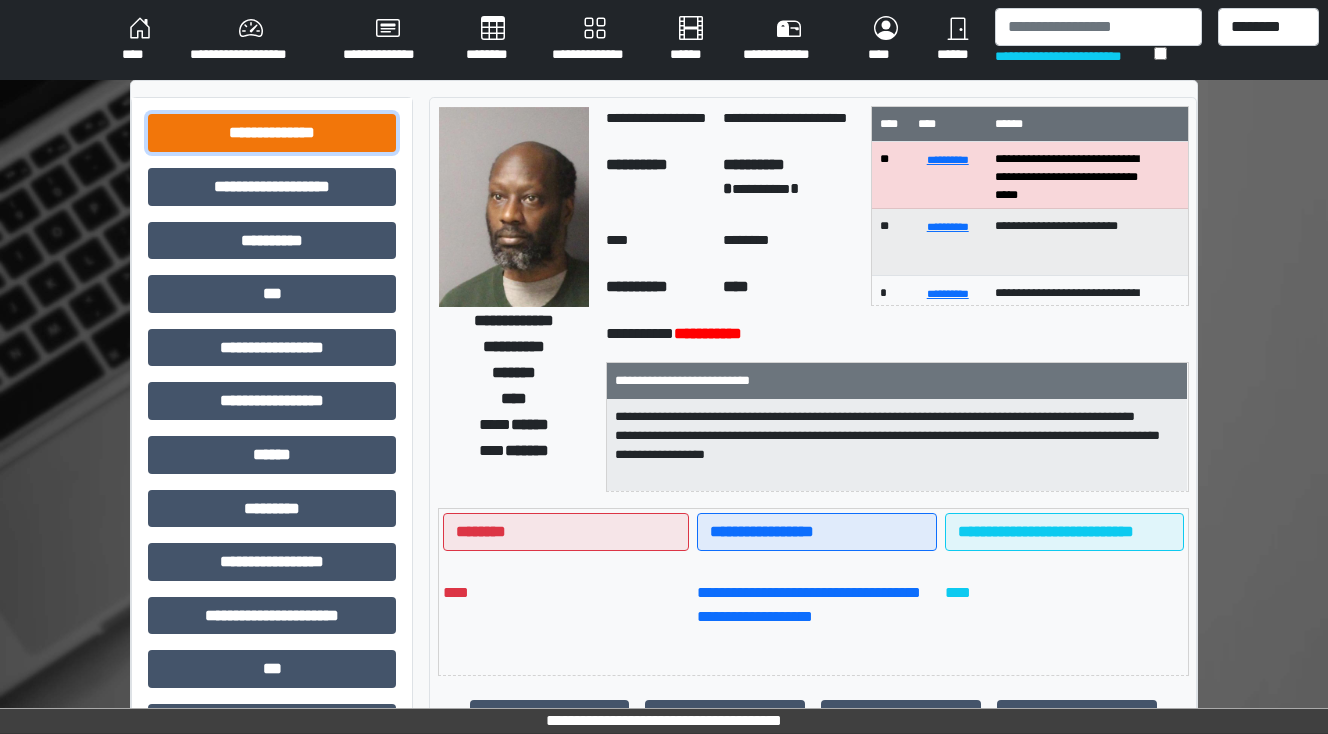 click on "**********" at bounding box center (272, 133) 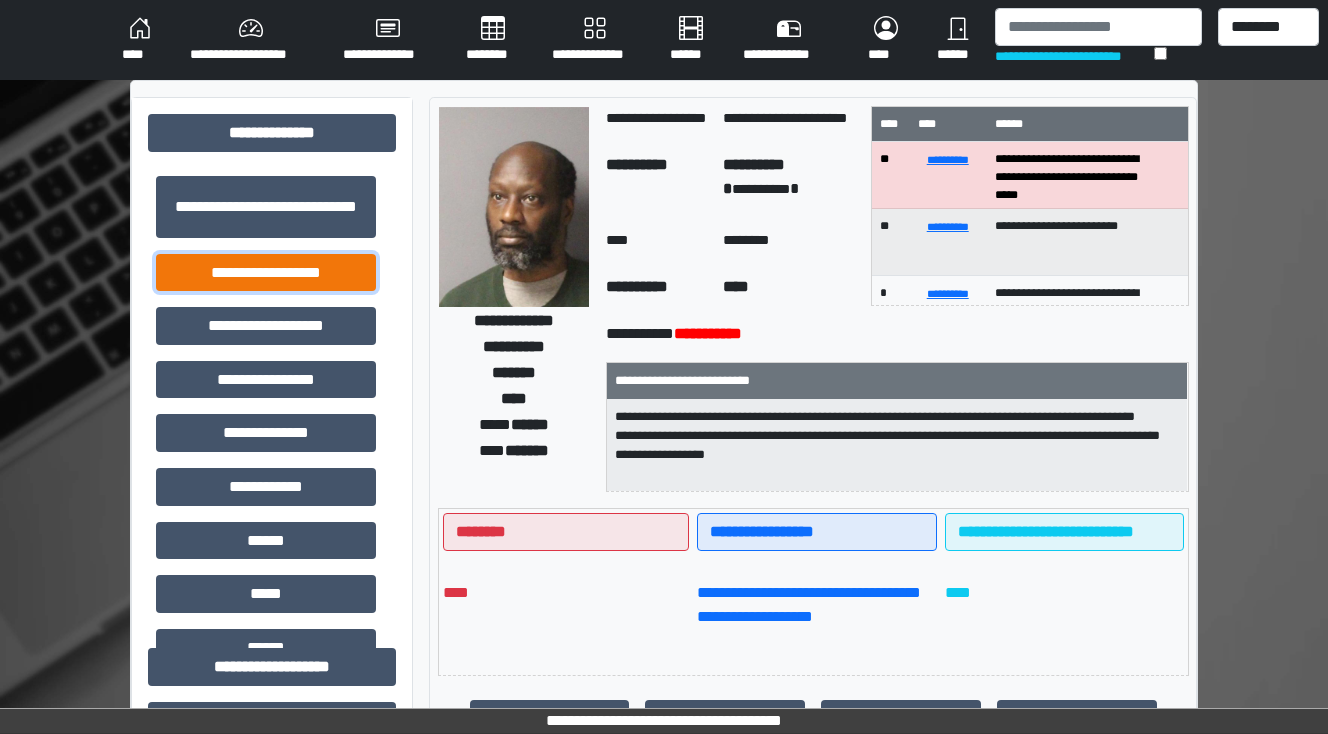 click on "**********" at bounding box center (266, 273) 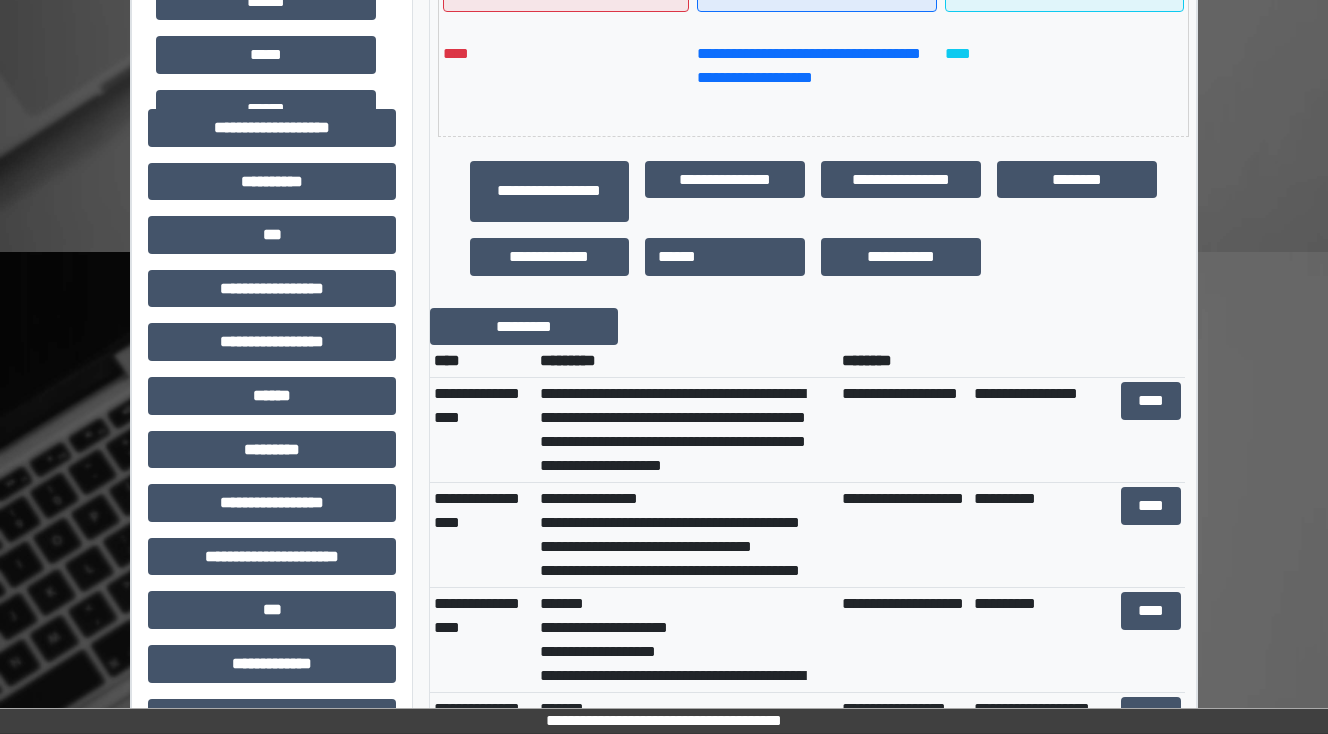 scroll, scrollTop: 640, scrollLeft: 0, axis: vertical 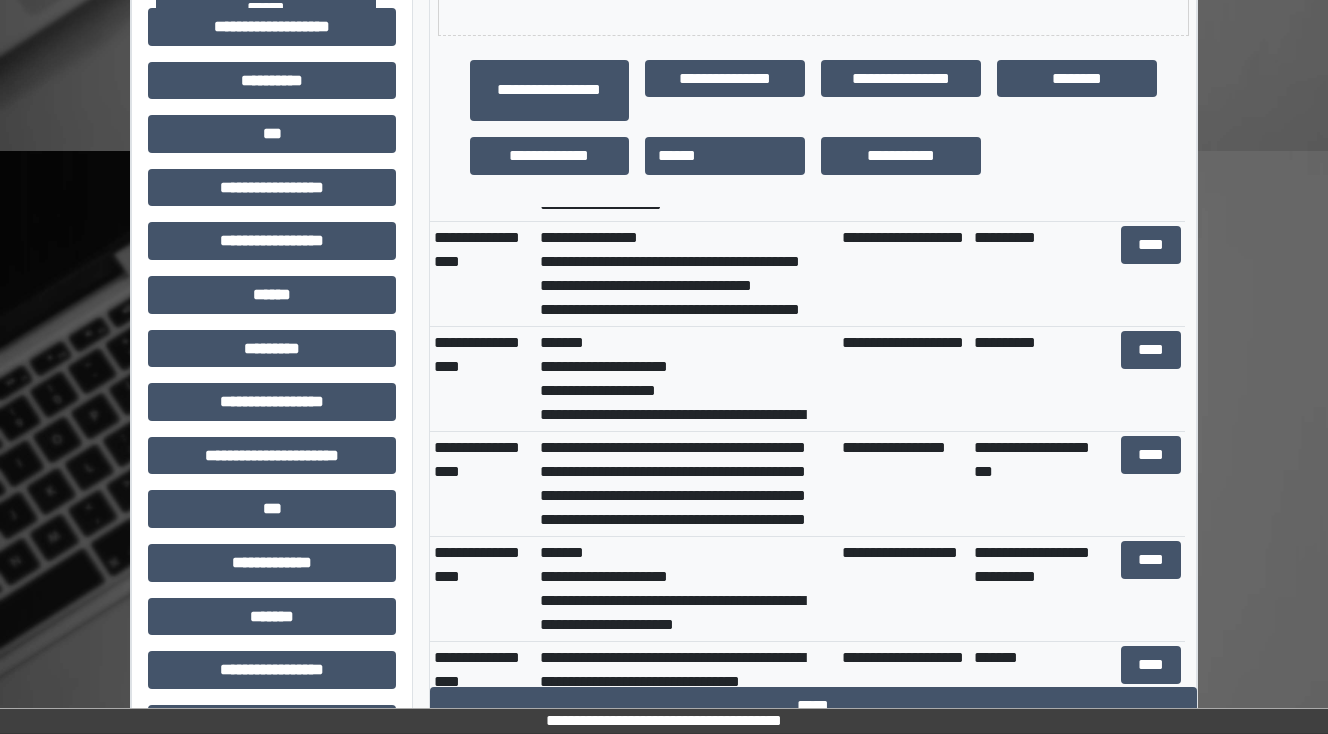 click on "**********" at bounding box center [687, 484] 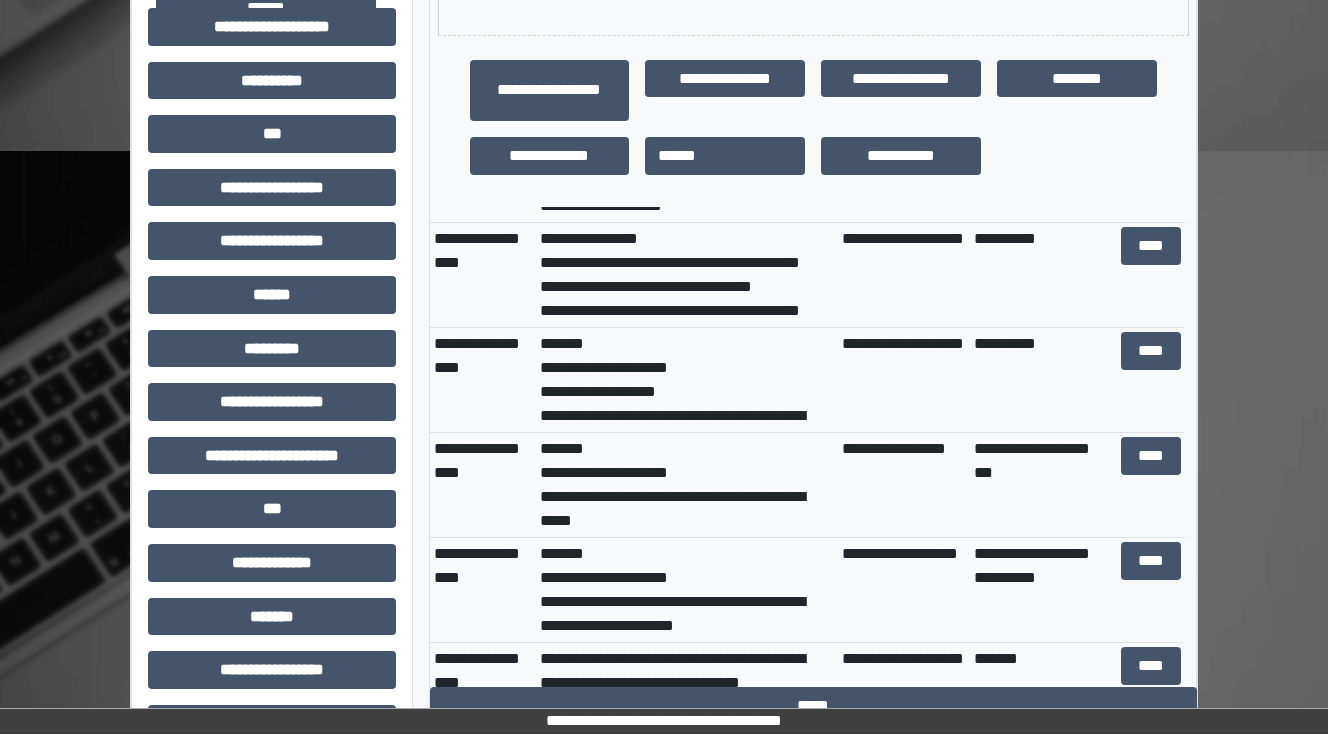 scroll, scrollTop: 160, scrollLeft: 0, axis: vertical 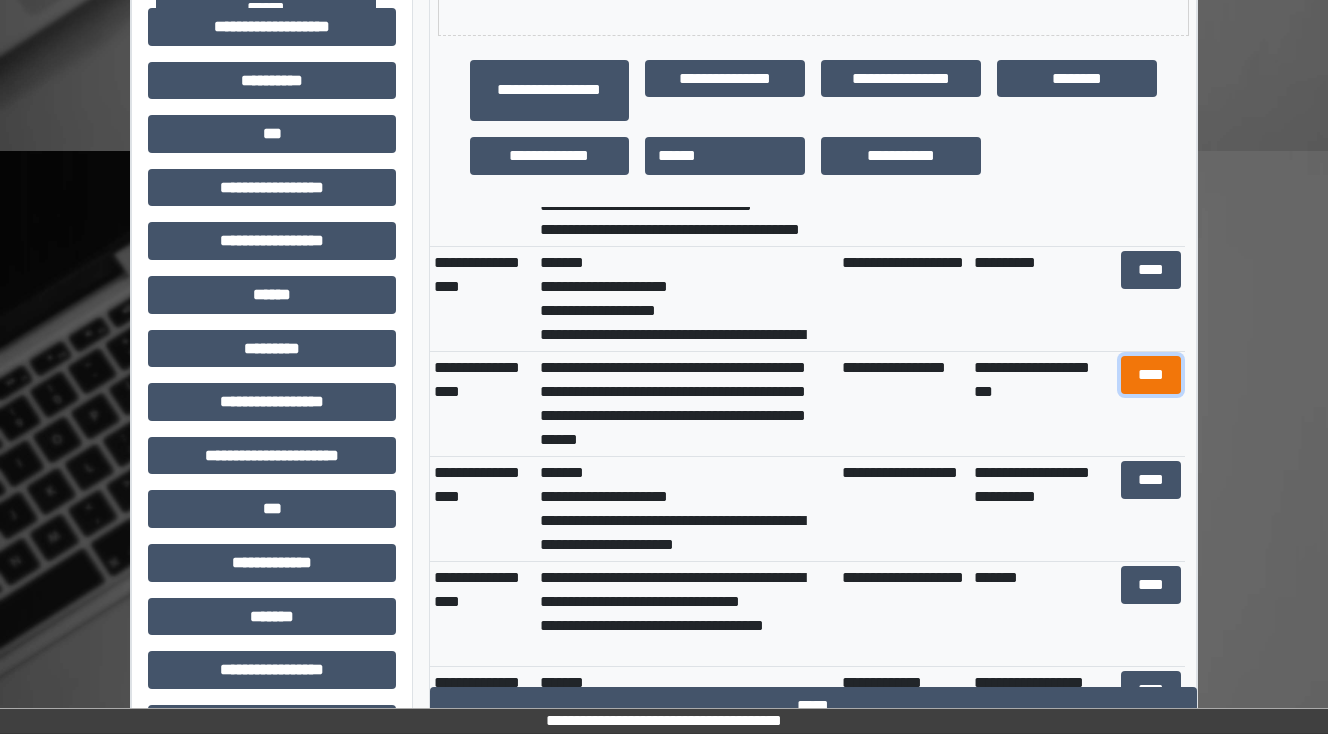click on "****" at bounding box center (1150, 375) 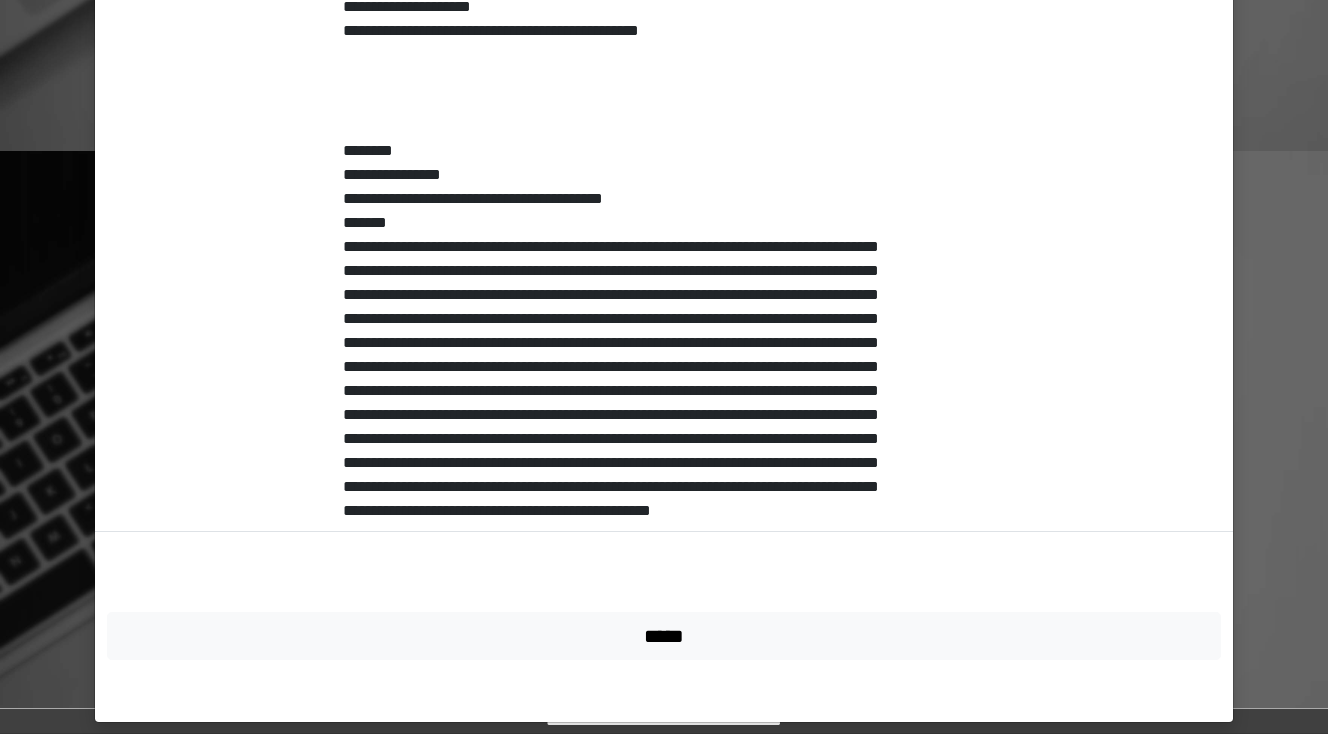 scroll, scrollTop: 507, scrollLeft: 0, axis: vertical 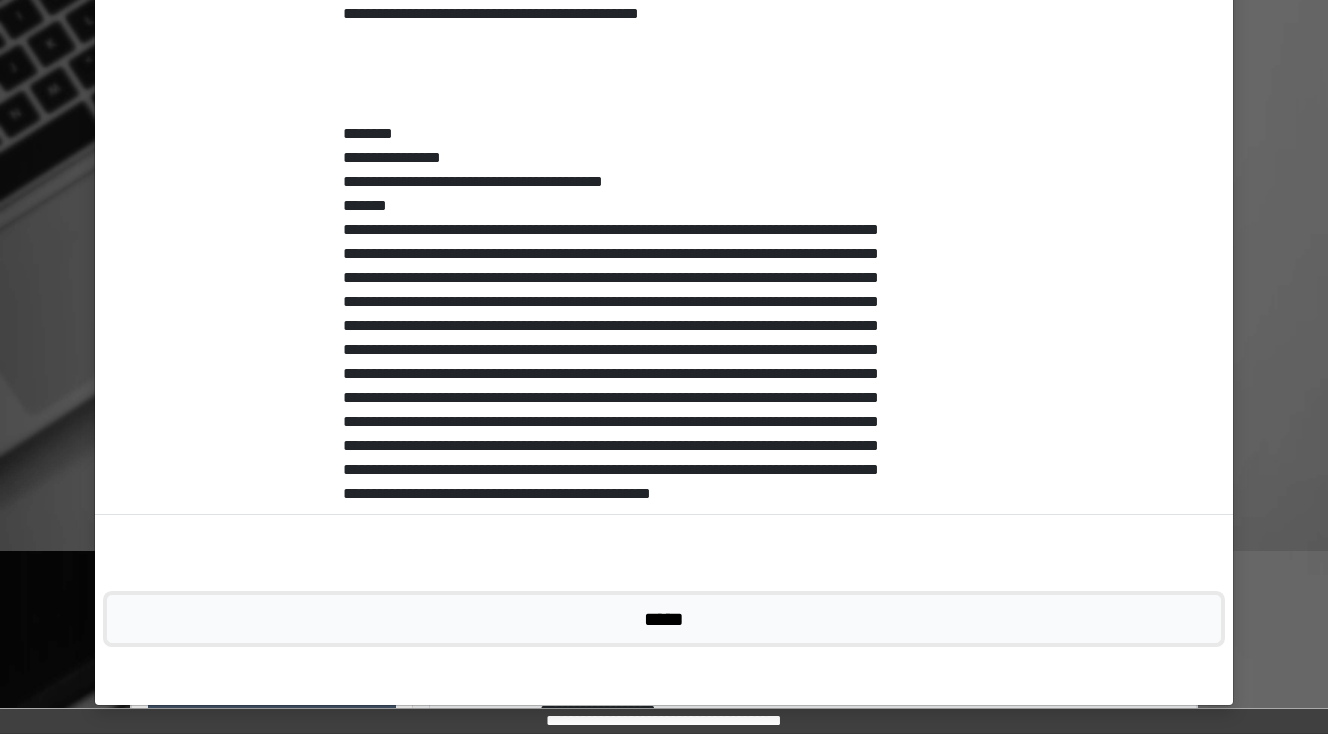click on "*****" at bounding box center [664, 619] 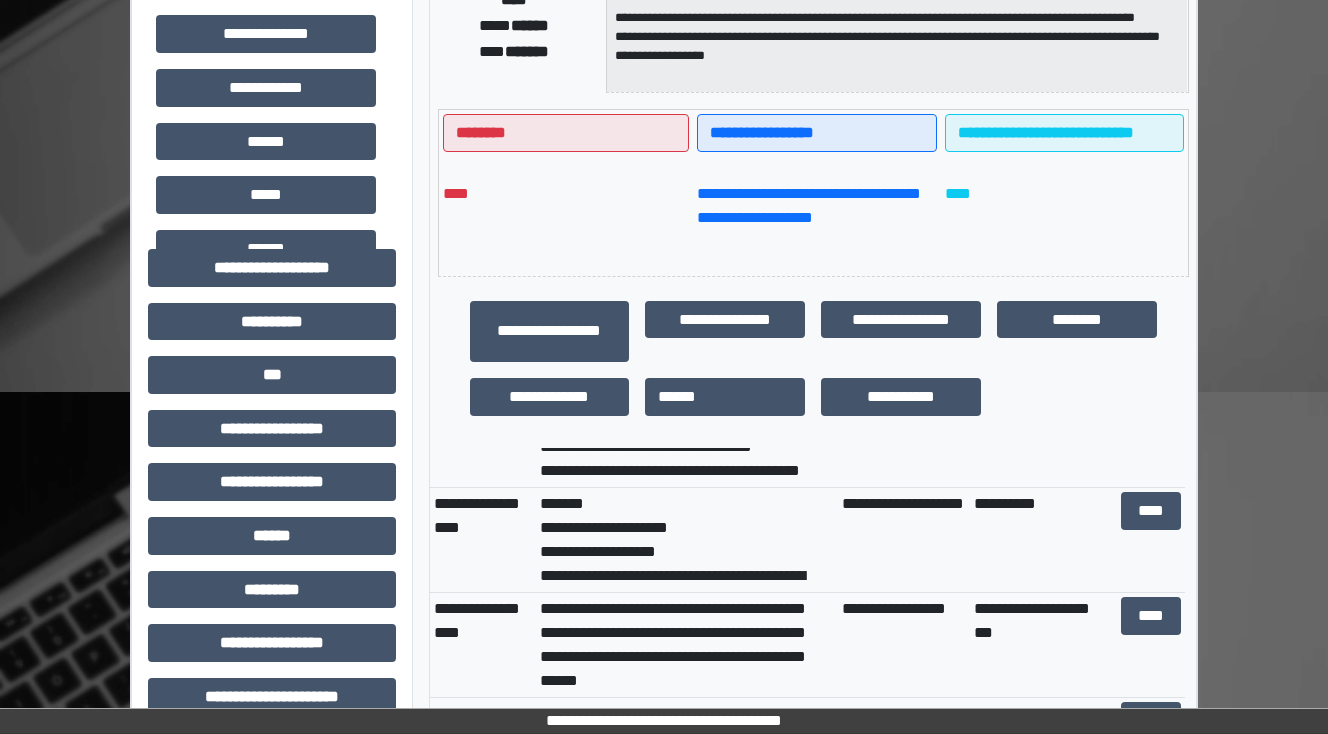 scroll, scrollTop: 400, scrollLeft: 0, axis: vertical 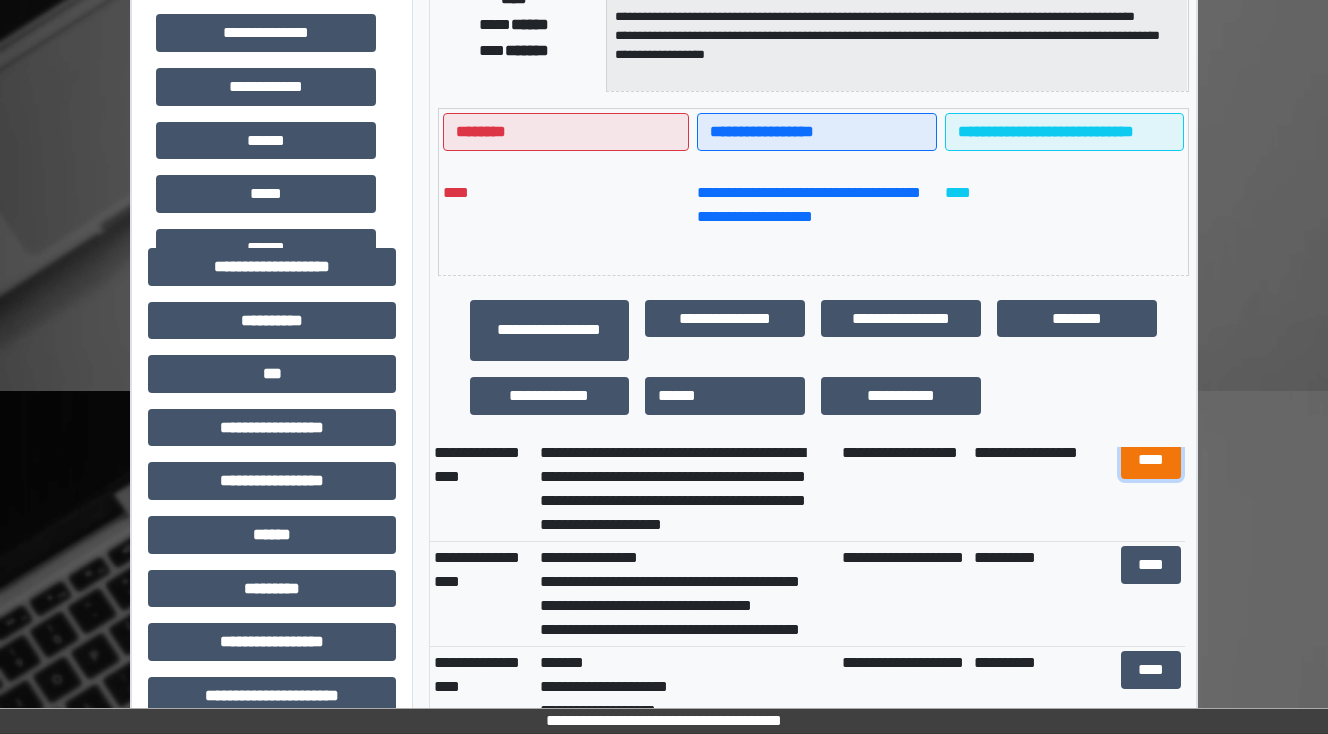 click on "****" at bounding box center (1150, 460) 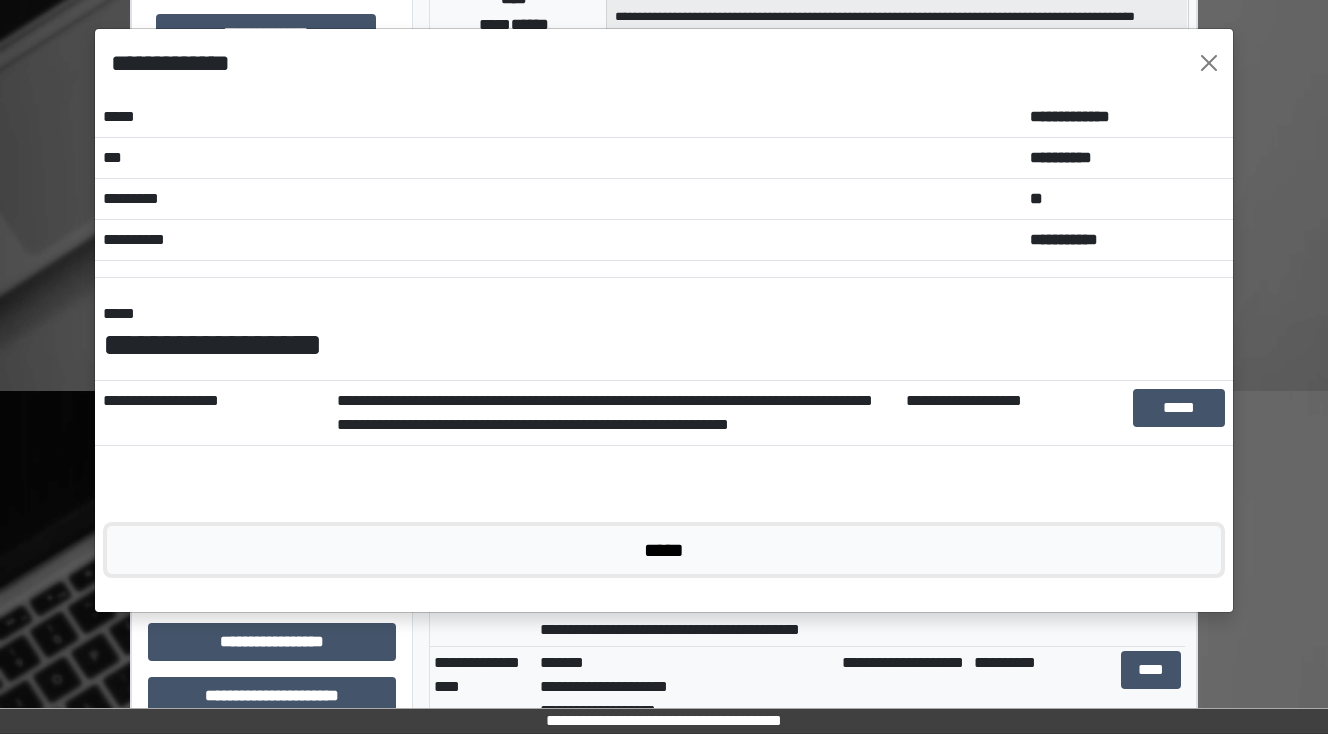 click on "*****" at bounding box center [664, 550] 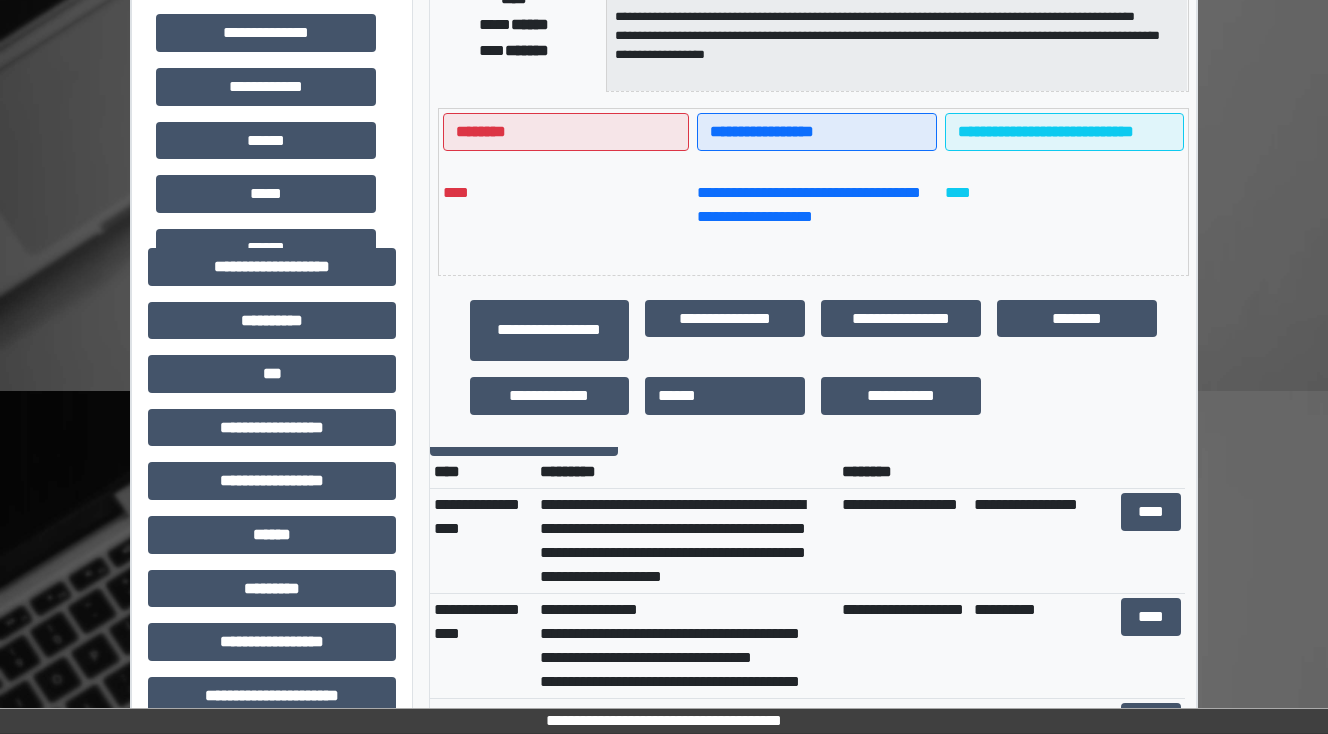 scroll, scrollTop: 0, scrollLeft: 0, axis: both 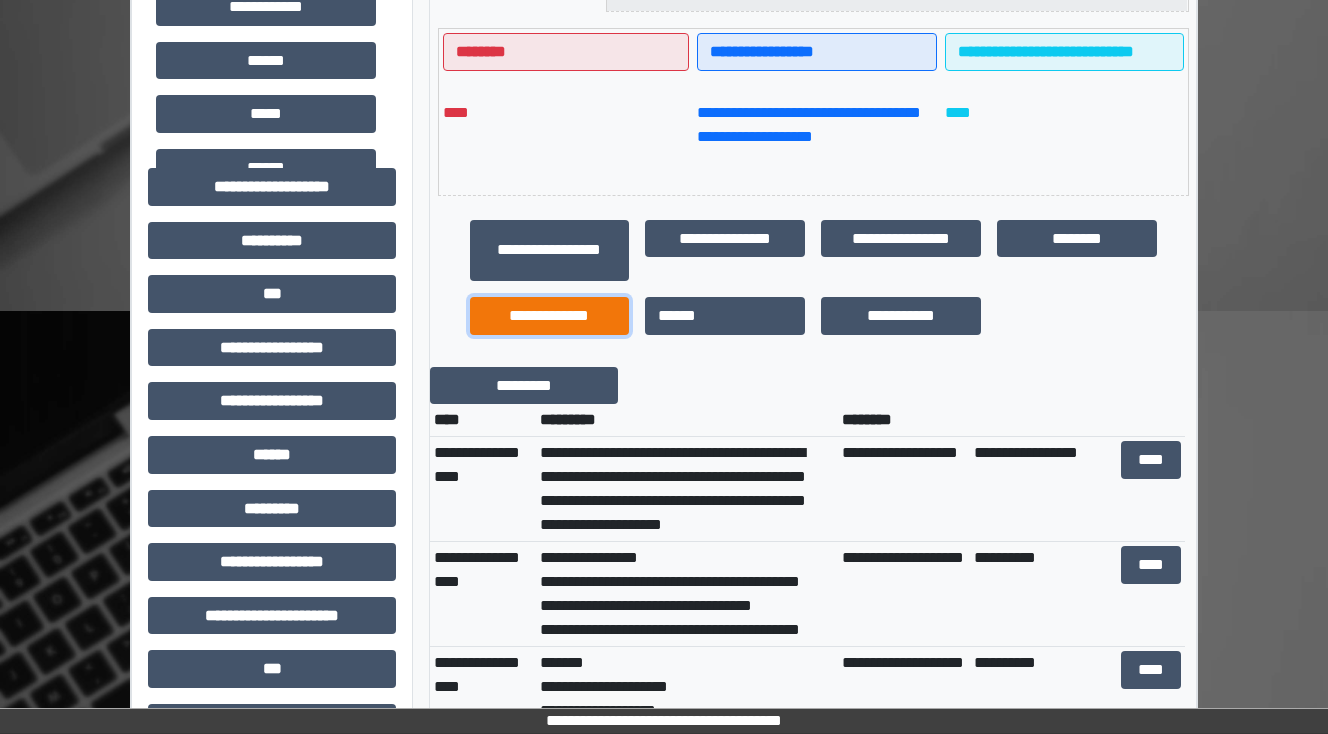 click on "**********" at bounding box center [550, 316] 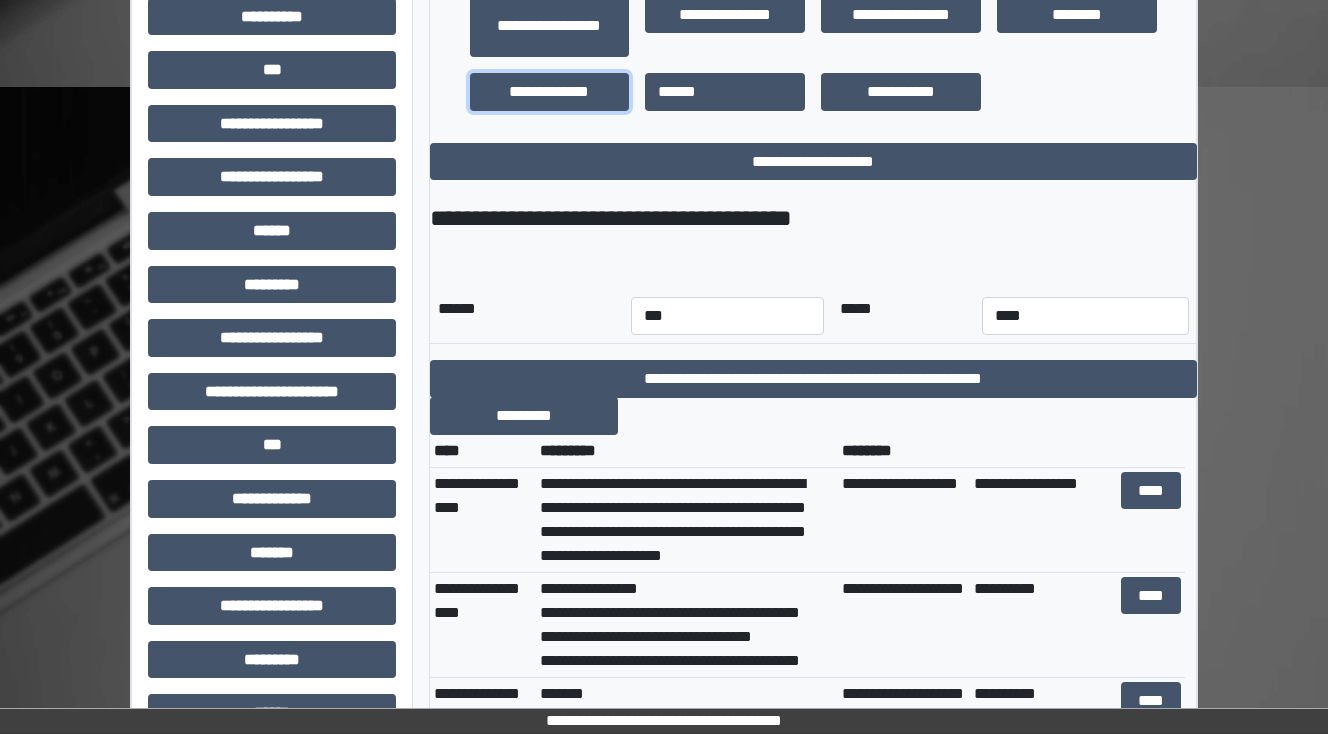 scroll, scrollTop: 720, scrollLeft: 0, axis: vertical 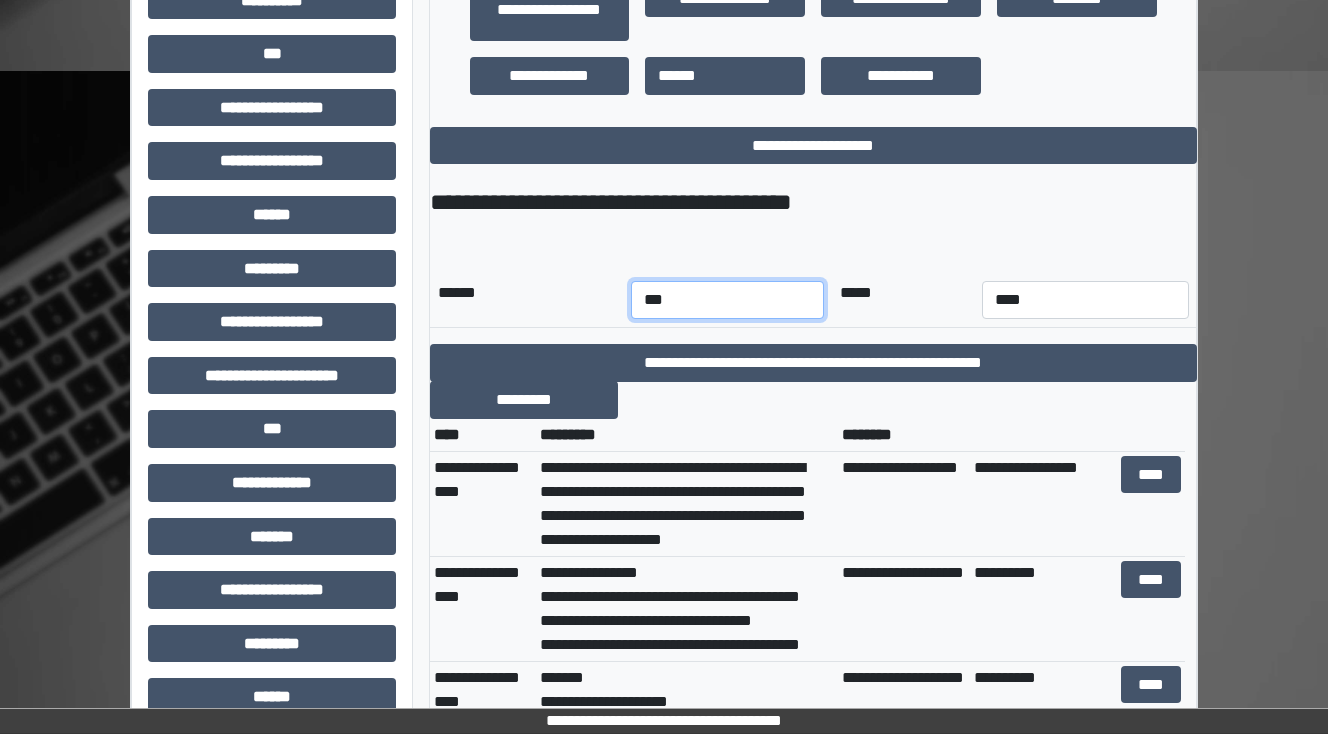 click on "***
***
***
***
***
***
***
***
***
***
***
***" at bounding box center [727, 300] 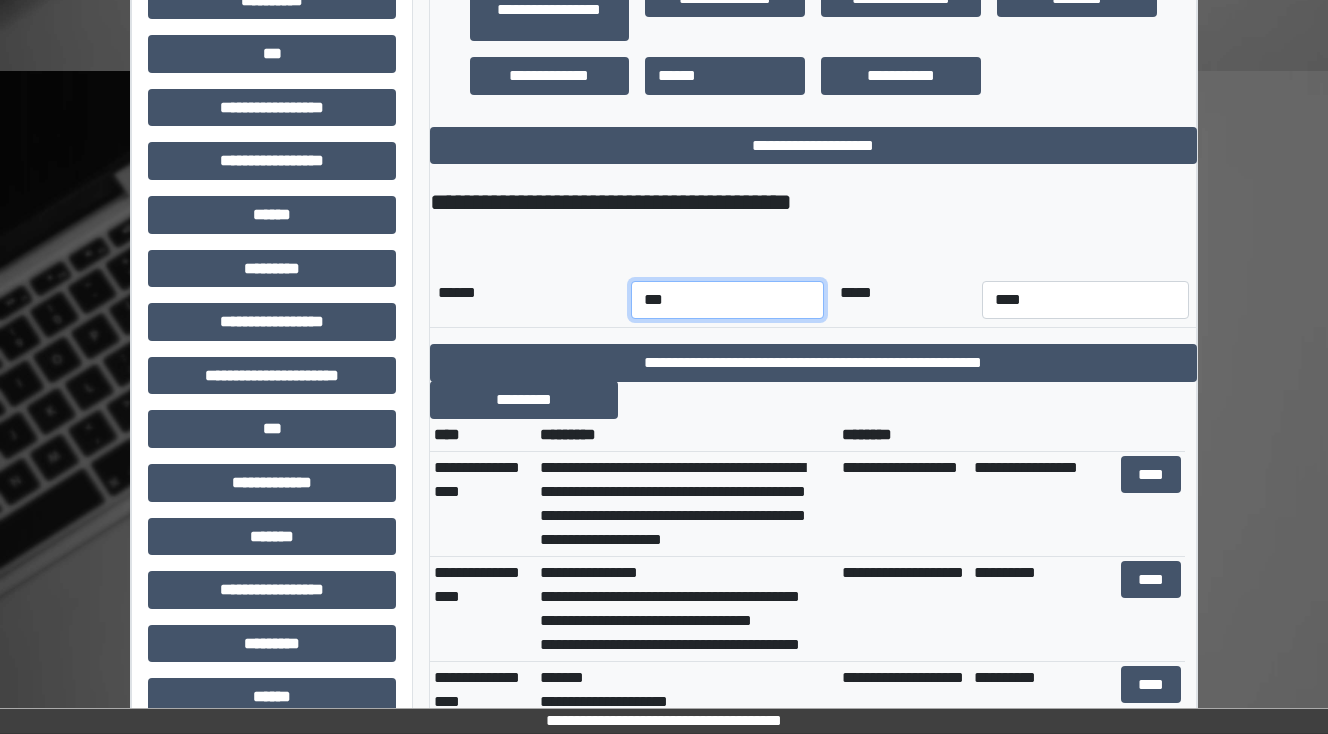 select on "*" 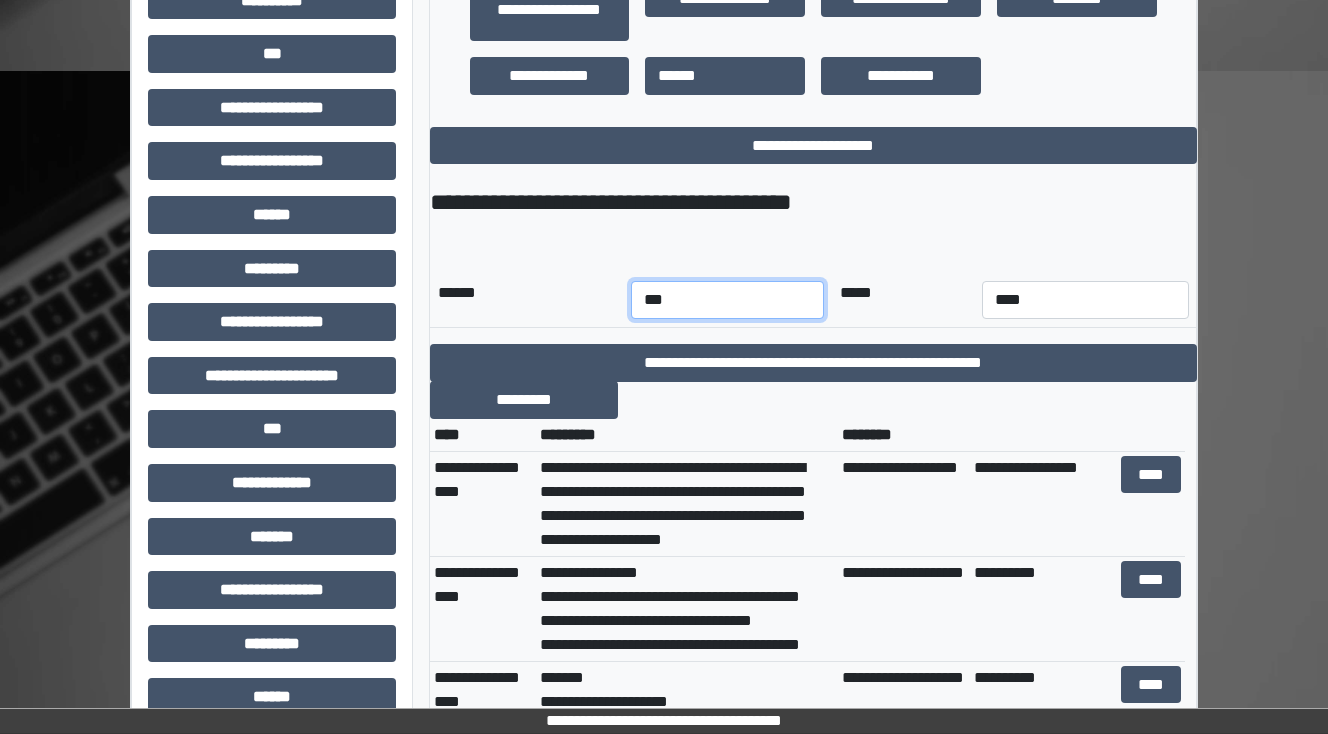 click on "***
***
***
***
***
***
***
***
***
***
***
***" at bounding box center [727, 300] 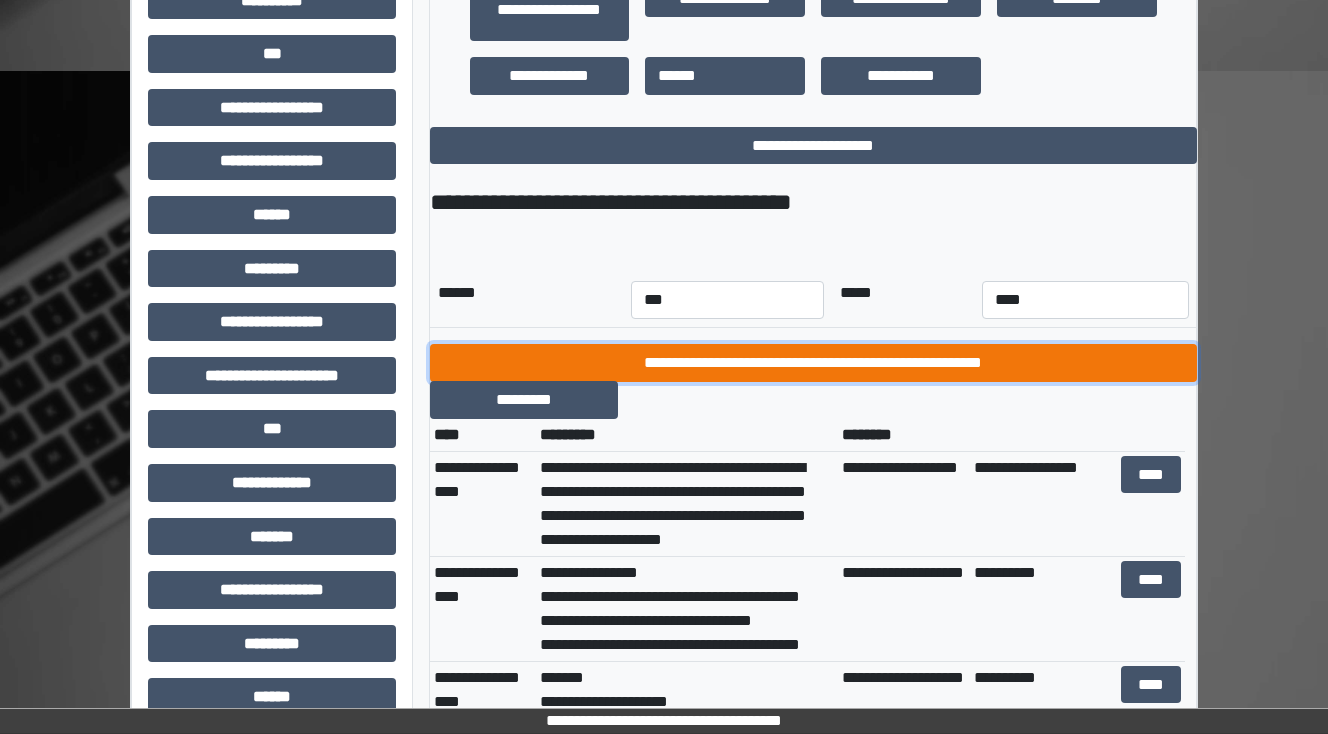 click on "**********" at bounding box center (813, 363) 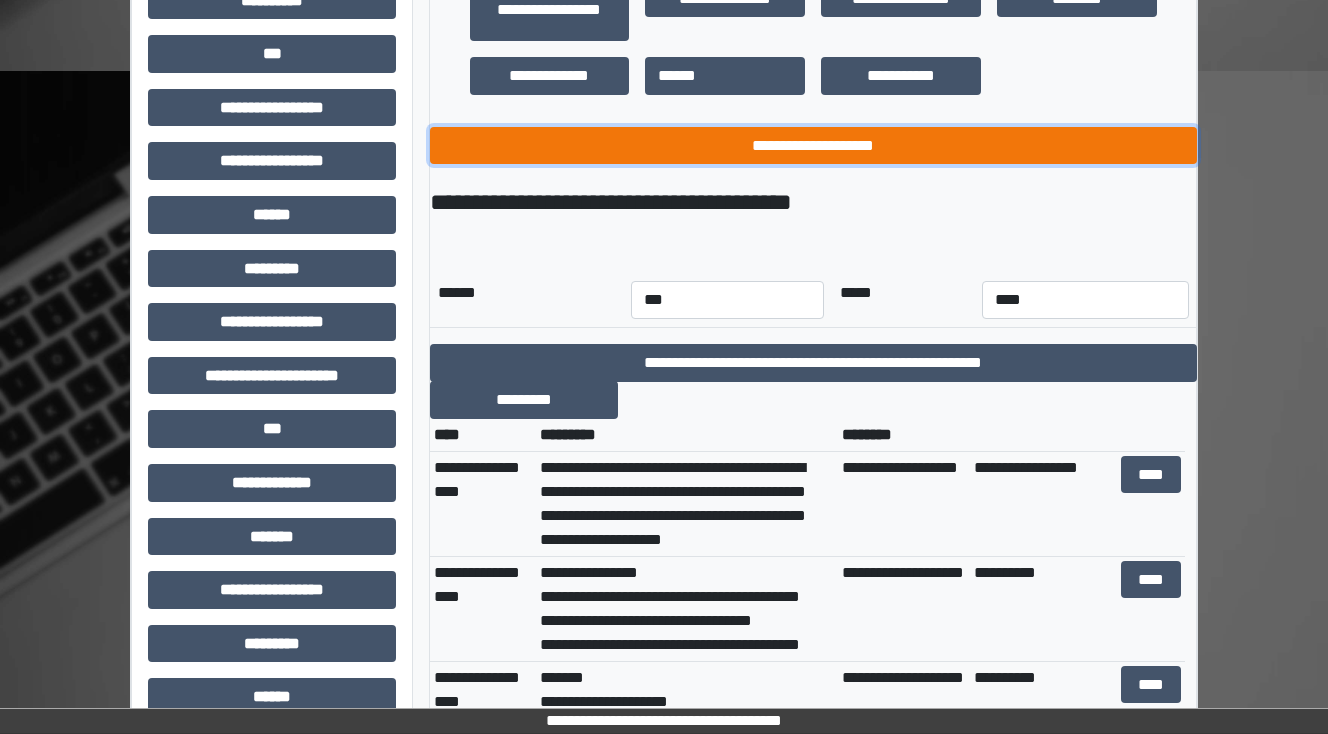 click on "**********" at bounding box center (813, 146) 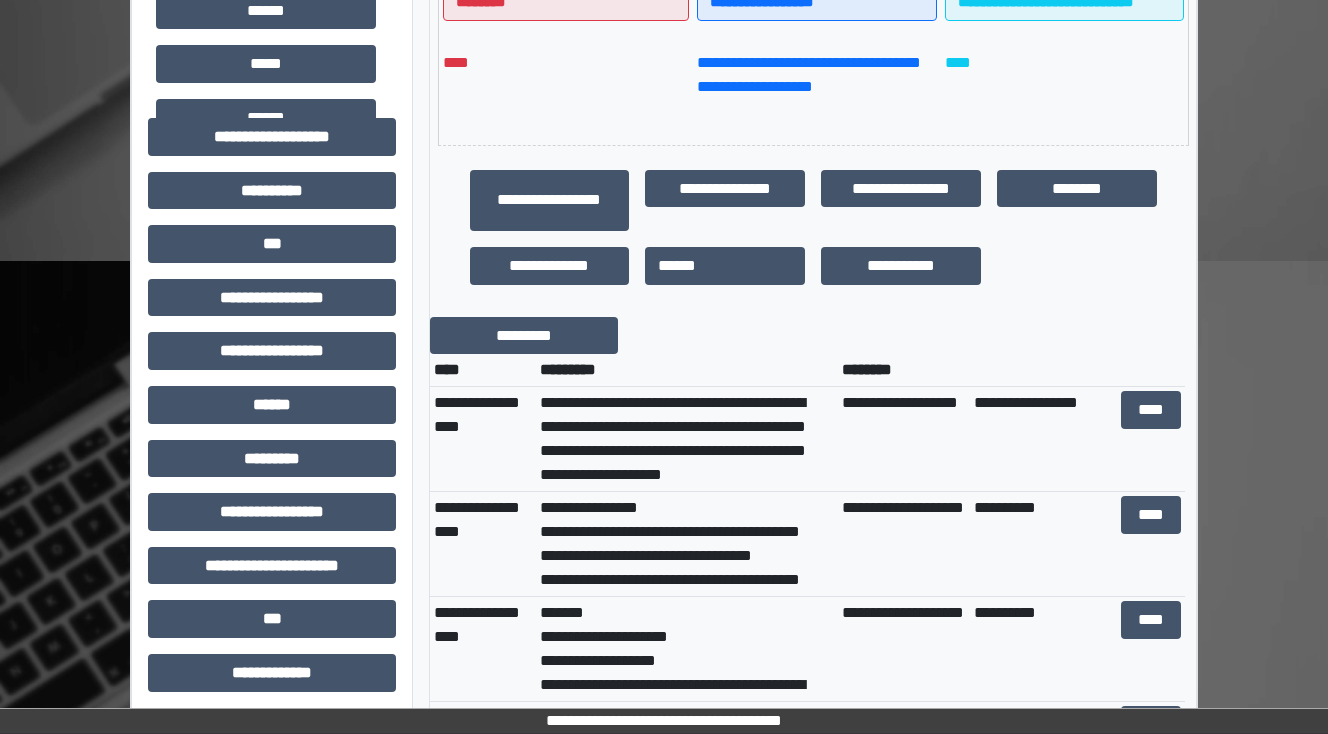 scroll, scrollTop: 720, scrollLeft: 0, axis: vertical 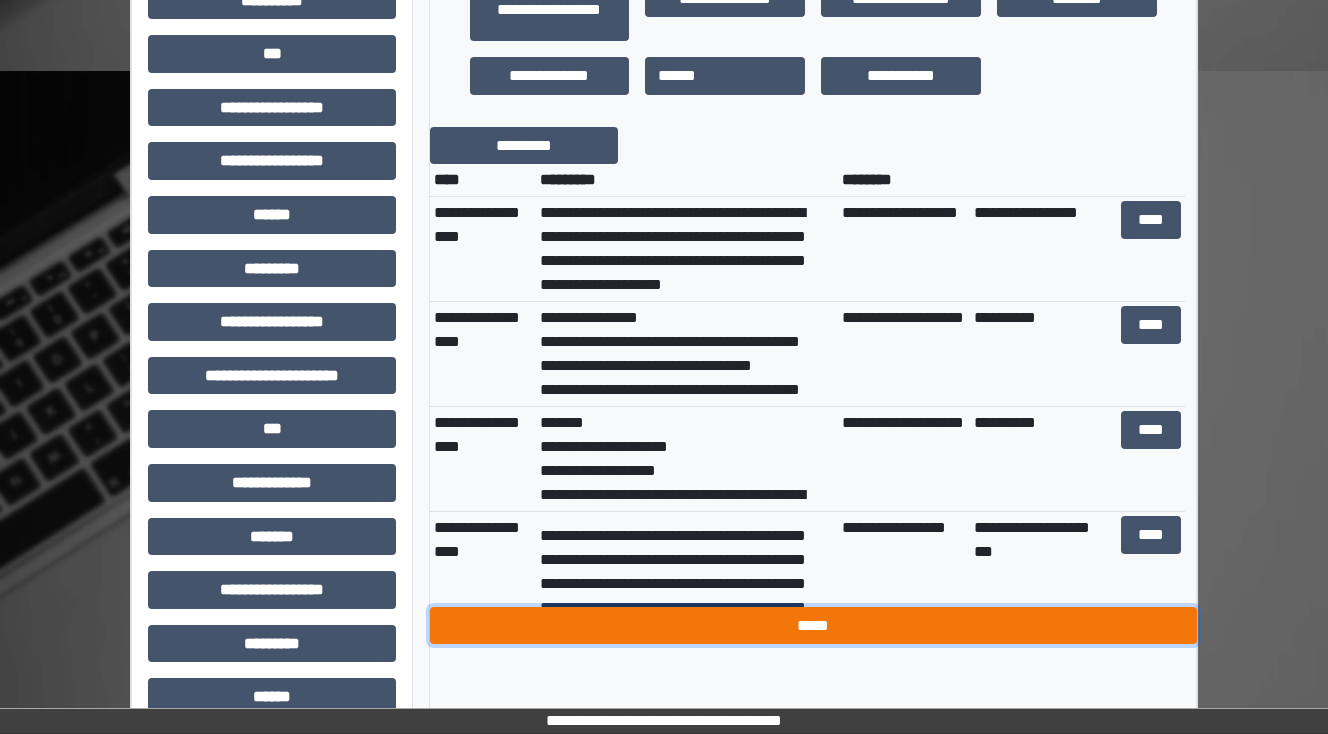 click on "*****" at bounding box center (813, 626) 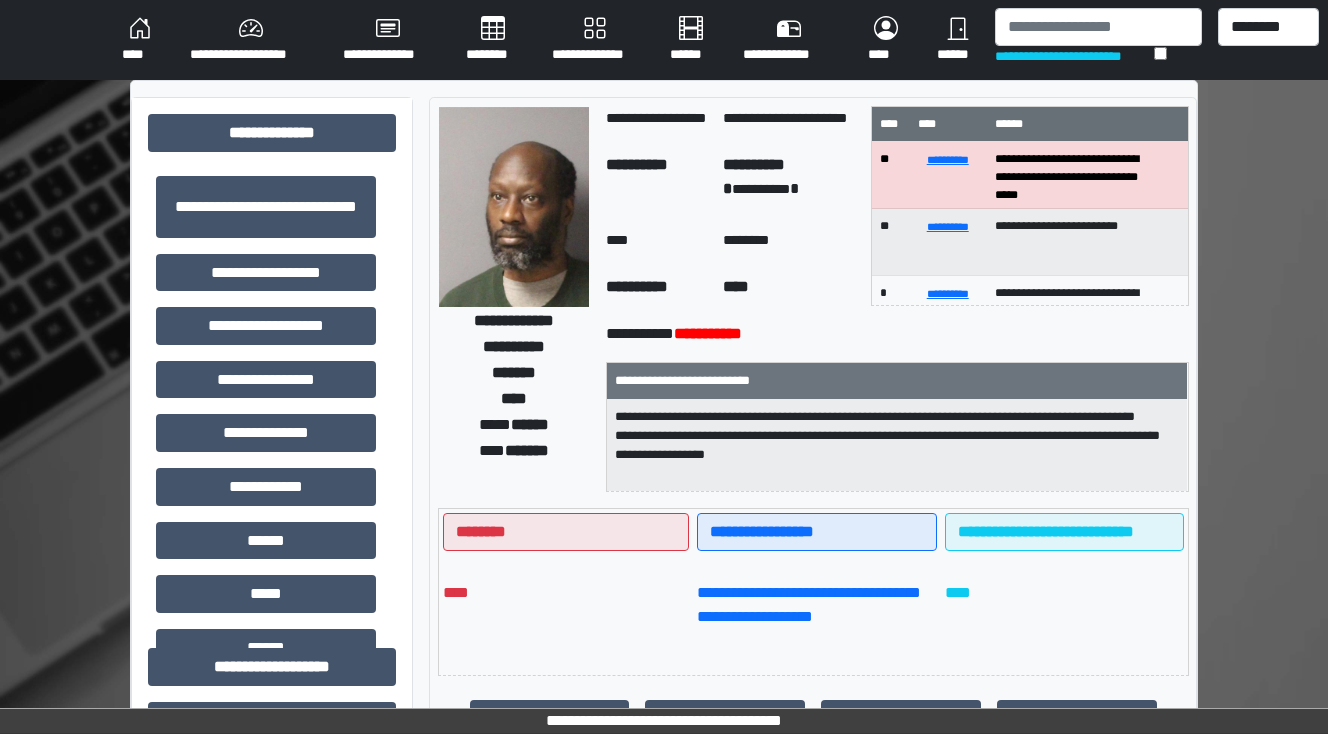 scroll, scrollTop: 0, scrollLeft: 0, axis: both 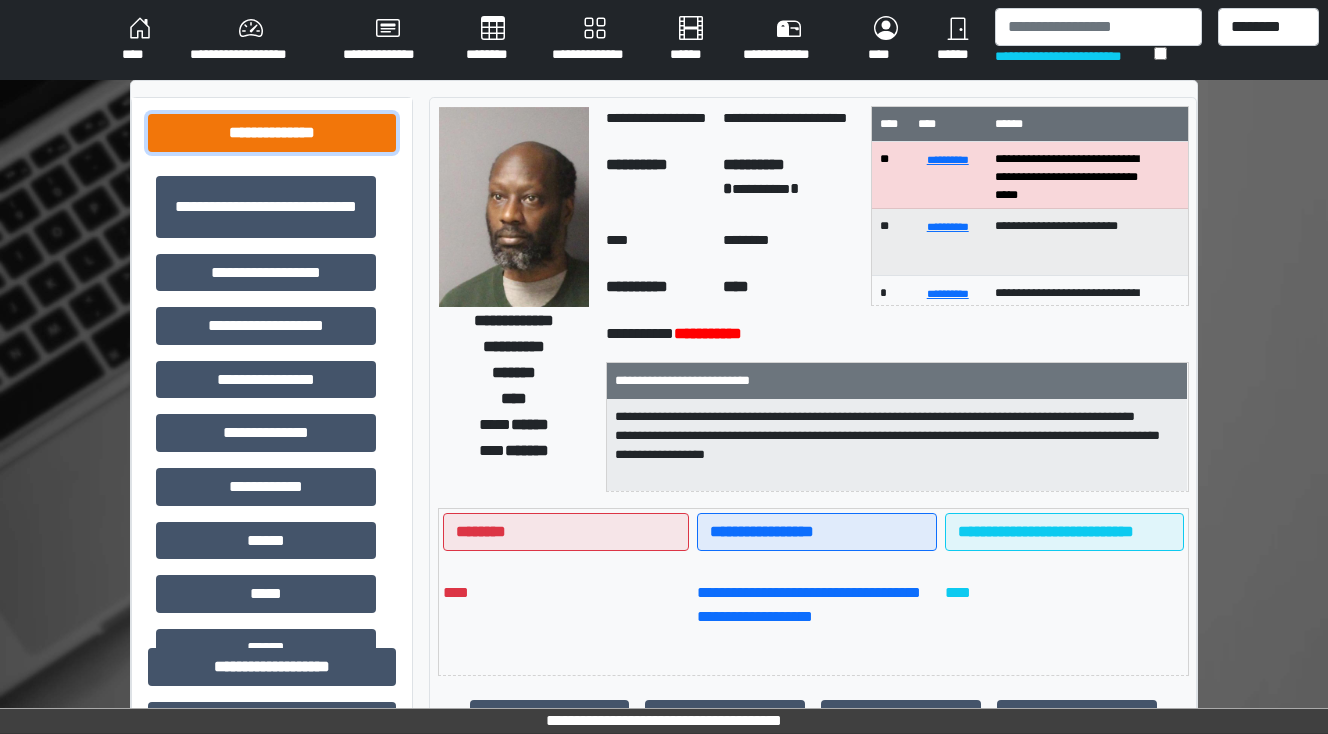 click on "**********" at bounding box center (272, 133) 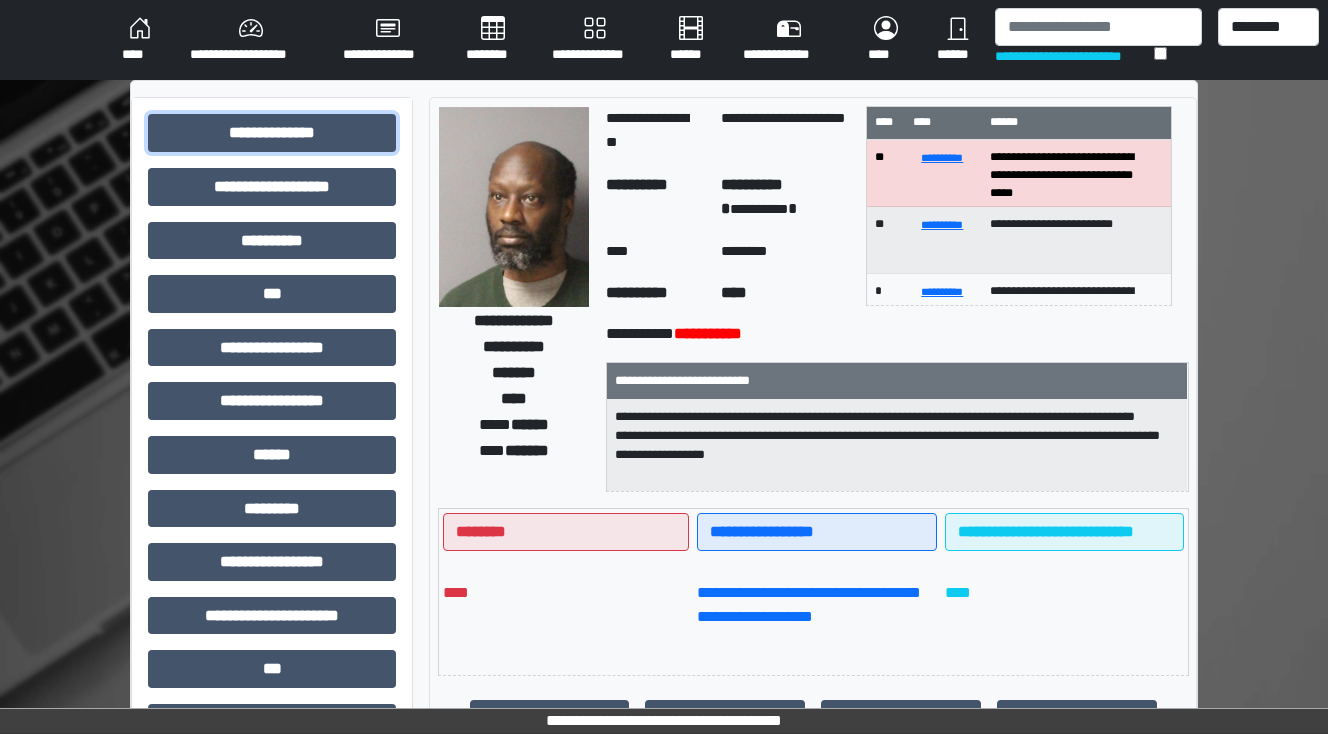 scroll, scrollTop: 0, scrollLeft: 0, axis: both 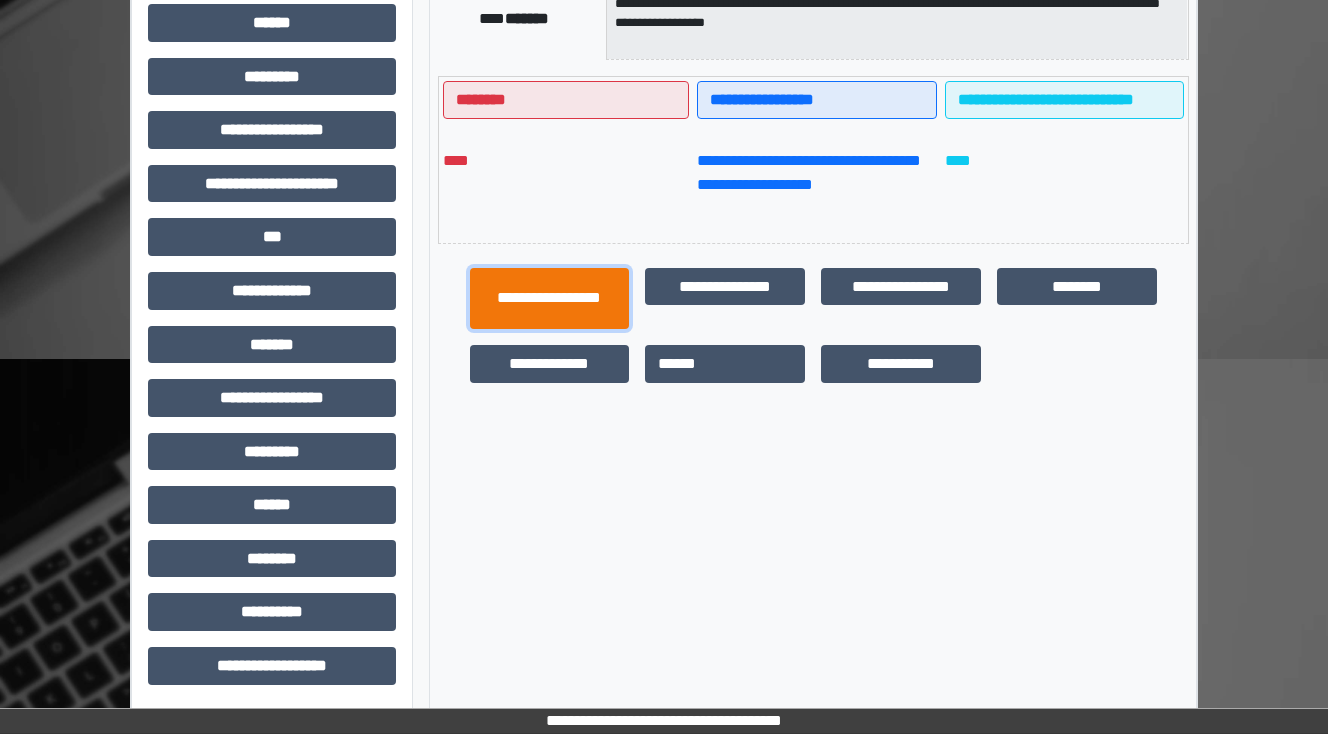 click on "**********" at bounding box center (550, 299) 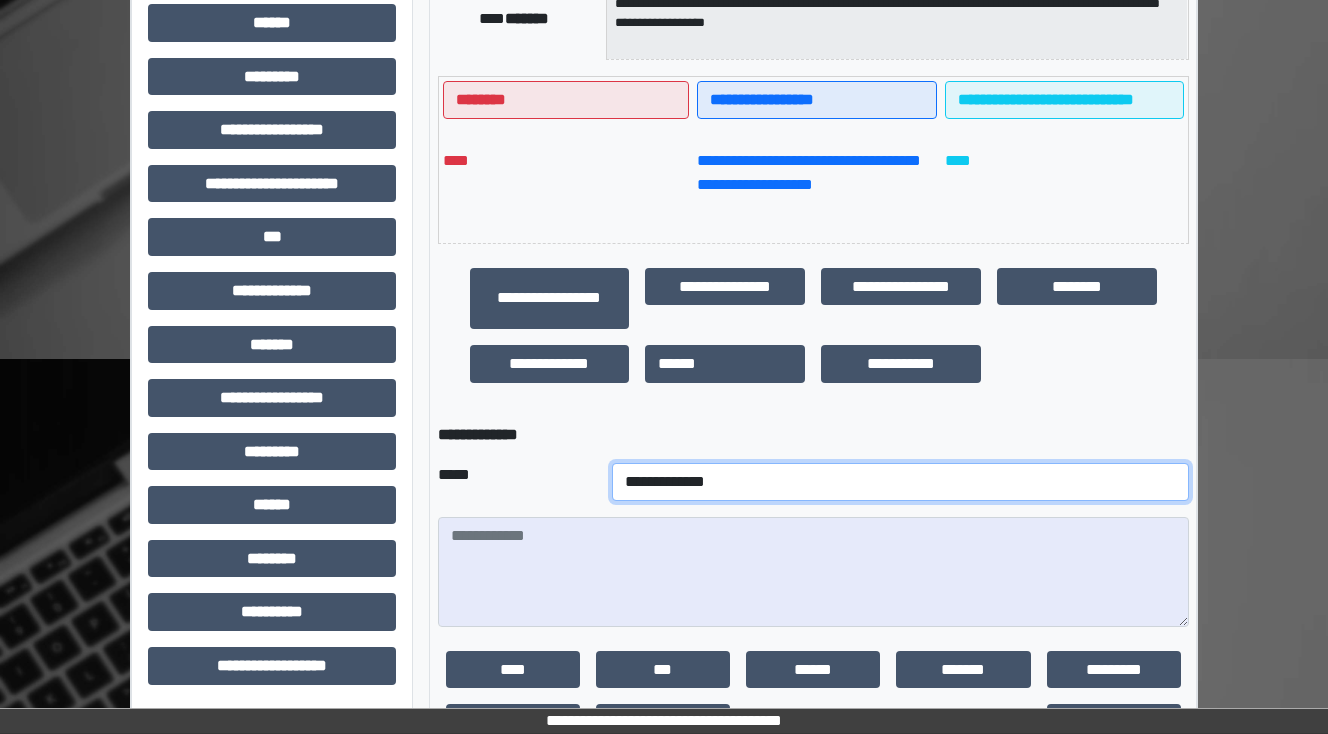 click on "**********" at bounding box center [900, 482] 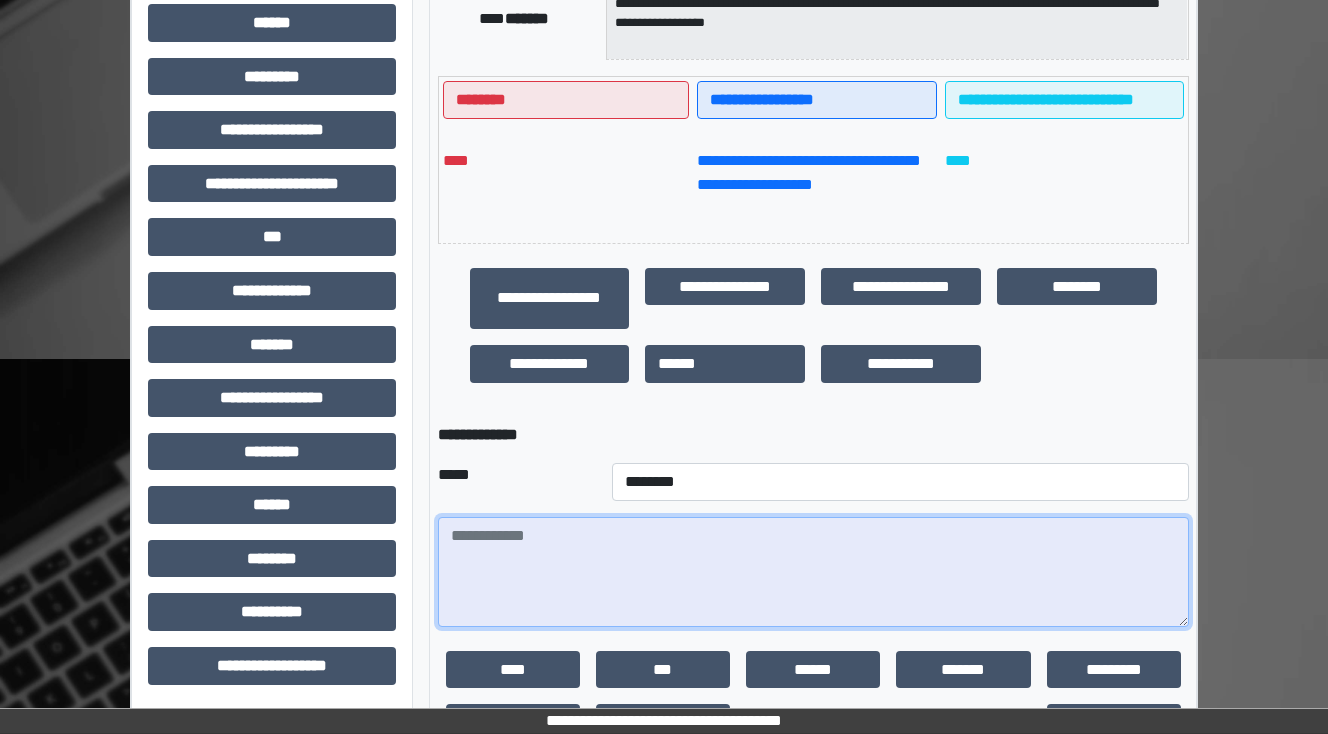 click at bounding box center [813, 572] 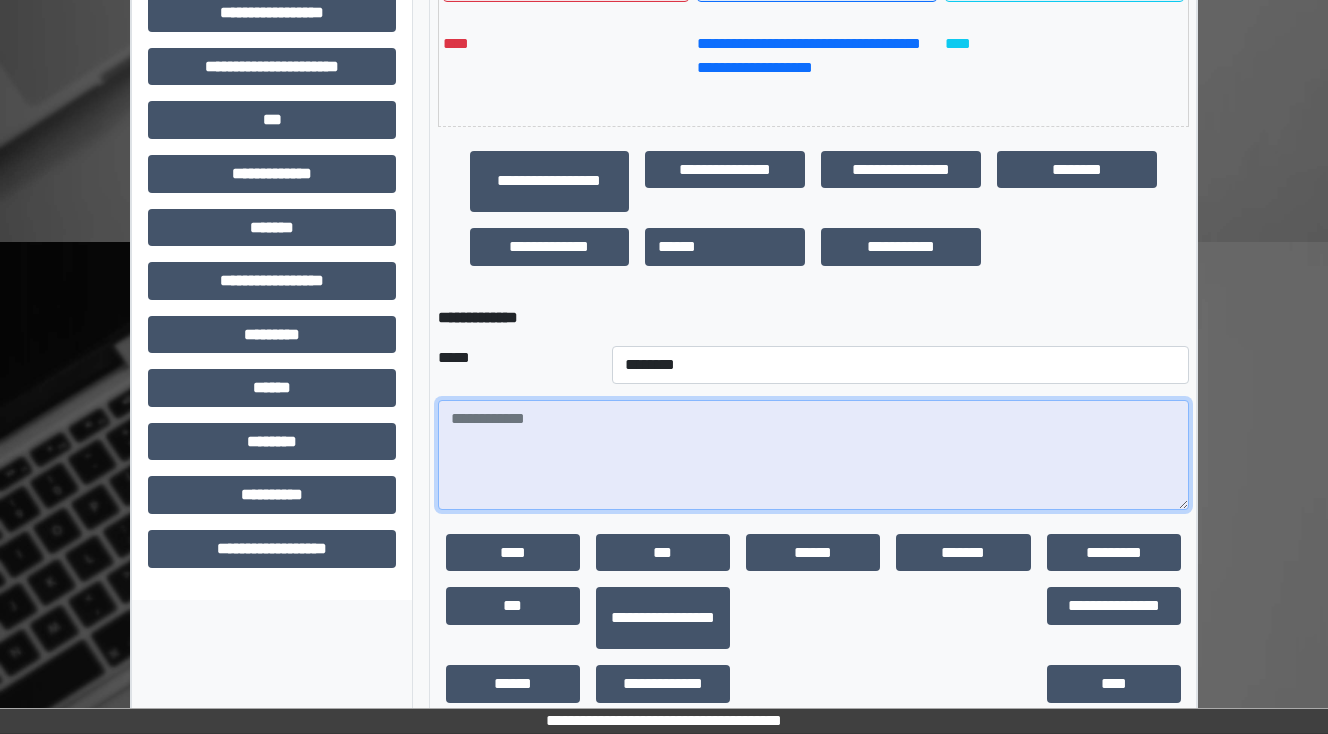 scroll, scrollTop: 581, scrollLeft: 0, axis: vertical 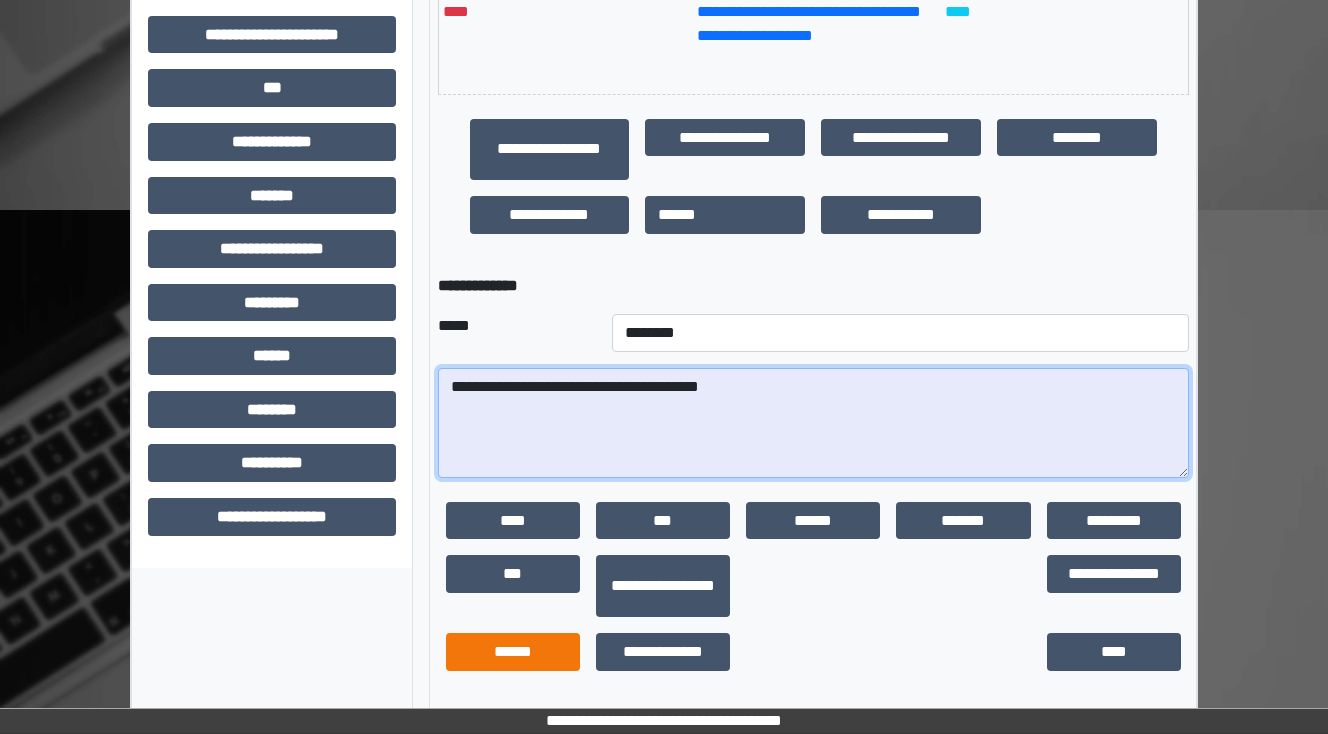 type on "**********" 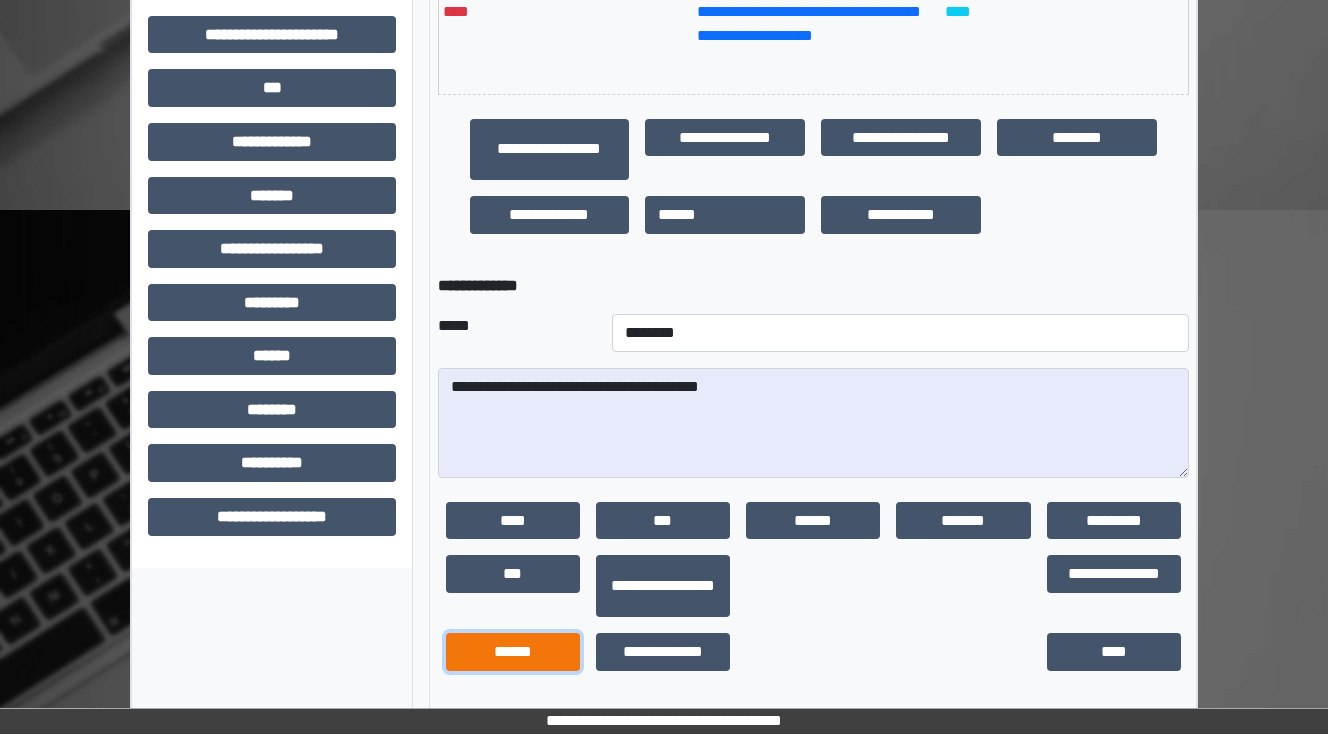 click on "******" at bounding box center [513, 652] 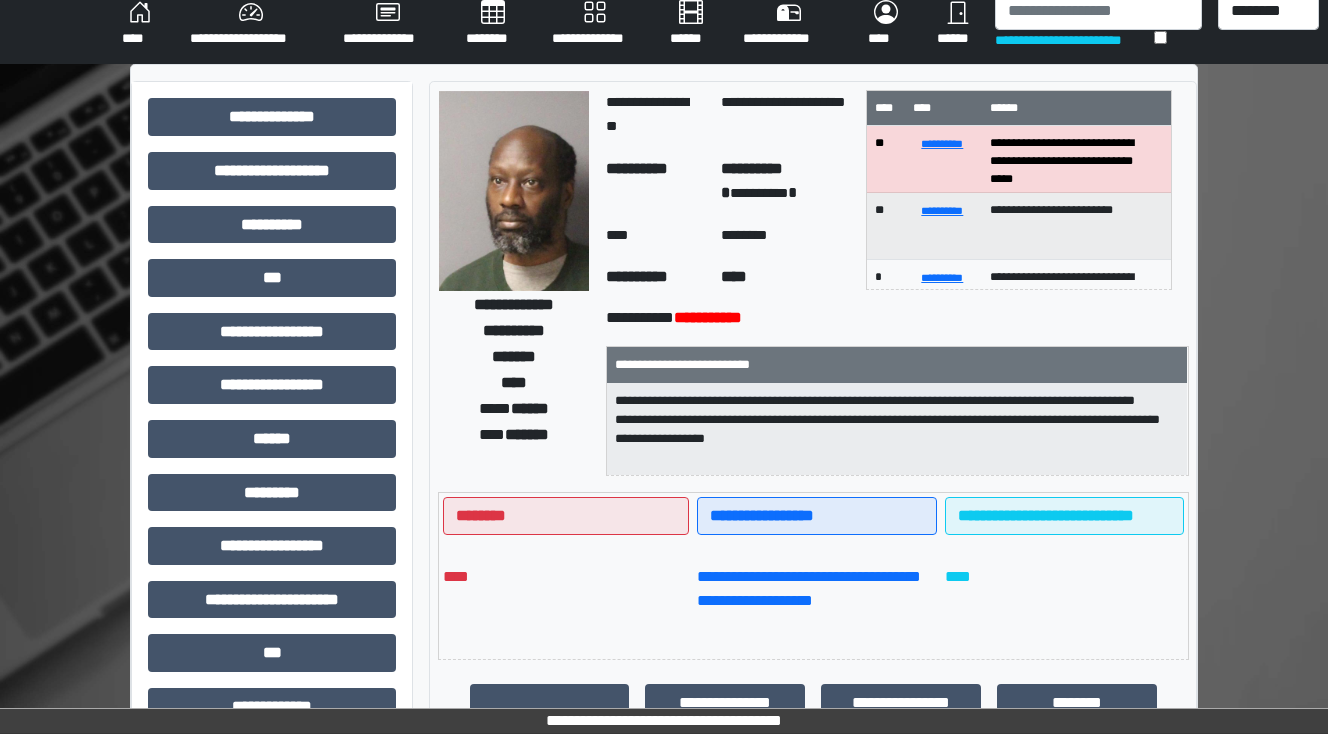 scroll, scrollTop: 0, scrollLeft: 0, axis: both 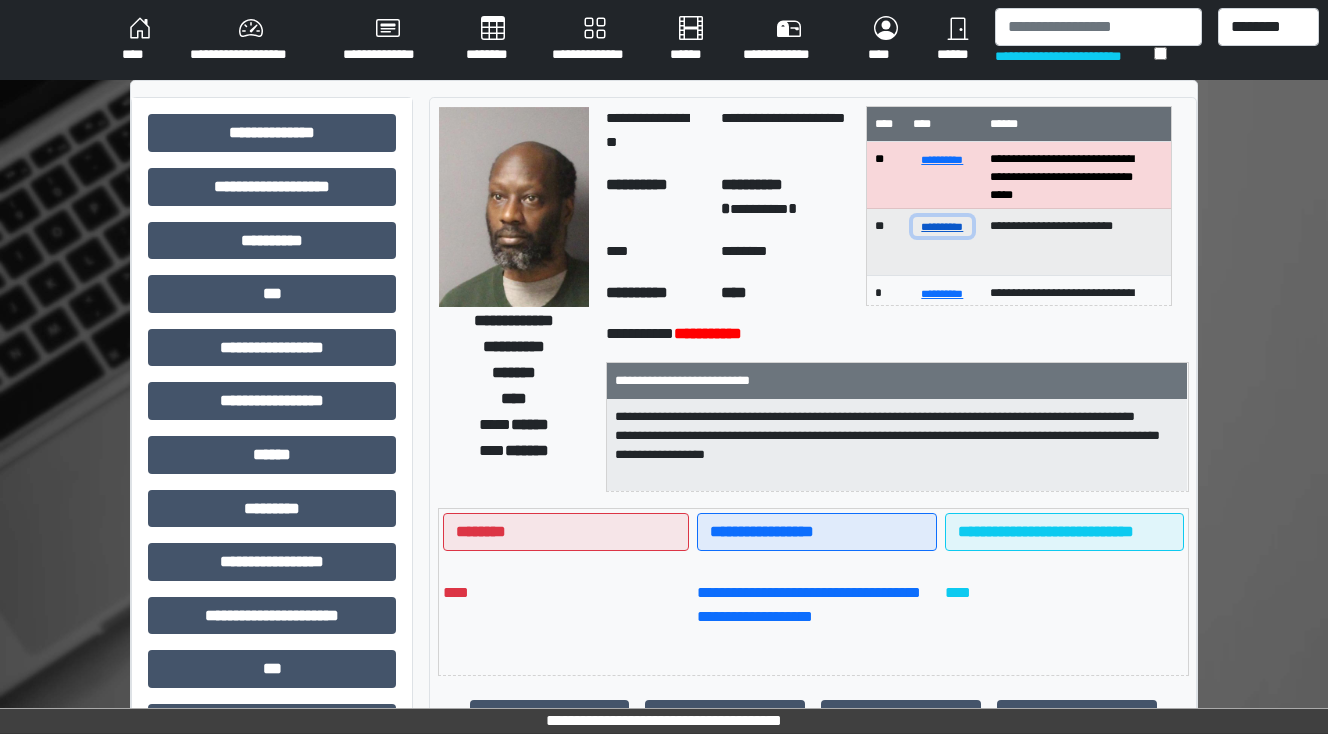 click on "**********" at bounding box center (943, 226) 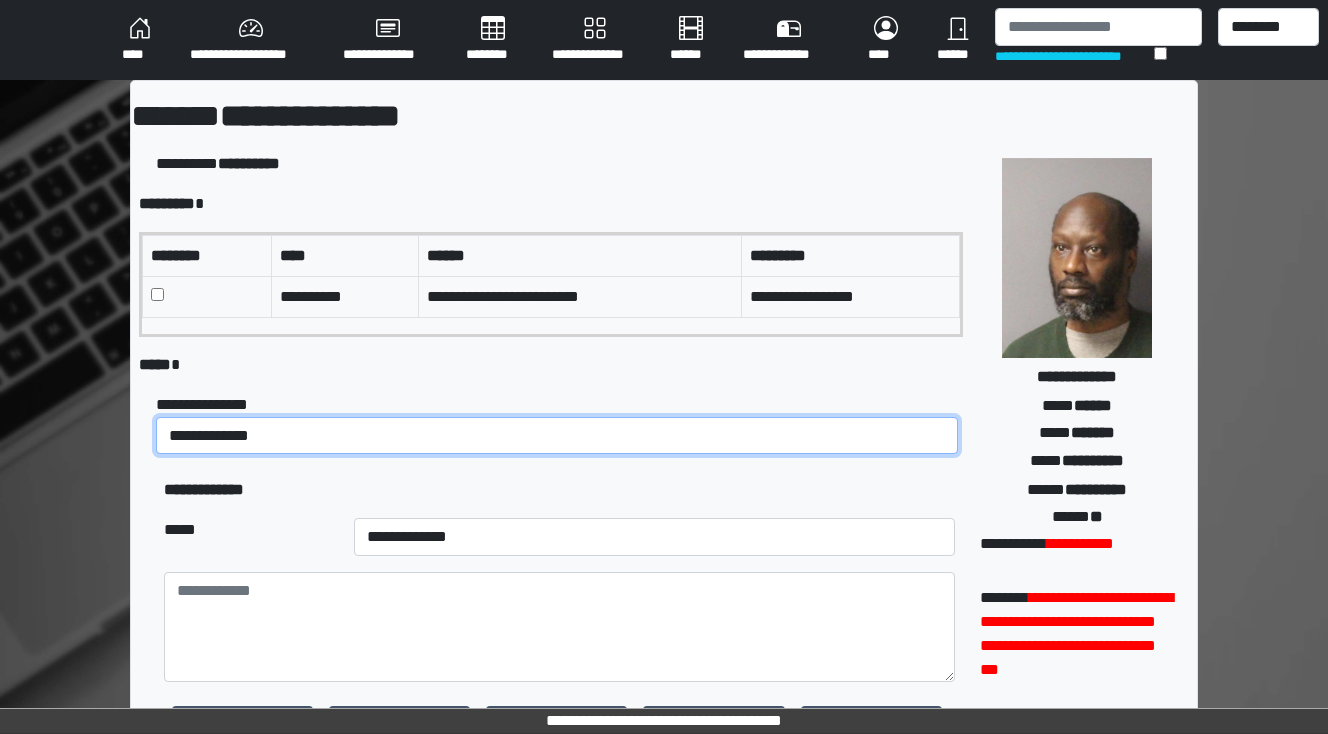 click on "**********" at bounding box center [557, 436] 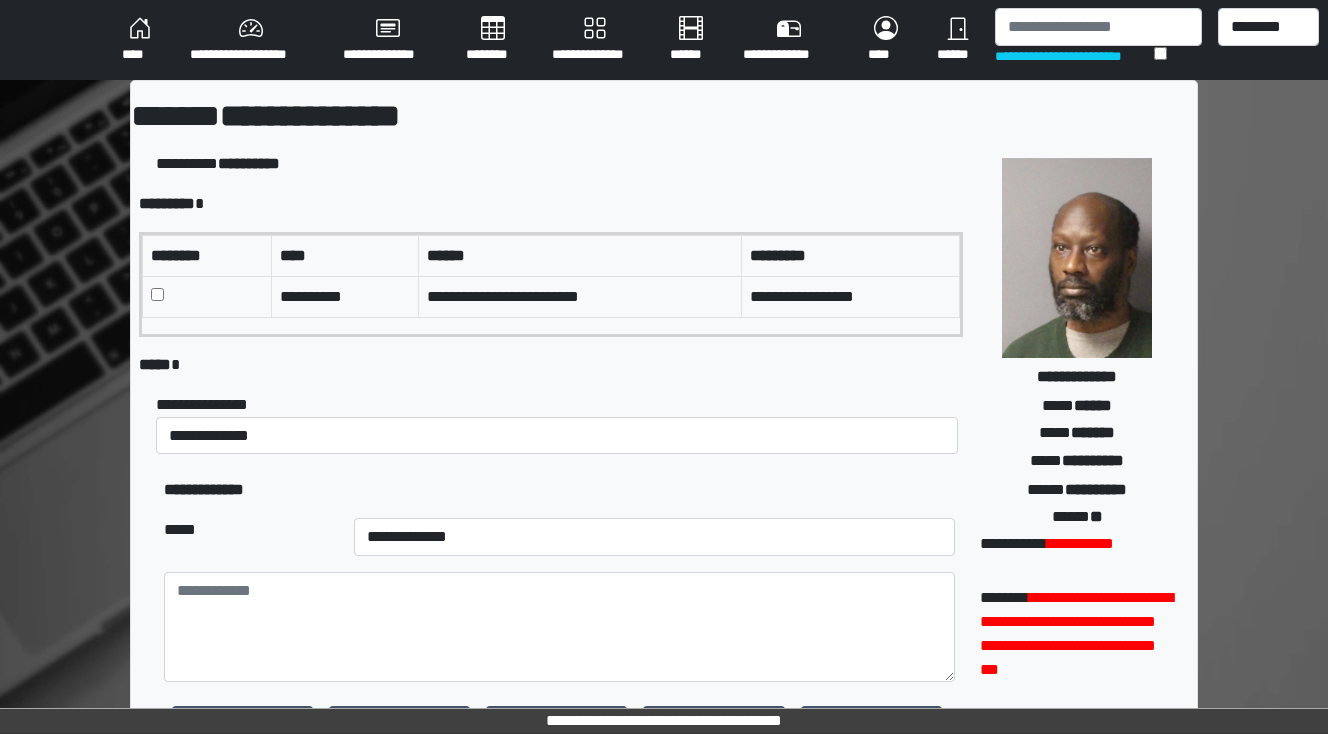 click on "**********" at bounding box center [204, 489] 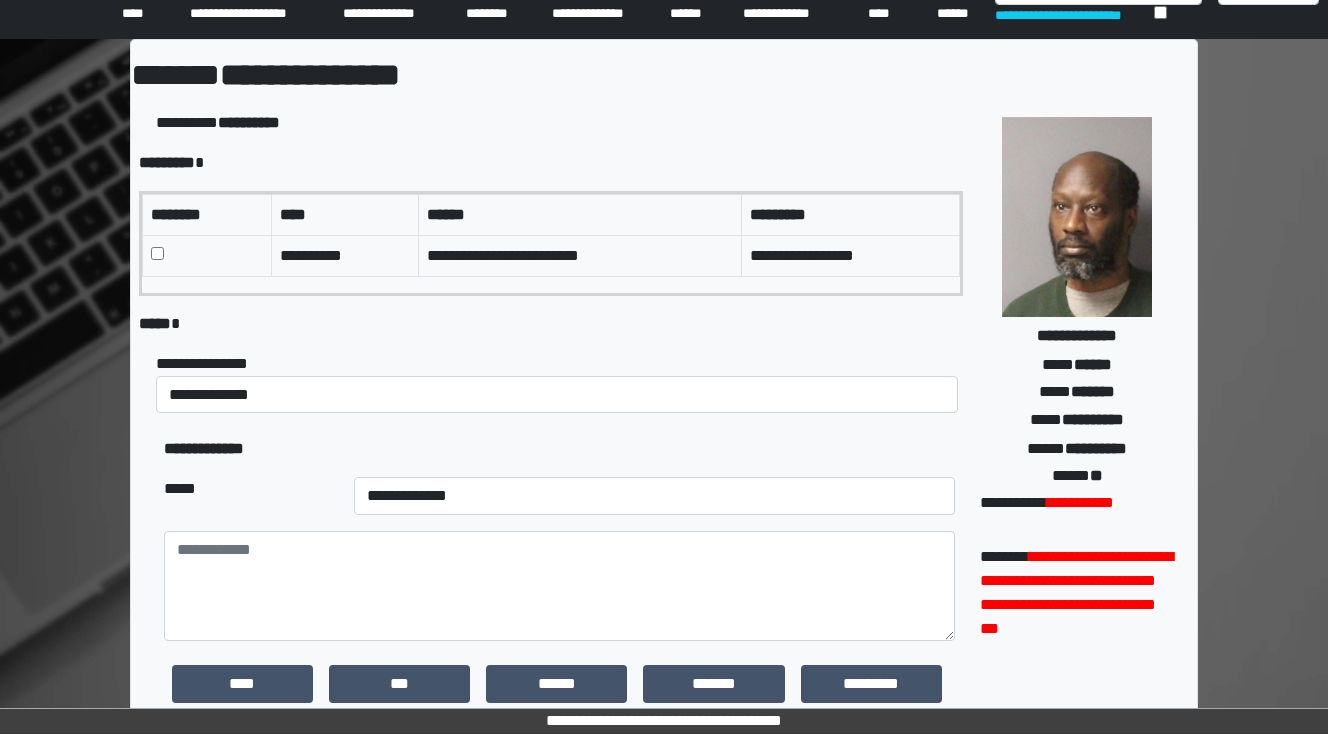 scroll, scrollTop: 80, scrollLeft: 0, axis: vertical 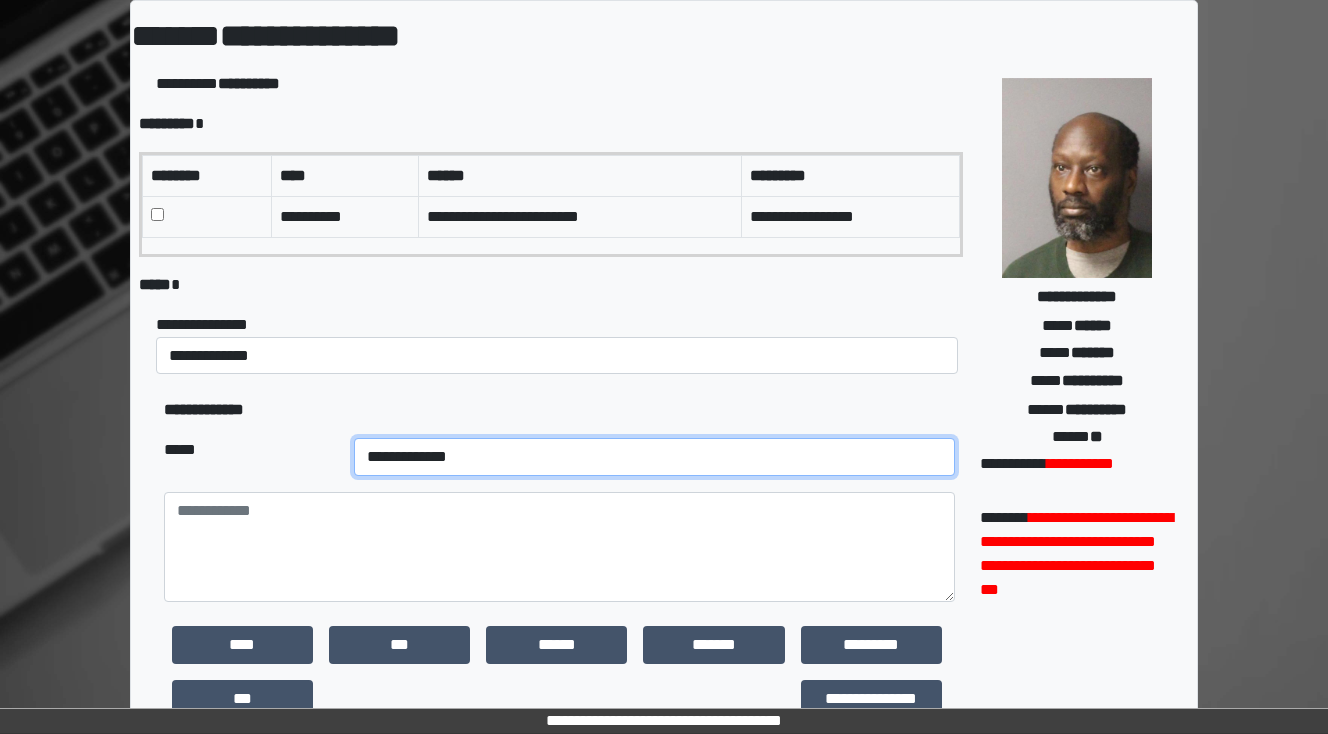 click on "**********" at bounding box center [654, 457] 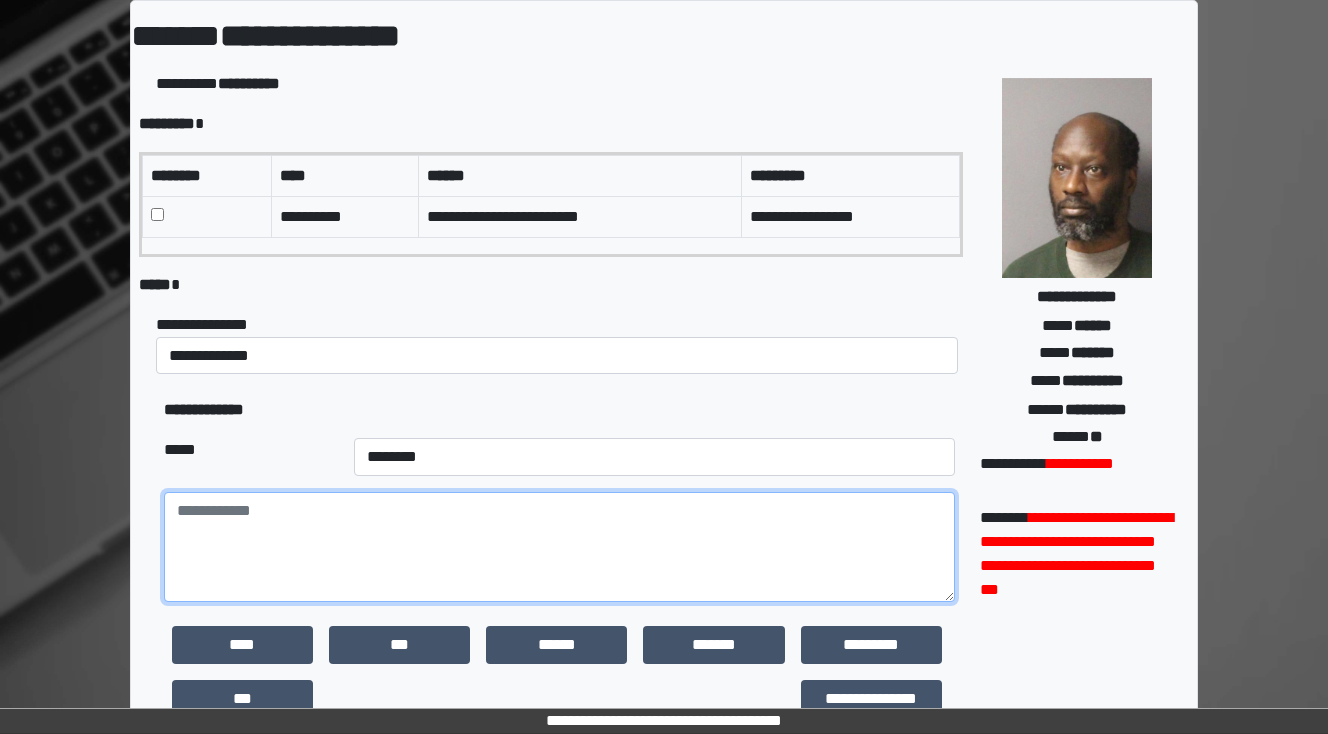click at bounding box center (559, 547) 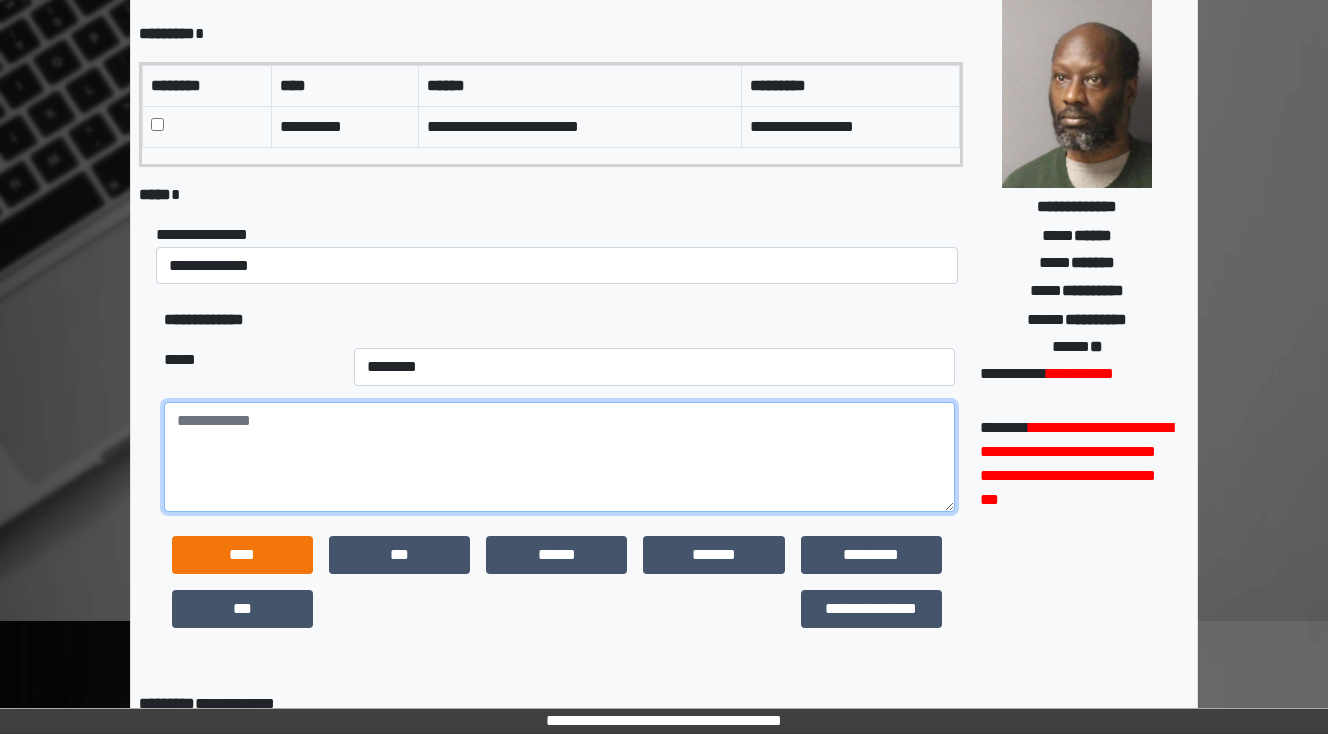 scroll, scrollTop: 160, scrollLeft: 0, axis: vertical 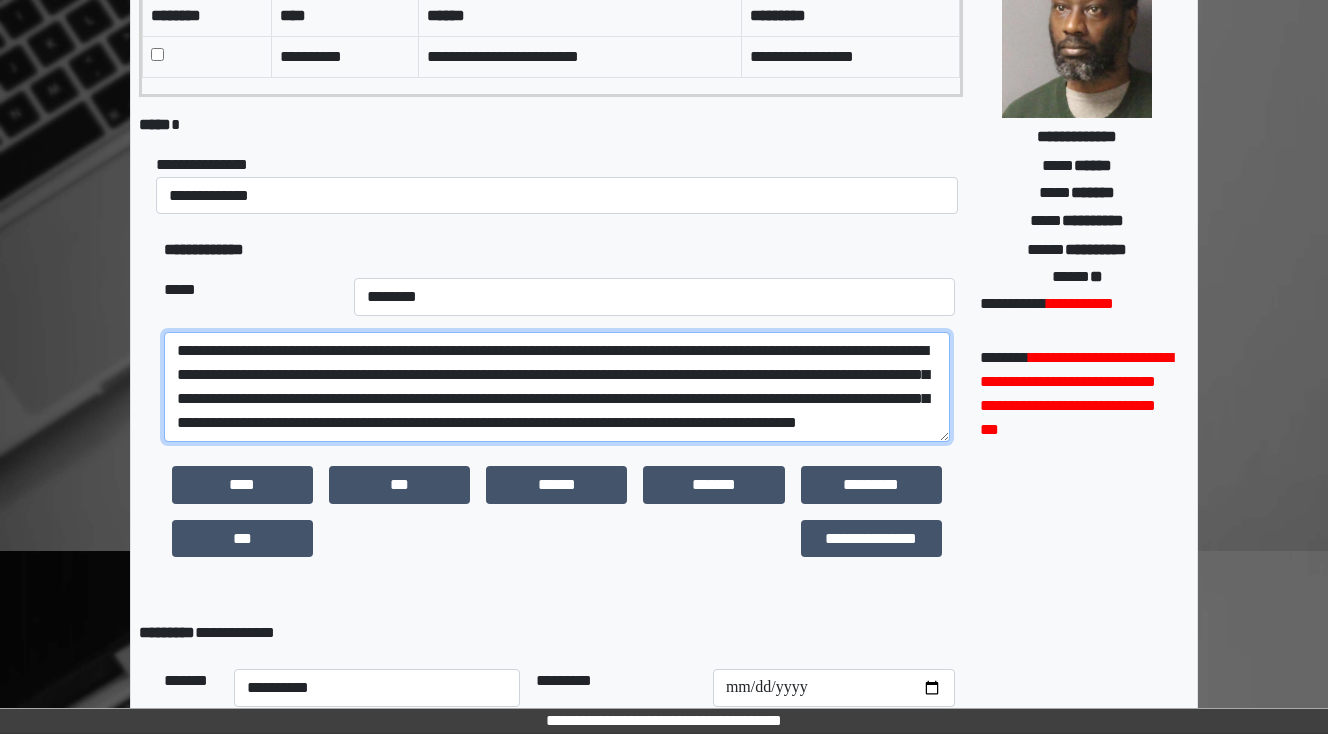 click on "**********" at bounding box center (557, 387) 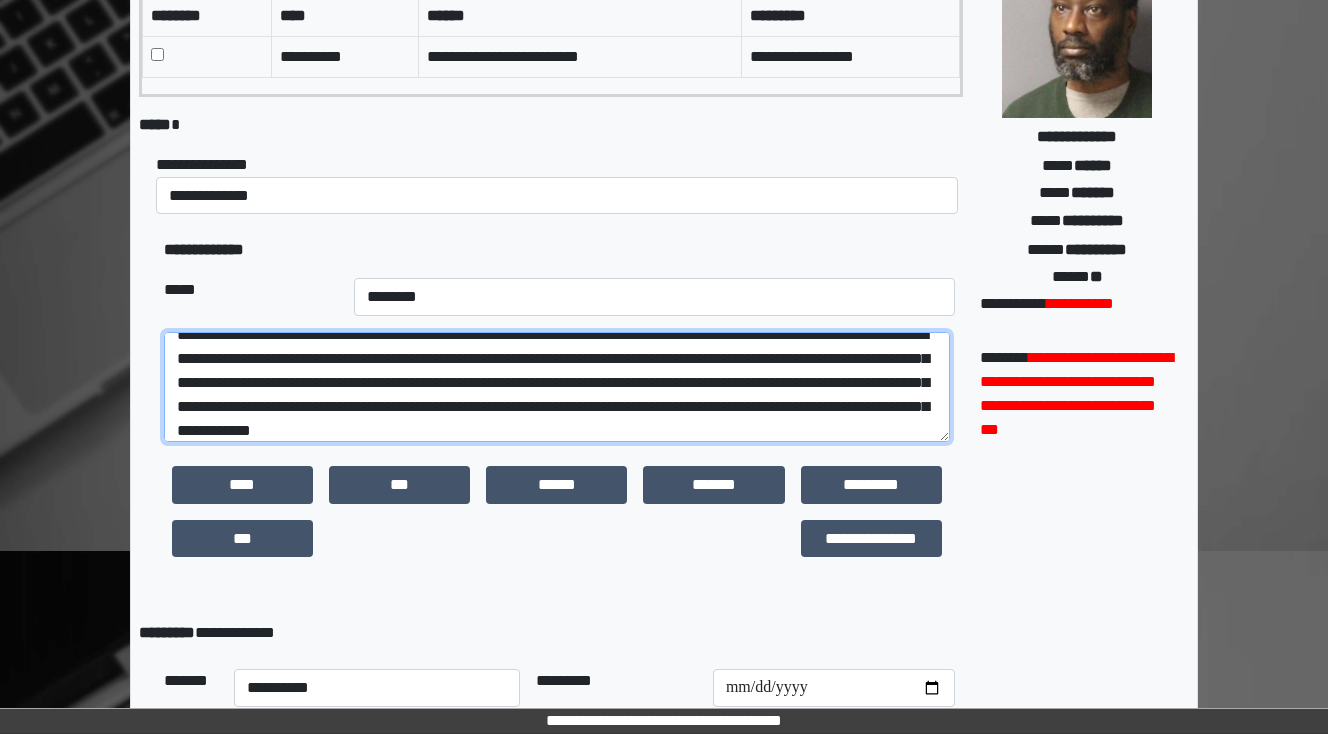 click on "**********" at bounding box center (557, 387) 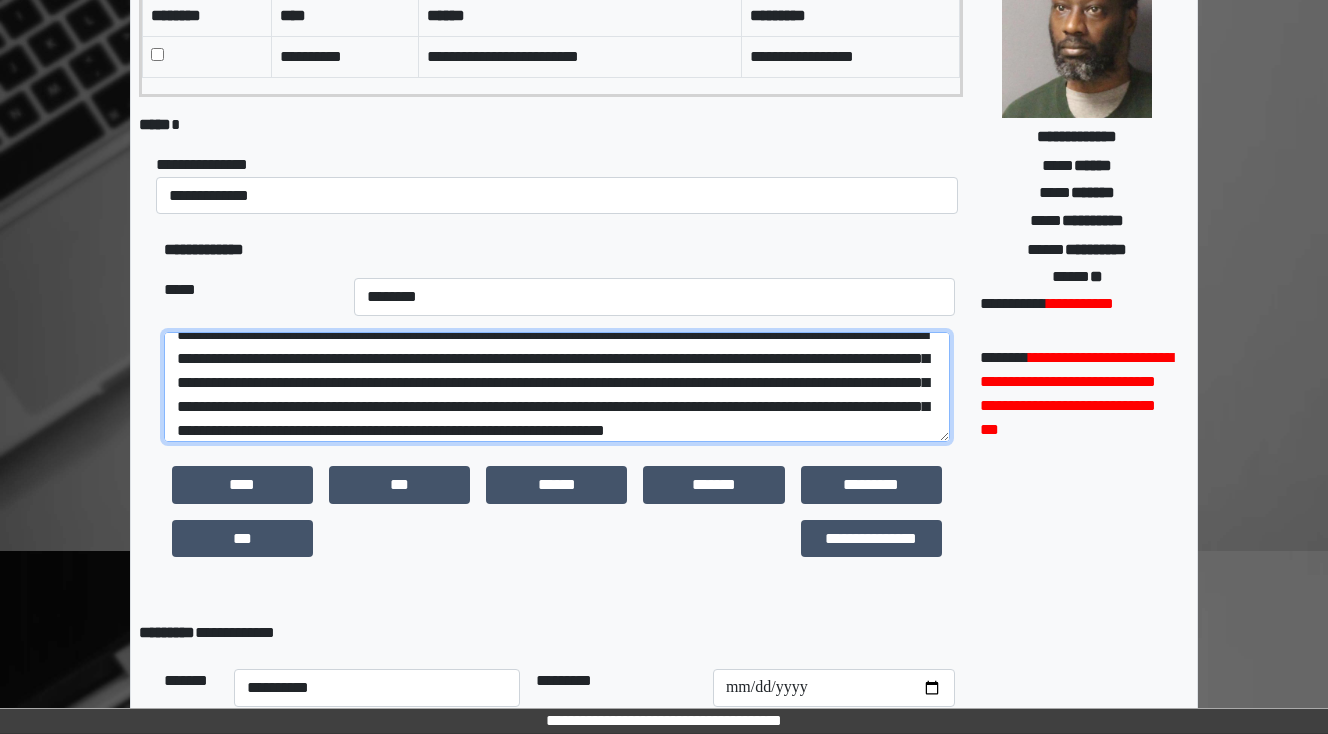scroll, scrollTop: 40, scrollLeft: 0, axis: vertical 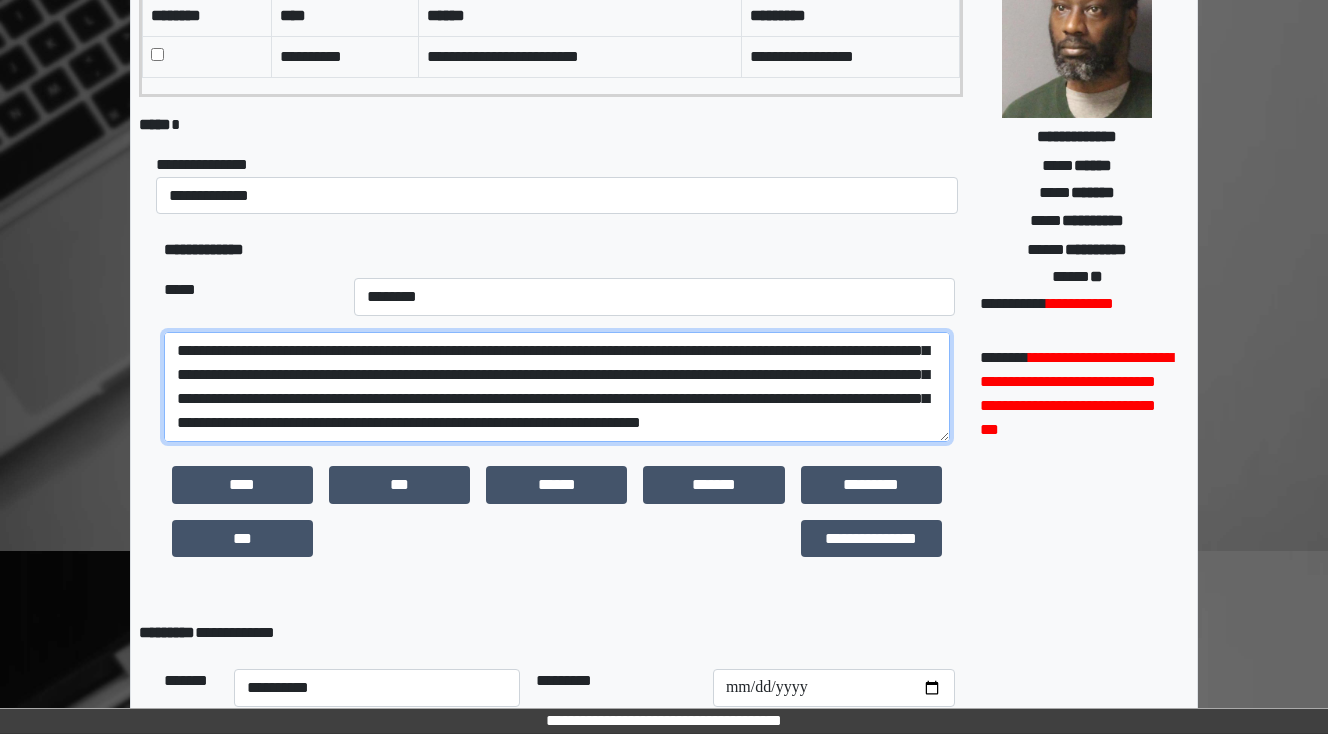 drag, startPoint x: 773, startPoint y: 407, endPoint x: 702, endPoint y: 404, distance: 71.063354 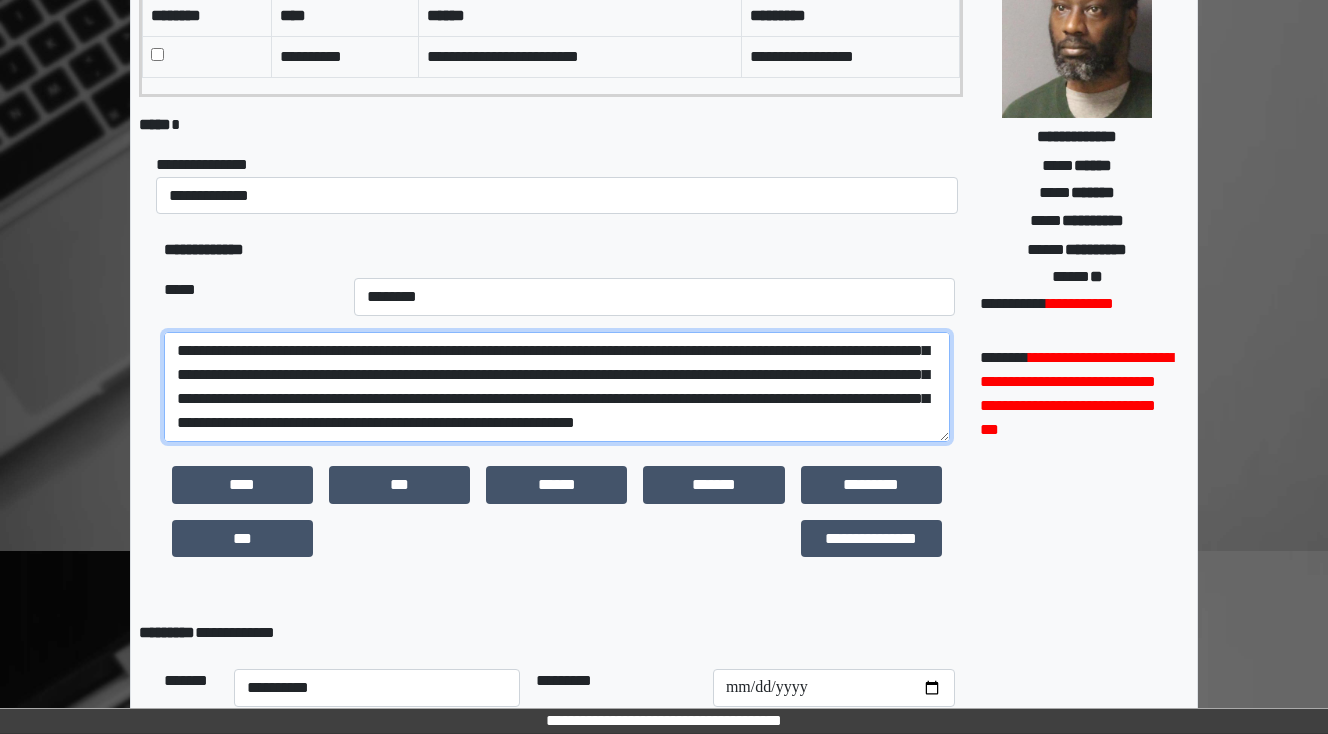 click on "**********" at bounding box center [557, 387] 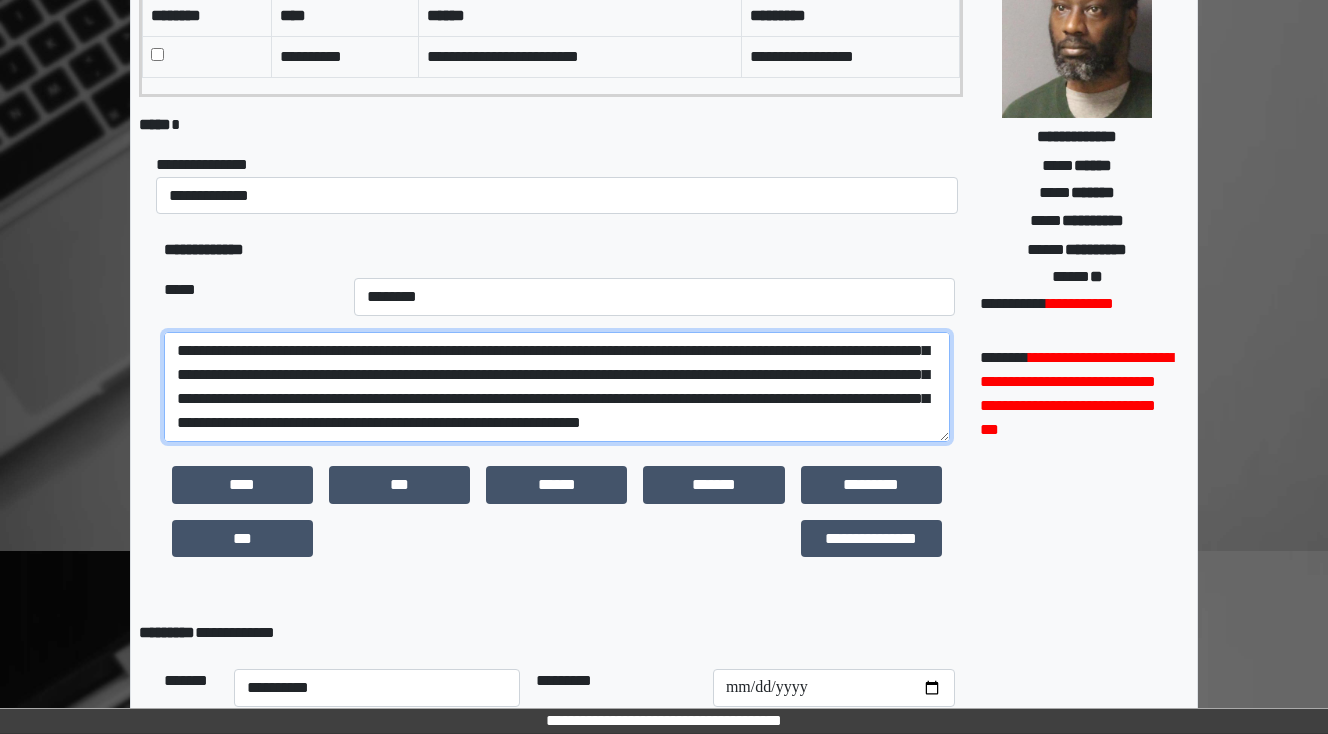 drag, startPoint x: 838, startPoint y: 421, endPoint x: 858, endPoint y: 409, distance: 23.323807 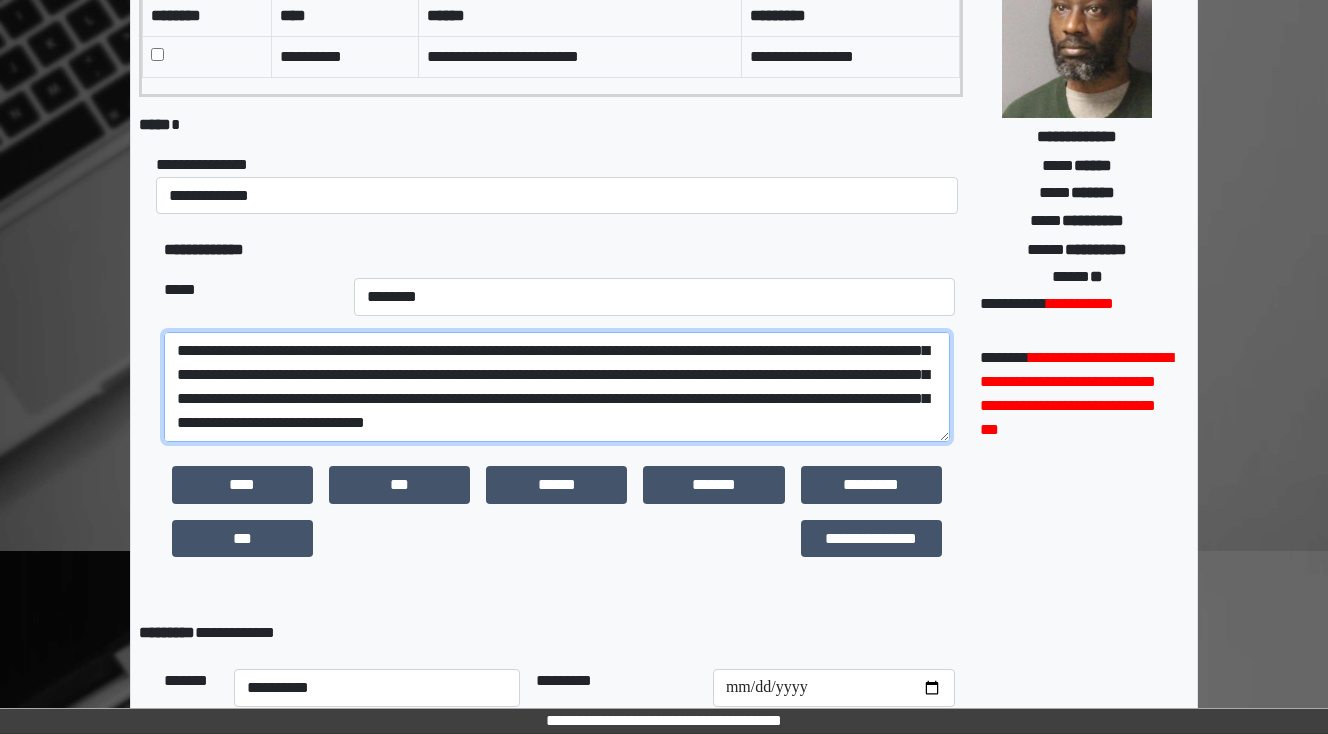 scroll, scrollTop: 40, scrollLeft: 0, axis: vertical 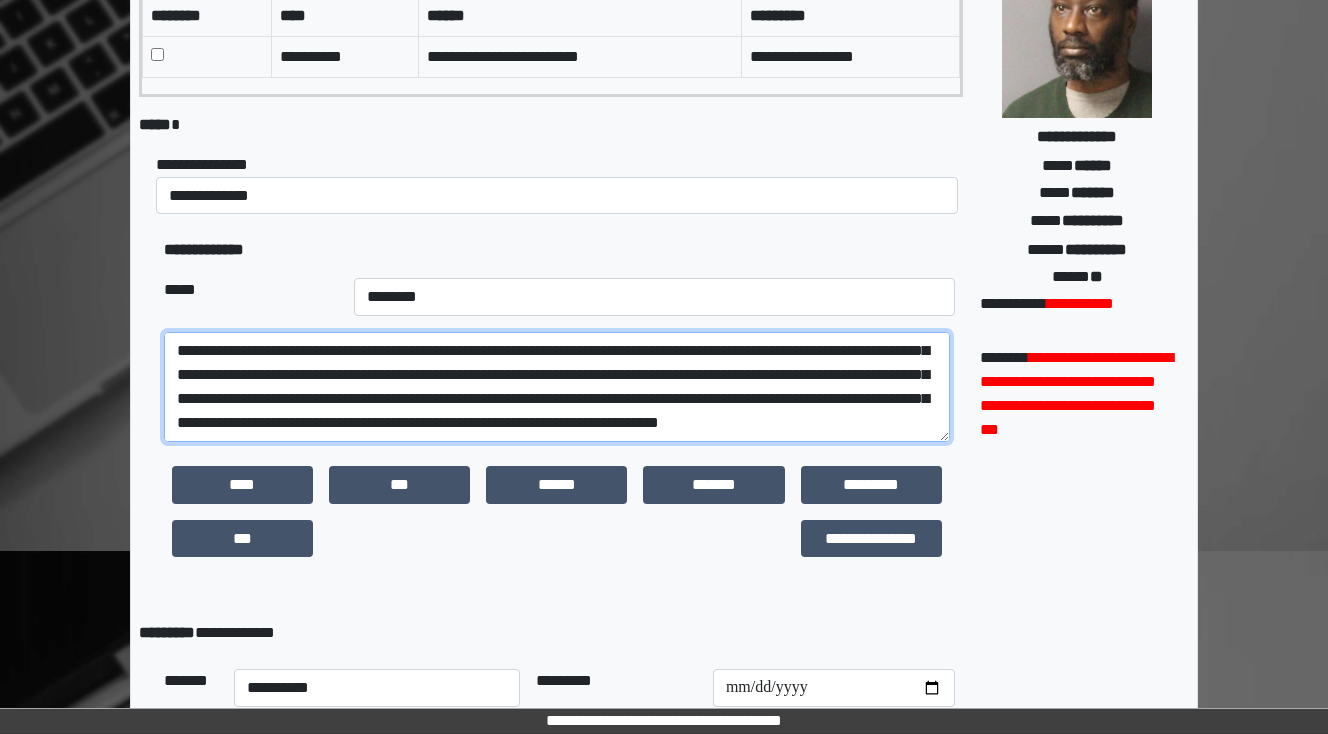 click on "**********" at bounding box center [557, 387] 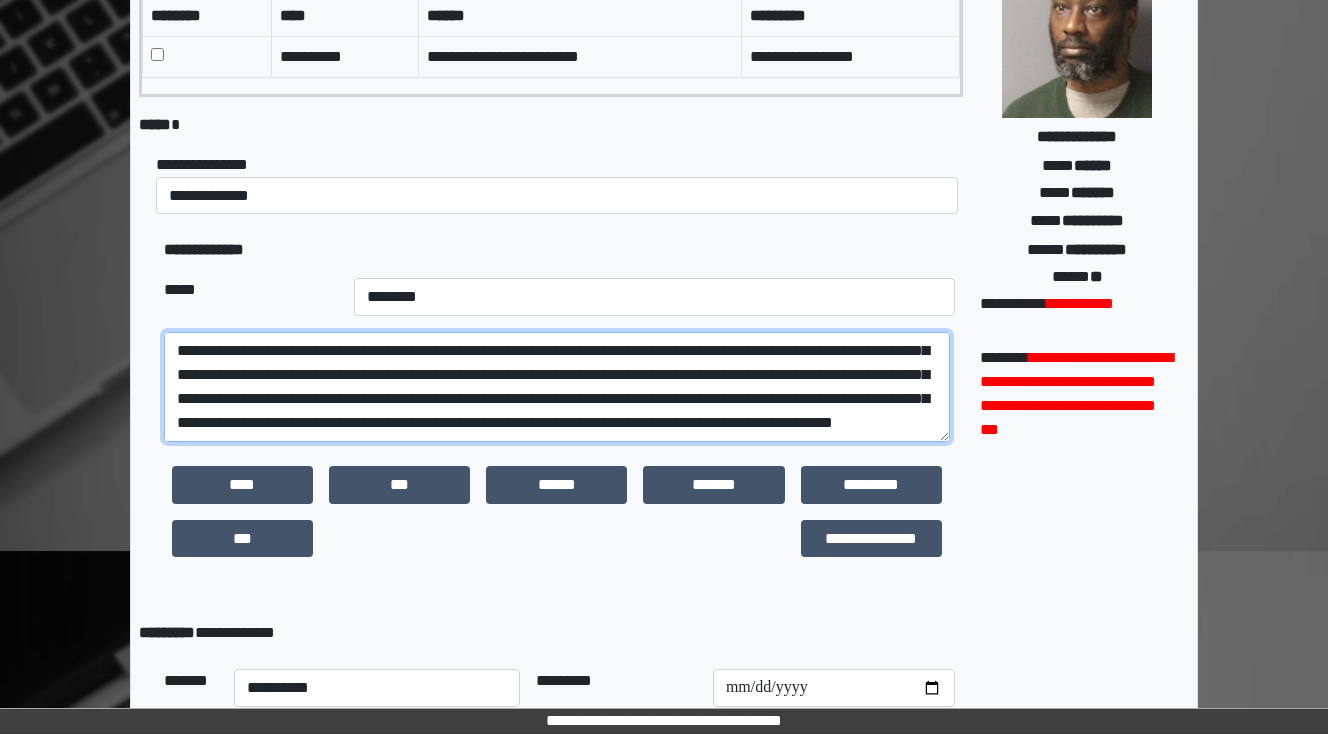 click on "**********" at bounding box center (557, 387) 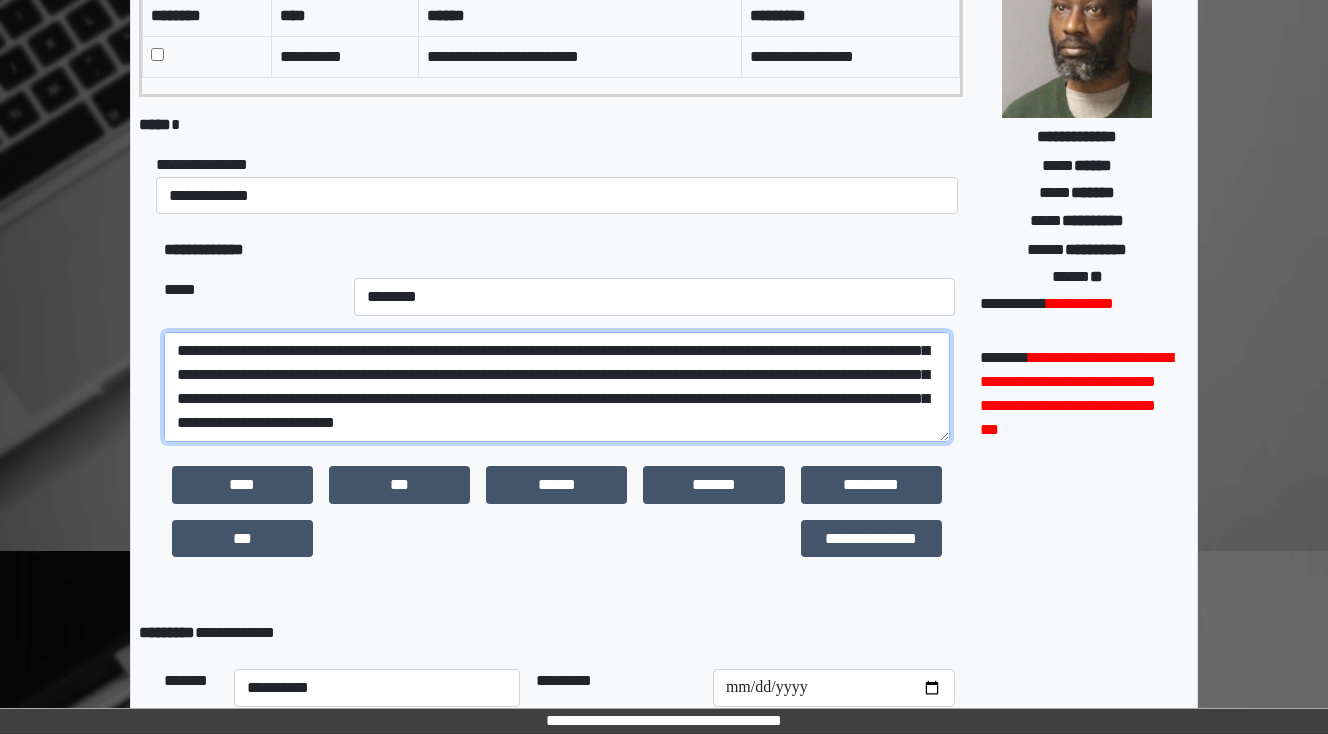 scroll, scrollTop: 24, scrollLeft: 0, axis: vertical 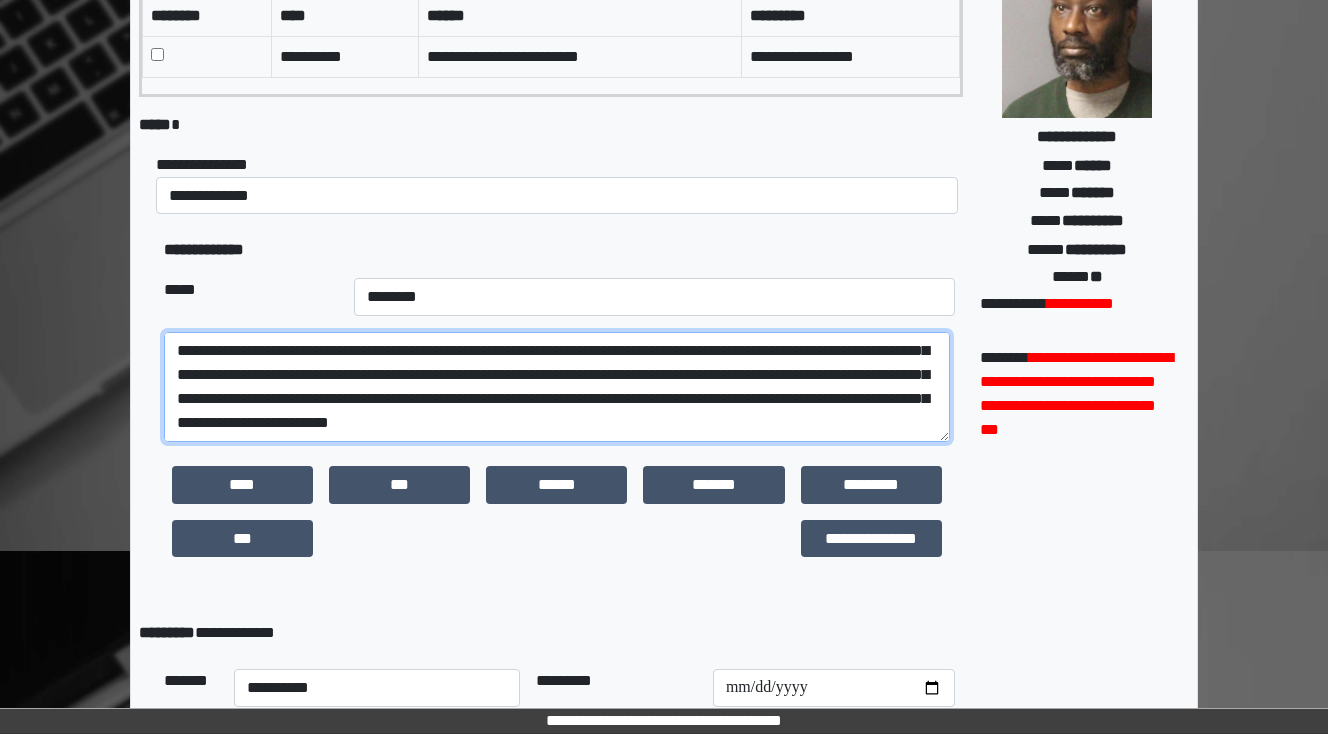 click on "**********" at bounding box center (557, 387) 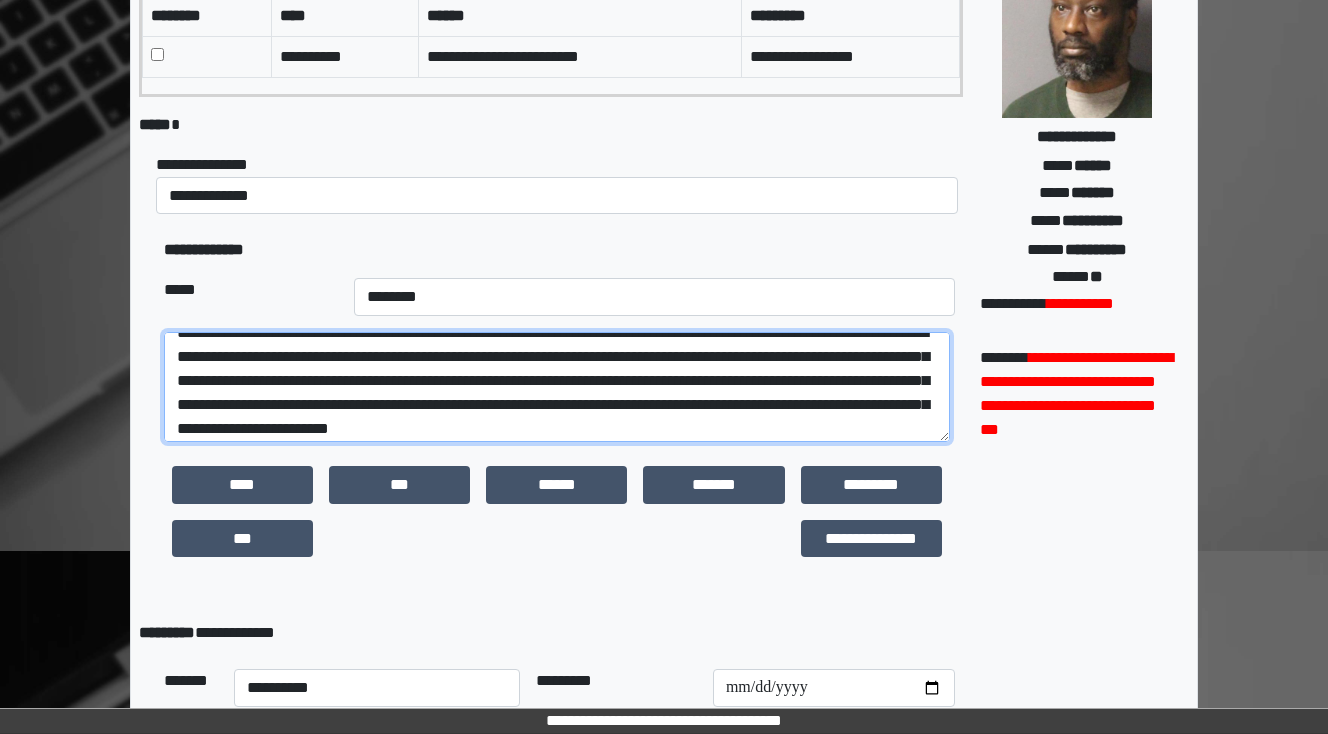 scroll, scrollTop: 24, scrollLeft: 0, axis: vertical 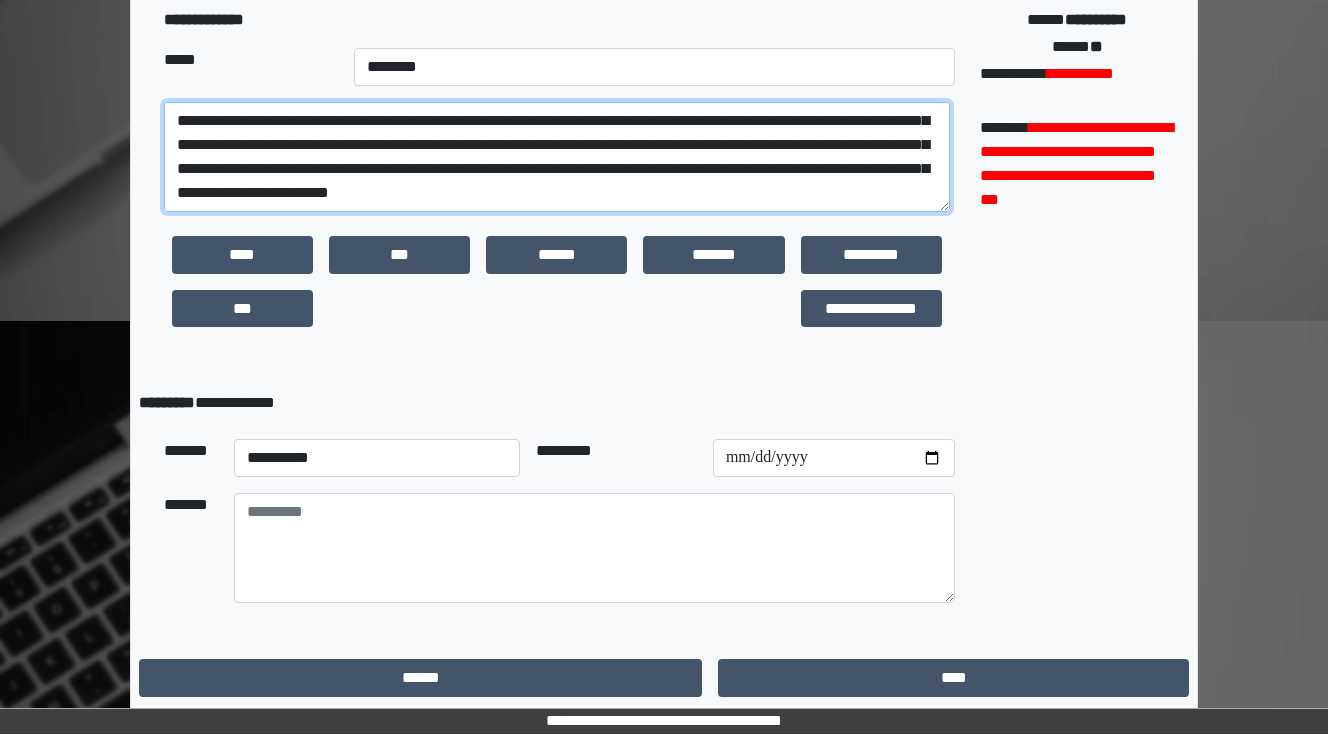 type on "**********" 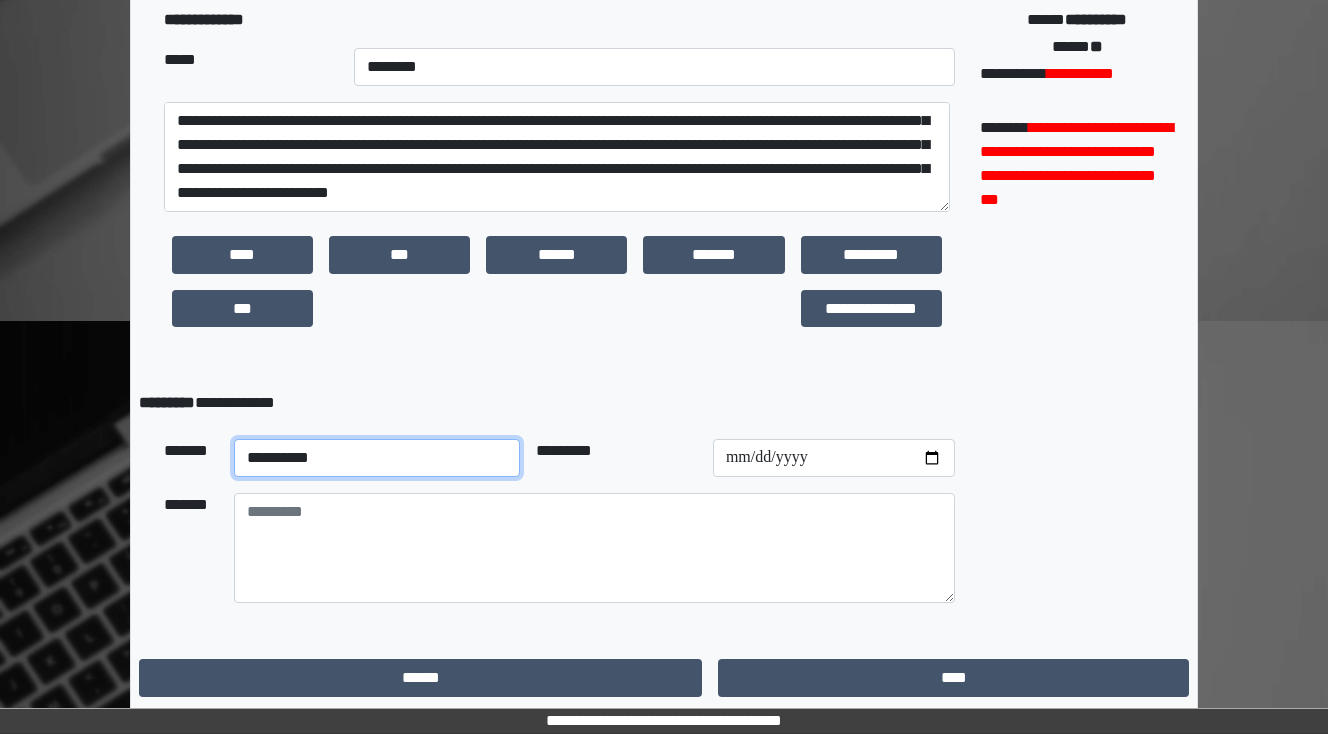 click on "**********" at bounding box center (377, 458) 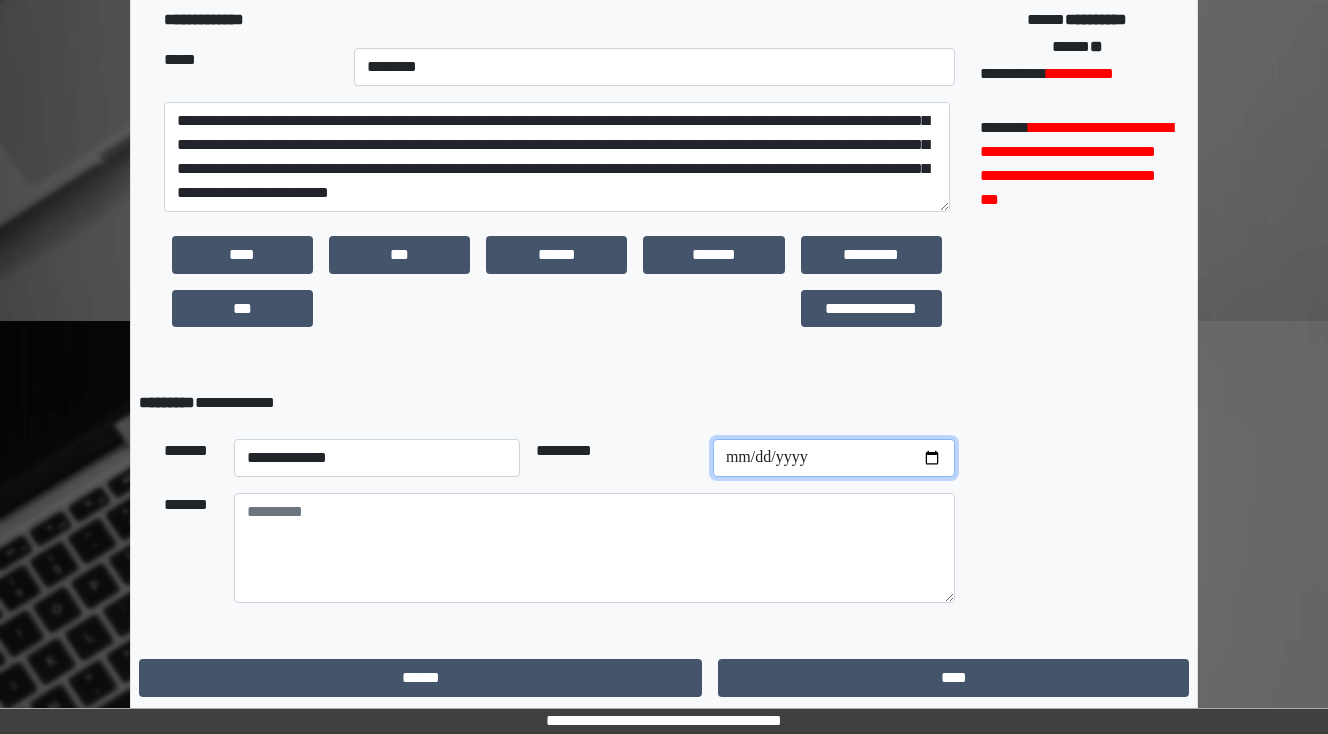 click at bounding box center [834, 458] 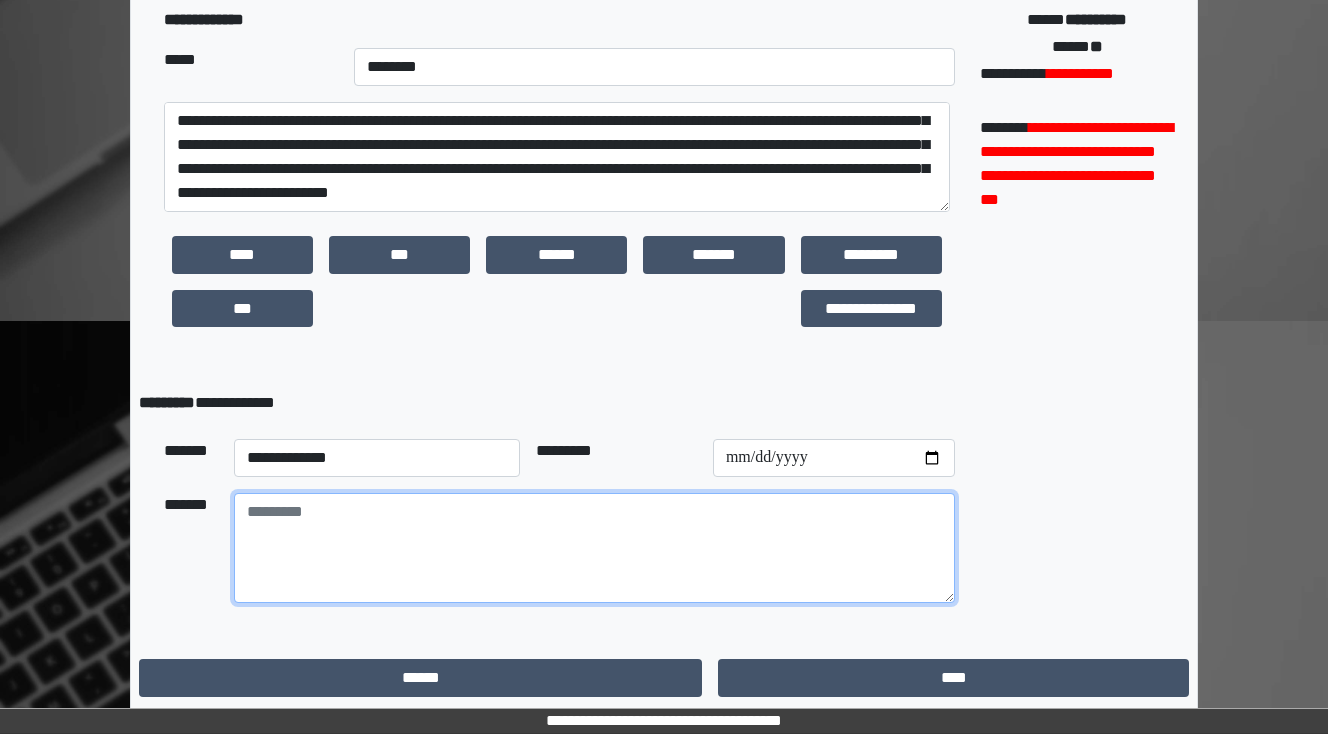 click at bounding box center (594, 548) 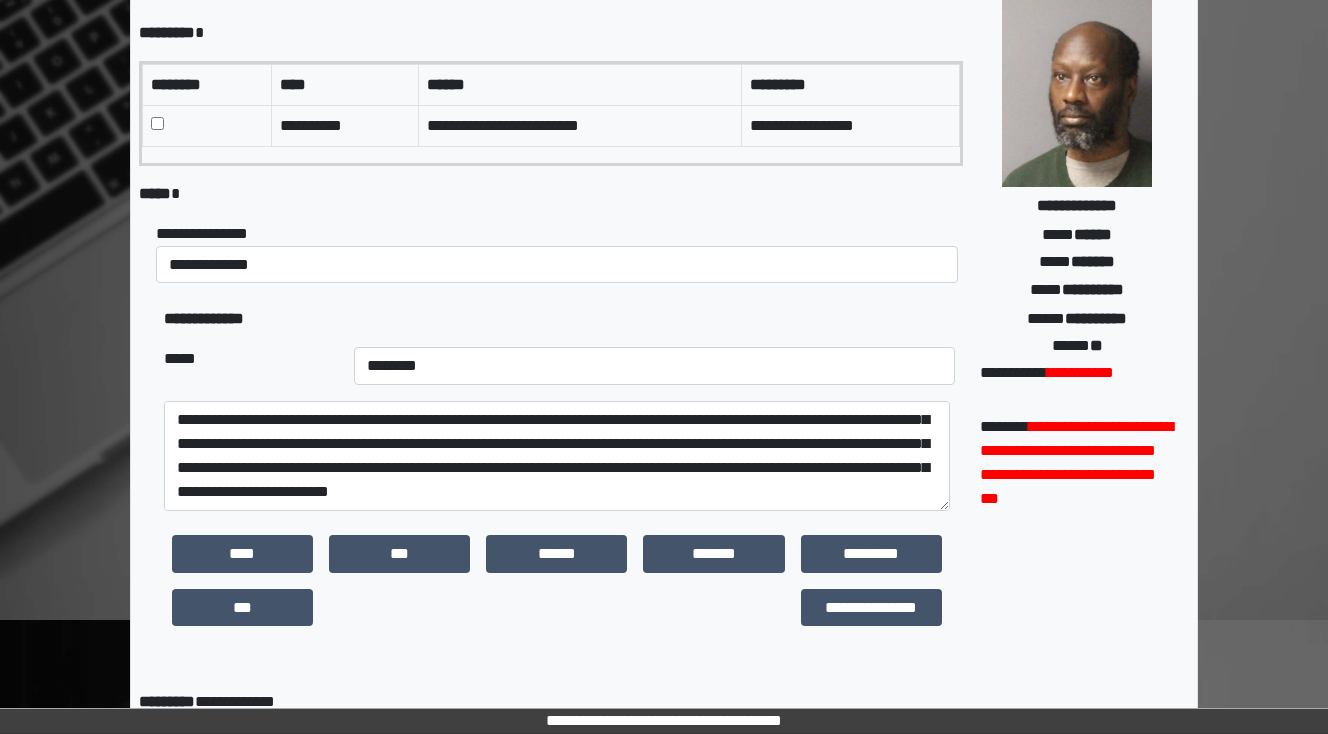 scroll, scrollTop: 150, scrollLeft: 0, axis: vertical 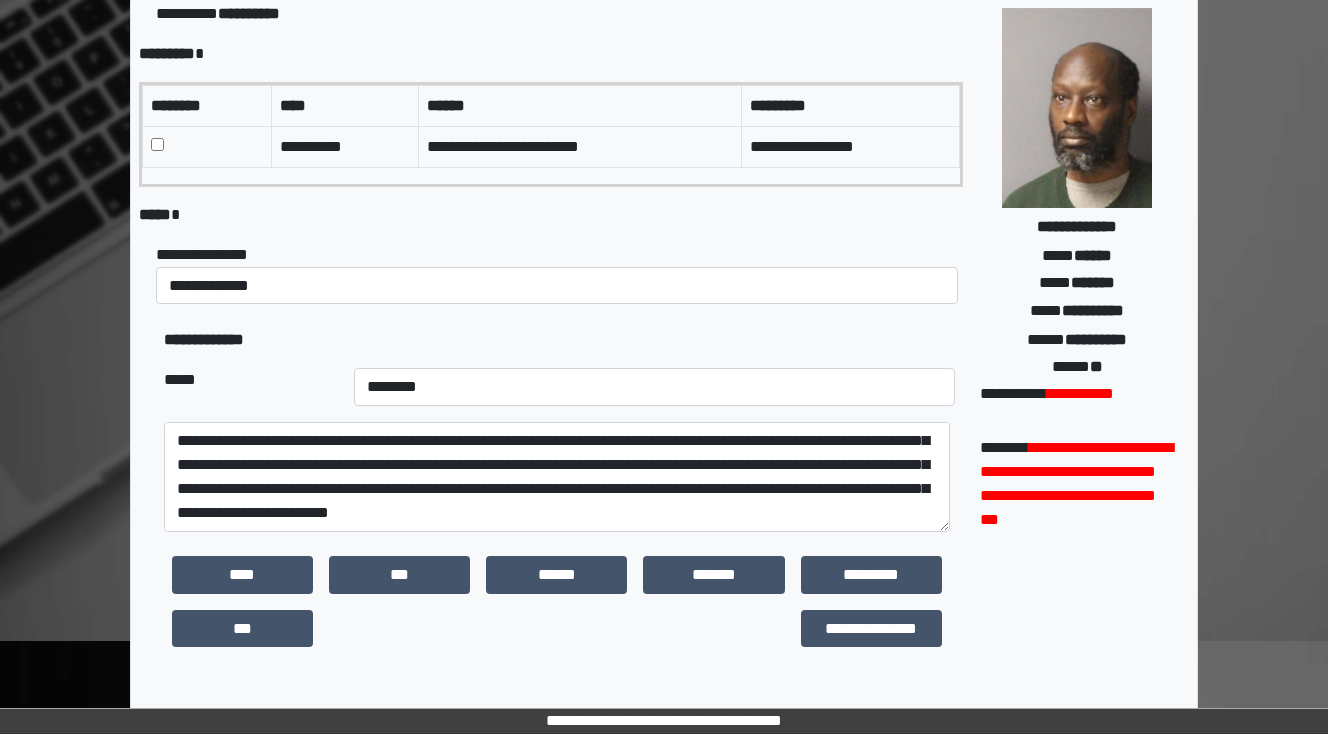 type on "**********" 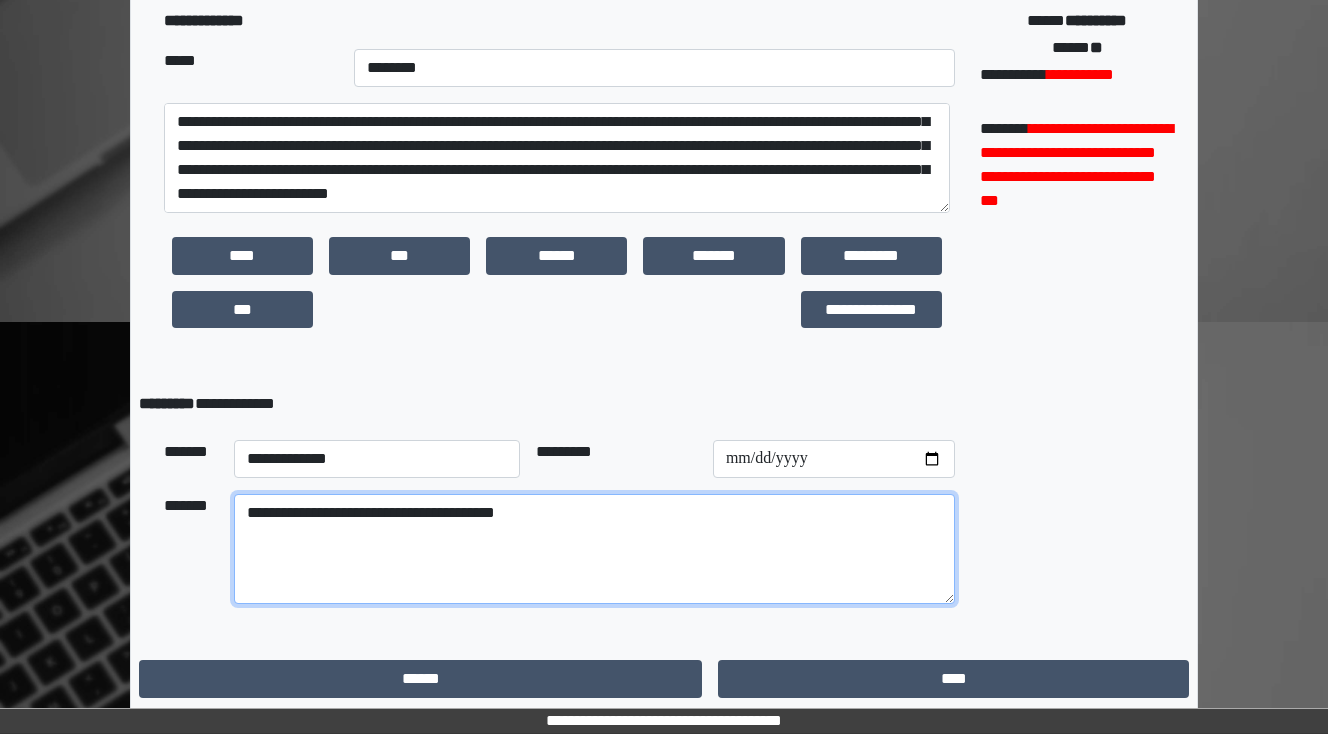 scroll, scrollTop: 470, scrollLeft: 0, axis: vertical 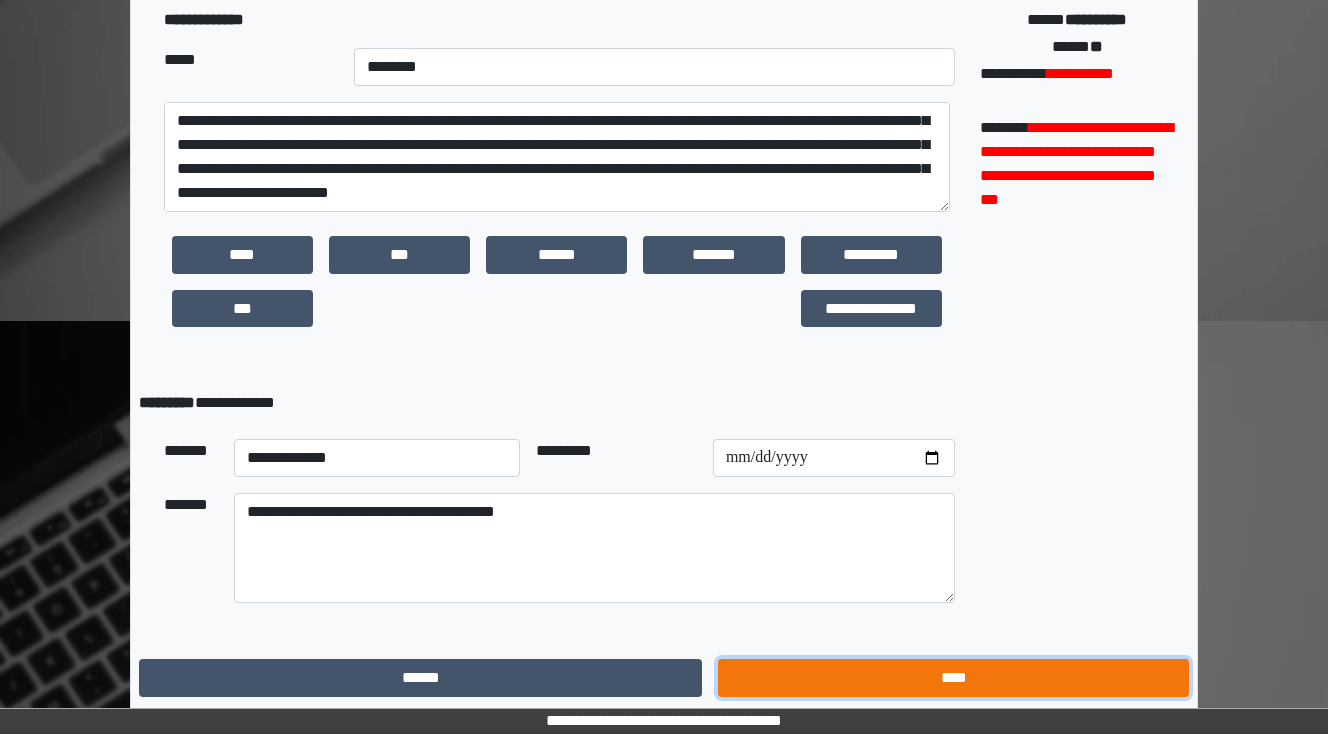 click on "****" at bounding box center (953, 678) 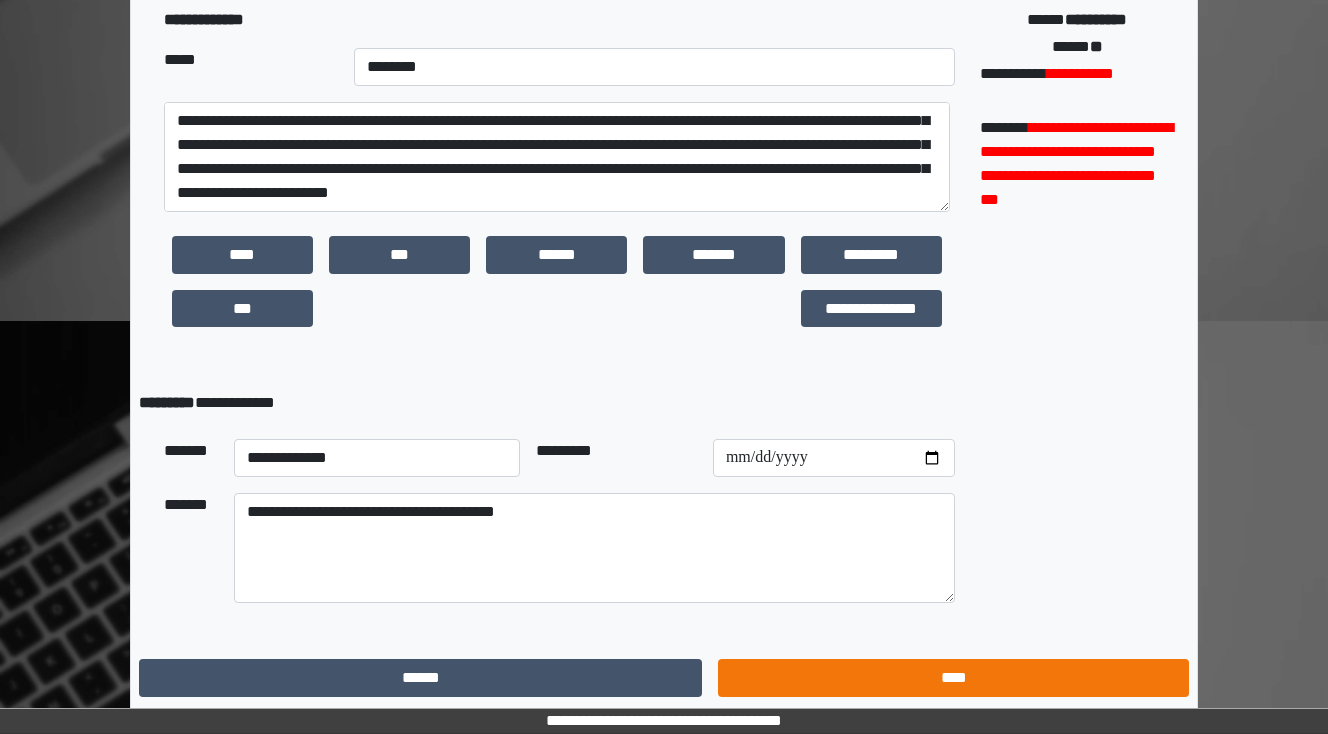scroll, scrollTop: 0, scrollLeft: 0, axis: both 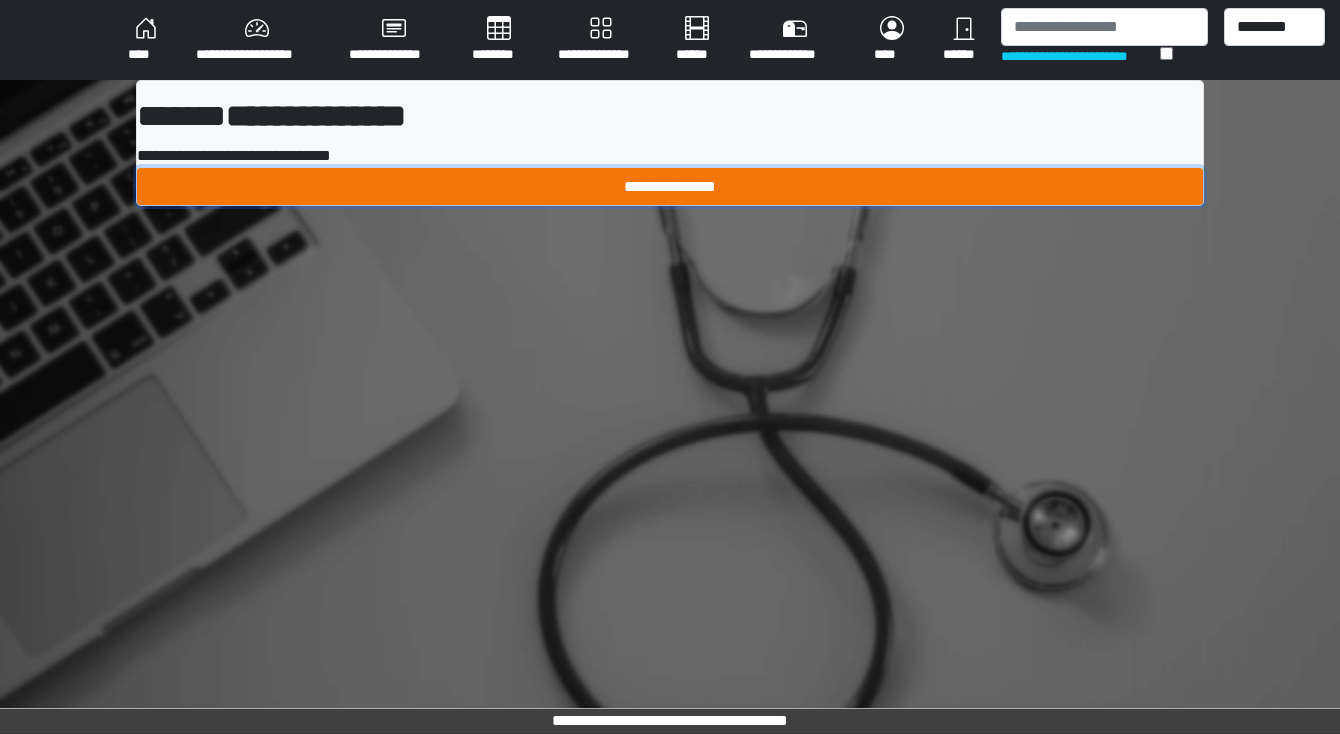 click on "**********" at bounding box center (670, 187) 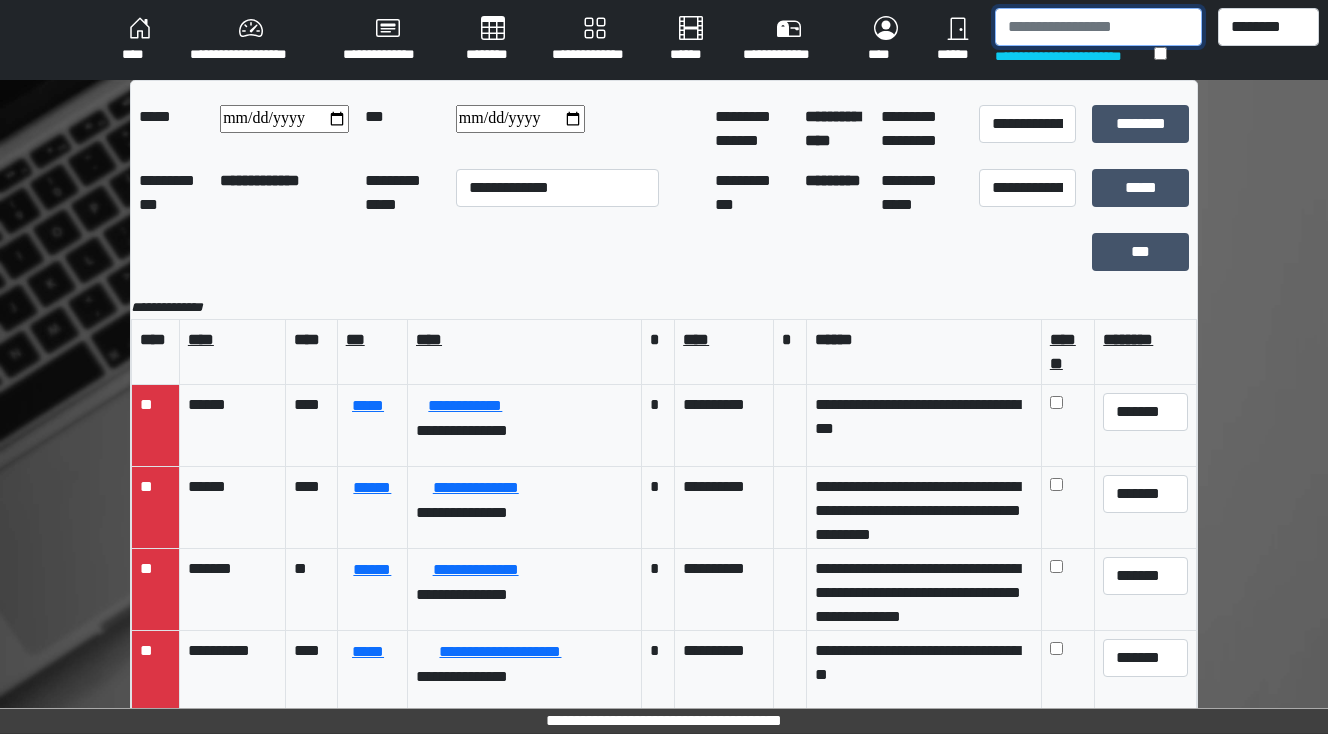click at bounding box center [1098, 27] 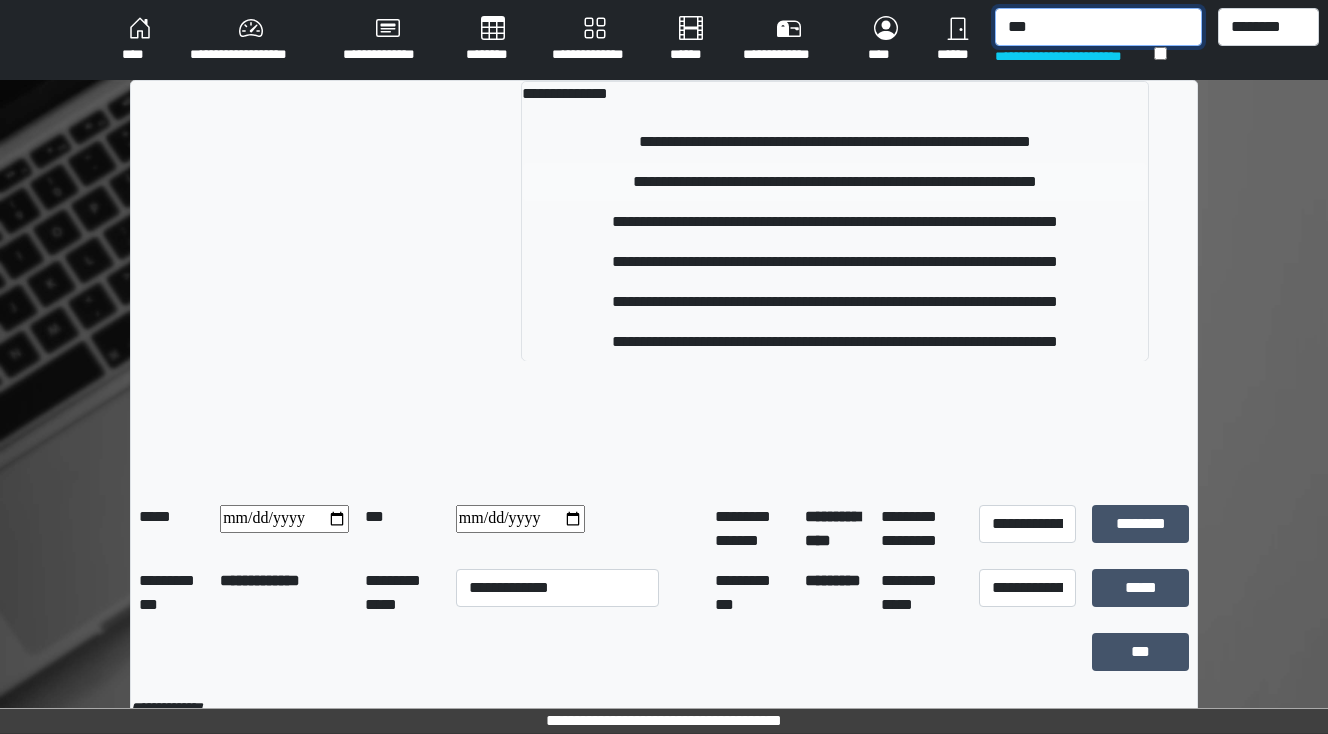 type on "***" 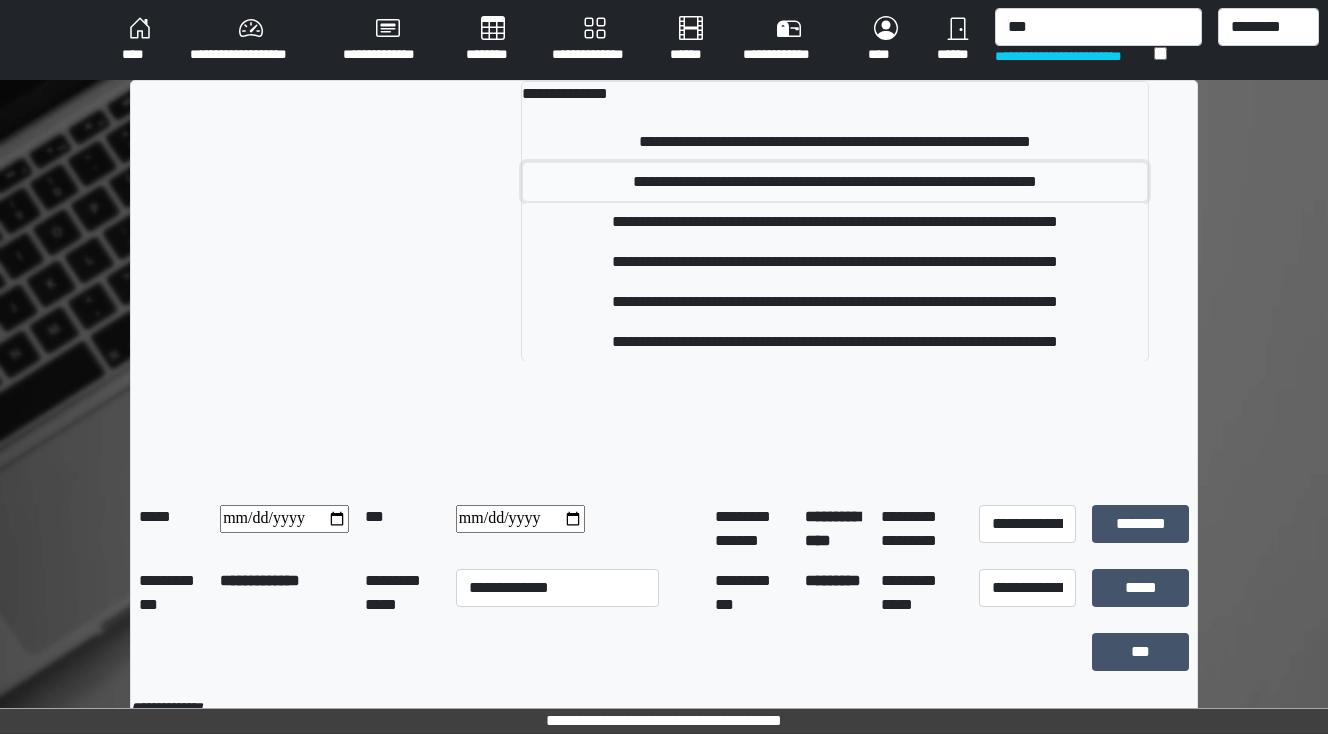 click on "**********" at bounding box center [835, 182] 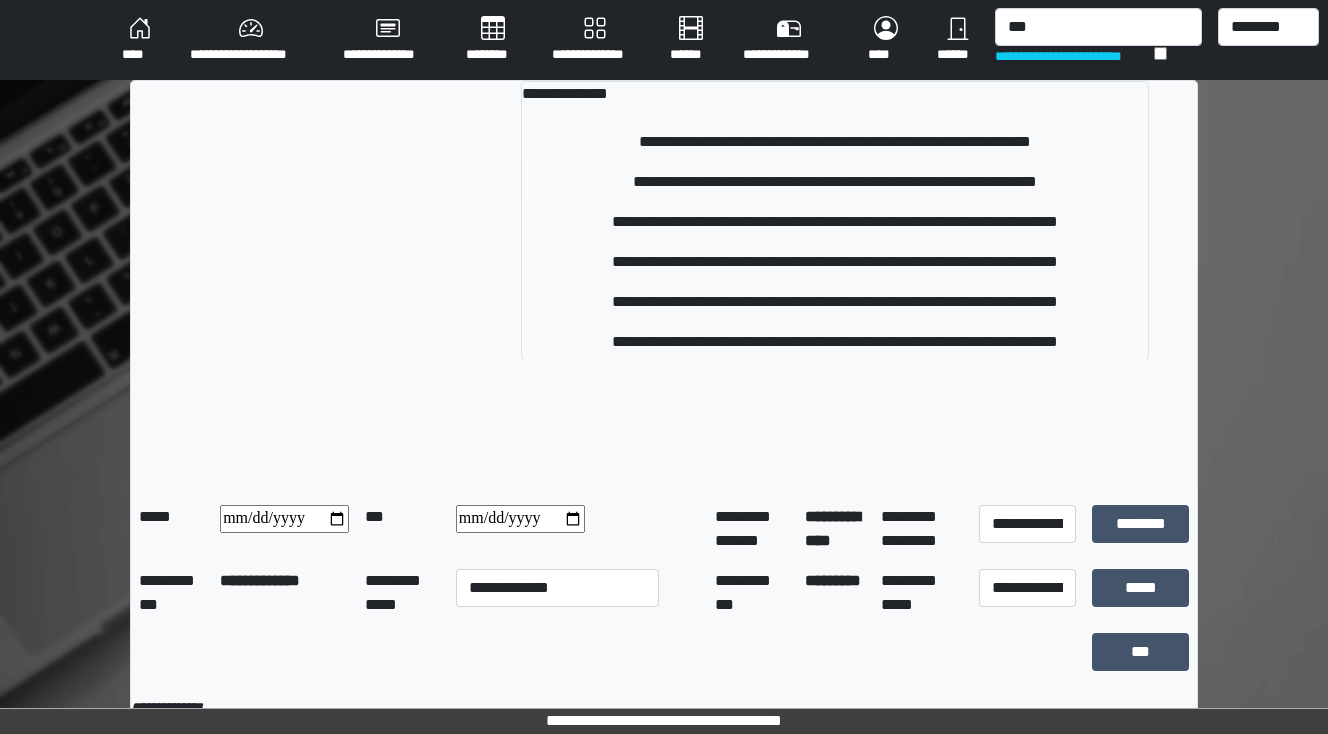 type 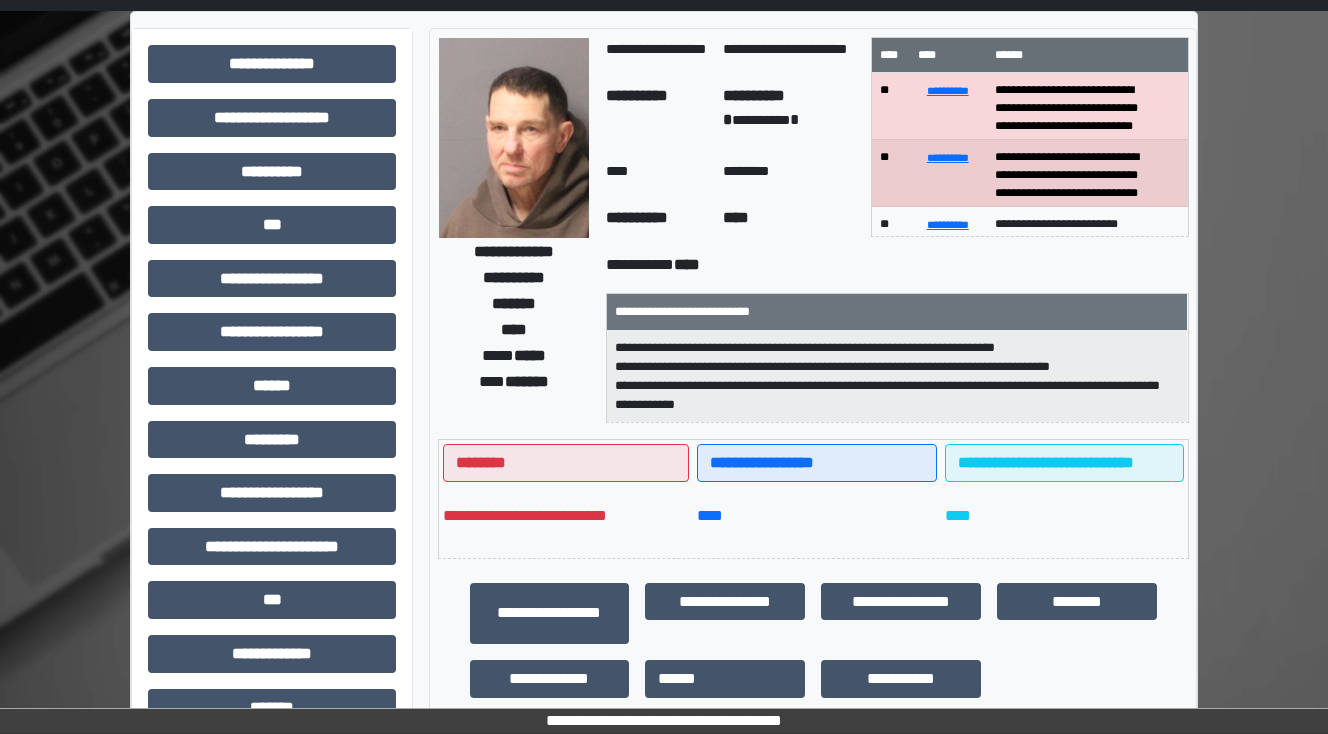 scroll, scrollTop: 0, scrollLeft: 0, axis: both 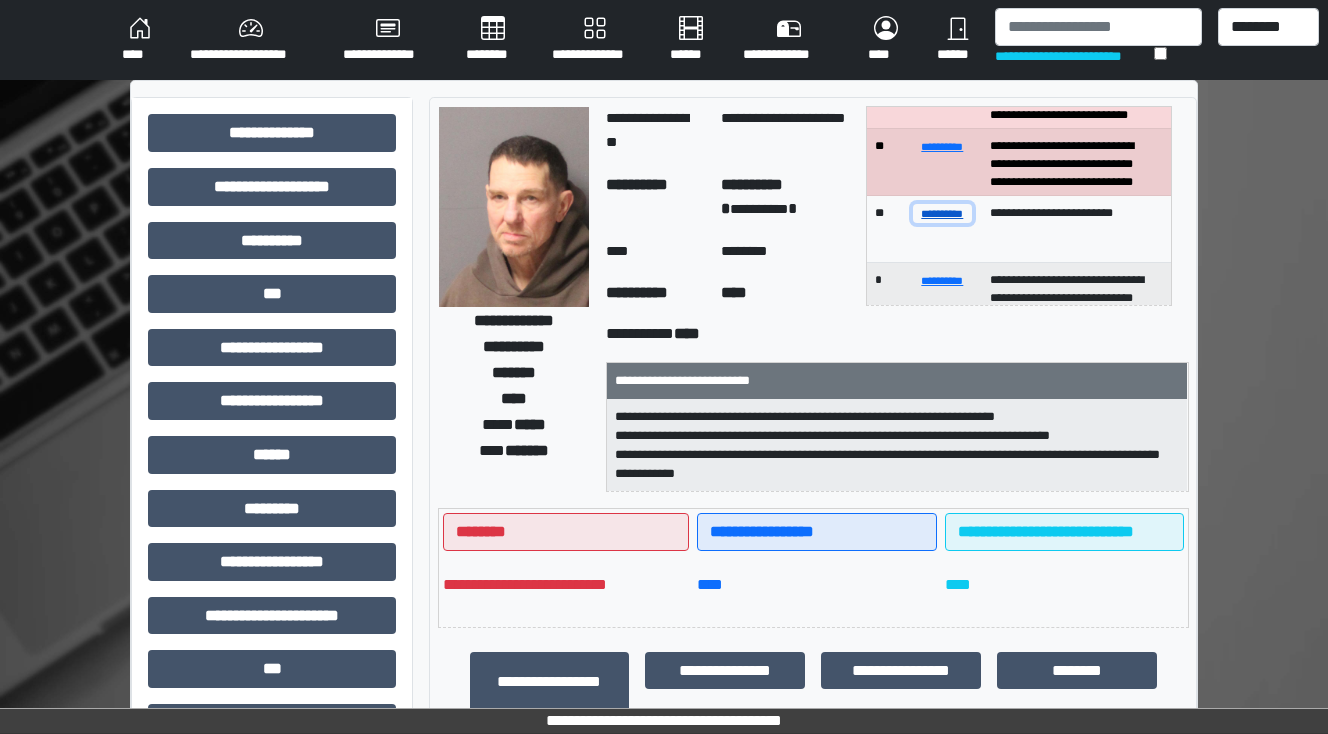 click on "**********" at bounding box center (943, 213) 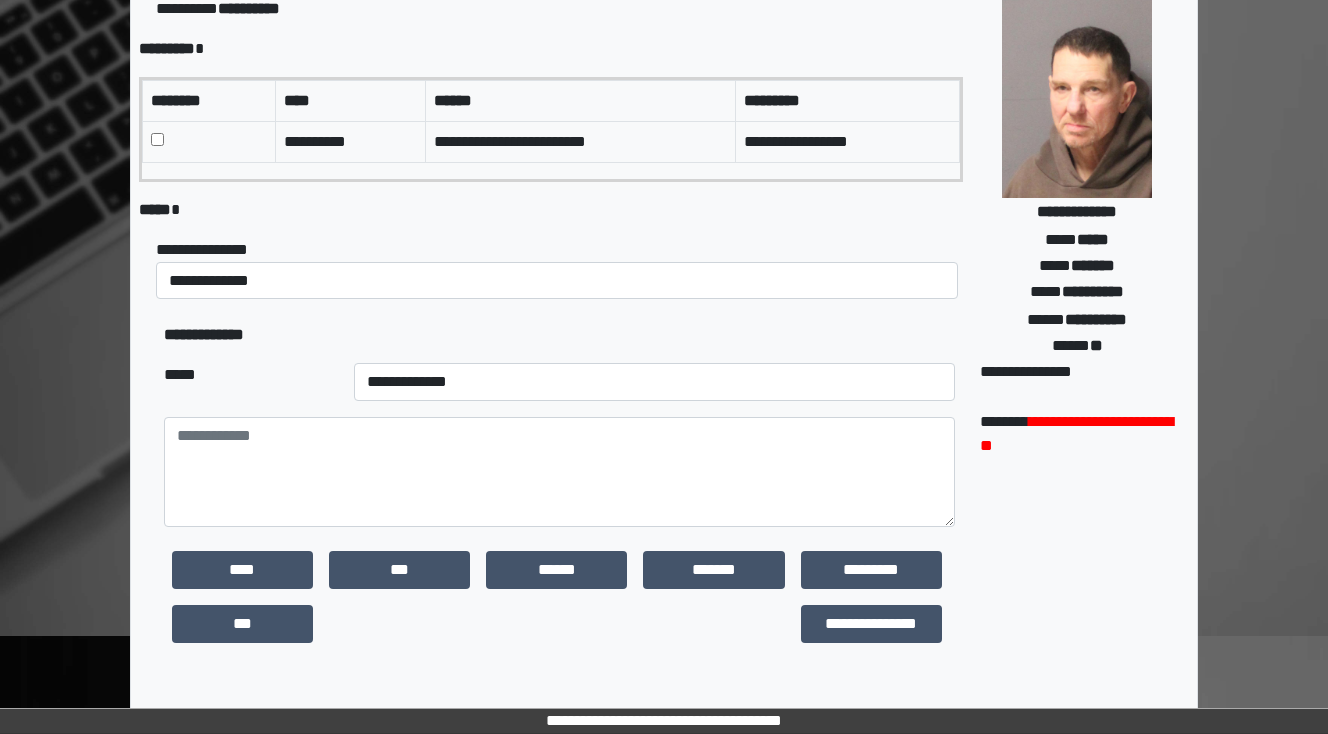 scroll, scrollTop: 160, scrollLeft: 0, axis: vertical 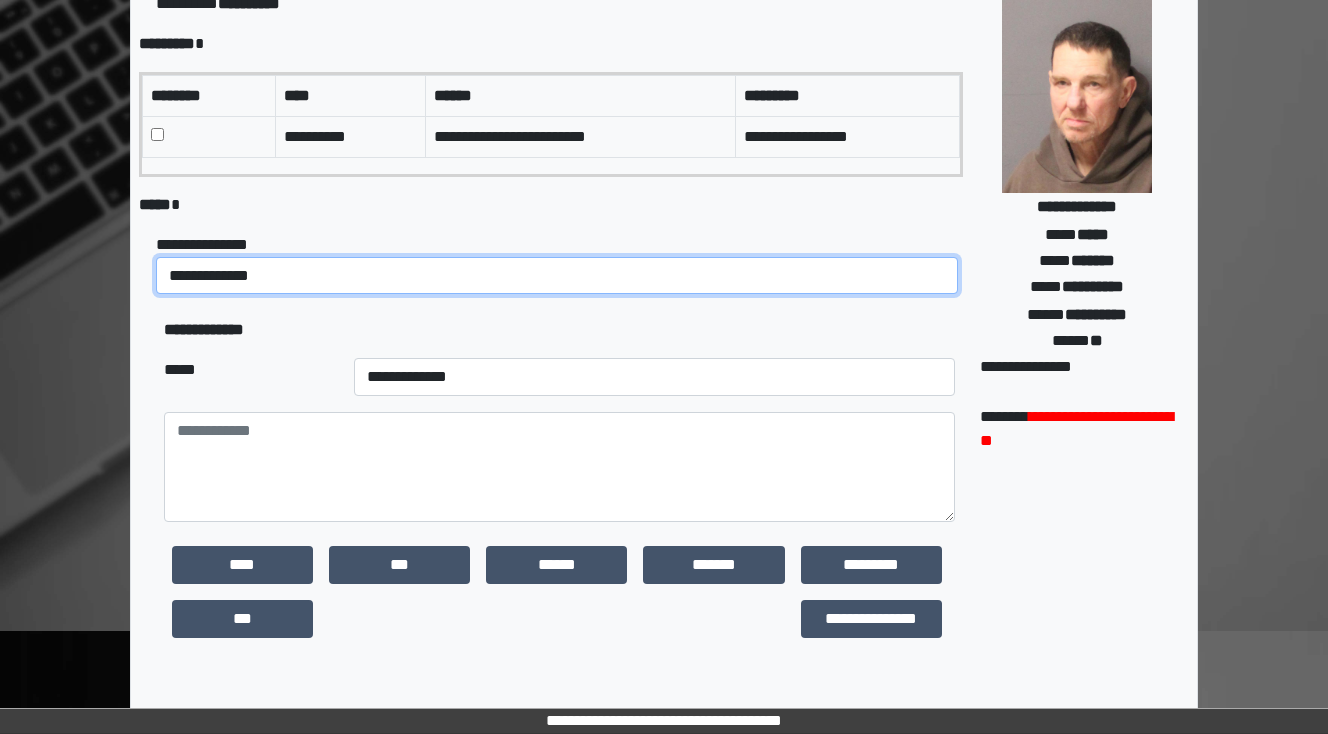 click on "**********" at bounding box center [557, 276] 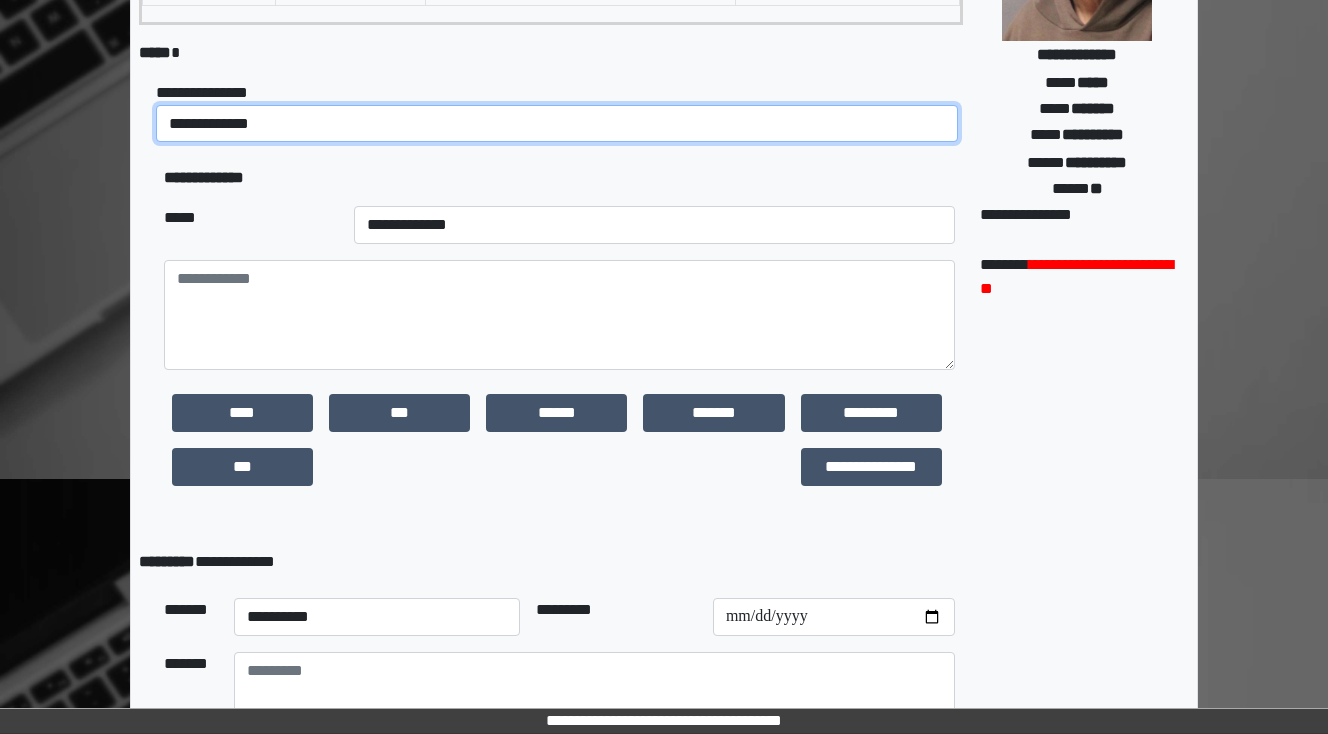 scroll, scrollTop: 320, scrollLeft: 0, axis: vertical 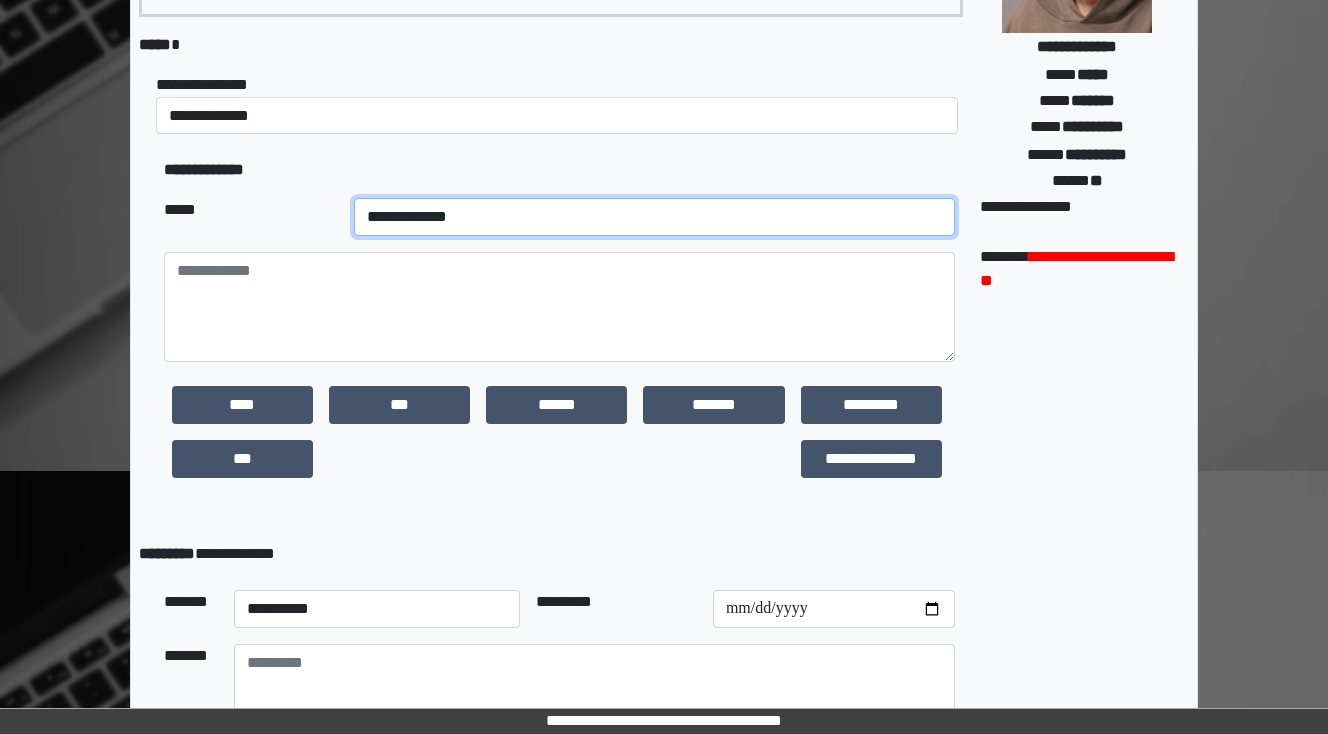 drag, startPoint x: 371, startPoint y: 223, endPoint x: 376, endPoint y: 232, distance: 10.29563 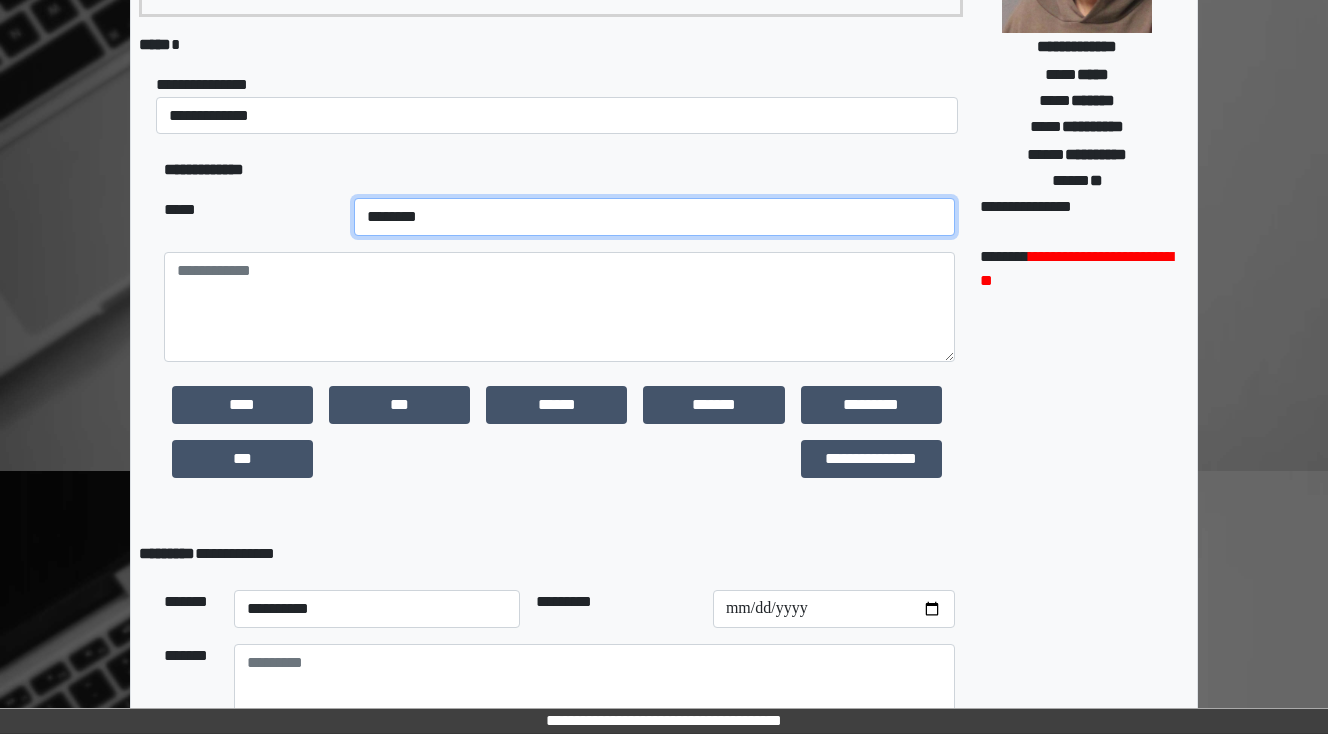 click on "**********" at bounding box center (654, 217) 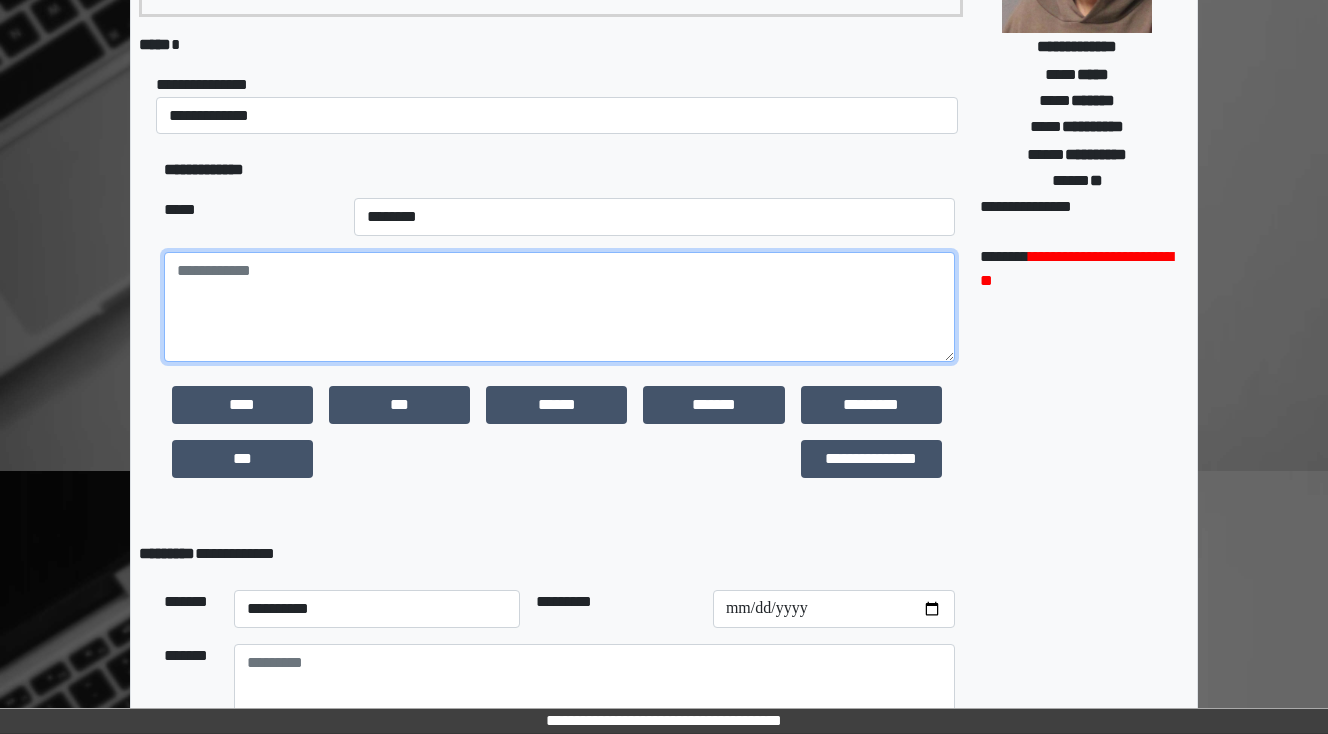 drag, startPoint x: 285, startPoint y: 311, endPoint x: 240, endPoint y: 498, distance: 192.33824 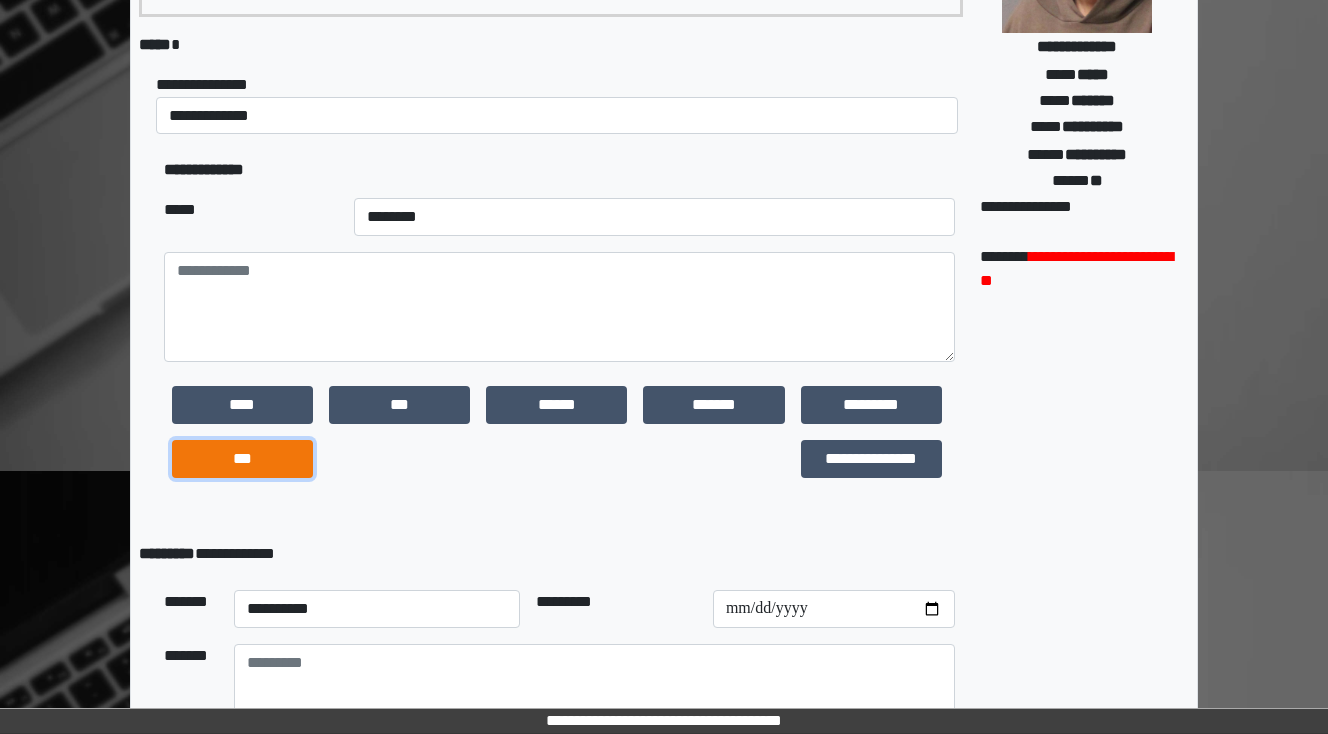 click on "***" at bounding box center [242, 459] 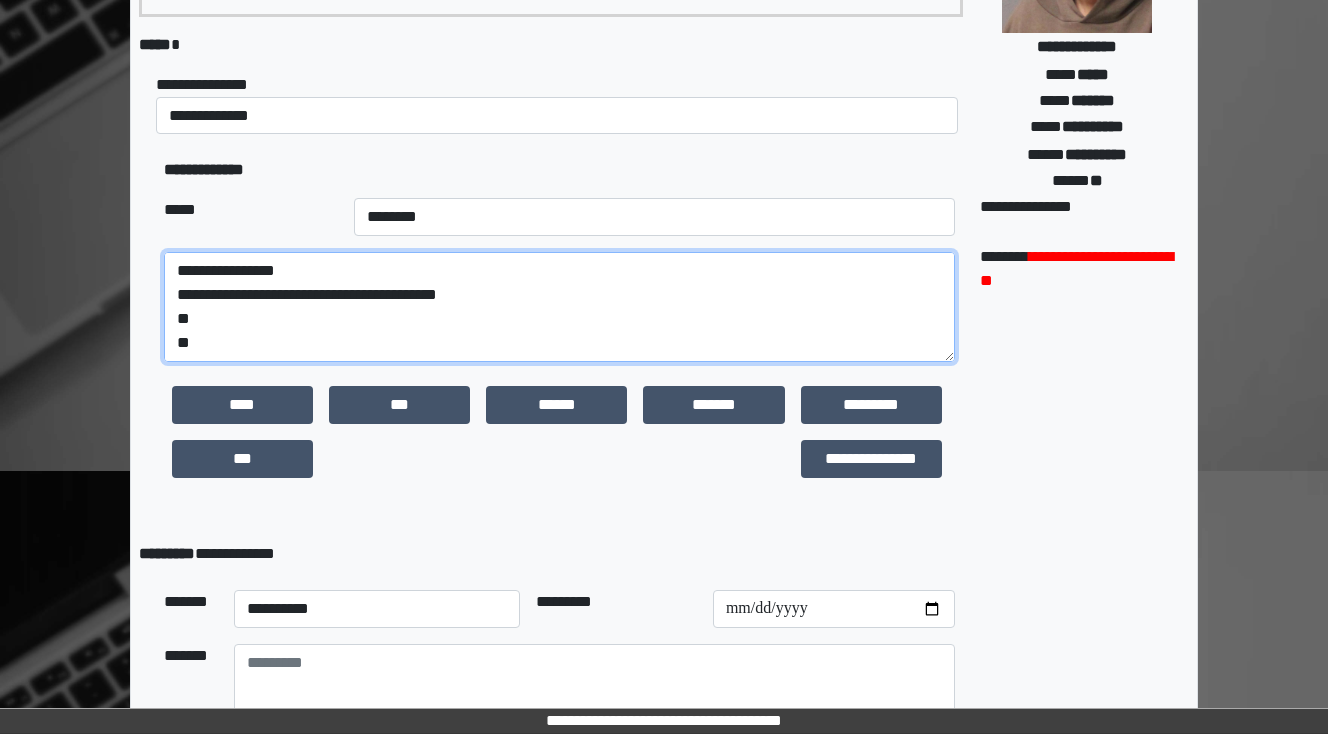 click on "**********" at bounding box center [559, 307] 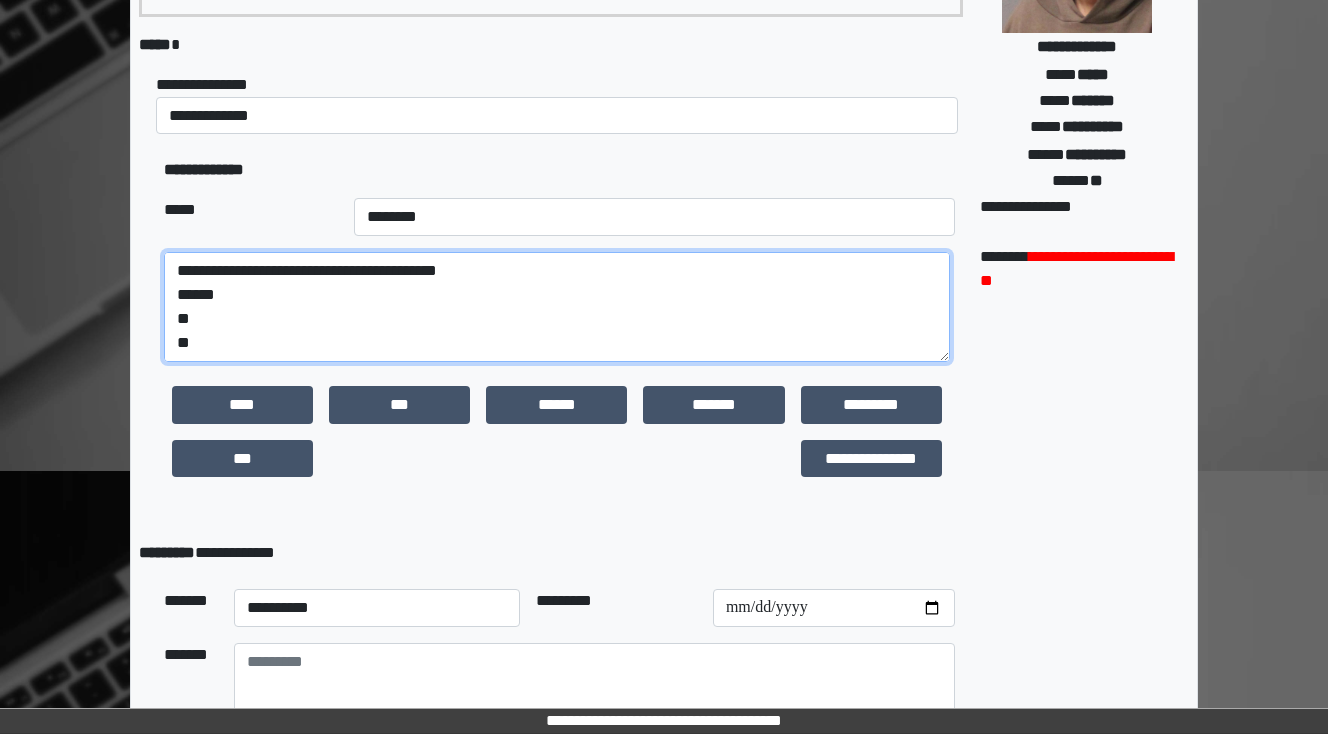 scroll, scrollTop: 48, scrollLeft: 0, axis: vertical 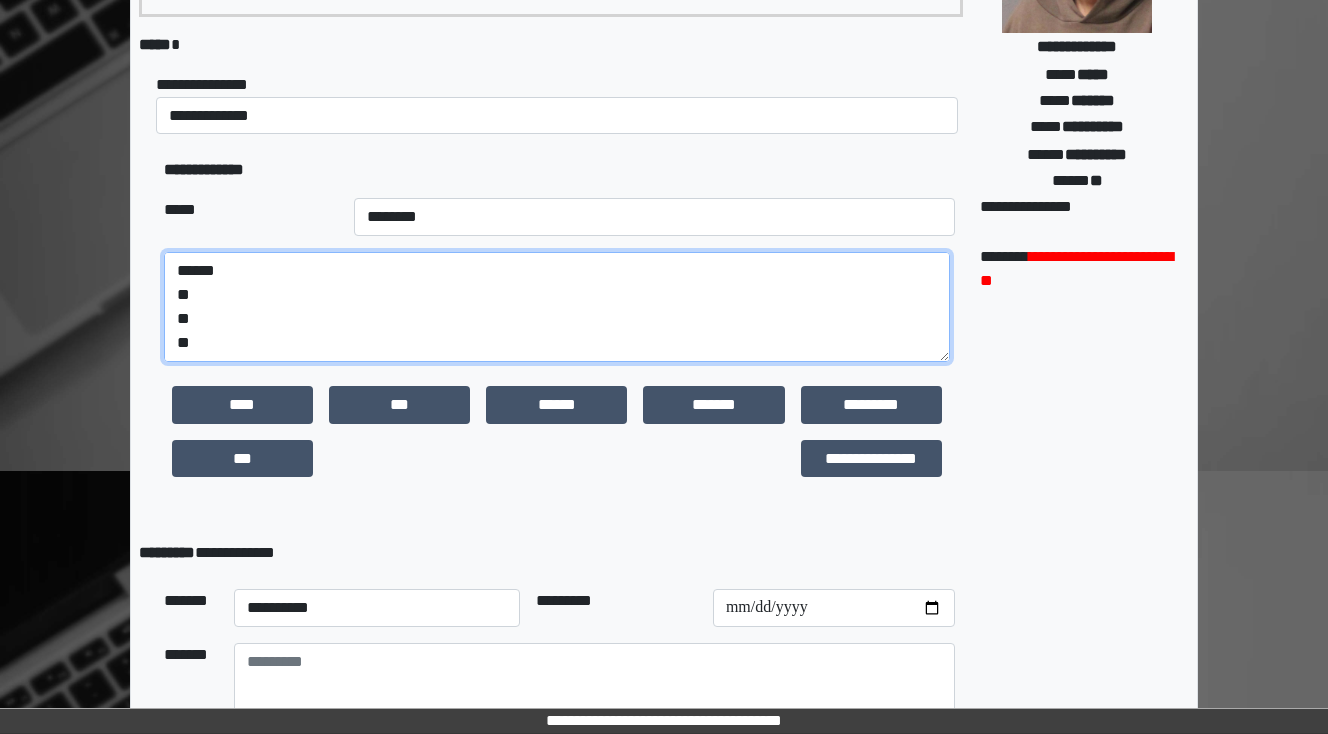 drag, startPoint x: 204, startPoint y: 340, endPoint x: 136, endPoint y: 338, distance: 68.0294 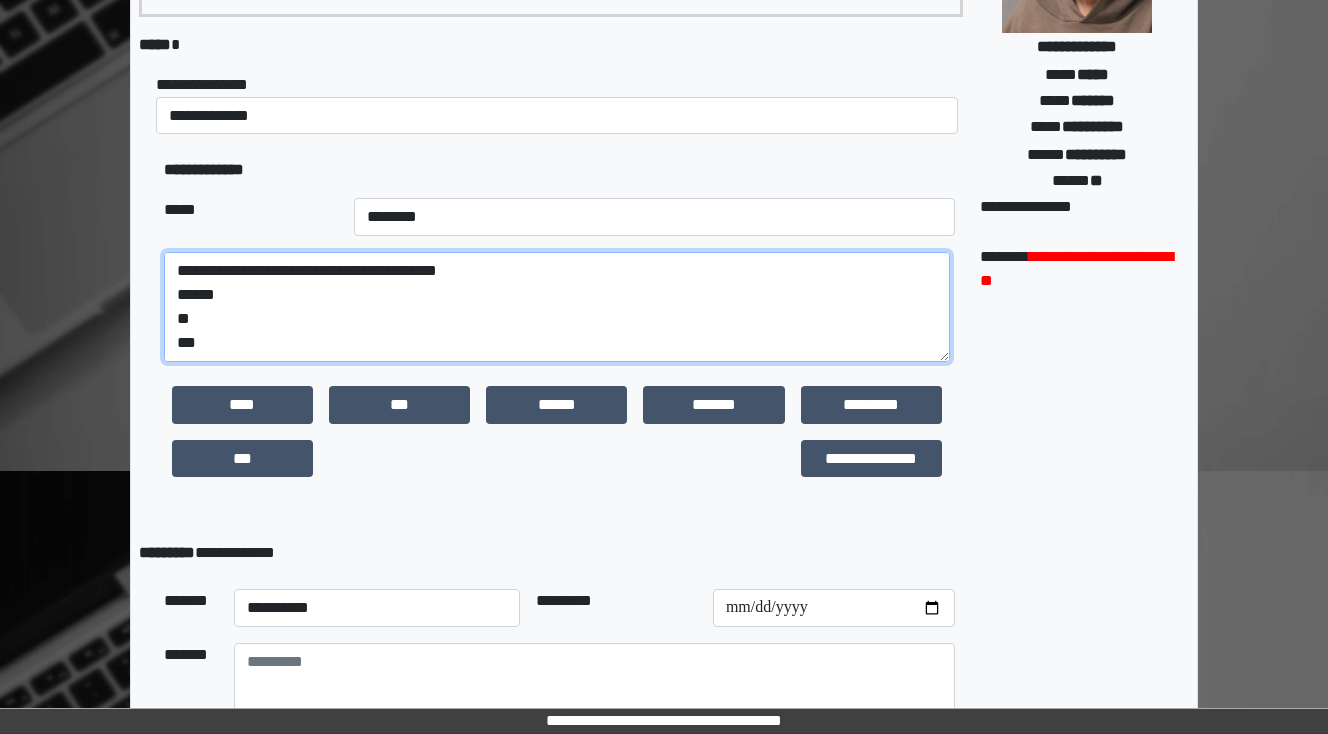 click on "**********" at bounding box center (557, 307) 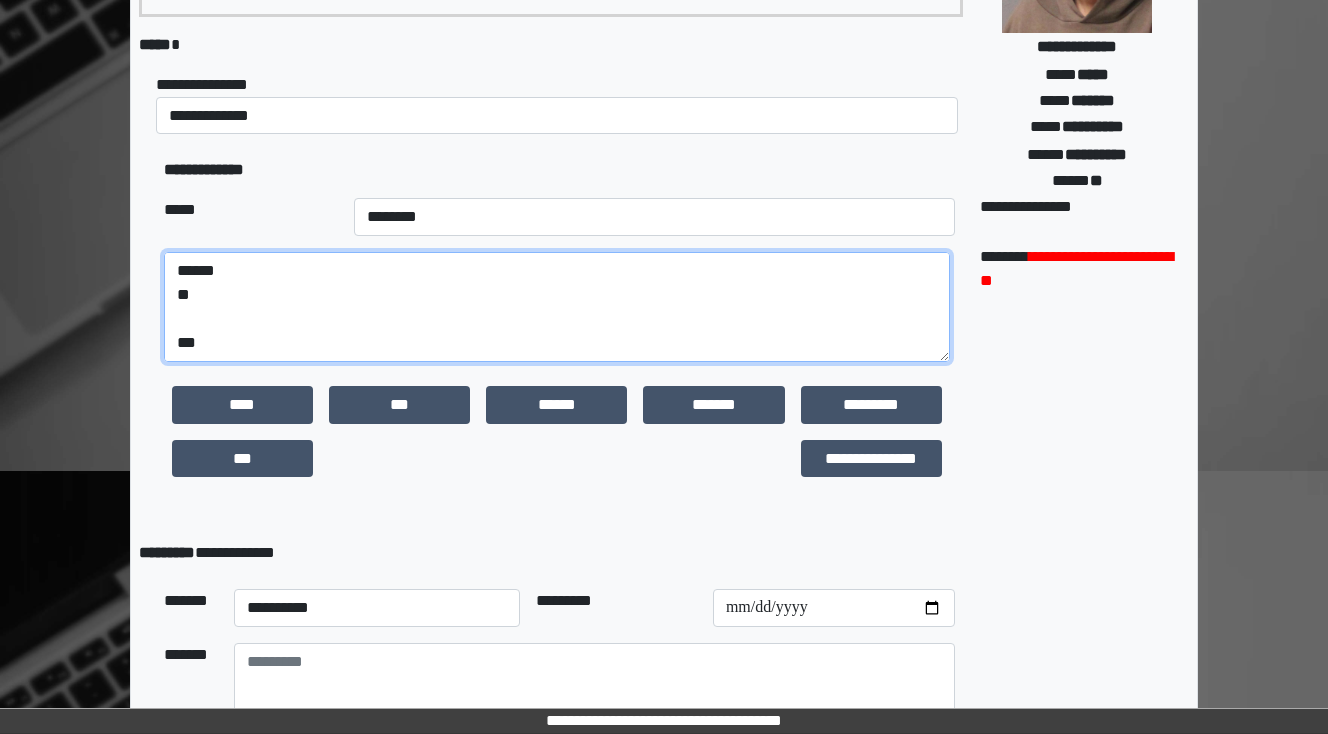 scroll, scrollTop: 72, scrollLeft: 0, axis: vertical 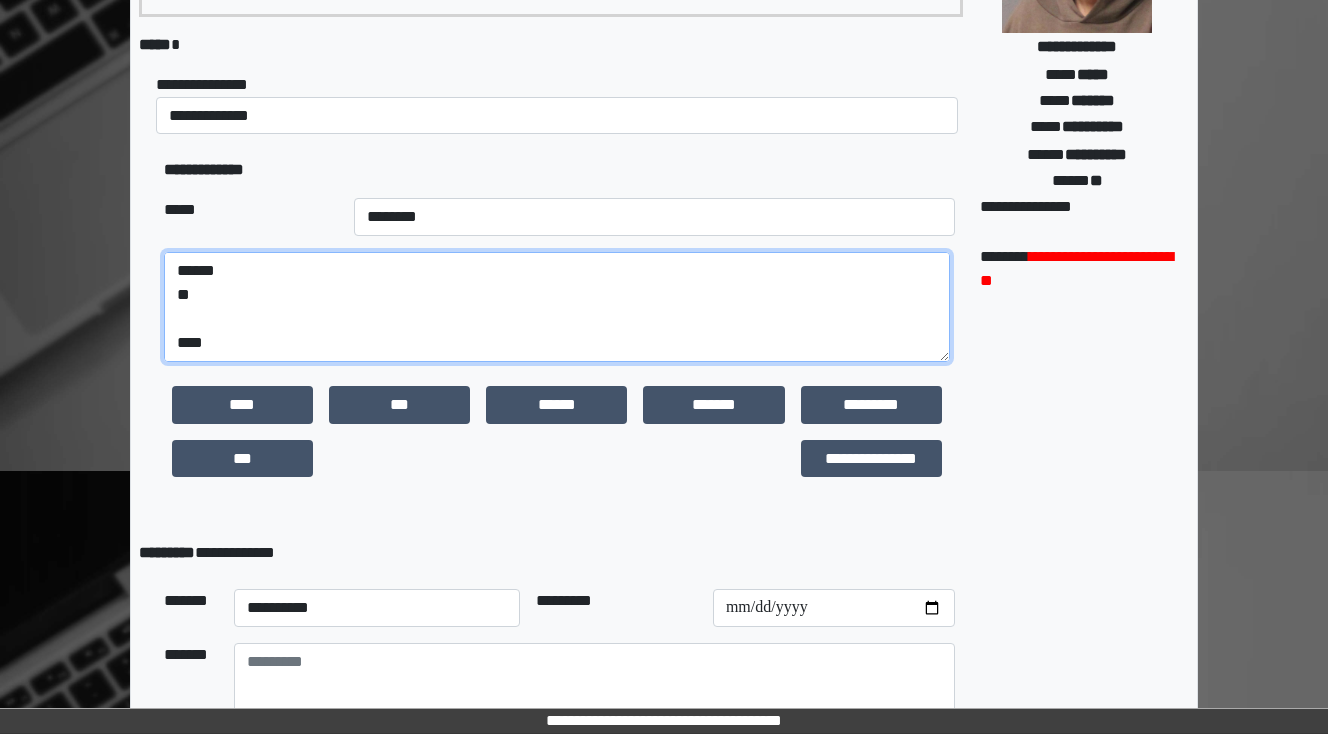 paste on "**********" 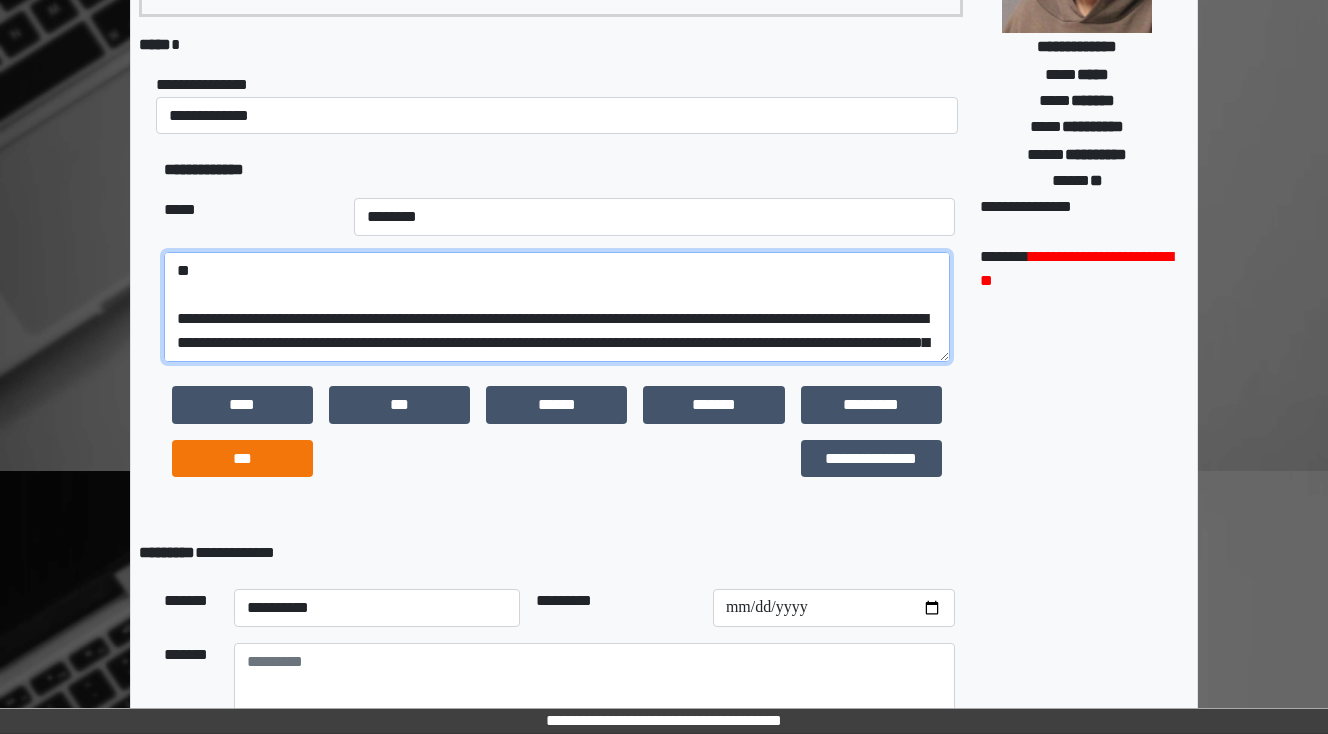 scroll, scrollTop: 256, scrollLeft: 0, axis: vertical 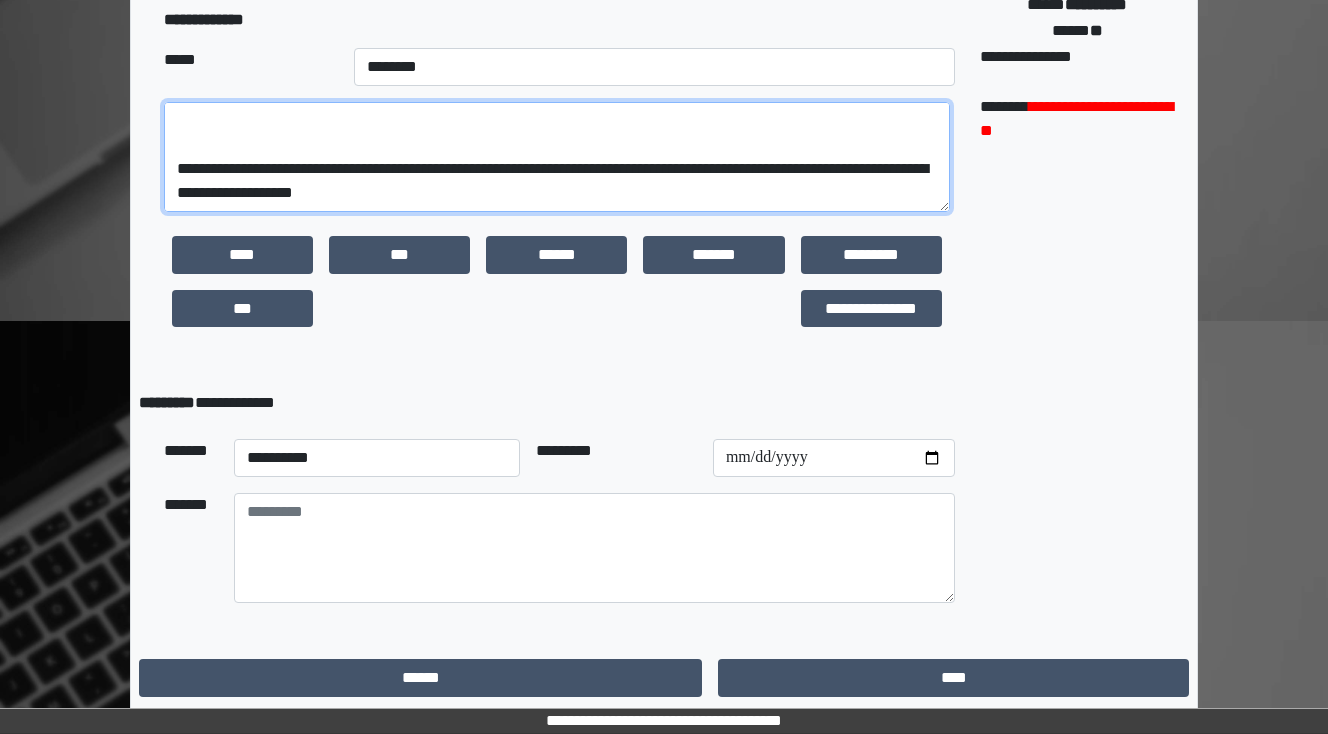 click on "**********" at bounding box center [557, 157] 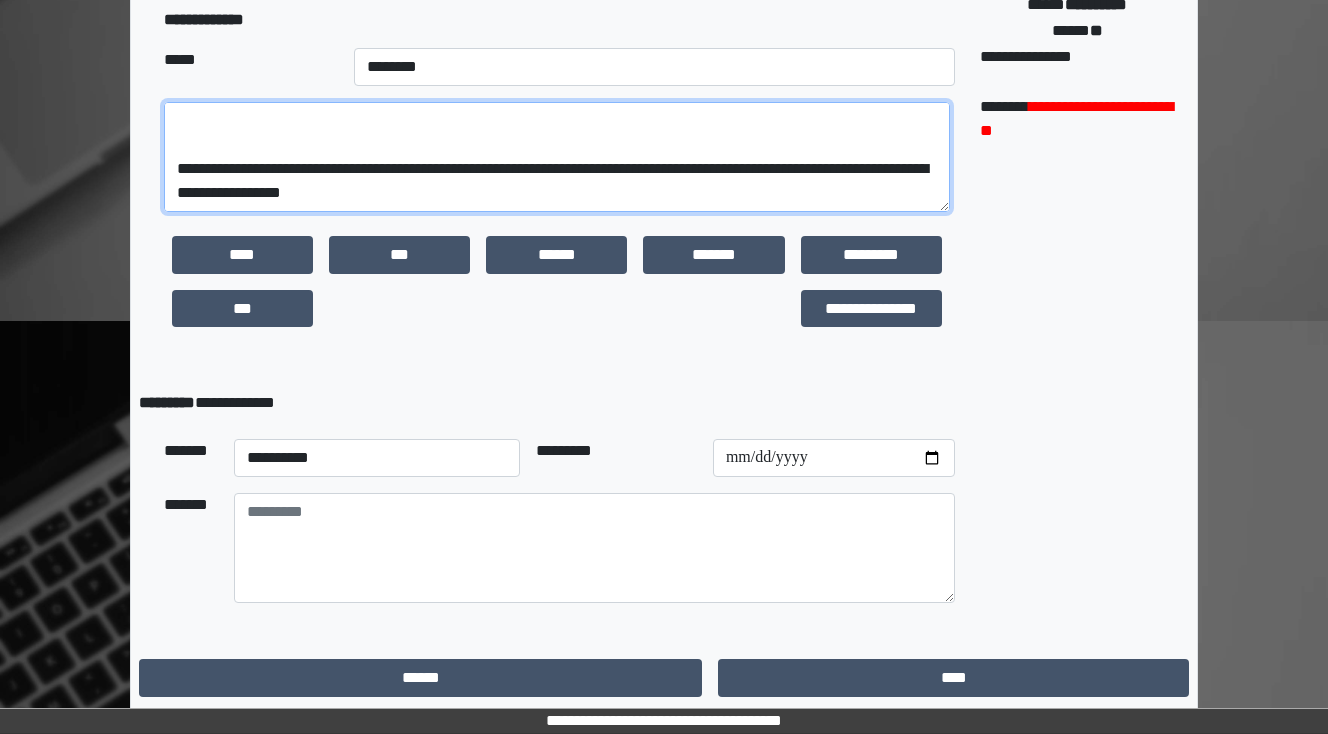 scroll, scrollTop: 240, scrollLeft: 0, axis: vertical 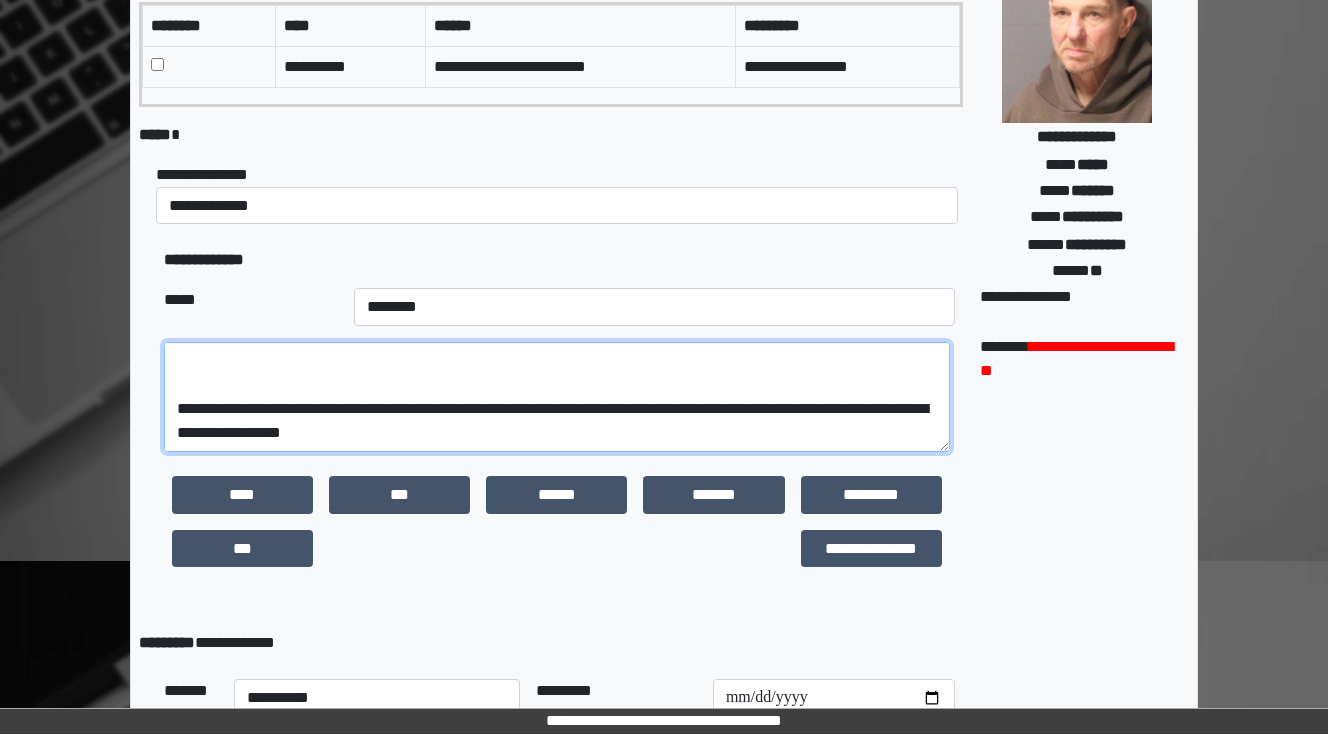 click on "**********" at bounding box center [557, 397] 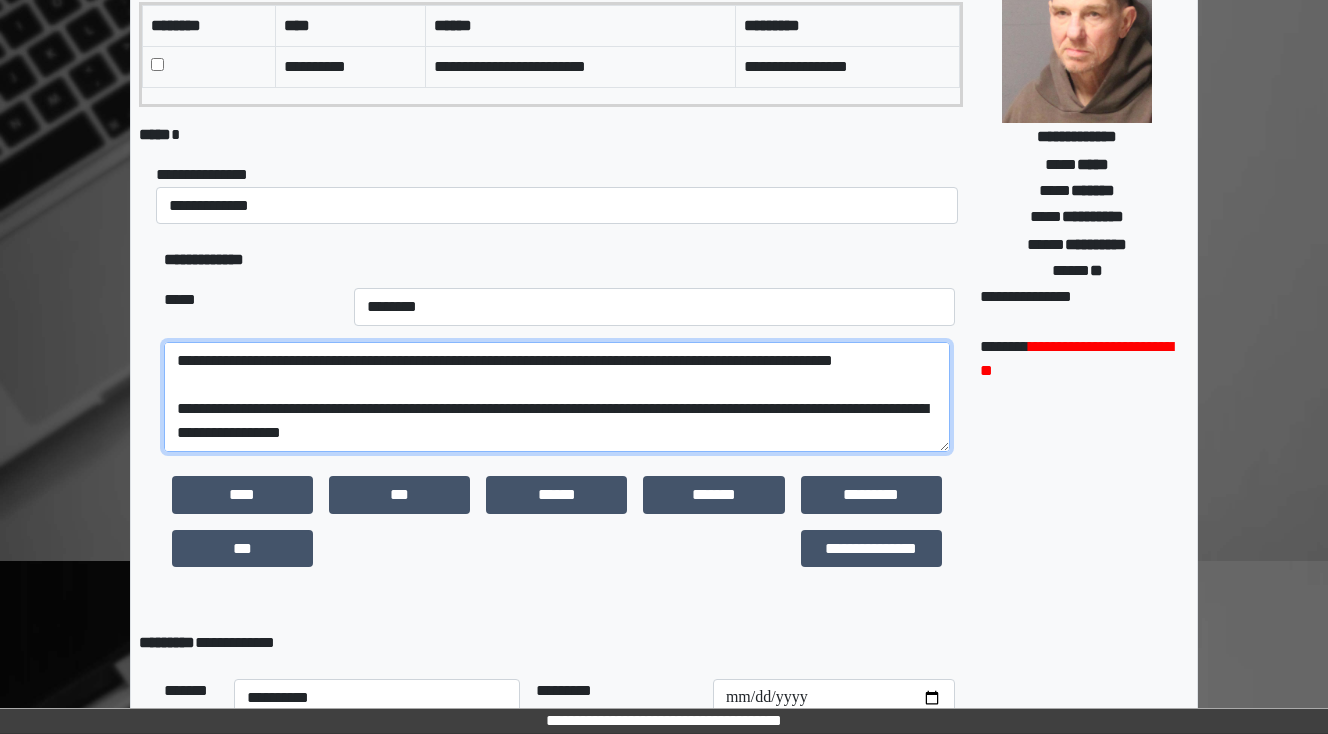 scroll, scrollTop: 192, scrollLeft: 0, axis: vertical 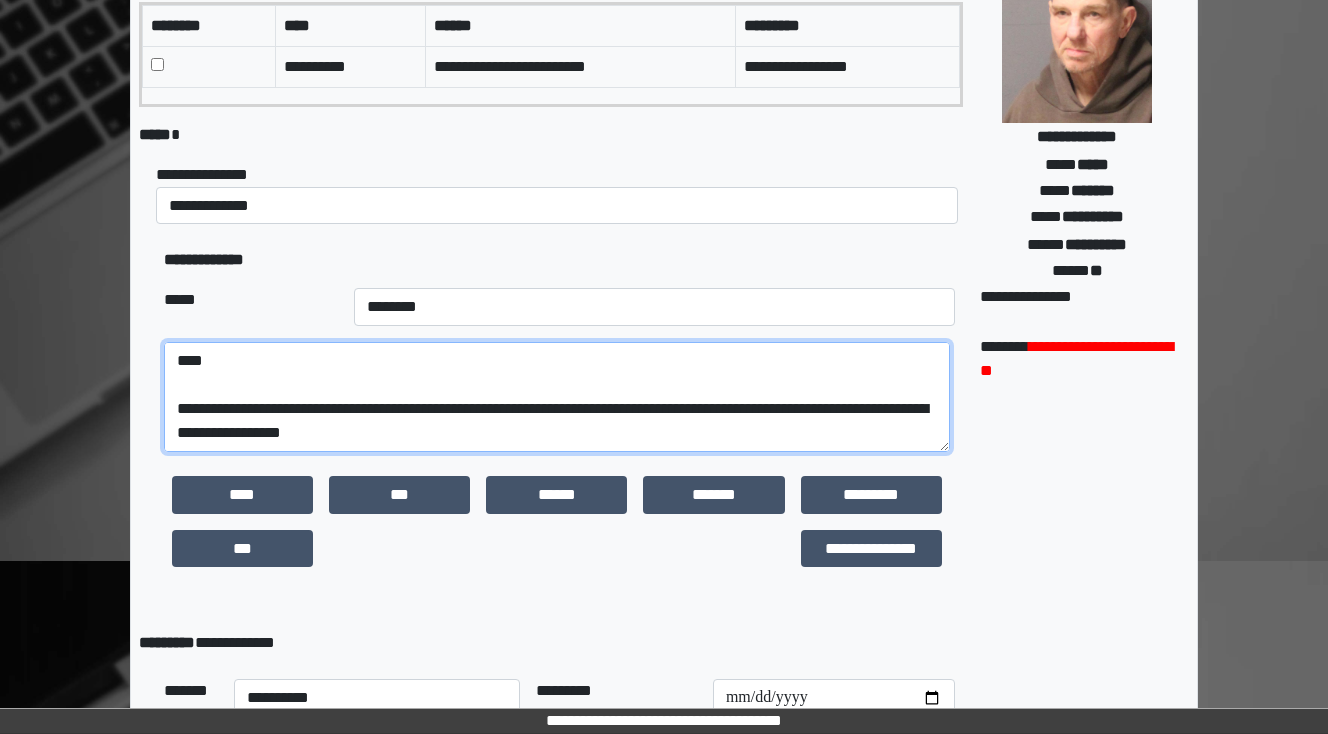 click on "**********" at bounding box center (557, 397) 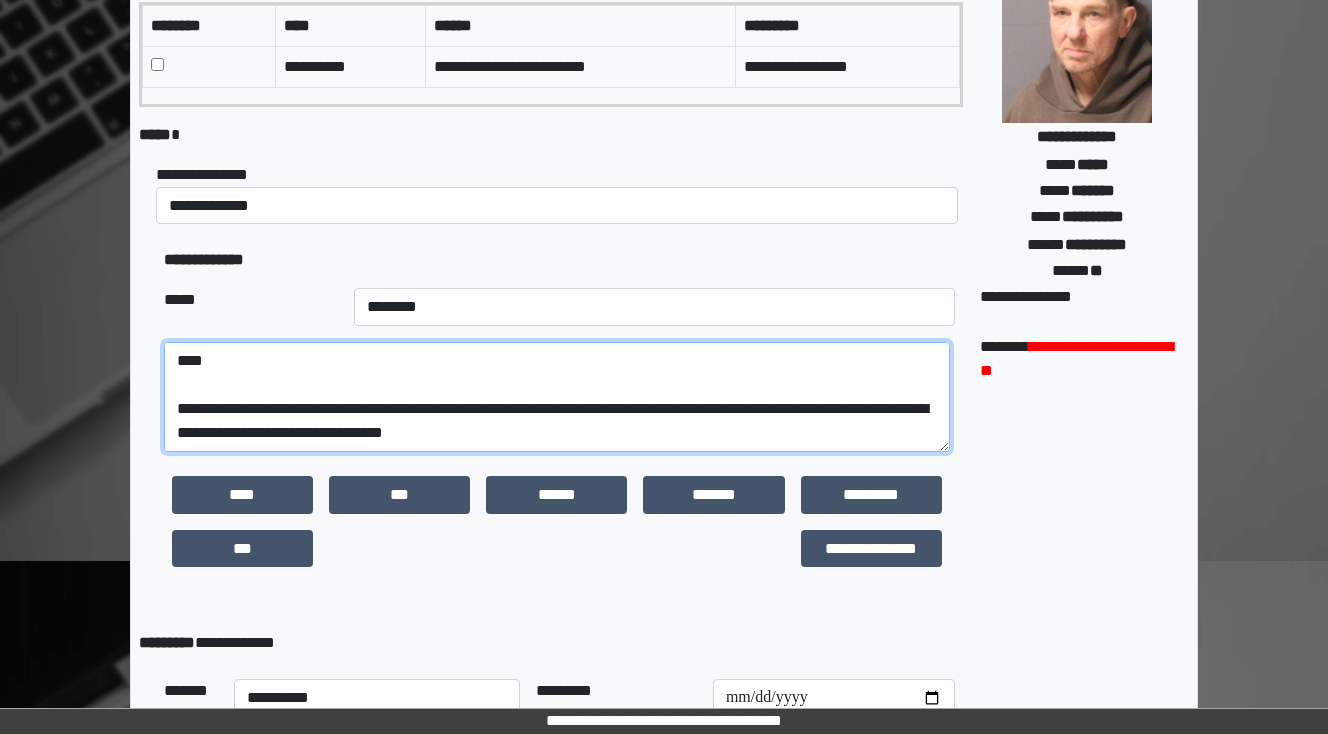 click on "**********" at bounding box center [557, 397] 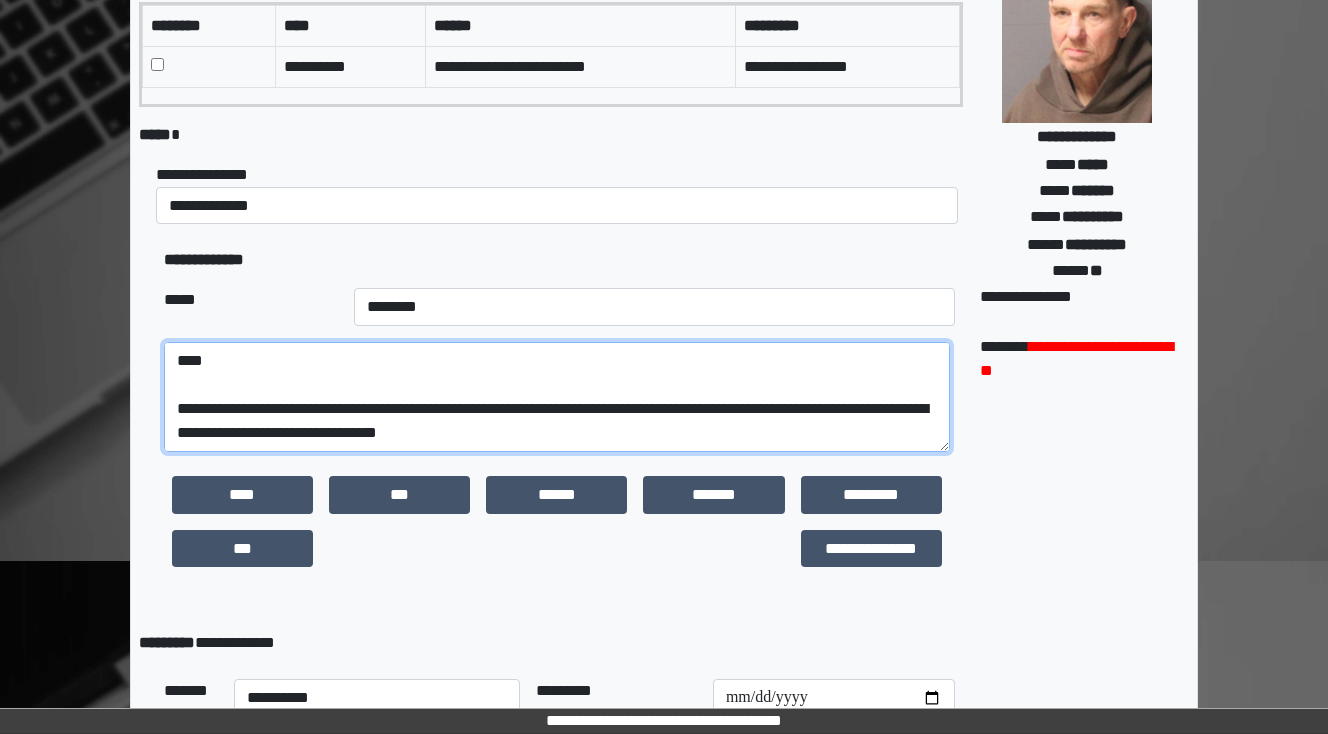click on "**********" at bounding box center [557, 397] 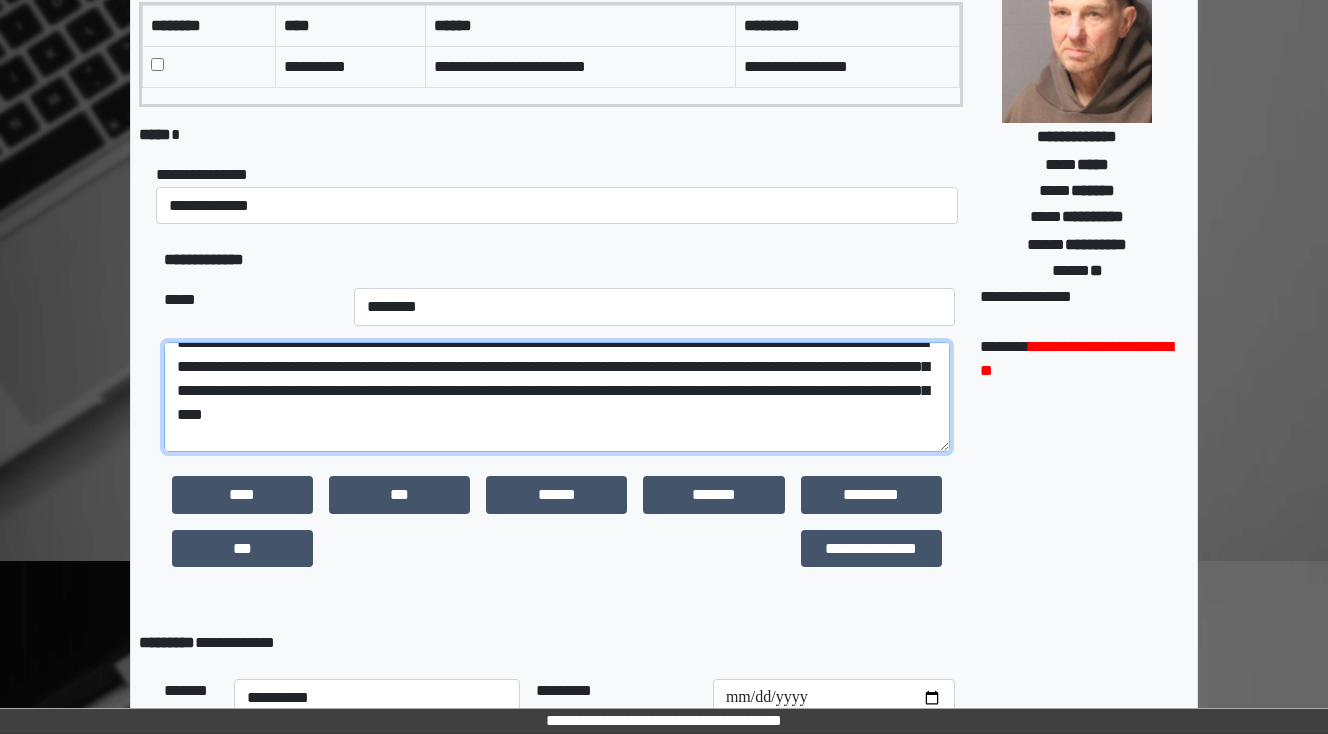 scroll, scrollTop: 112, scrollLeft: 0, axis: vertical 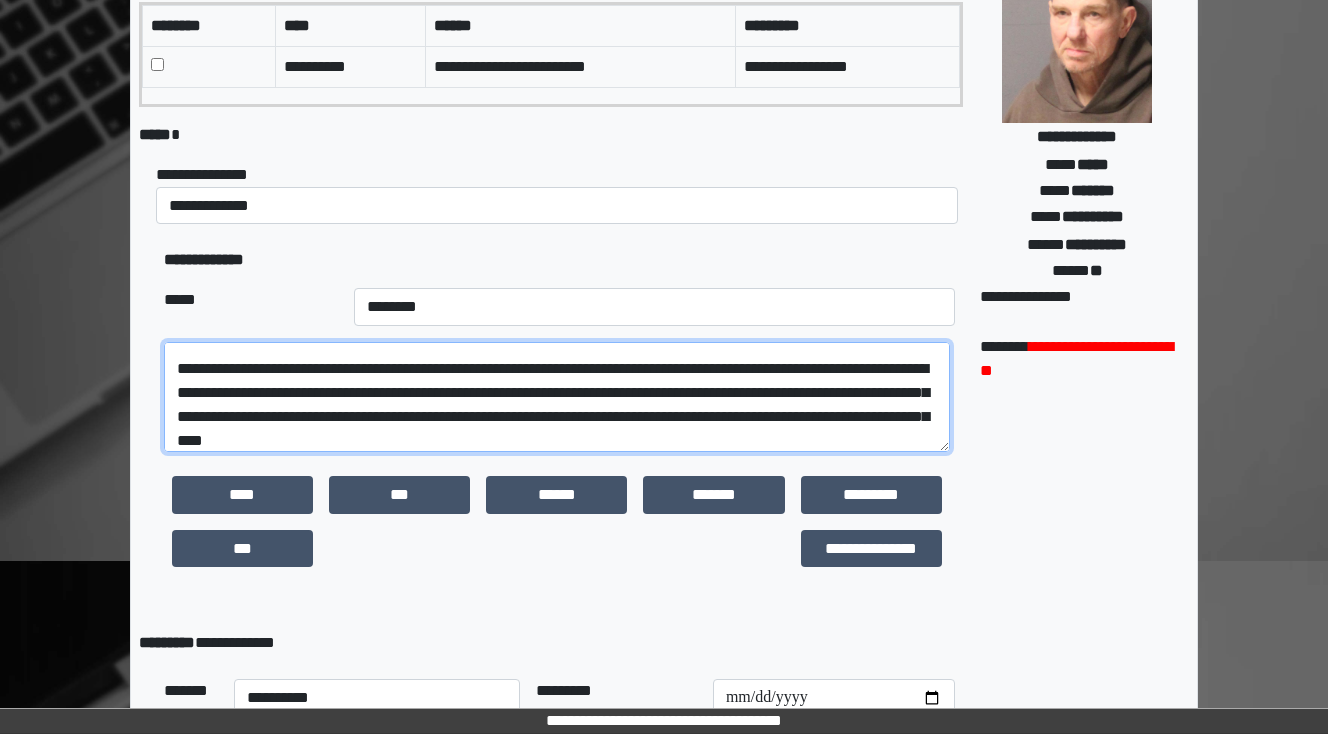 click on "**********" at bounding box center [557, 397] 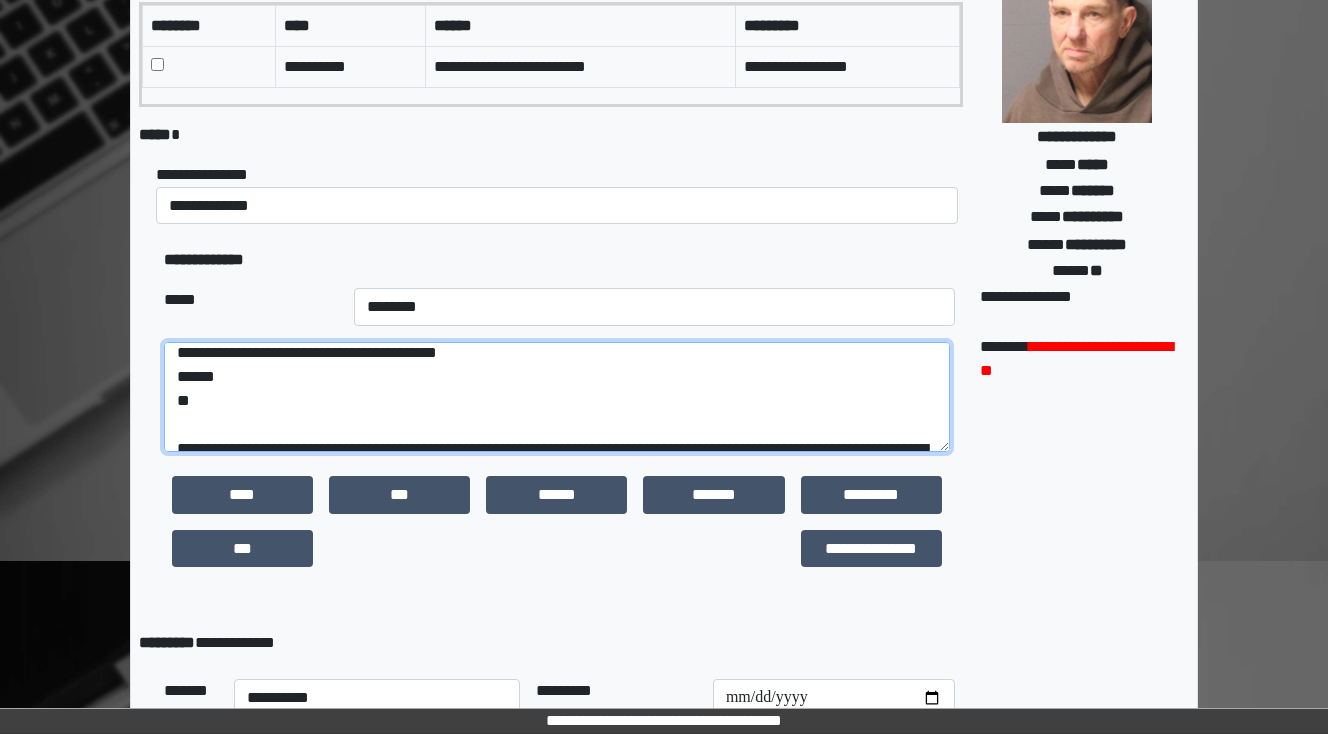 scroll, scrollTop: 32, scrollLeft: 0, axis: vertical 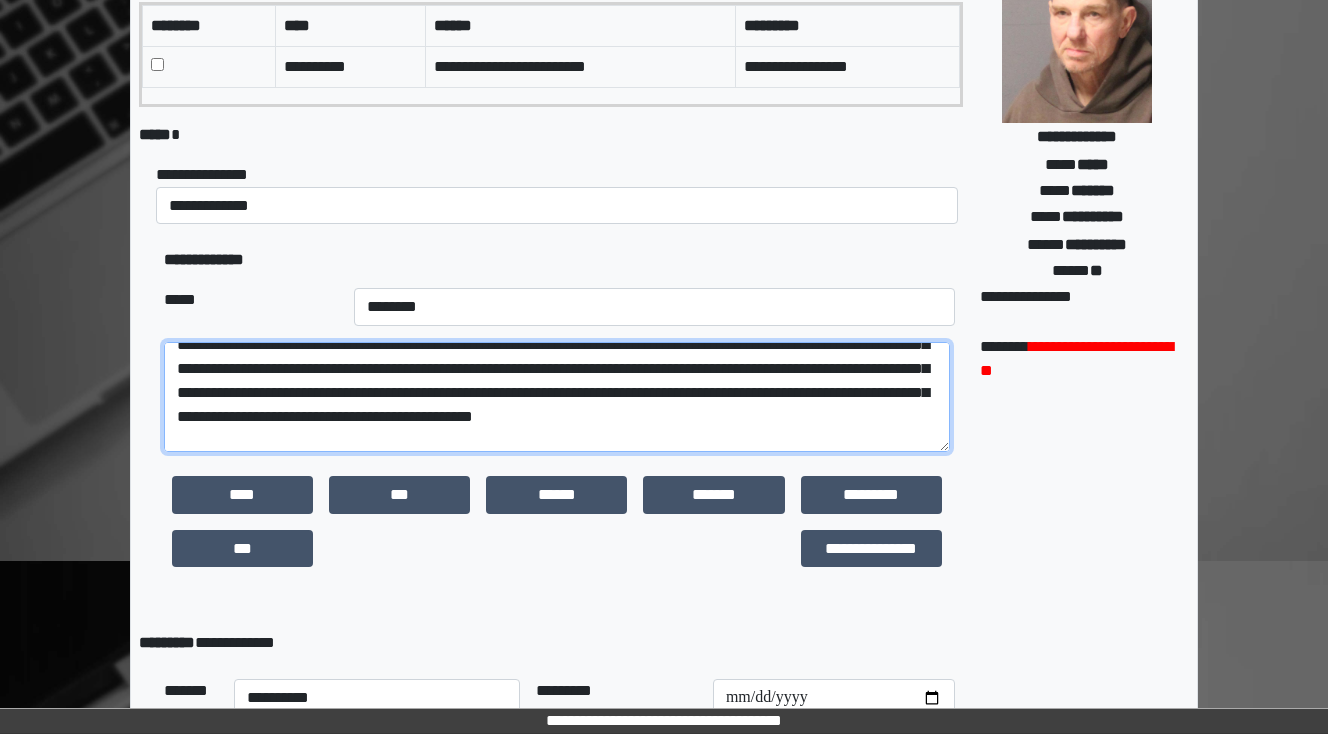 click at bounding box center (557, 397) 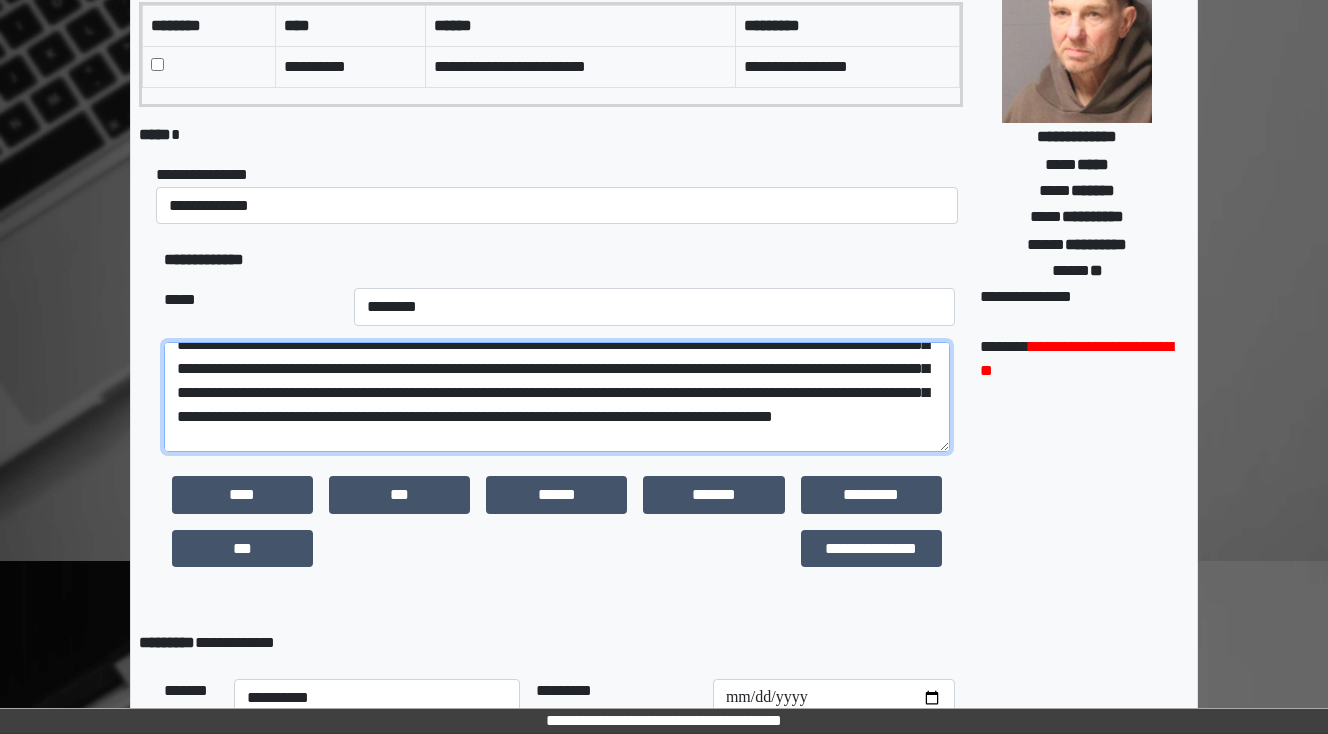 click at bounding box center (557, 397) 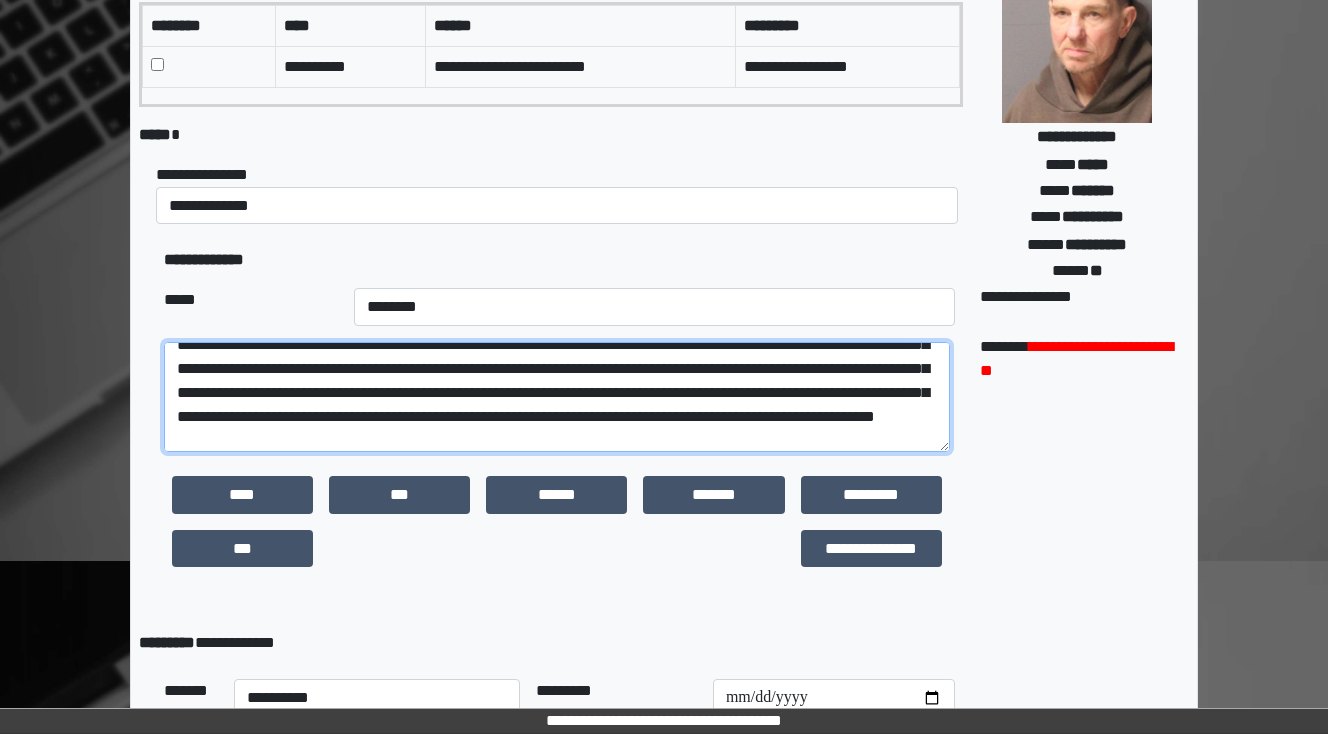 click at bounding box center [557, 397] 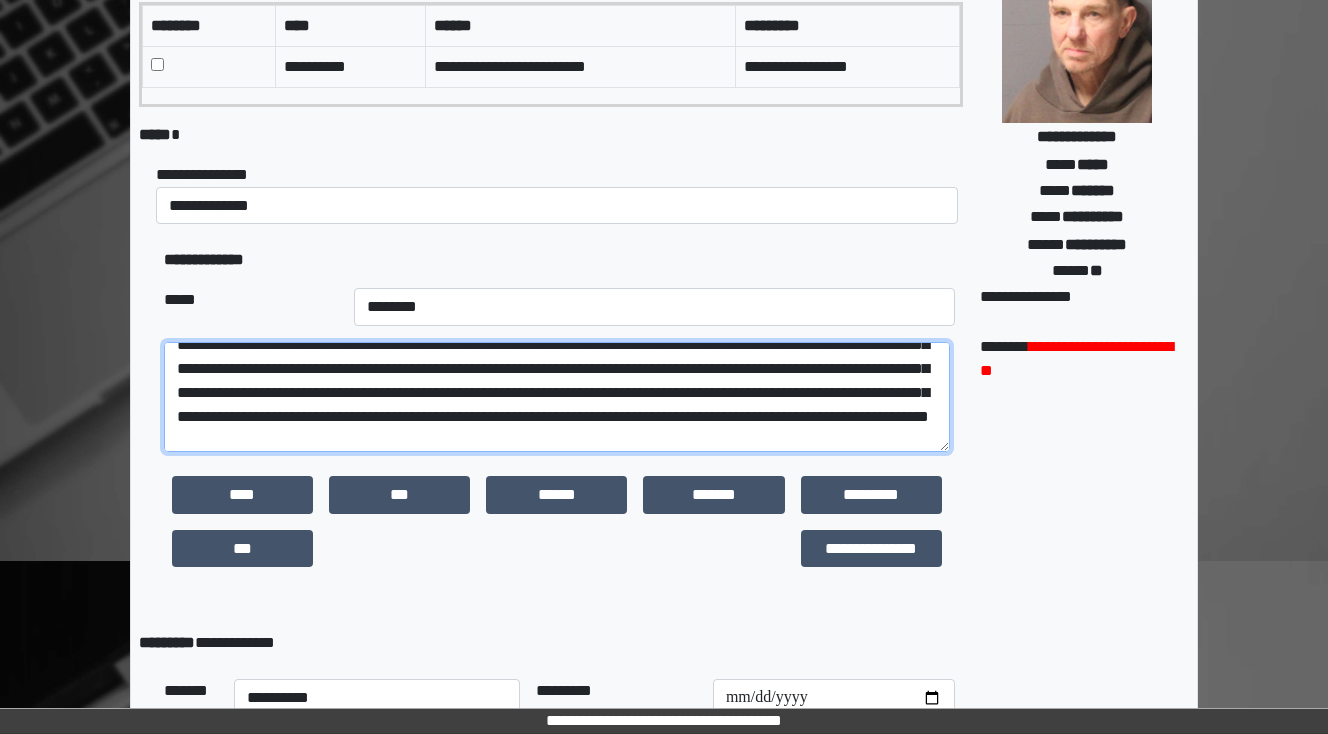 scroll, scrollTop: 136, scrollLeft: 0, axis: vertical 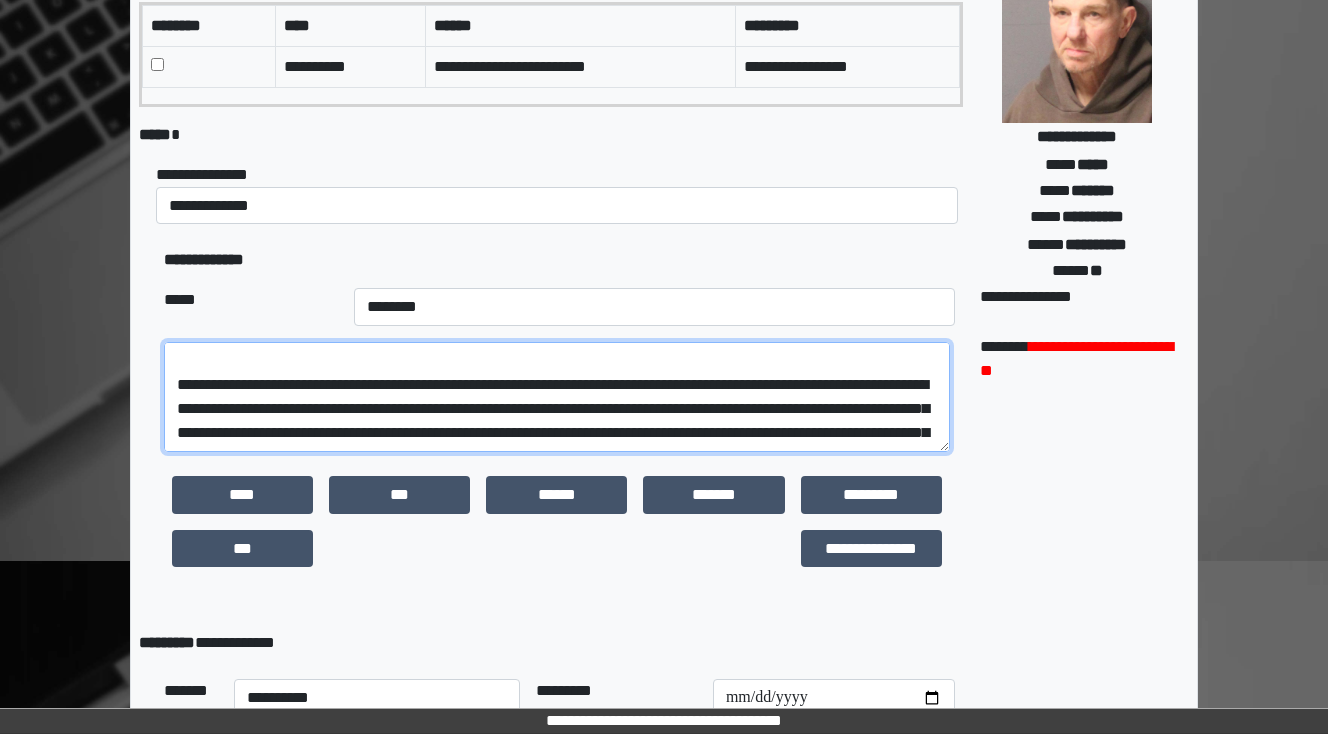 click at bounding box center (557, 397) 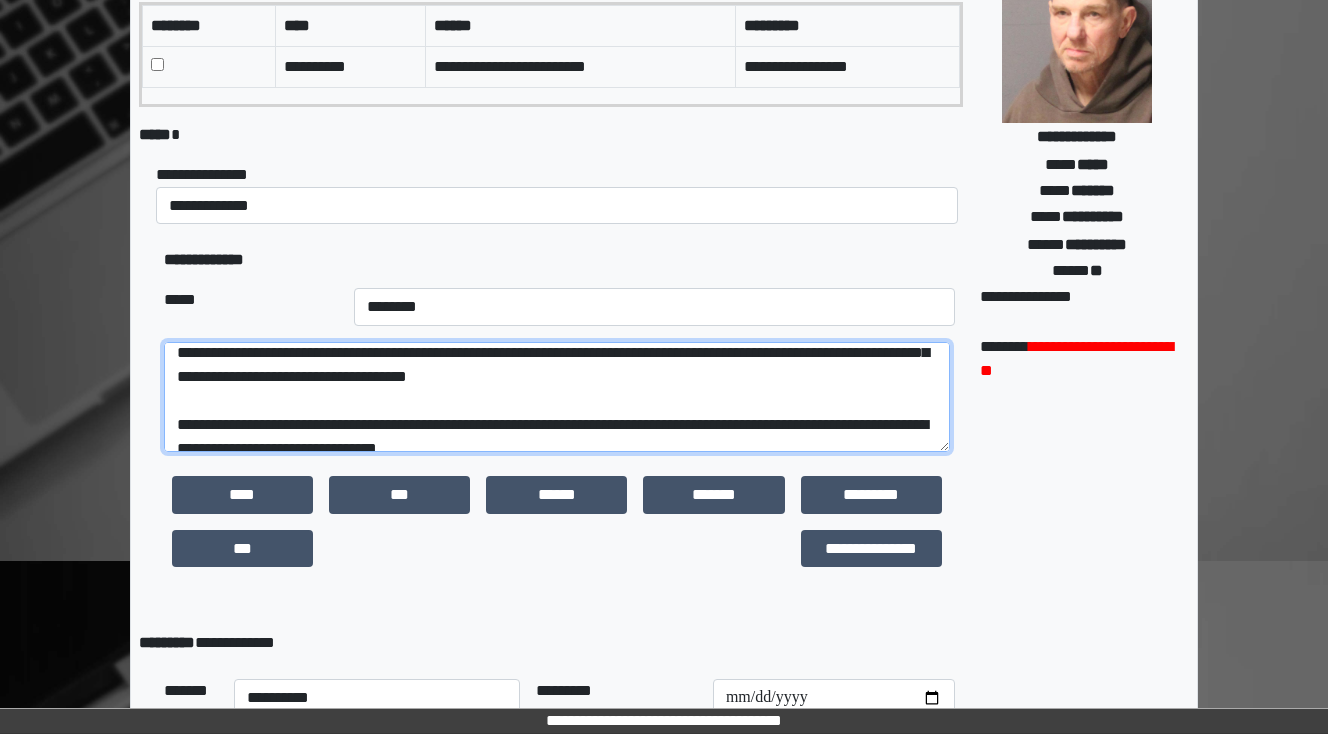 click at bounding box center [557, 397] 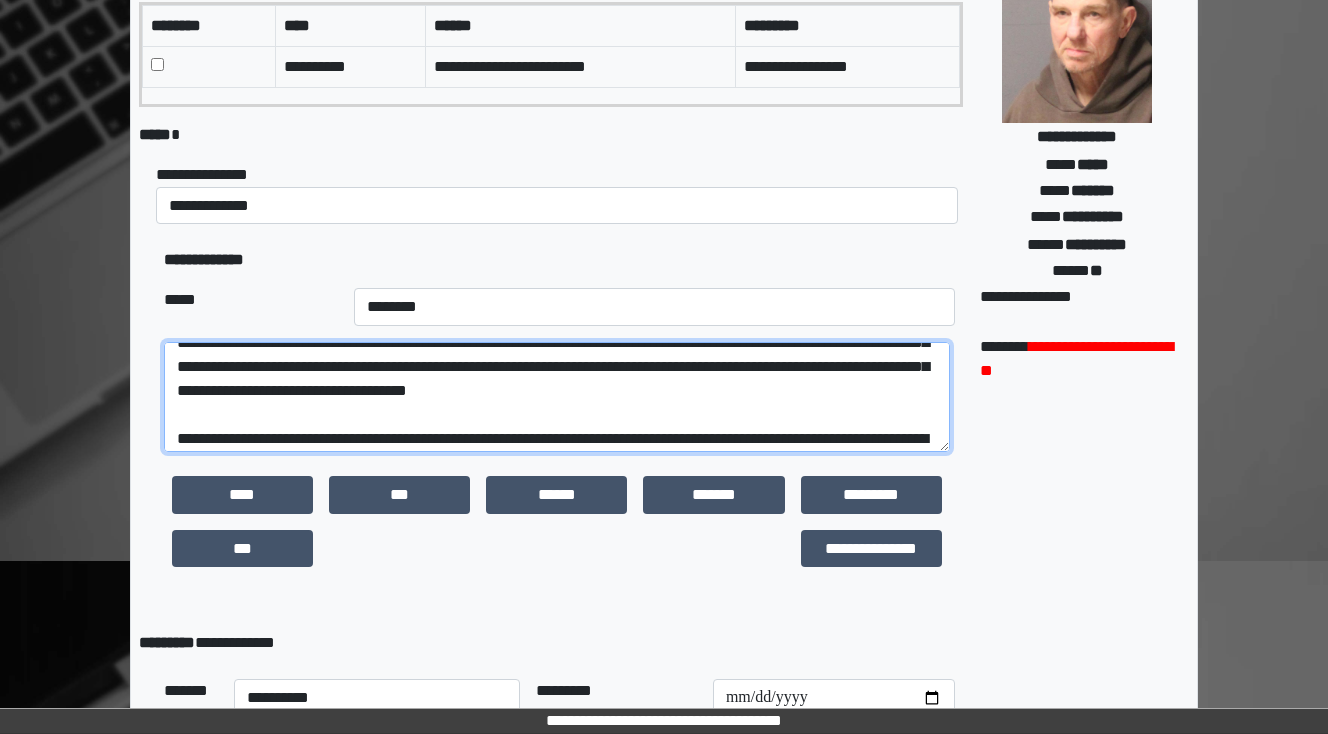 scroll, scrollTop: 384, scrollLeft: 0, axis: vertical 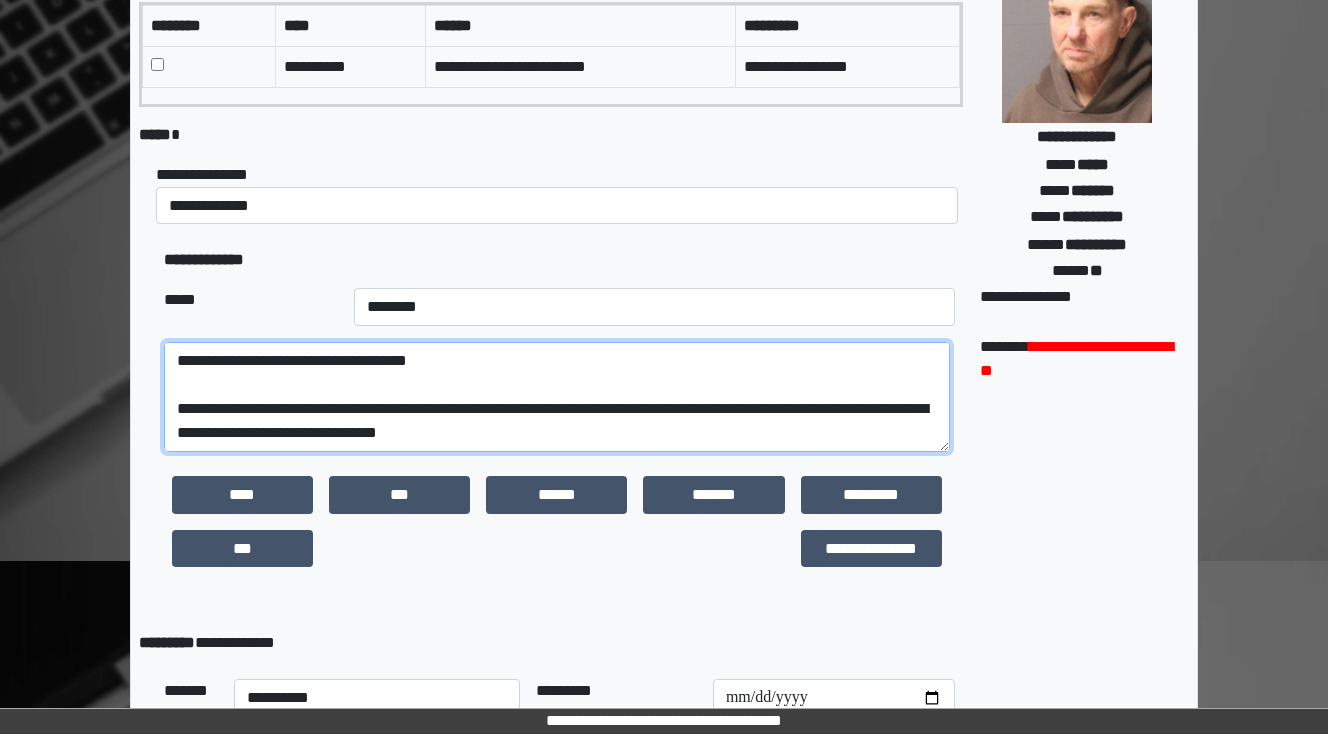 click at bounding box center (557, 397) 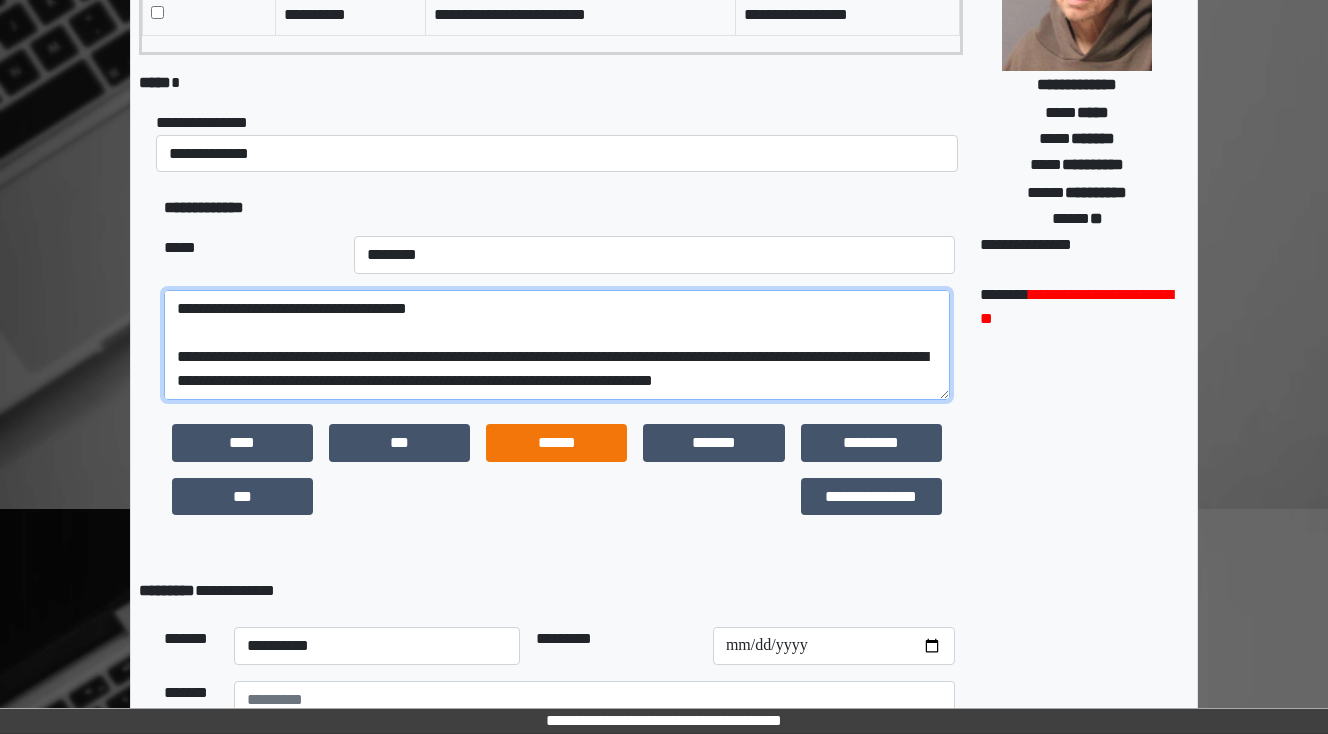 scroll, scrollTop: 310, scrollLeft: 0, axis: vertical 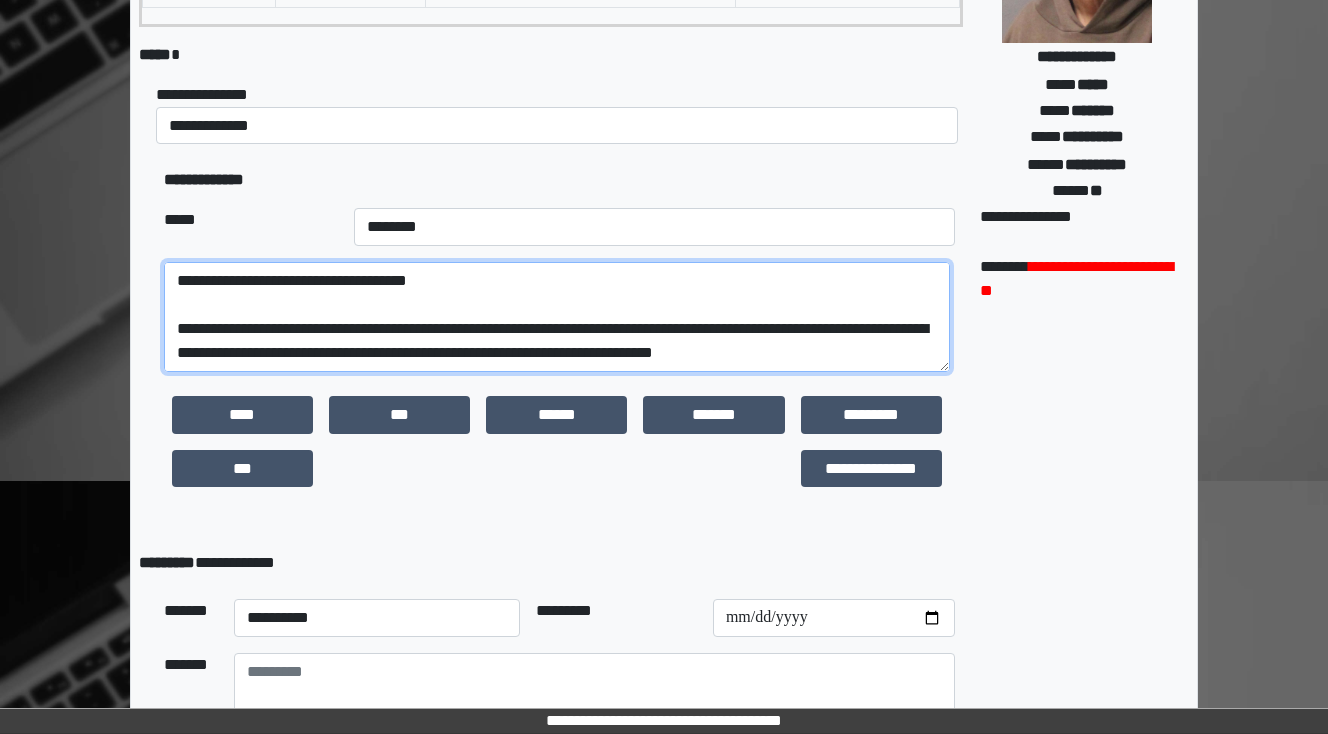 drag, startPoint x: 919, startPoint y: 351, endPoint x: 840, endPoint y: 400, distance: 92.96236 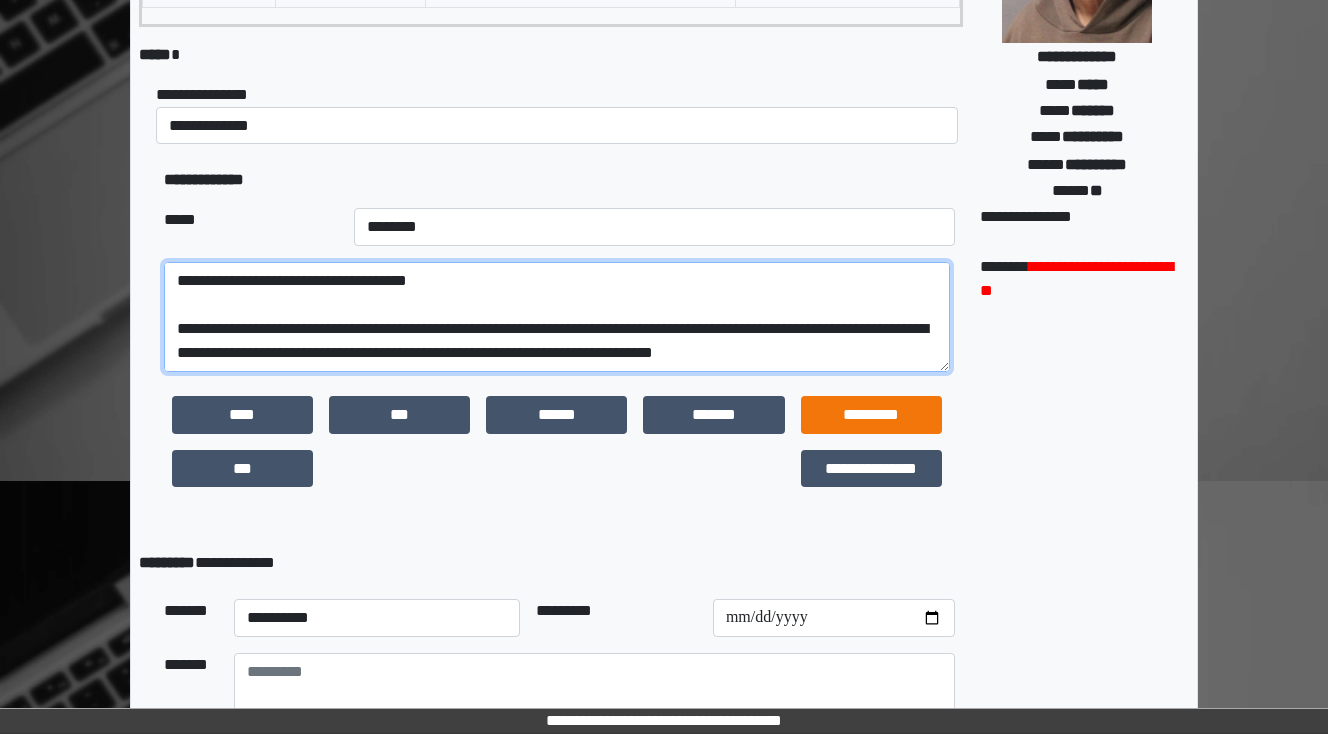 click at bounding box center [557, 317] 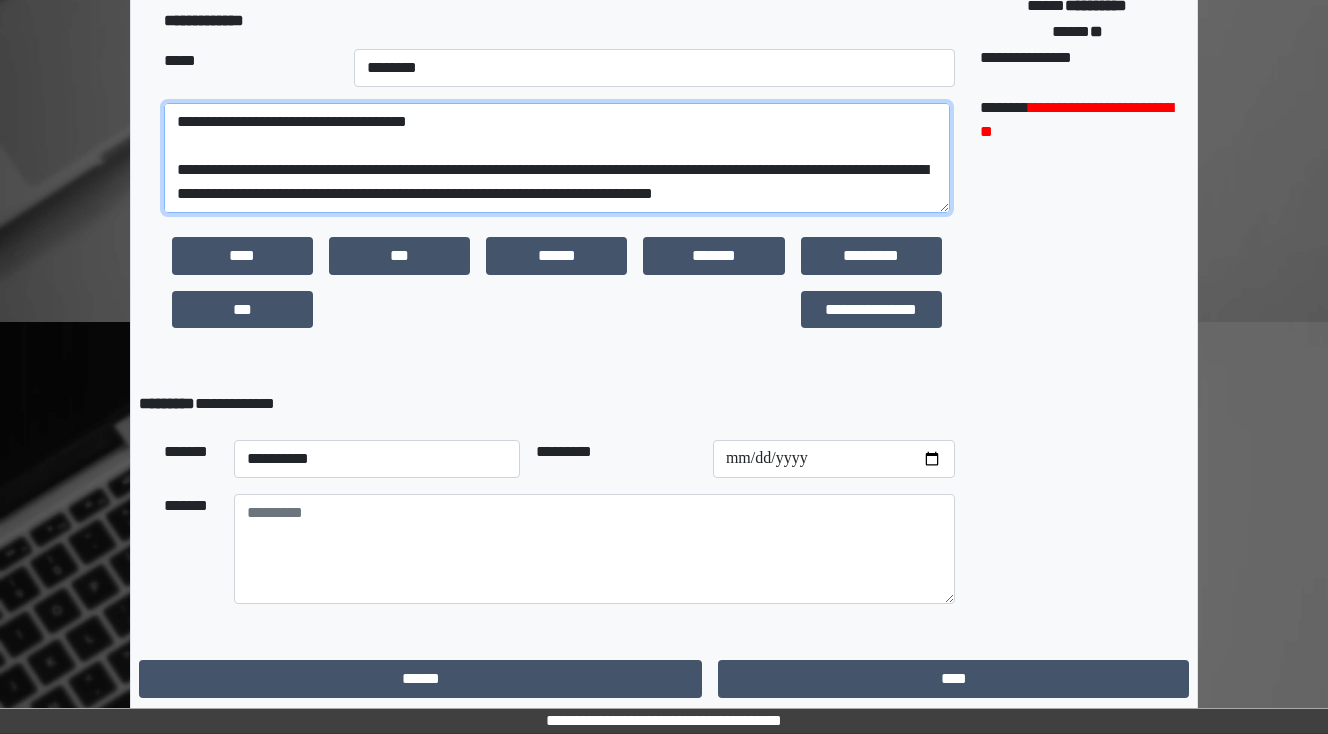 scroll, scrollTop: 470, scrollLeft: 0, axis: vertical 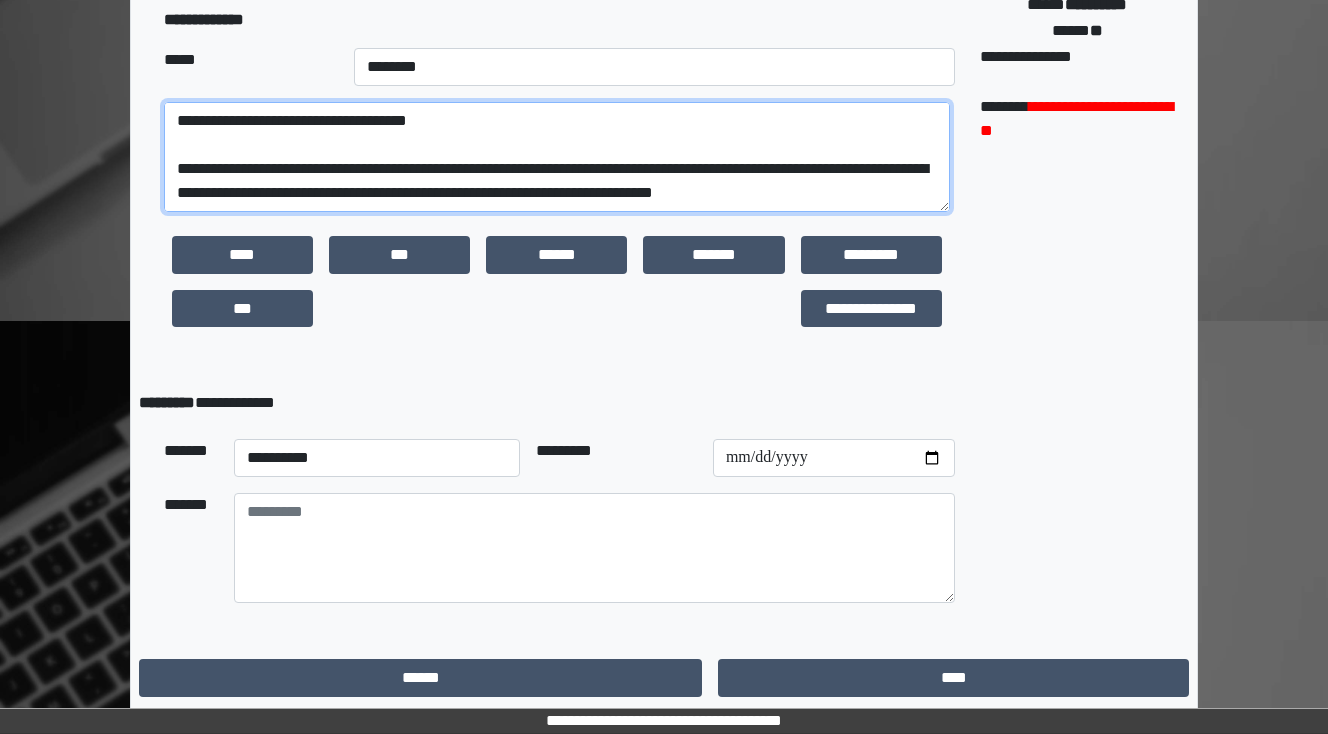 type on "**********" 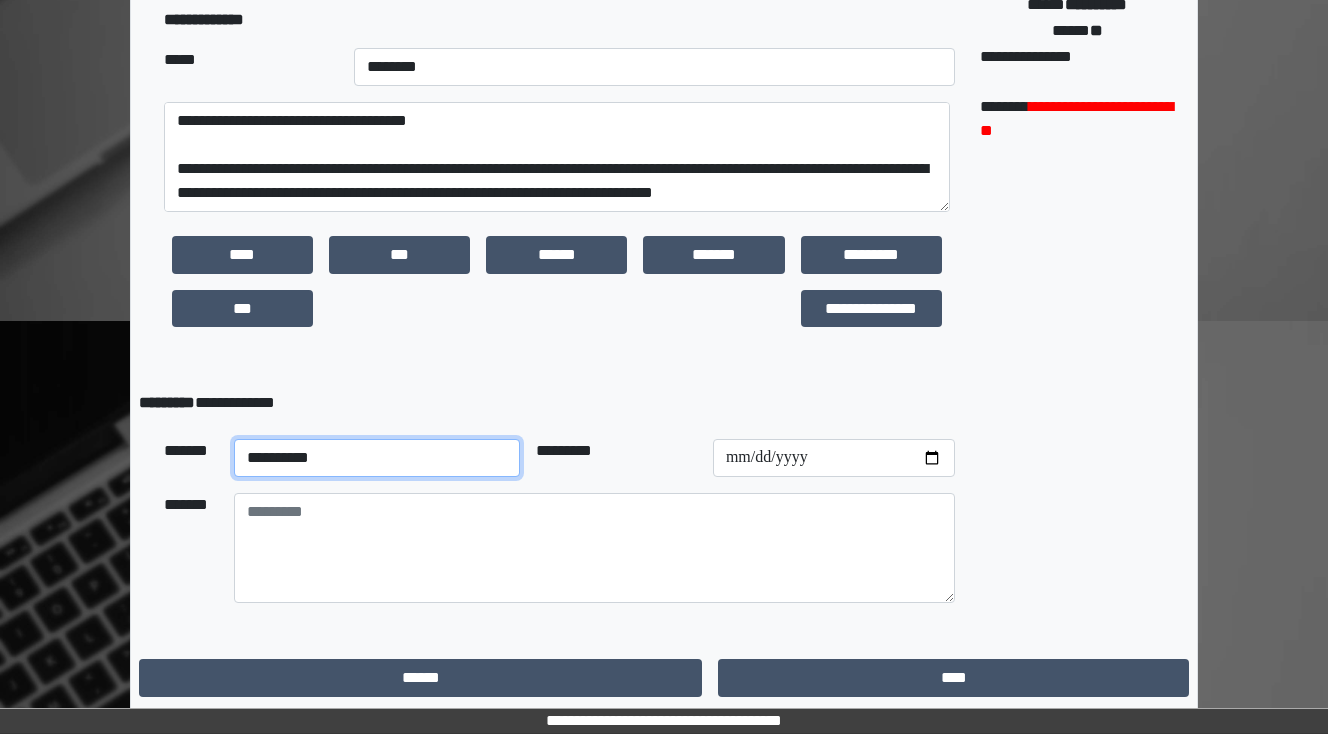click on "**********" at bounding box center [377, 458] 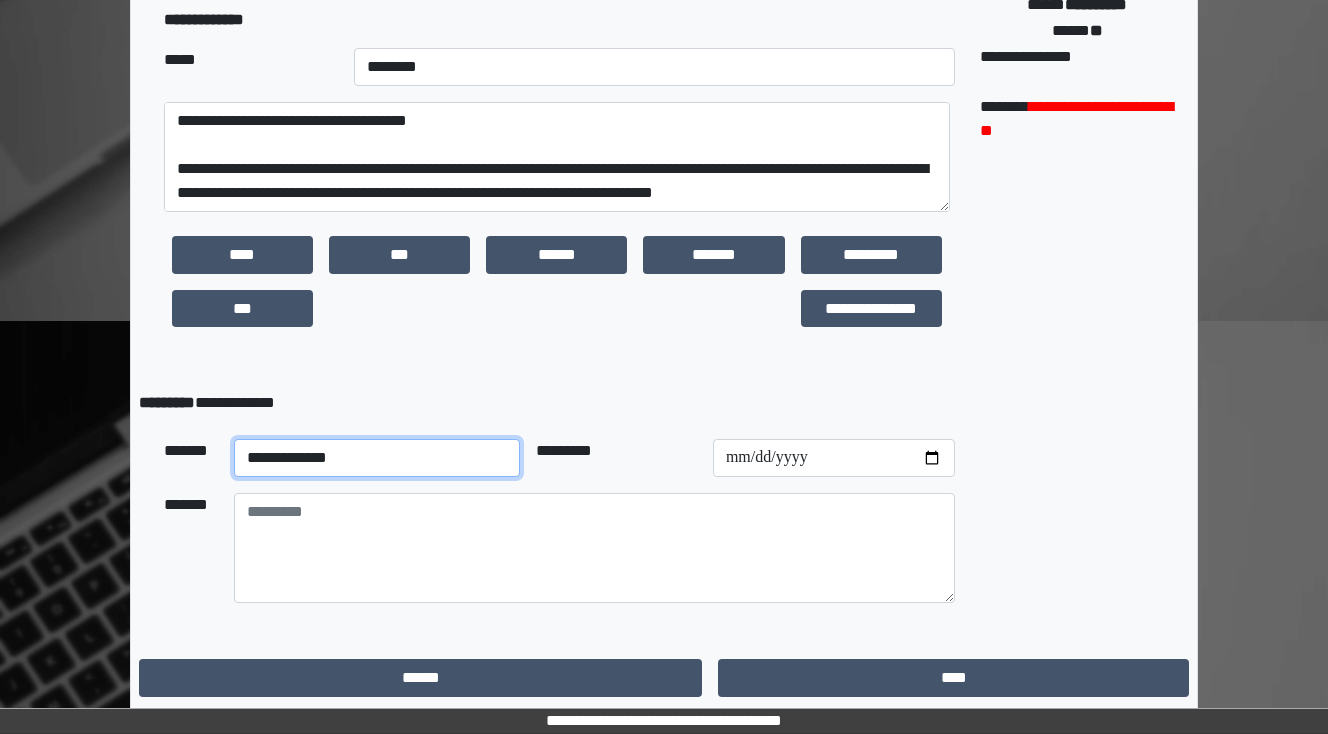 click on "**********" at bounding box center [377, 458] 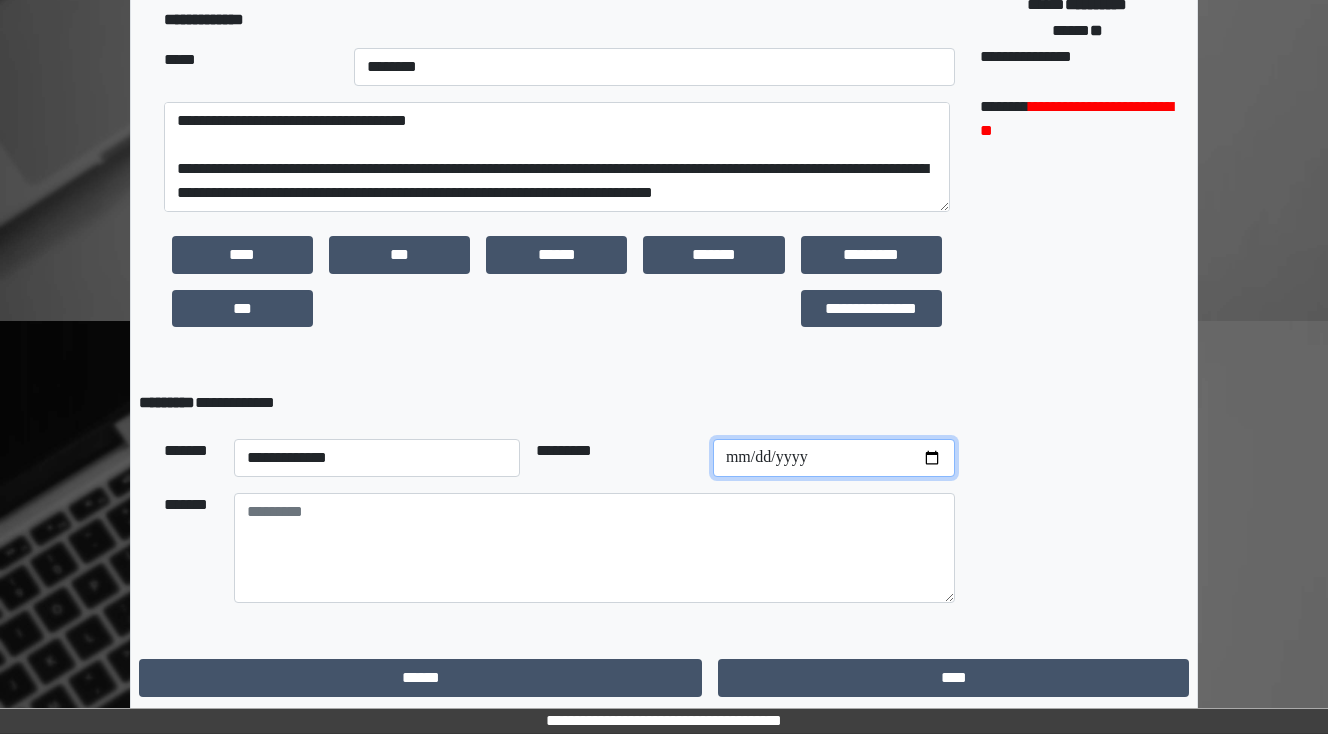 click at bounding box center [834, 458] 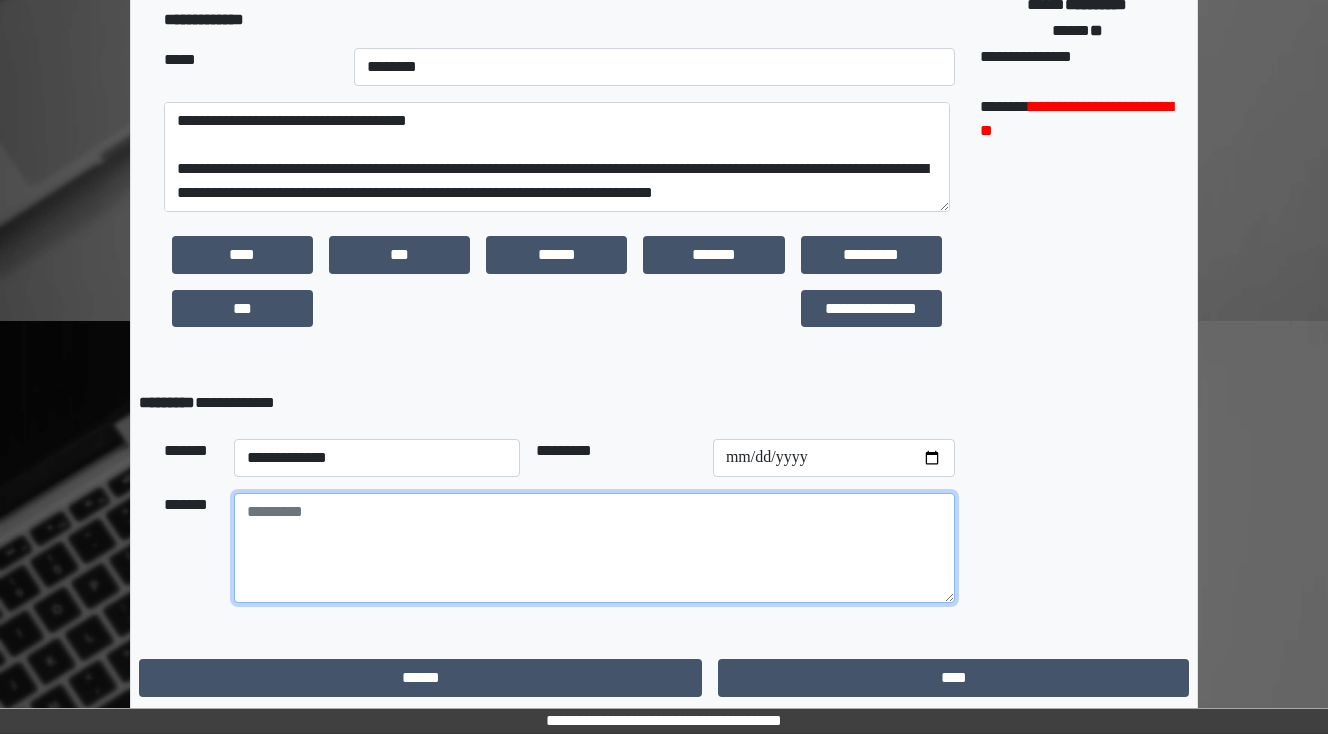 click at bounding box center [594, 548] 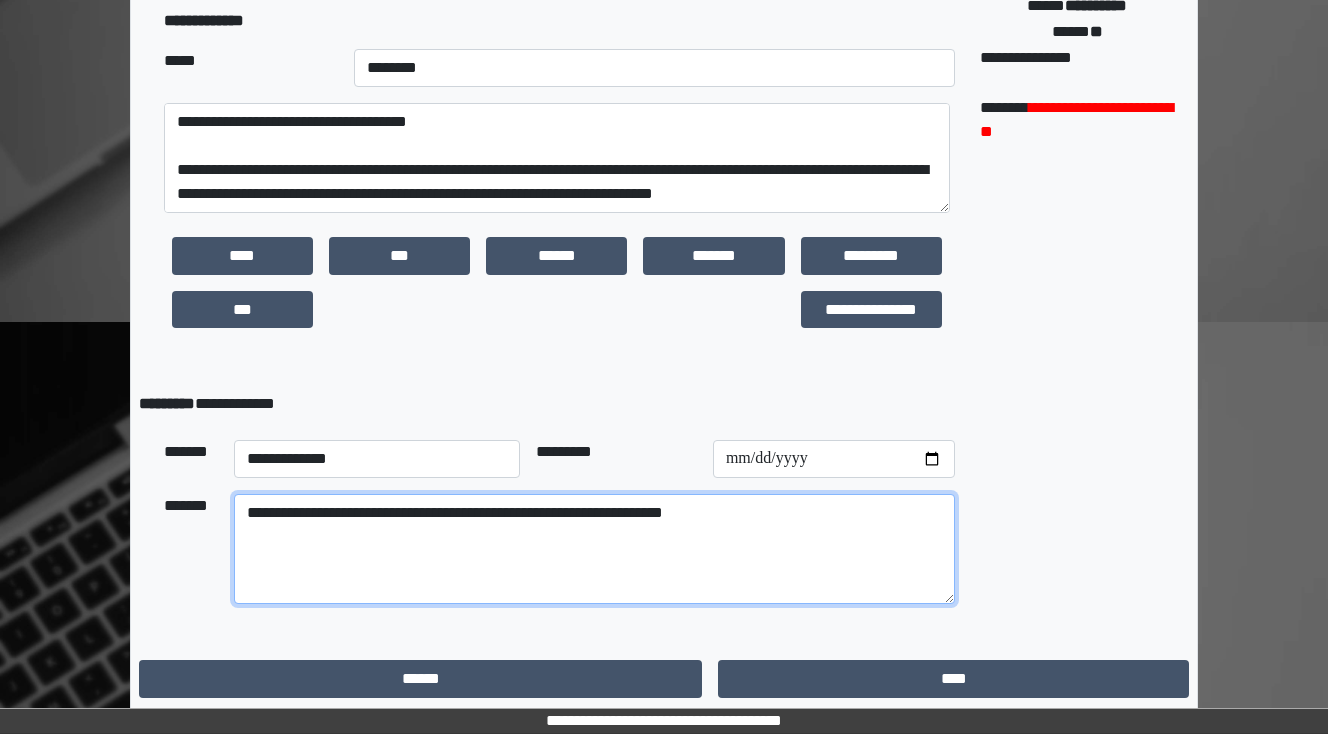 scroll, scrollTop: 470, scrollLeft: 0, axis: vertical 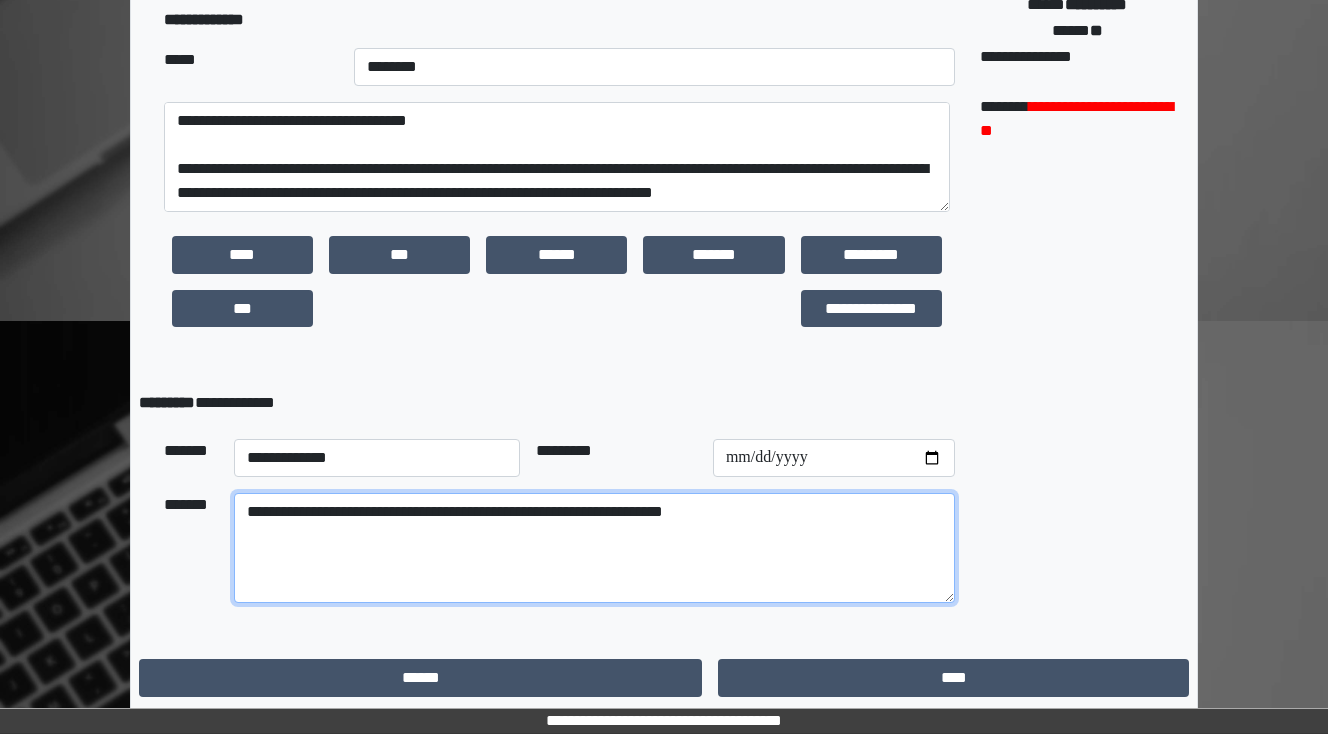 click on "**********" at bounding box center [594, 548] 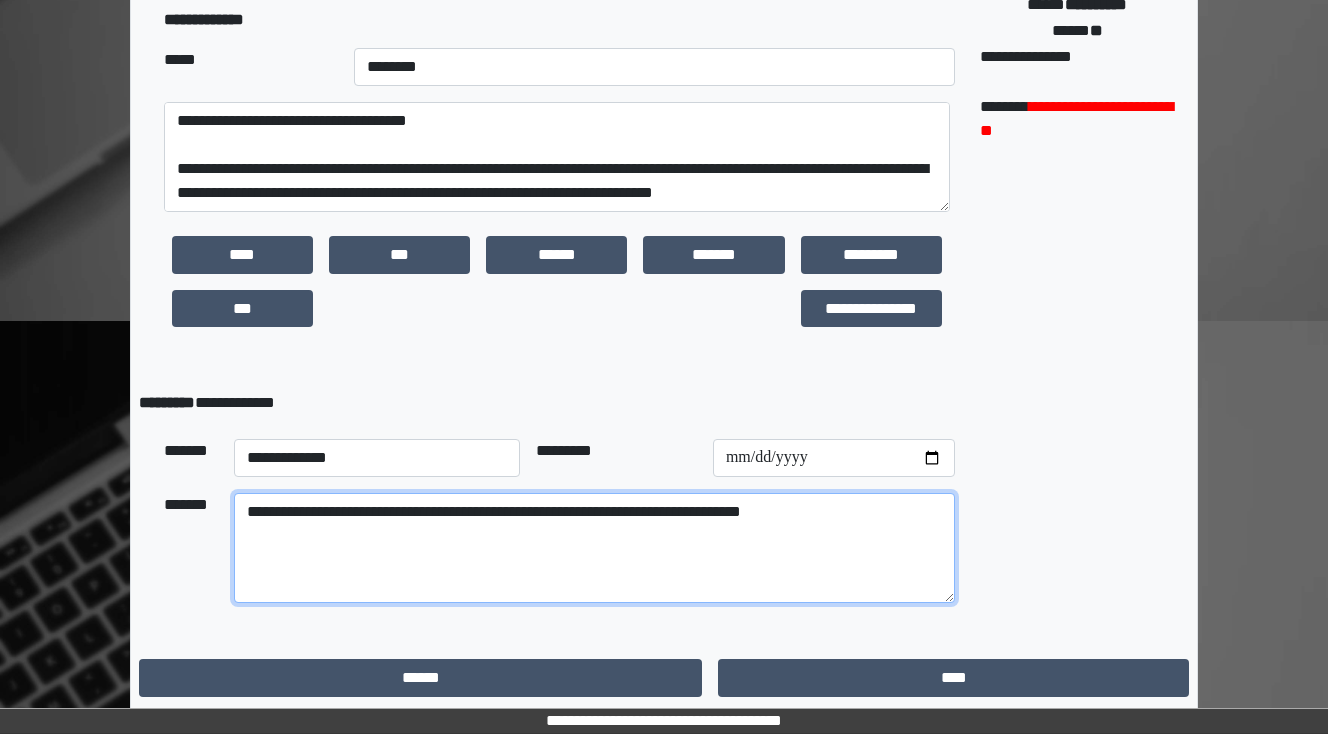 click on "**********" at bounding box center (594, 548) 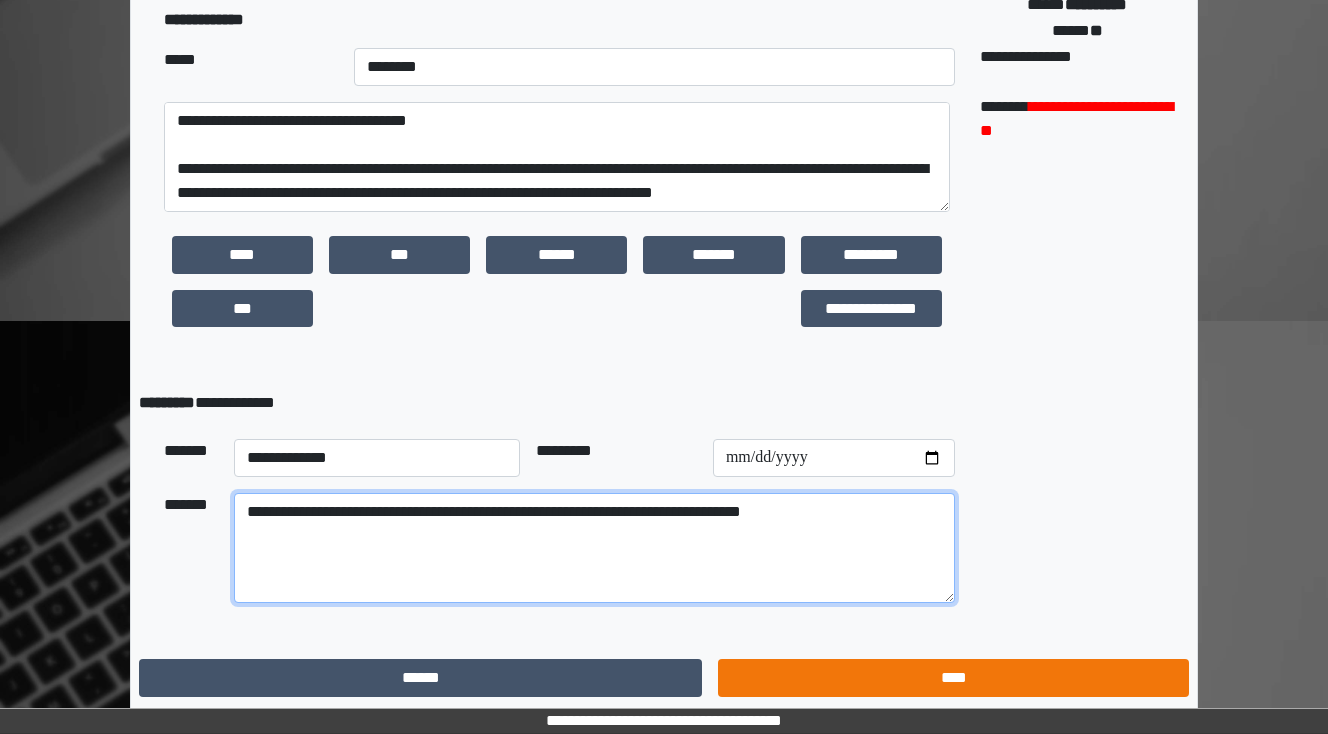 type on "**********" 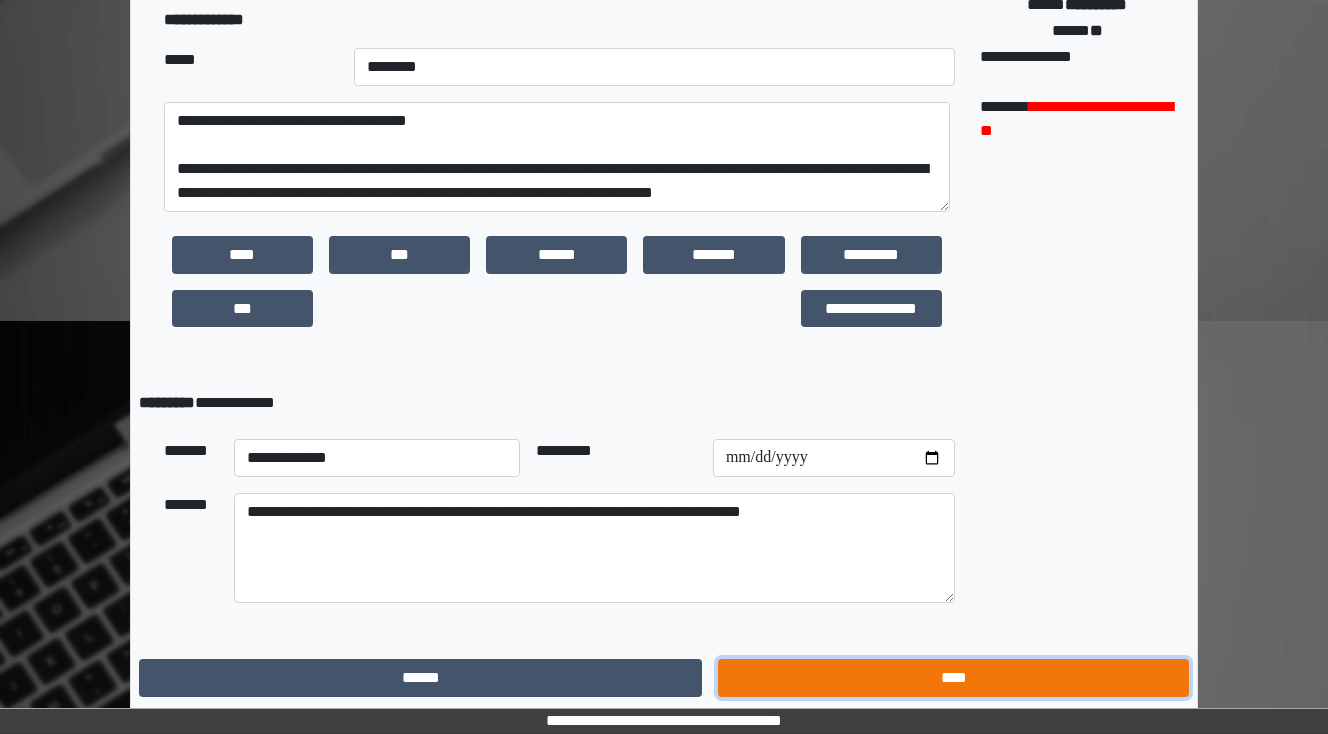 click on "****" at bounding box center (953, 678) 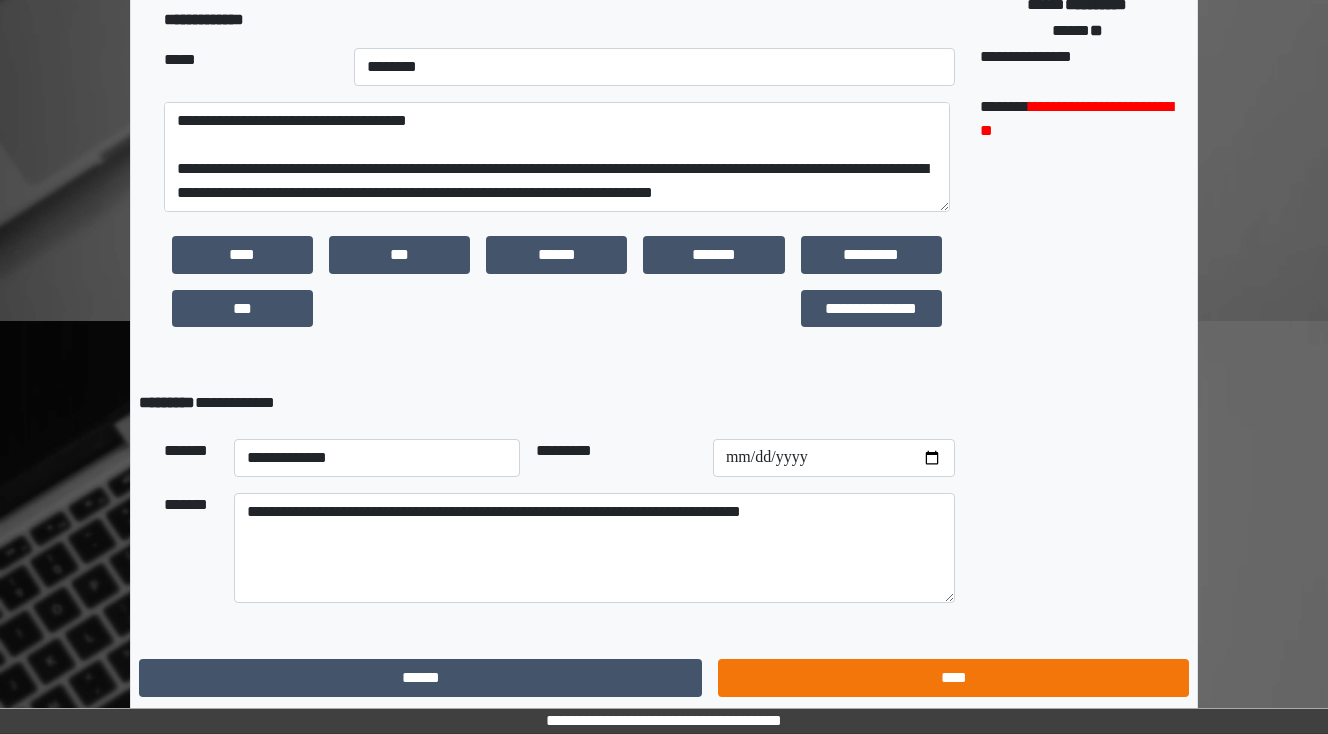 scroll, scrollTop: 0, scrollLeft: 0, axis: both 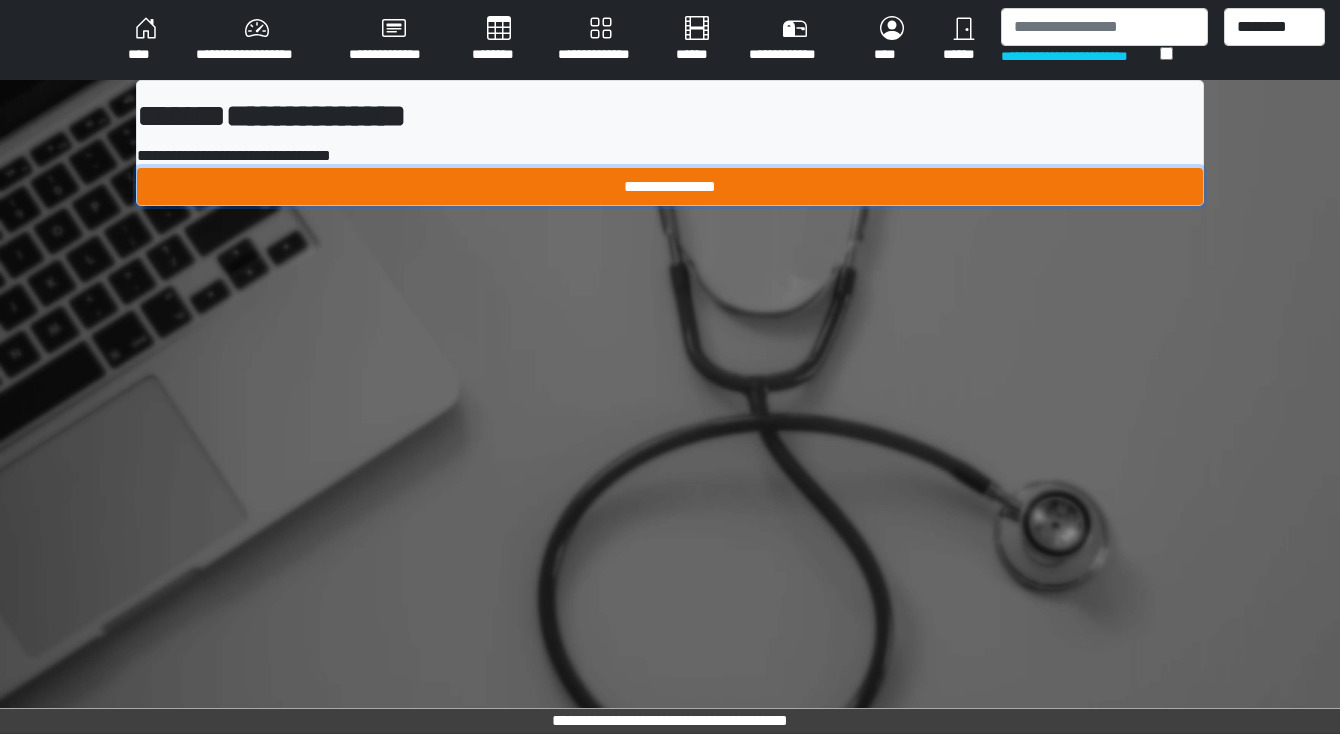 click on "**********" at bounding box center [670, 187] 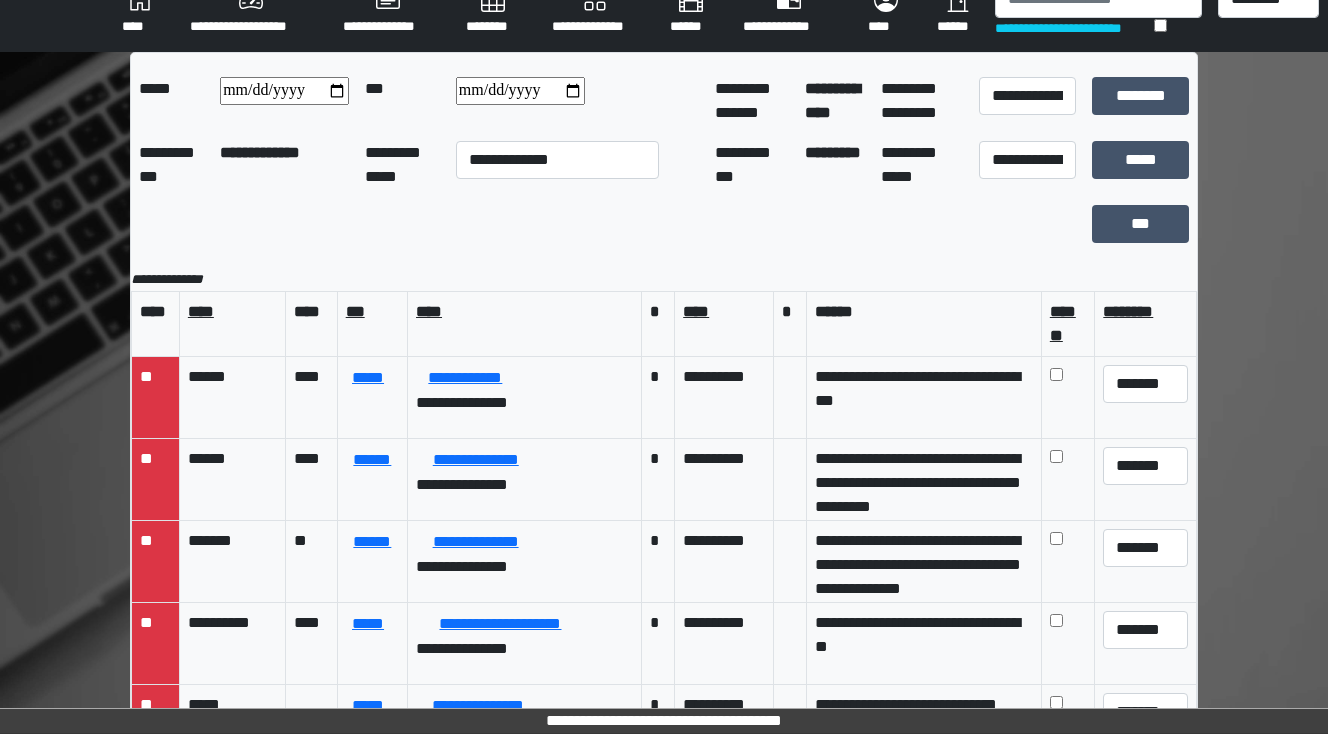 scroll, scrollTop: 0, scrollLeft: 0, axis: both 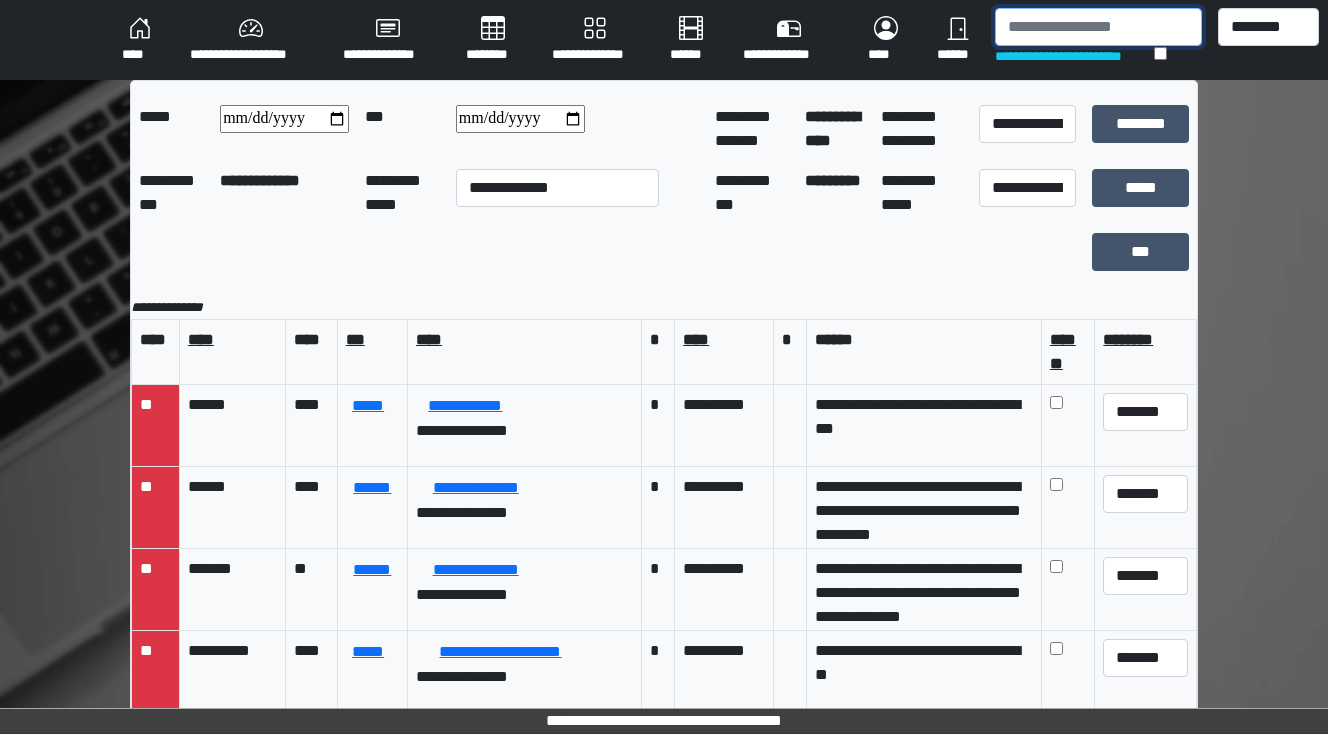 click at bounding box center (1098, 27) 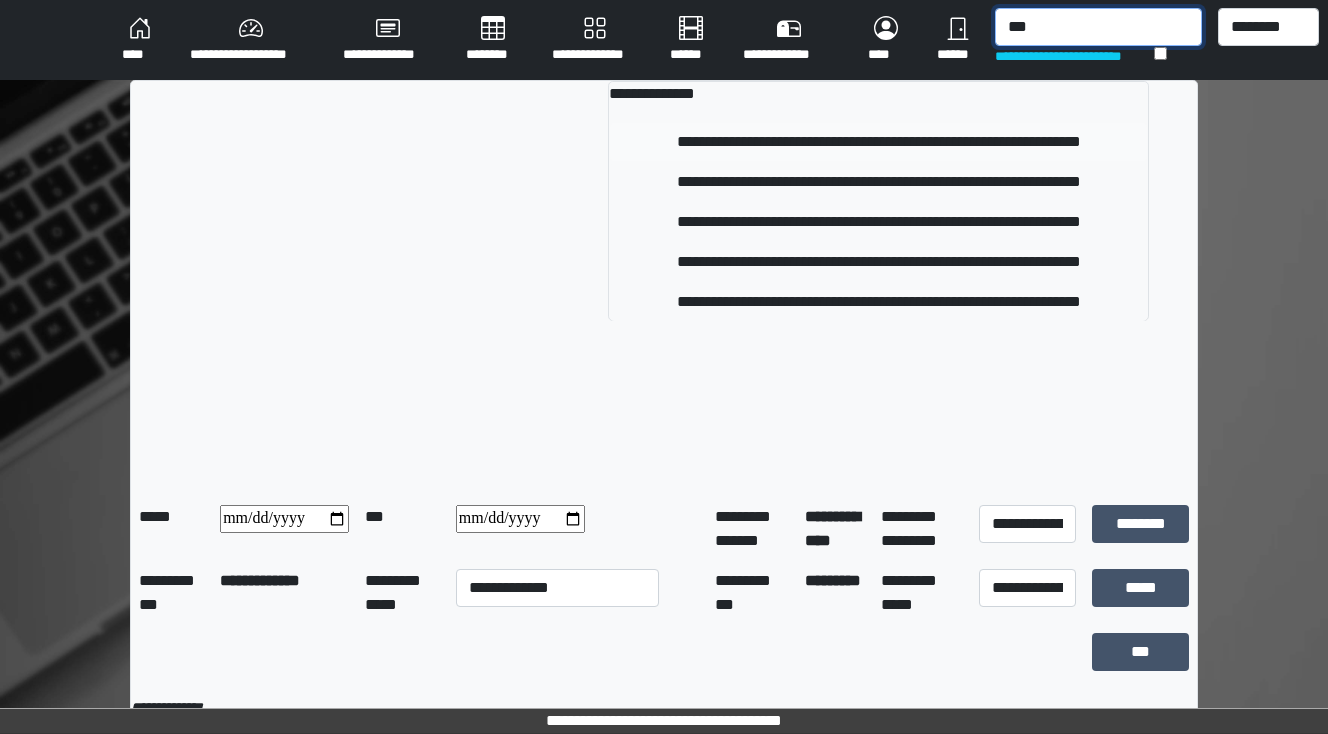type on "***" 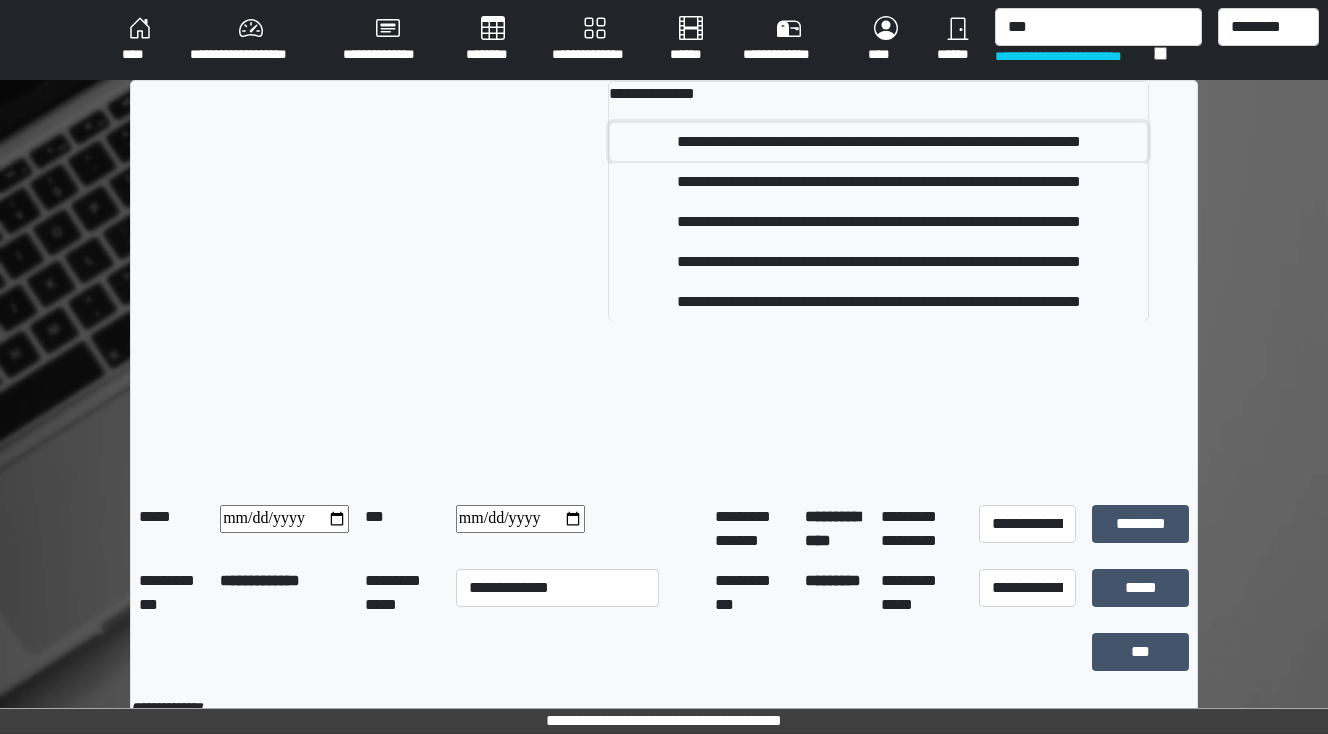 click on "**********" at bounding box center (878, 142) 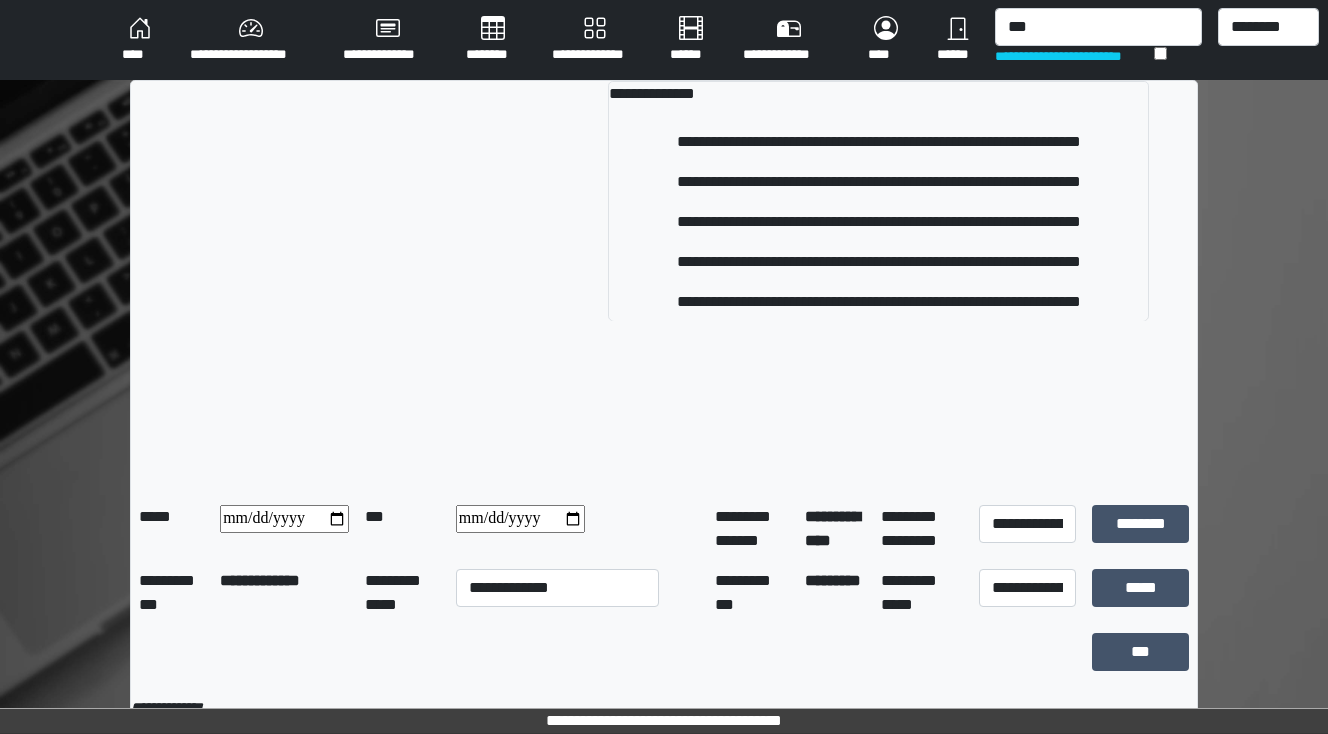type 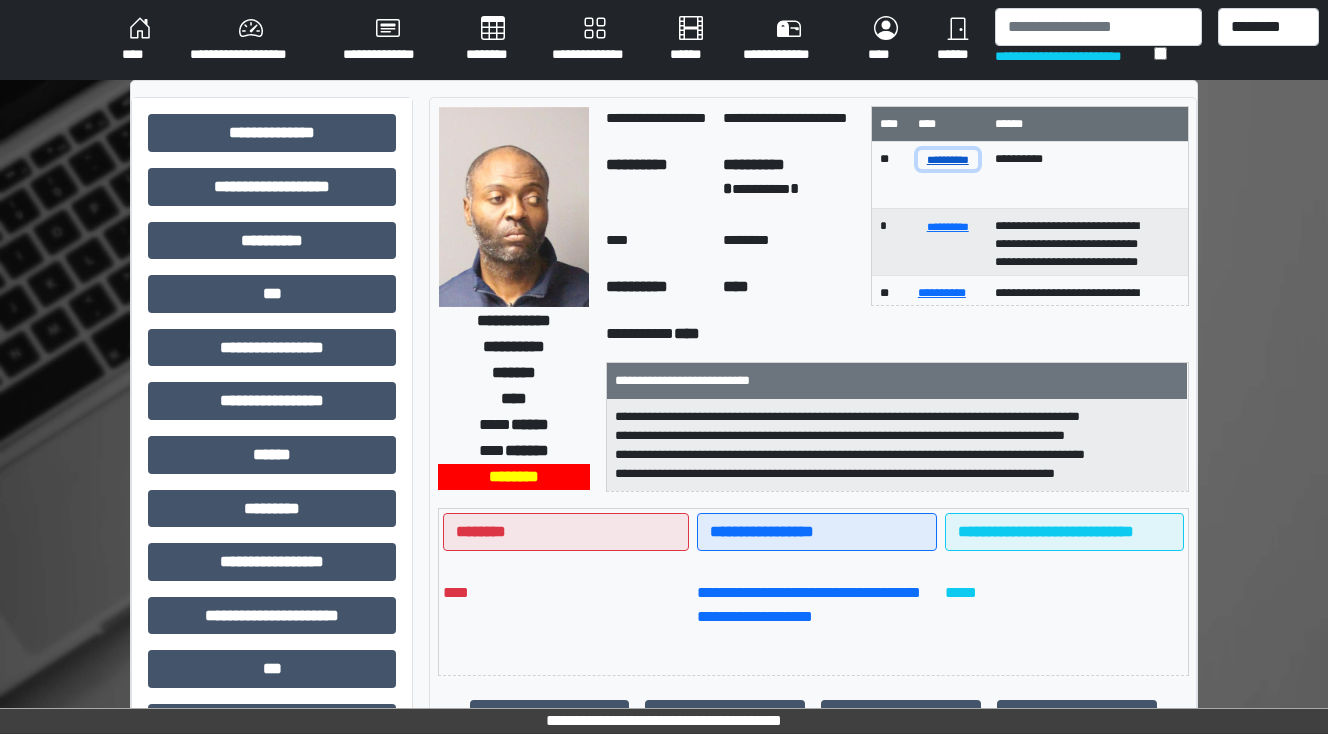 click on "**********" at bounding box center (948, 159) 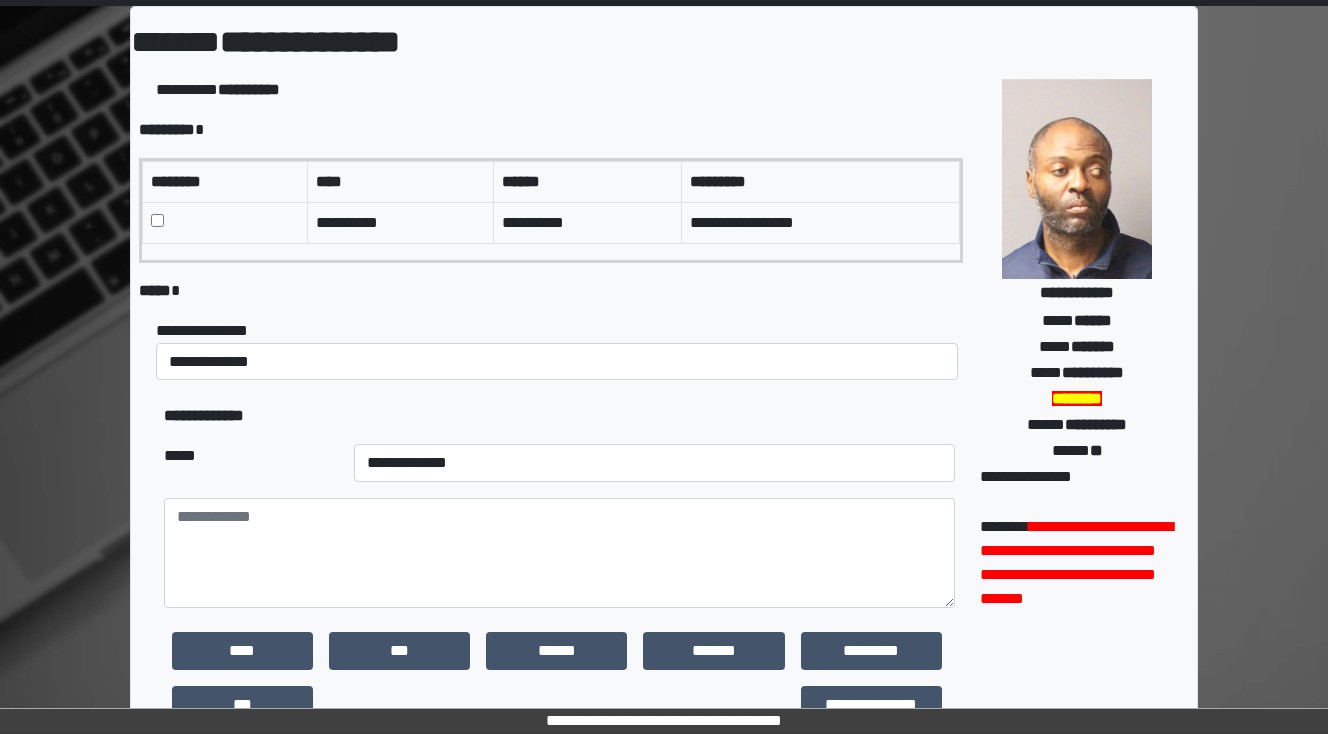 scroll, scrollTop: 160, scrollLeft: 0, axis: vertical 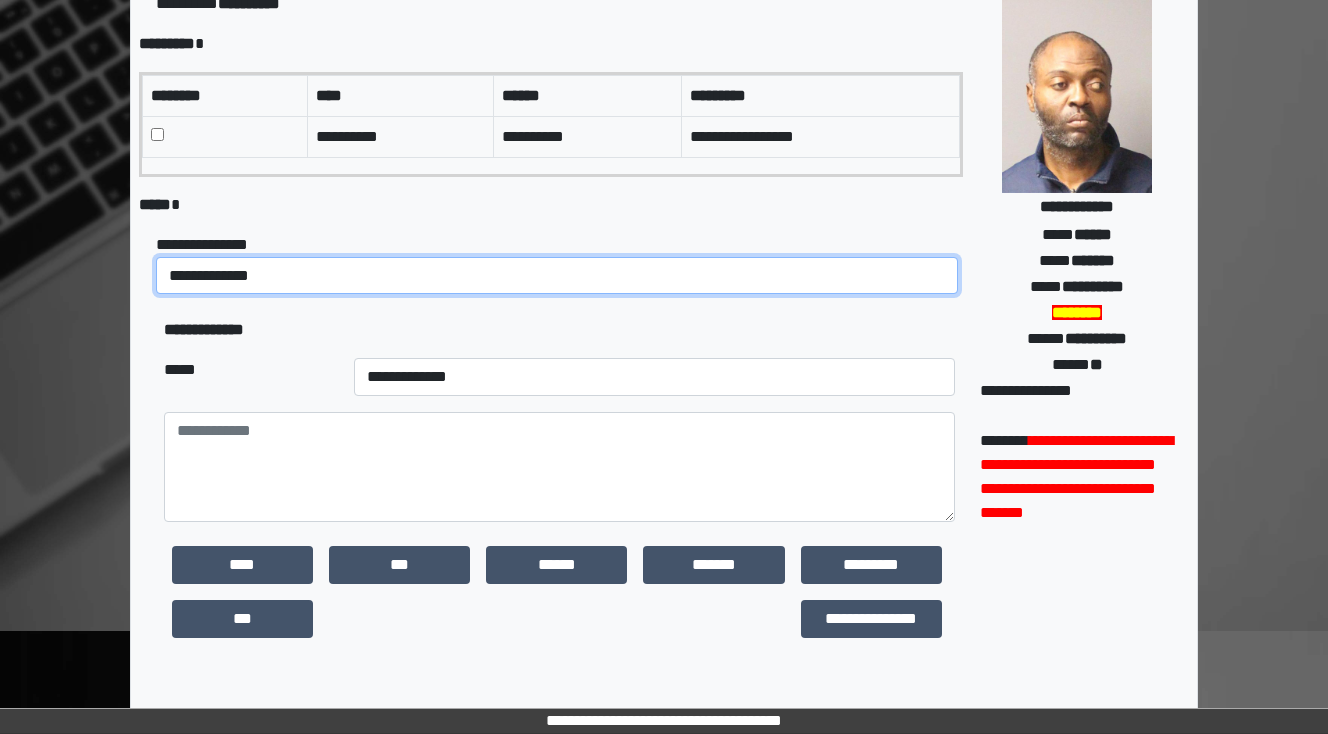 click on "**********" at bounding box center (557, 276) 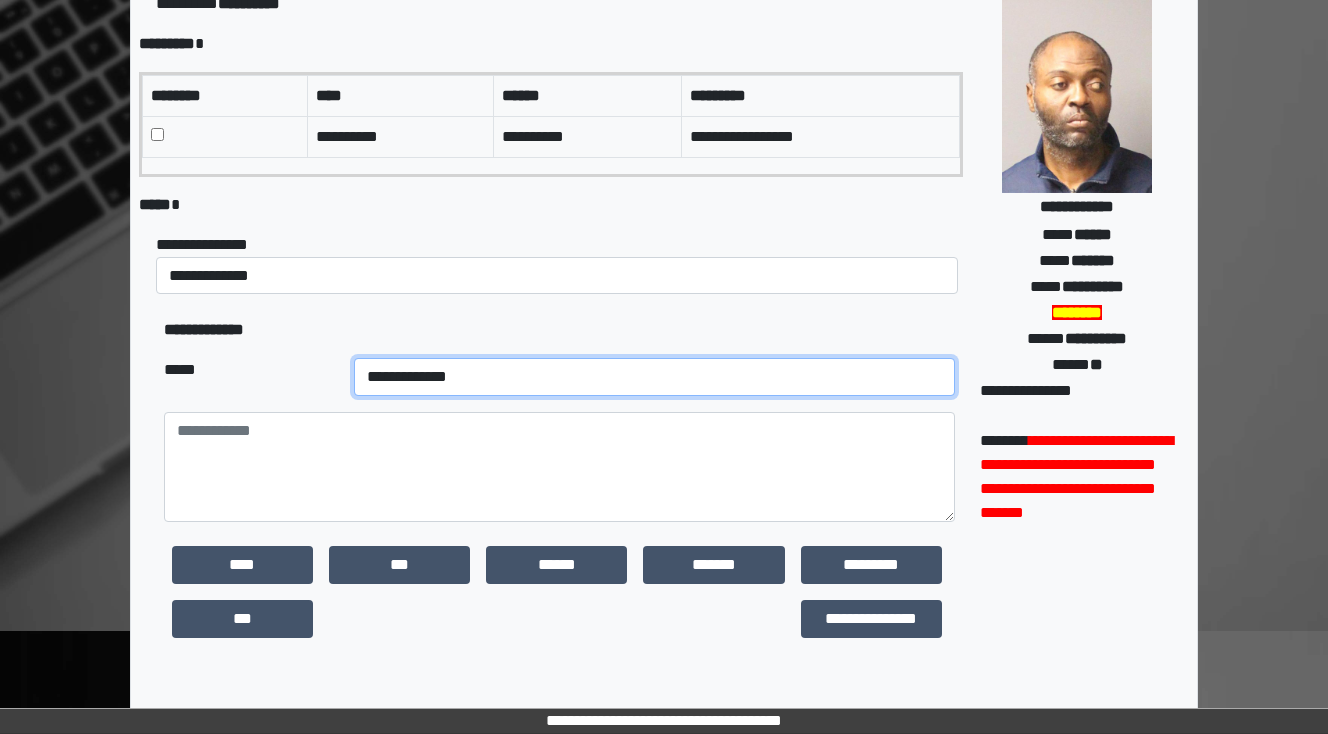 click on "**********" at bounding box center [654, 377] 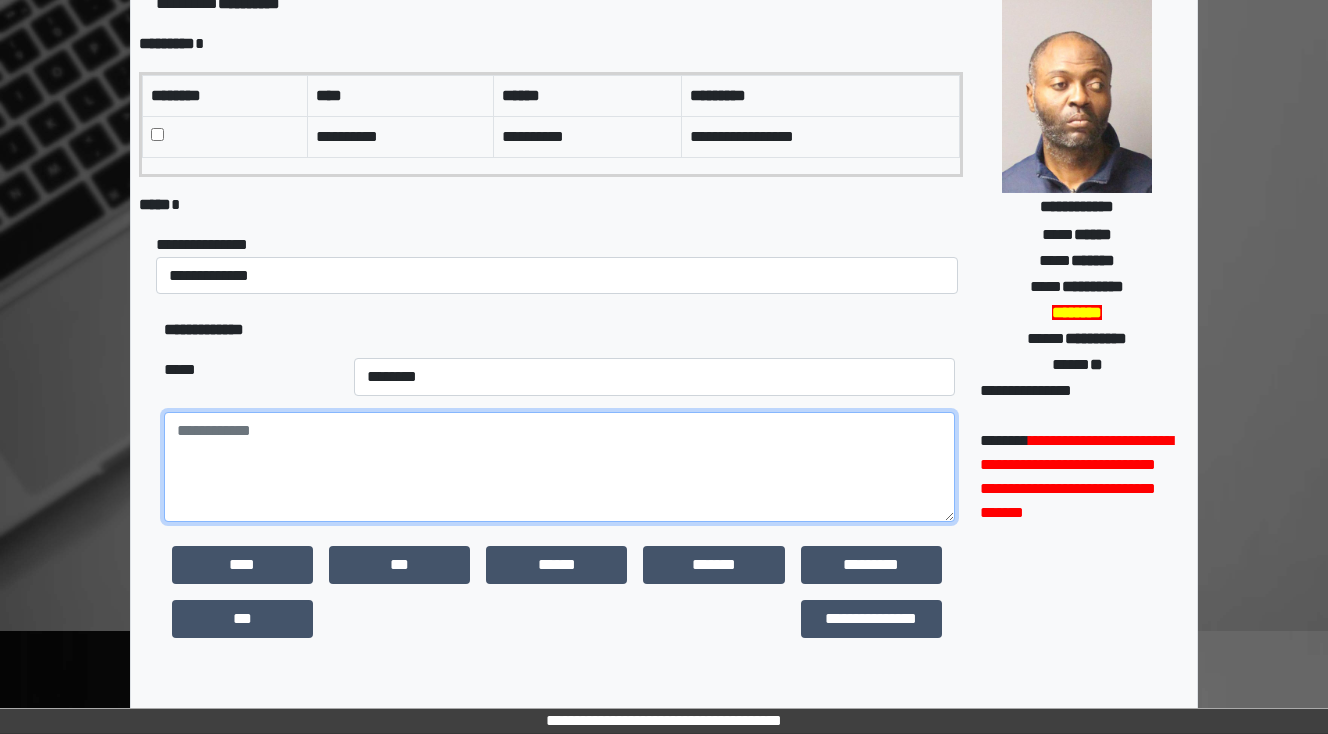 click at bounding box center (559, 467) 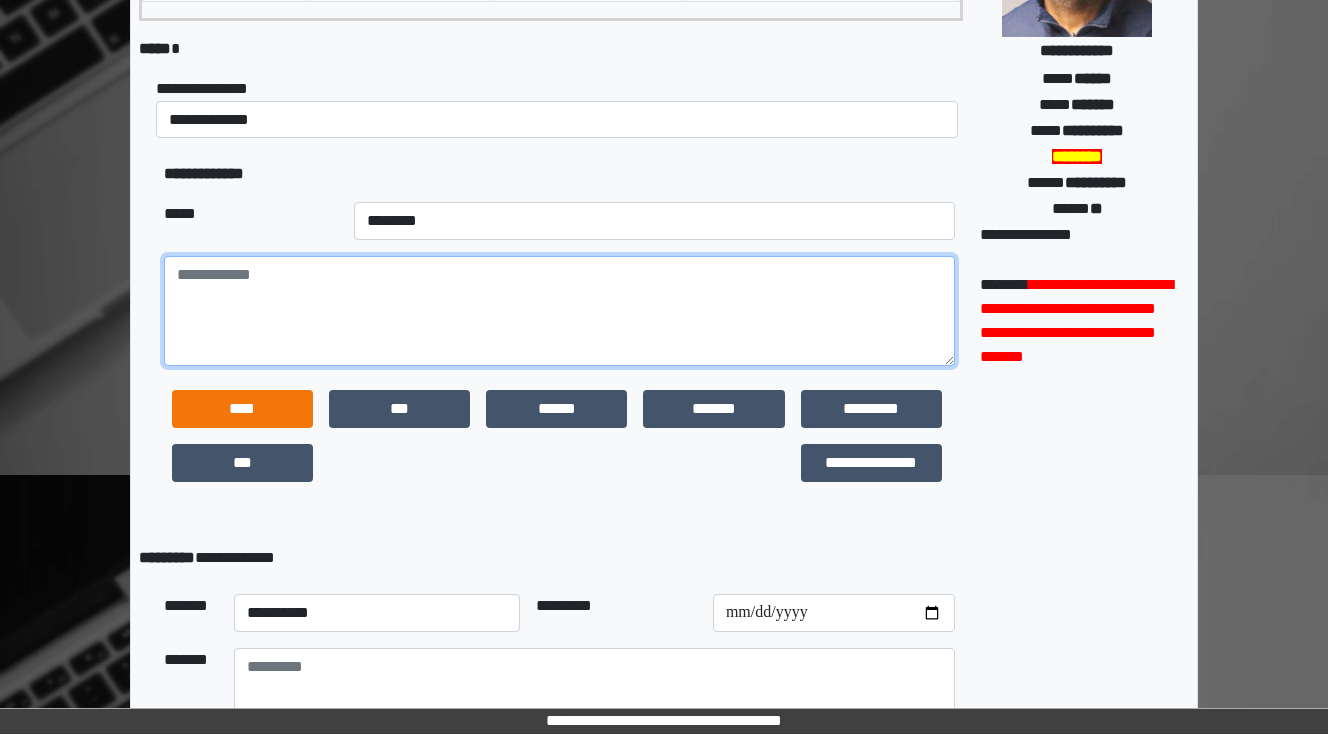 scroll, scrollTop: 320, scrollLeft: 0, axis: vertical 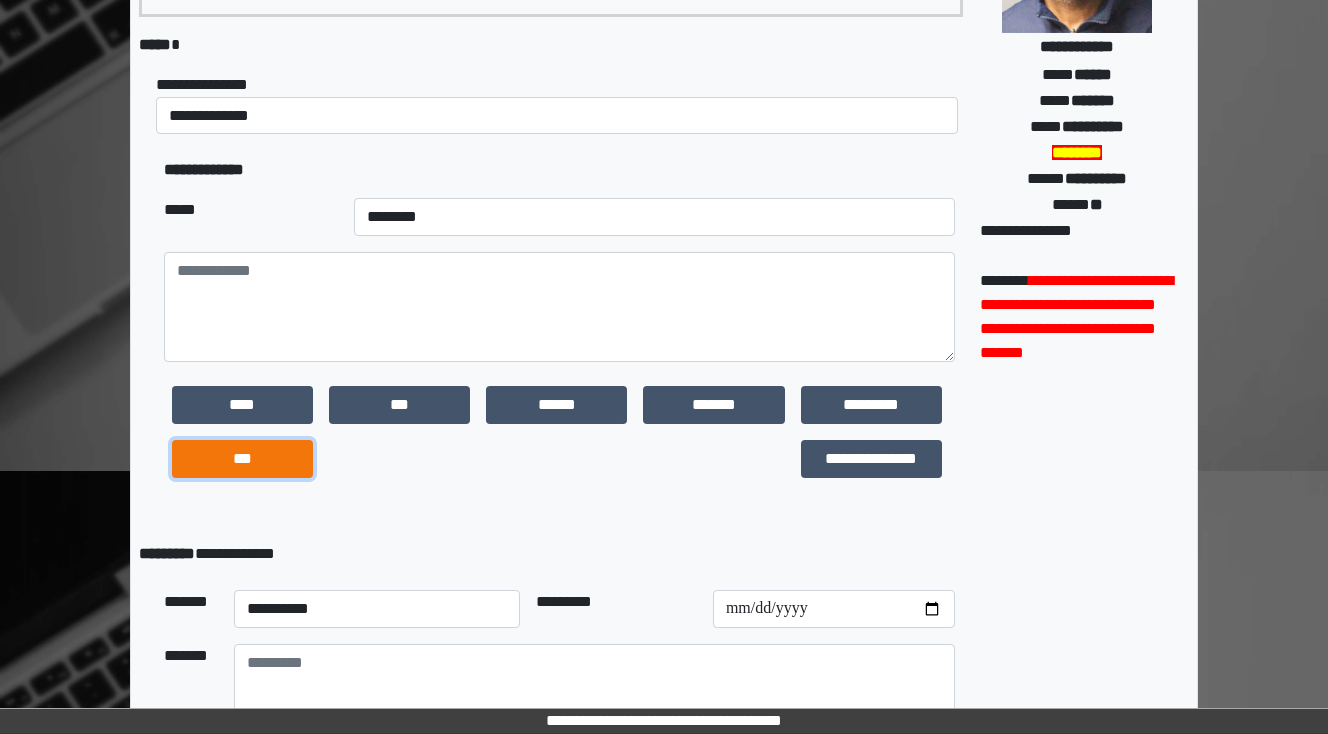 click on "***" at bounding box center (242, 459) 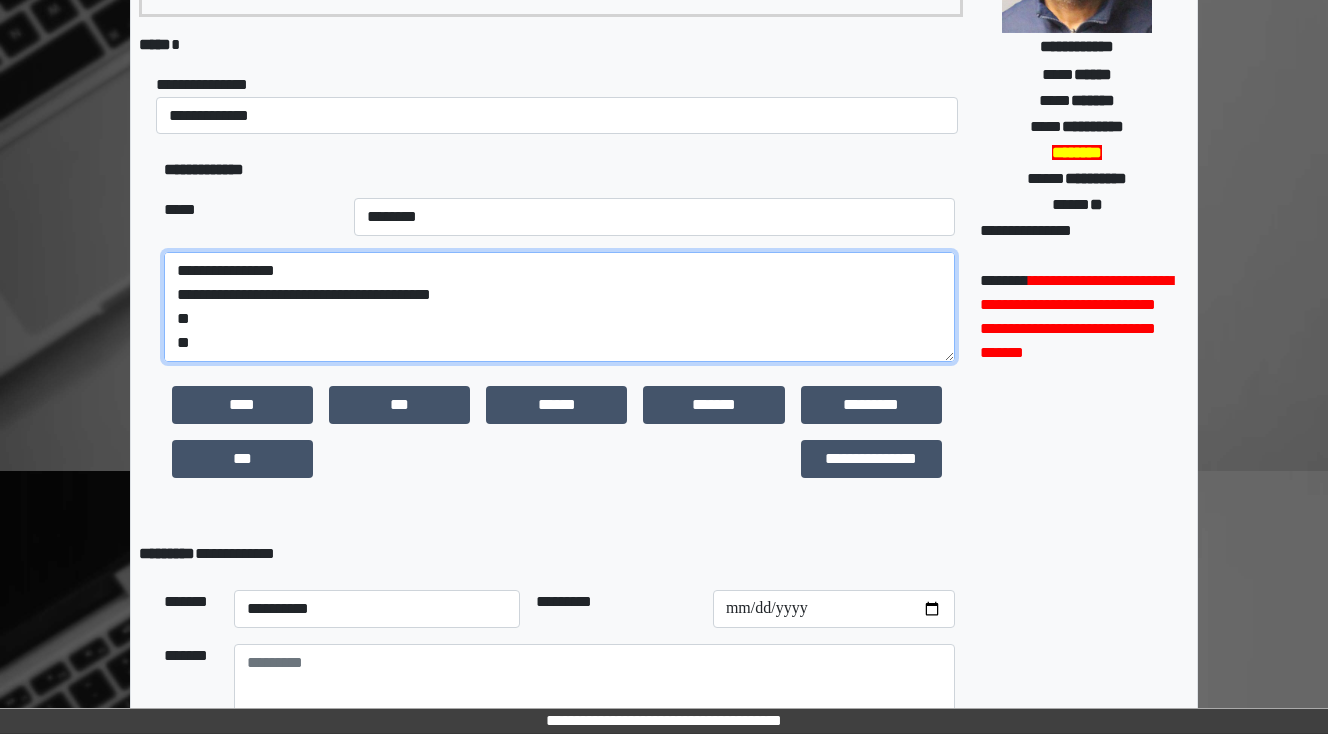 click on "**********" at bounding box center [559, 307] 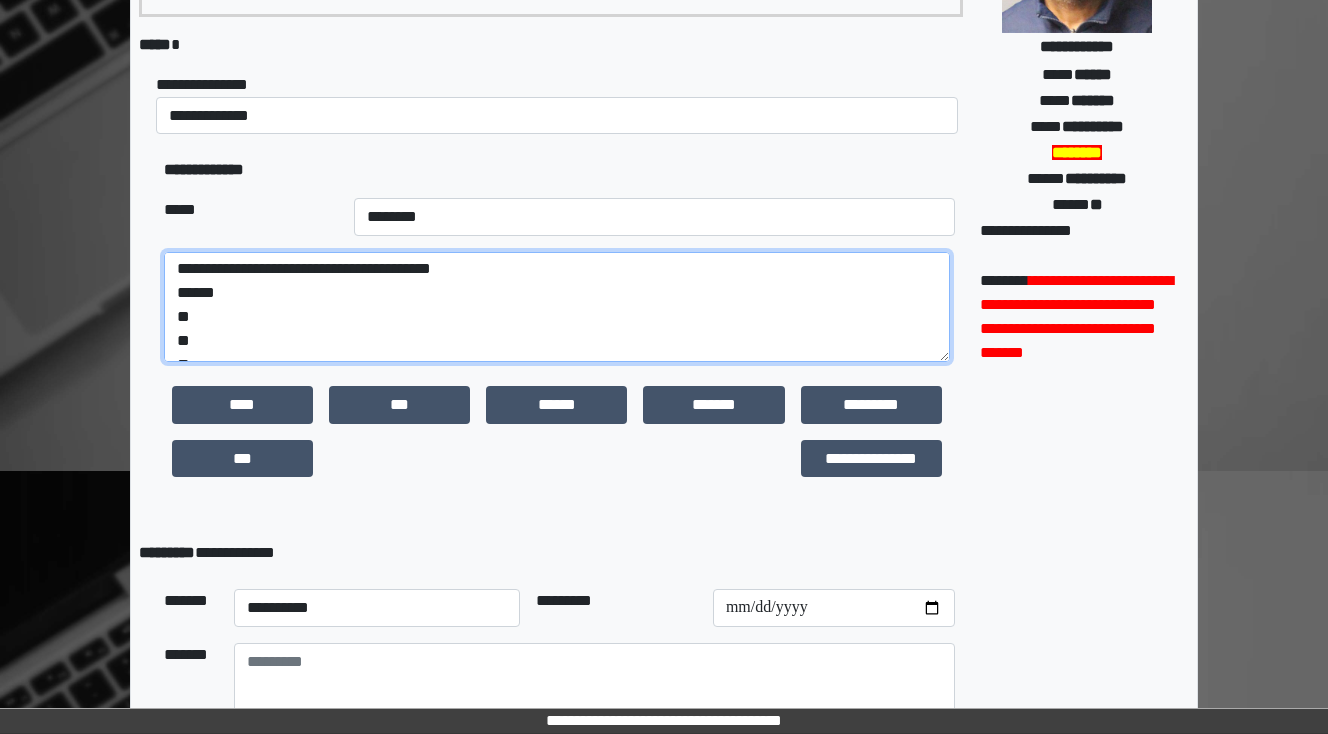 scroll, scrollTop: 48, scrollLeft: 0, axis: vertical 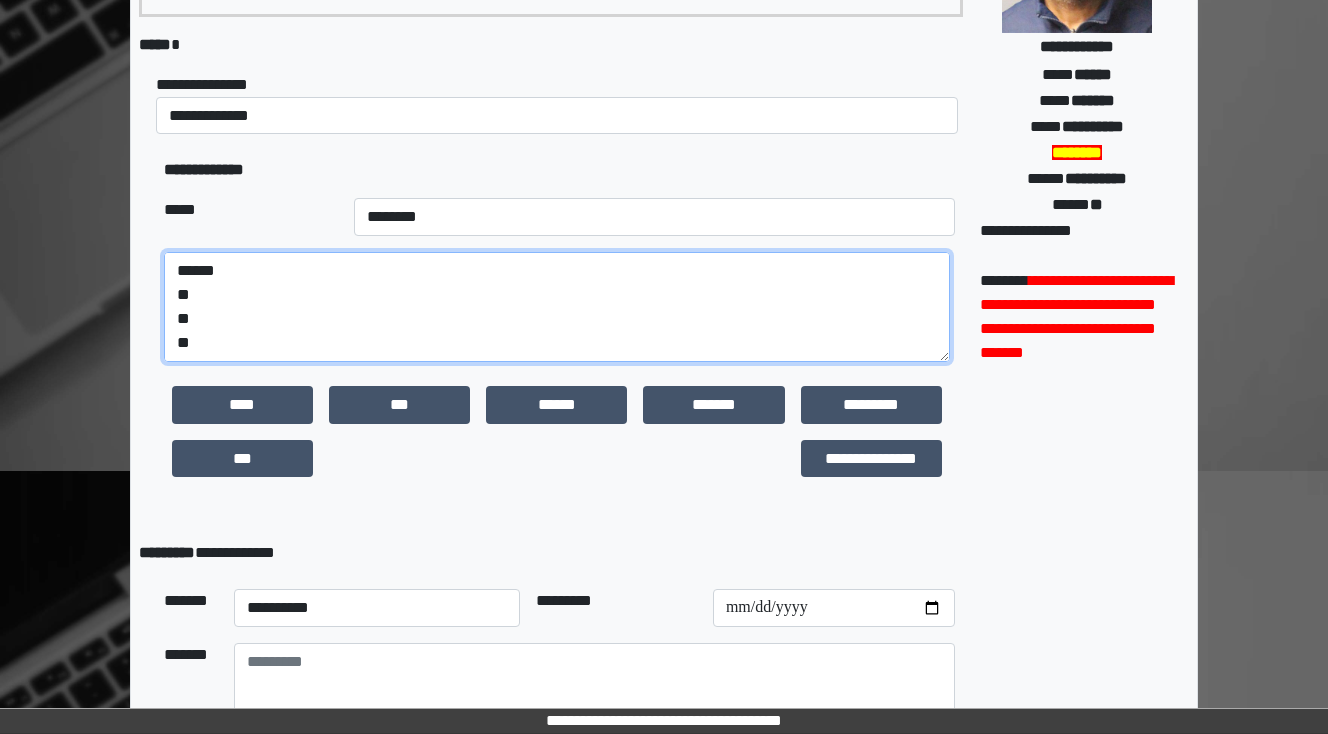 drag, startPoint x: 194, startPoint y: 342, endPoint x: 98, endPoint y: 341, distance: 96.00521 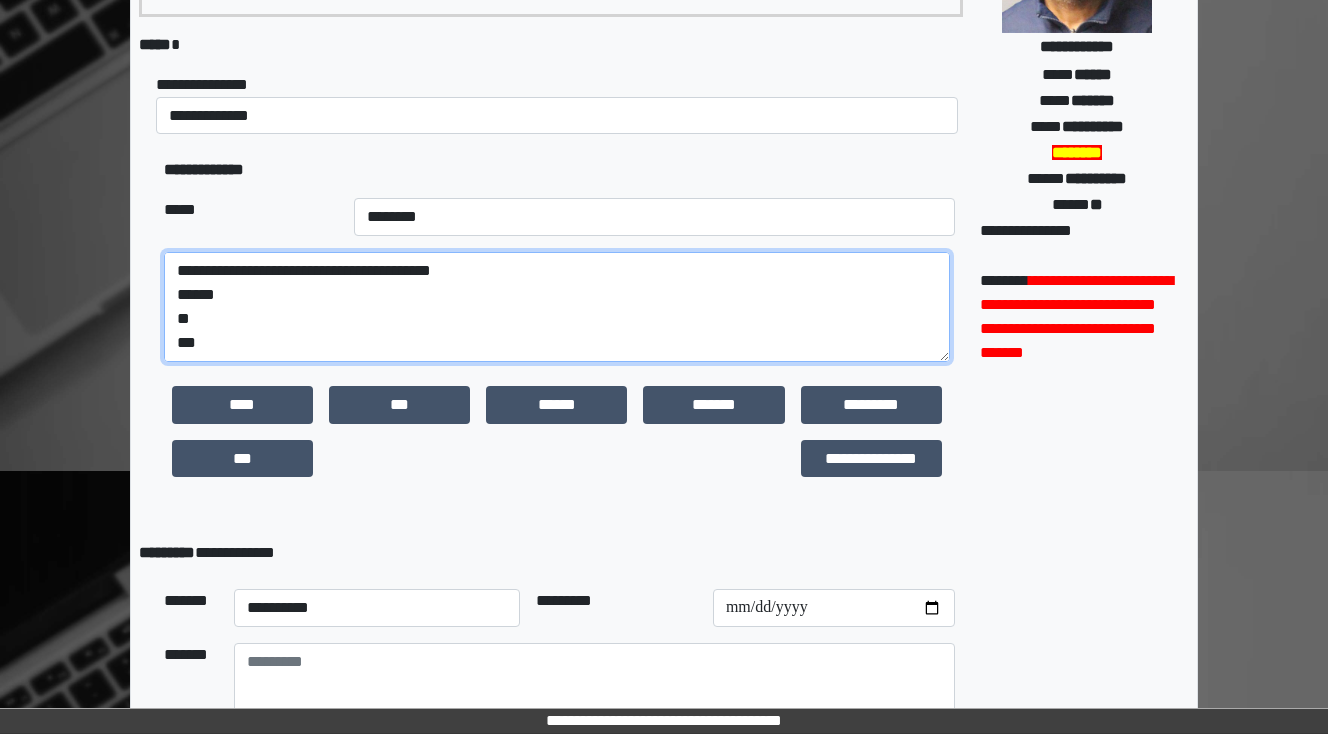 click on "**********" at bounding box center (557, 307) 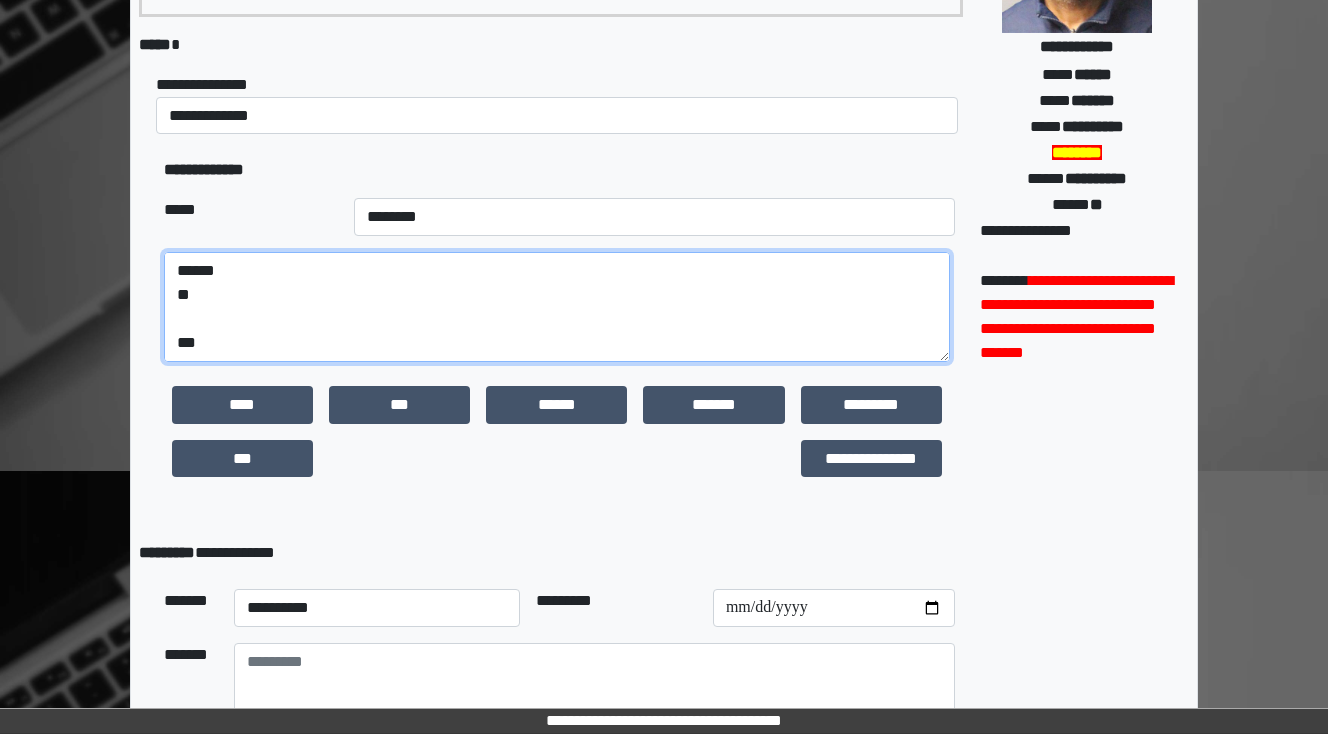 click on "**********" at bounding box center (557, 307) 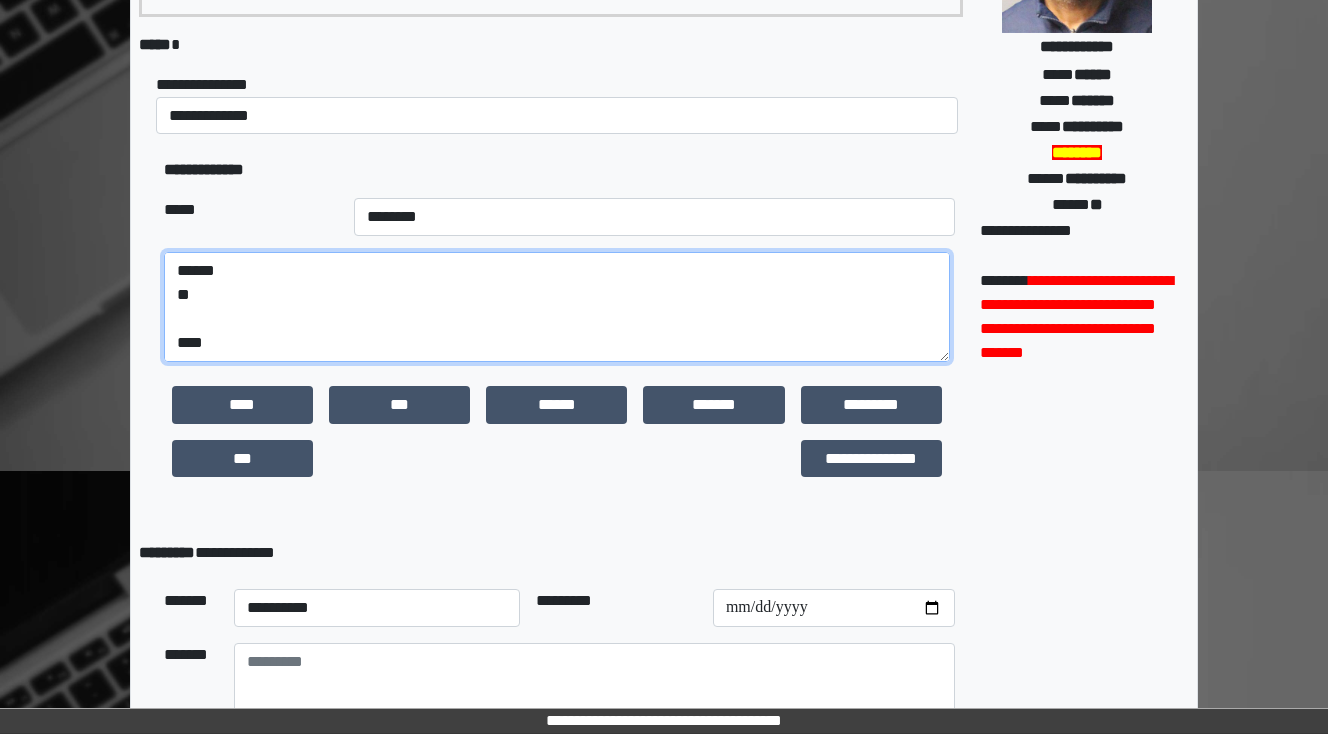 paste on "**********" 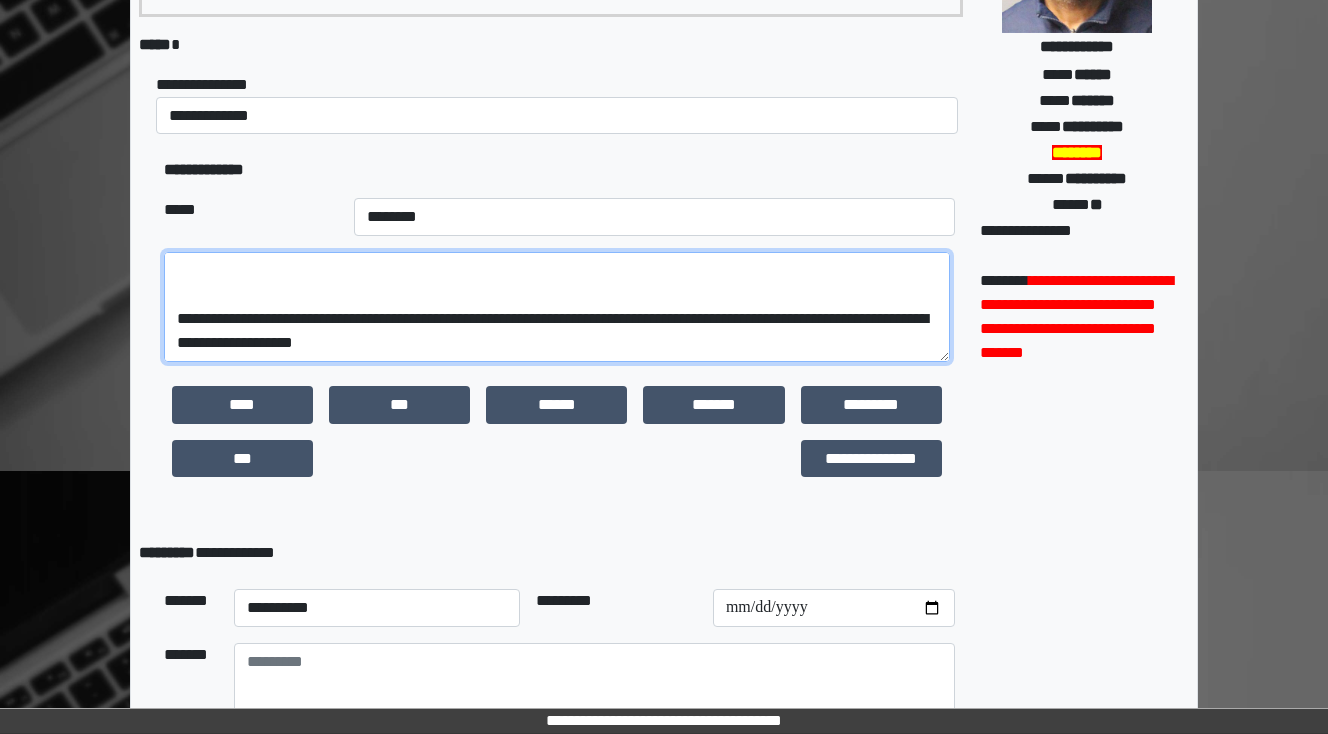 scroll, scrollTop: 288, scrollLeft: 0, axis: vertical 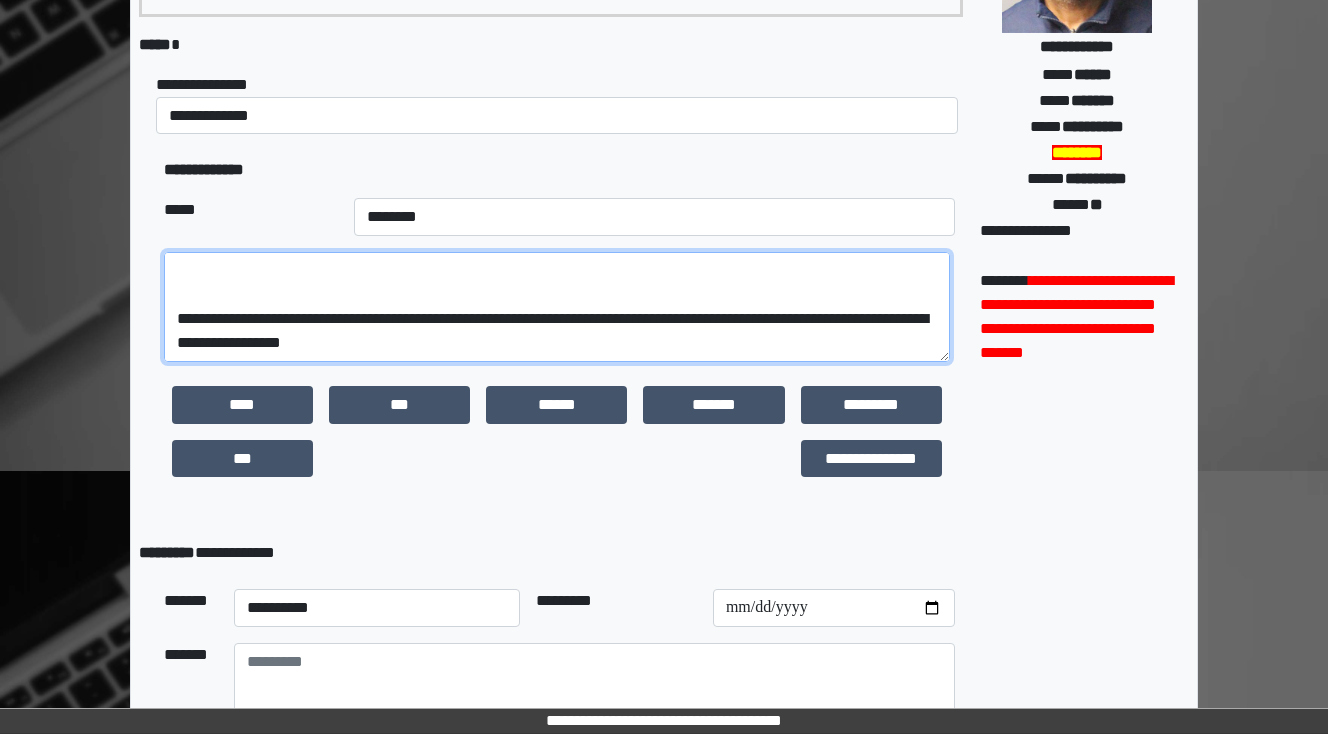 click on "**********" at bounding box center (557, 307) 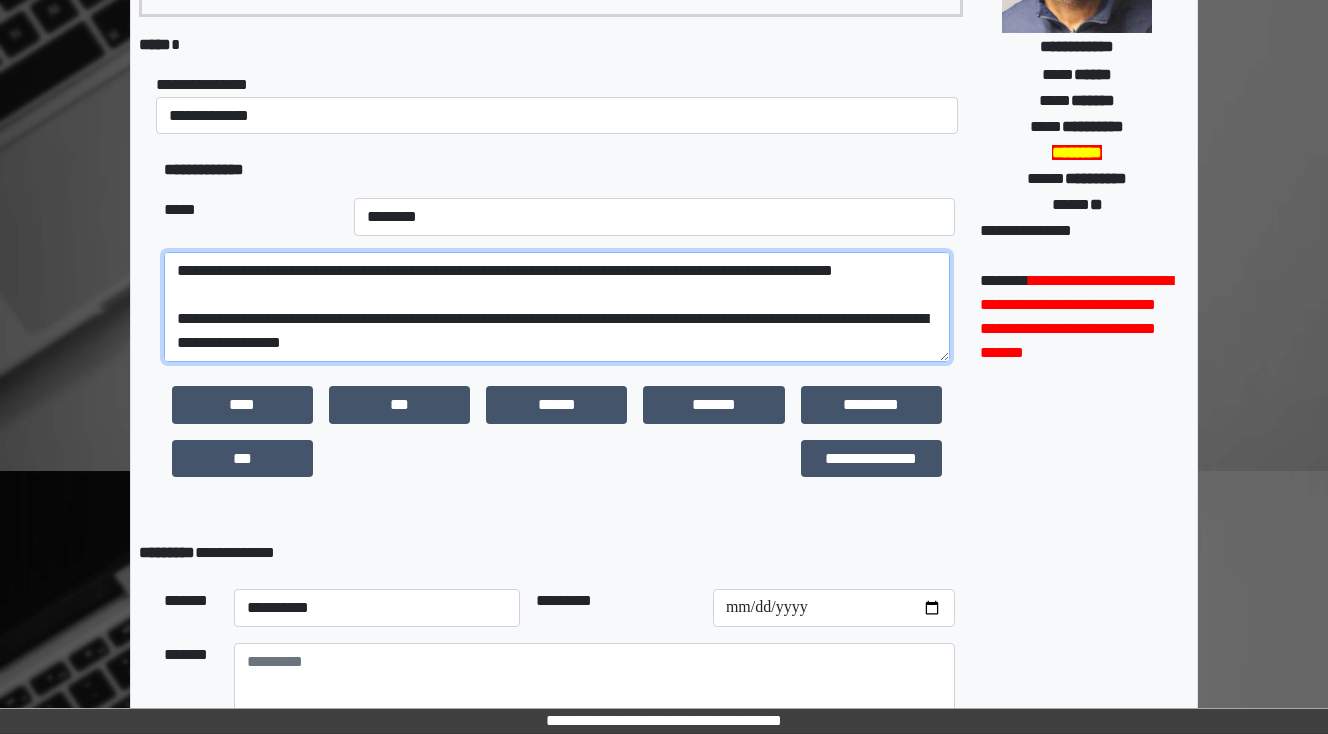 scroll, scrollTop: 192, scrollLeft: 0, axis: vertical 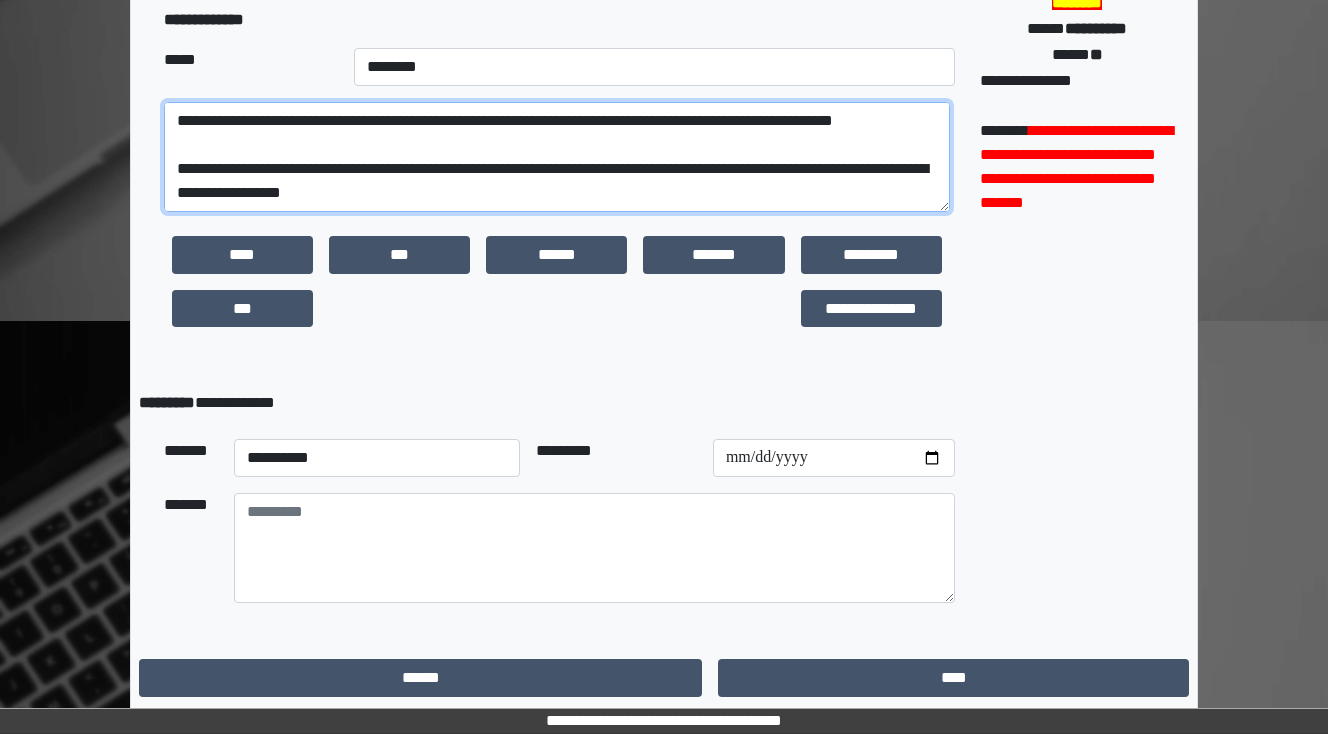 type on "**********" 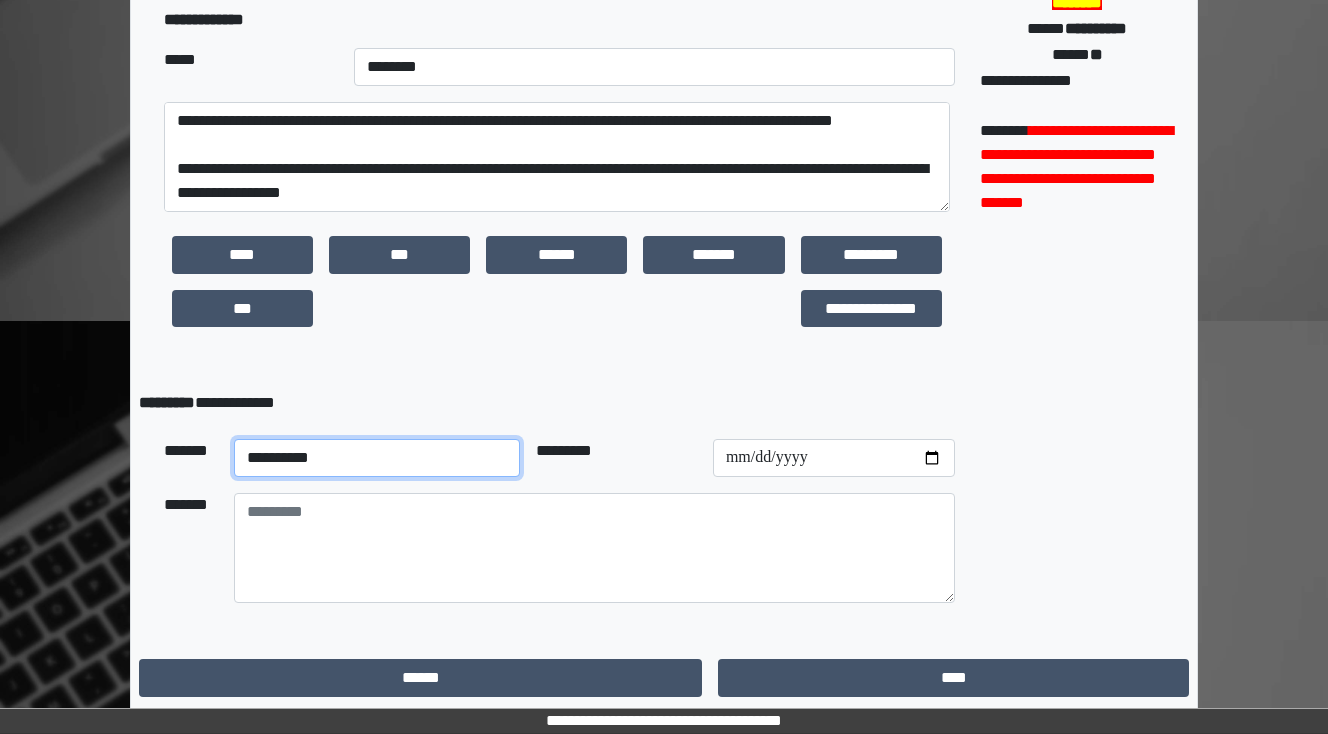 click on "**********" at bounding box center (377, 458) 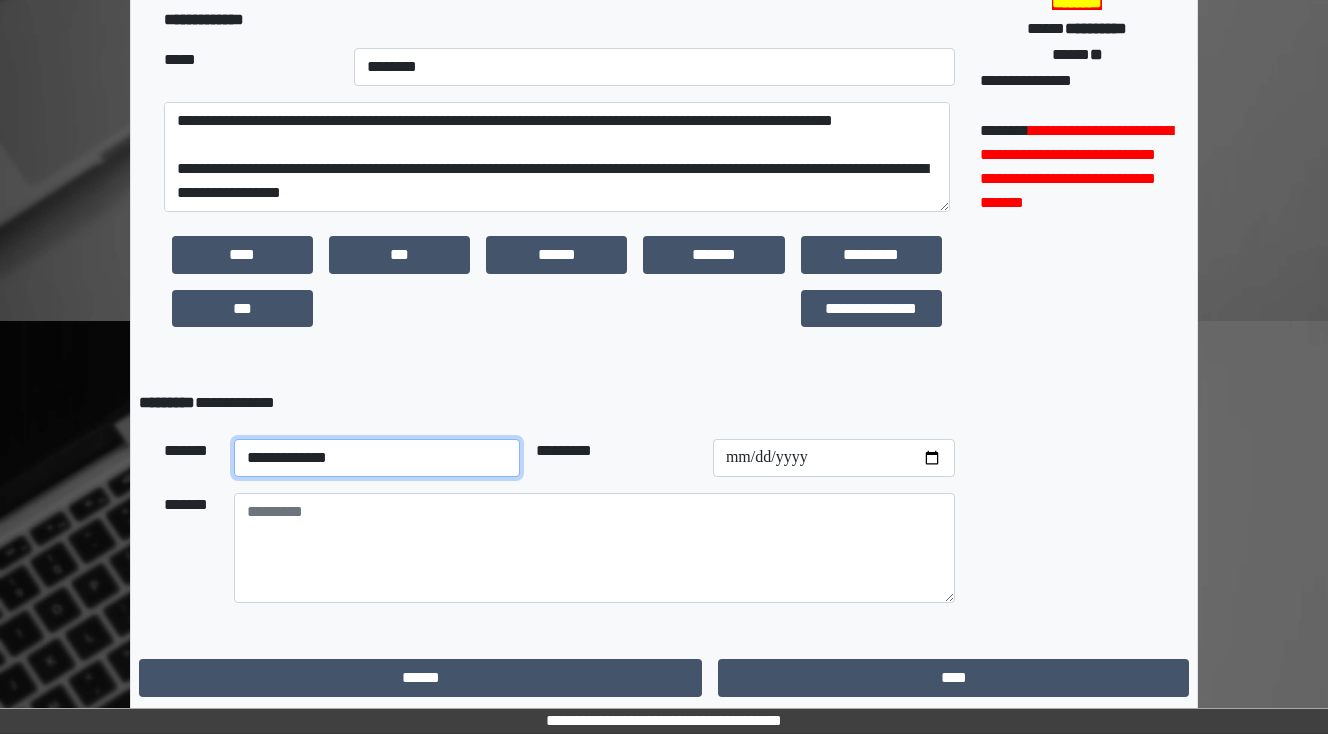 click on "**********" at bounding box center (377, 458) 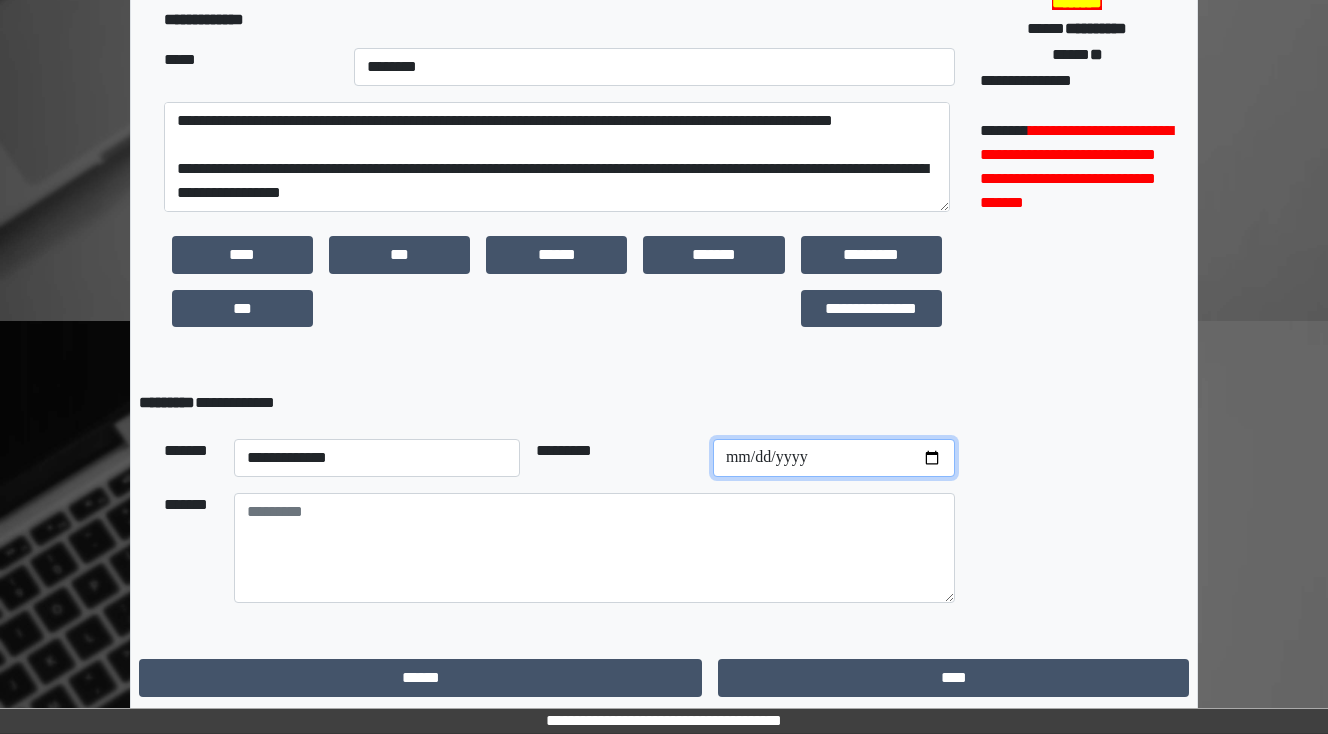 click at bounding box center [834, 458] 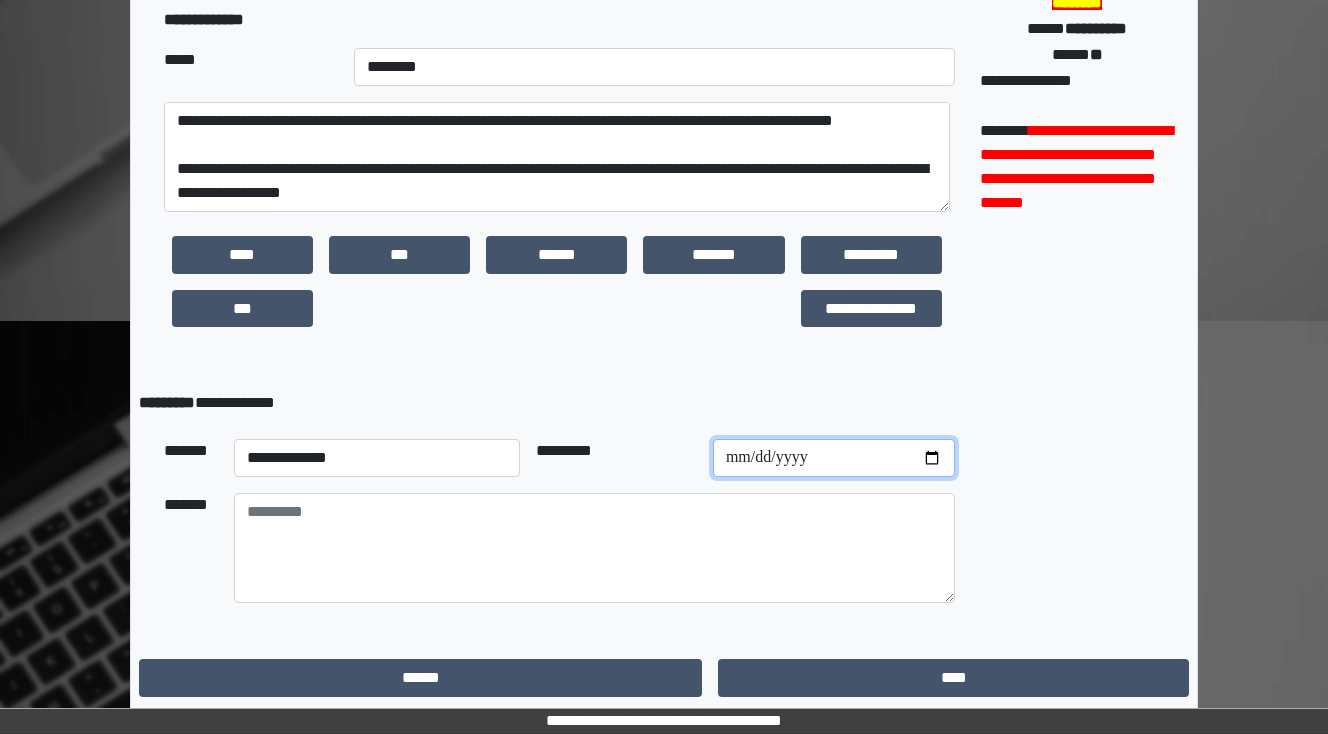 type on "**********" 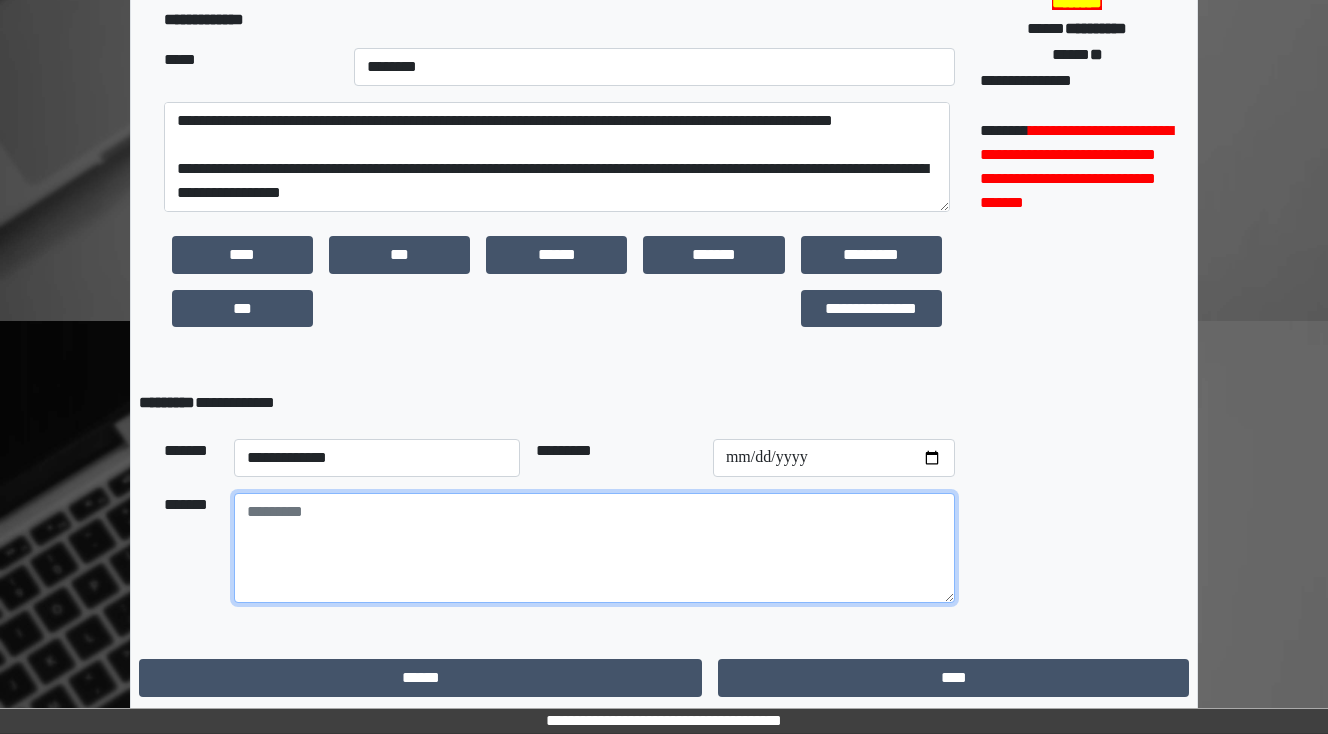 click at bounding box center [594, 548] 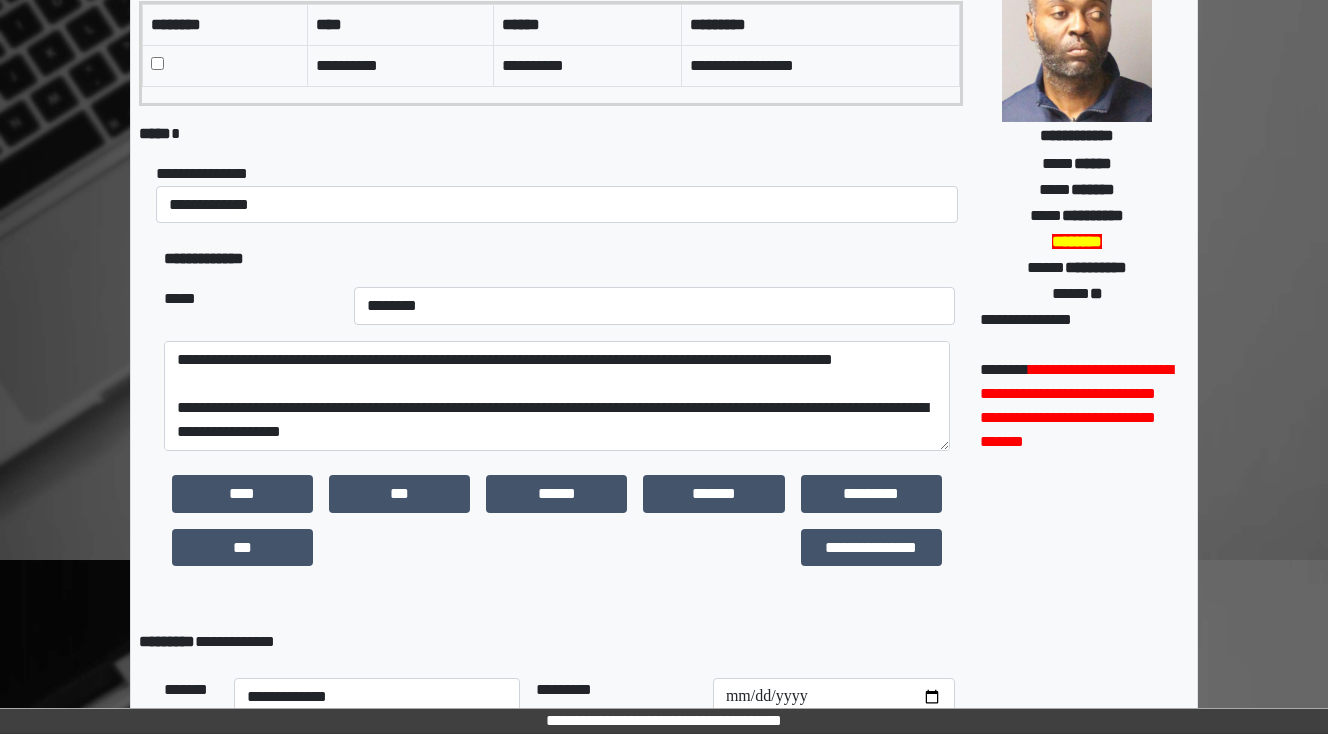 scroll, scrollTop: 230, scrollLeft: 0, axis: vertical 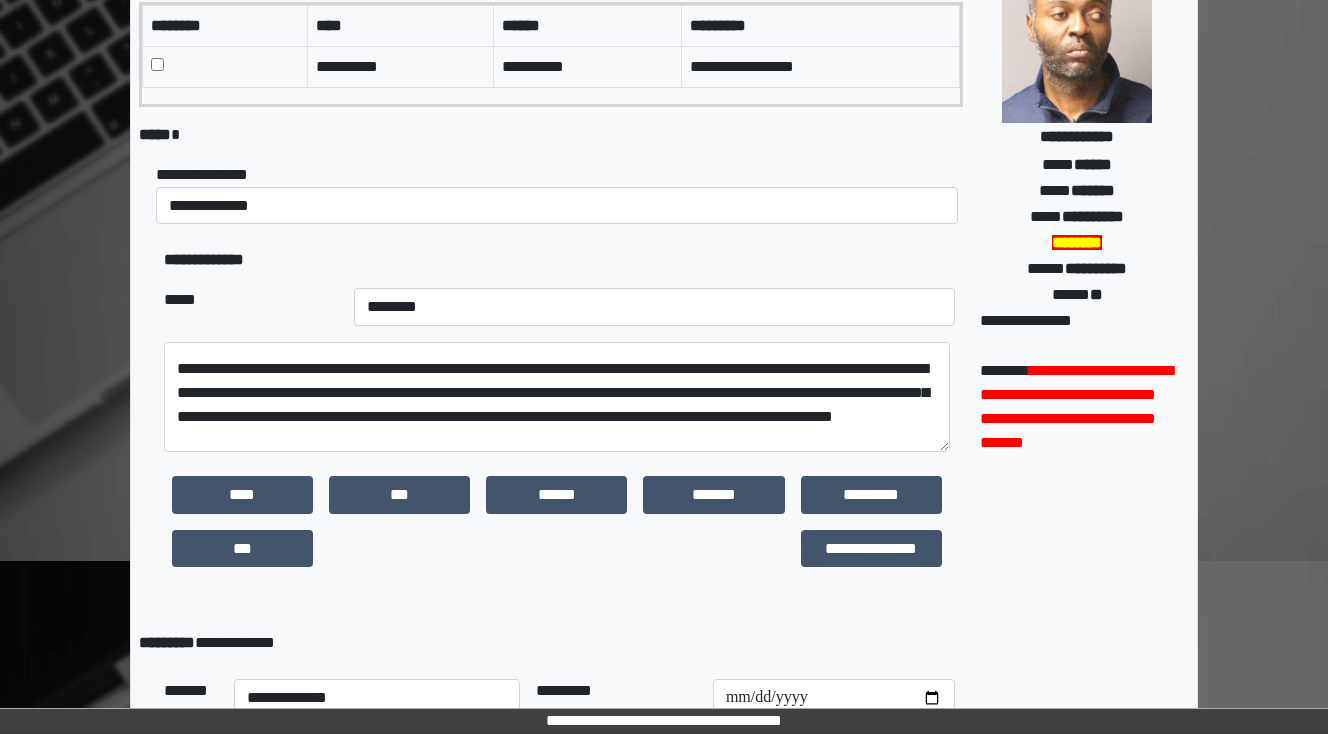 type on "**********" 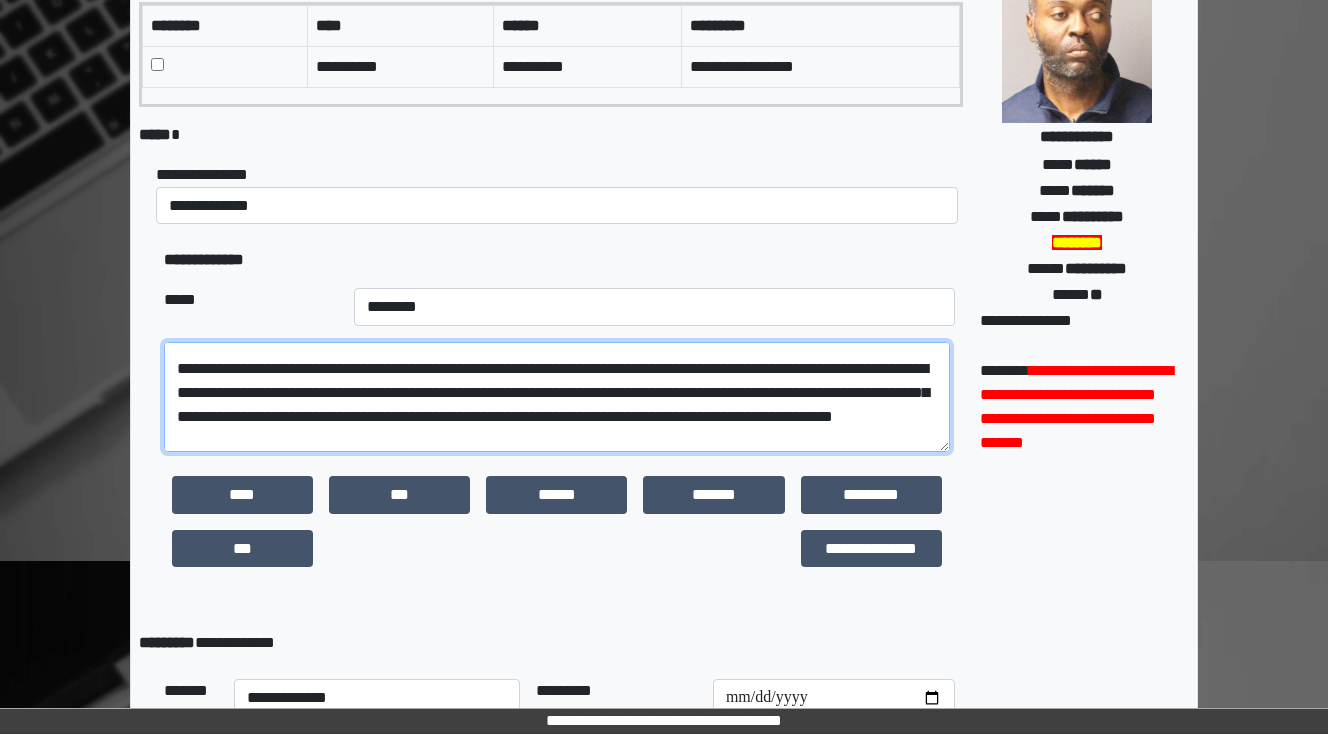 click on "**********" at bounding box center [557, 397] 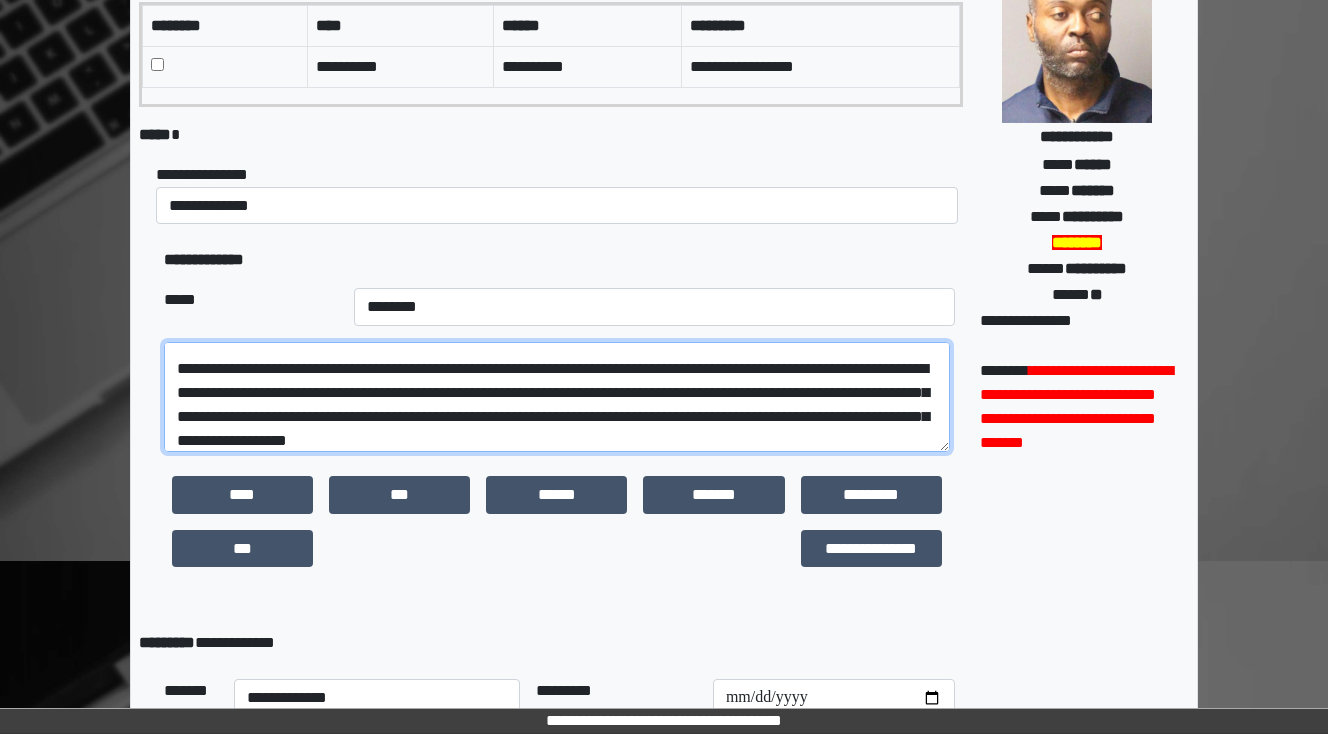 click on "**********" at bounding box center (557, 397) 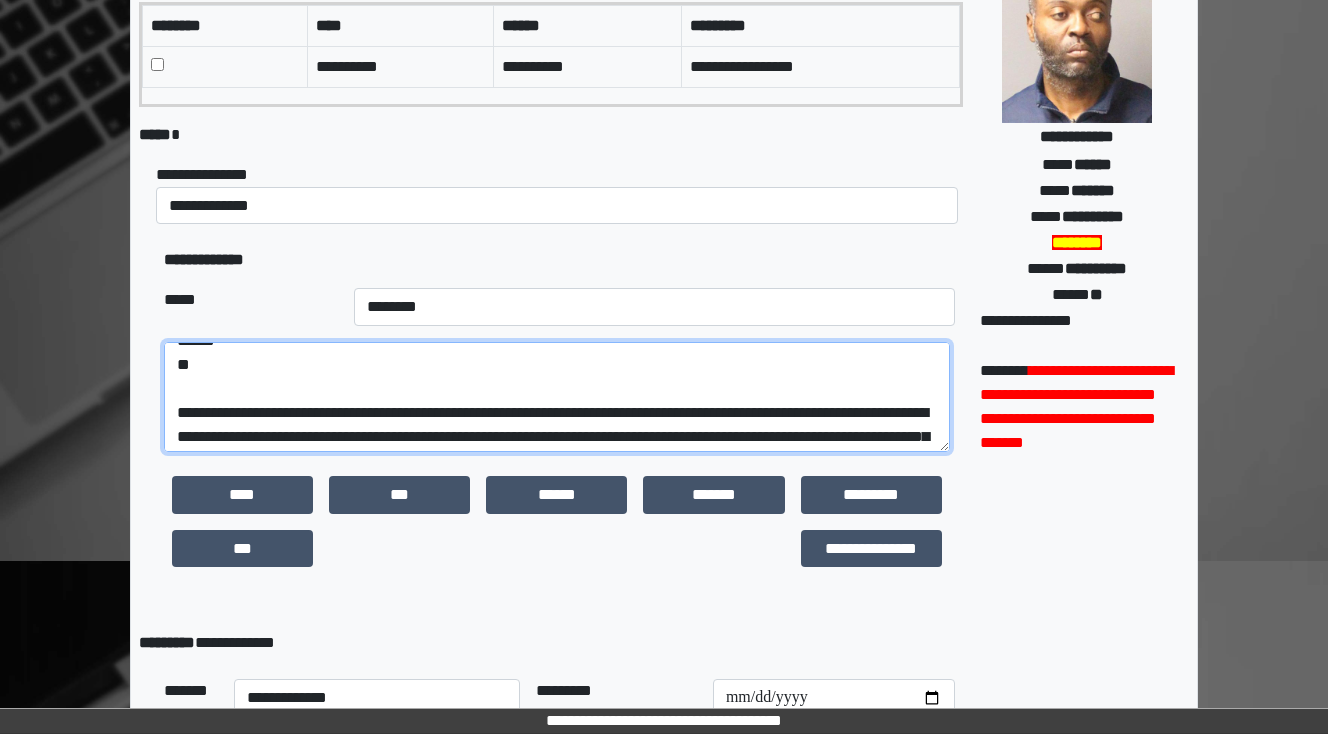scroll, scrollTop: 32, scrollLeft: 0, axis: vertical 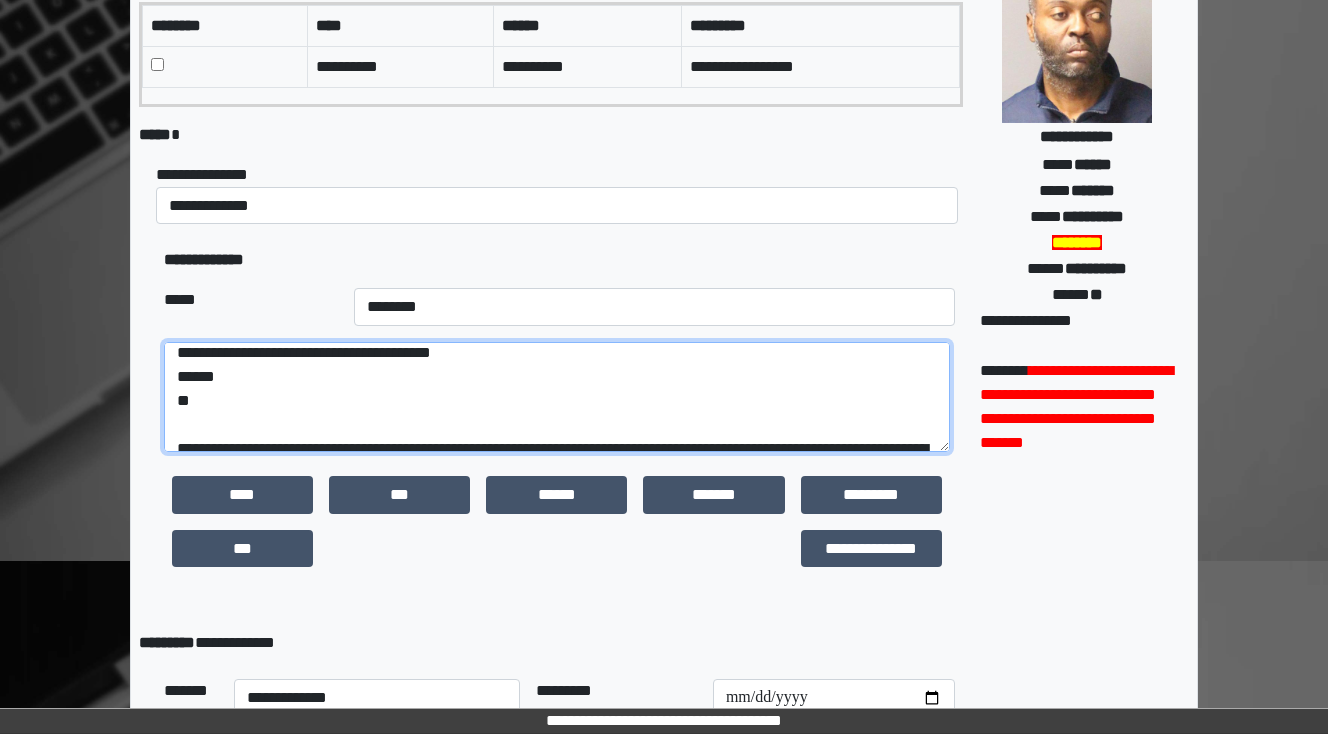 click on "**********" at bounding box center [557, 397] 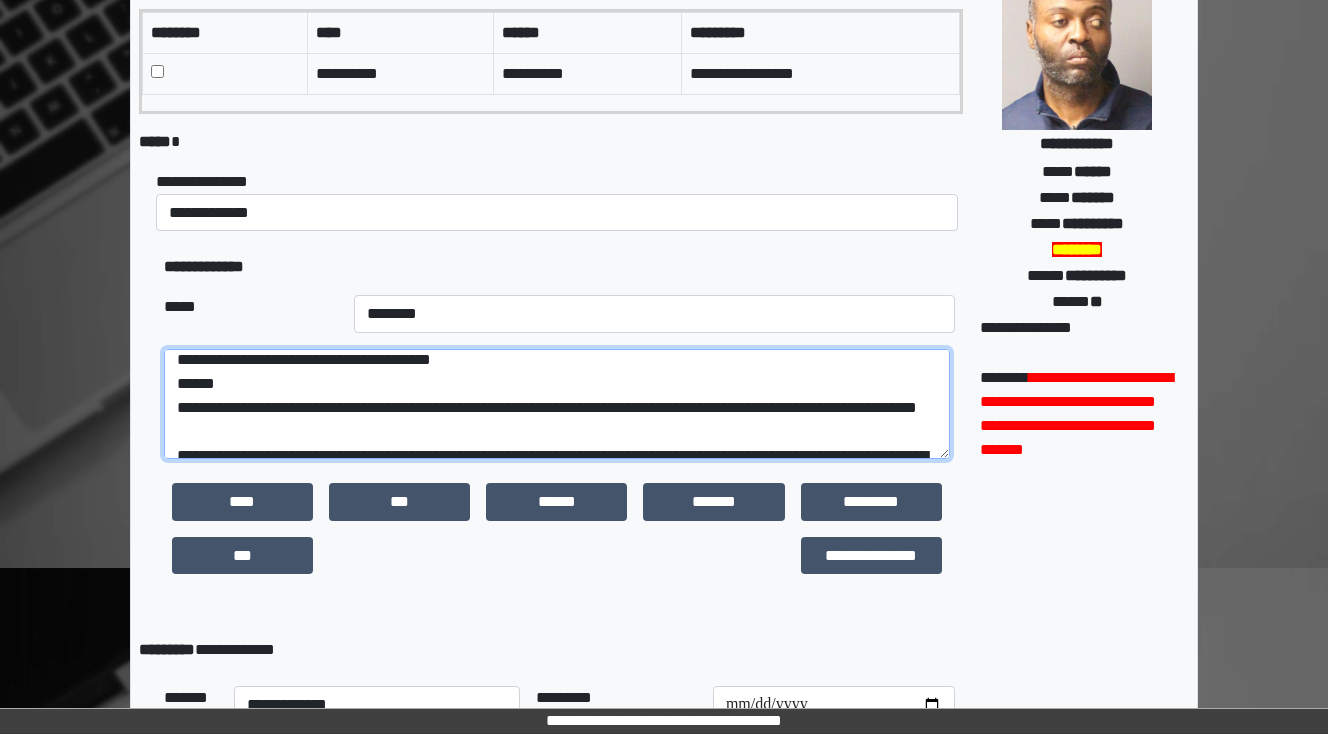 scroll, scrollTop: 310, scrollLeft: 0, axis: vertical 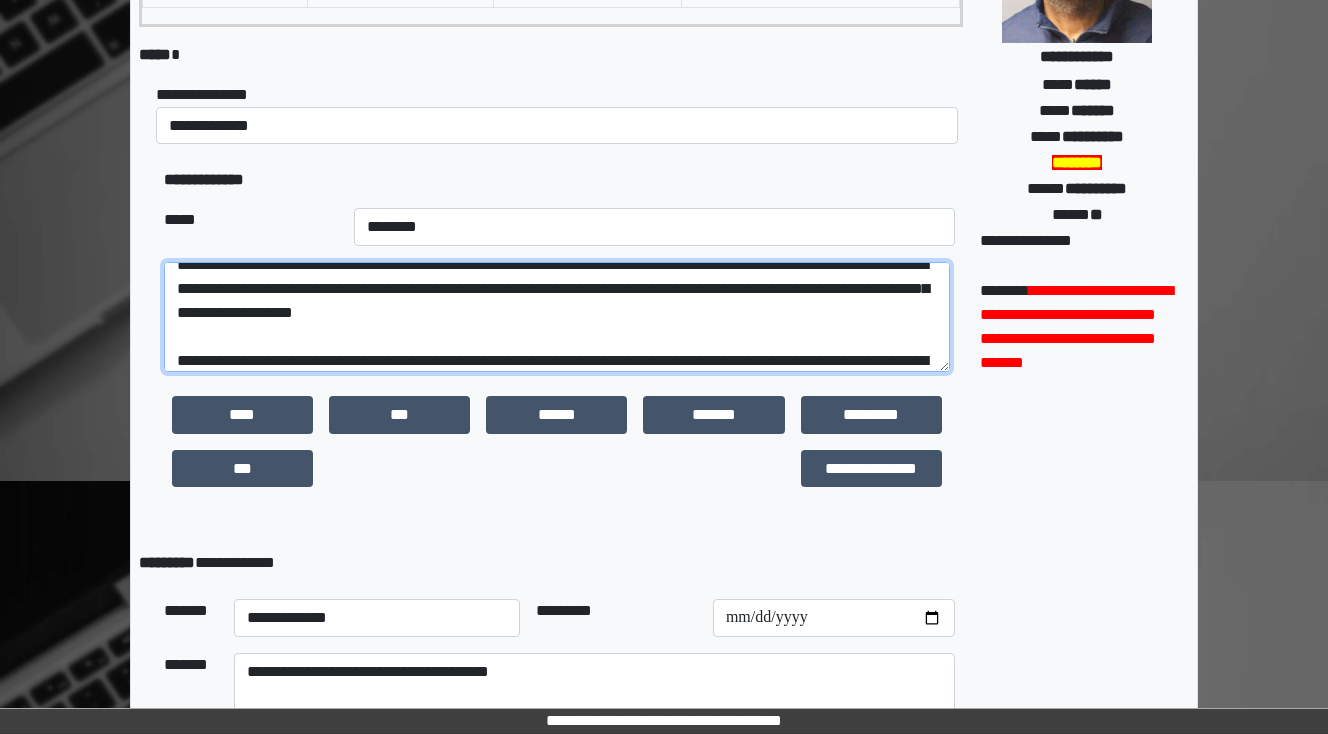 drag, startPoint x: 579, startPoint y: 356, endPoint x: 499, endPoint y: 328, distance: 84.758484 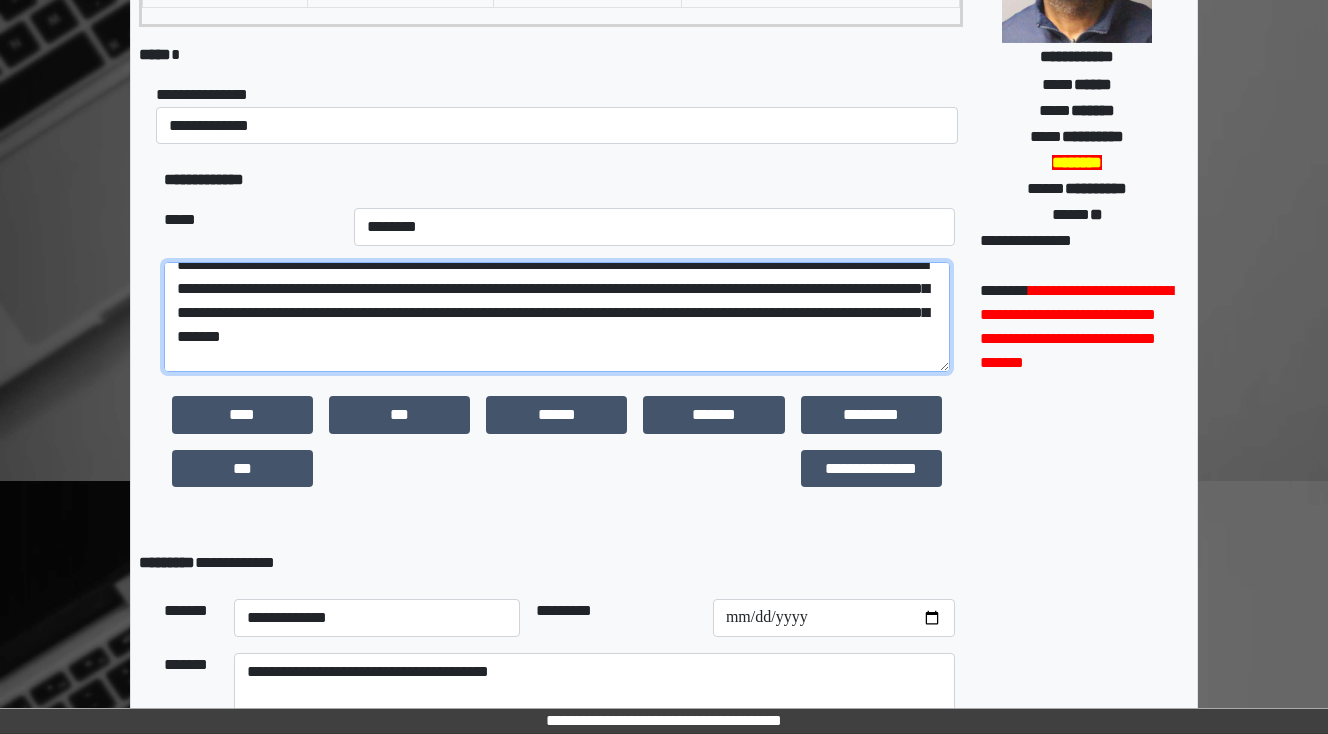 click on "**********" at bounding box center (557, 317) 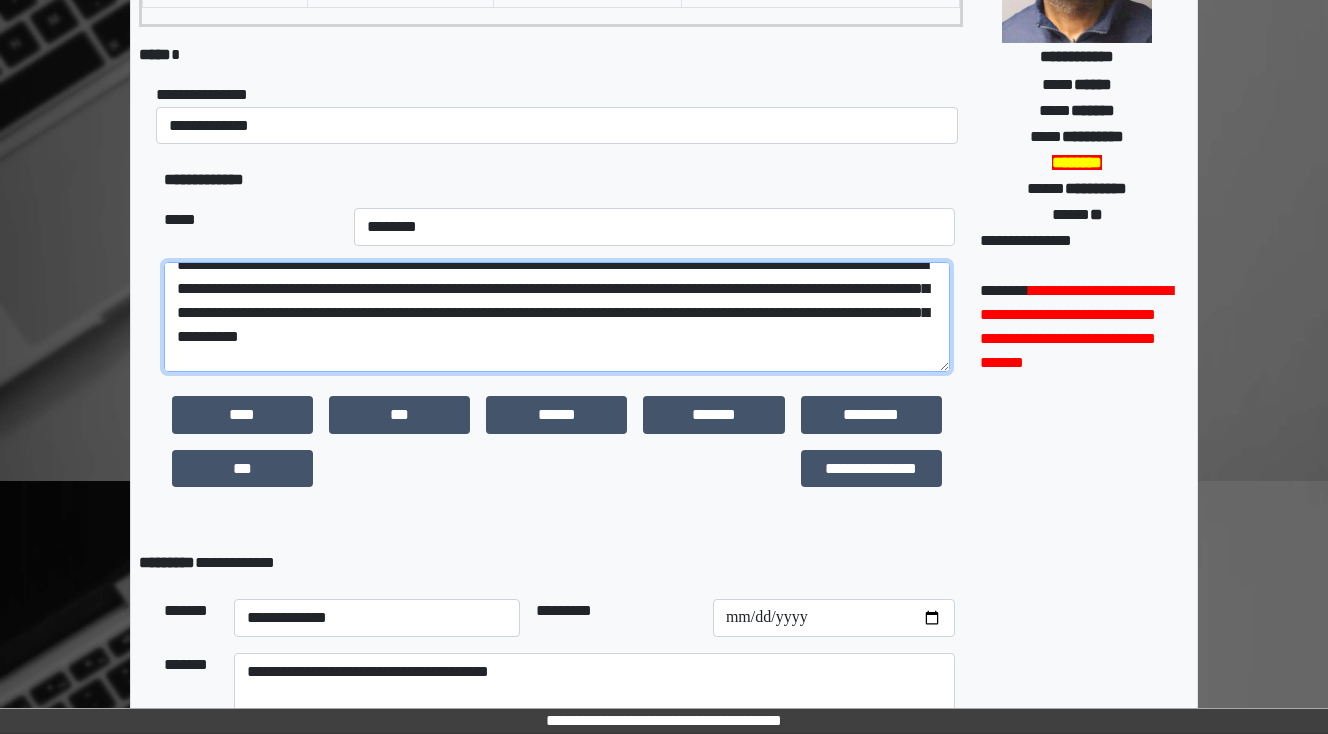 click on "**********" at bounding box center [557, 317] 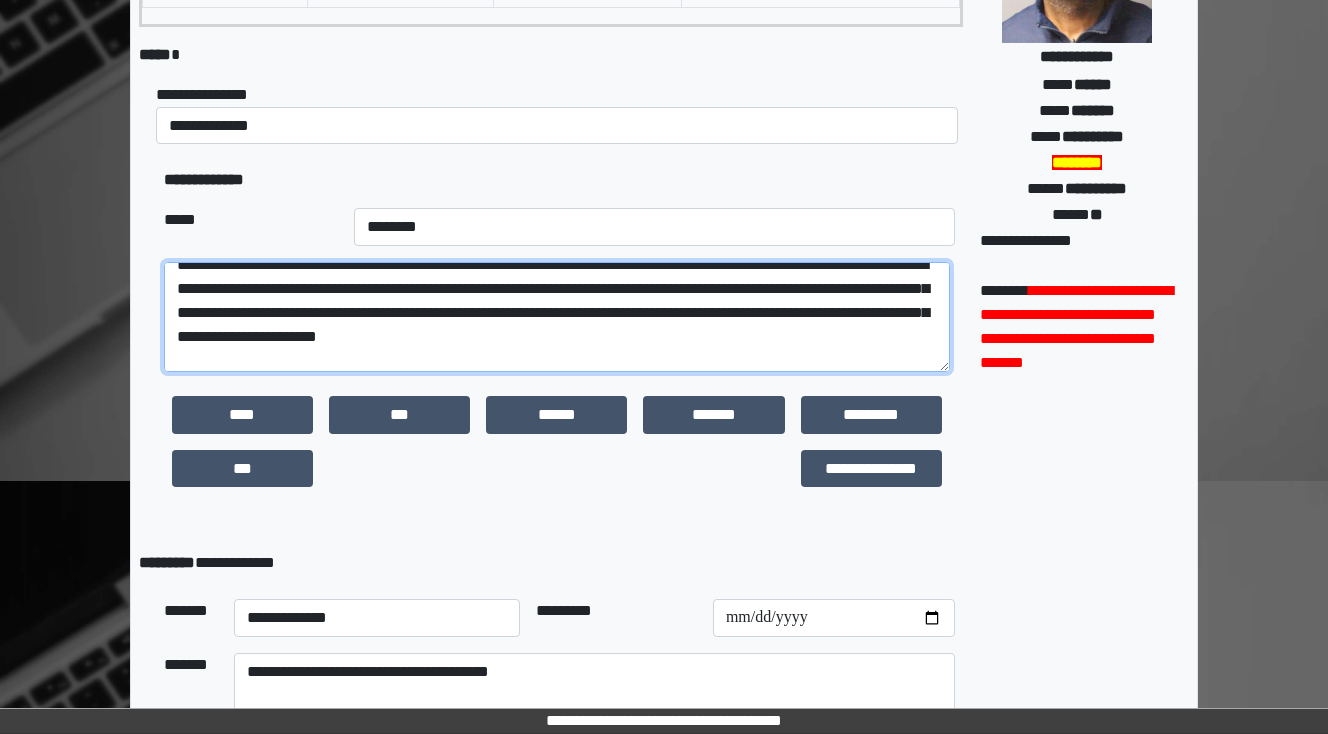 click on "**********" at bounding box center [557, 317] 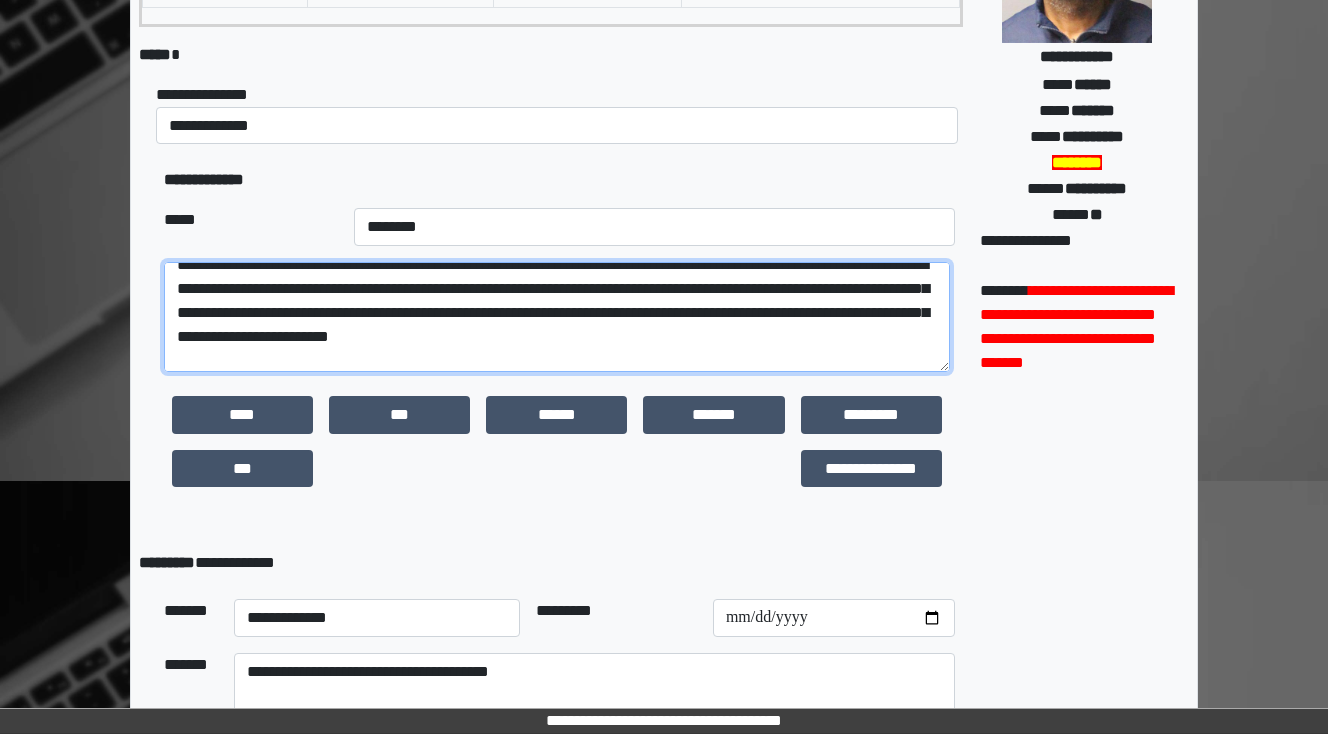 click on "**********" at bounding box center (557, 317) 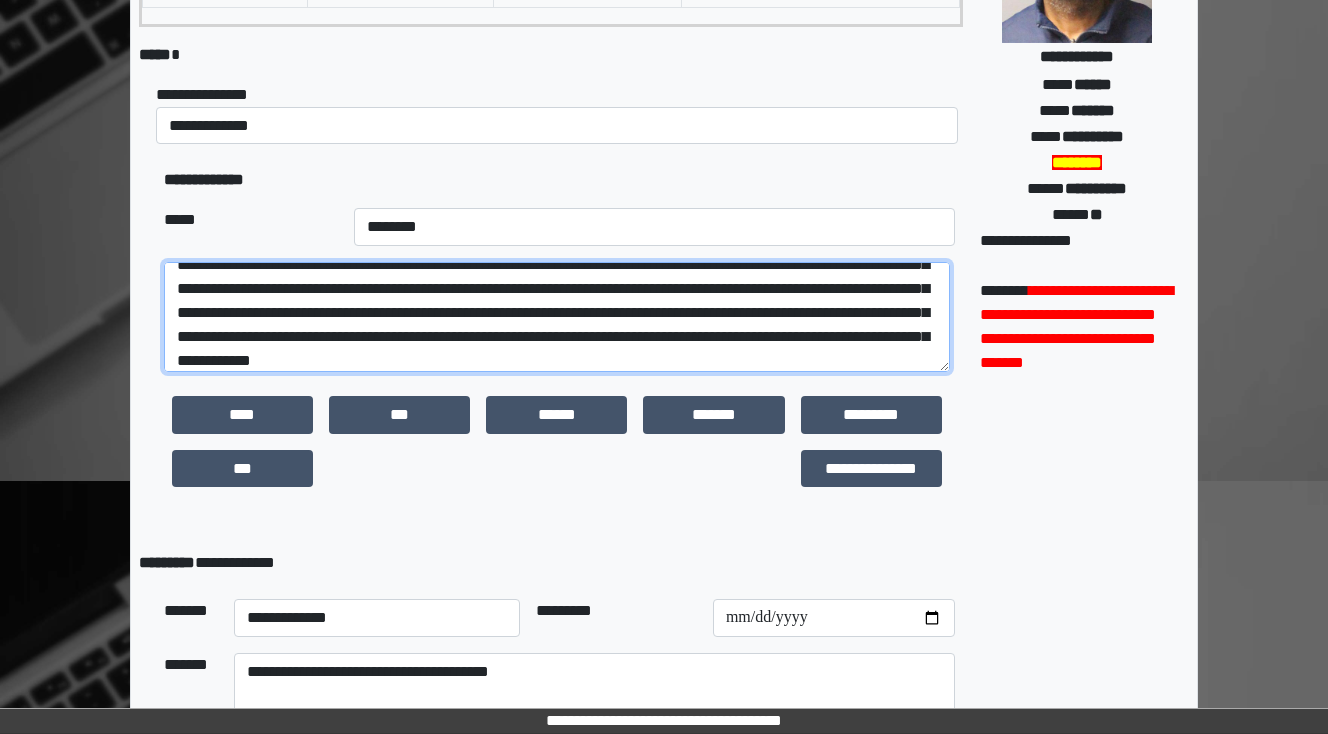 scroll, scrollTop: 136, scrollLeft: 0, axis: vertical 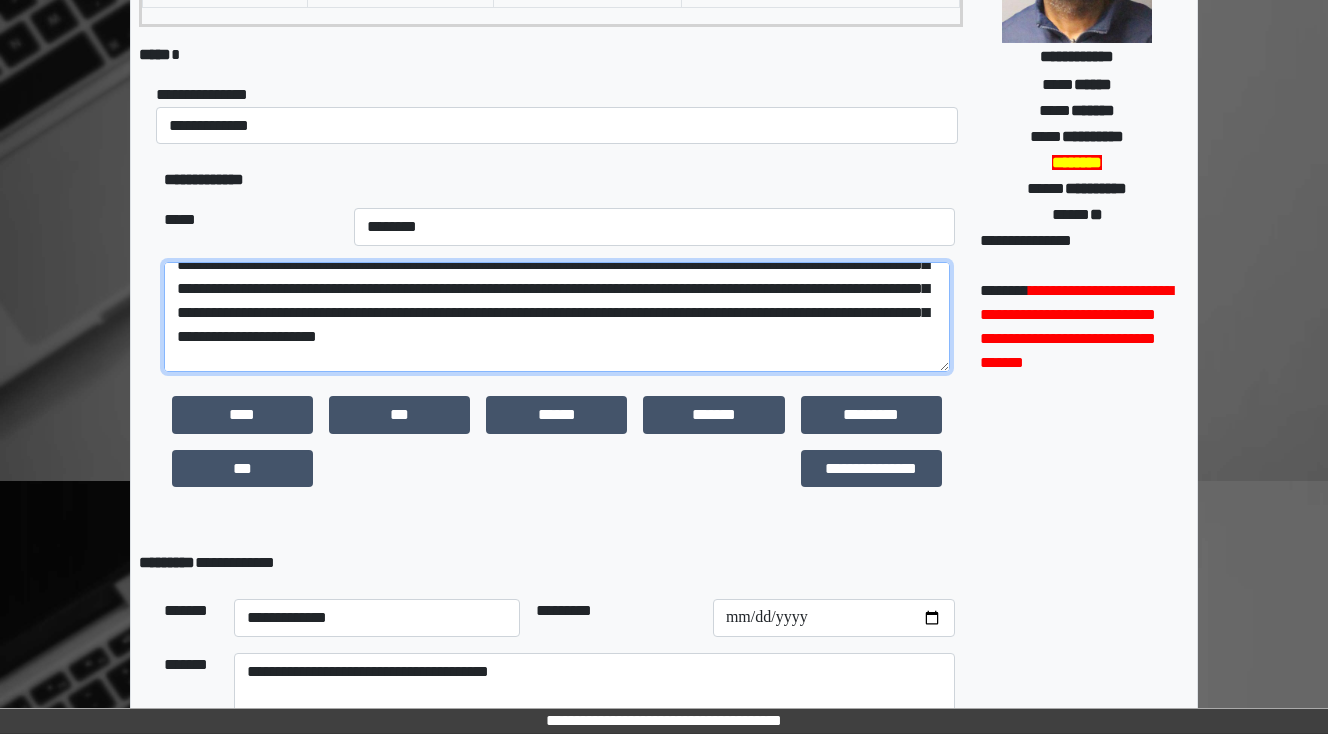 click at bounding box center [557, 317] 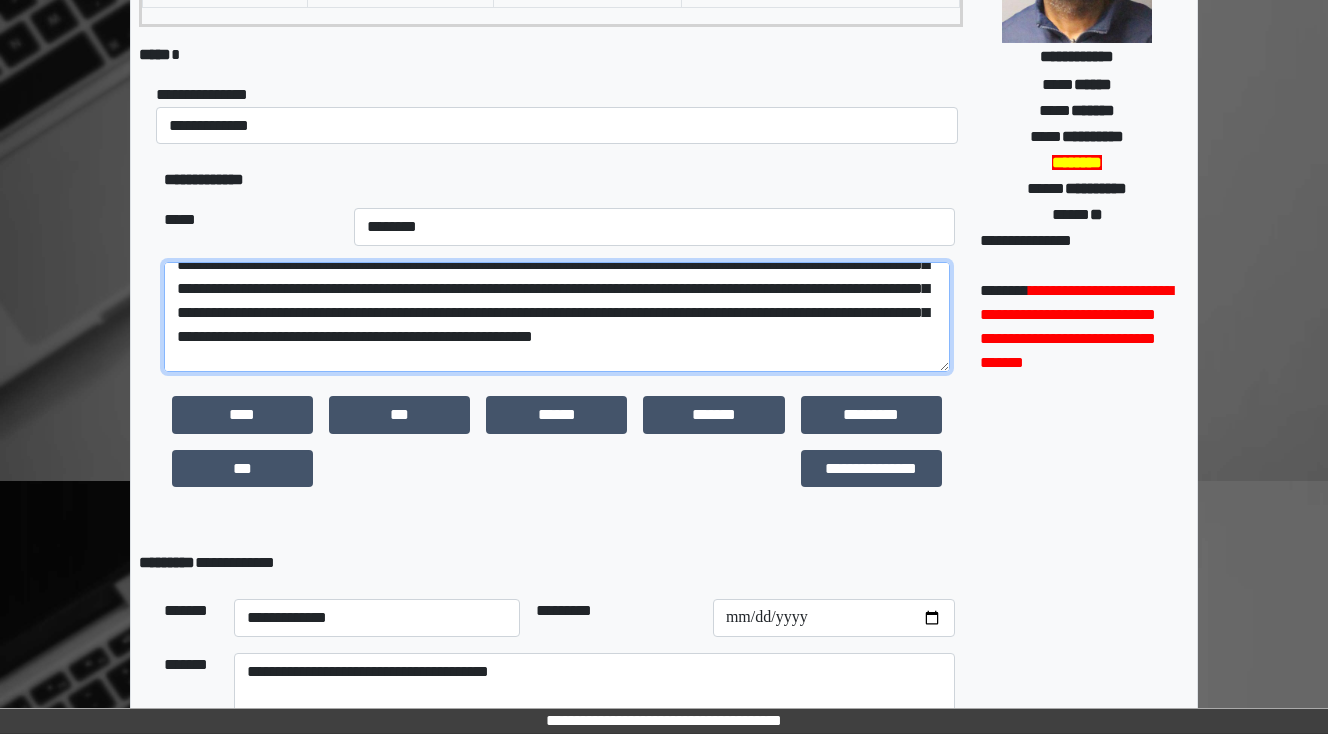 click at bounding box center [557, 317] 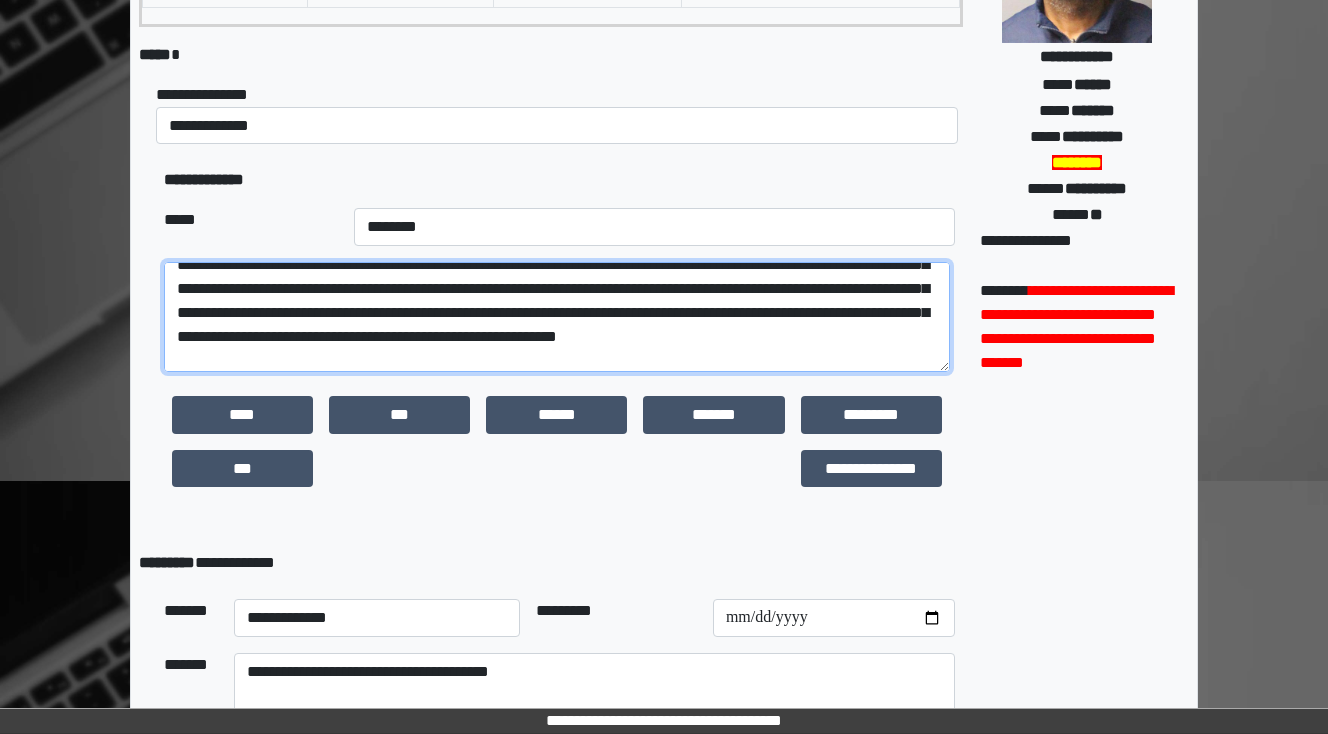 click at bounding box center [557, 317] 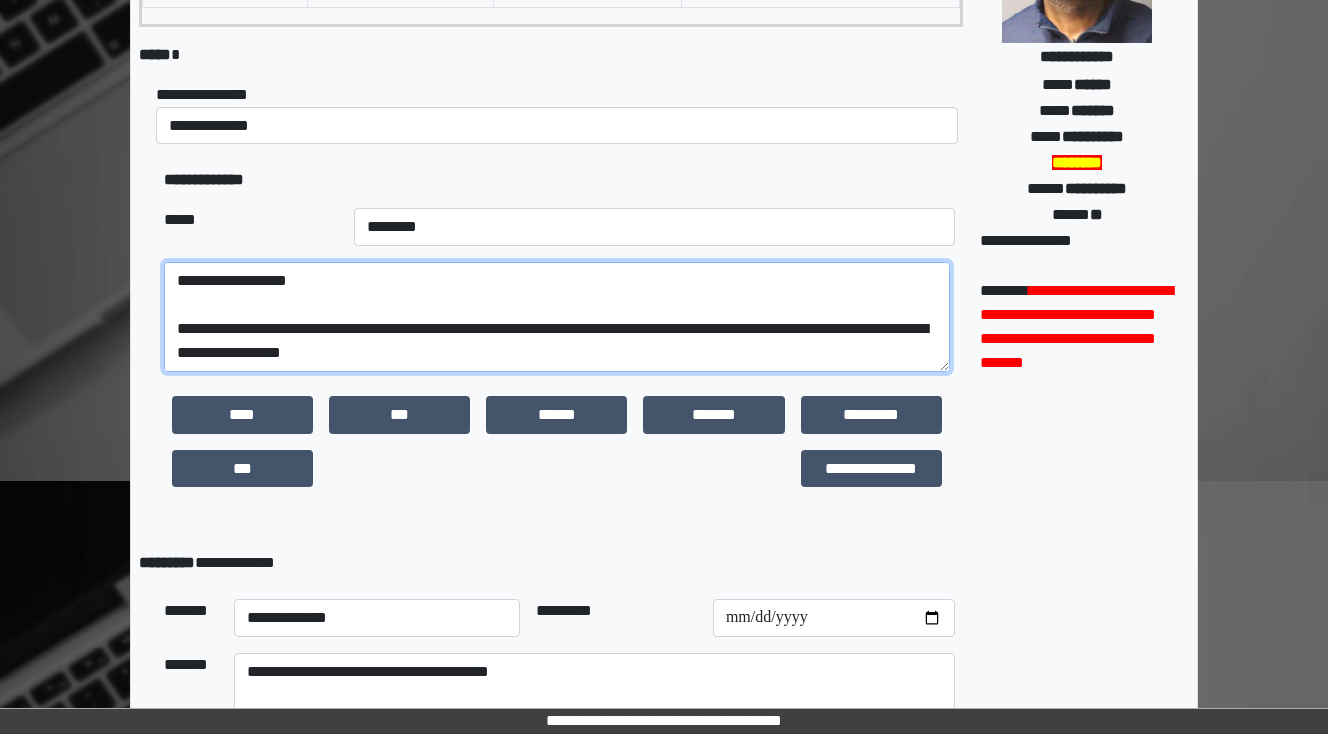 scroll, scrollTop: 360, scrollLeft: 0, axis: vertical 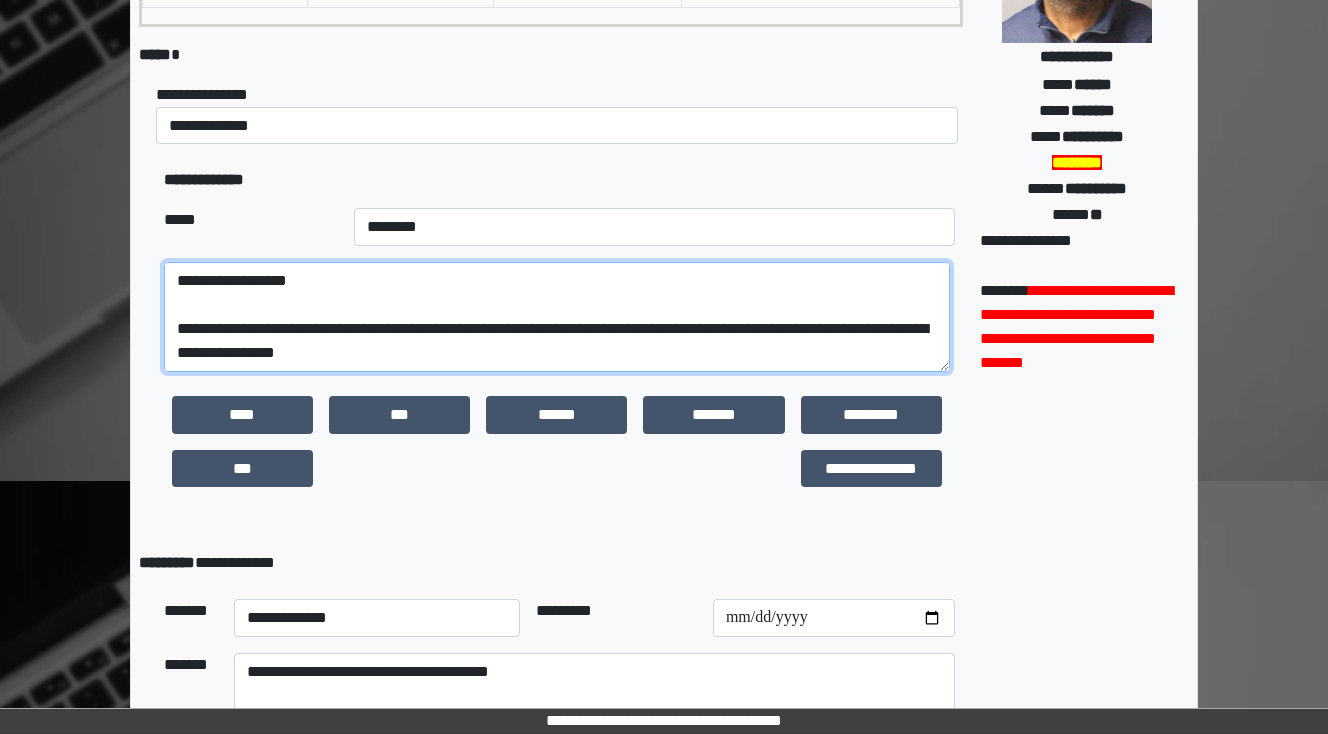 drag, startPoint x: 312, startPoint y: 353, endPoint x: 308, endPoint y: 363, distance: 10.770329 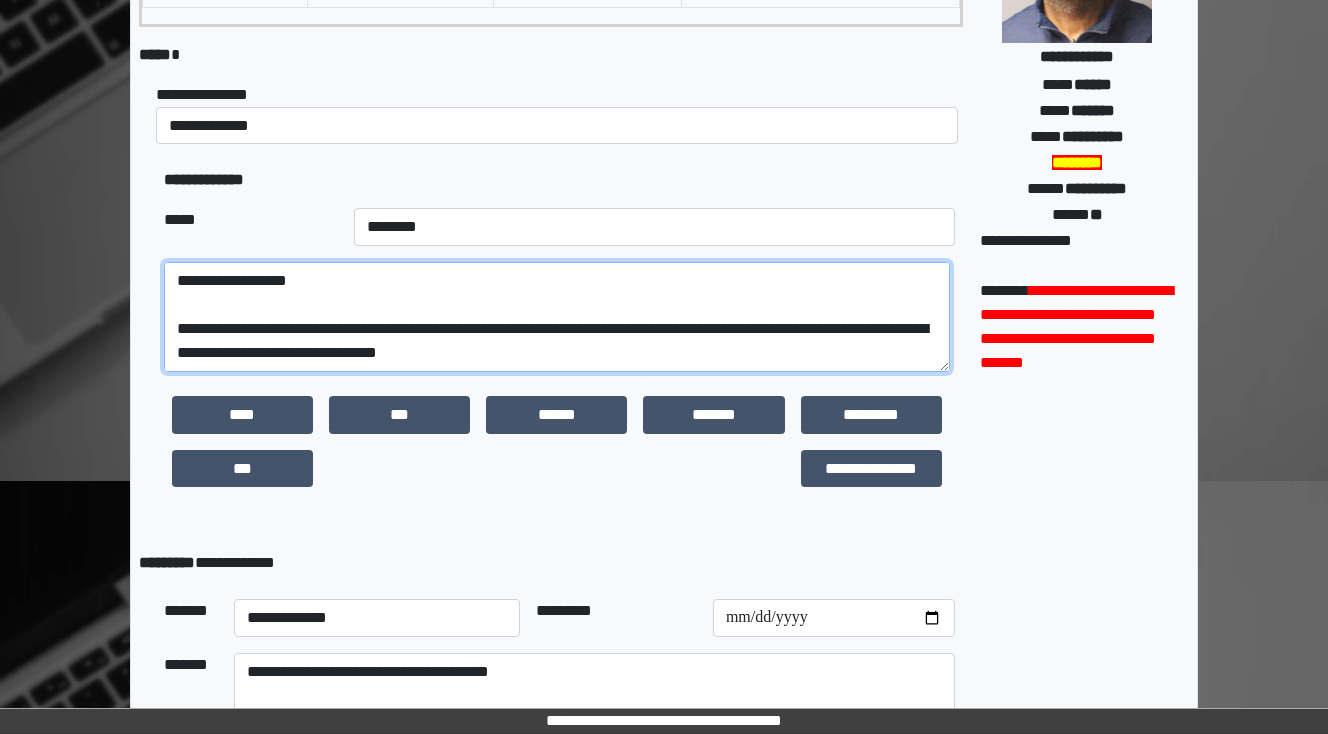 click at bounding box center [557, 317] 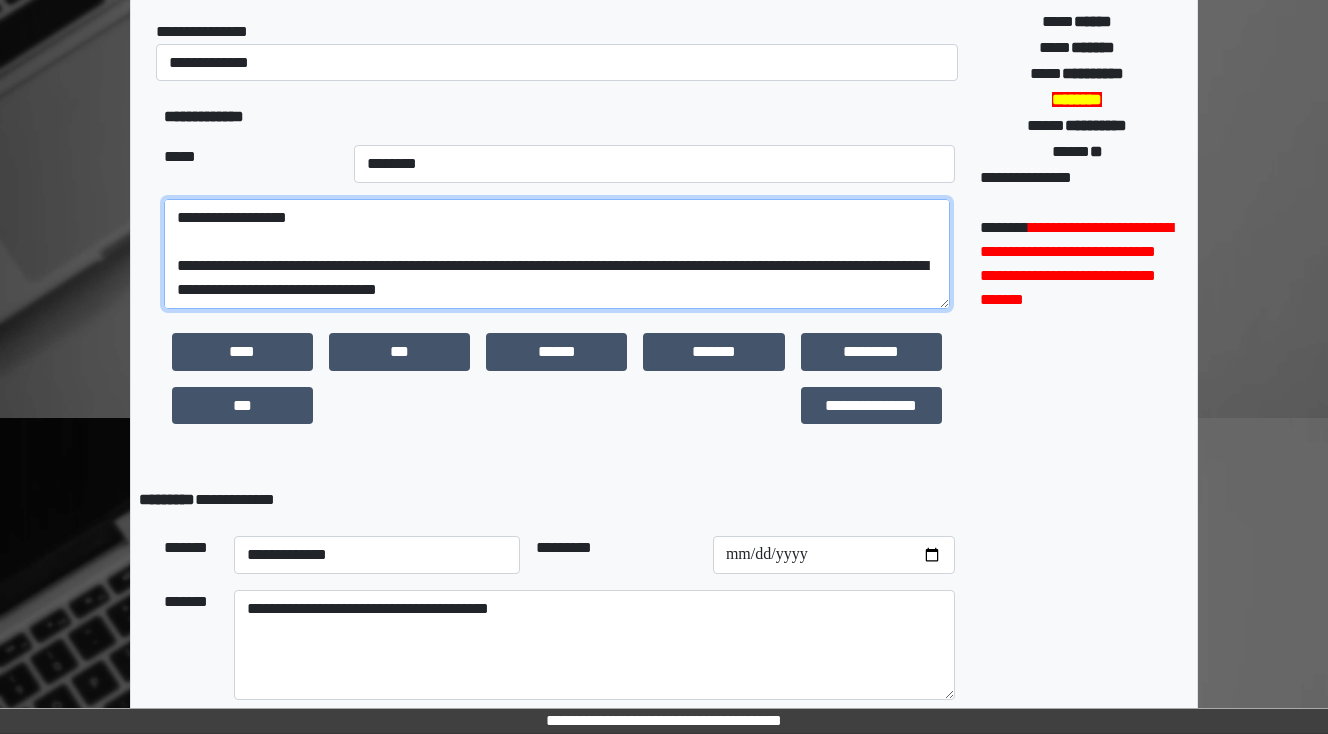 scroll, scrollTop: 470, scrollLeft: 0, axis: vertical 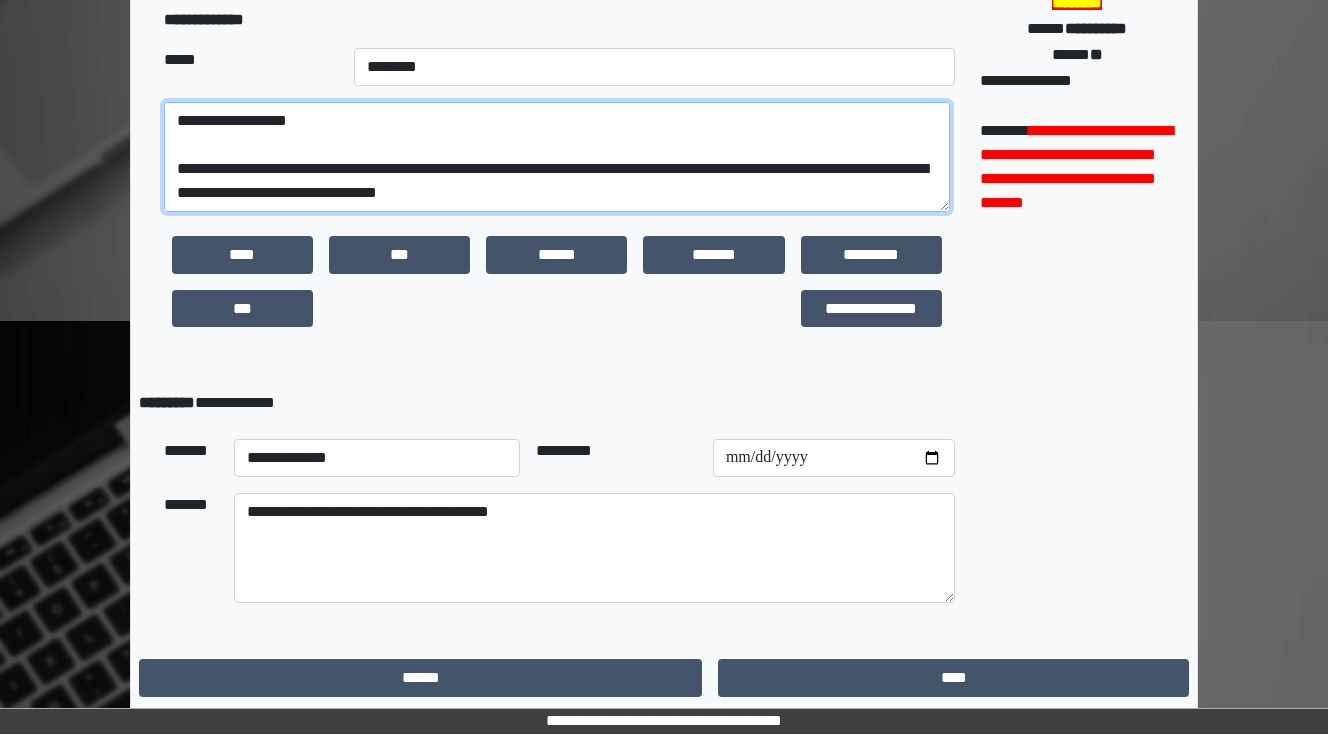 type on "**********" 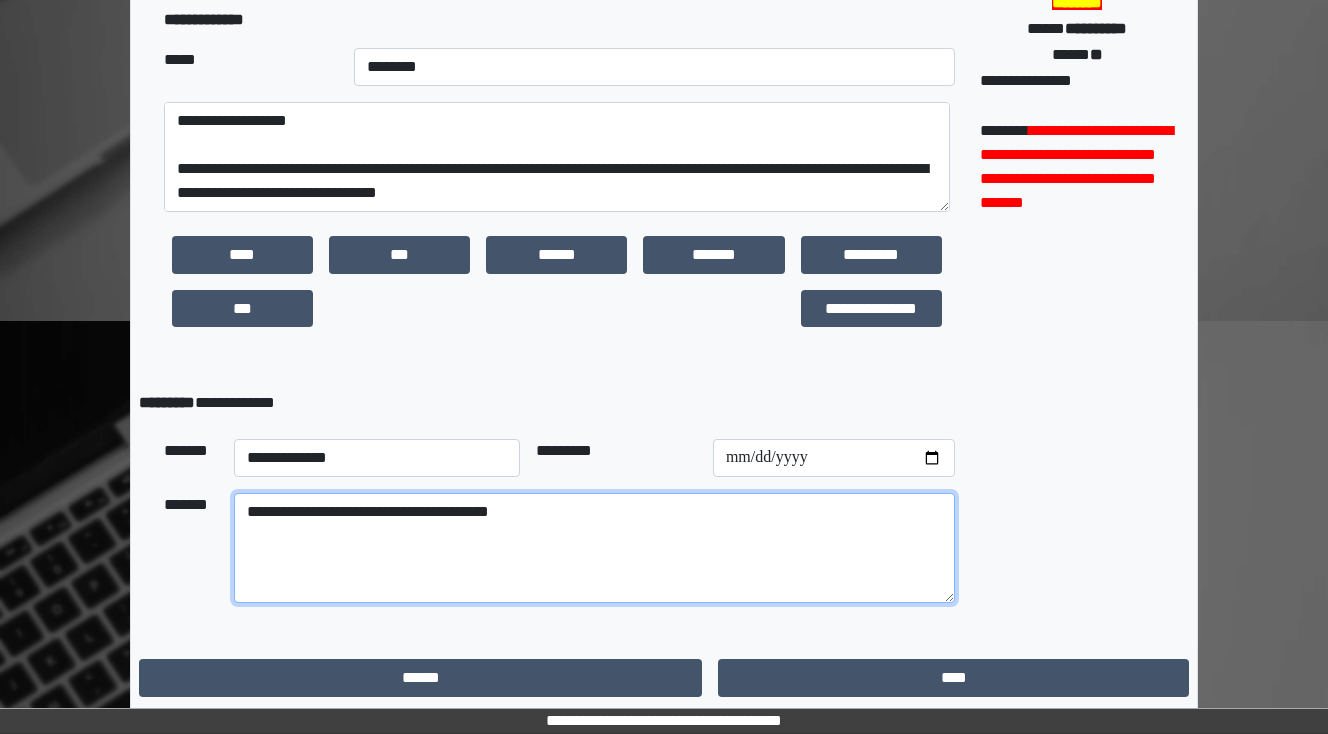 click on "**********" at bounding box center (594, 548) 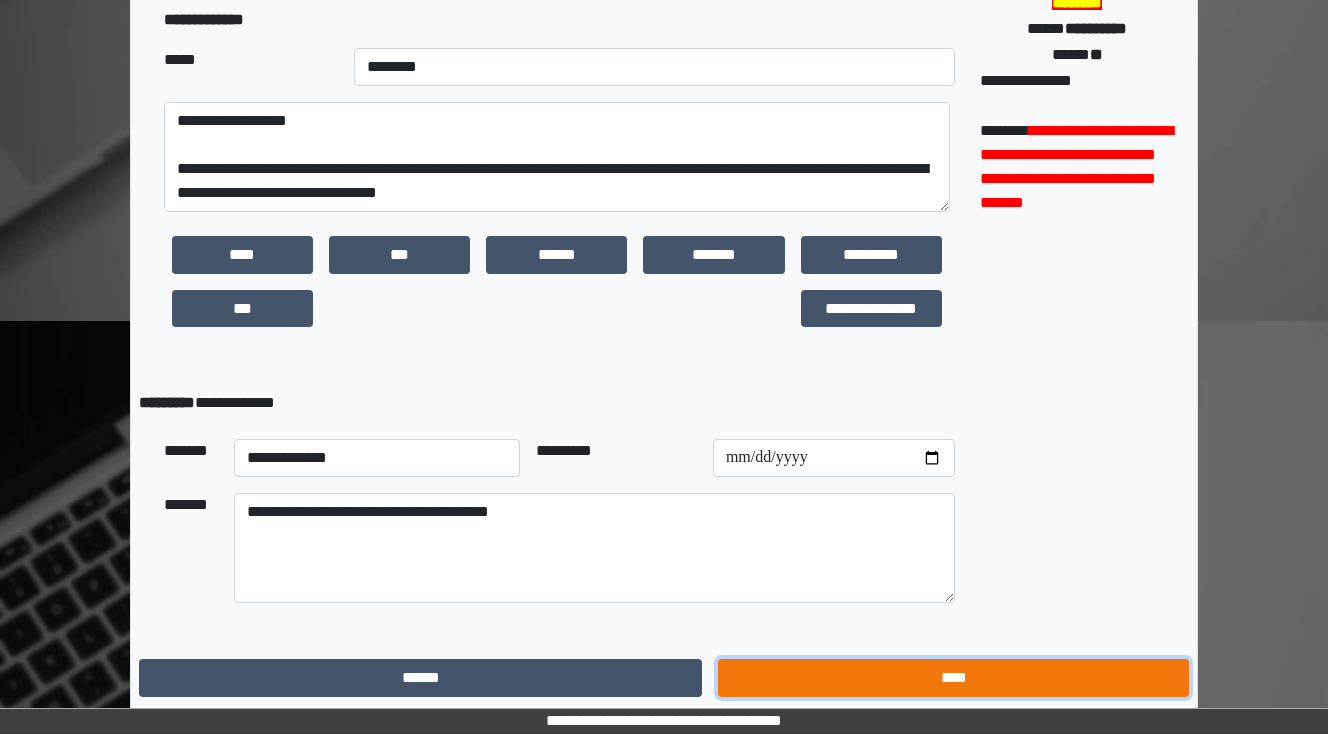 click on "****" at bounding box center (953, 678) 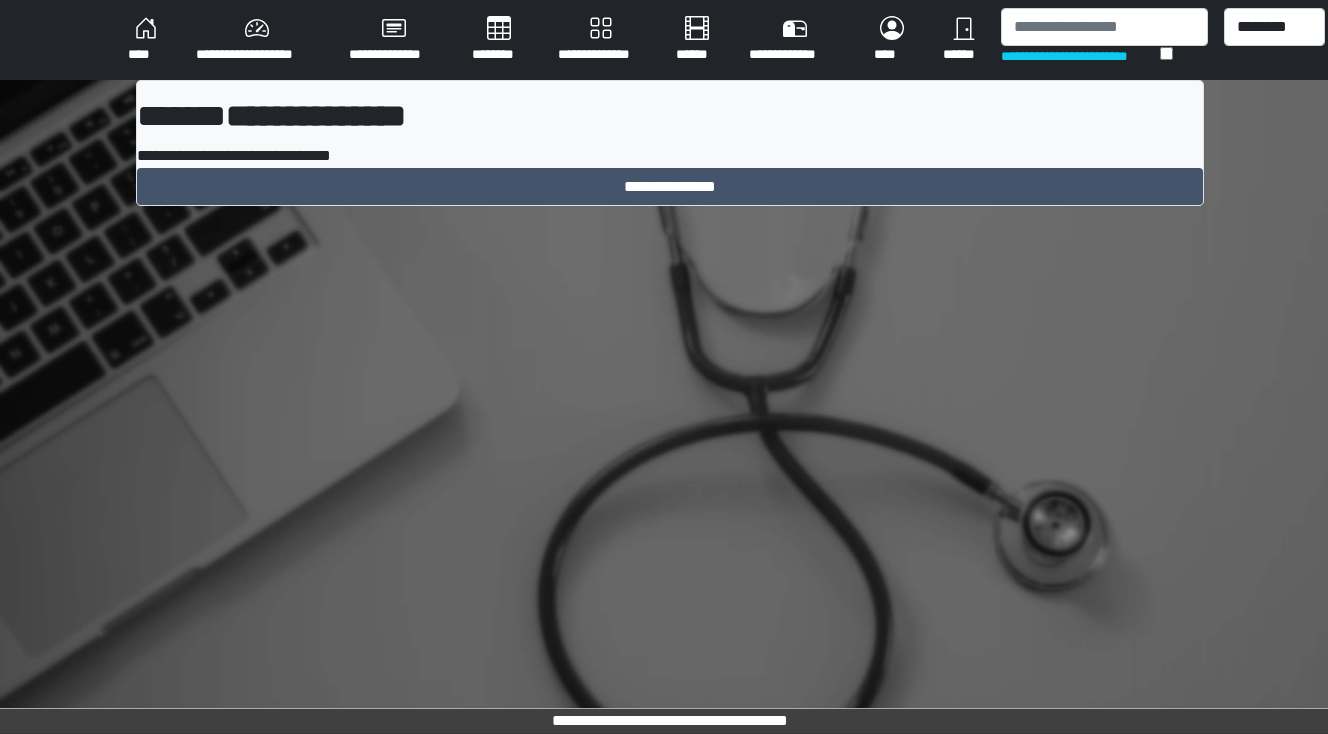 scroll, scrollTop: 0, scrollLeft: 0, axis: both 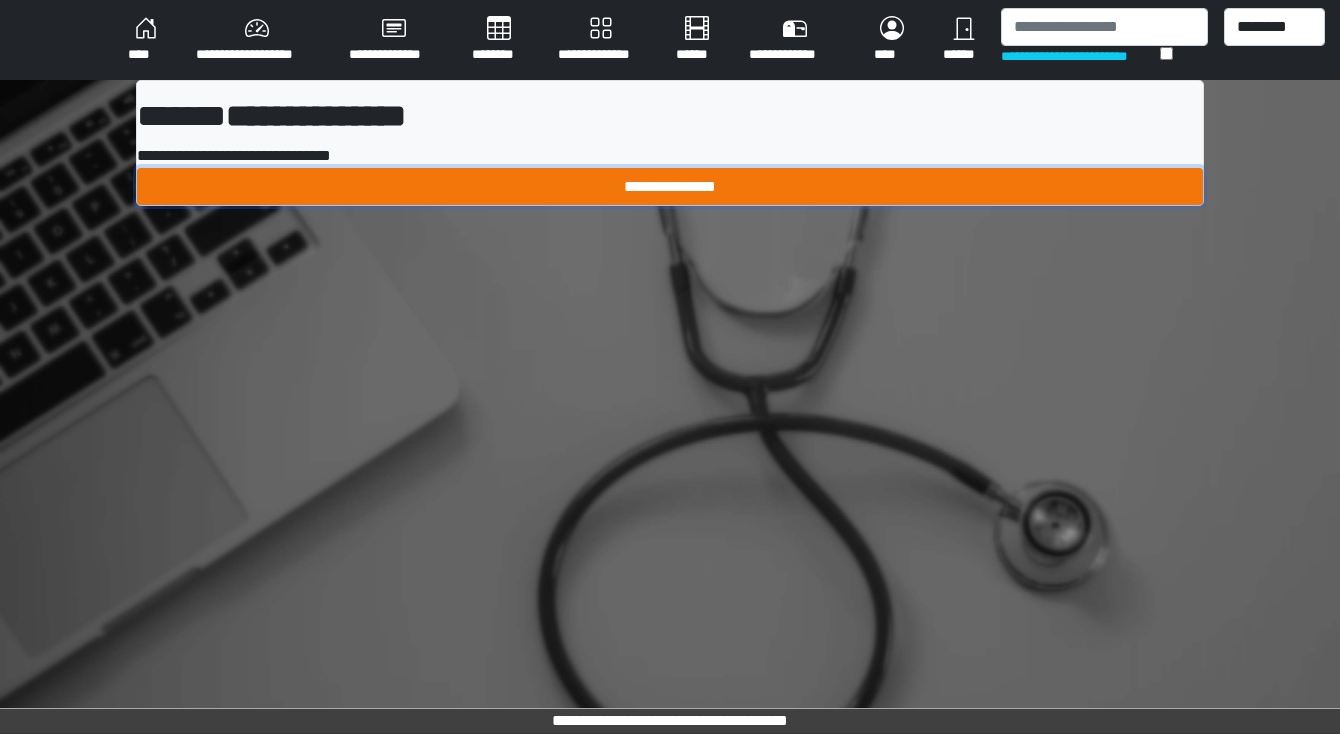 click on "**********" at bounding box center [670, 187] 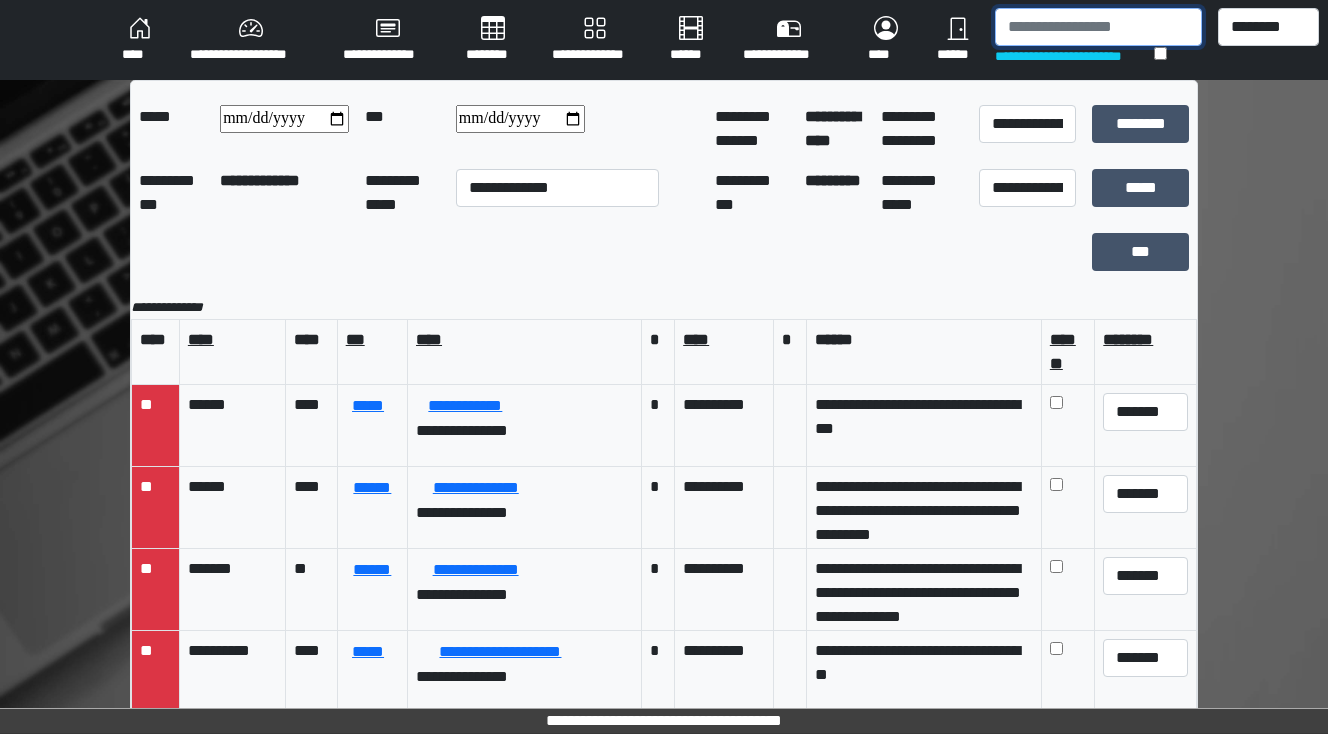 click at bounding box center [1098, 27] 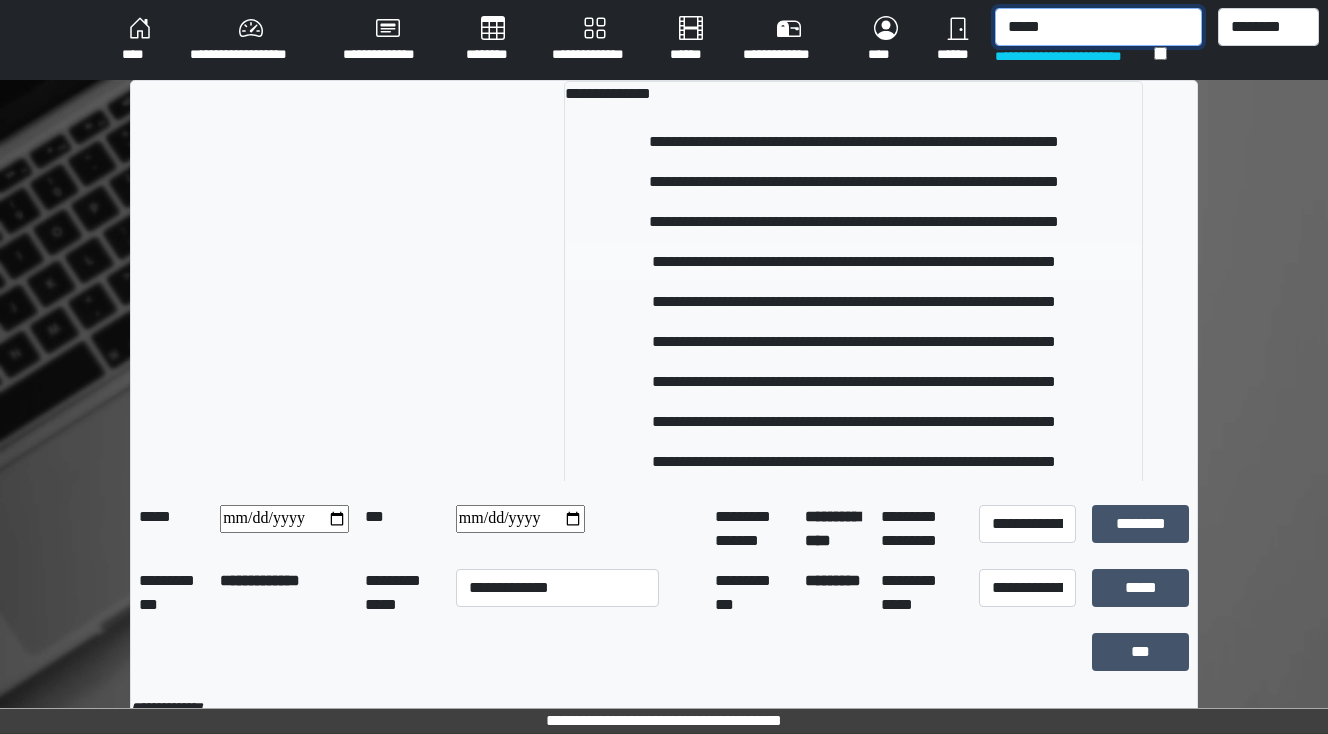 type on "*****" 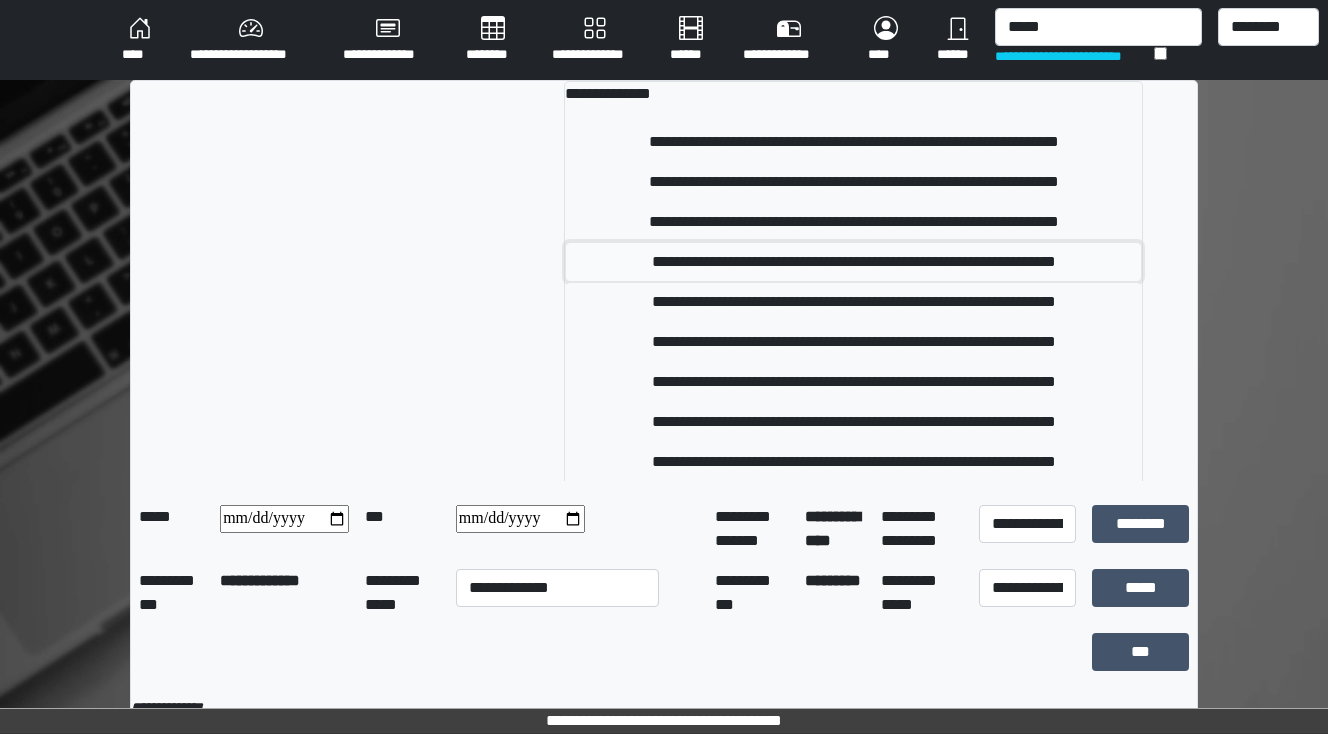 click on "**********" at bounding box center [853, 262] 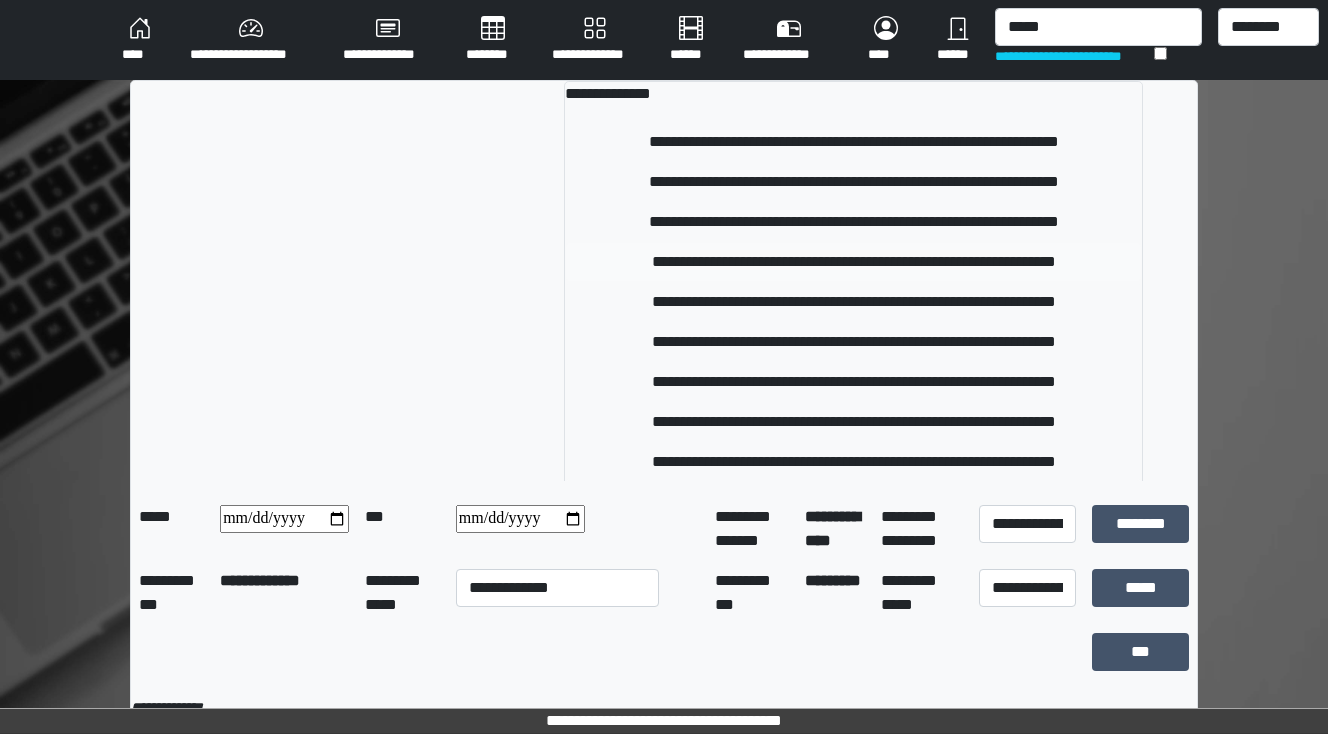 type 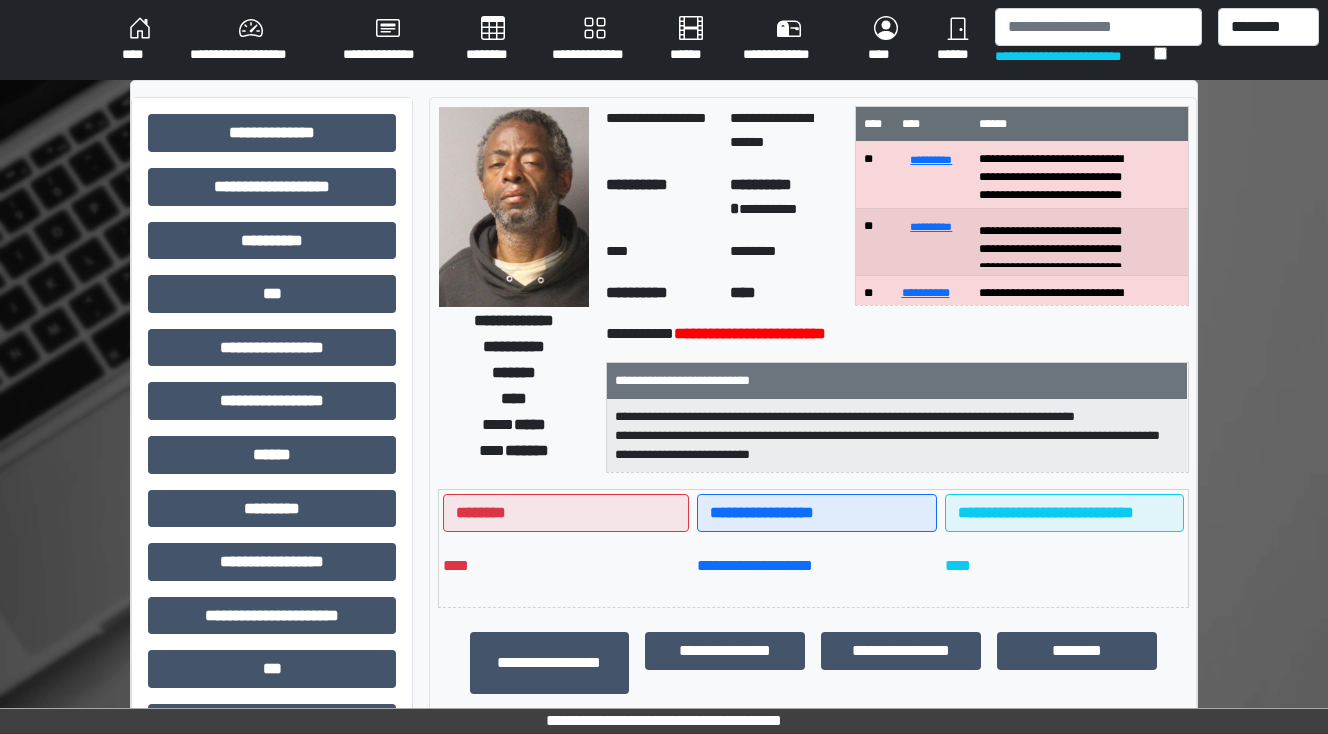 scroll, scrollTop: 76, scrollLeft: 0, axis: vertical 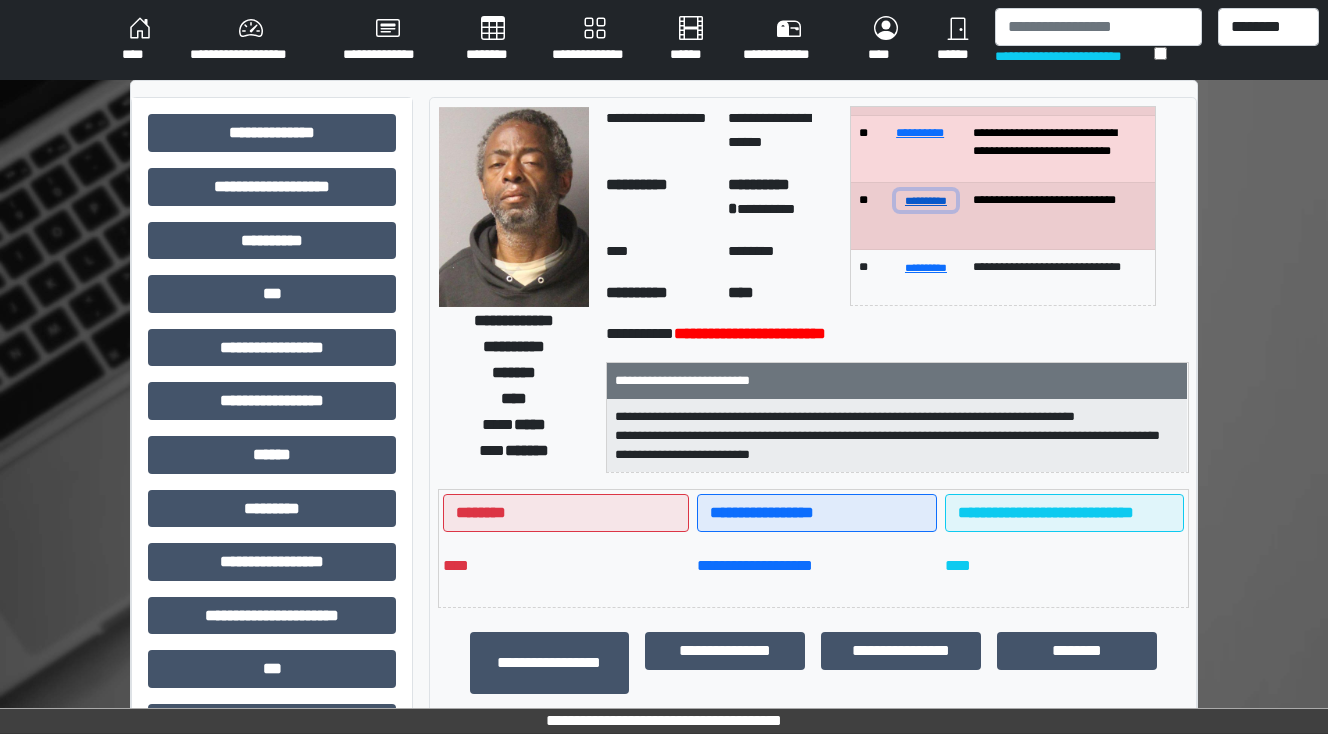 click on "**********" at bounding box center [926, 200] 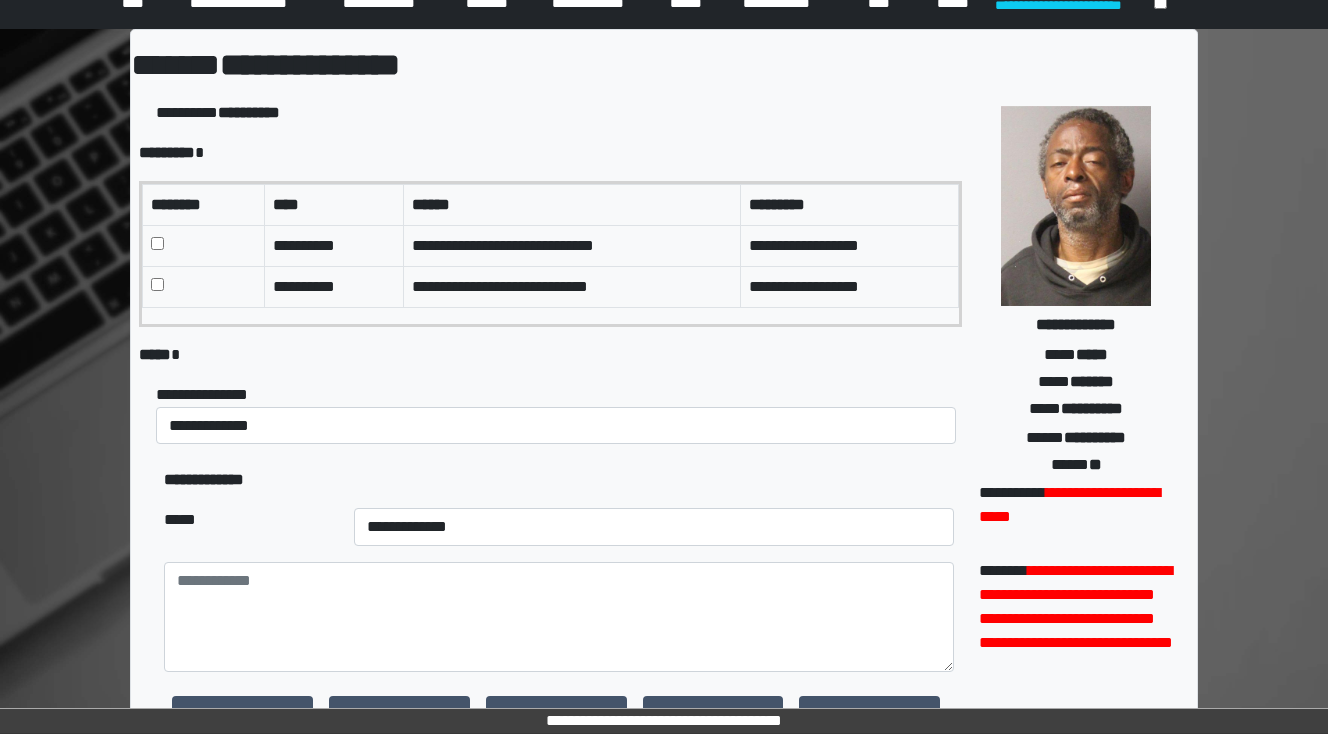 scroll, scrollTop: 80, scrollLeft: 0, axis: vertical 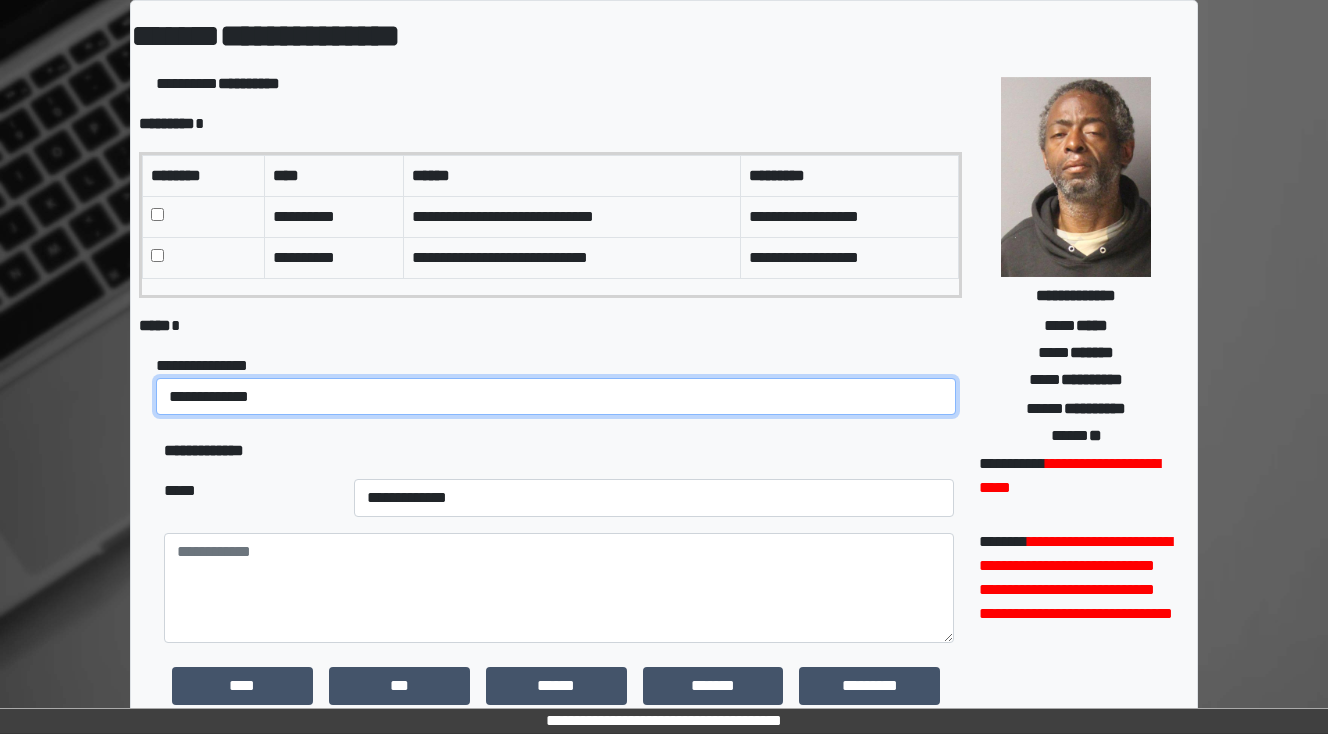 click on "**********" at bounding box center [556, 397] 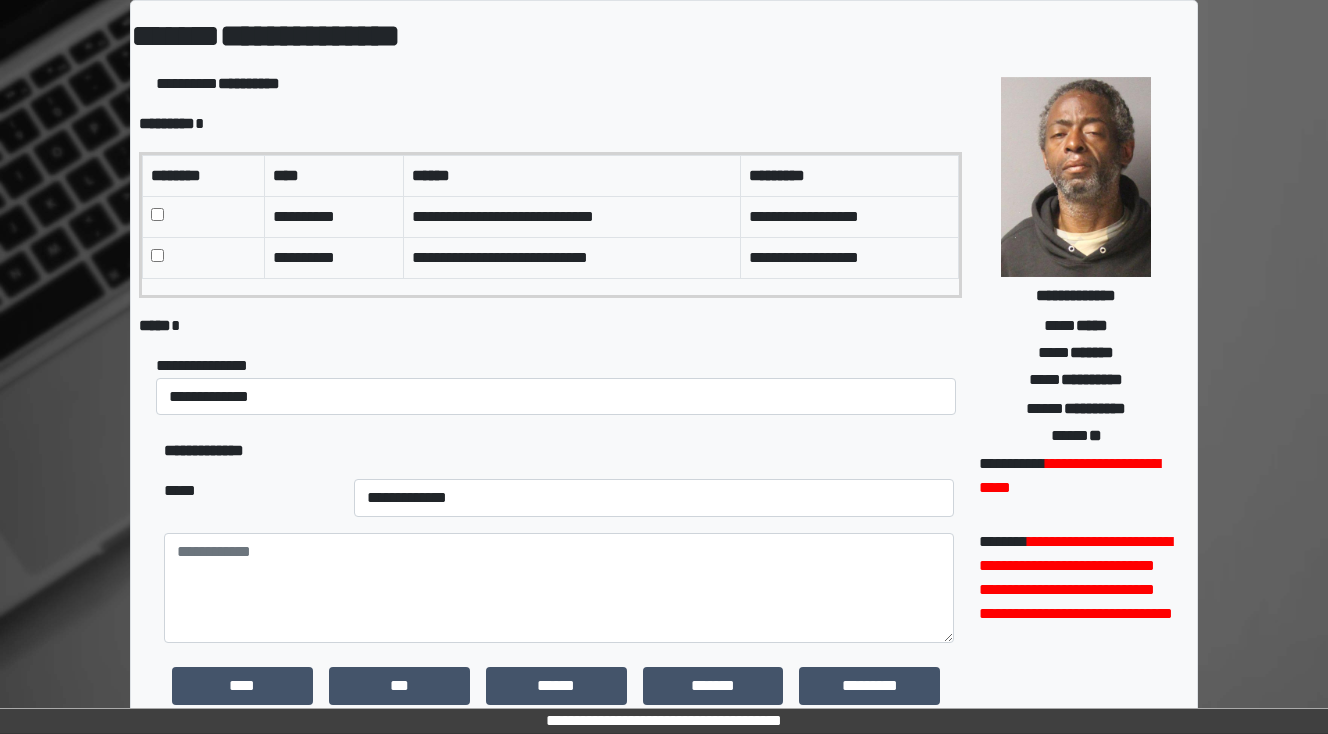 click on "**********" at bounding box center (559, 385) 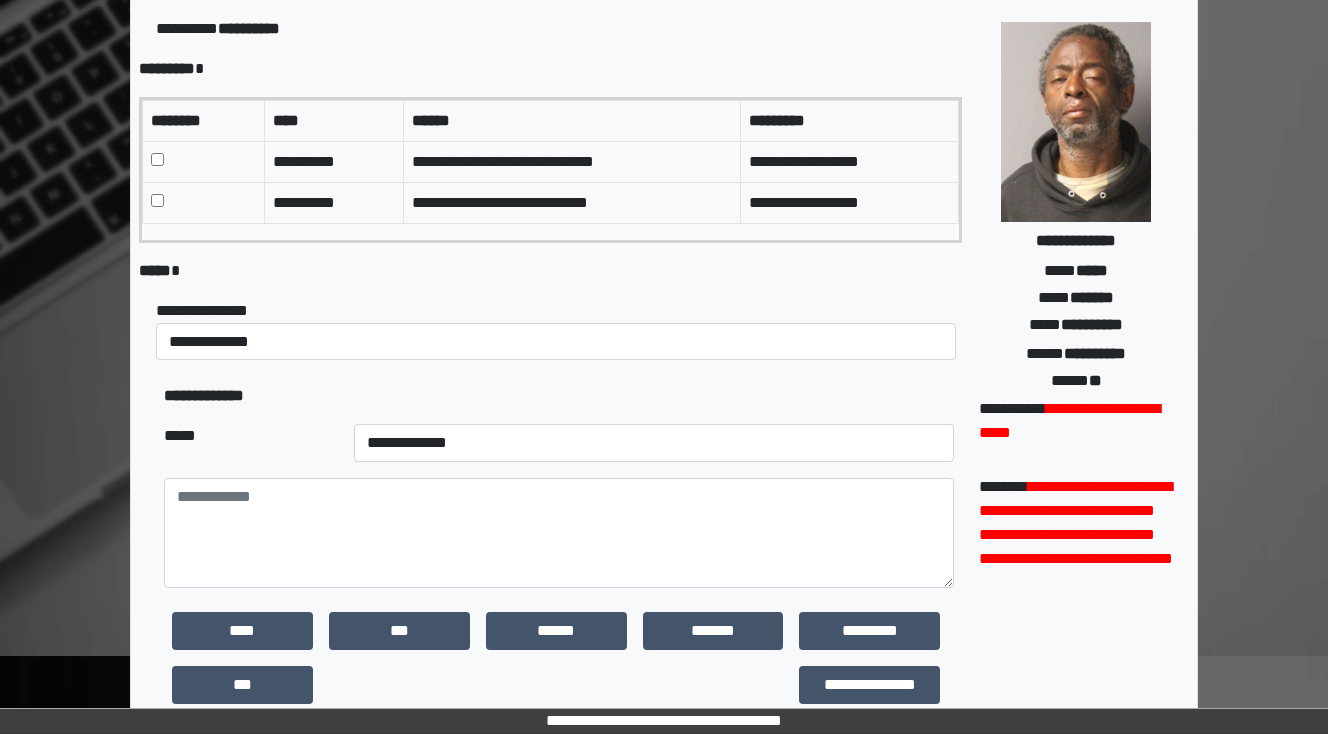 scroll, scrollTop: 160, scrollLeft: 0, axis: vertical 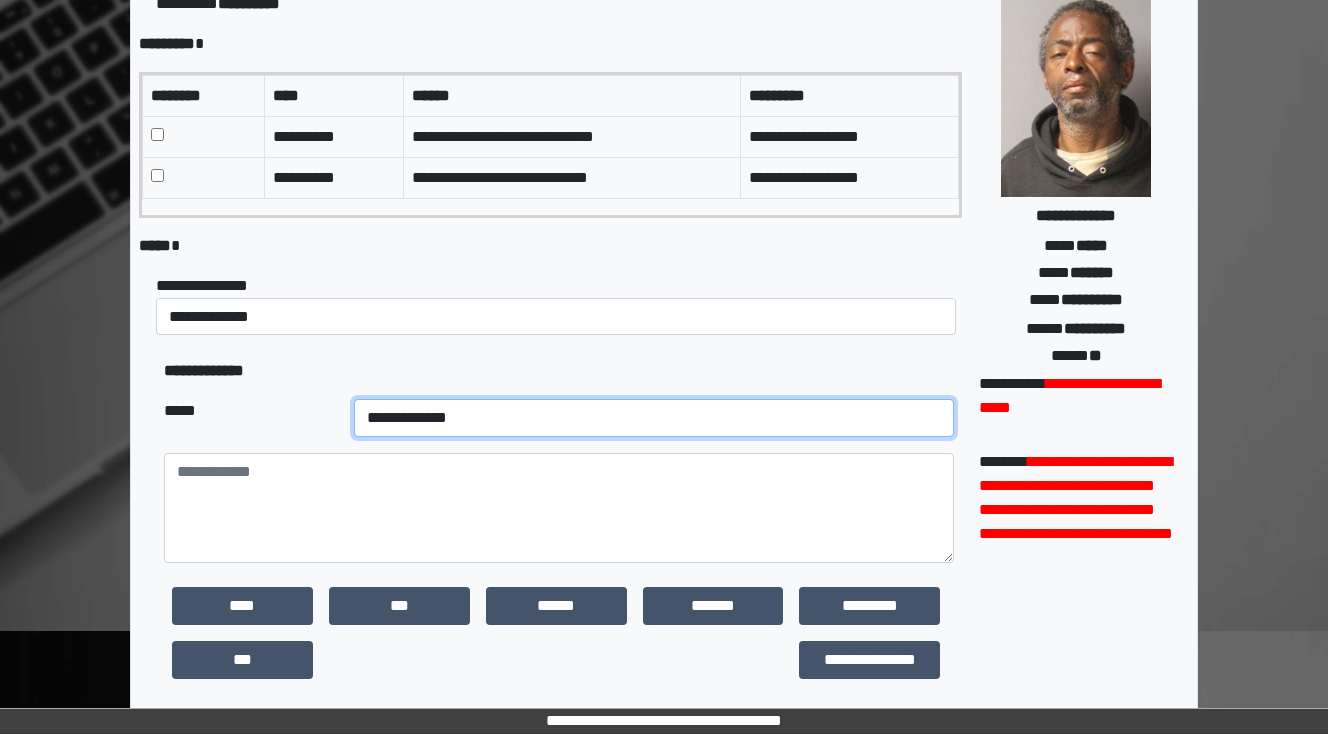 click on "**********" at bounding box center [654, 418] 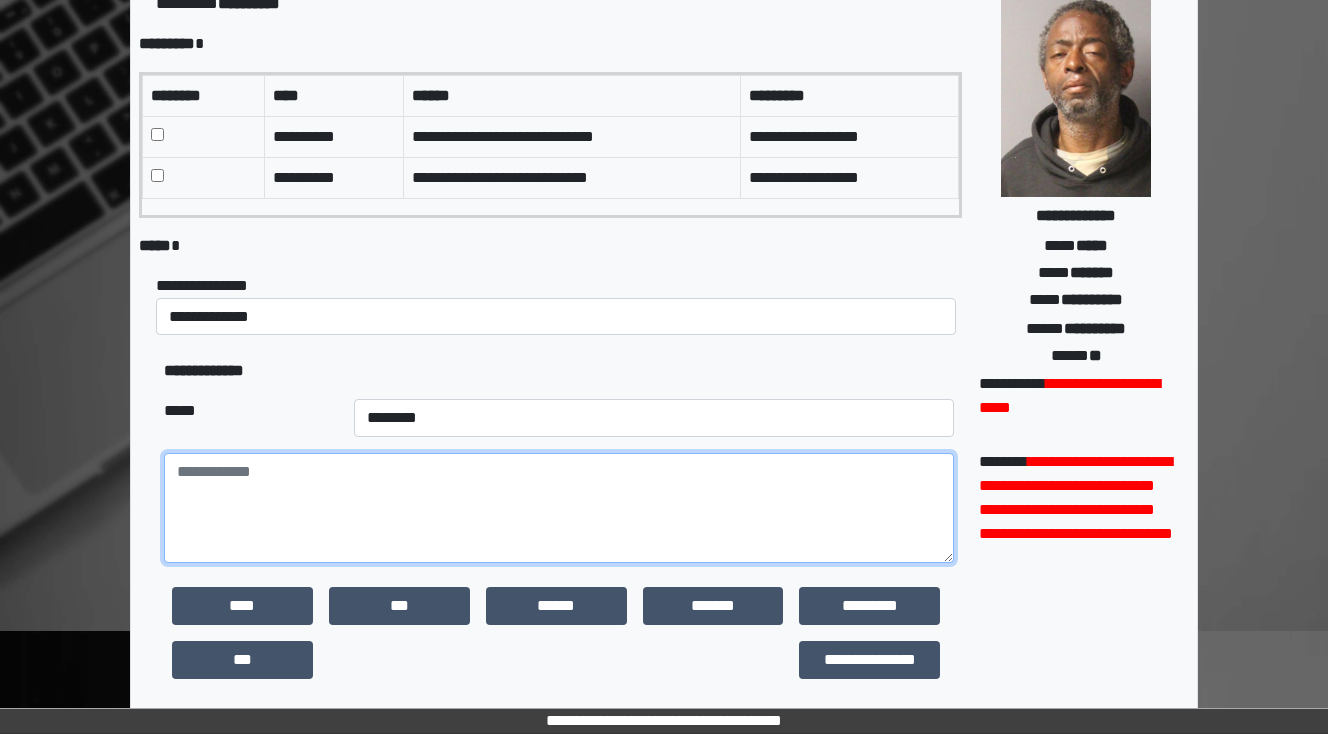 click at bounding box center (559, 508) 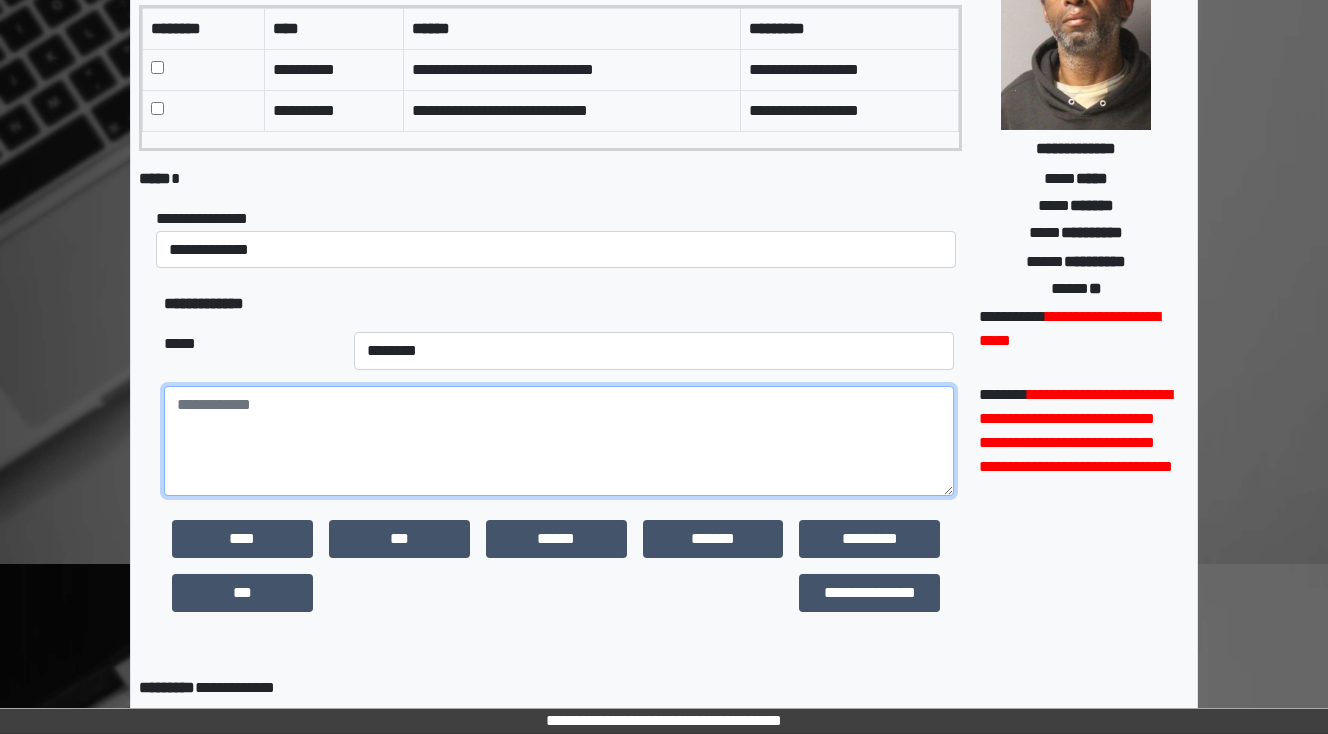 scroll, scrollTop: 400, scrollLeft: 0, axis: vertical 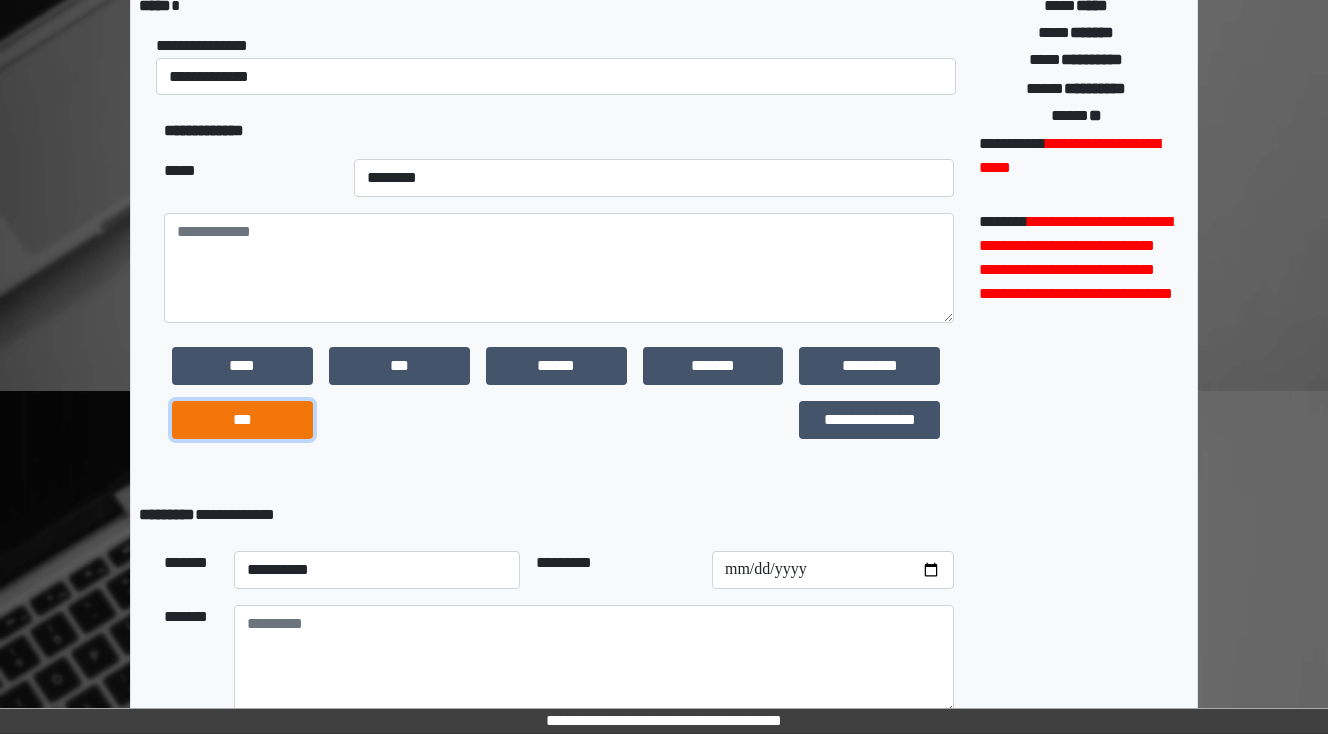 click on "***" at bounding box center (242, 420) 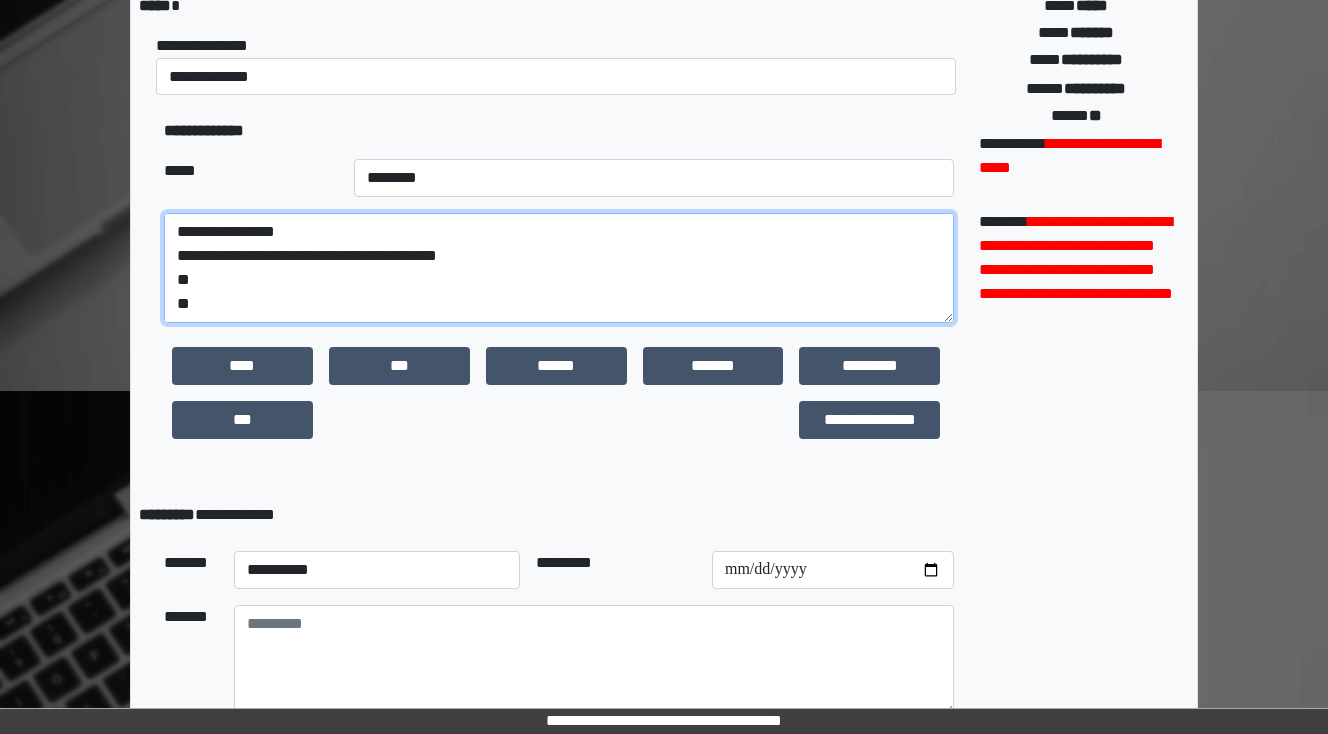 click on "**********" at bounding box center [559, 268] 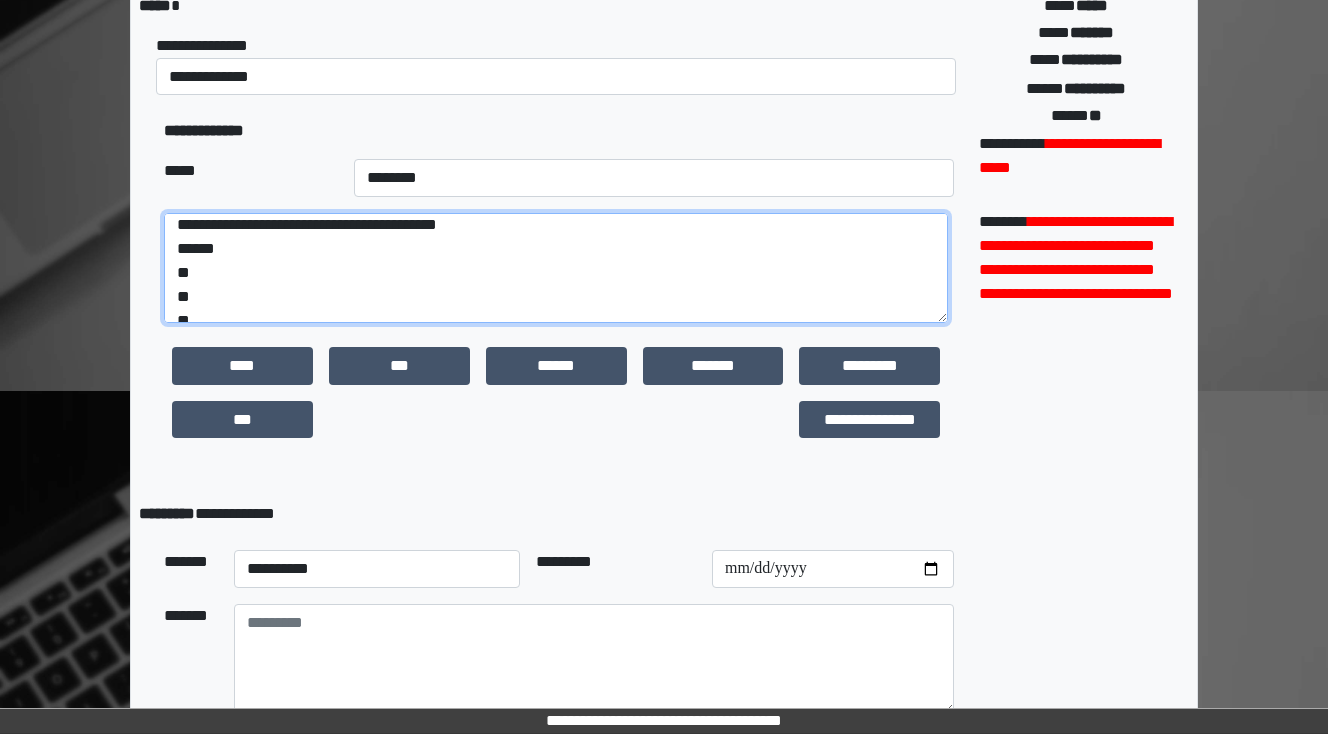 scroll, scrollTop: 48, scrollLeft: 0, axis: vertical 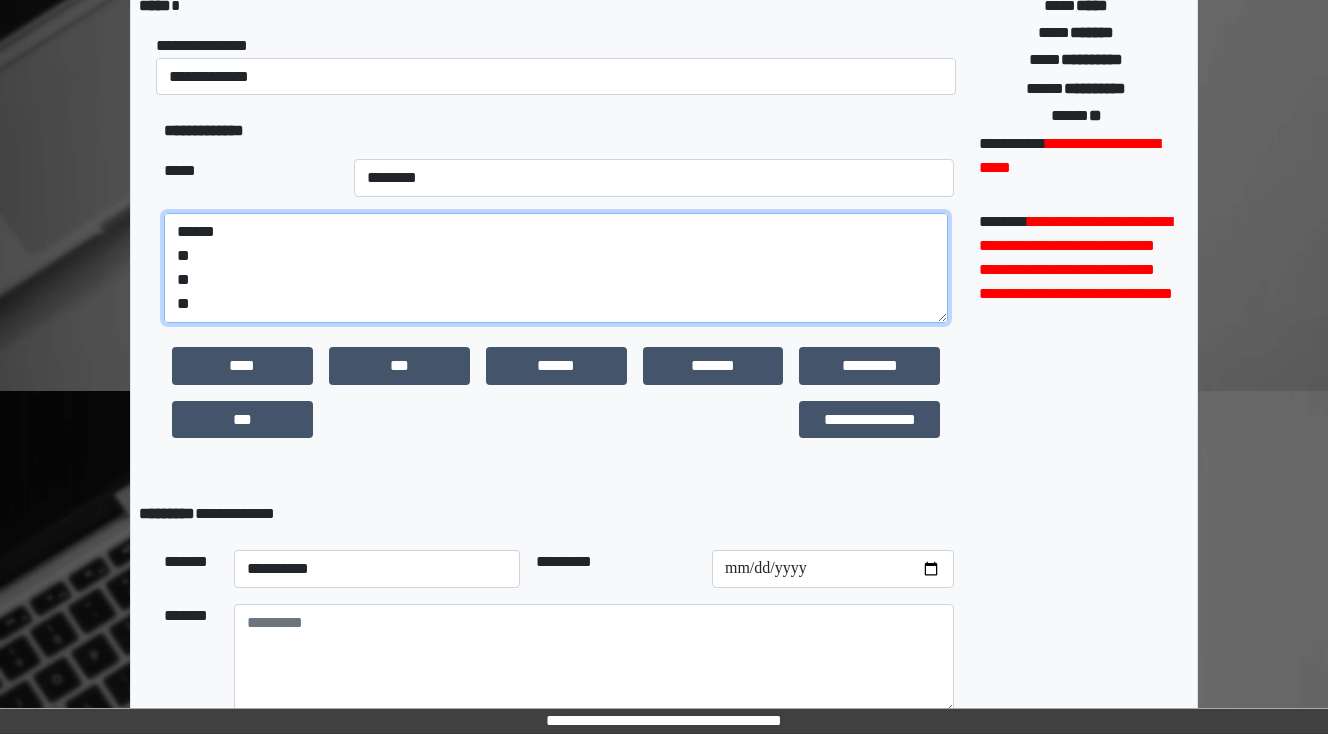 drag, startPoint x: 208, startPoint y: 304, endPoint x: 154, endPoint y: 303, distance: 54.00926 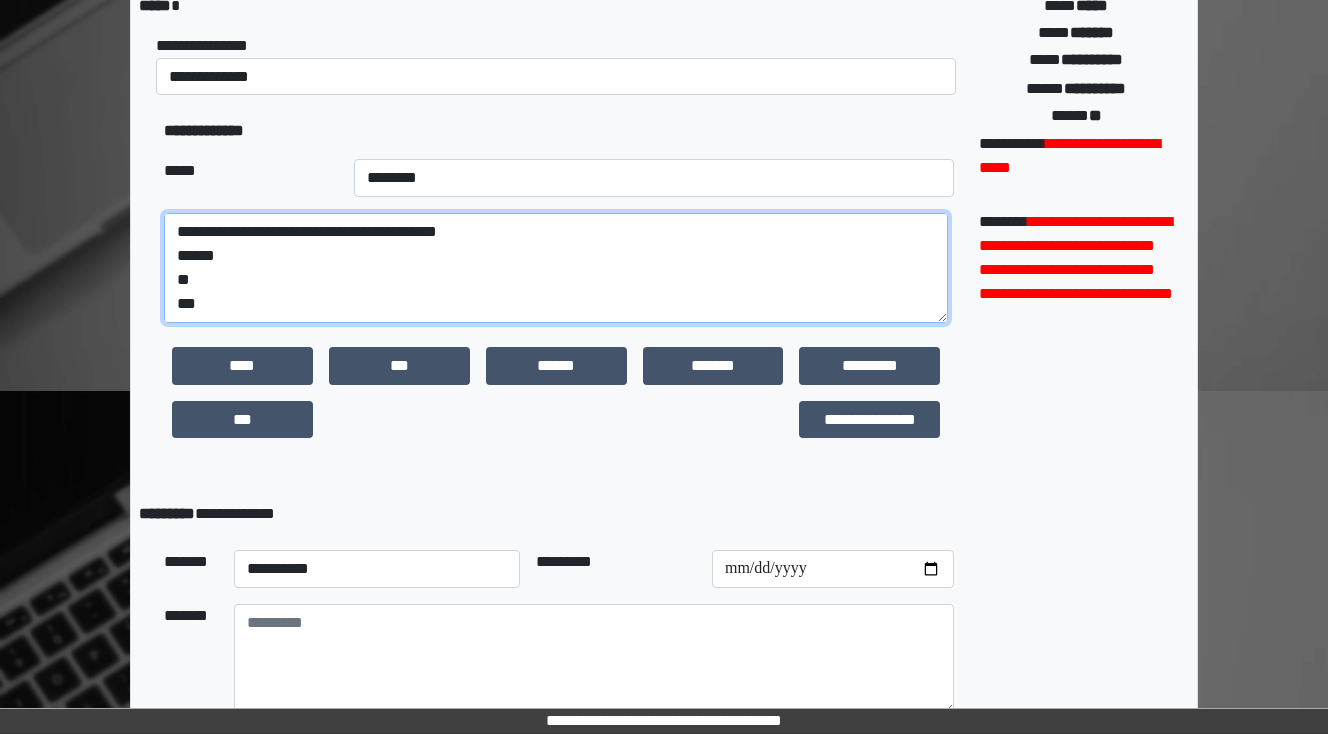 click on "**********" at bounding box center [556, 268] 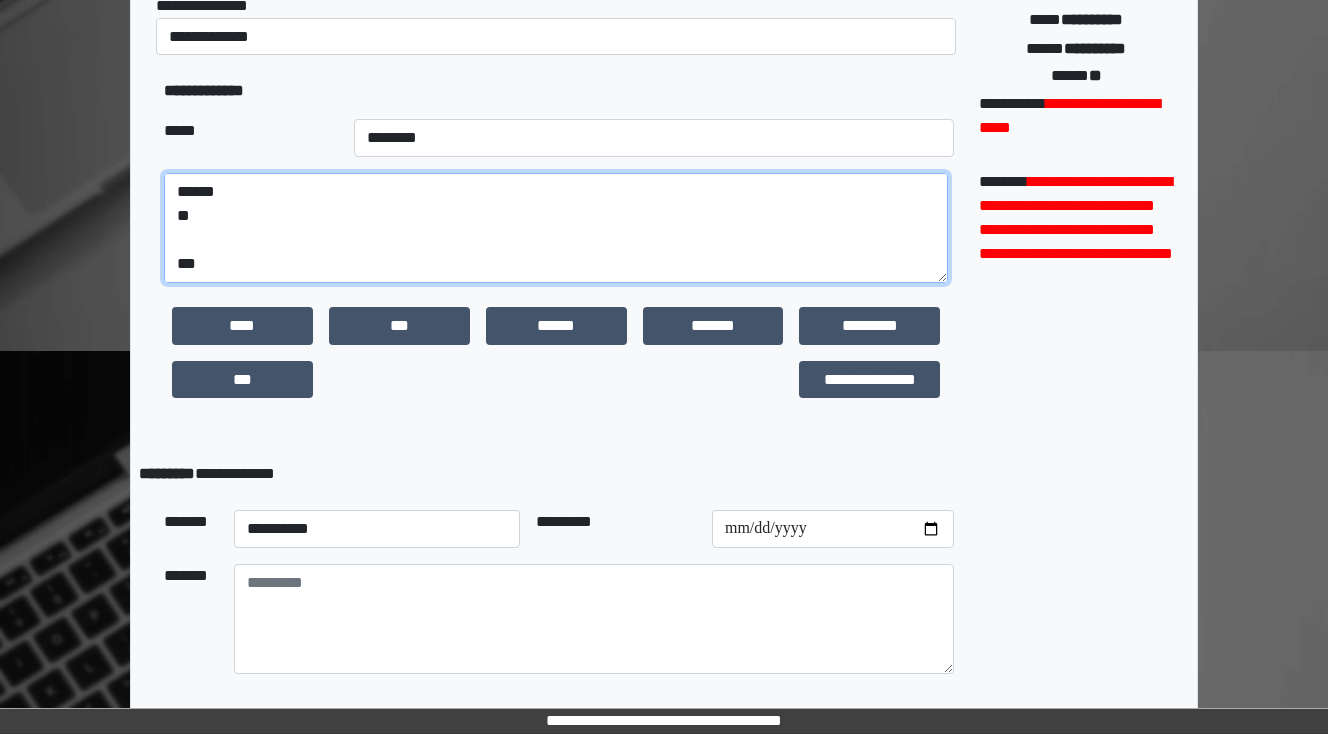 scroll, scrollTop: 480, scrollLeft: 0, axis: vertical 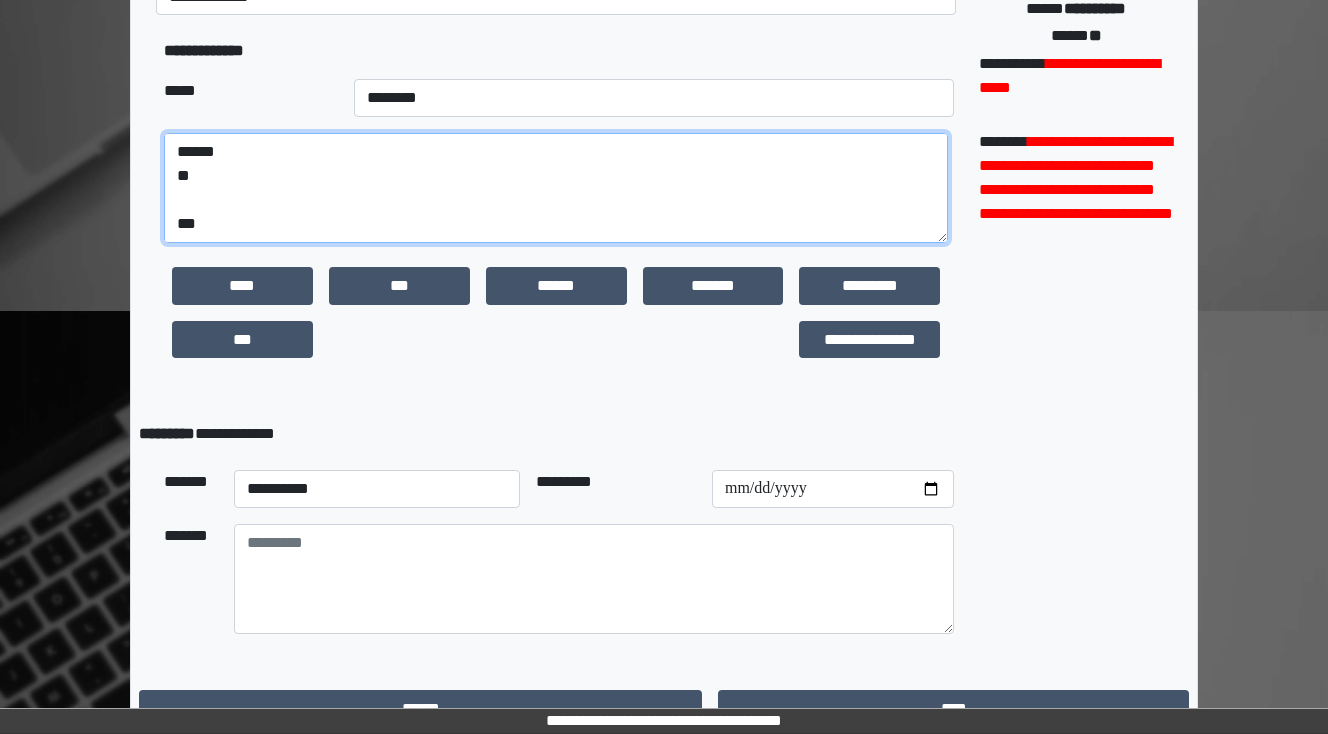 click on "**********" at bounding box center [556, 188] 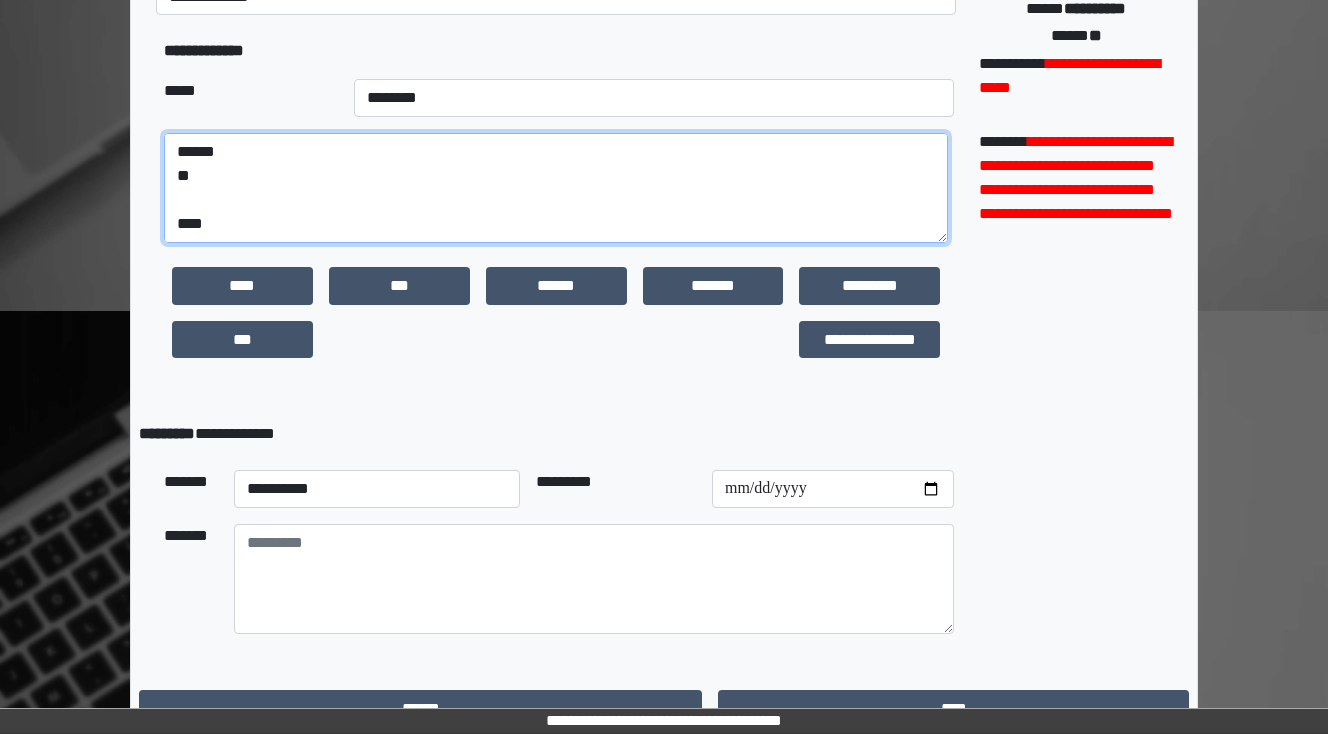 paste on "**********" 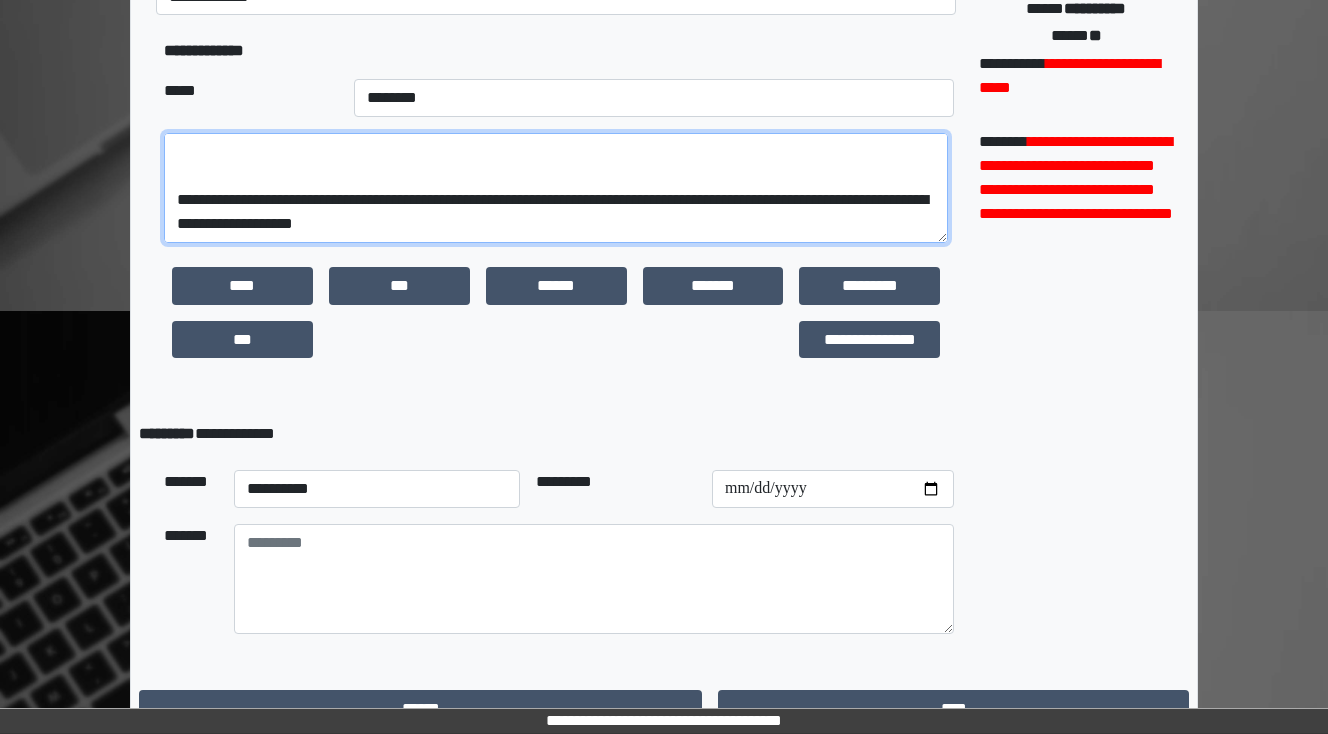 scroll, scrollTop: 288, scrollLeft: 0, axis: vertical 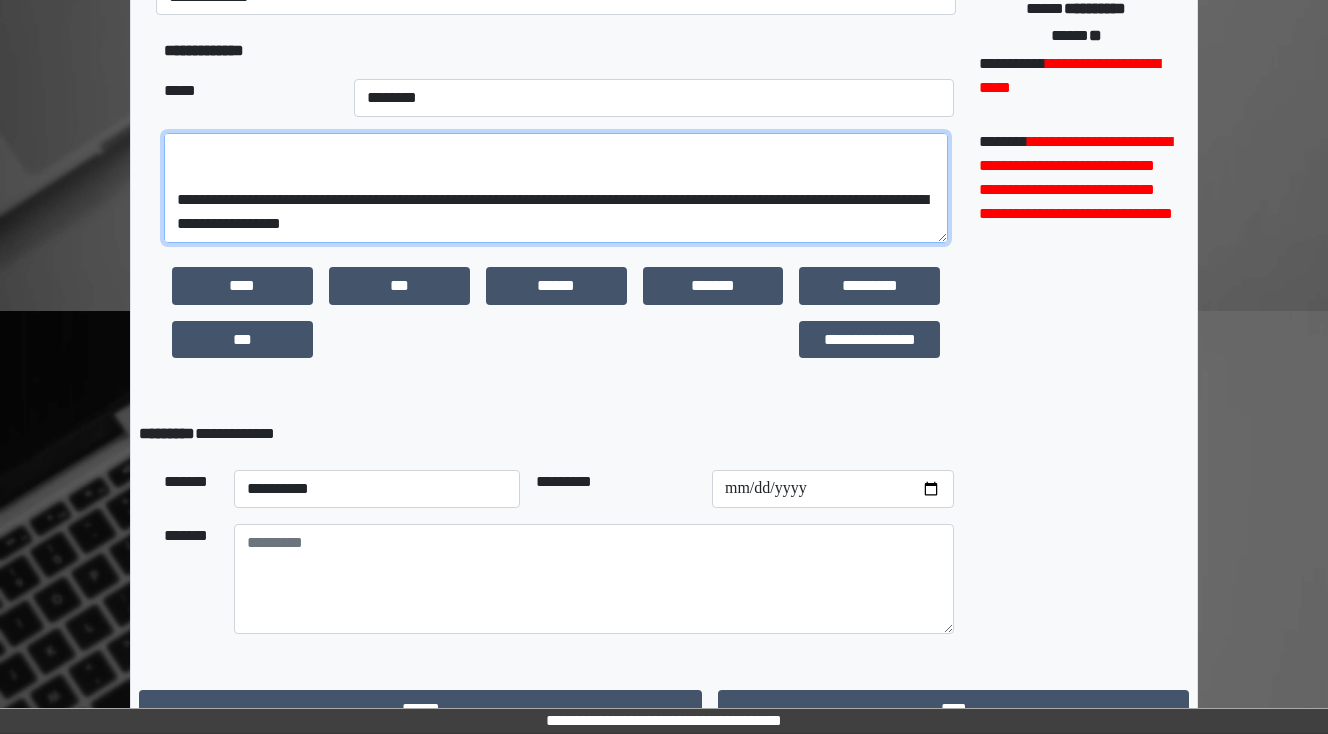 click on "**********" at bounding box center (556, 188) 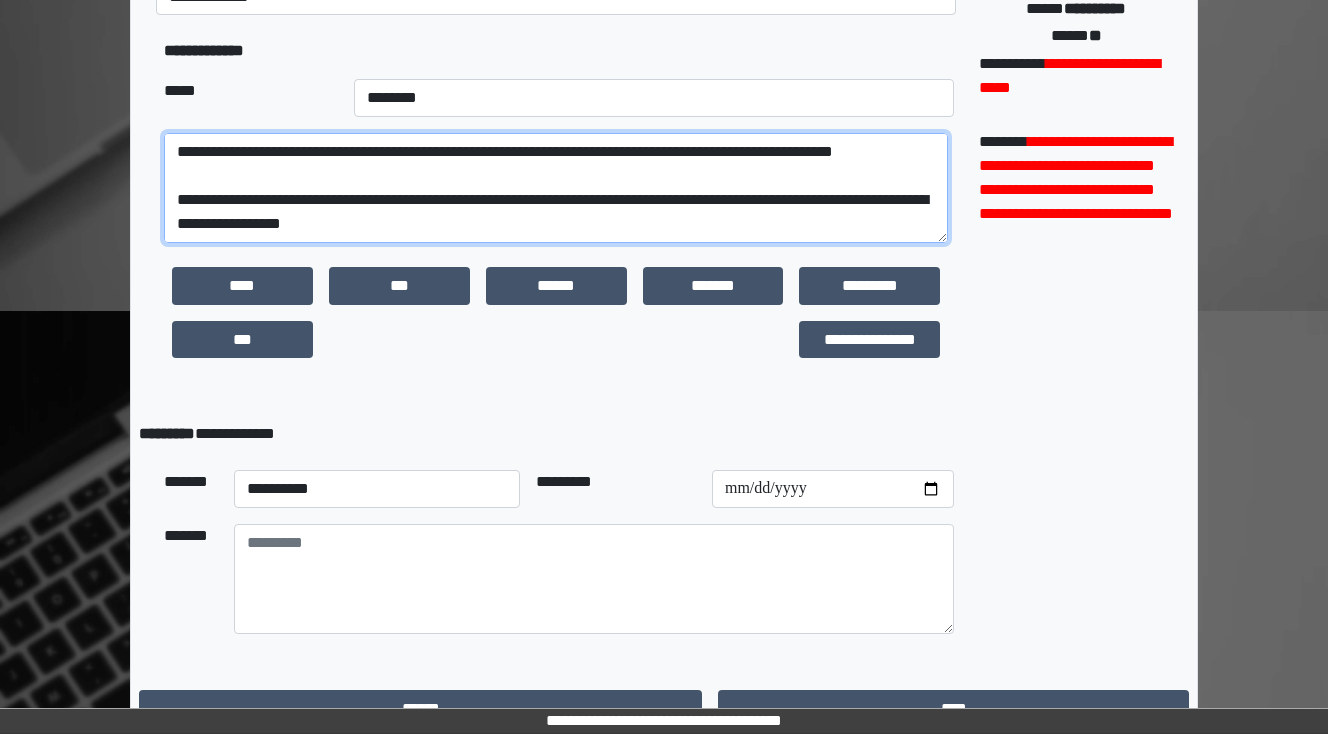 scroll, scrollTop: 192, scrollLeft: 0, axis: vertical 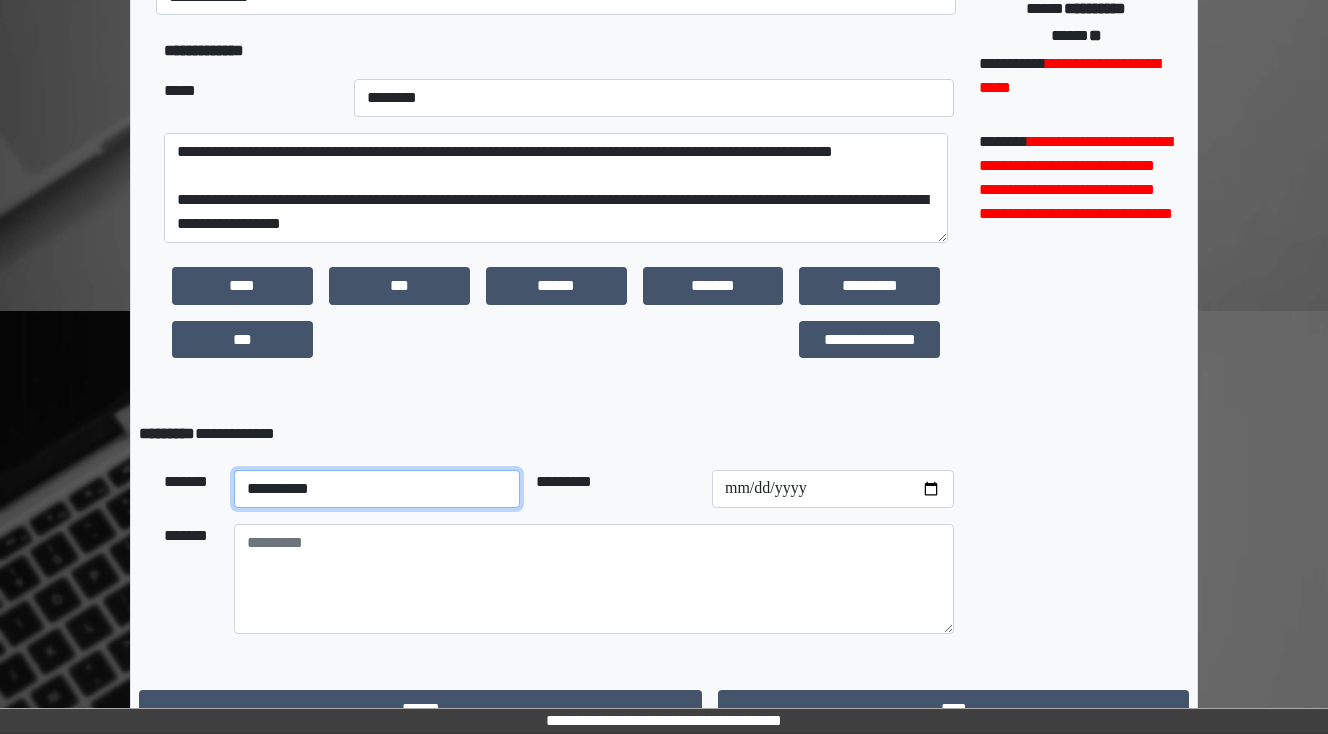 click on "**********" at bounding box center [377, 489] 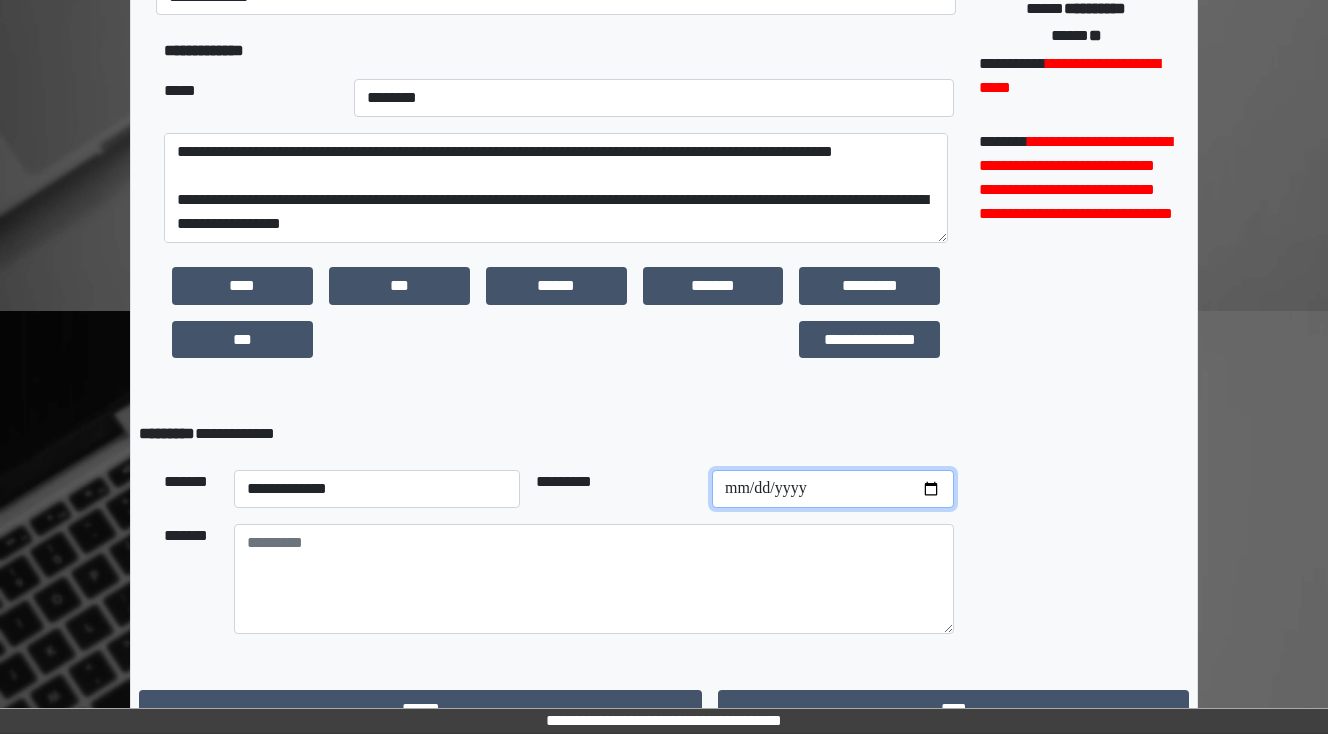 click at bounding box center (833, 489) 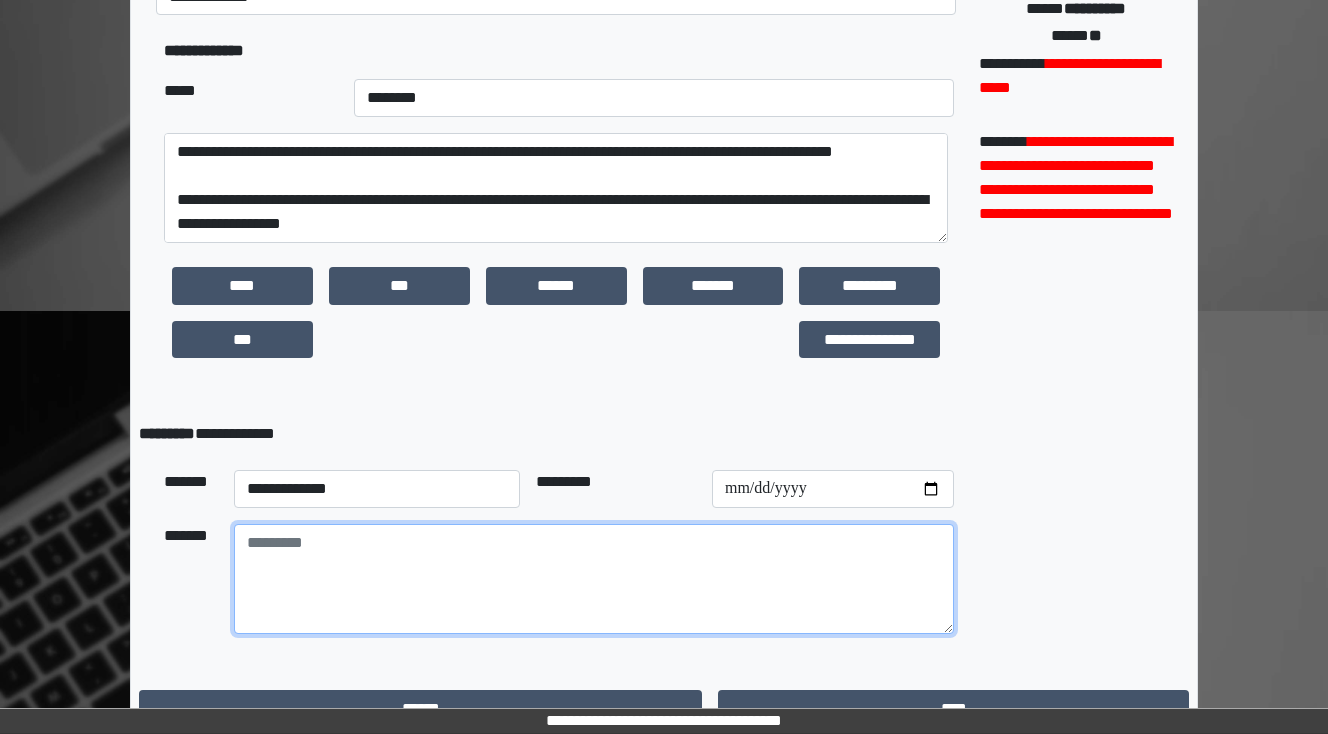 click at bounding box center [594, 579] 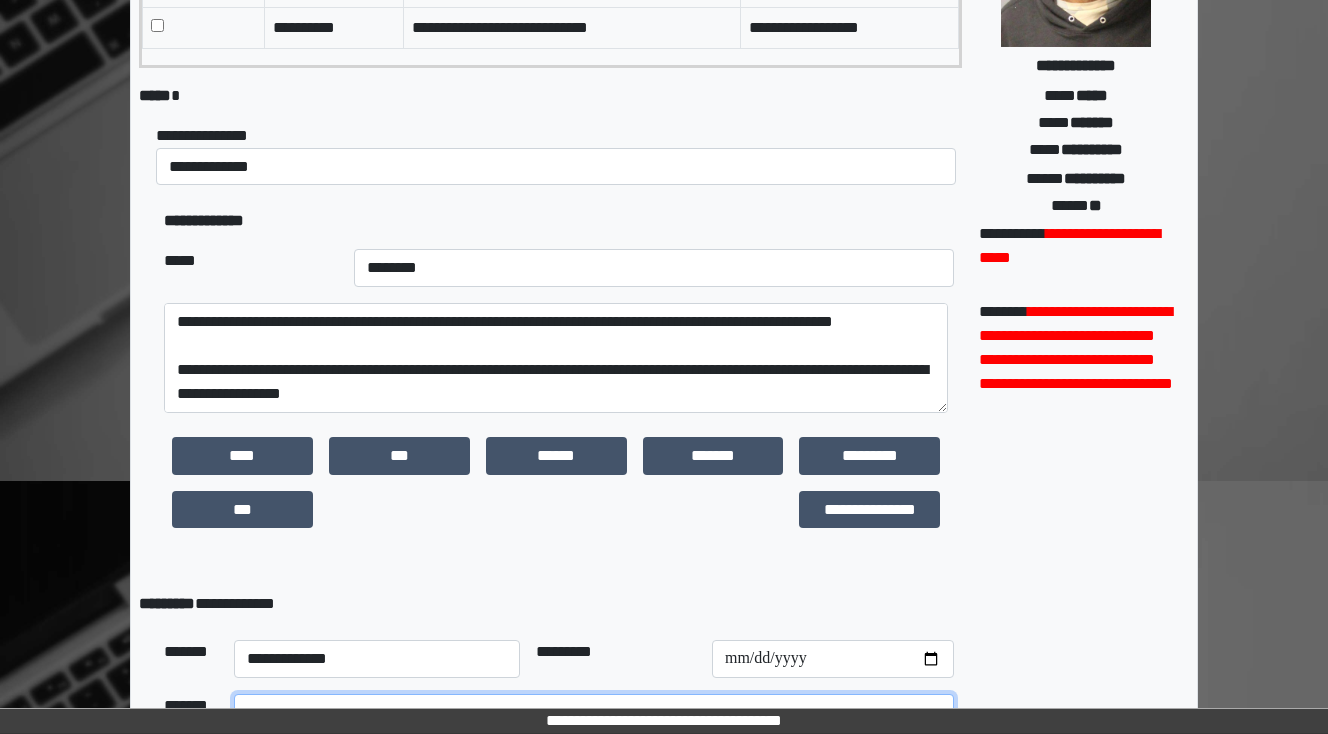 scroll, scrollTop: 320, scrollLeft: 0, axis: vertical 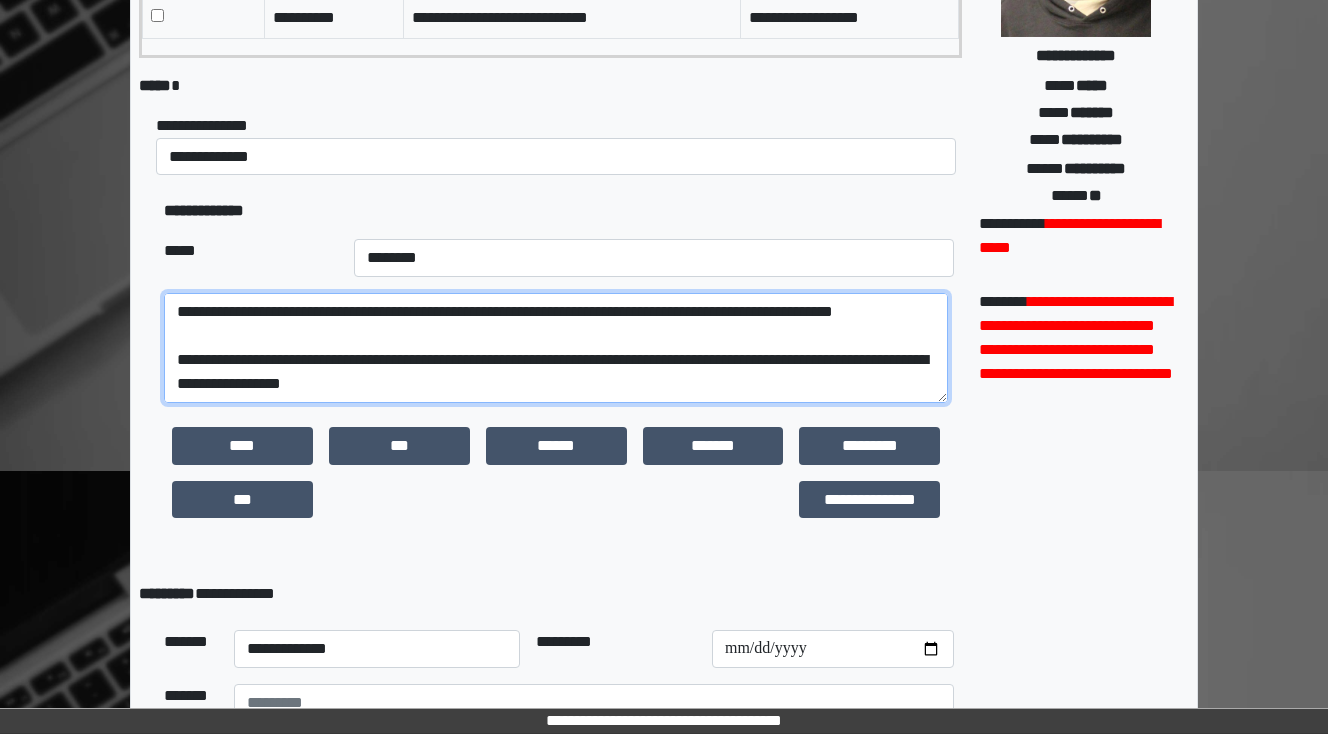 click on "**********" at bounding box center (556, 348) 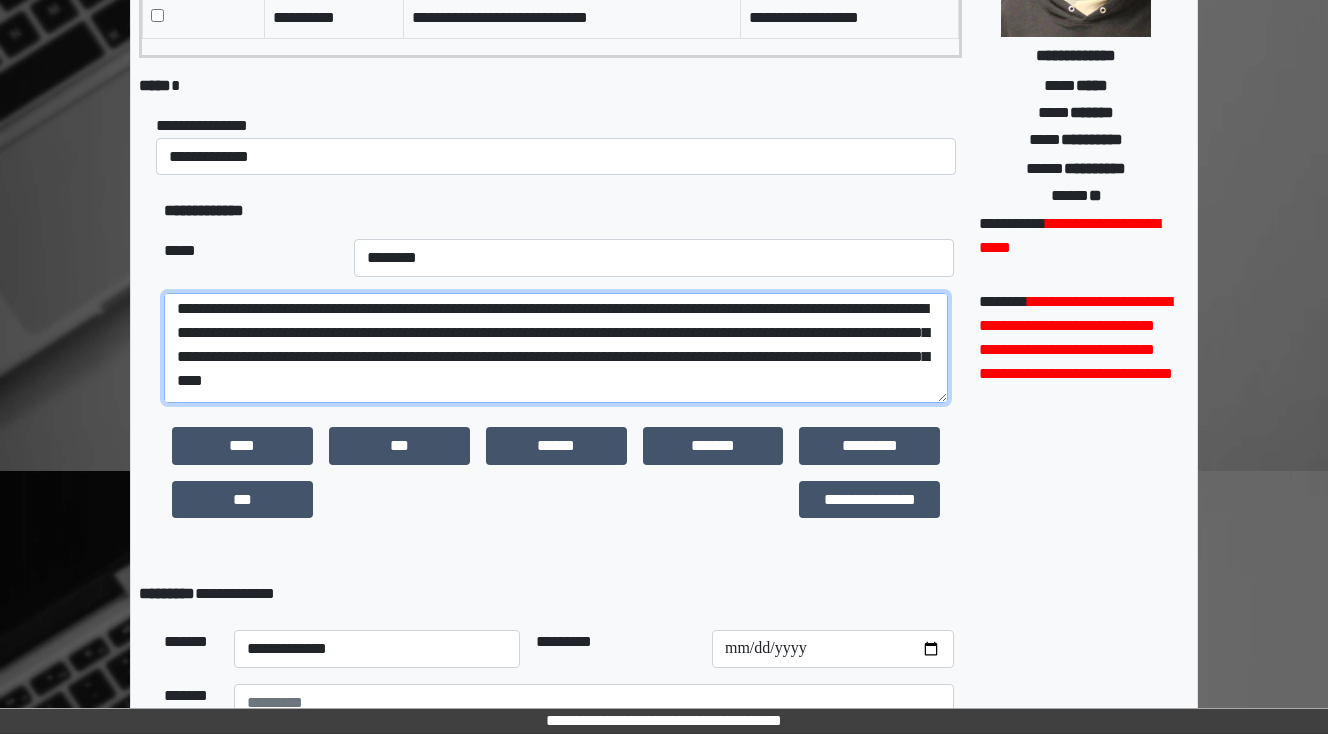 scroll, scrollTop: 95, scrollLeft: 0, axis: vertical 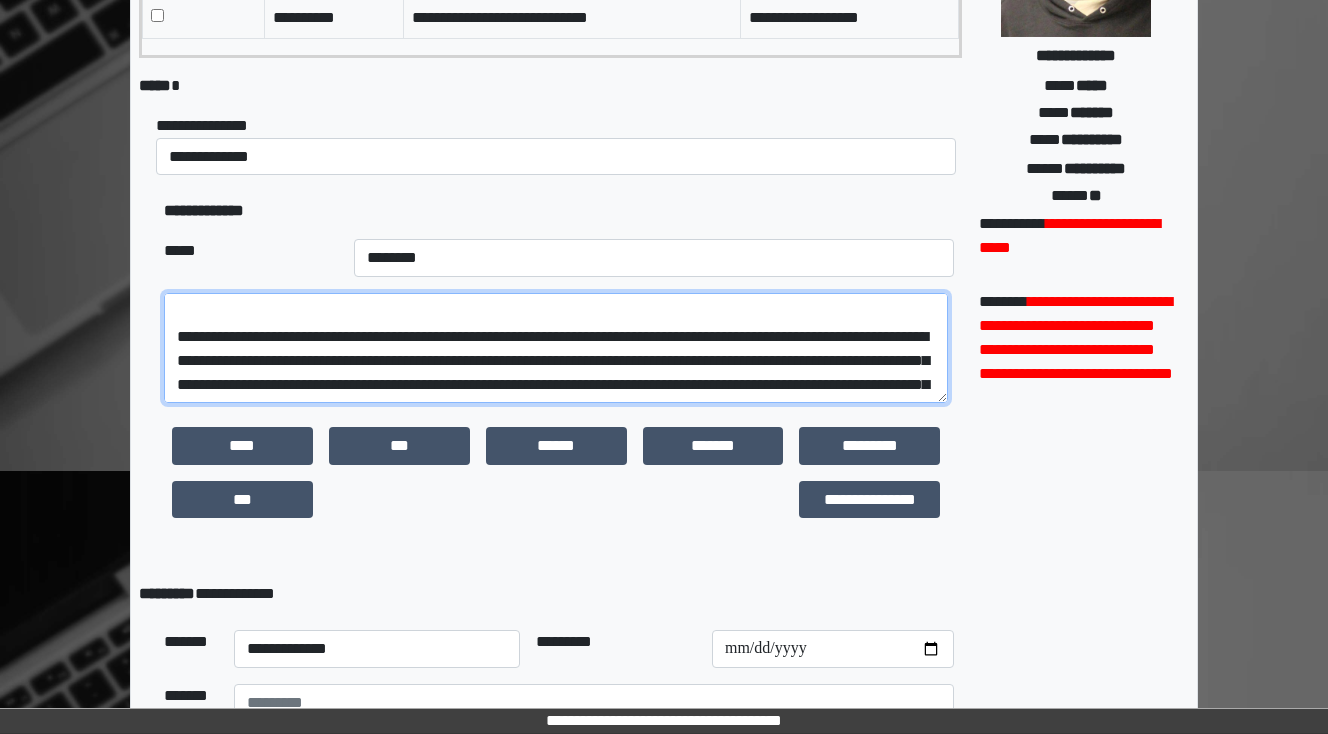 click on "**********" at bounding box center [556, 348] 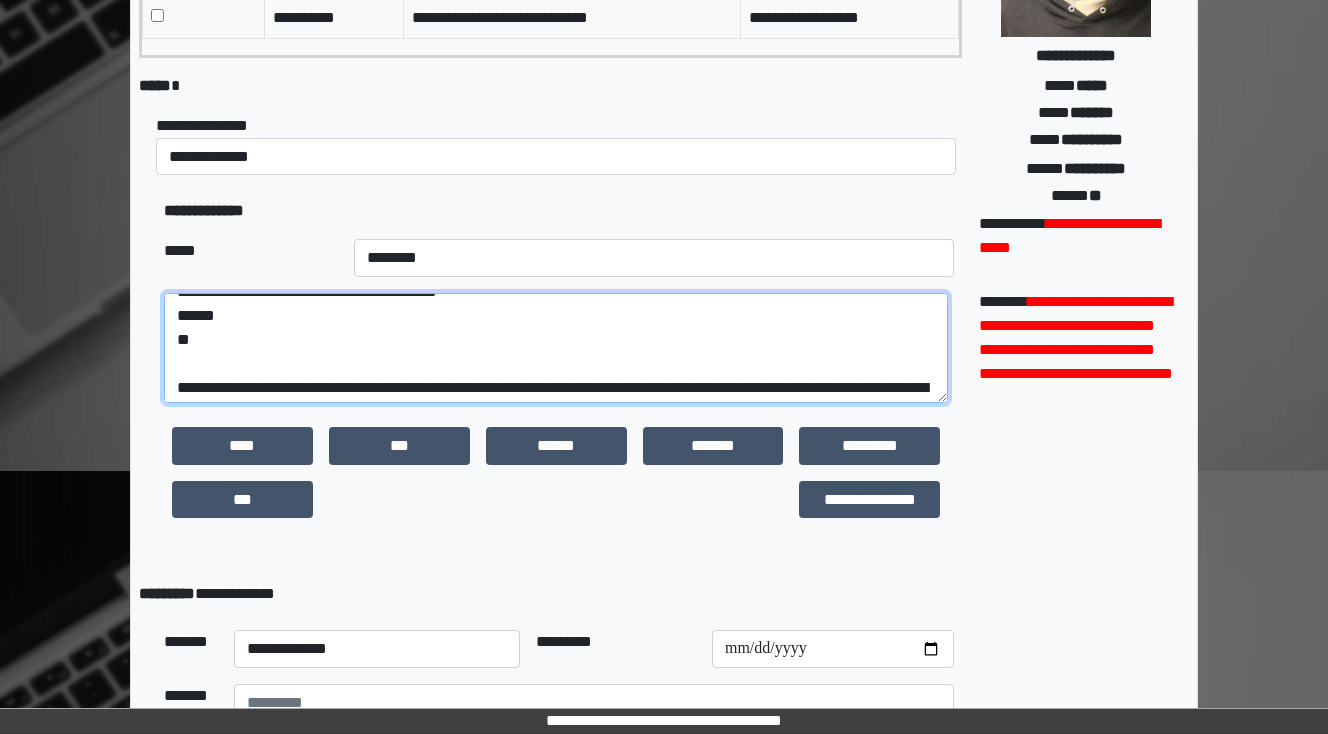 scroll, scrollTop: 15, scrollLeft: 0, axis: vertical 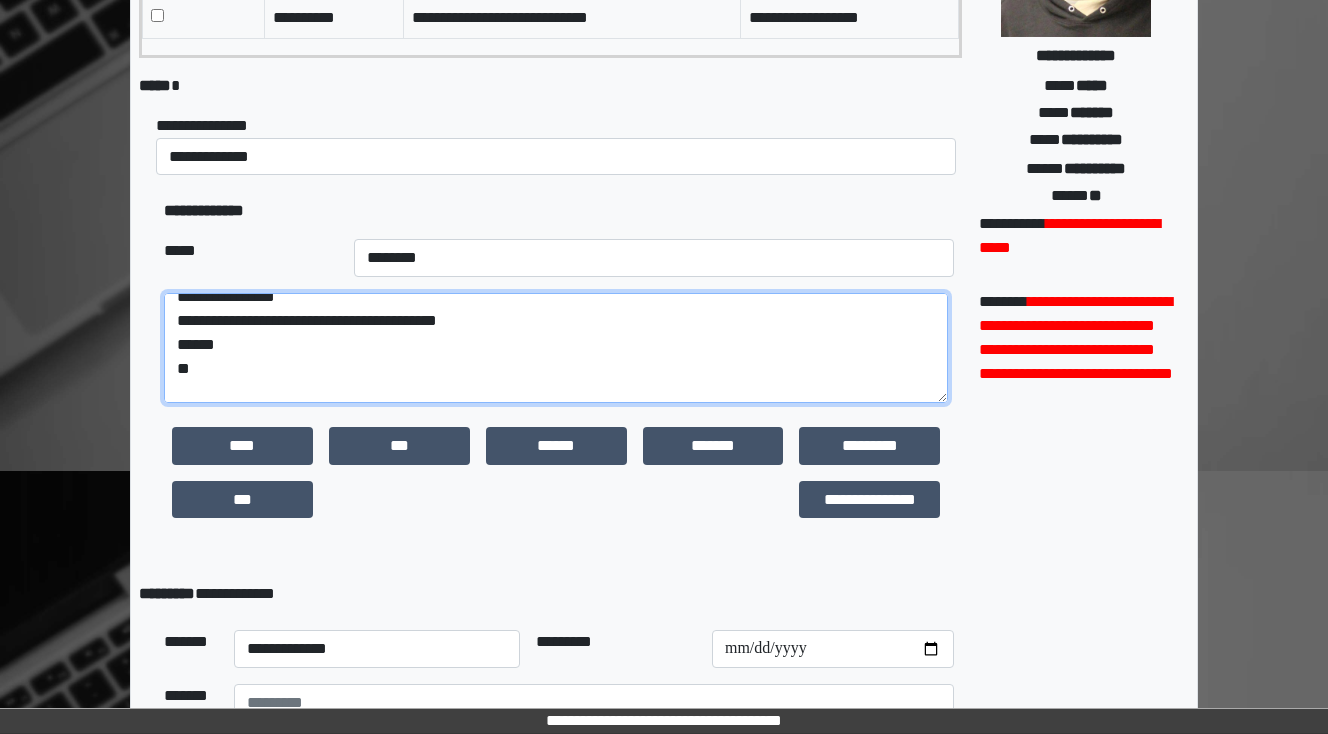 click on "**********" at bounding box center (556, 348) 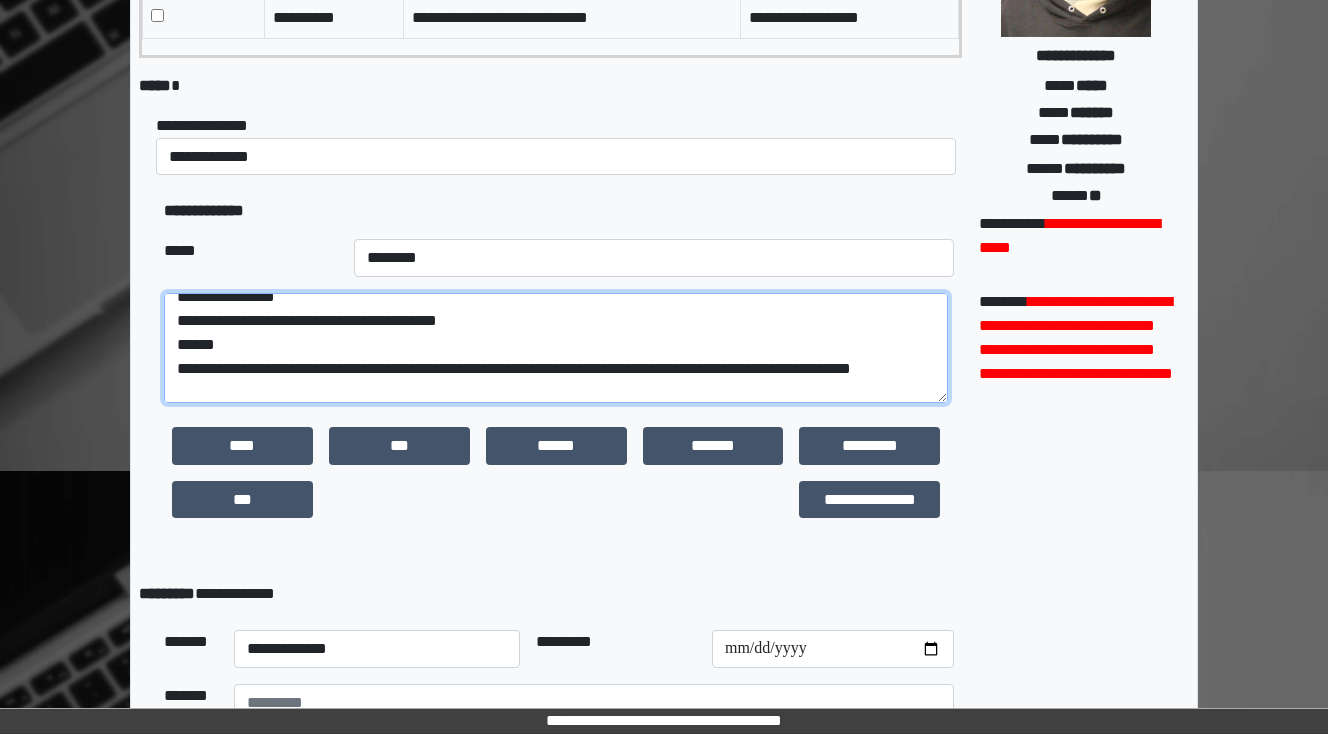 scroll, scrollTop: 16, scrollLeft: 0, axis: vertical 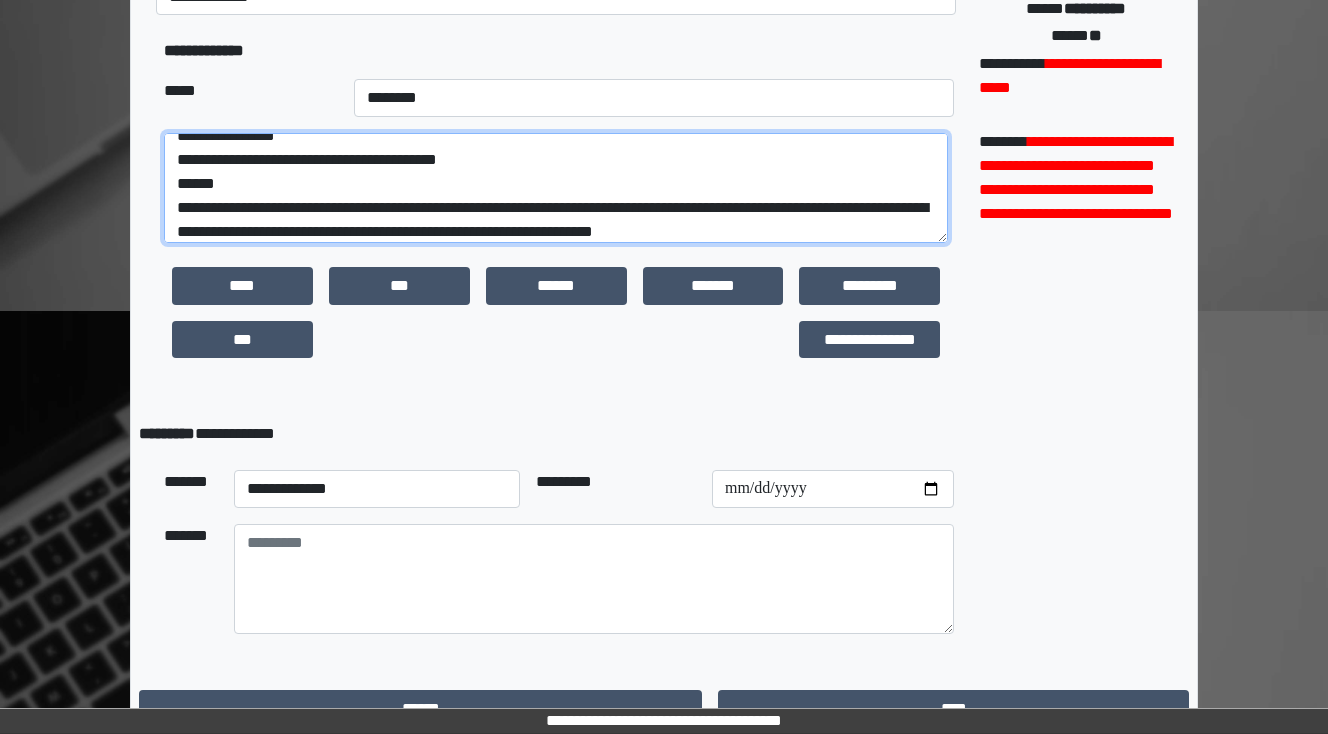 type on "**********" 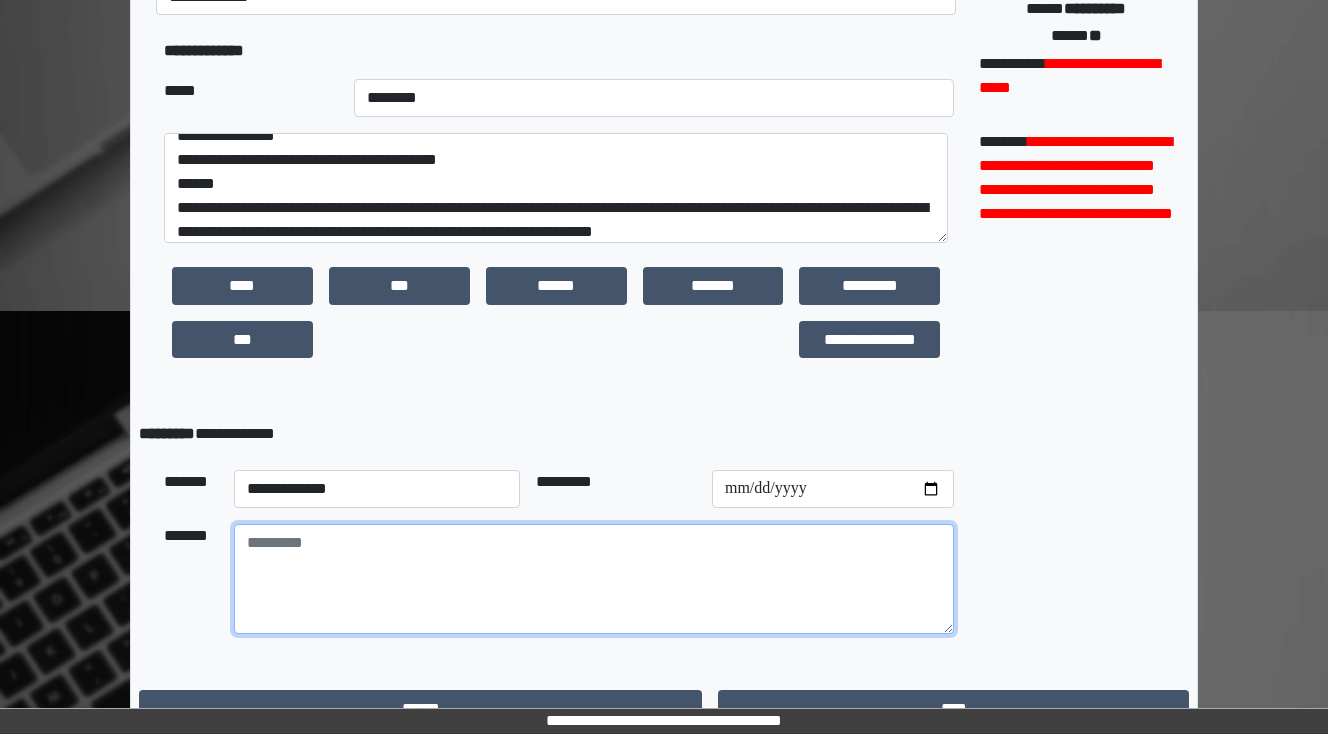 click at bounding box center (594, 579) 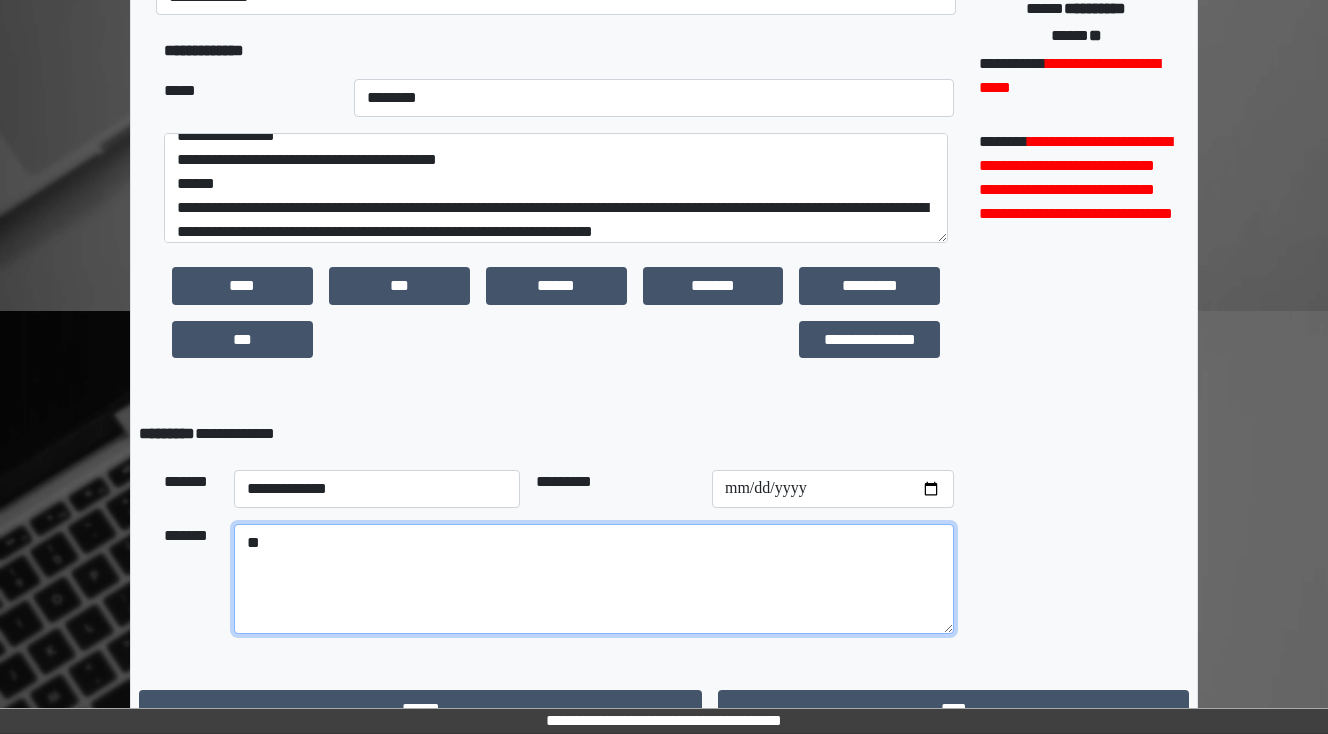 type on "*" 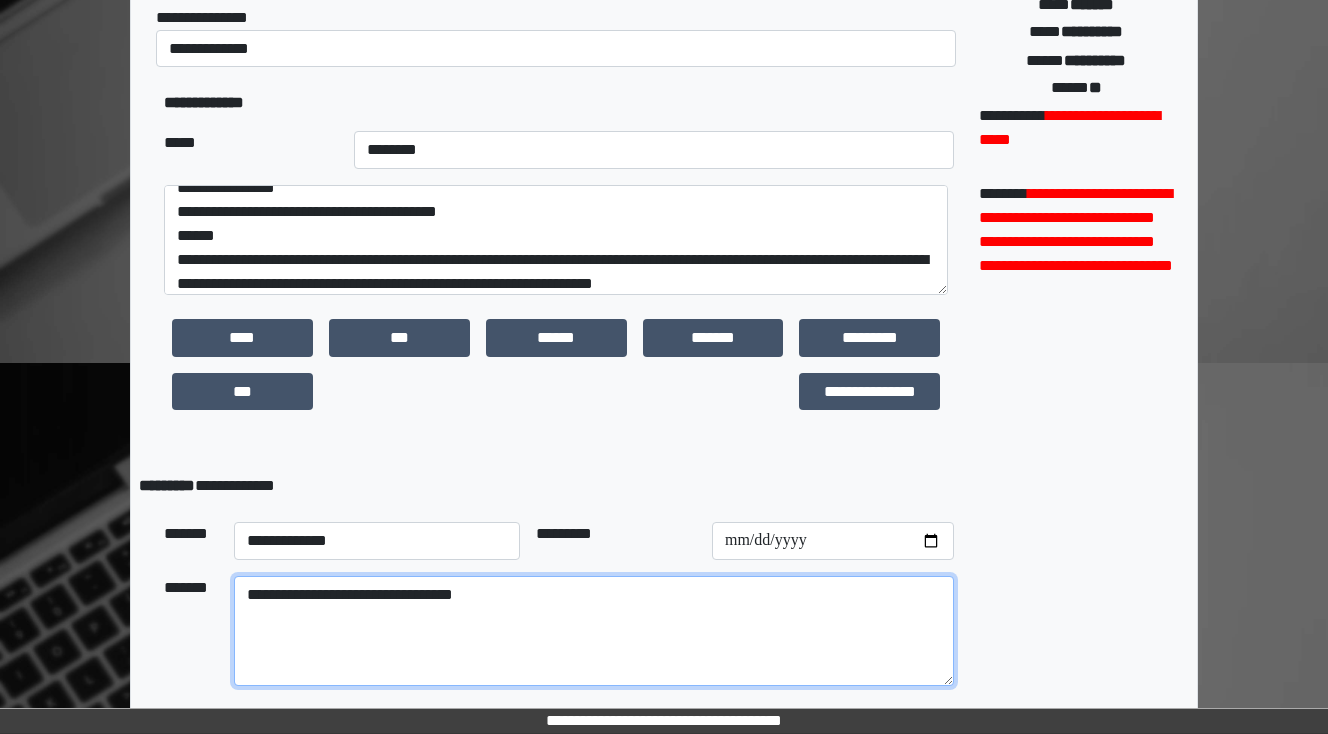 scroll, scrollTop: 400, scrollLeft: 0, axis: vertical 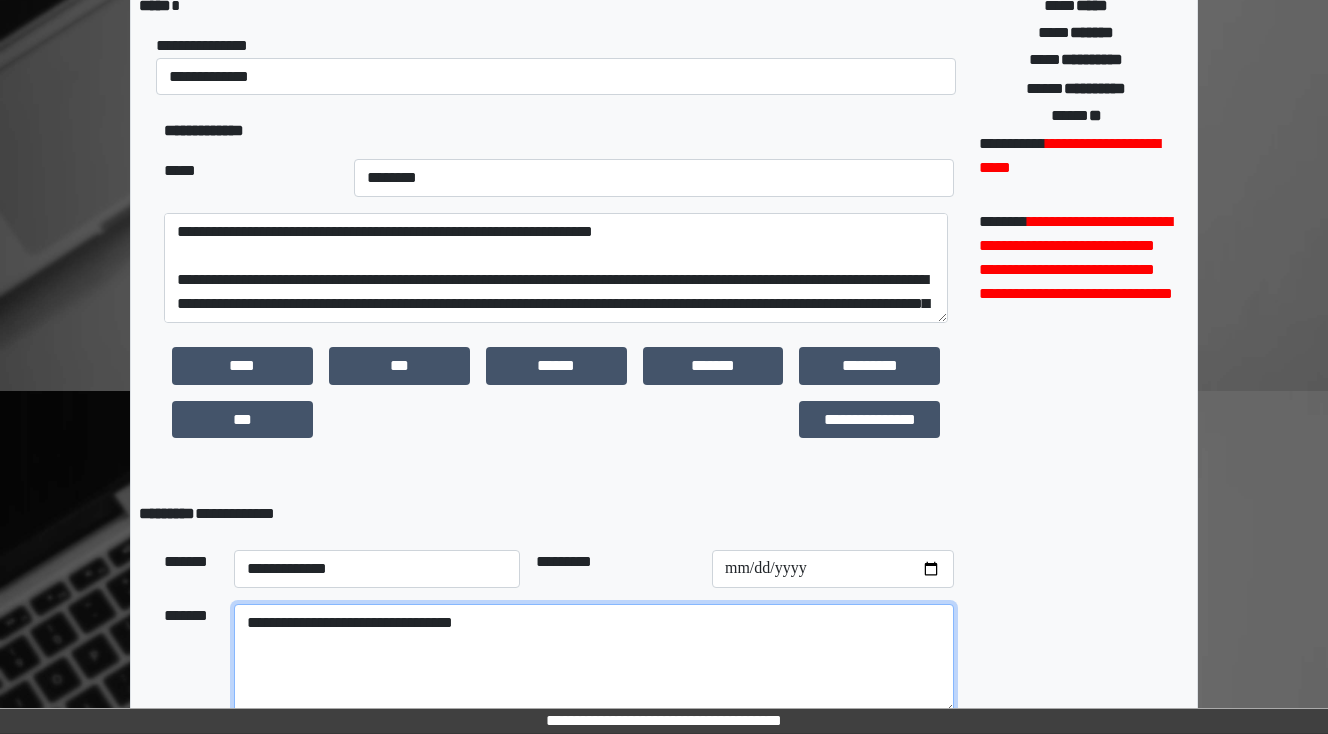 type on "**********" 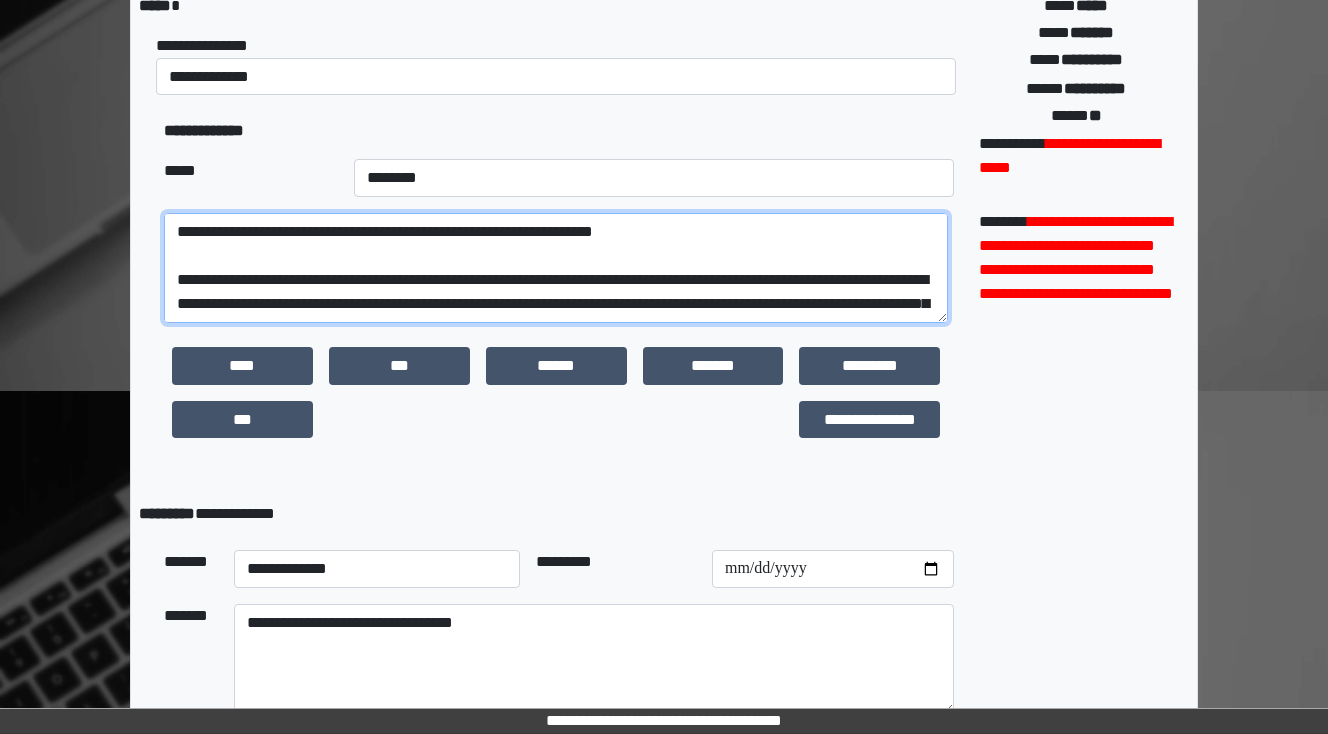 click on "**********" at bounding box center [556, 268] 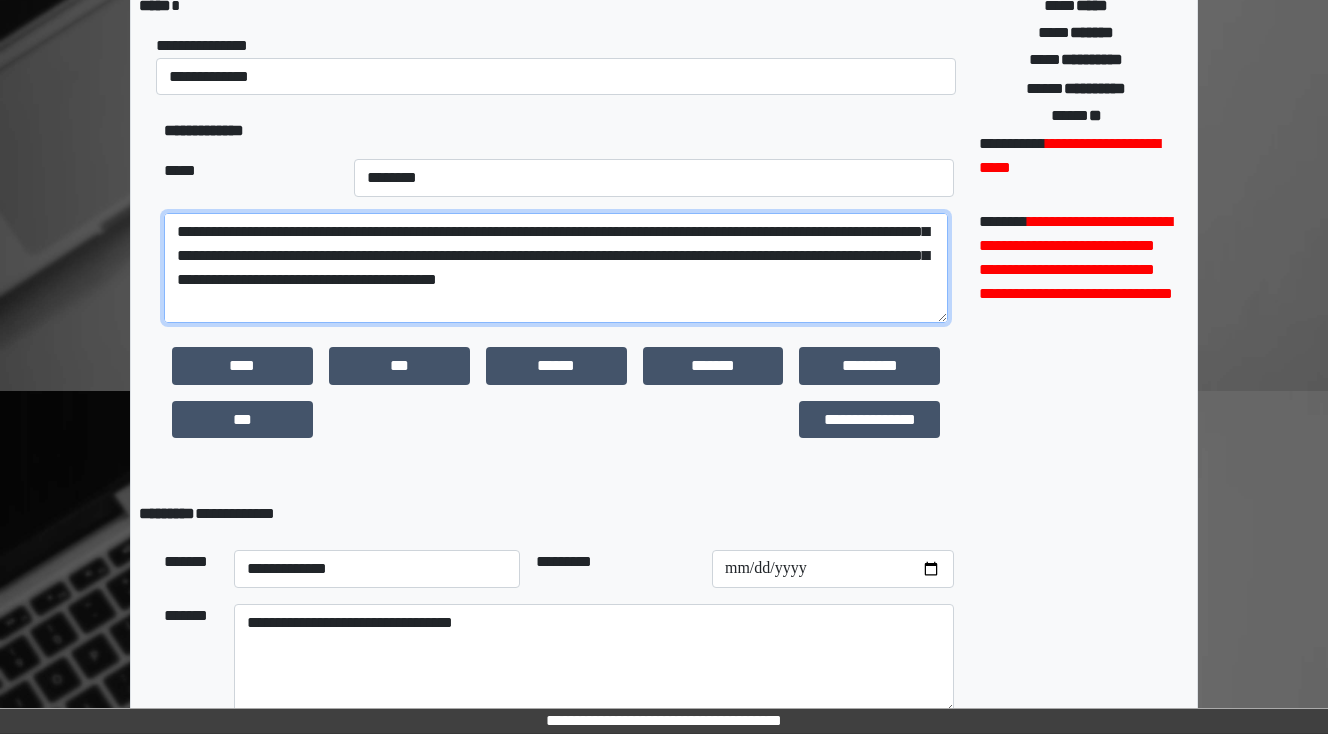 click at bounding box center [556, 268] 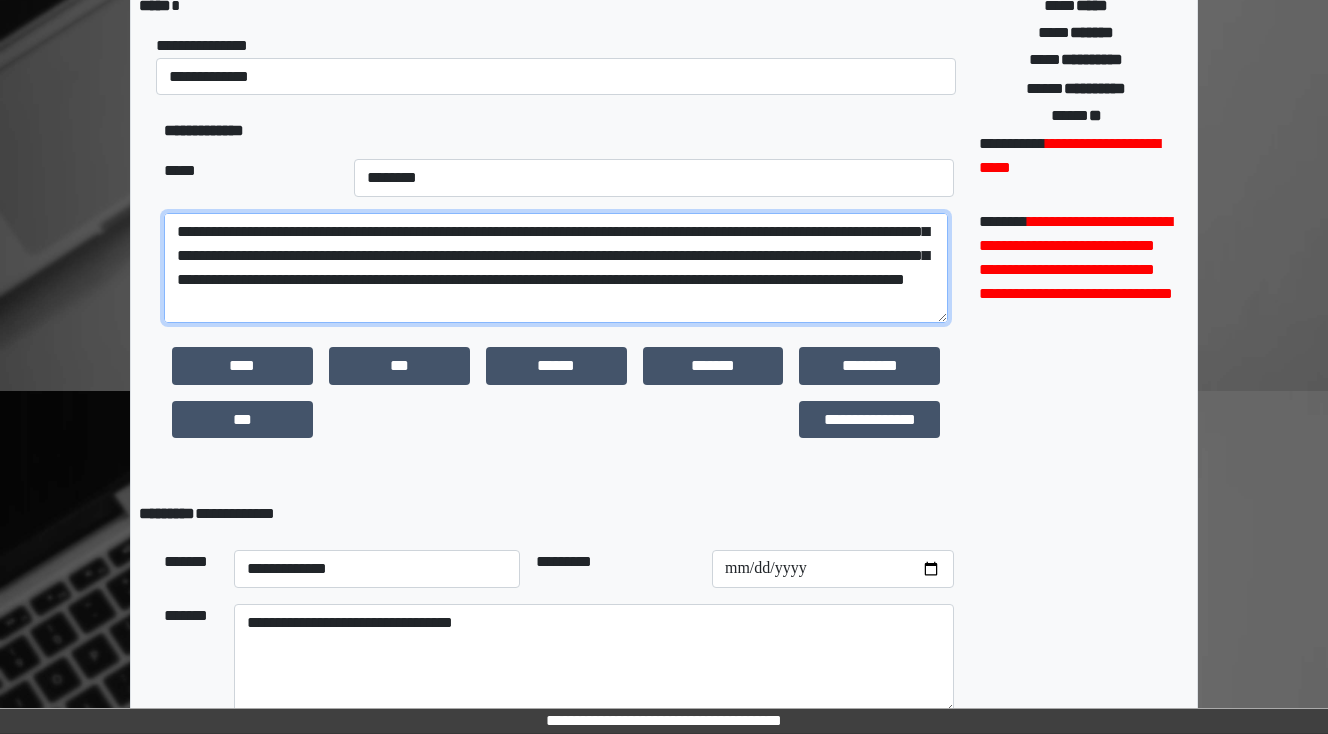 click at bounding box center (556, 268) 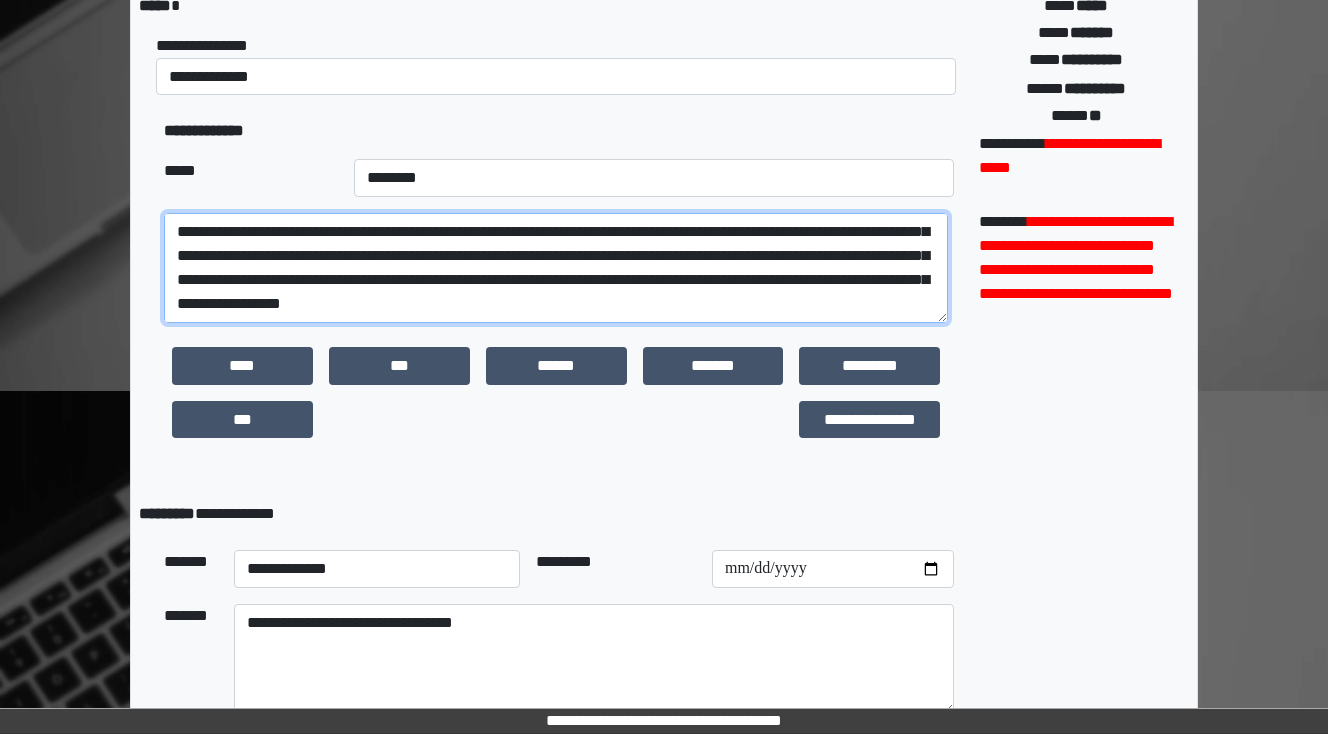 scroll, scrollTop: 112, scrollLeft: 0, axis: vertical 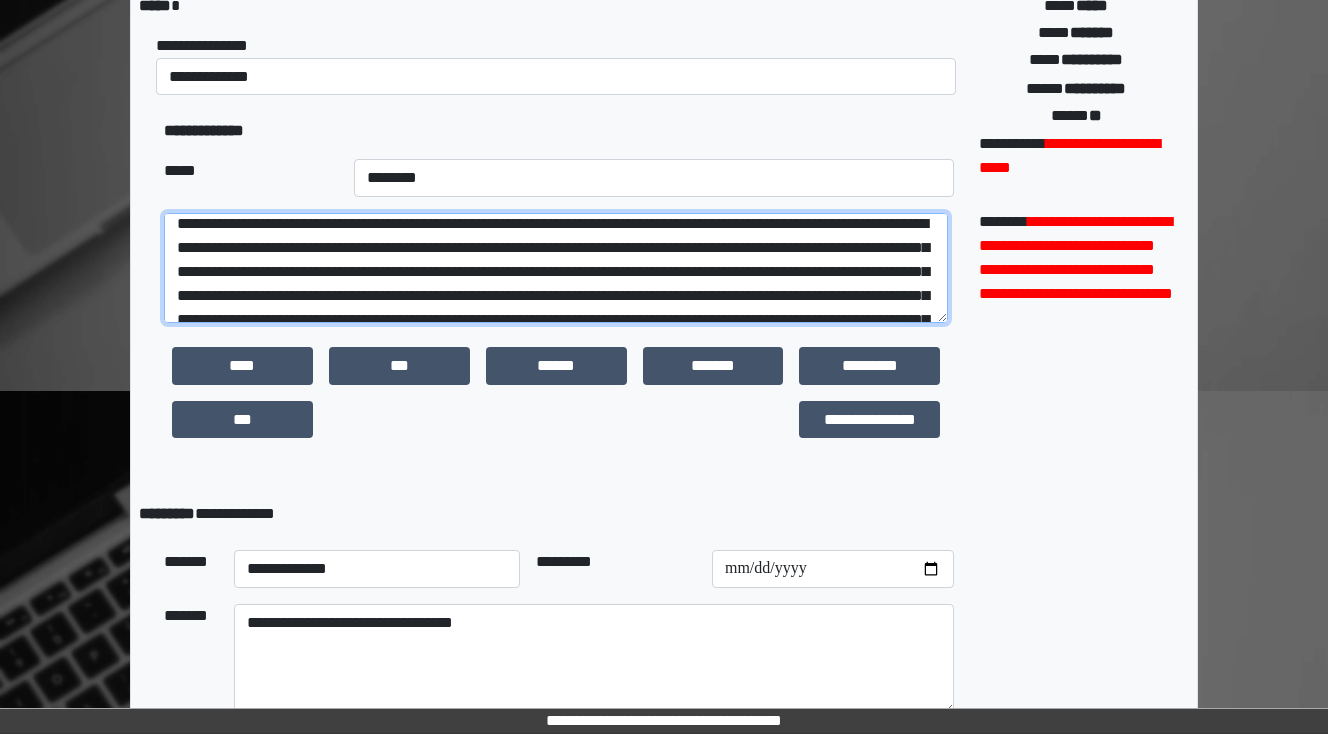 click at bounding box center [556, 268] 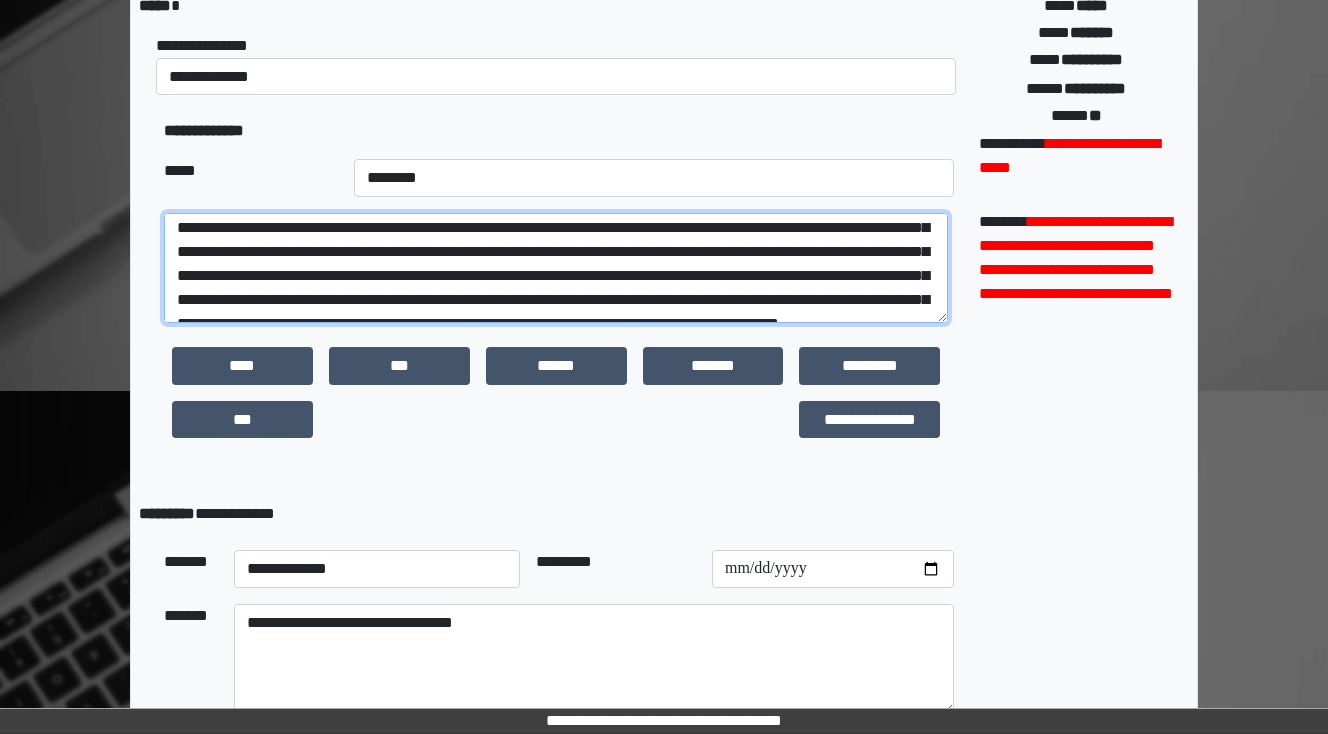 scroll, scrollTop: 88, scrollLeft: 0, axis: vertical 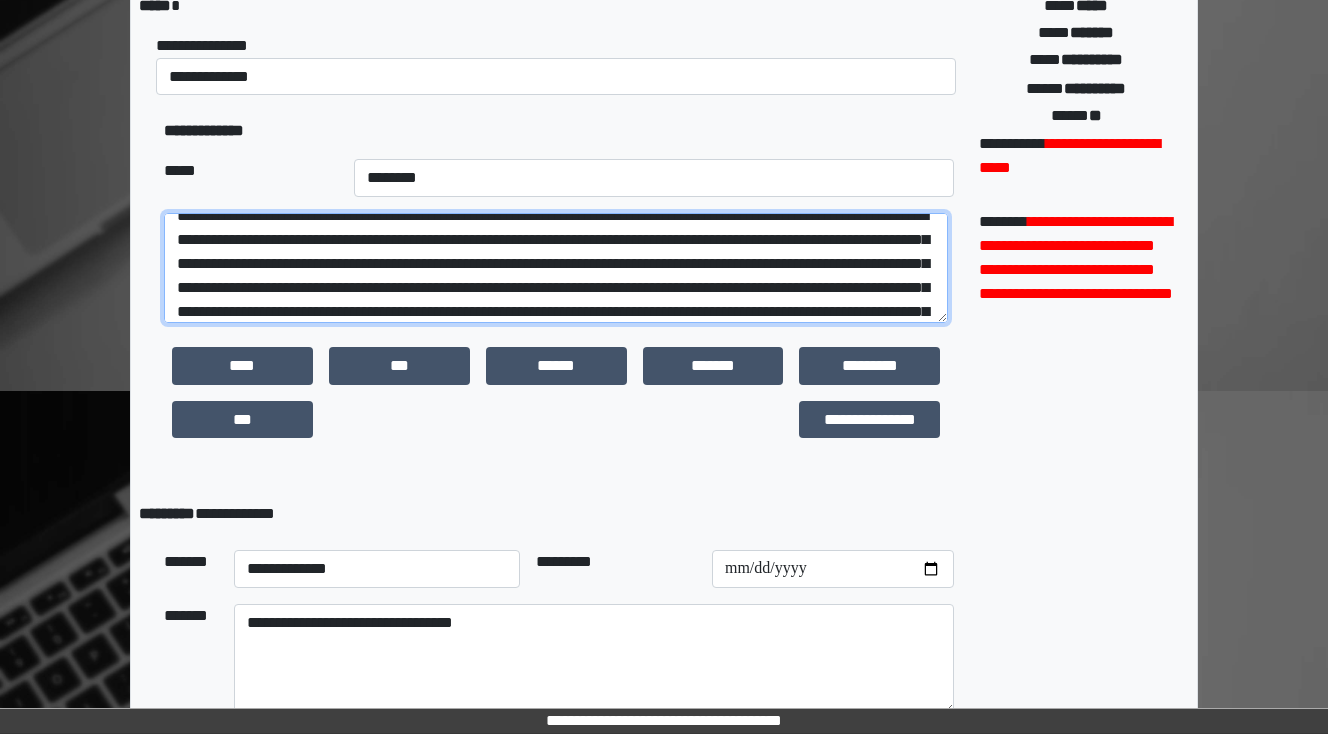 click at bounding box center (556, 268) 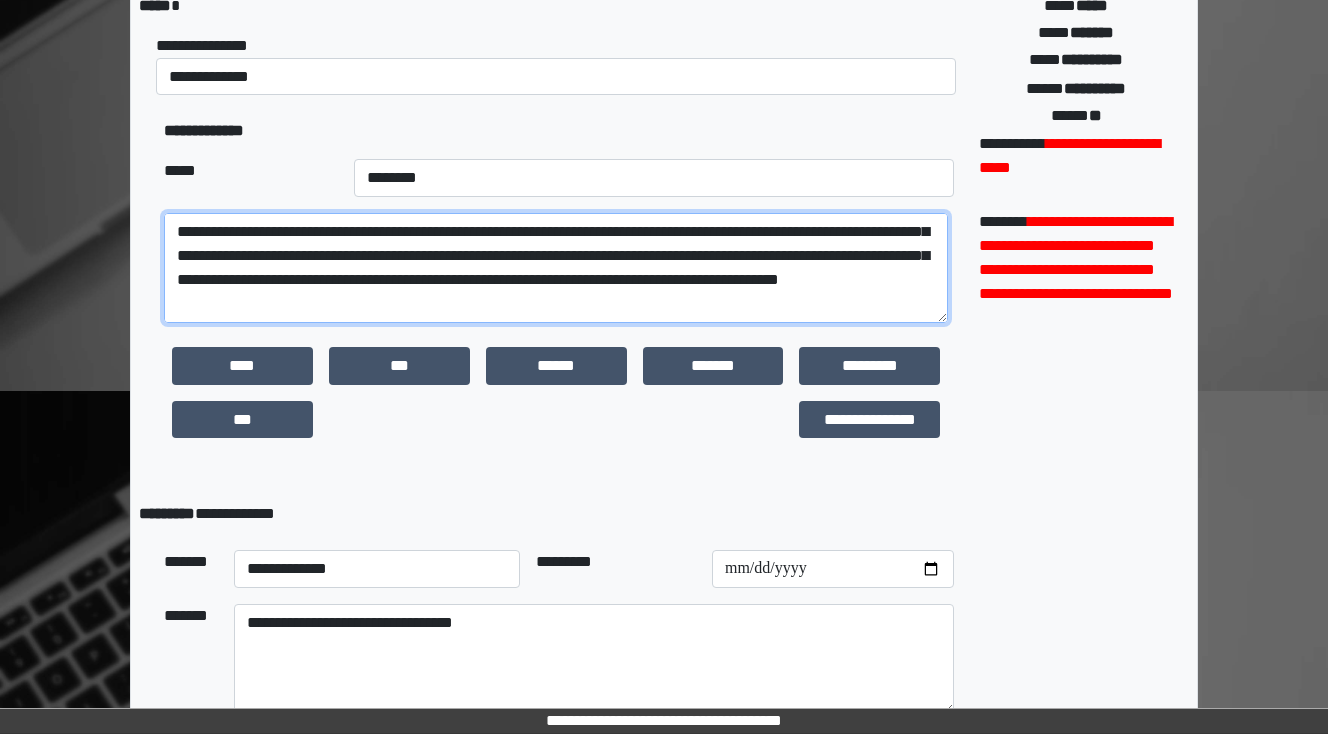 click at bounding box center (556, 268) 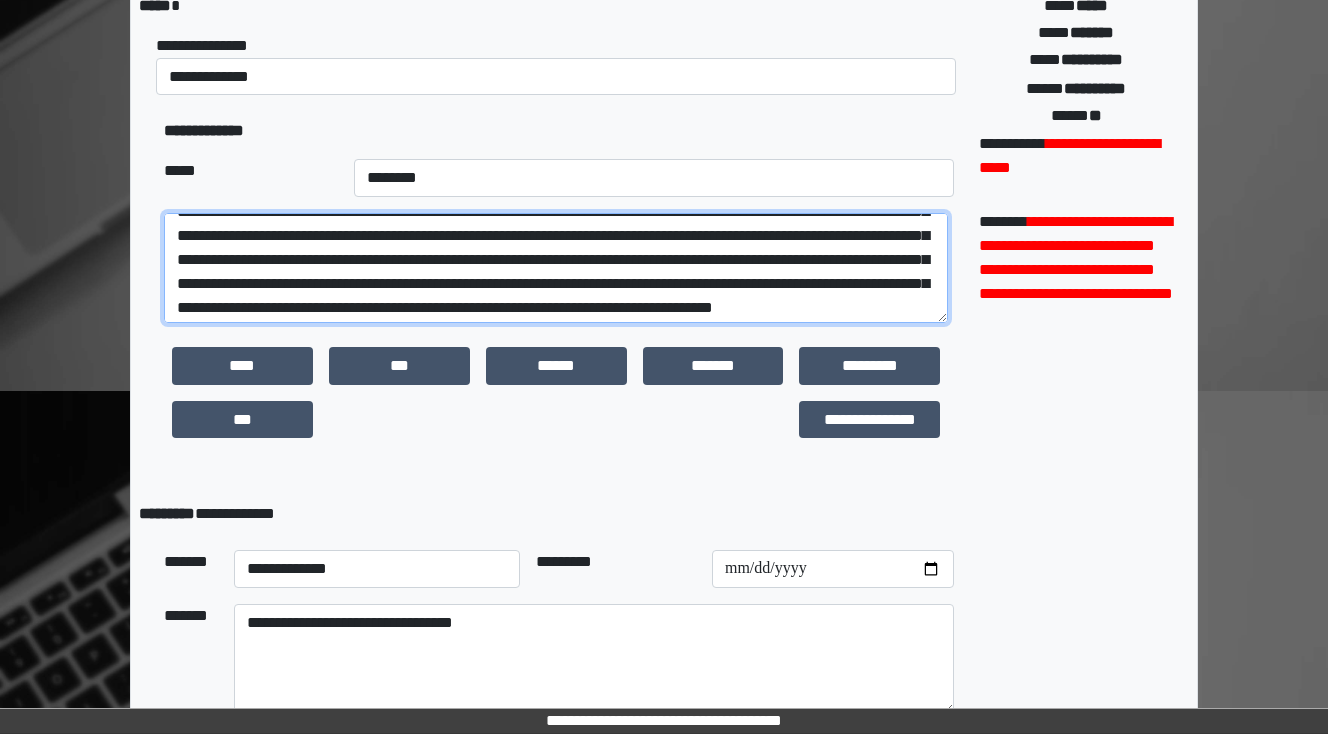 scroll, scrollTop: 168, scrollLeft: 0, axis: vertical 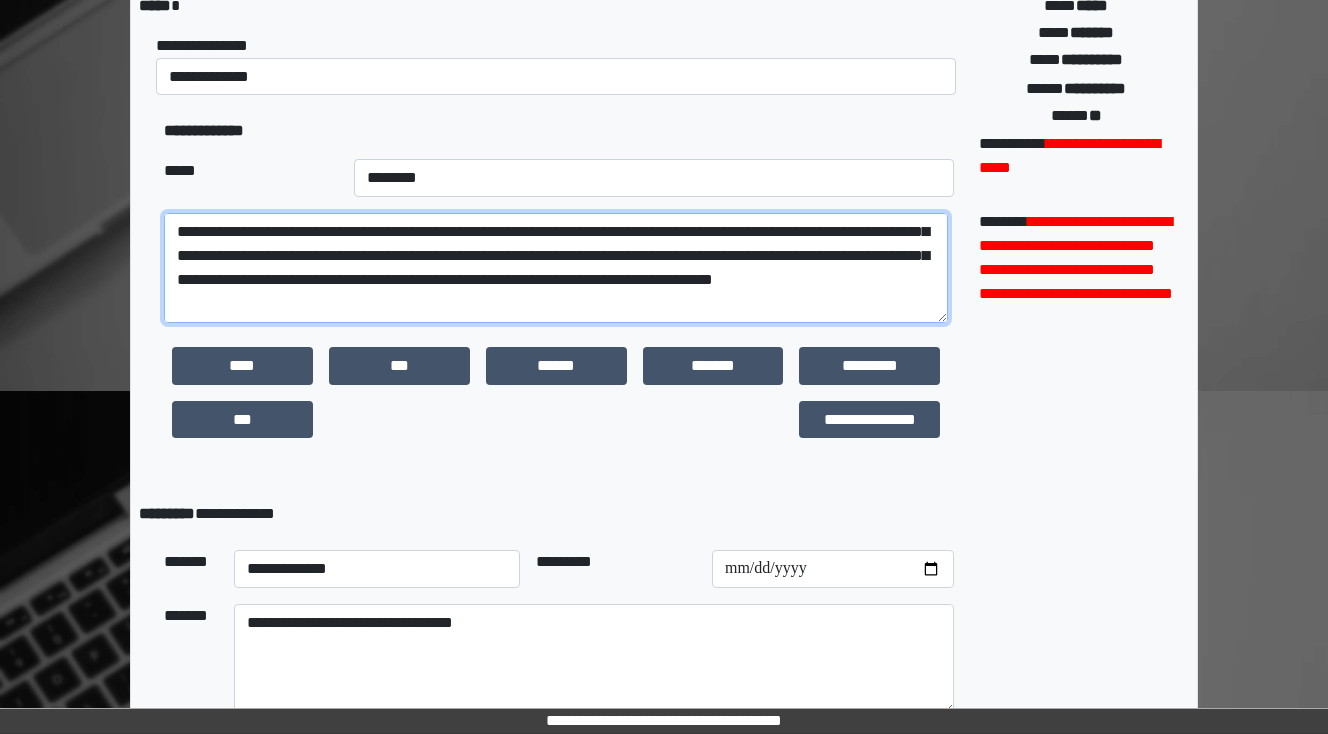 click at bounding box center [556, 268] 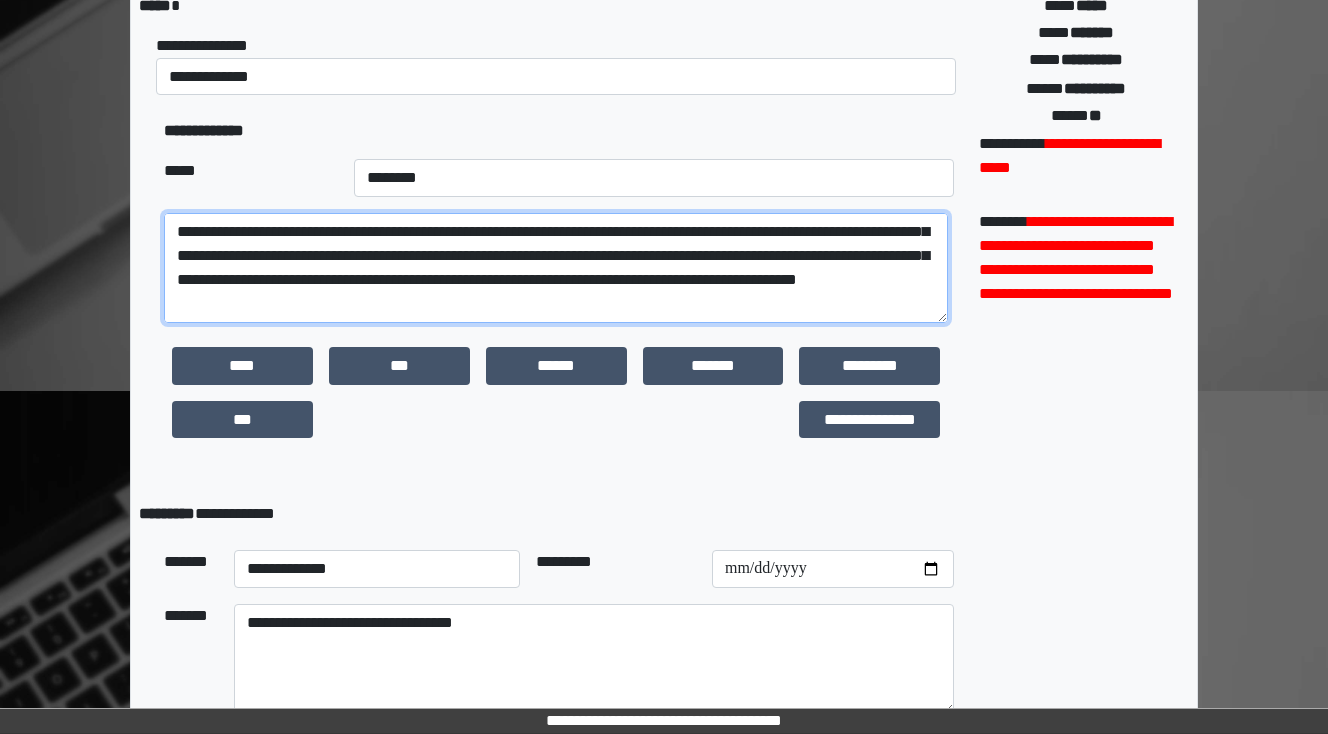 click at bounding box center [556, 268] 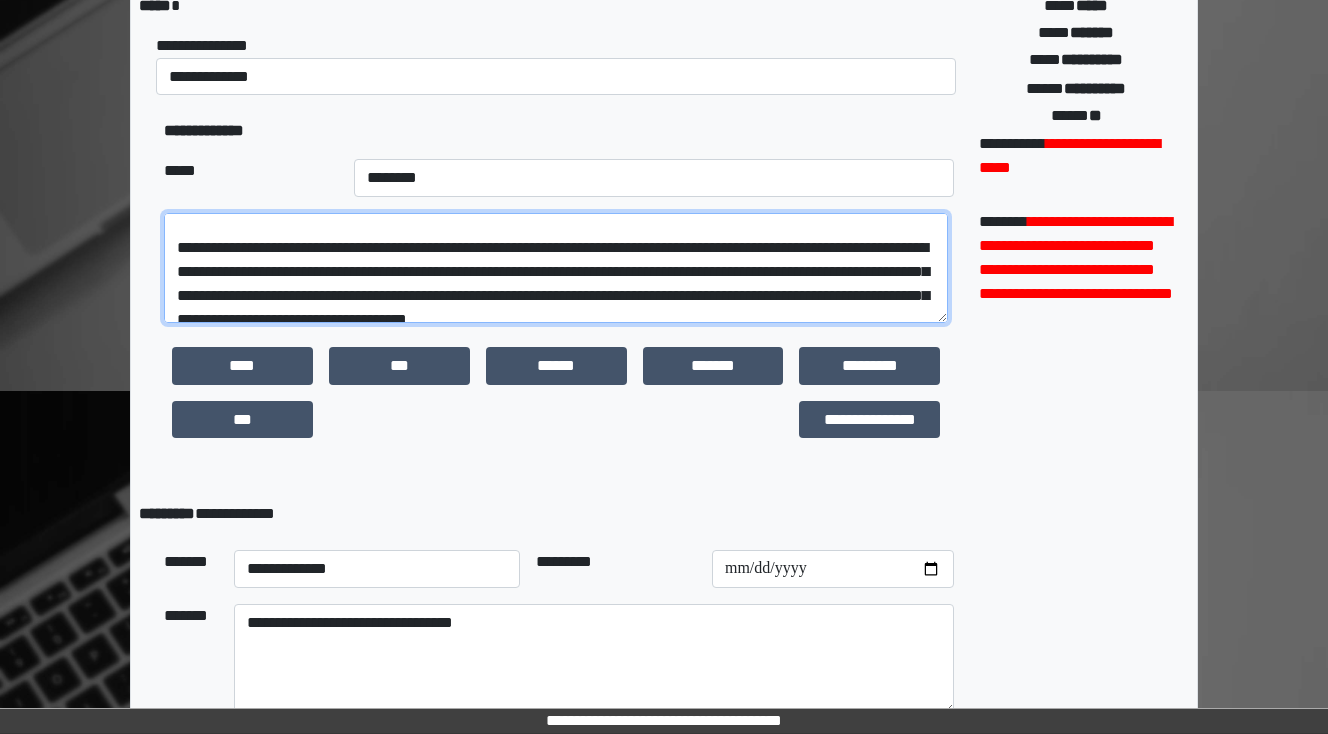 click at bounding box center [556, 268] 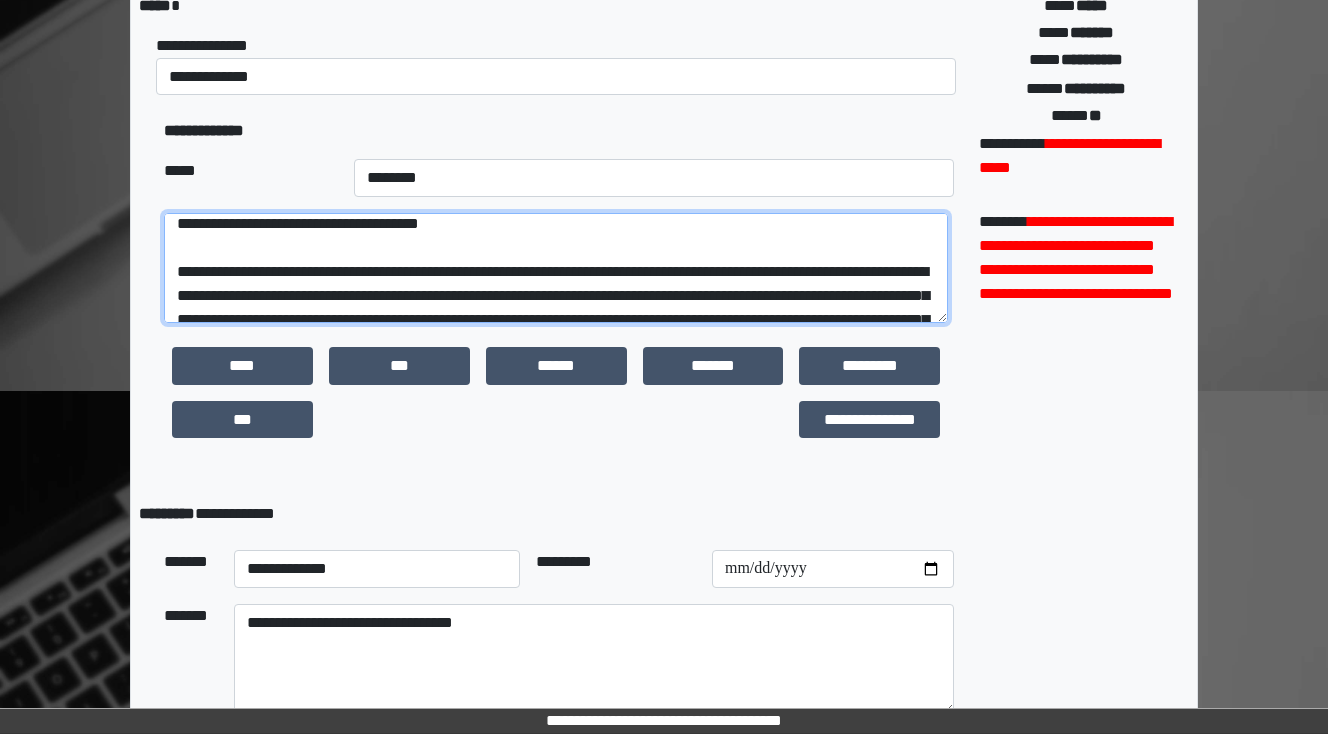 click at bounding box center [556, 268] 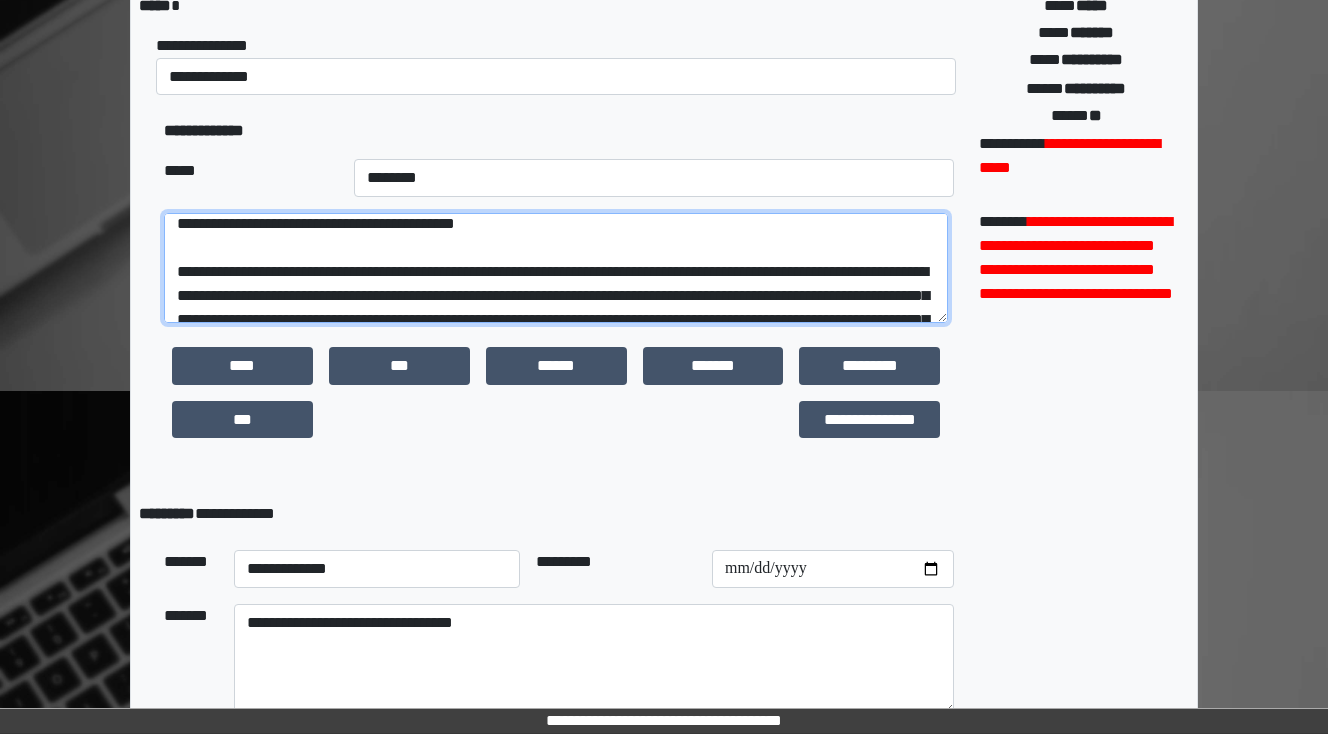 click at bounding box center (556, 268) 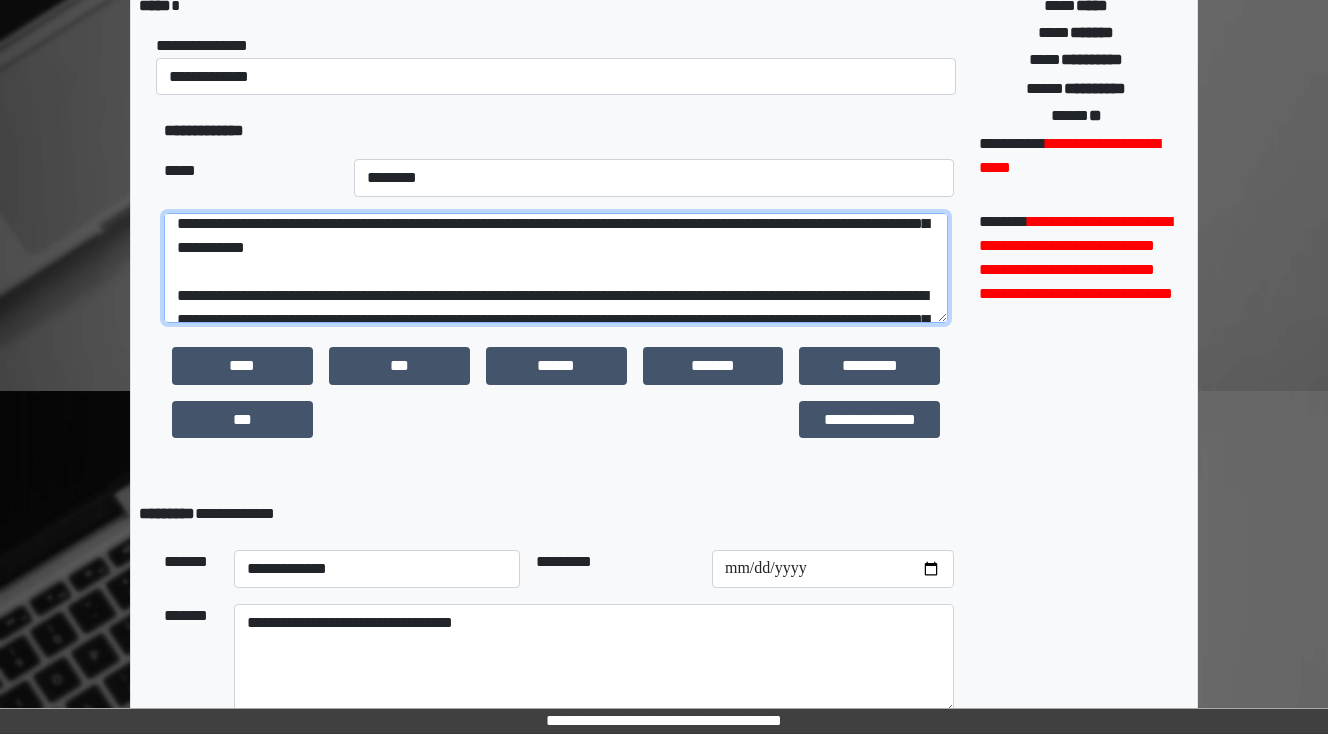 click at bounding box center [556, 268] 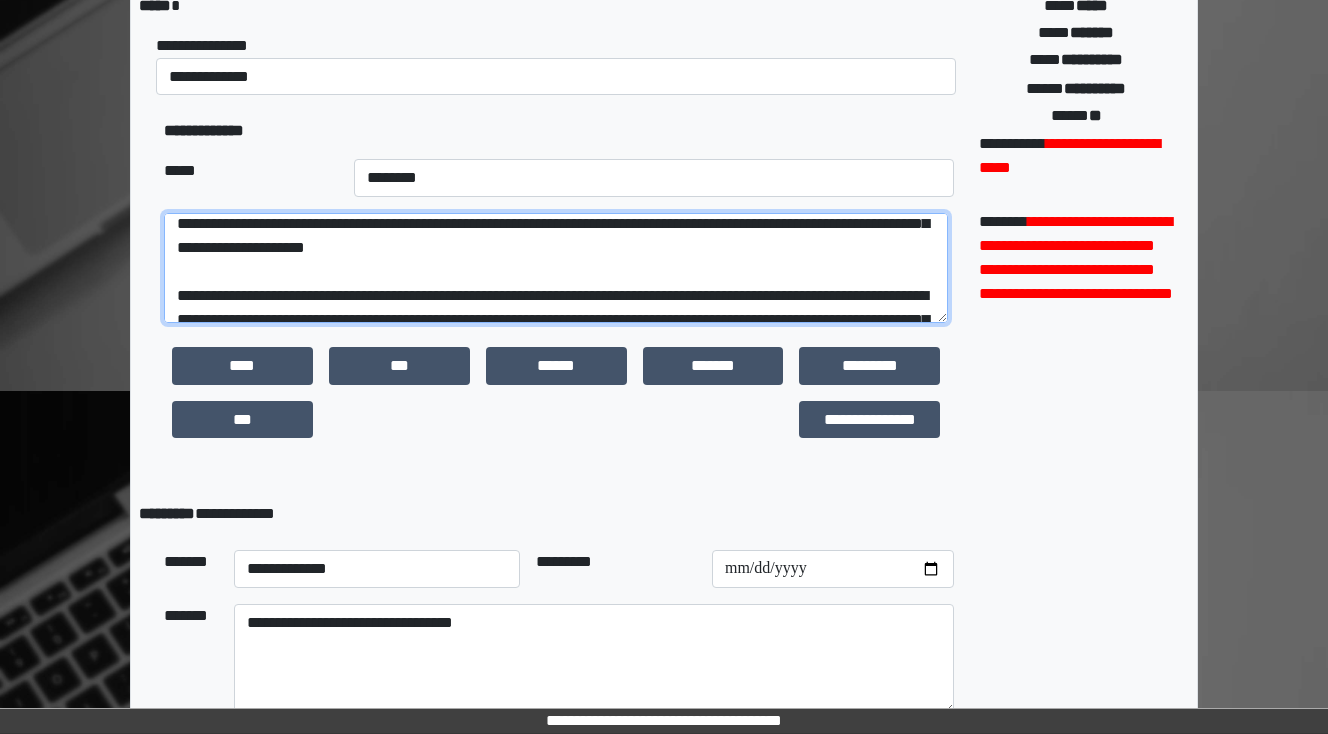 click at bounding box center (556, 268) 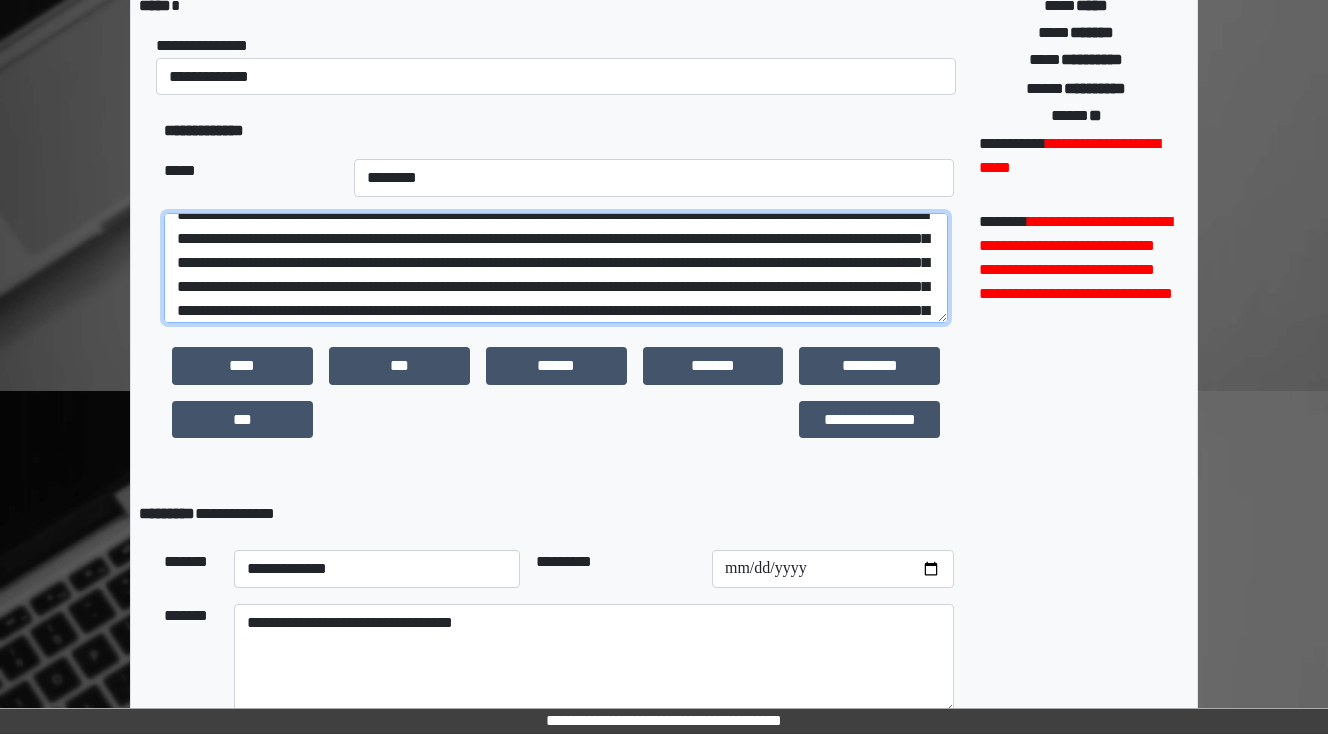 scroll, scrollTop: 88, scrollLeft: 0, axis: vertical 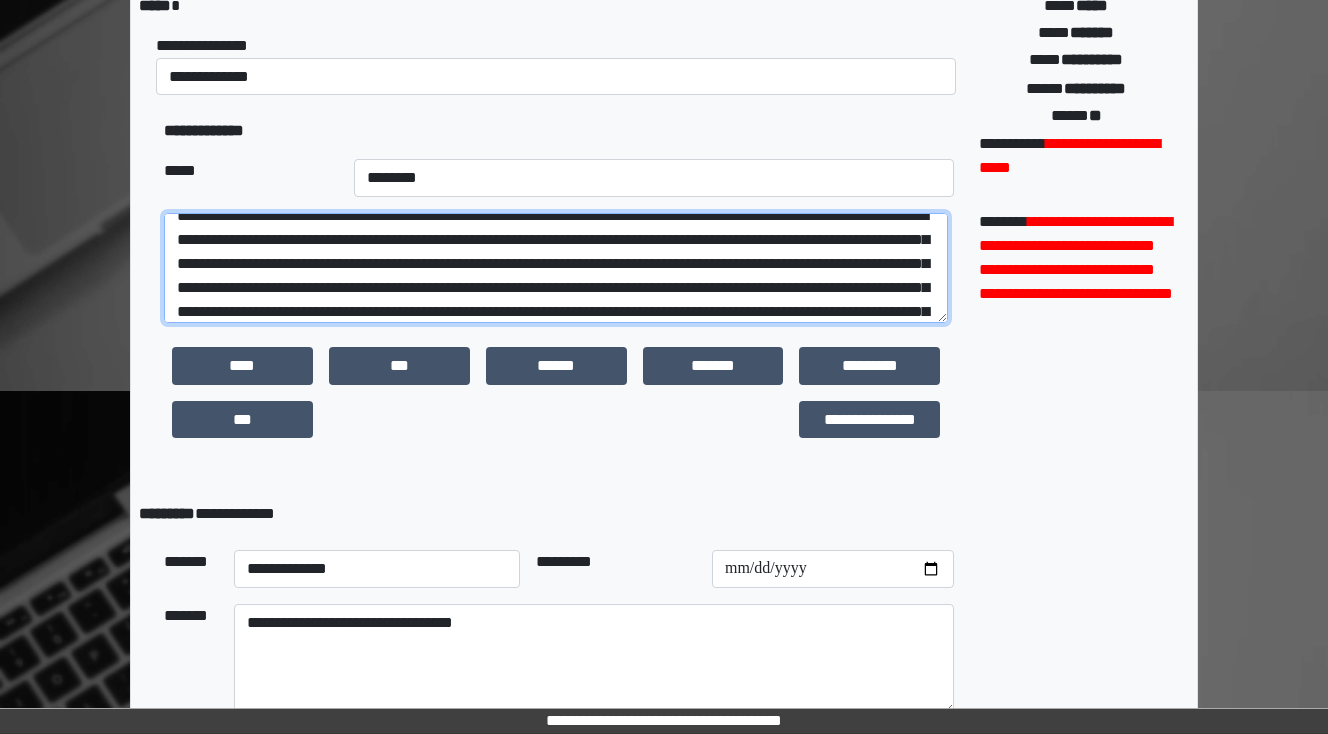 click at bounding box center (556, 268) 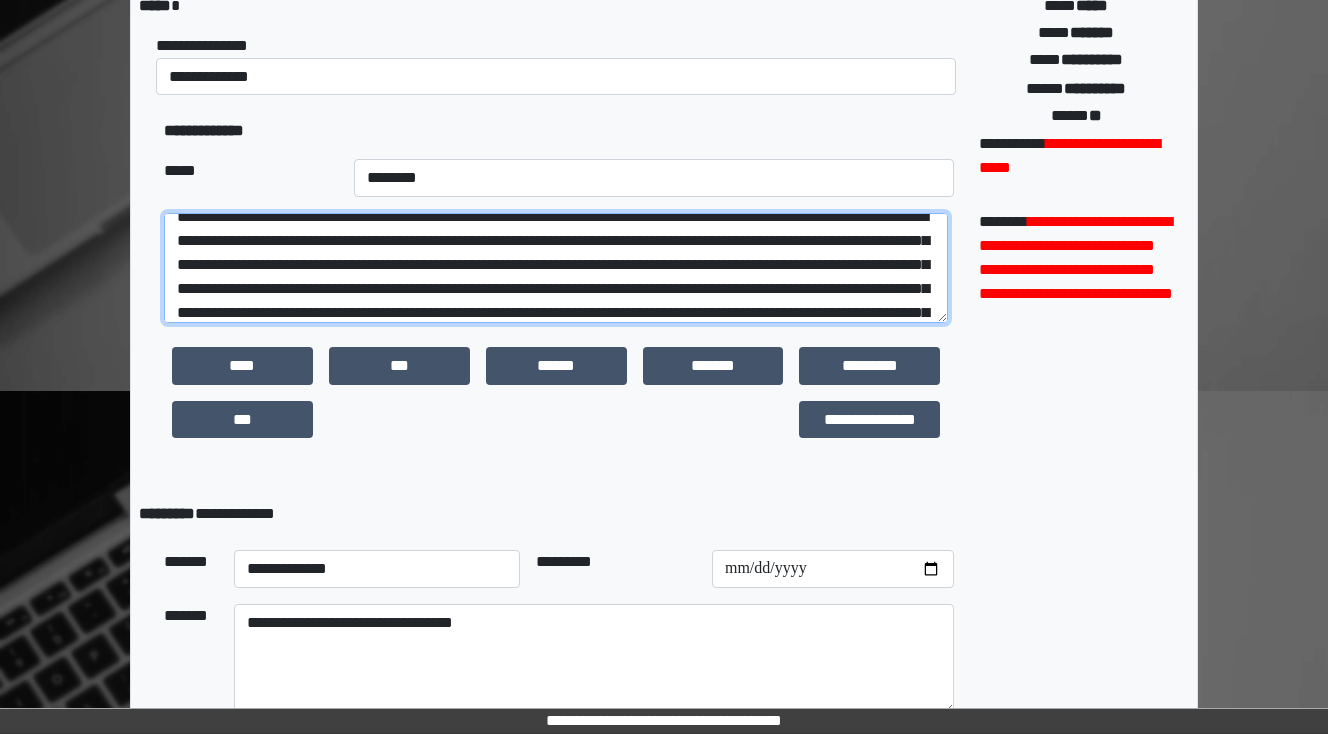 scroll, scrollTop: 112, scrollLeft: 0, axis: vertical 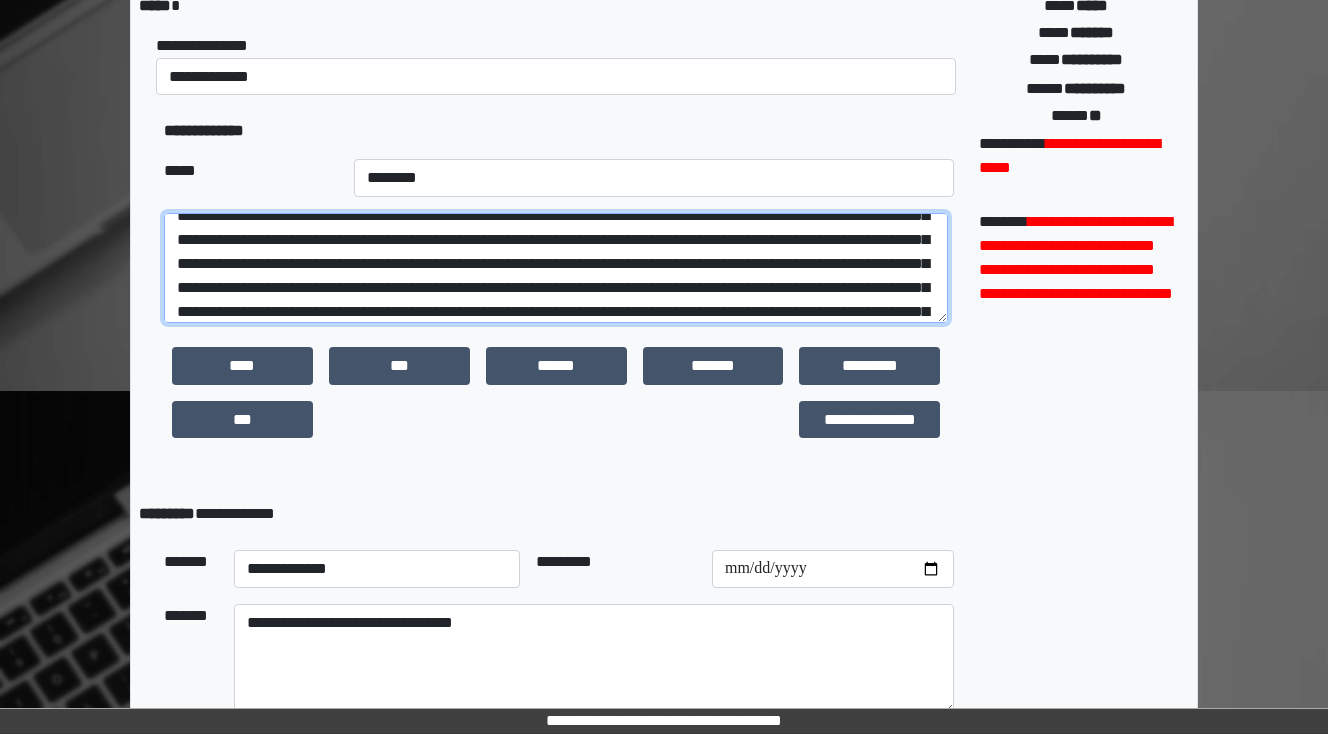 click at bounding box center [556, 268] 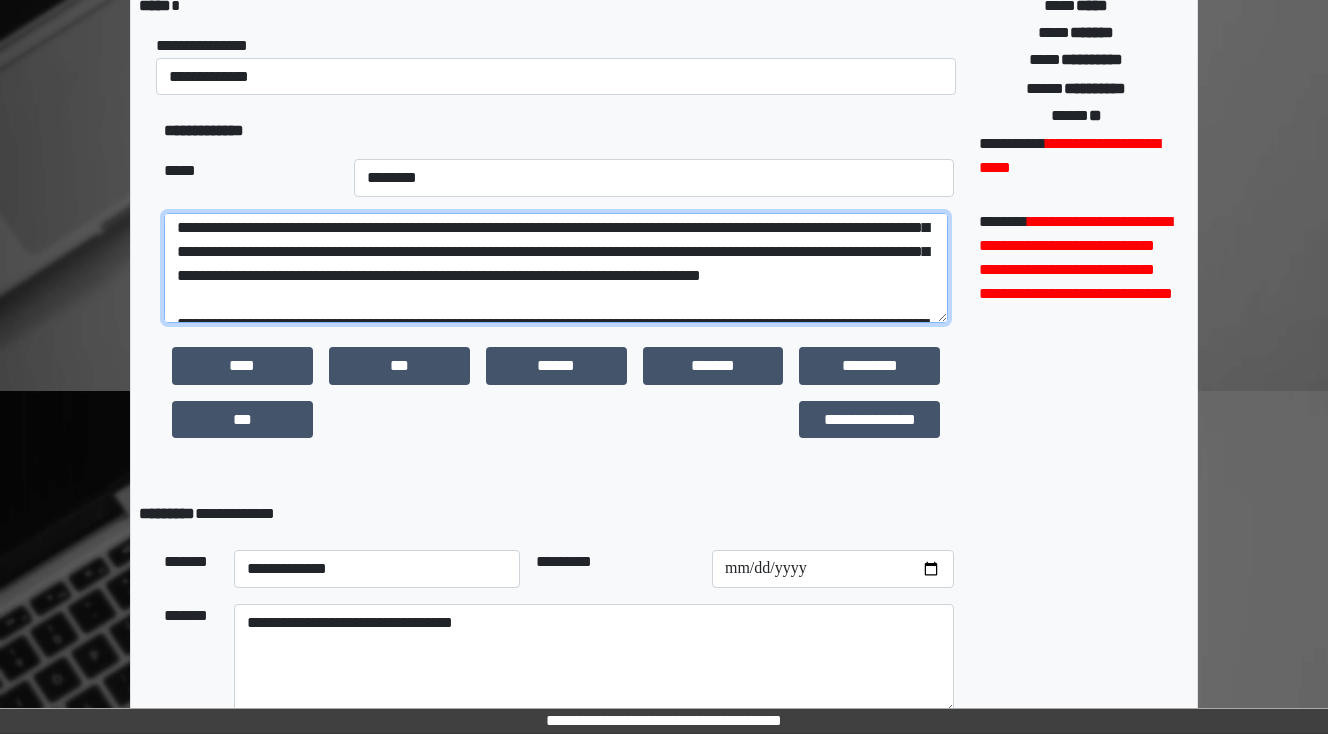 scroll, scrollTop: 272, scrollLeft: 0, axis: vertical 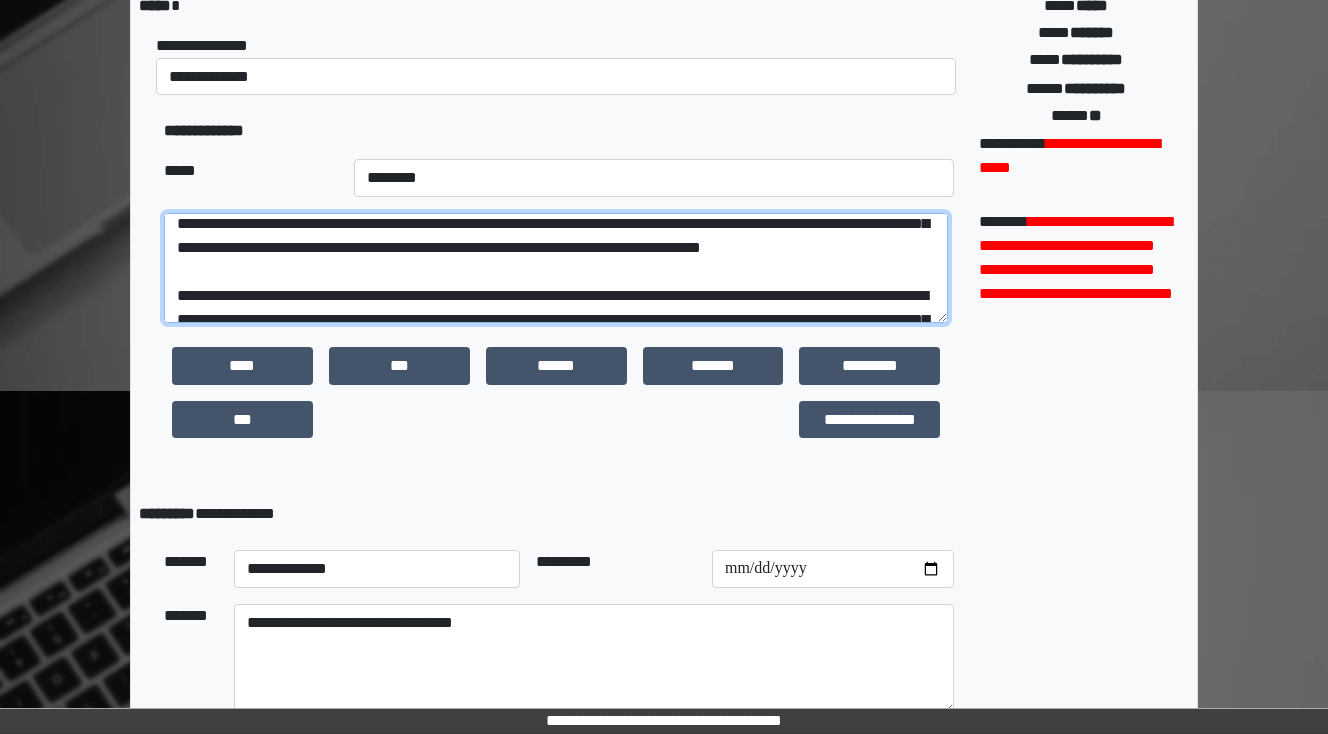 click at bounding box center (556, 268) 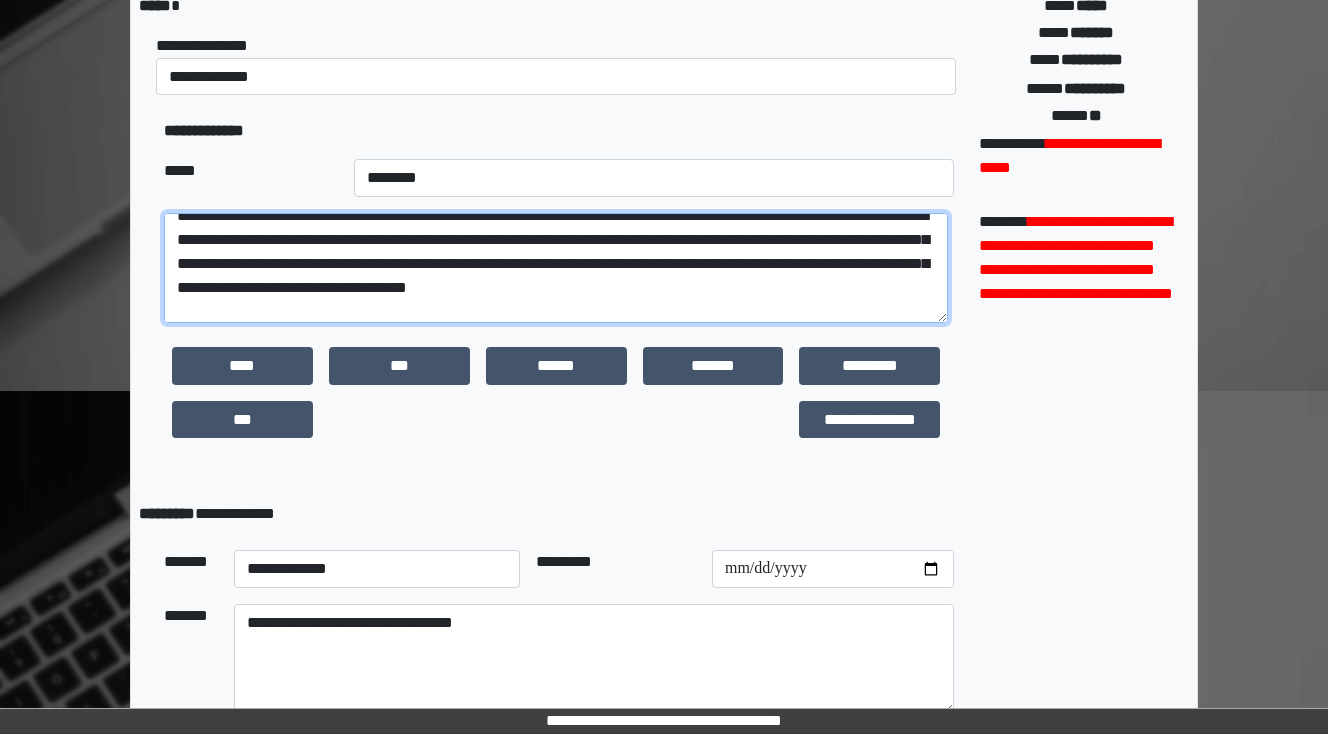 scroll, scrollTop: 432, scrollLeft: 0, axis: vertical 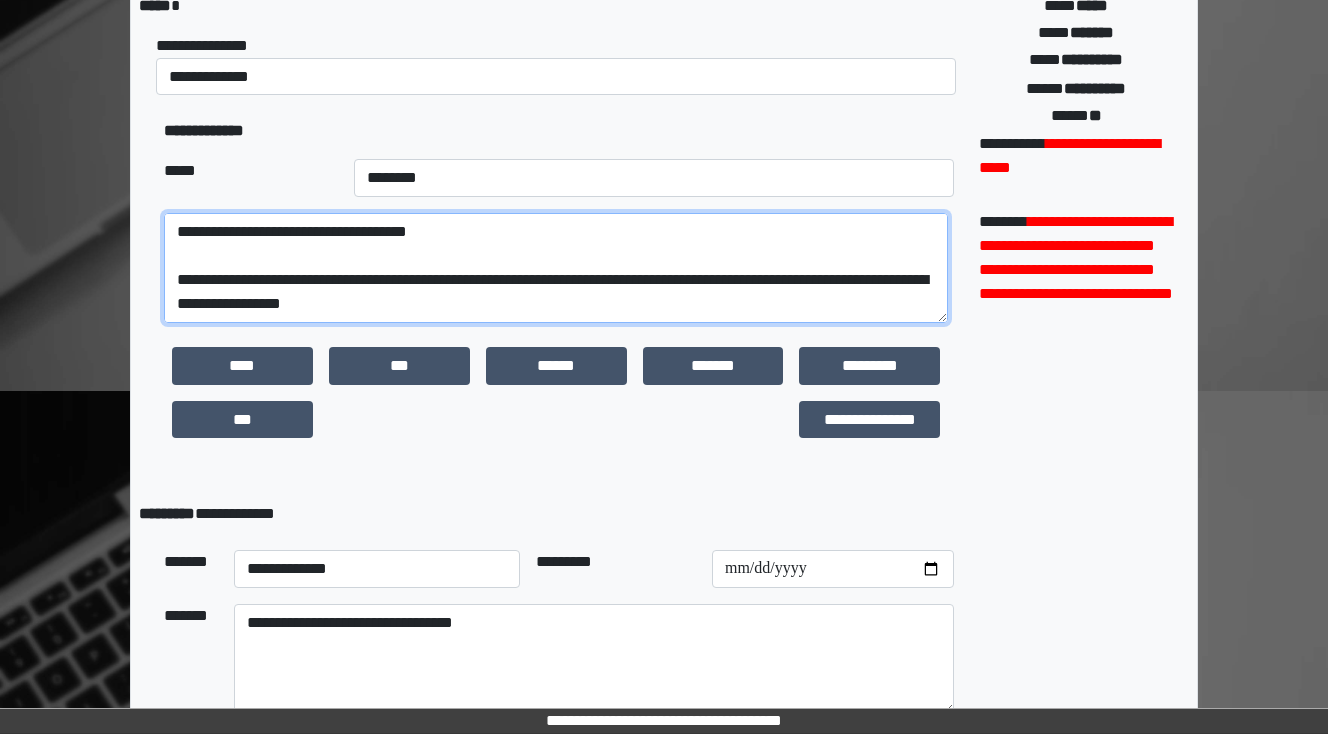 click at bounding box center [556, 268] 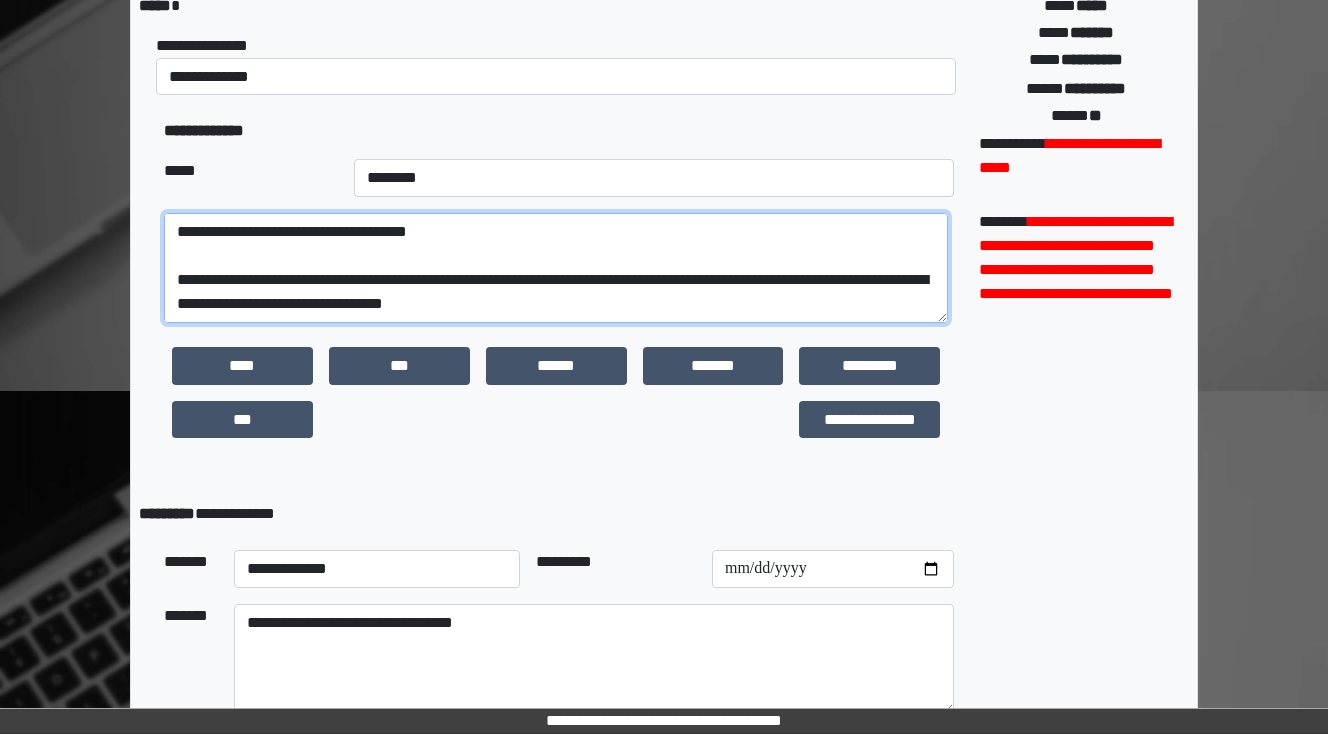 click at bounding box center [556, 268] 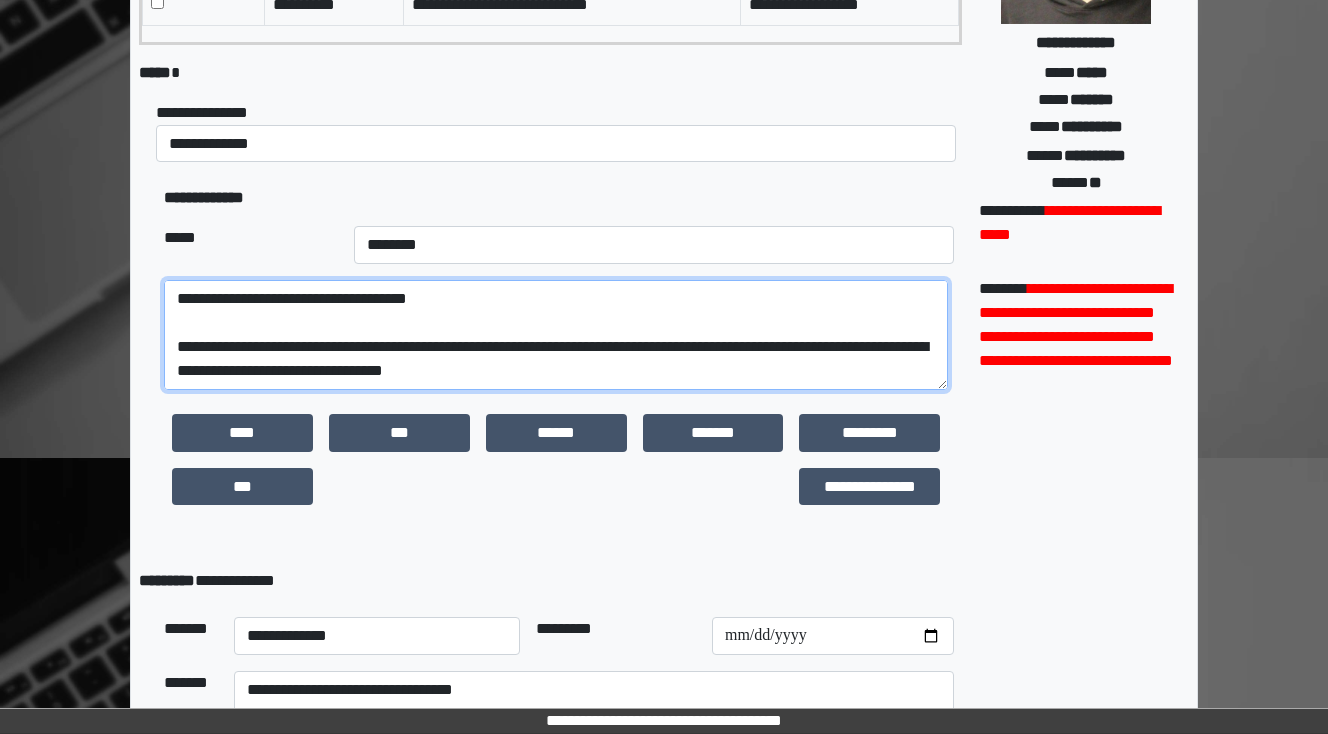 scroll, scrollTop: 271, scrollLeft: 0, axis: vertical 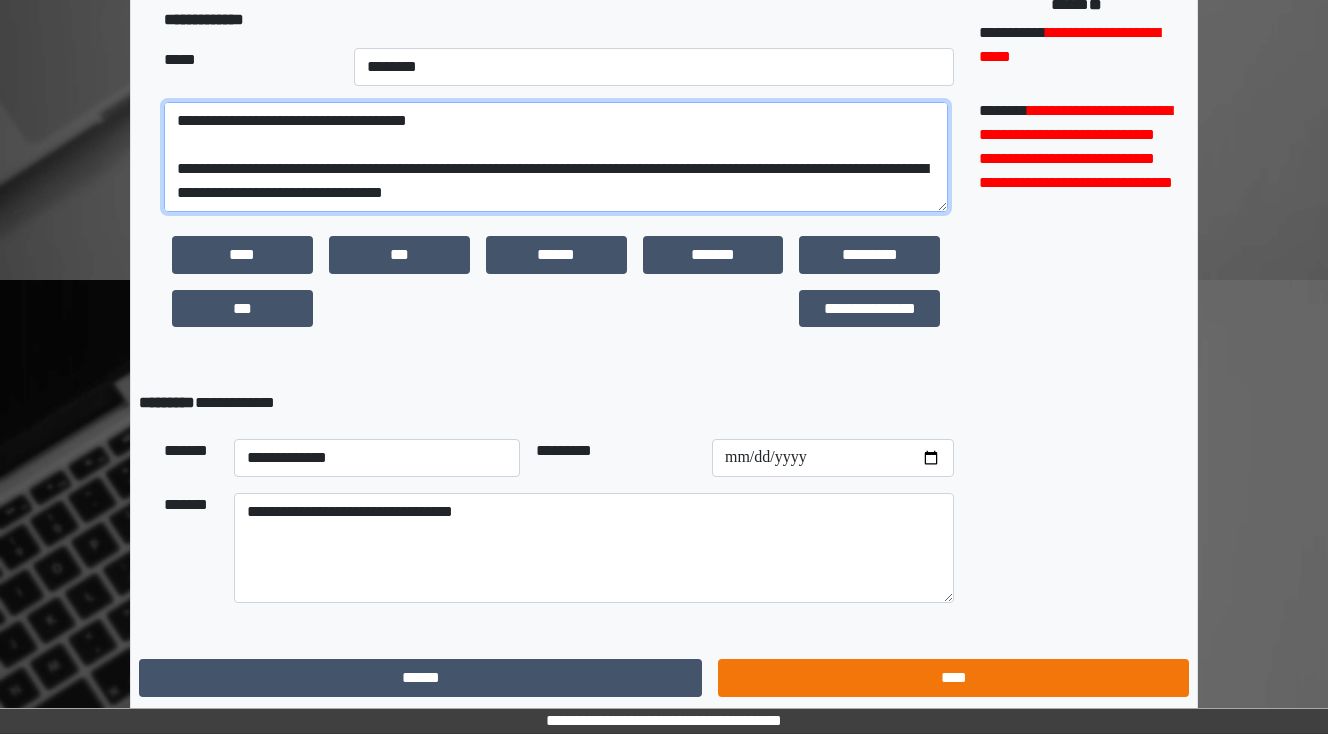 type on "**********" 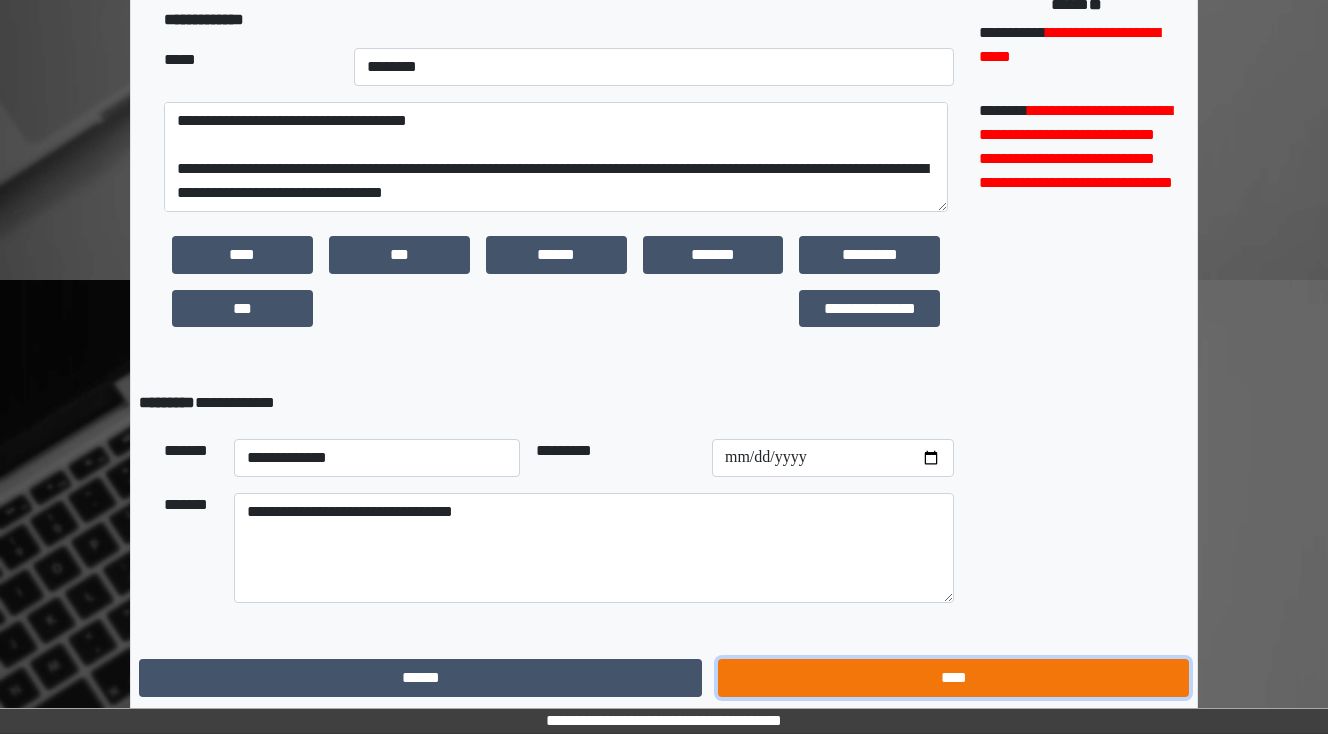 click on "****" at bounding box center (953, 678) 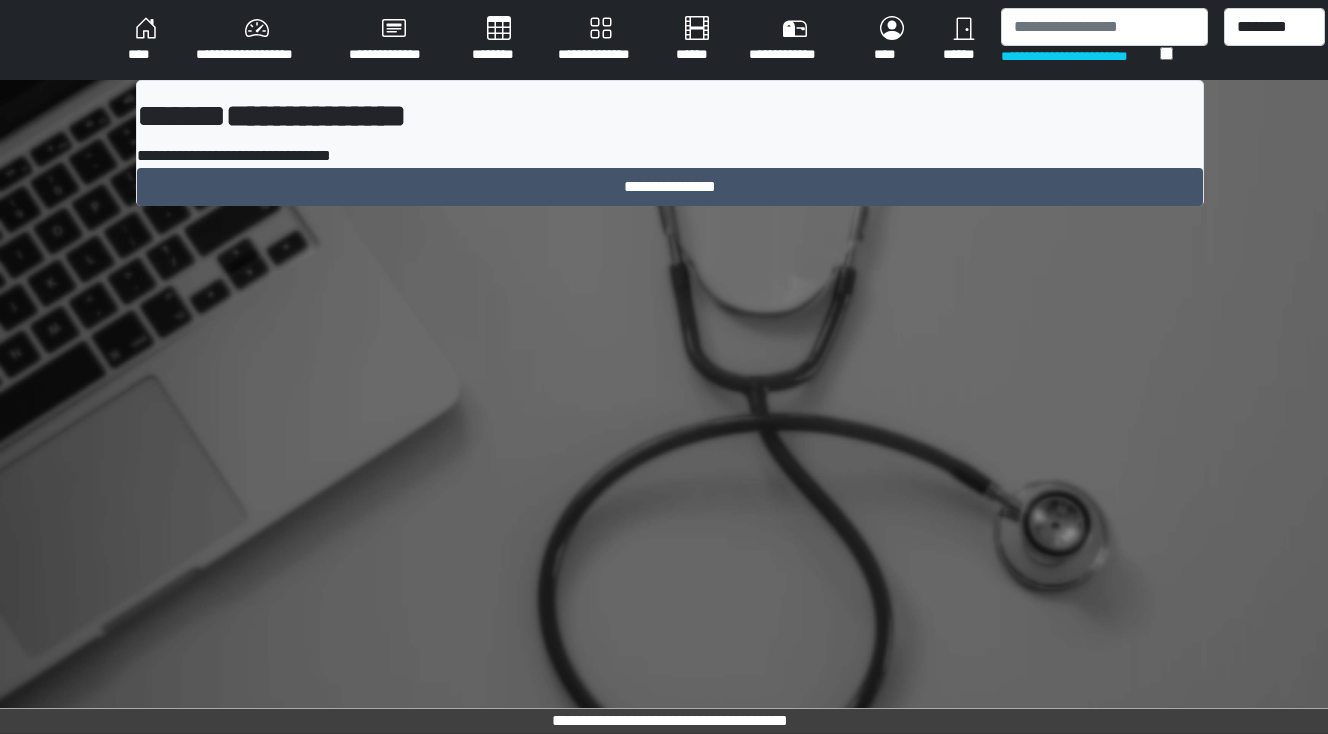 scroll, scrollTop: 0, scrollLeft: 0, axis: both 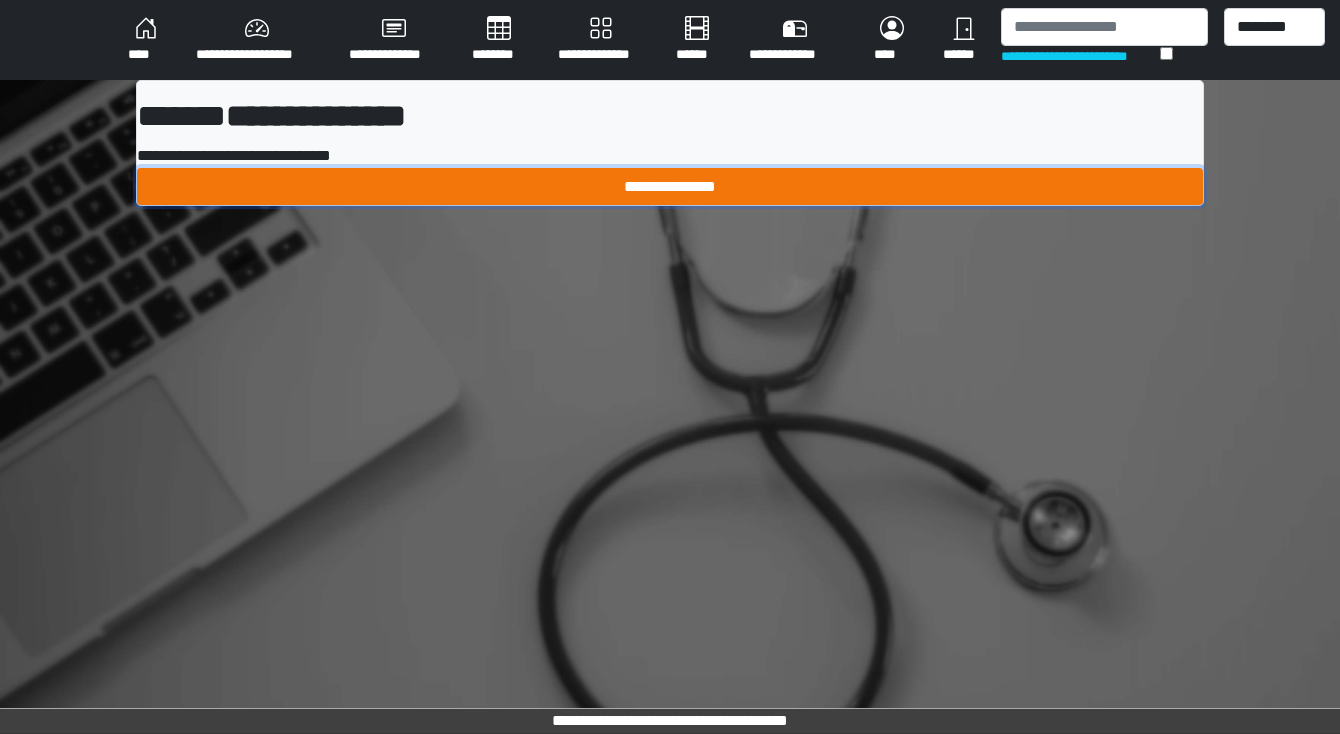 click on "**********" at bounding box center [670, 187] 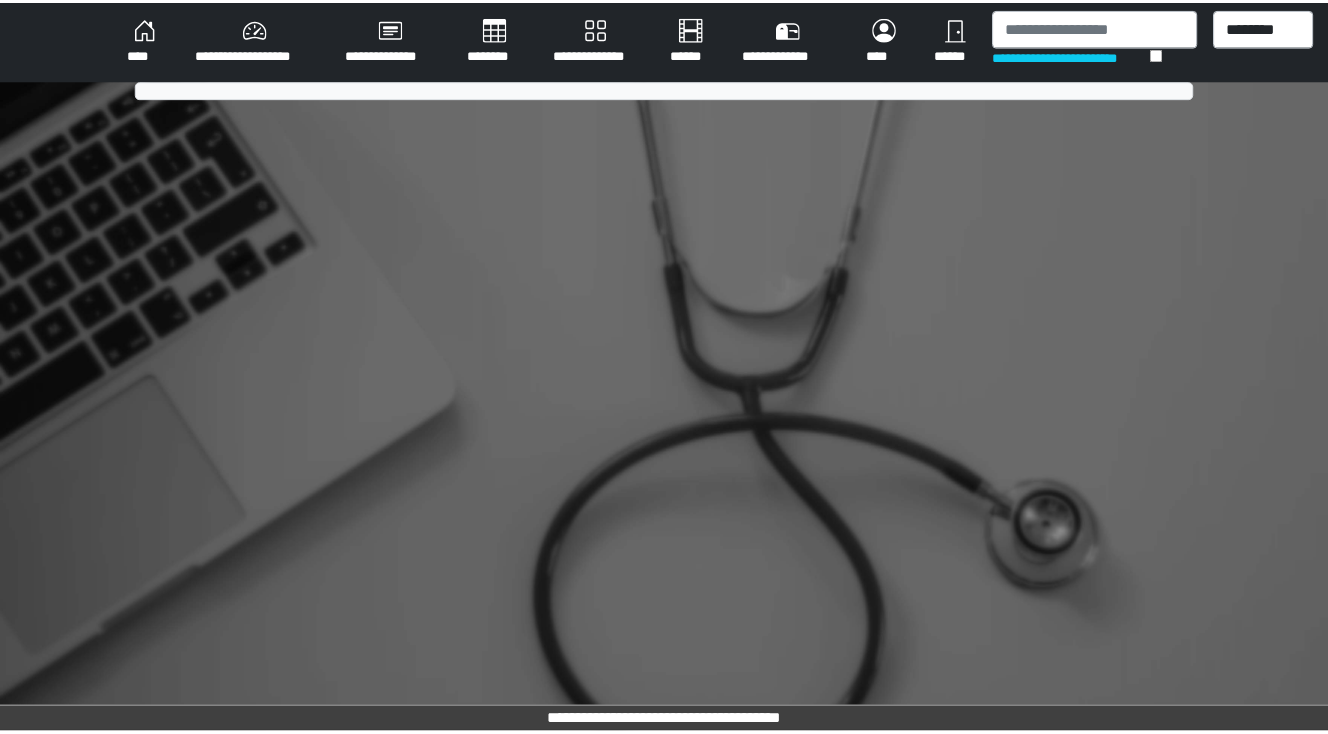 scroll, scrollTop: 0, scrollLeft: 0, axis: both 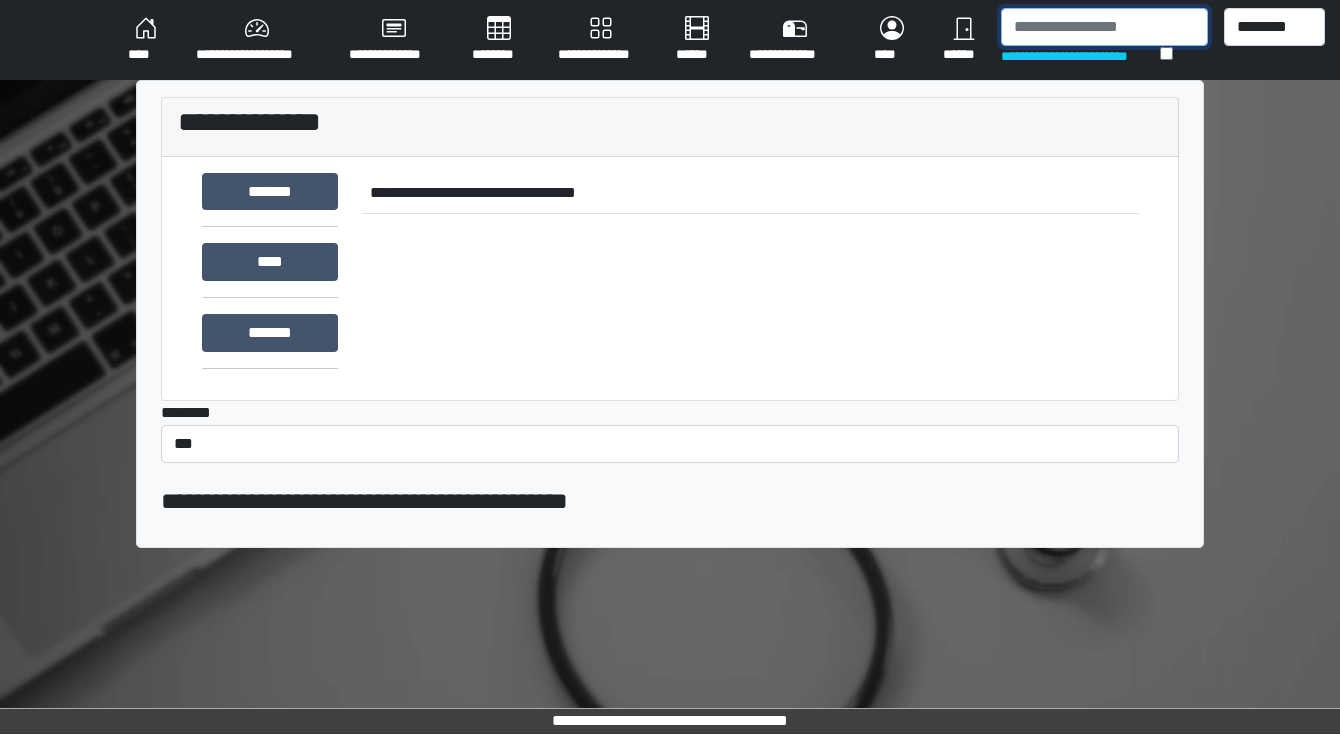 click at bounding box center [1104, 27] 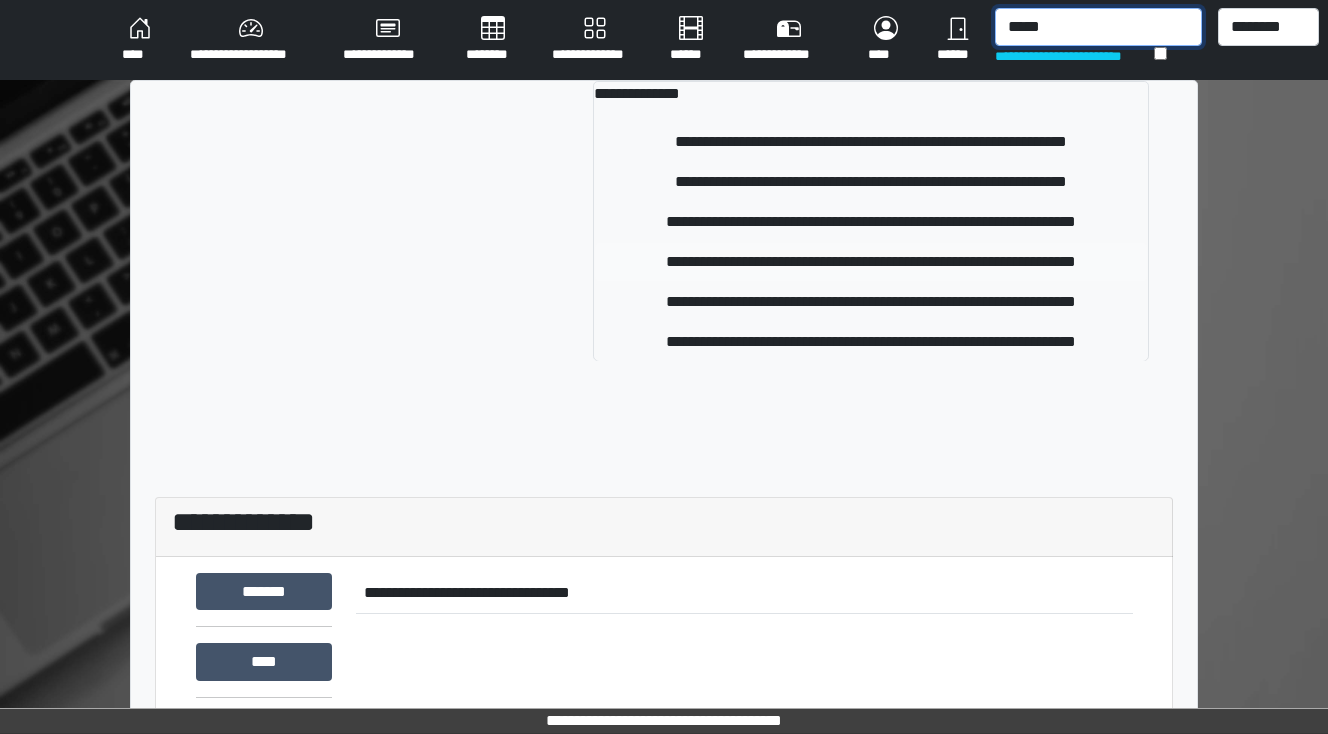 type on "*****" 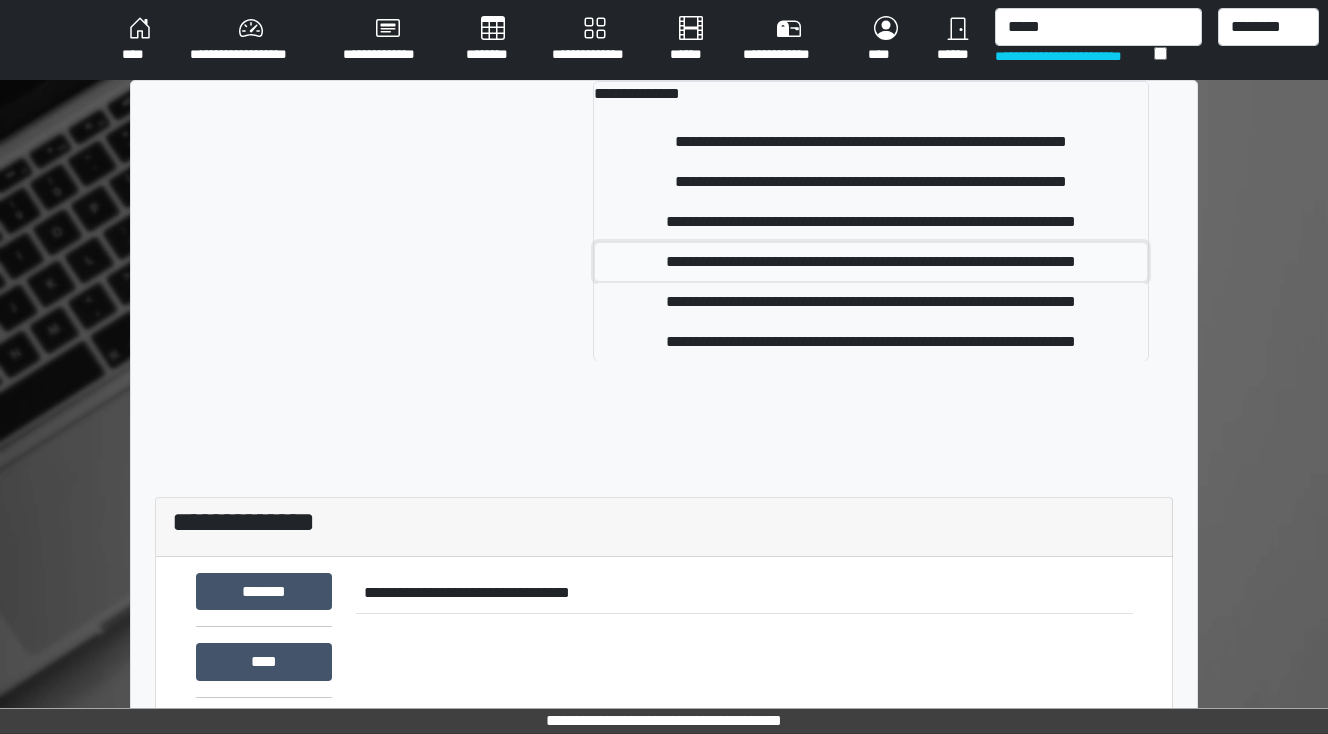 click on "**********" at bounding box center (871, 262) 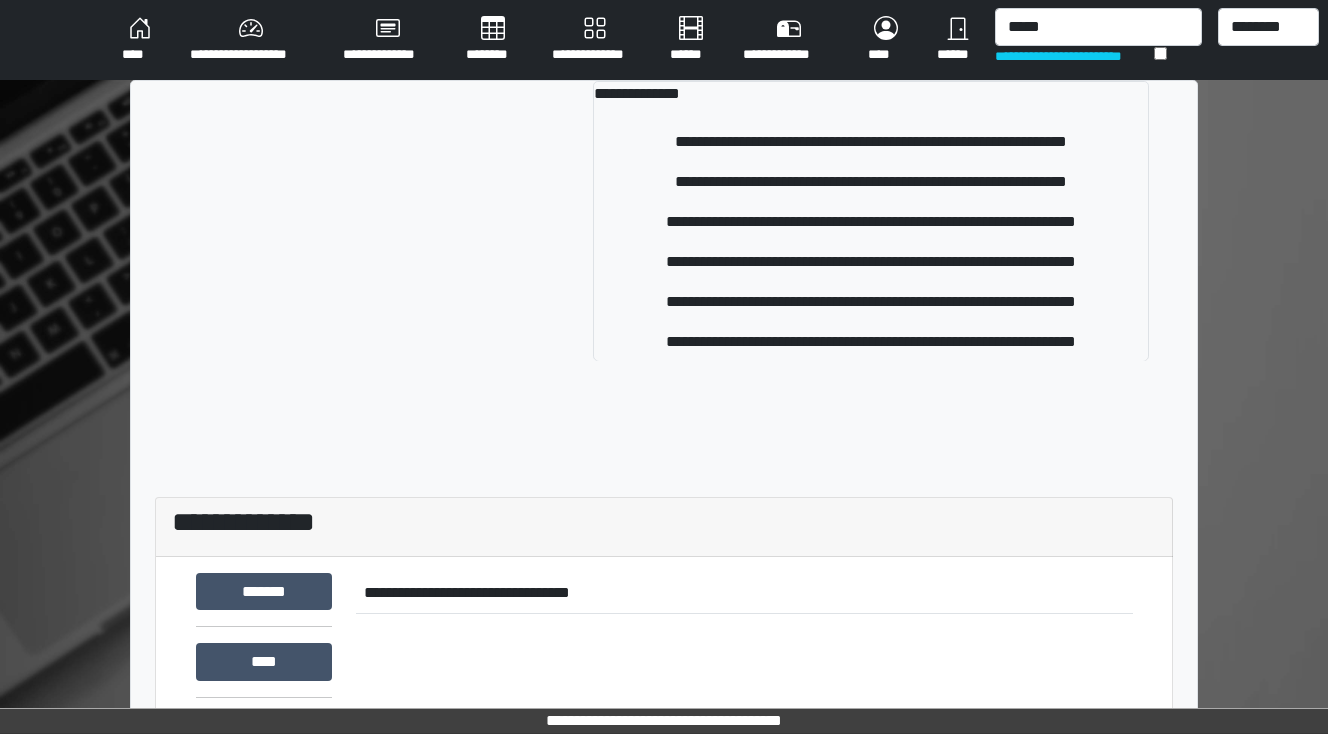 type 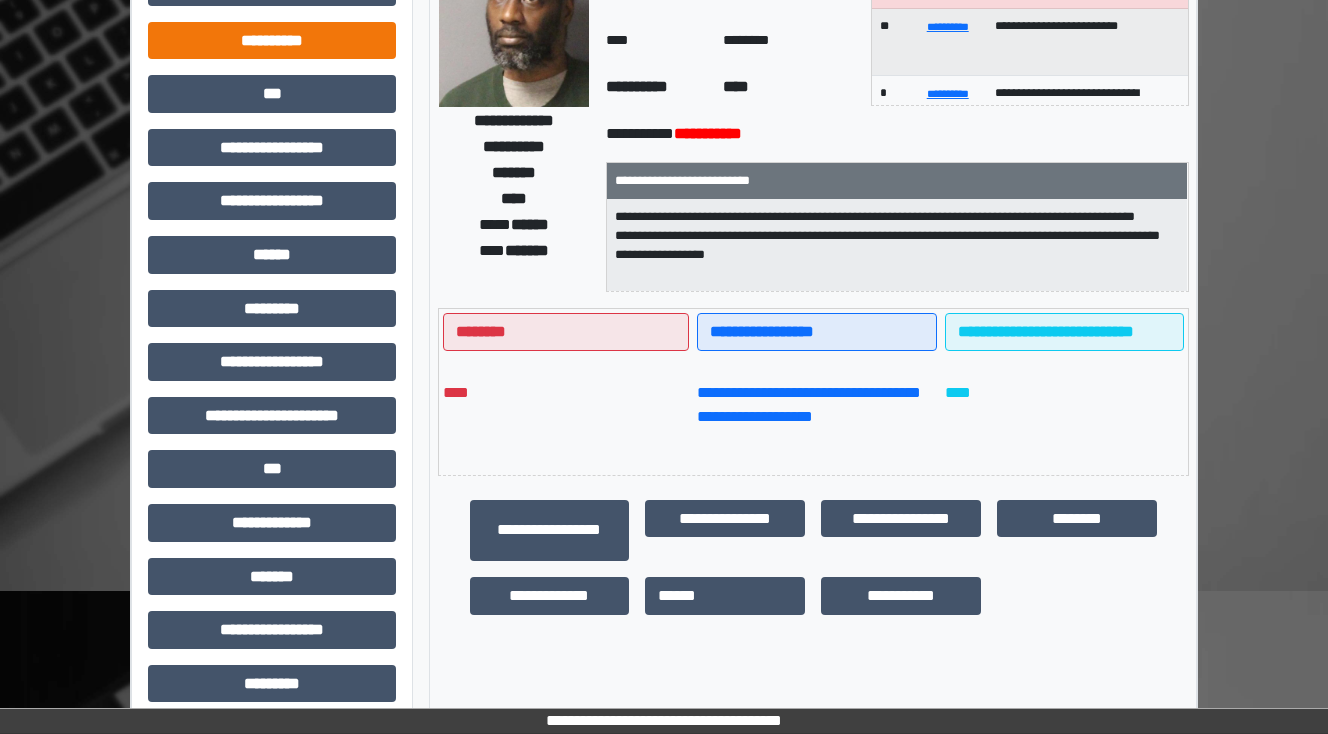 scroll, scrollTop: 80, scrollLeft: 0, axis: vertical 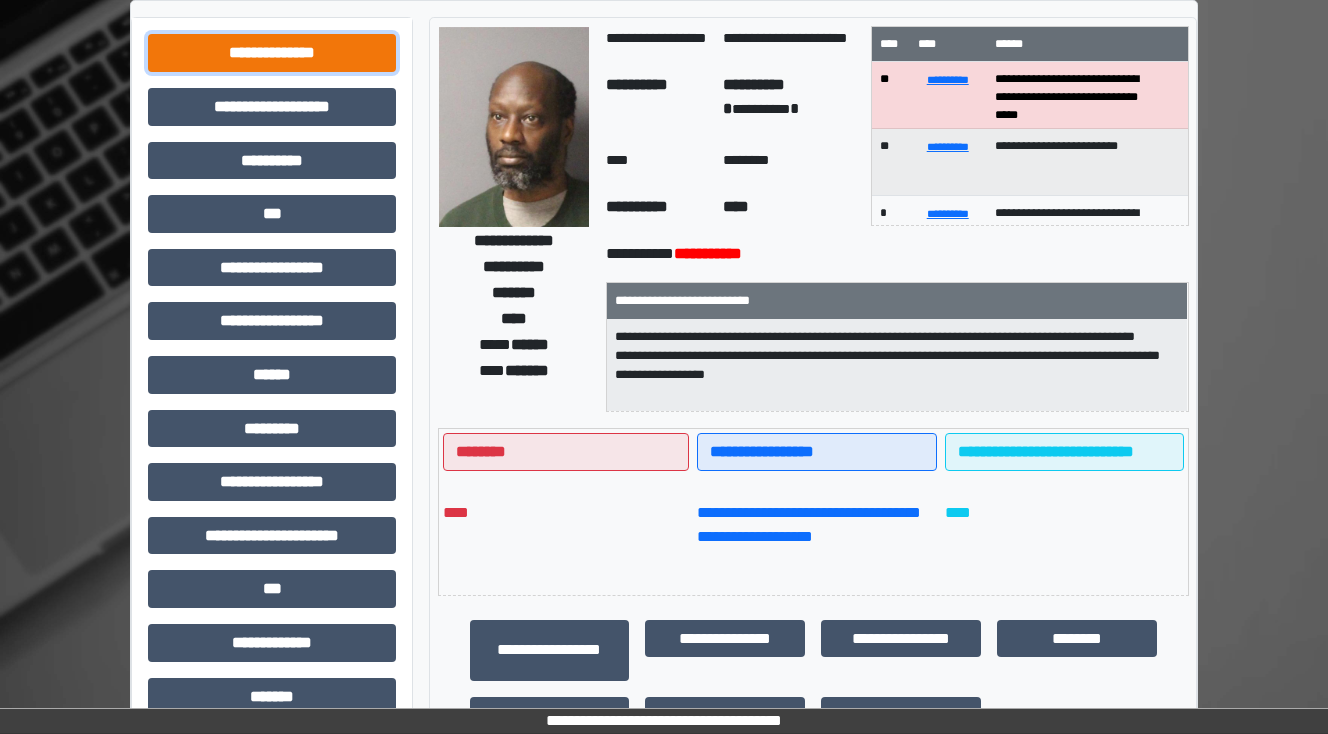 click on "**********" at bounding box center (272, 53) 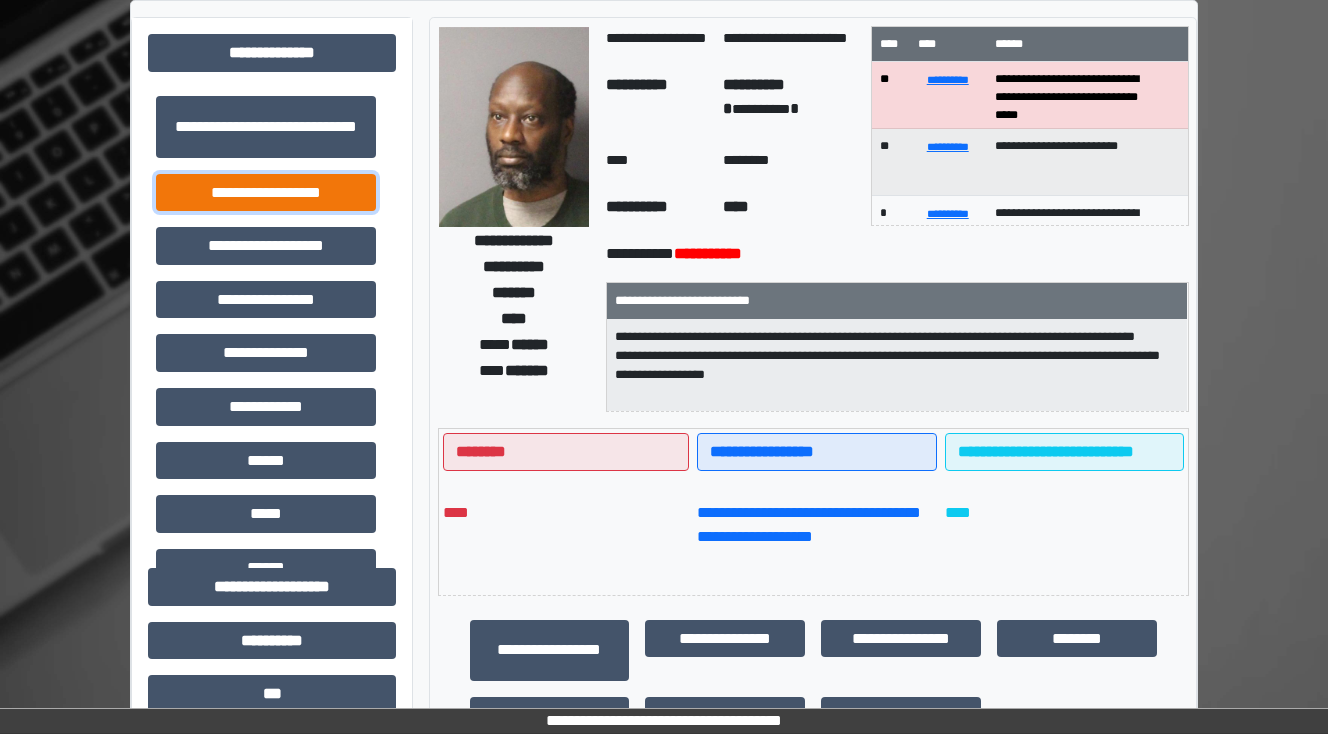 click on "**********" at bounding box center (266, 193) 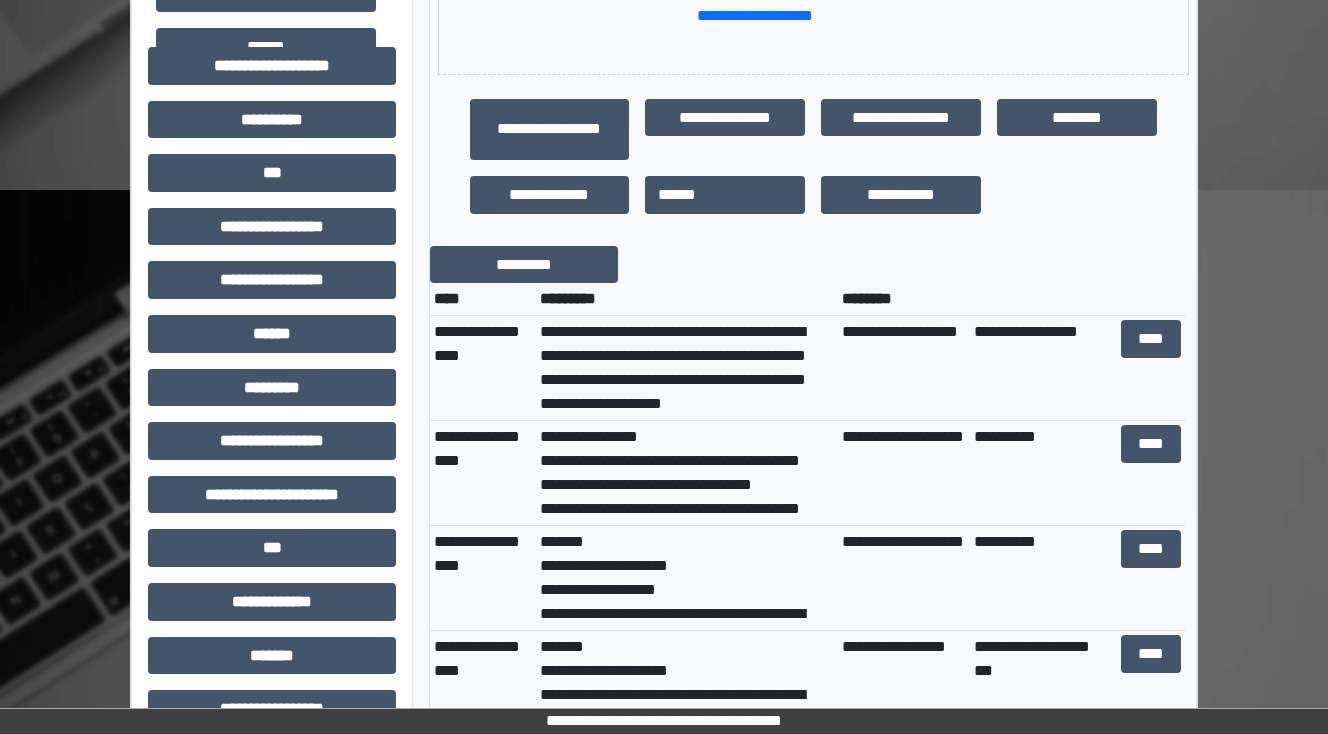 scroll, scrollTop: 640, scrollLeft: 0, axis: vertical 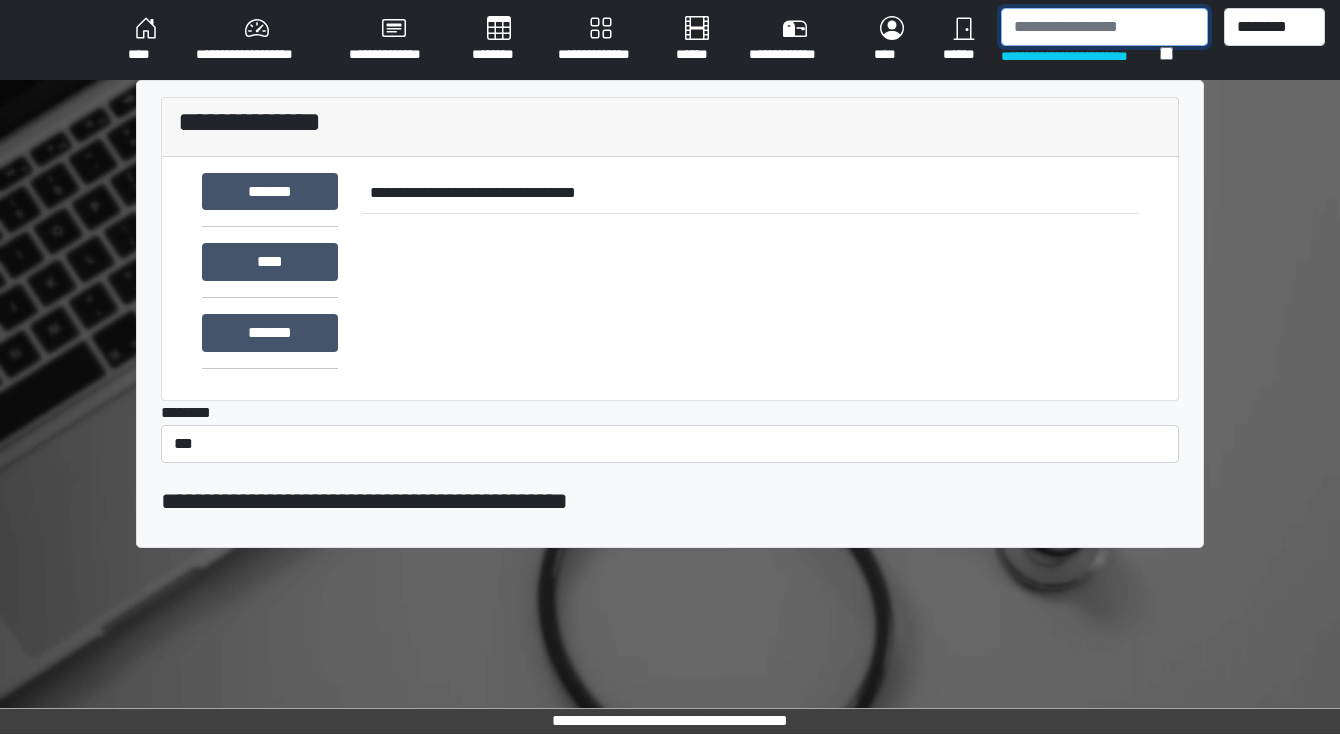 click at bounding box center (1104, 27) 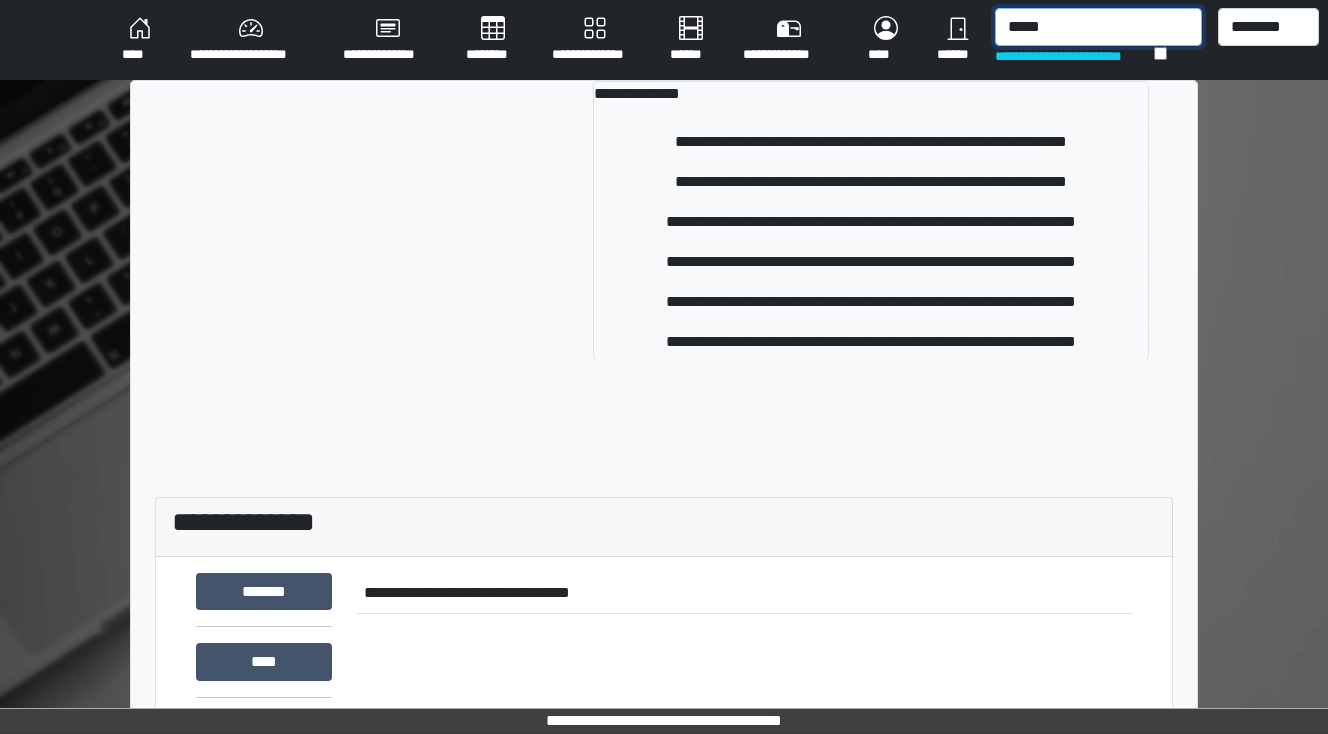 type on "*****" 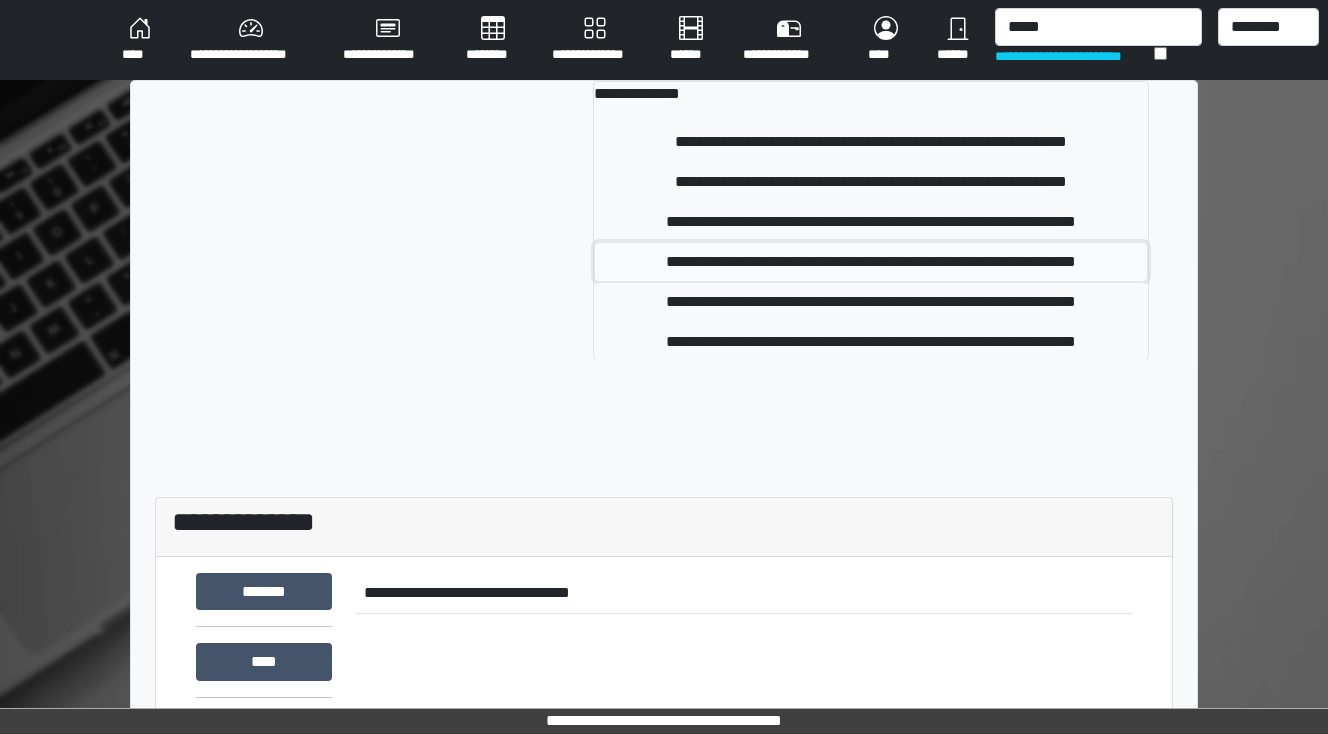 click on "**********" at bounding box center (871, 262) 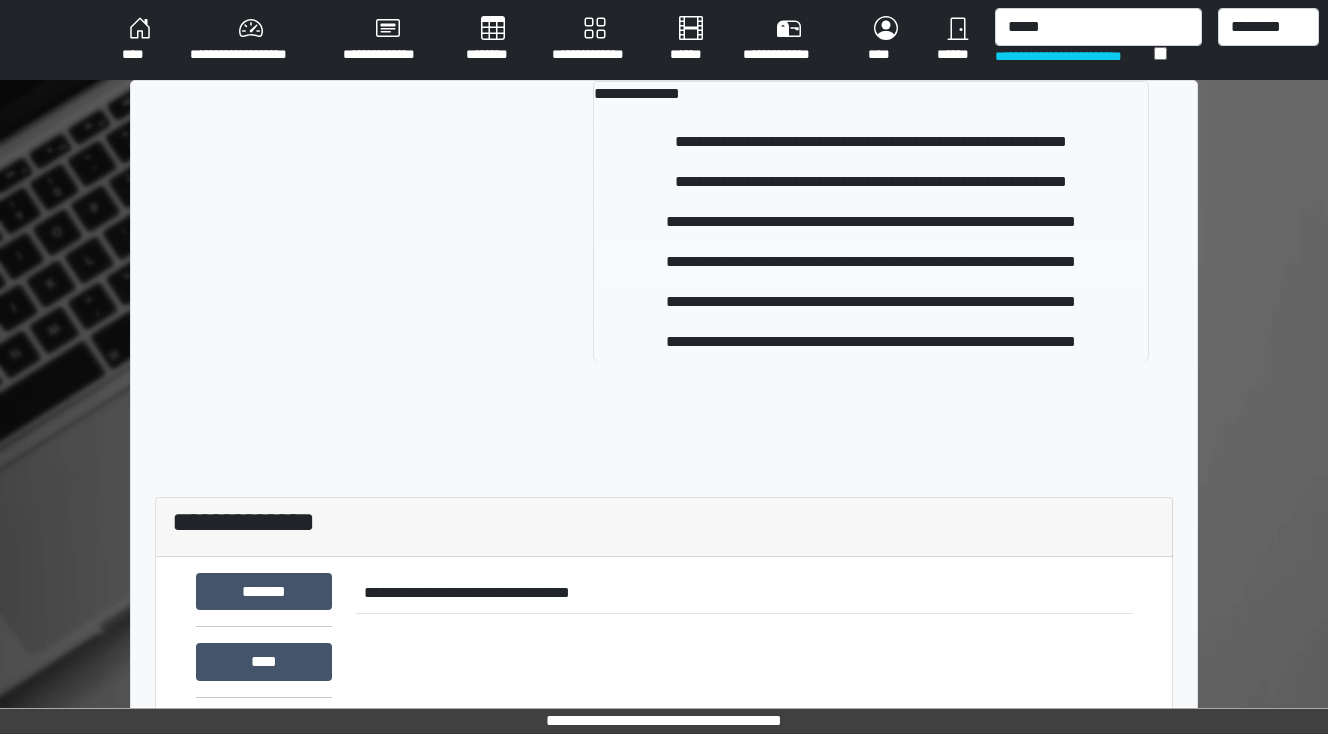 type 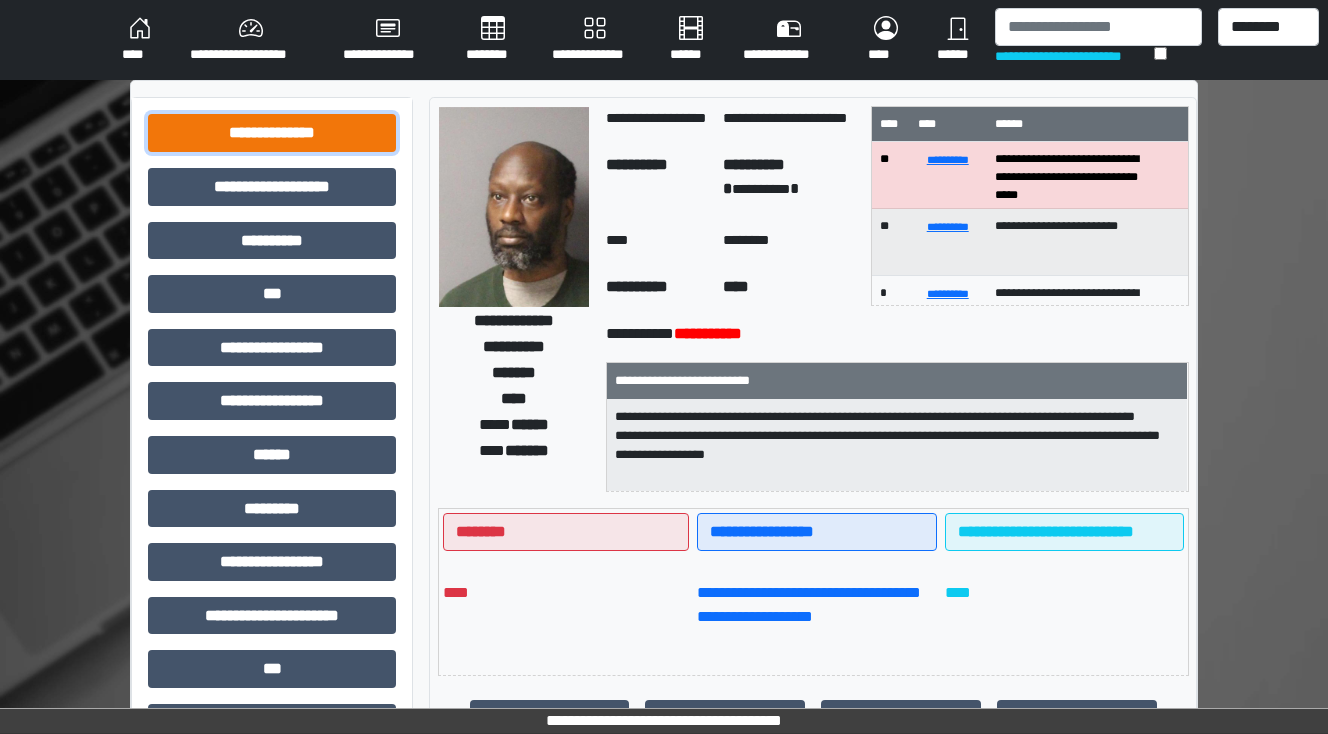 click on "**********" at bounding box center (272, 133) 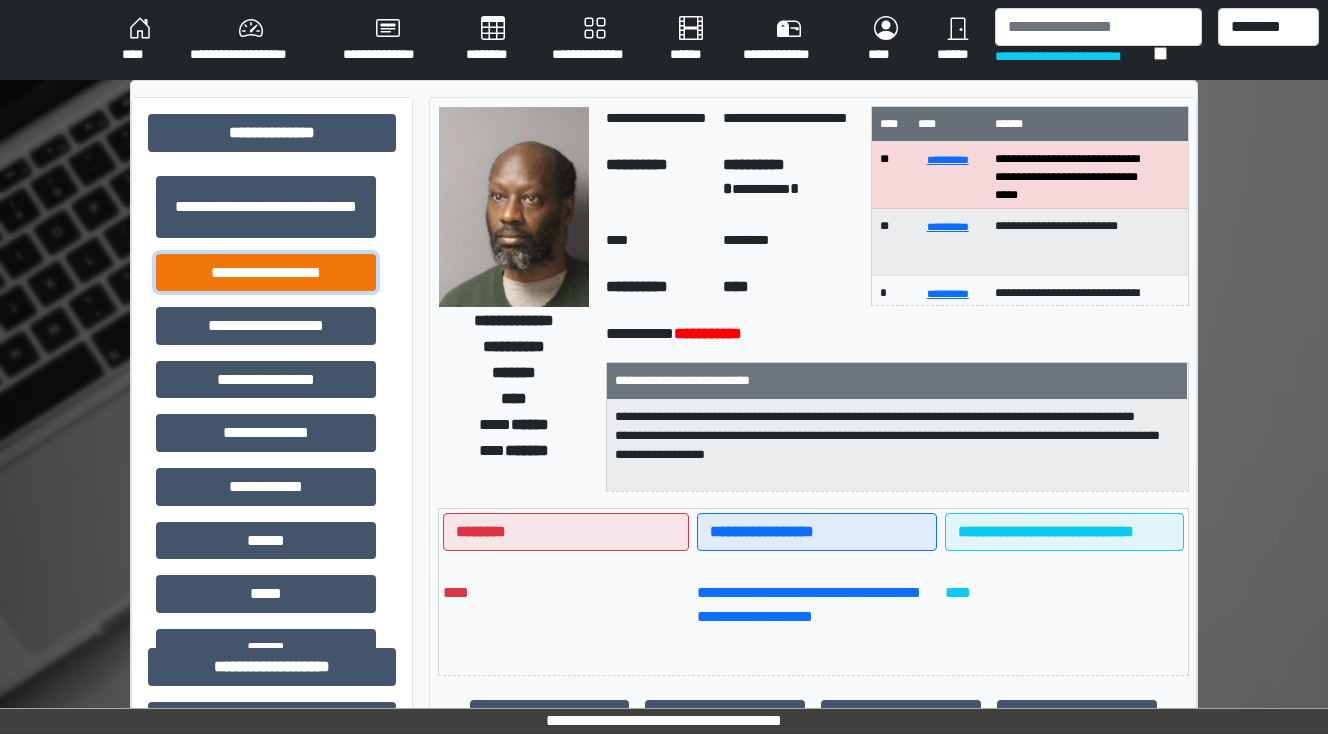click on "**********" at bounding box center (266, 273) 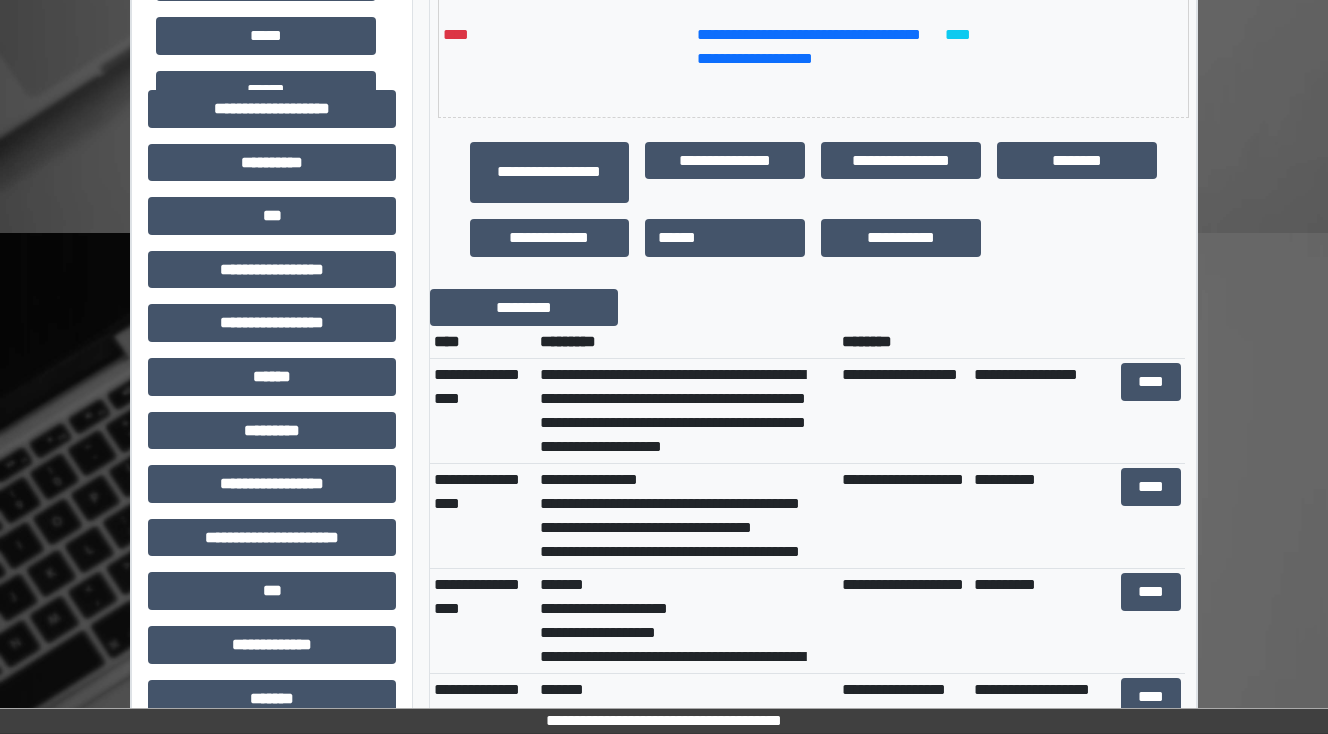scroll, scrollTop: 560, scrollLeft: 0, axis: vertical 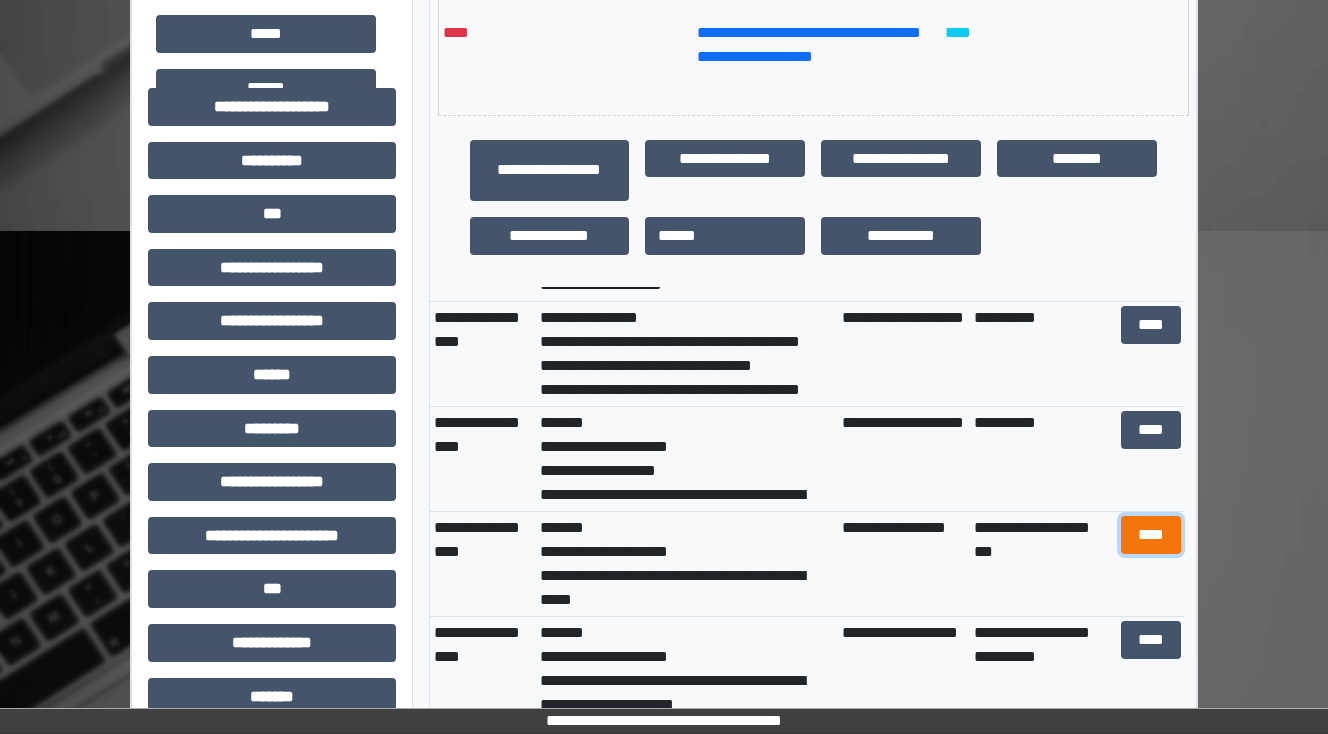 click on "****" at bounding box center [1150, 535] 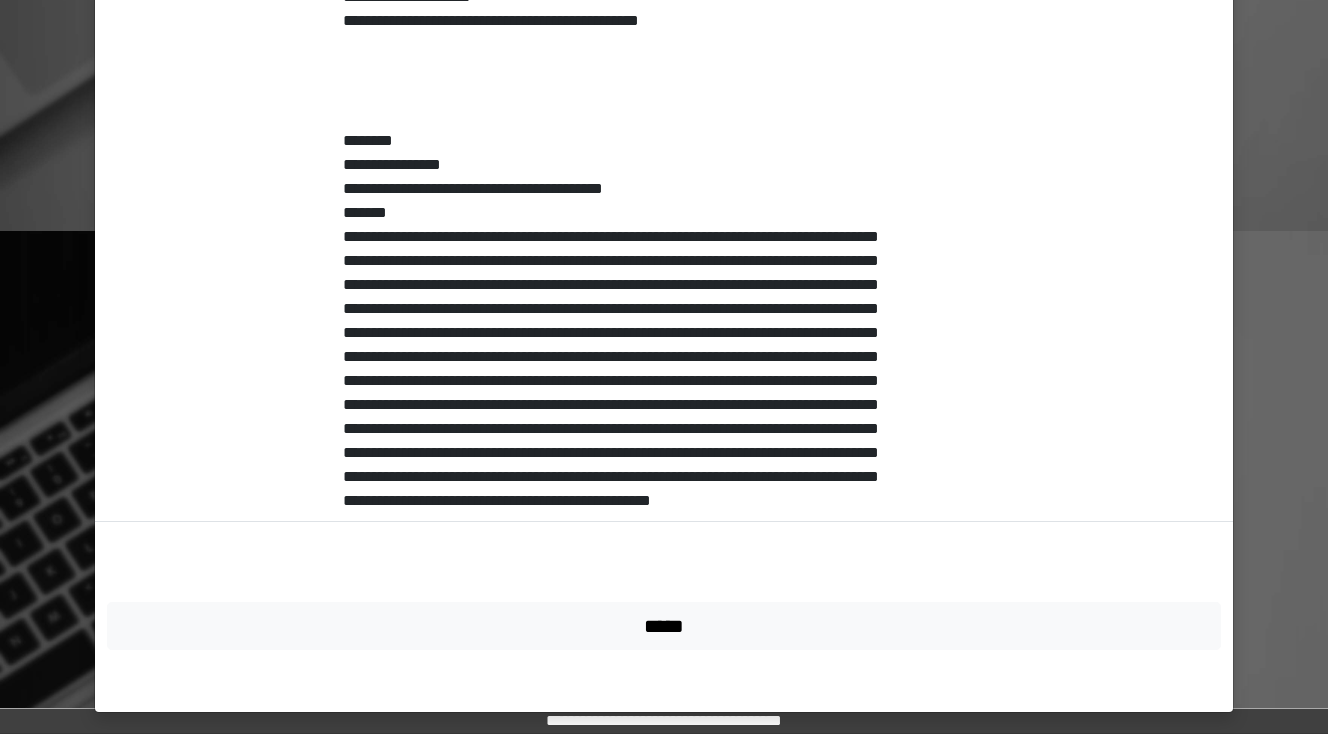 scroll, scrollTop: 507, scrollLeft: 0, axis: vertical 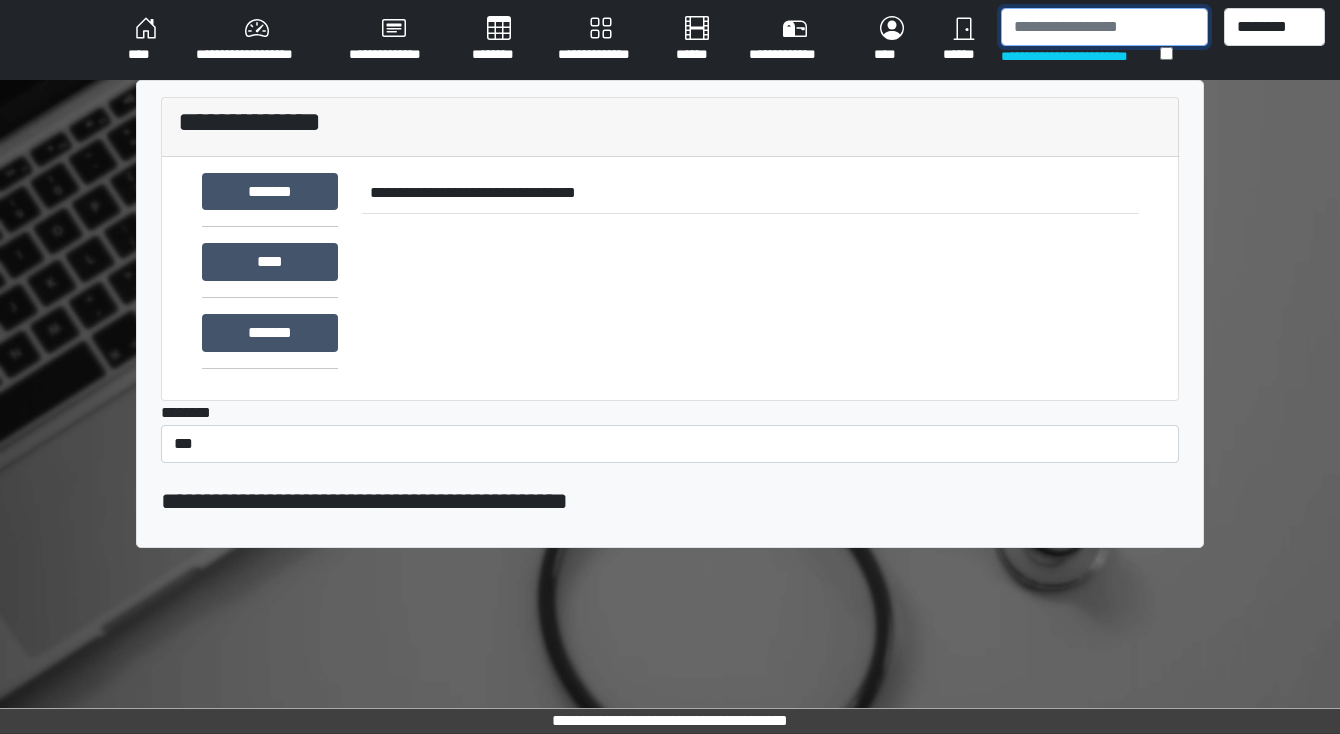 click at bounding box center [1104, 27] 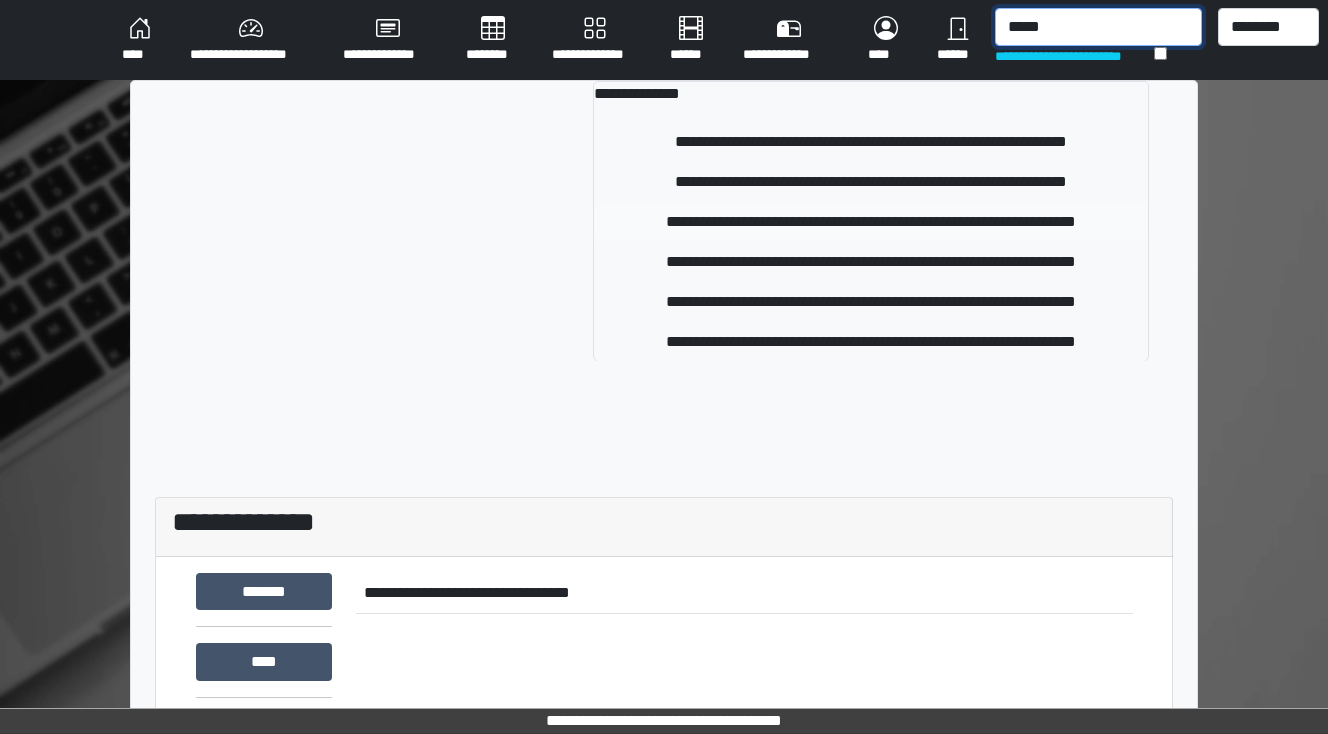 type on "*****" 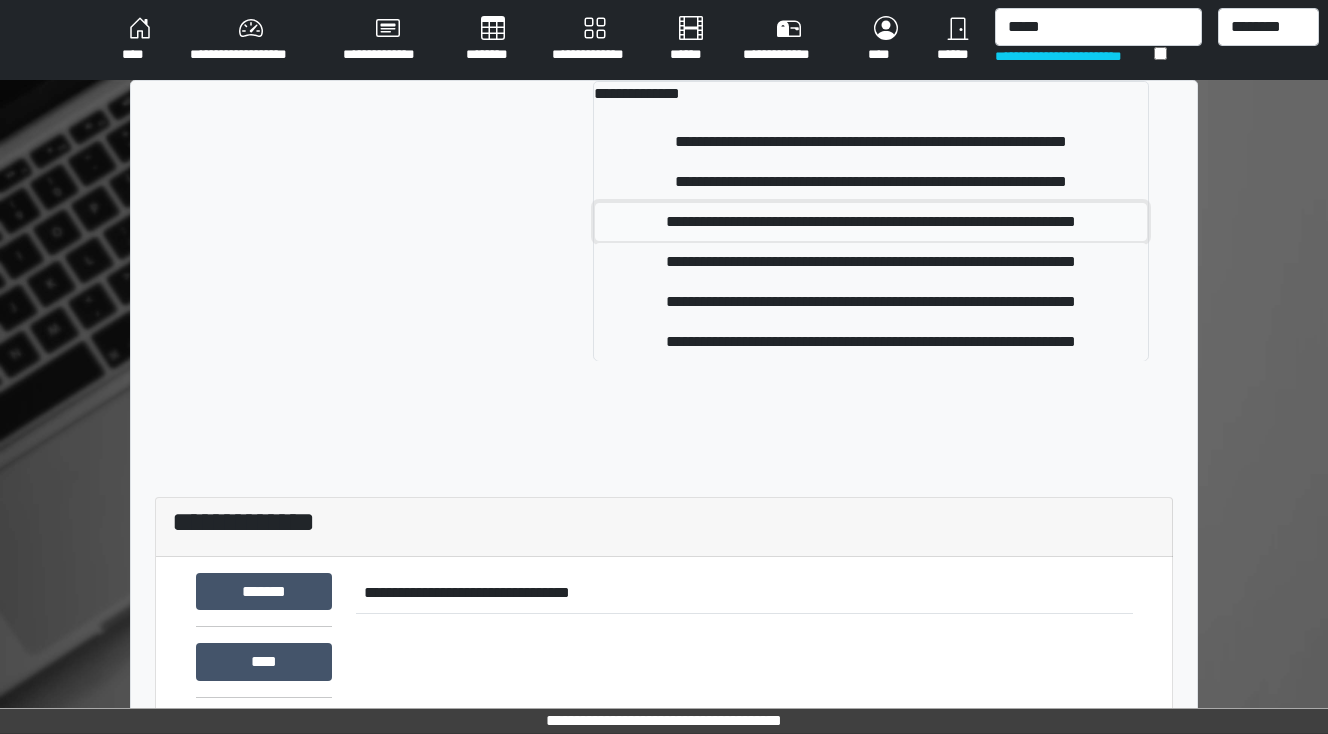 click on "**********" at bounding box center (871, 222) 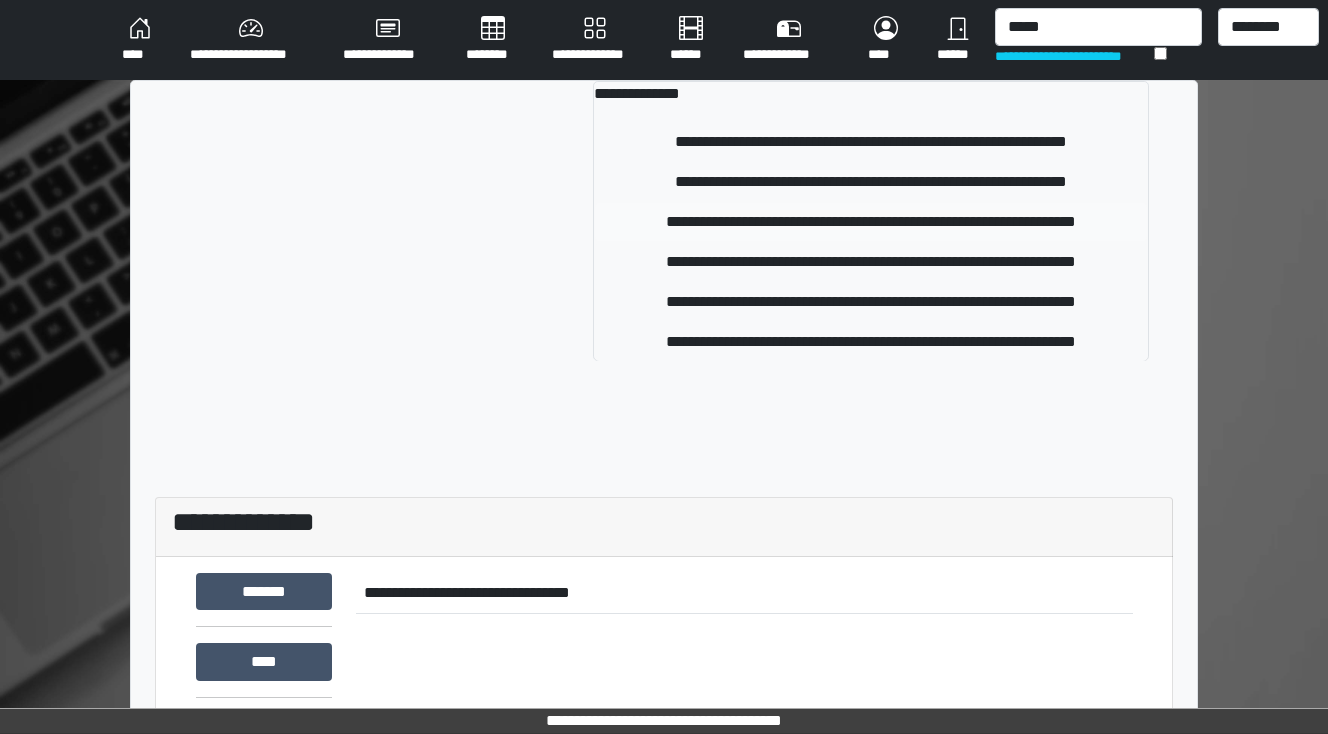 type 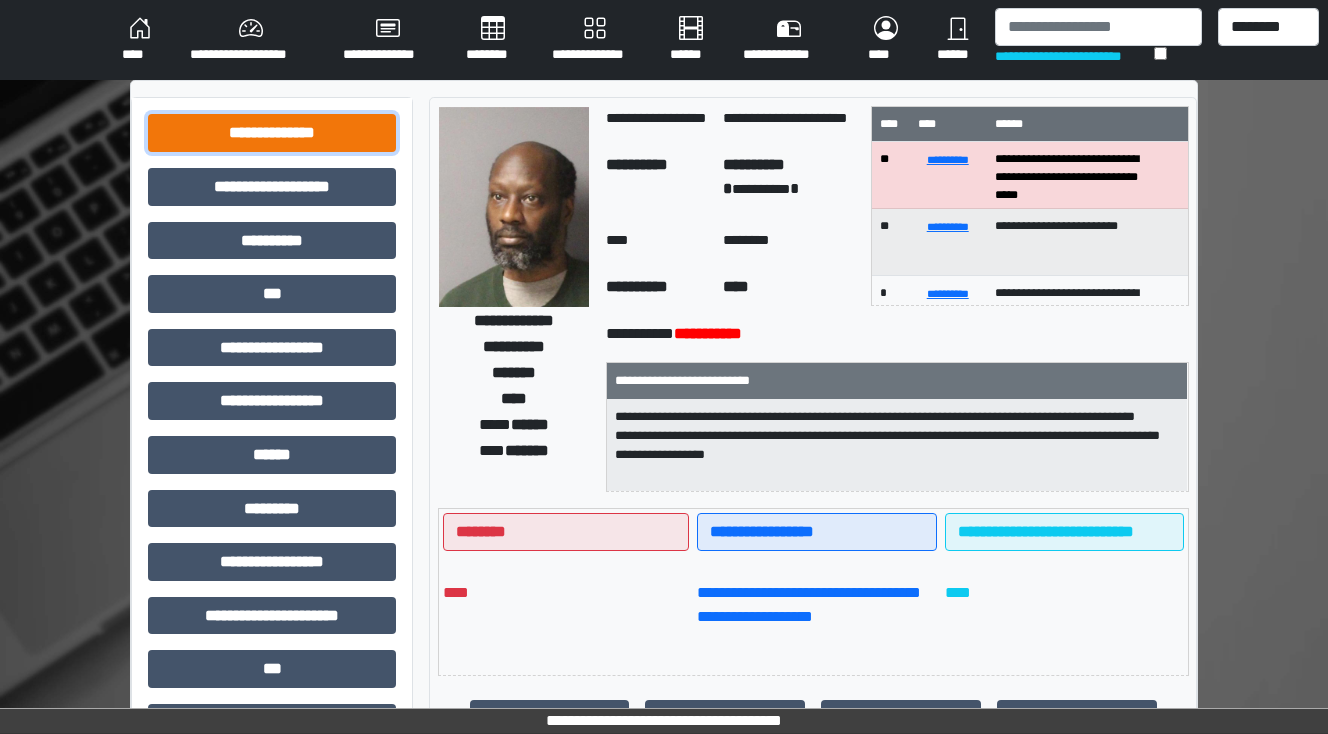 click on "**********" at bounding box center (272, 133) 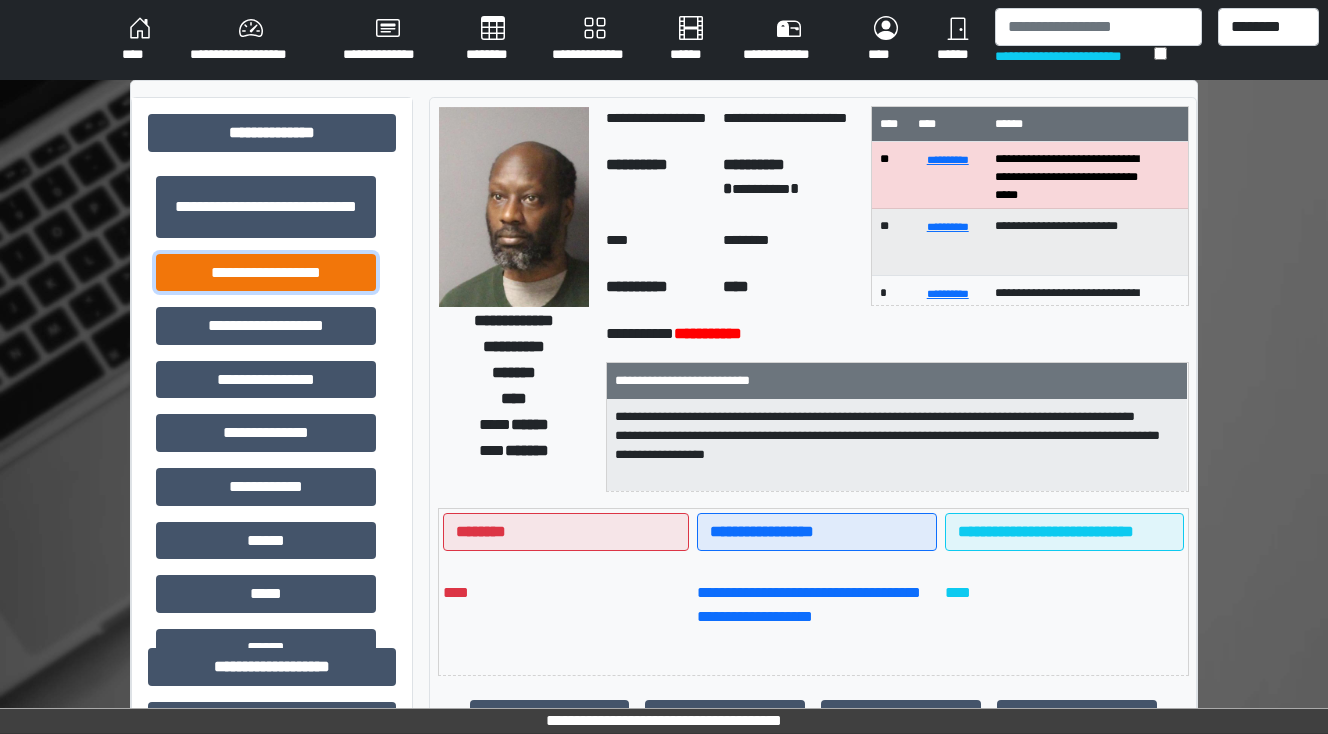 click on "**********" at bounding box center (266, 273) 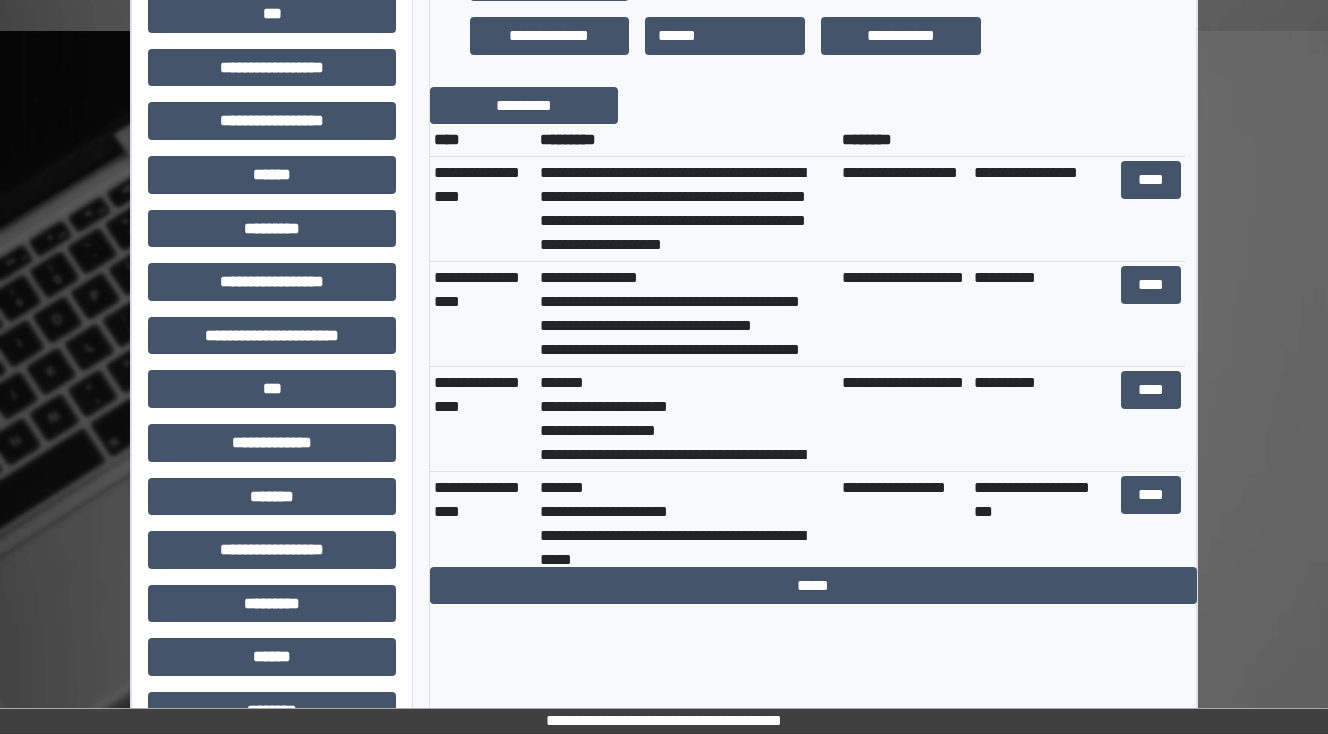 scroll, scrollTop: 800, scrollLeft: 0, axis: vertical 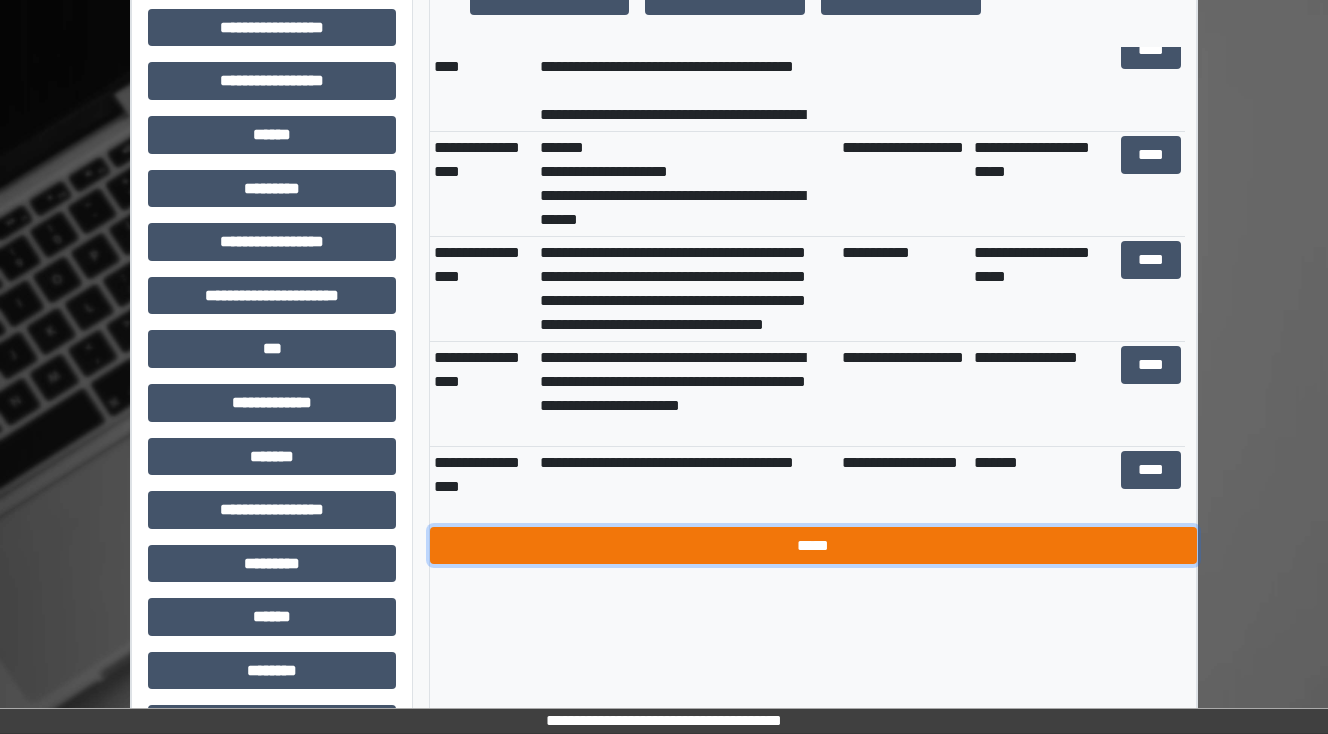 click on "*****" at bounding box center [813, 546] 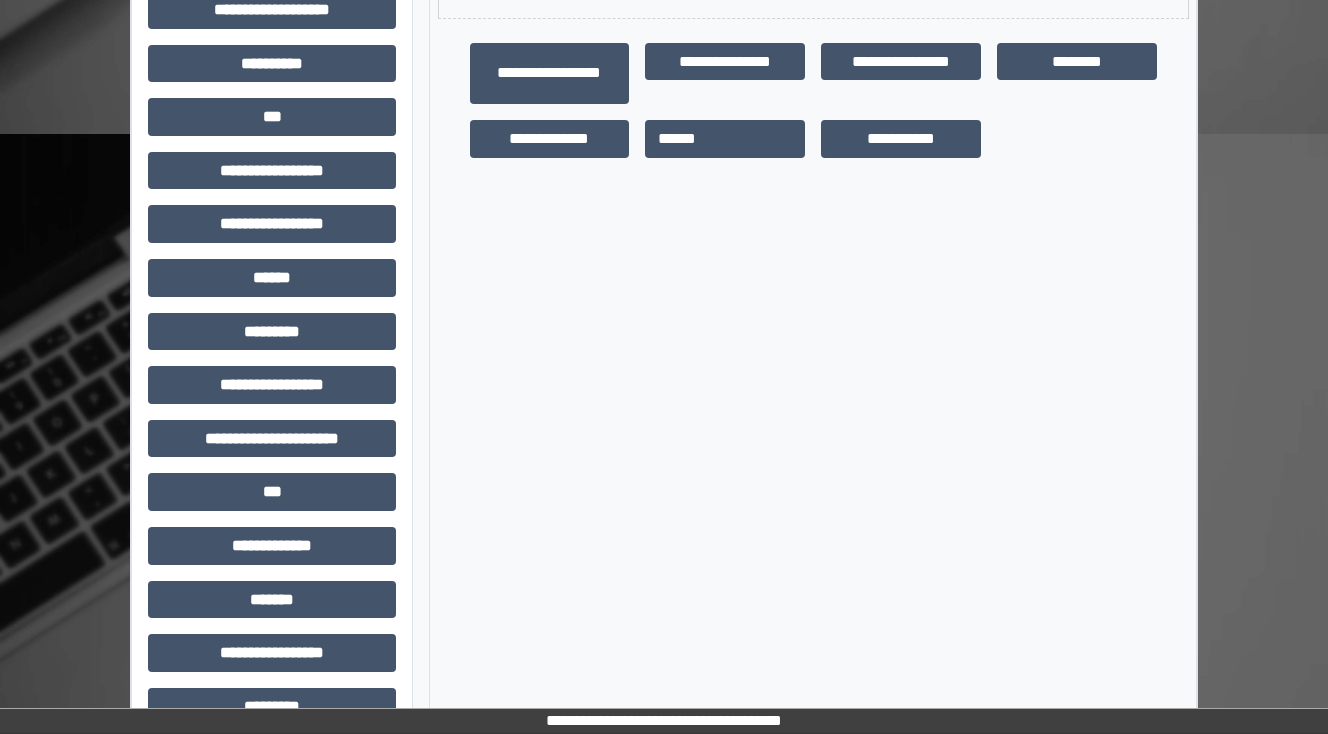 scroll, scrollTop: 400, scrollLeft: 0, axis: vertical 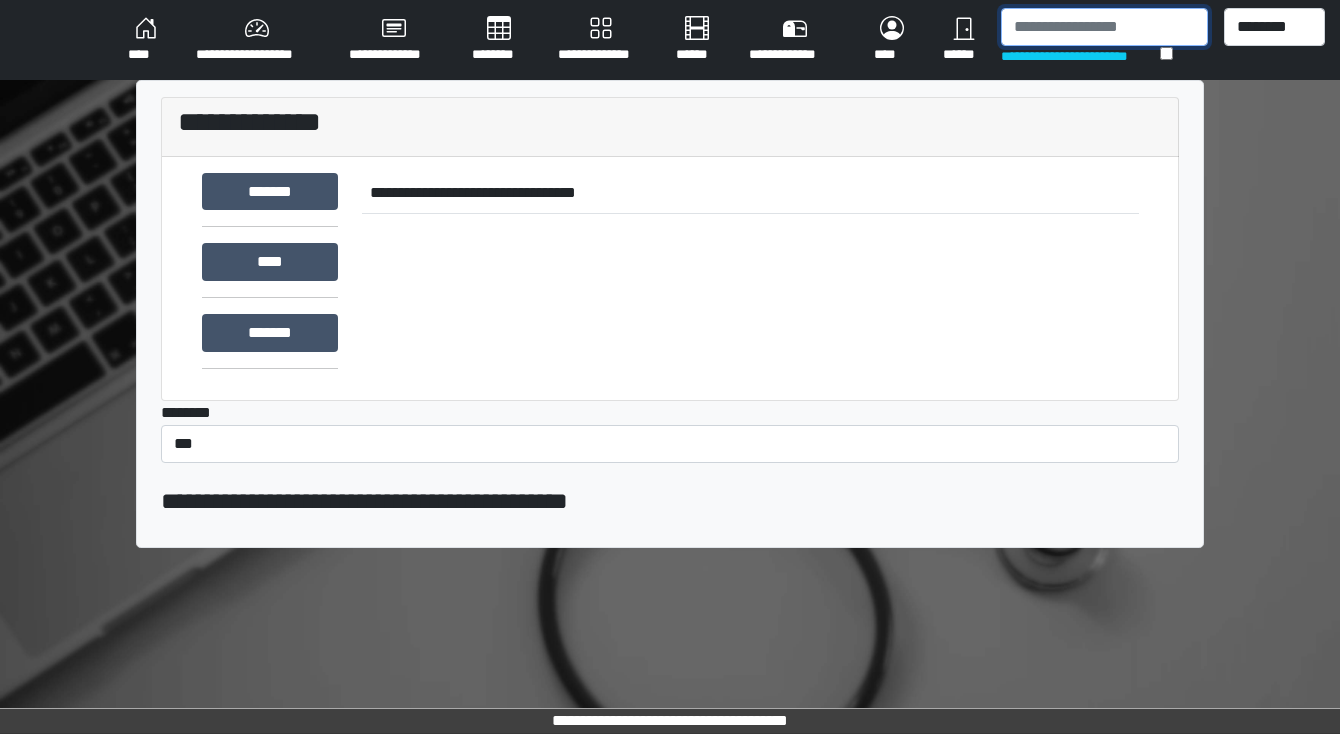 click at bounding box center [1104, 27] 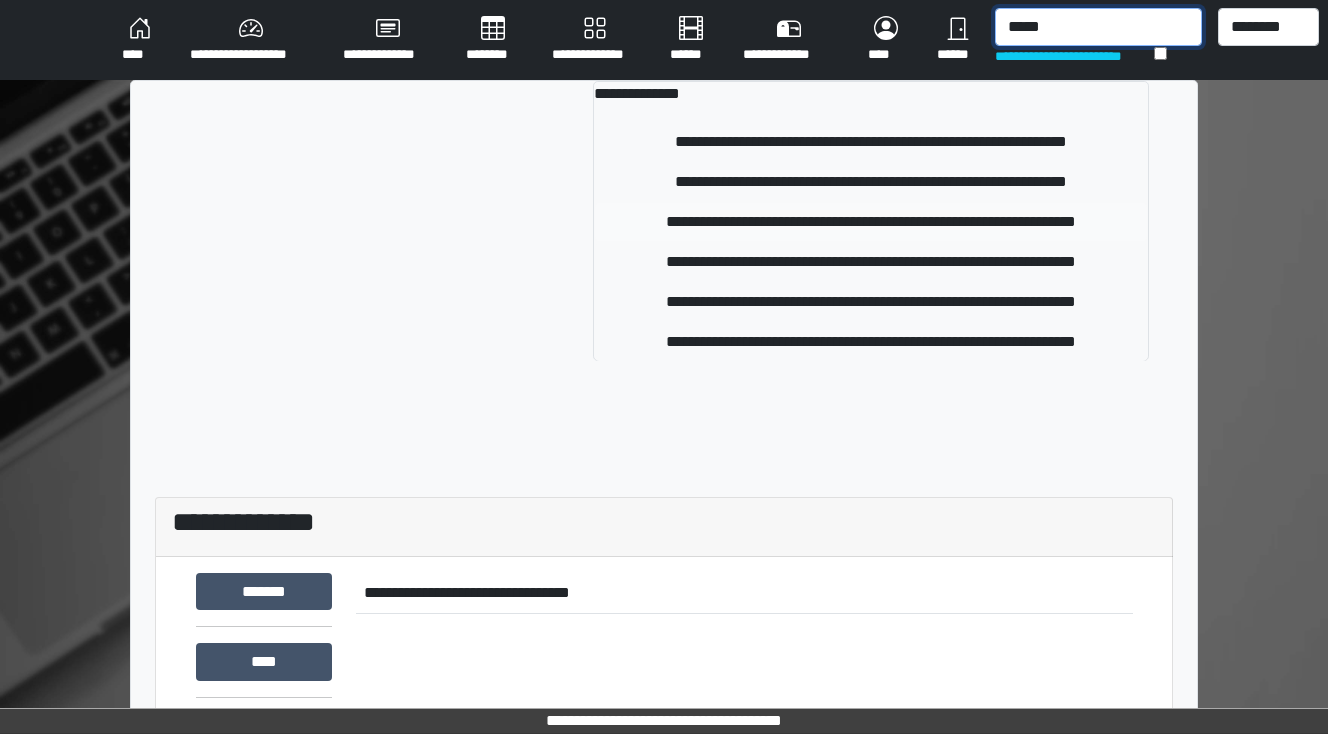 type on "*****" 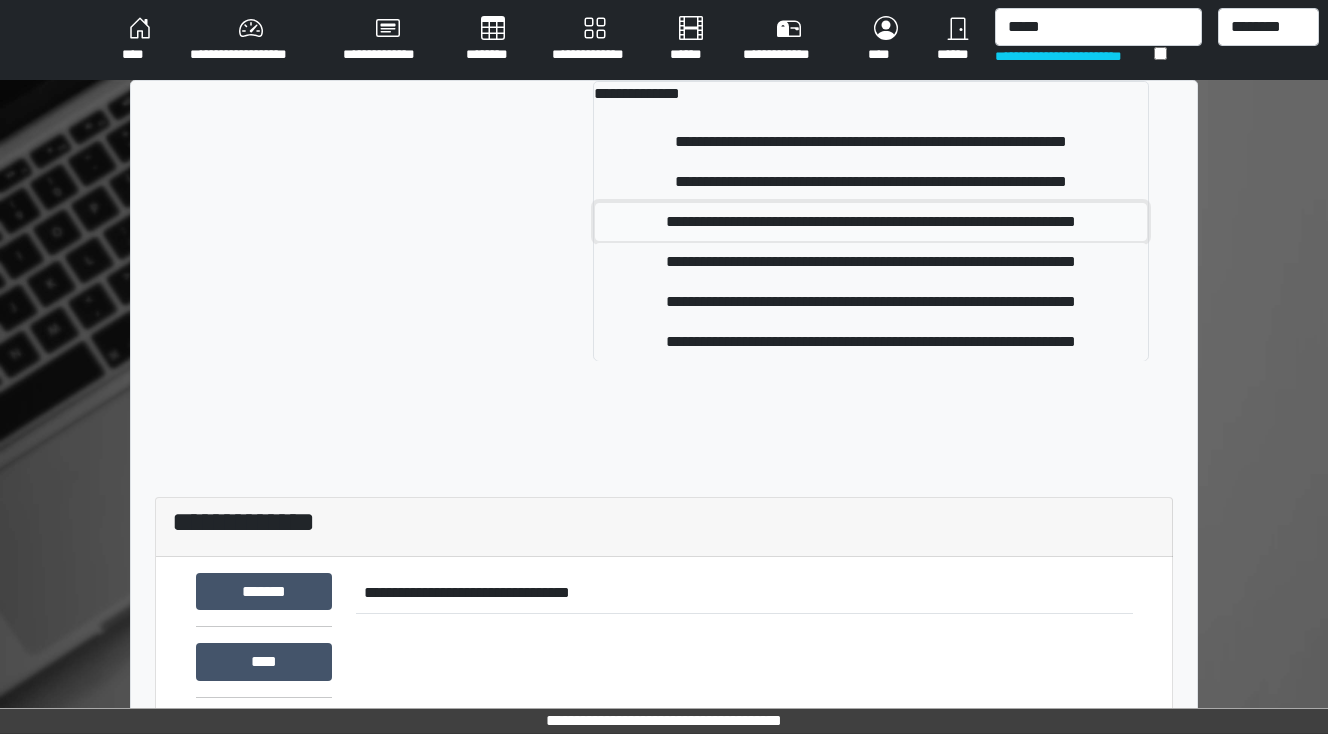 click on "**********" at bounding box center (871, 222) 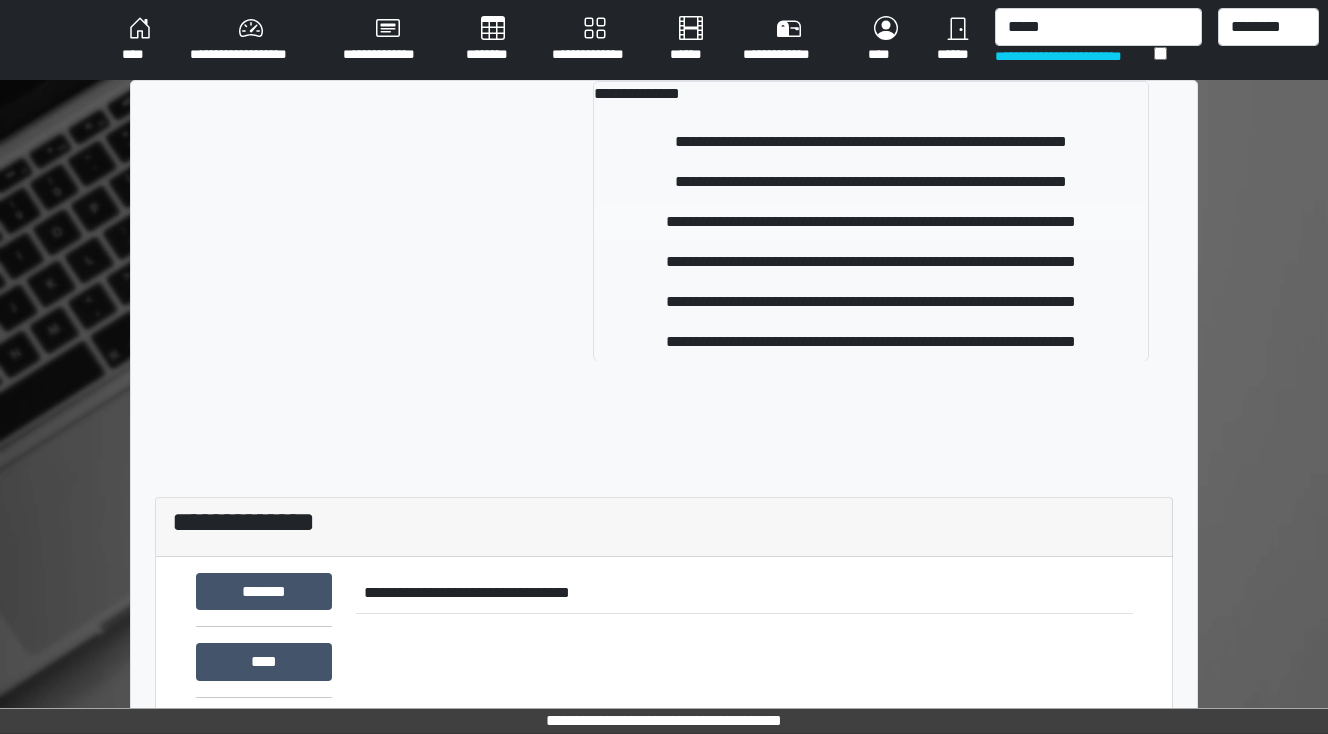type 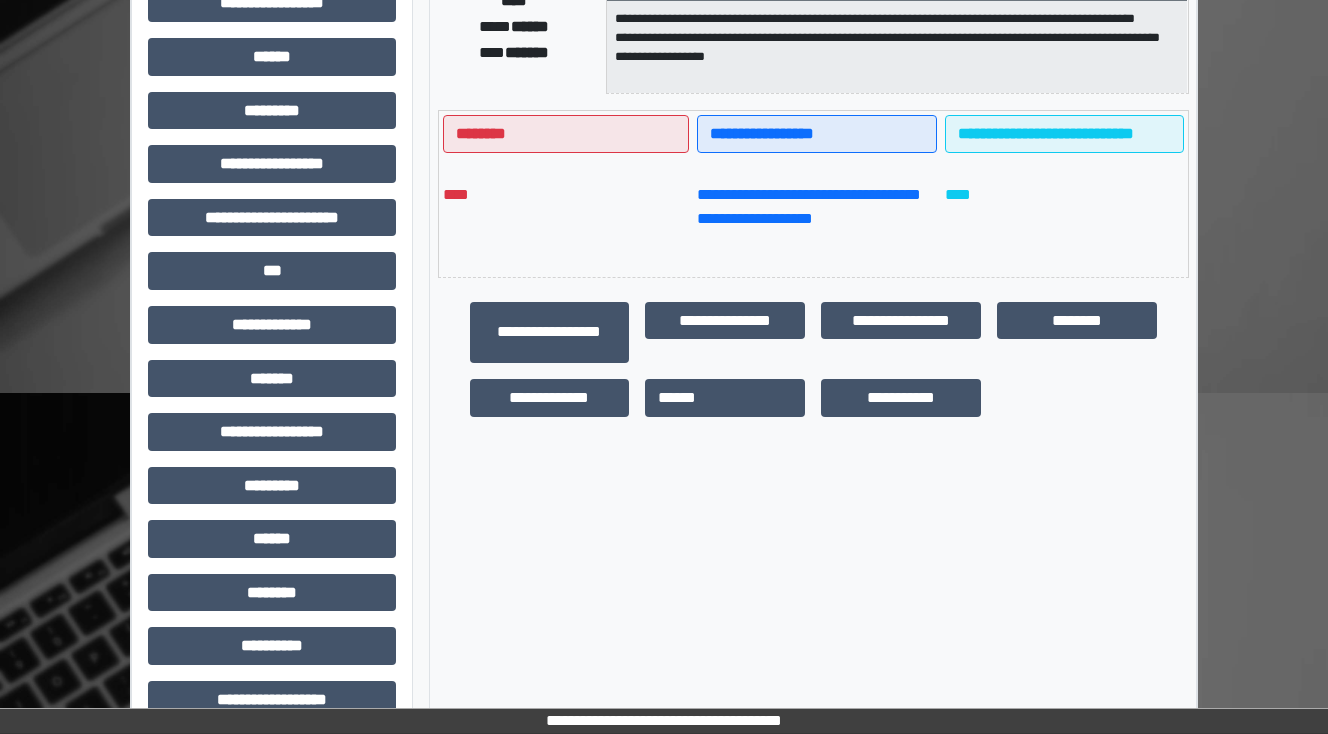 scroll, scrollTop: 400, scrollLeft: 0, axis: vertical 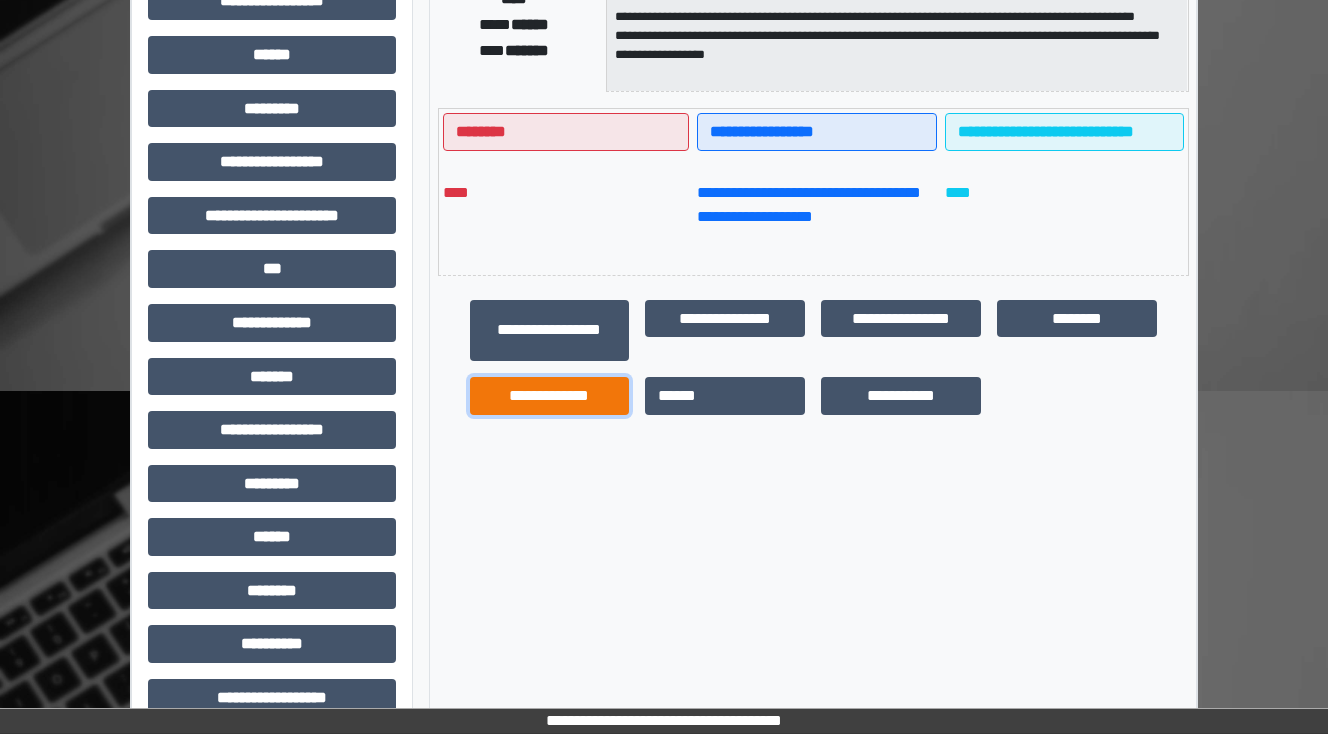 click on "**********" at bounding box center [550, 396] 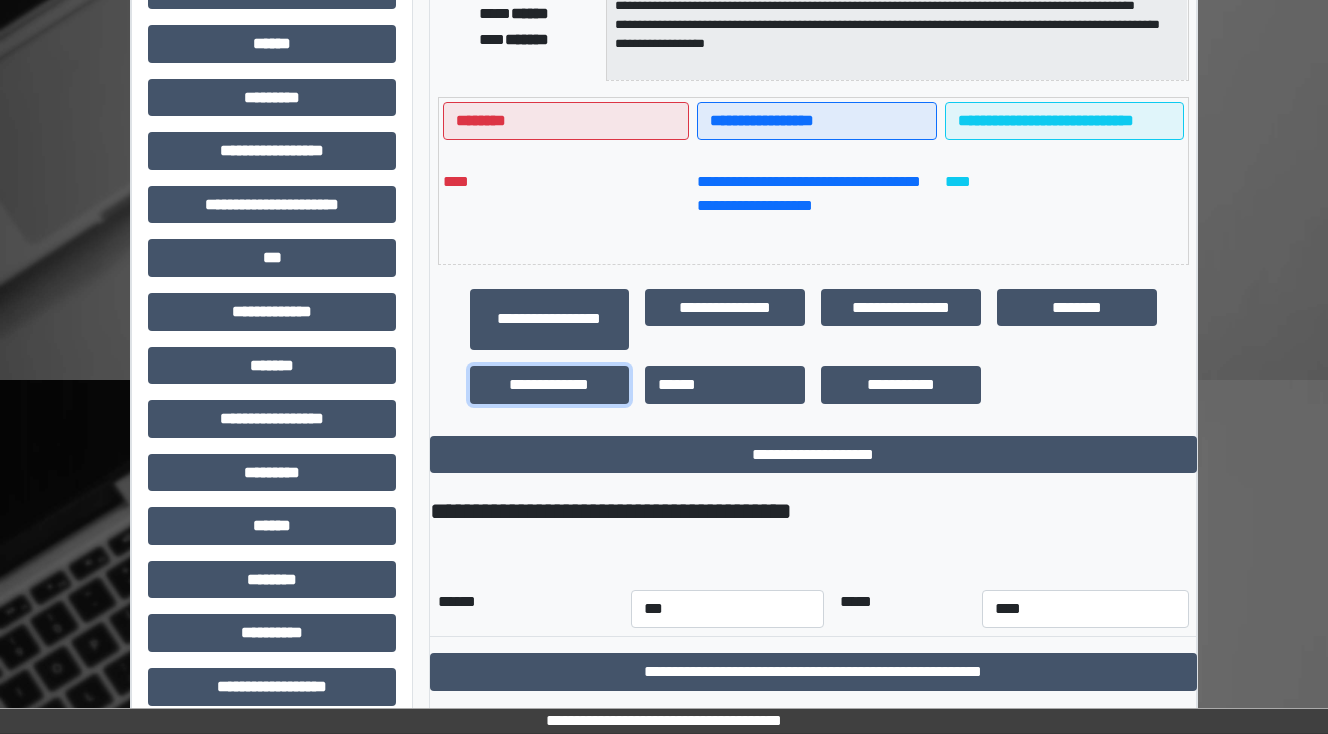 scroll, scrollTop: 432, scrollLeft: 0, axis: vertical 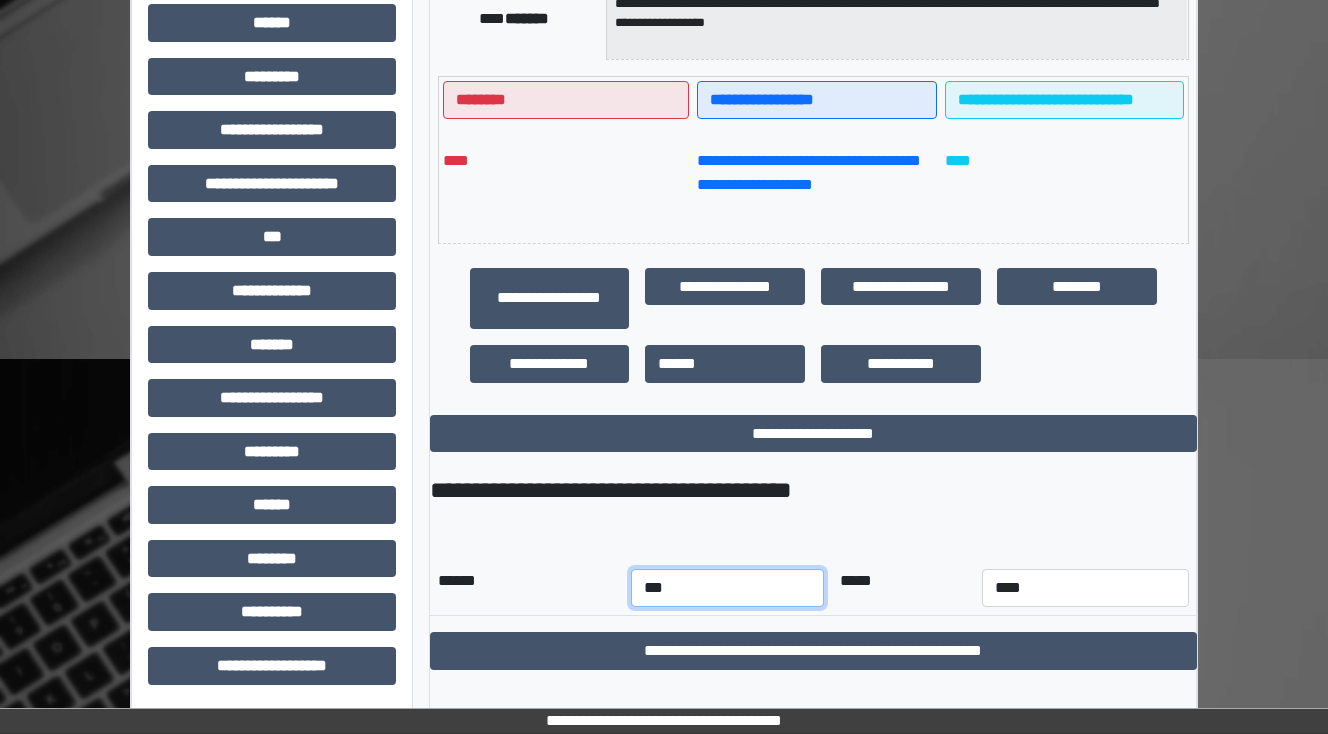 click on "***
***
***
***
***
***
***
***
***
***
***
***" at bounding box center (727, 588) 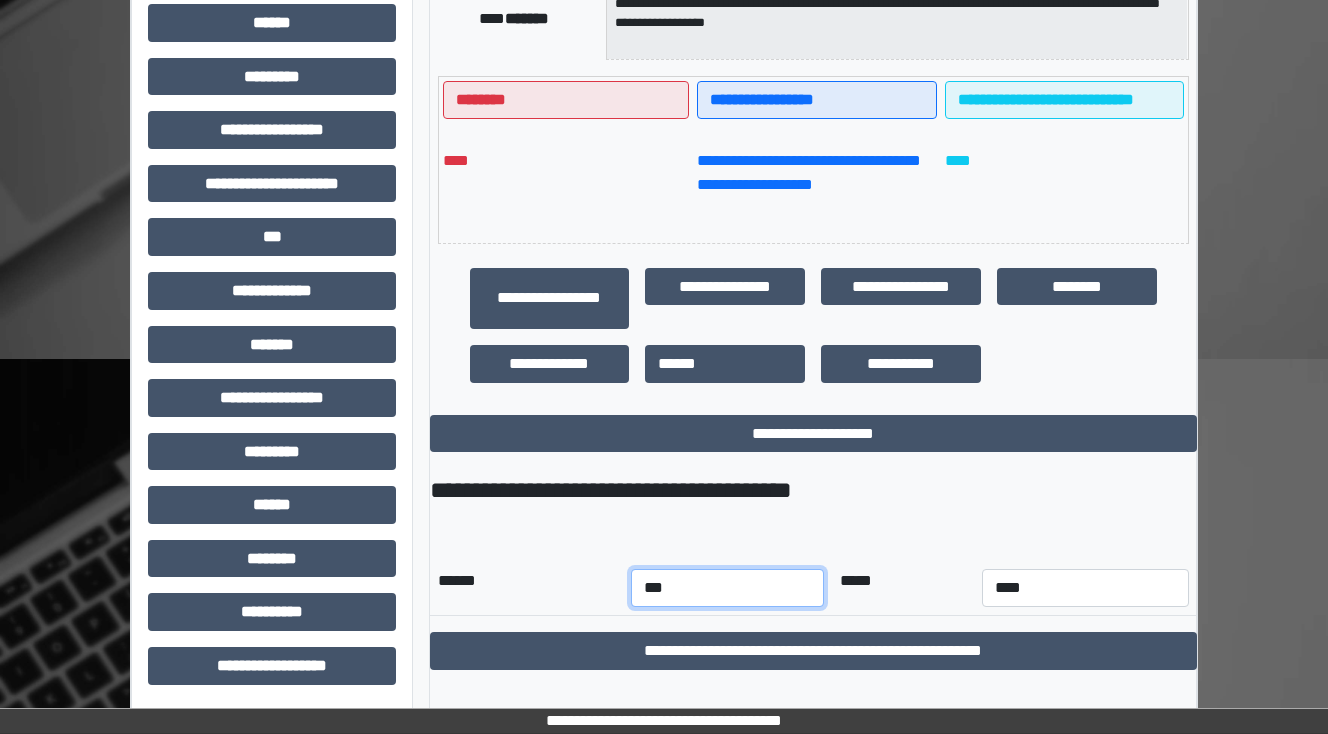 click on "***
***
***
***
***
***
***
***
***
***
***
***" at bounding box center (727, 588) 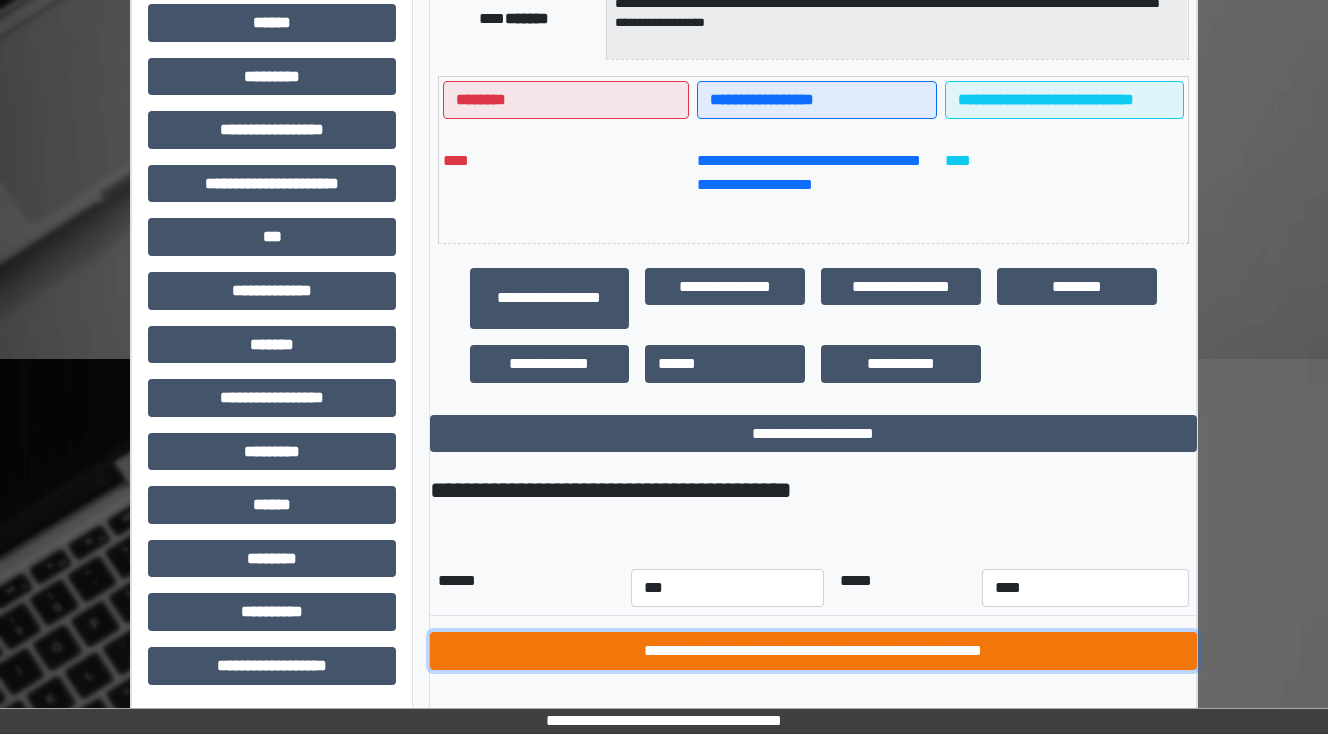 click on "**********" at bounding box center (813, 651) 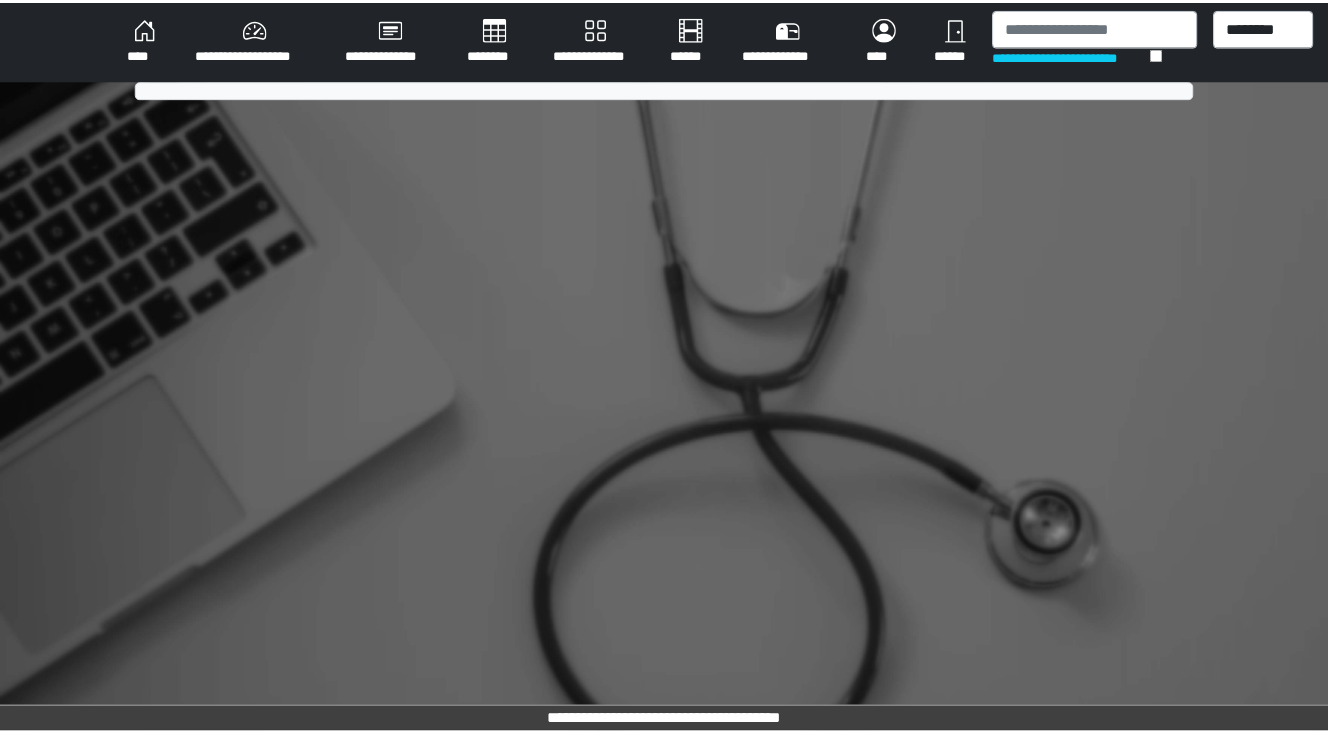 scroll, scrollTop: 0, scrollLeft: 0, axis: both 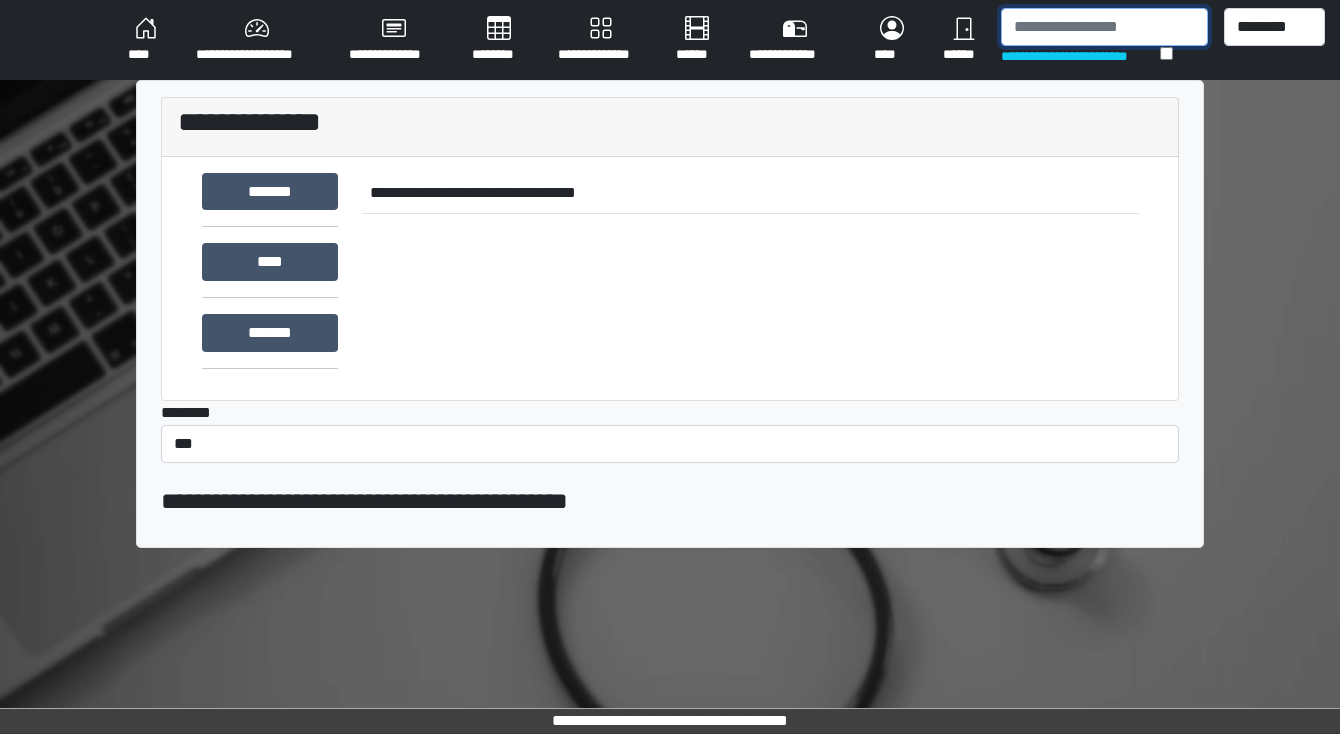 click at bounding box center [1104, 27] 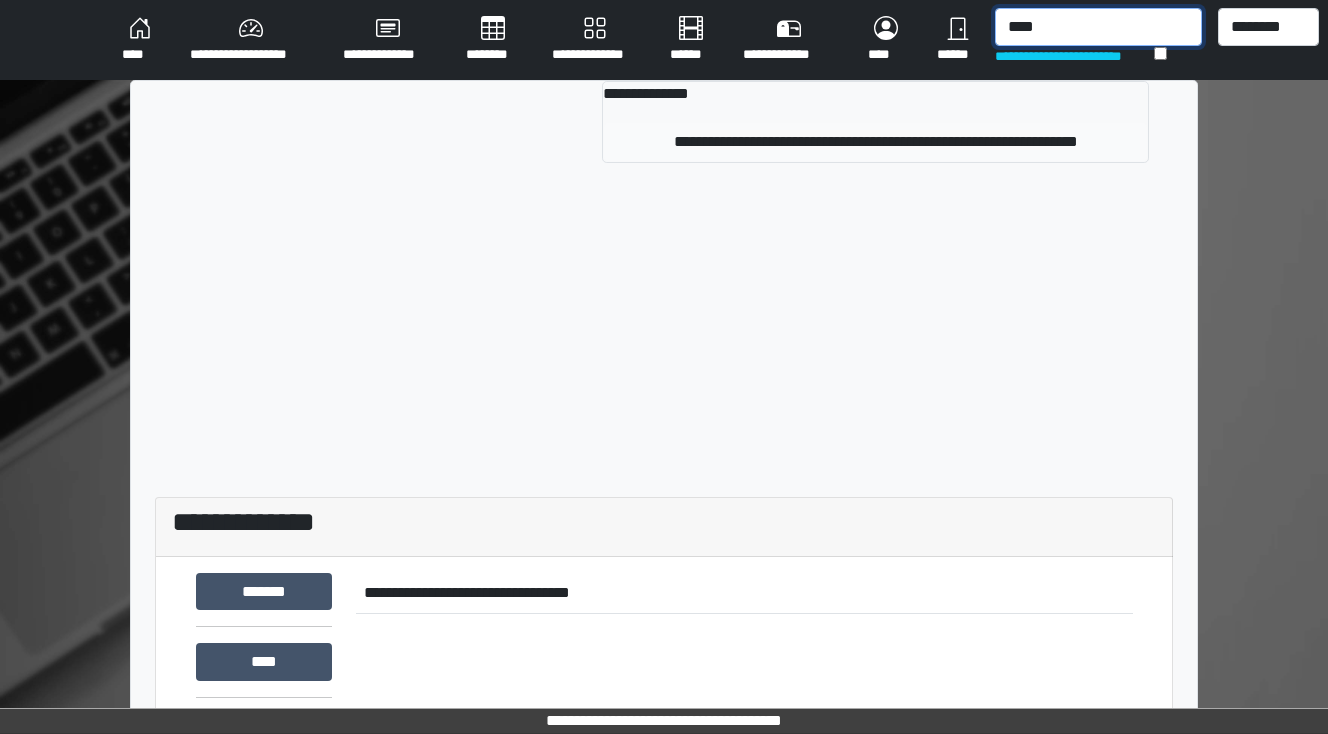 type on "****" 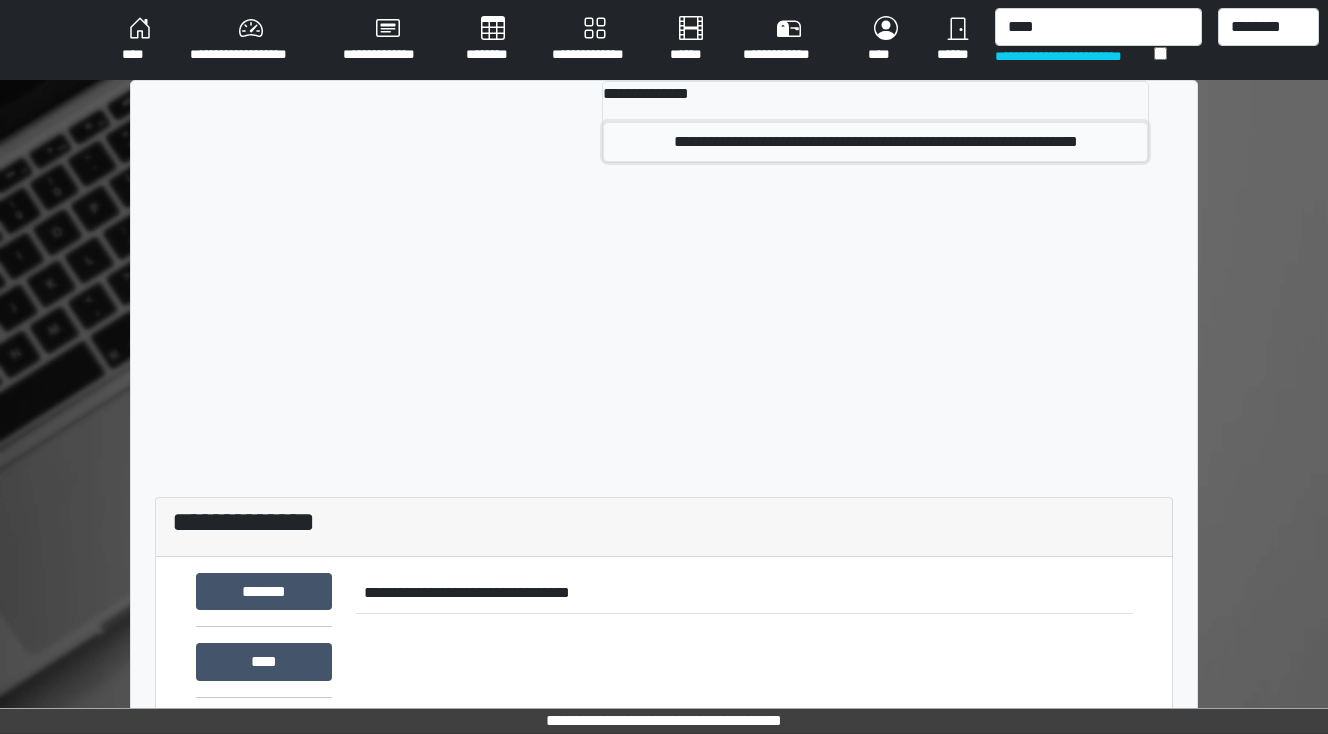 click on "**********" at bounding box center [875, 142] 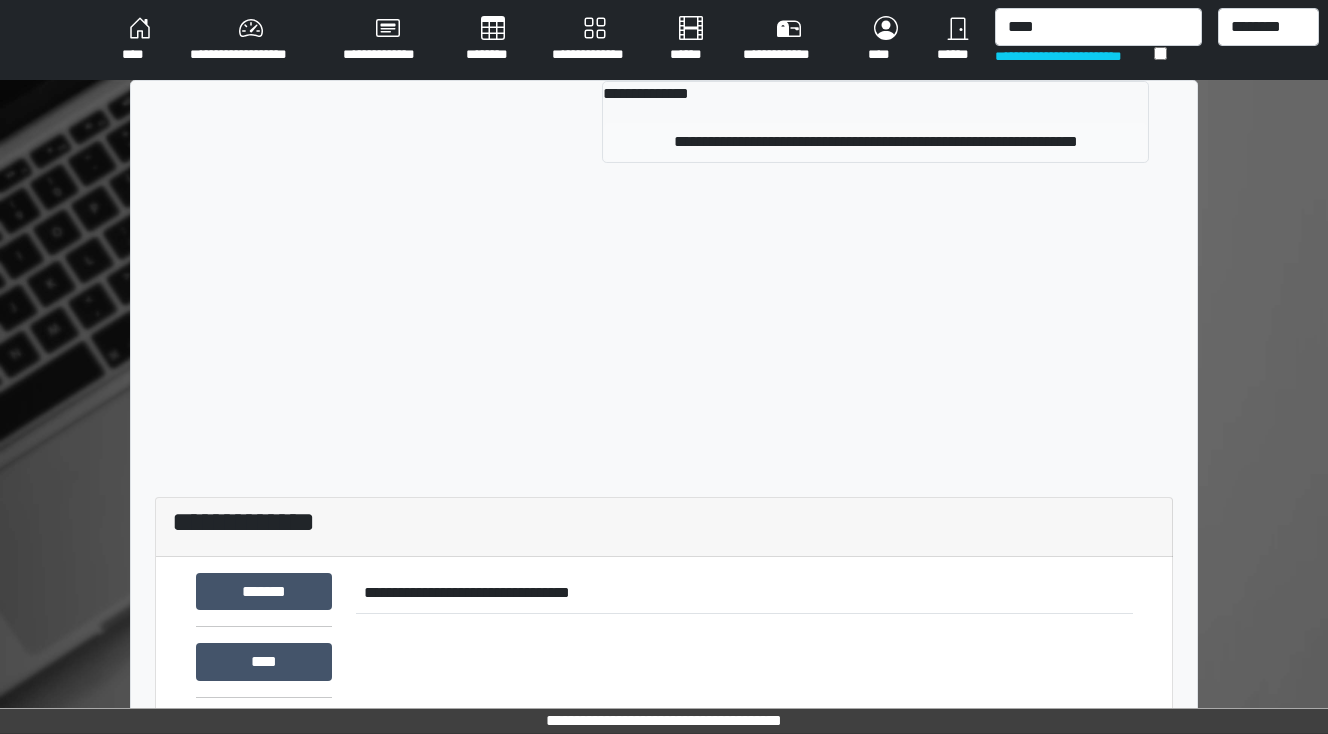 type 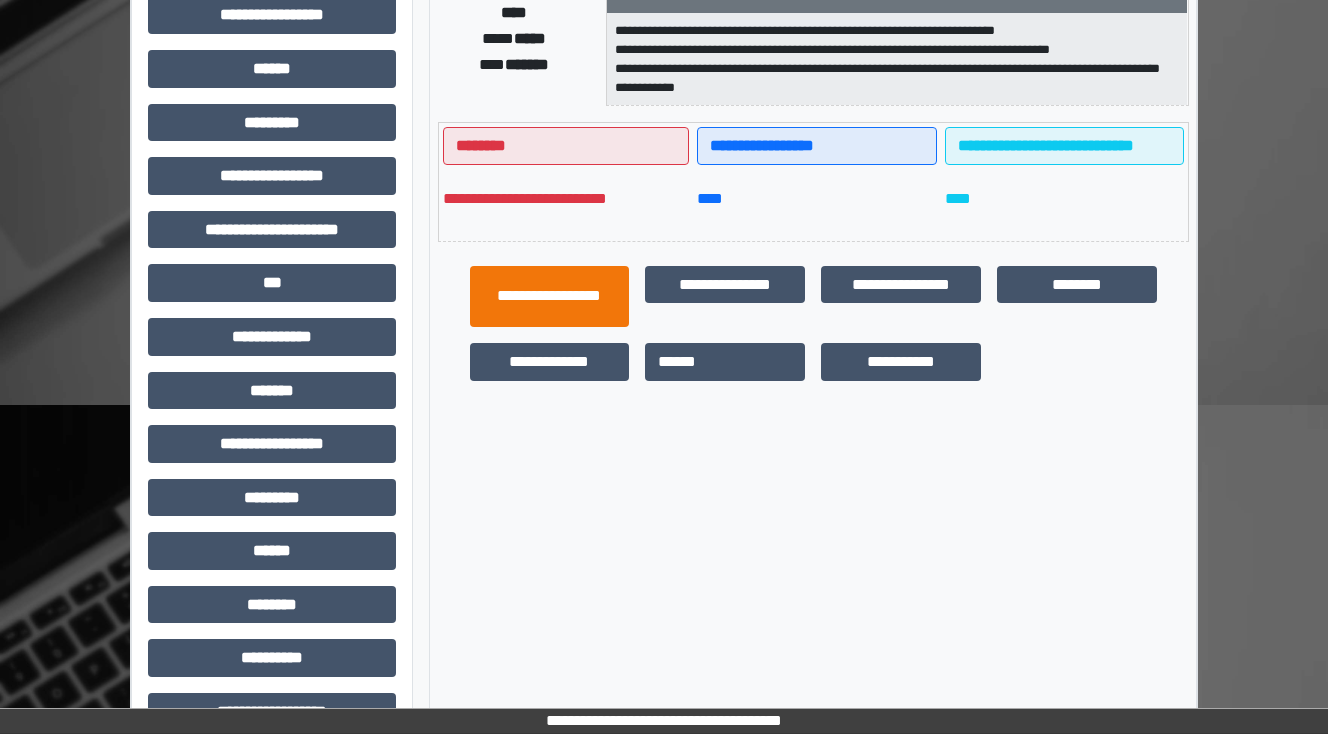 scroll, scrollTop: 400, scrollLeft: 0, axis: vertical 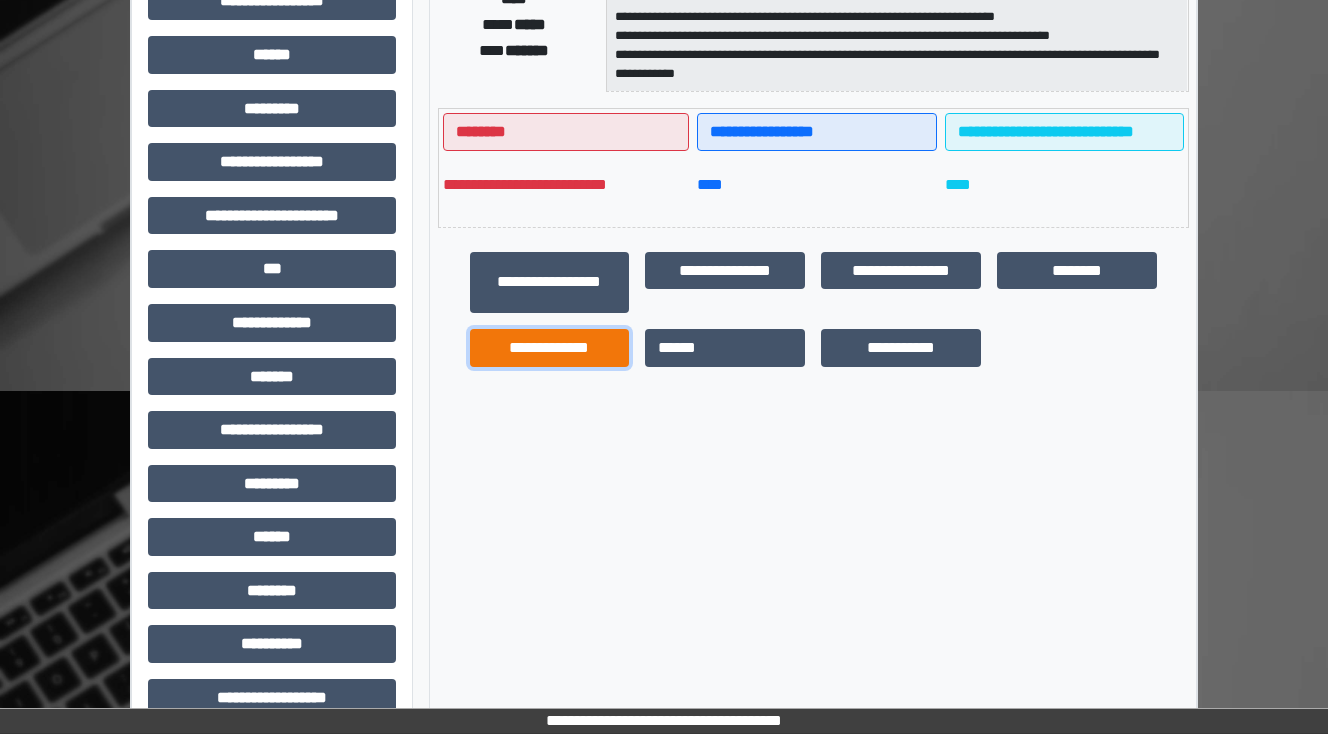 click on "**********" at bounding box center [550, 348] 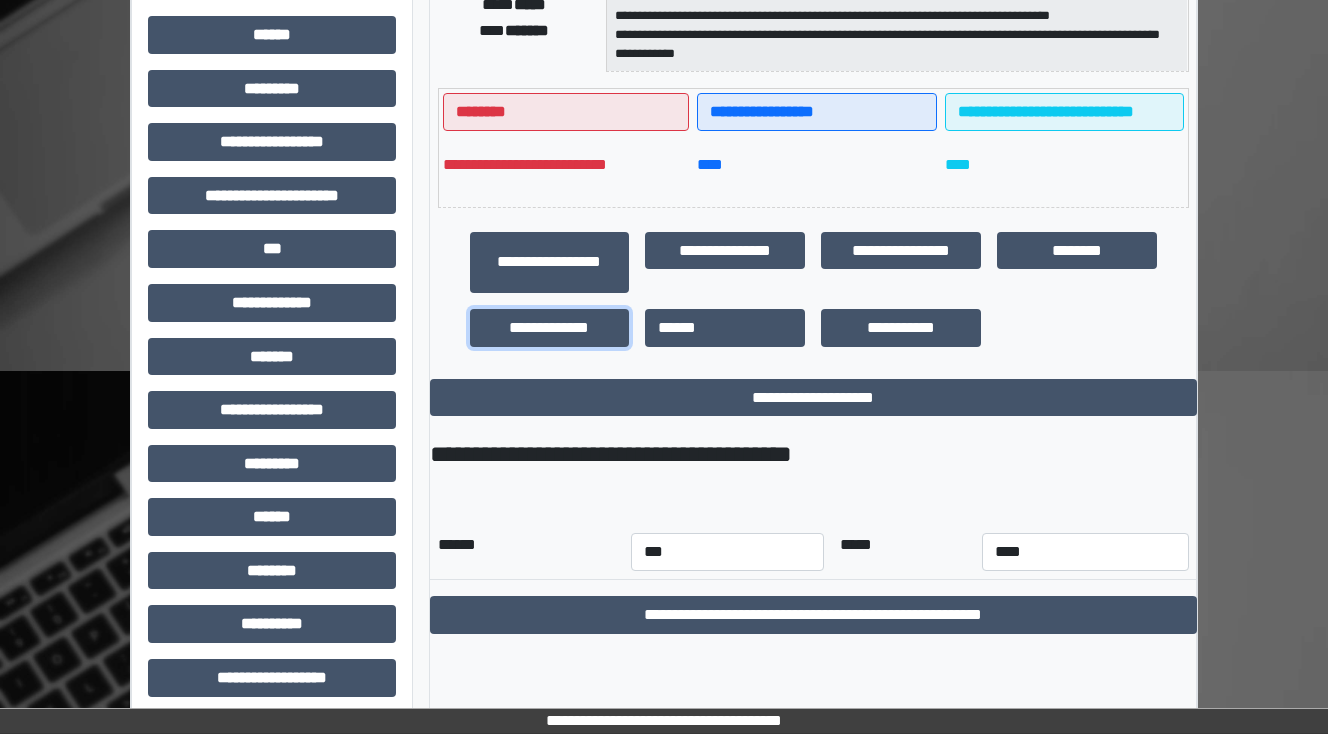 scroll, scrollTop: 432, scrollLeft: 0, axis: vertical 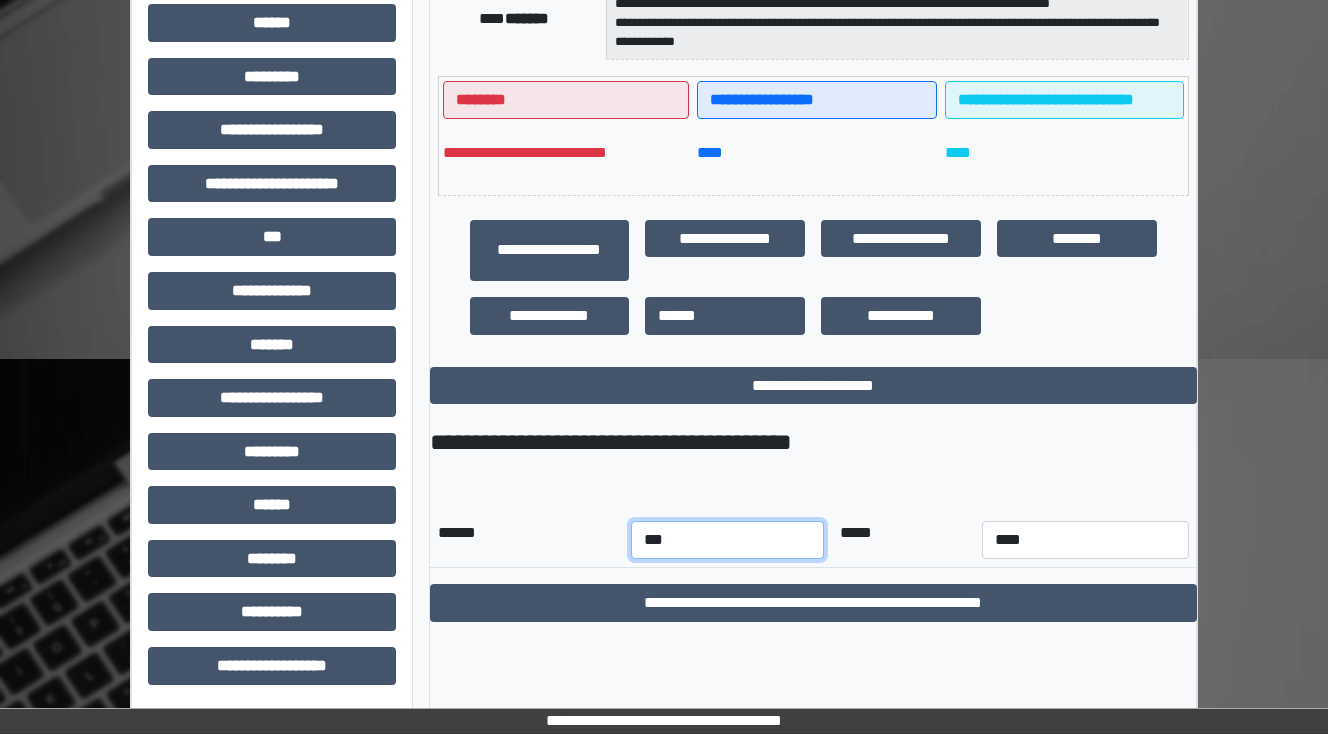 click on "***
***
***
***
***
***
***
***
***
***
***
***" at bounding box center [727, 540] 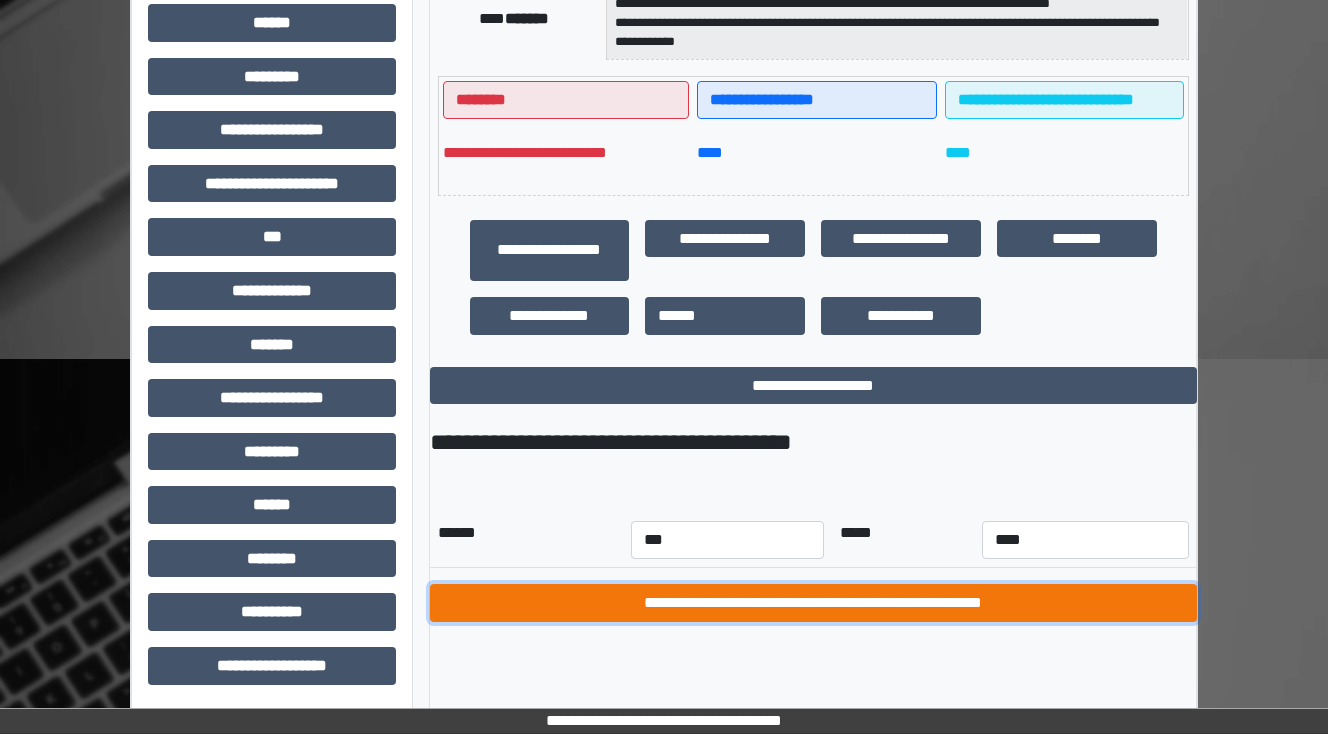 click on "**********" at bounding box center (813, 603) 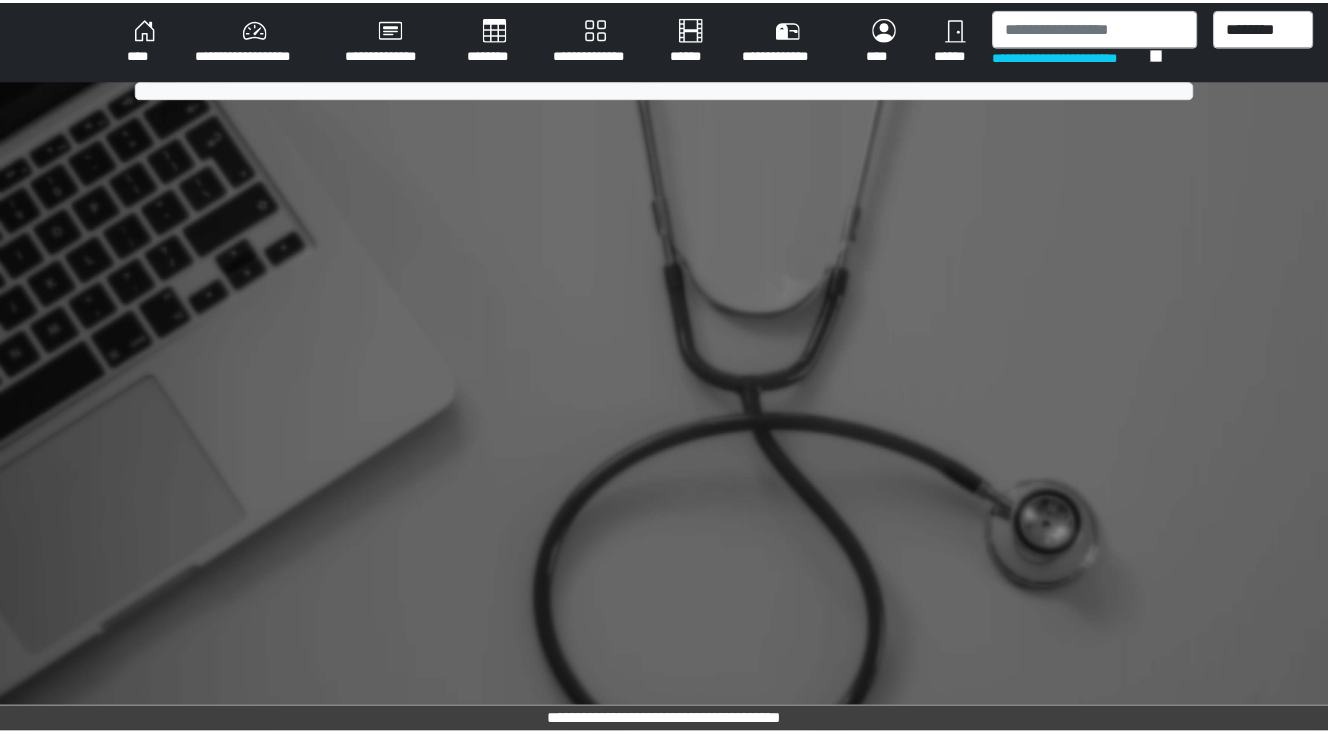 scroll, scrollTop: 0, scrollLeft: 0, axis: both 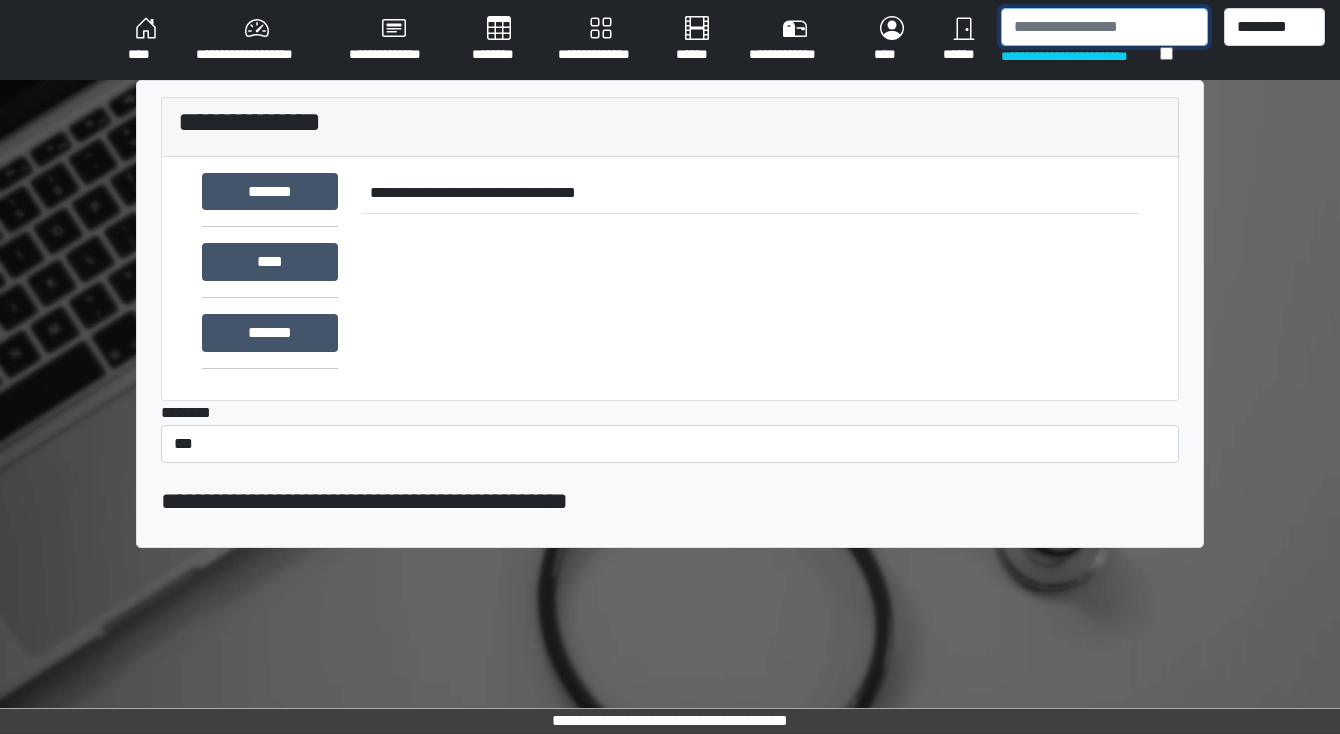 click at bounding box center [1104, 27] 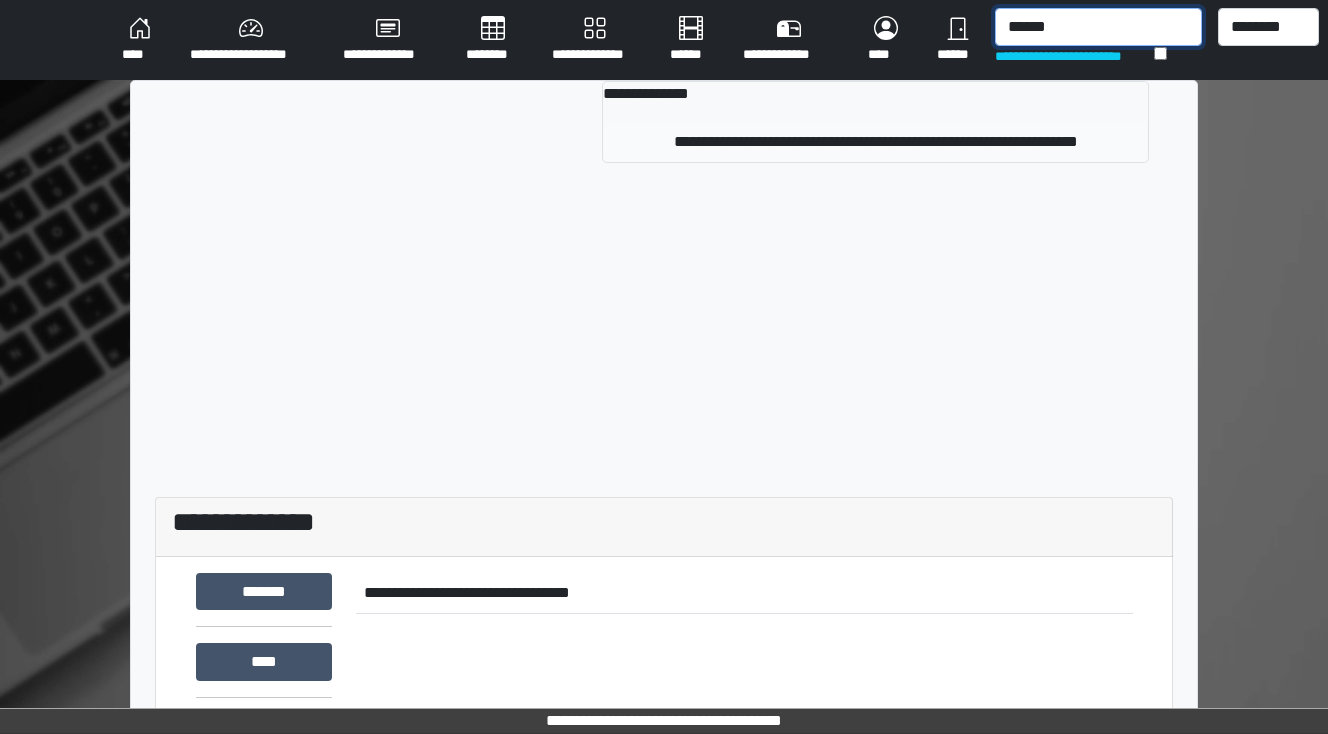 type on "******" 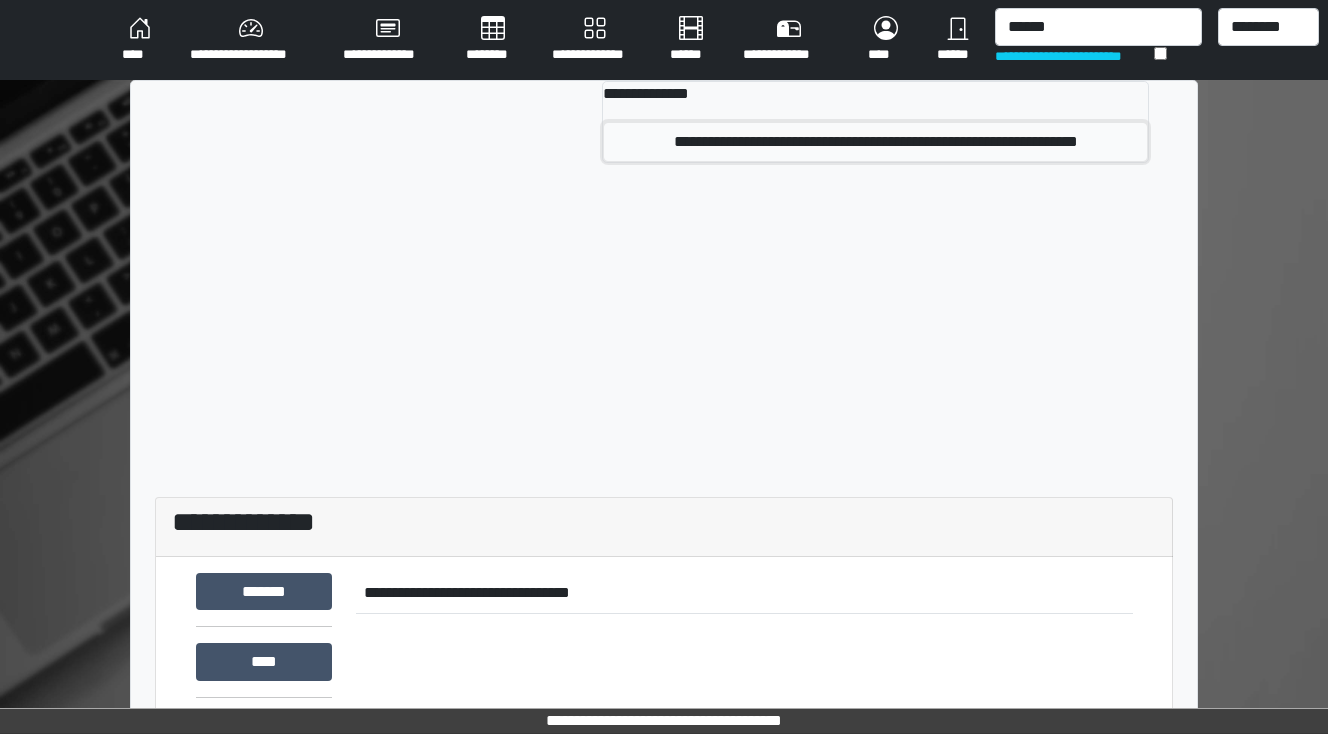 click on "**********" at bounding box center [875, 142] 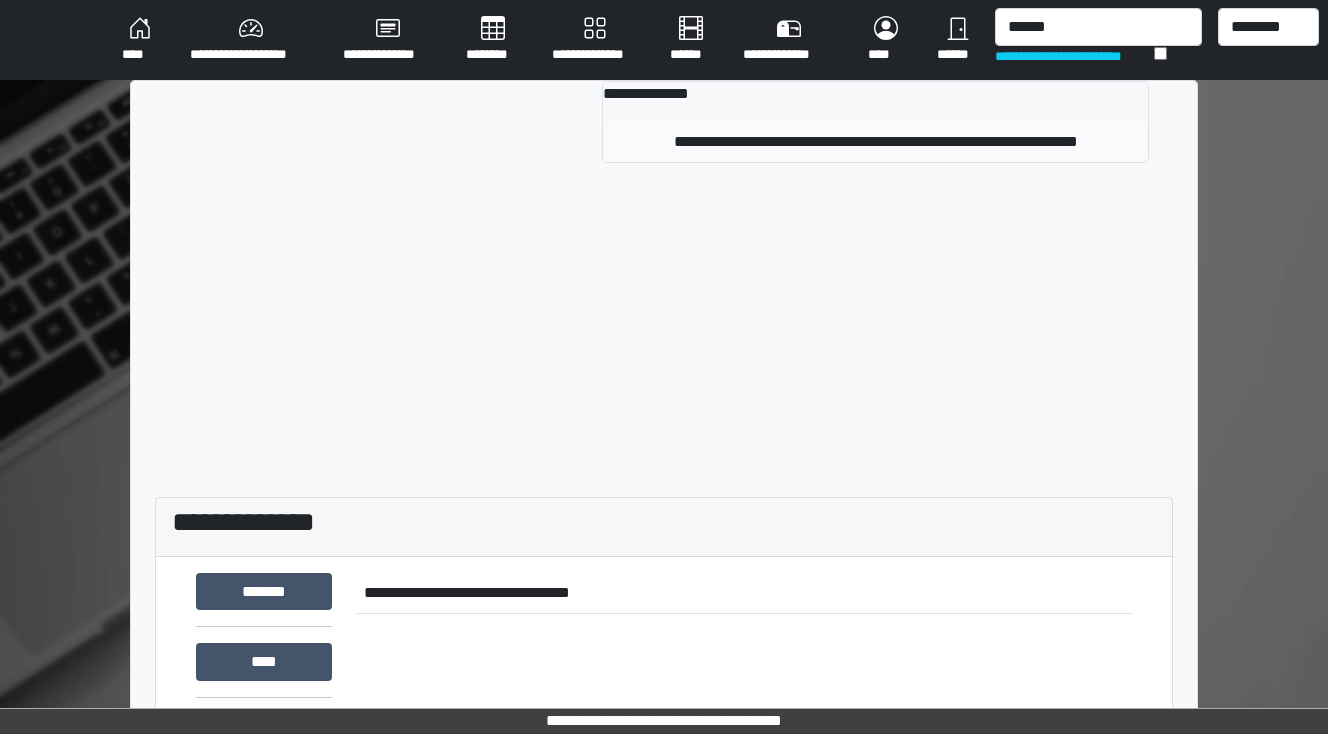 type 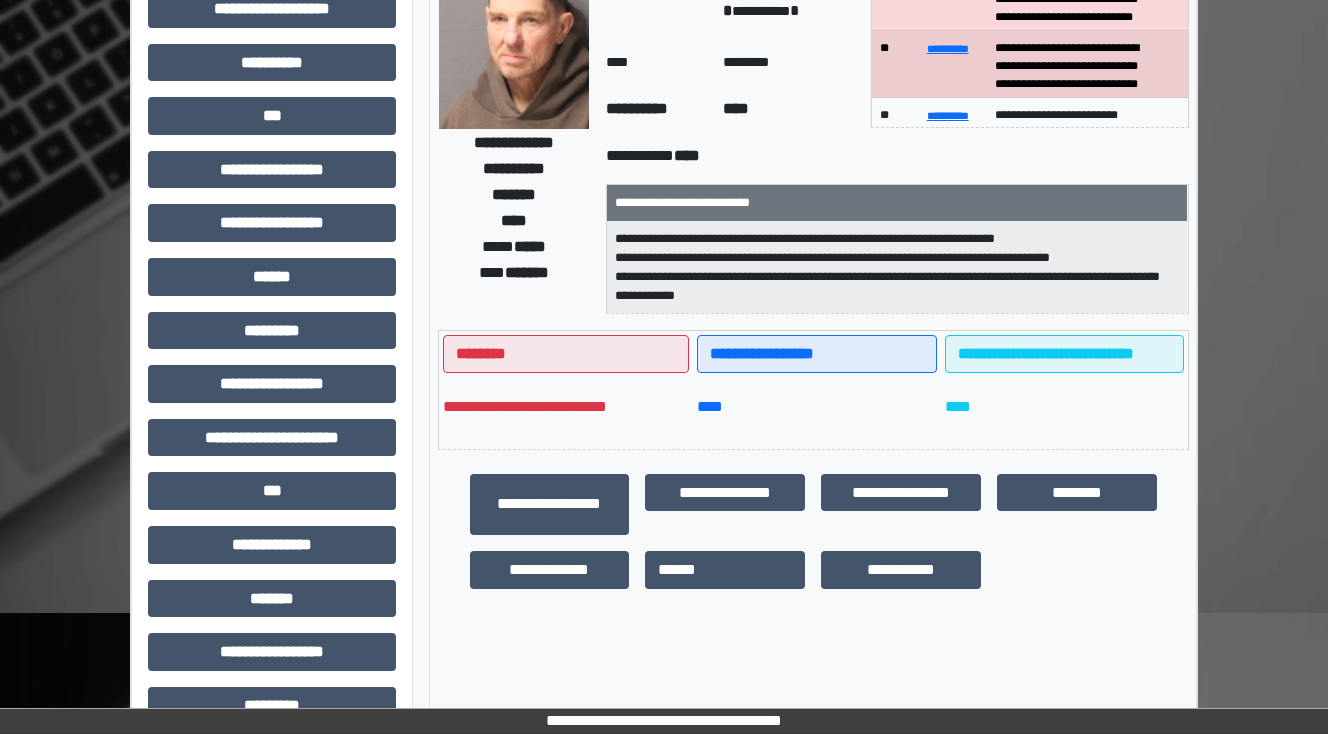 scroll, scrollTop: 432, scrollLeft: 0, axis: vertical 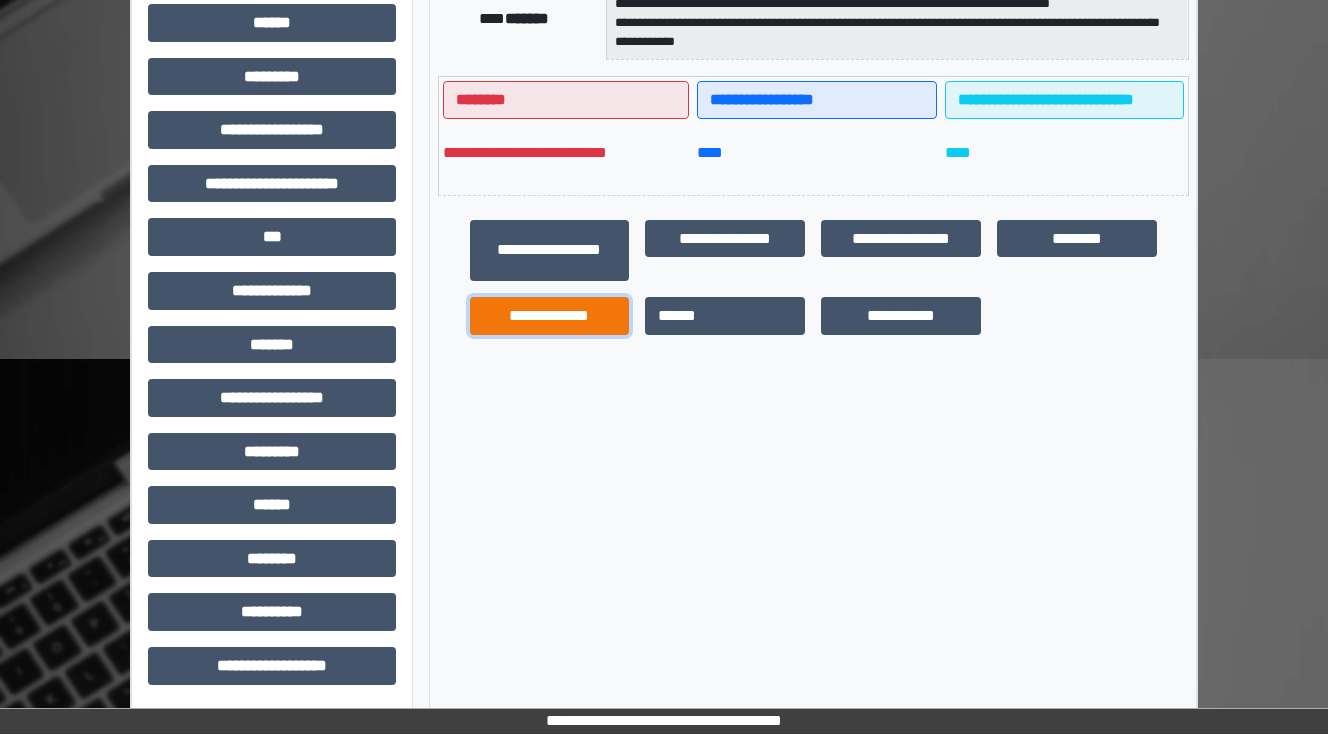 click on "**********" at bounding box center (550, 316) 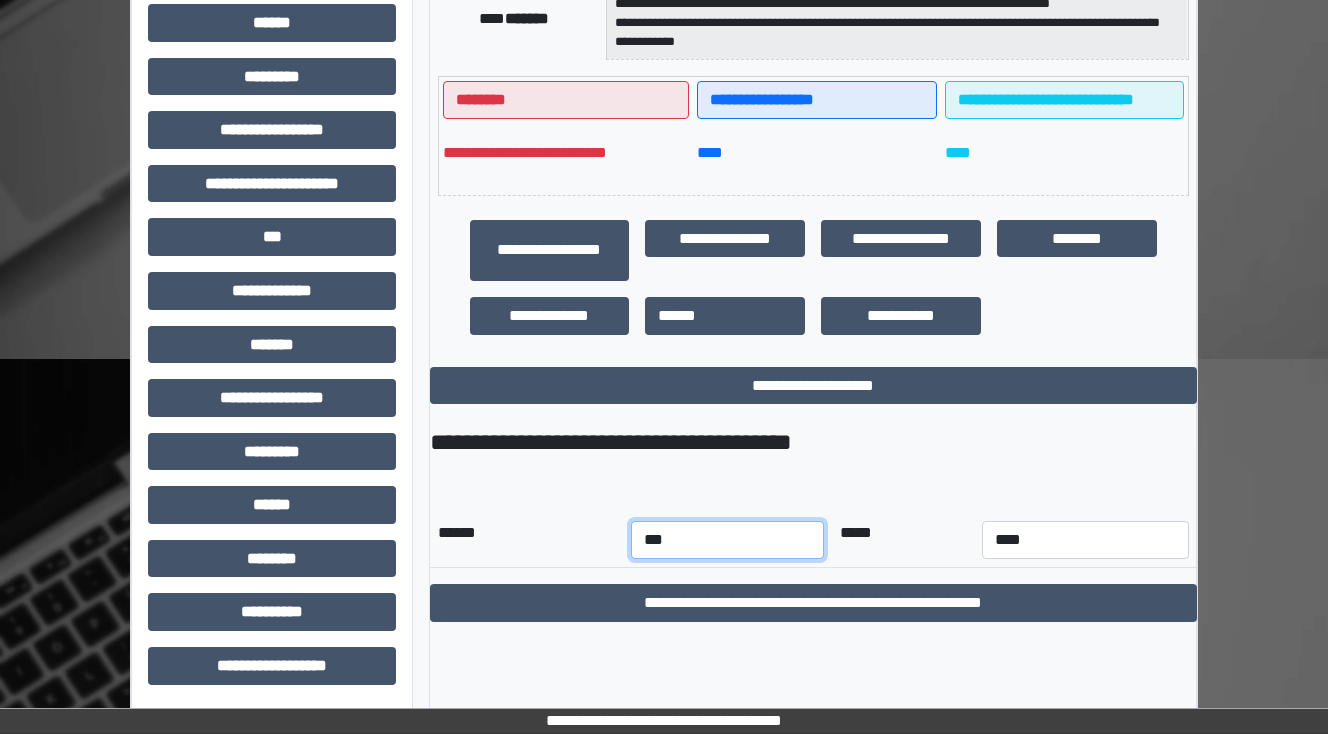 click on "***
***
***
***
***
***
***
***
***
***
***
***" at bounding box center [727, 540] 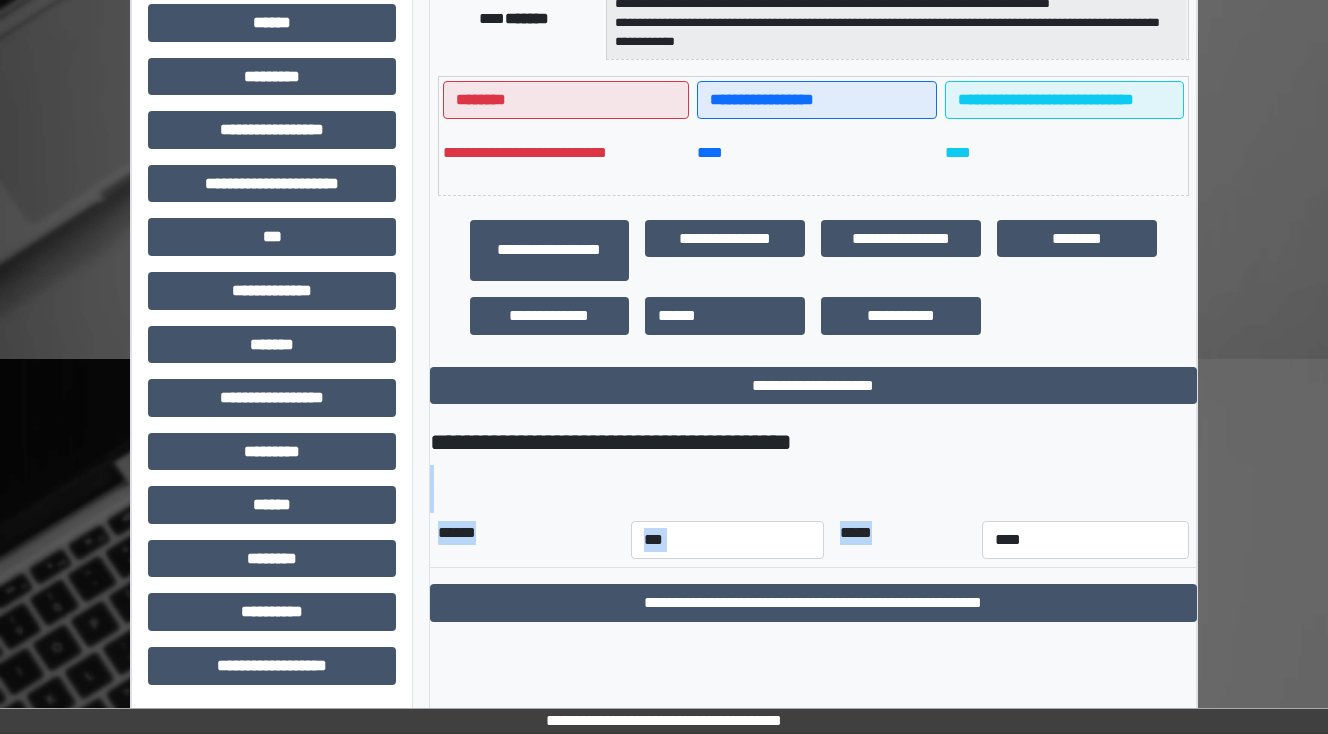 click on "**********" at bounding box center (813, 512) 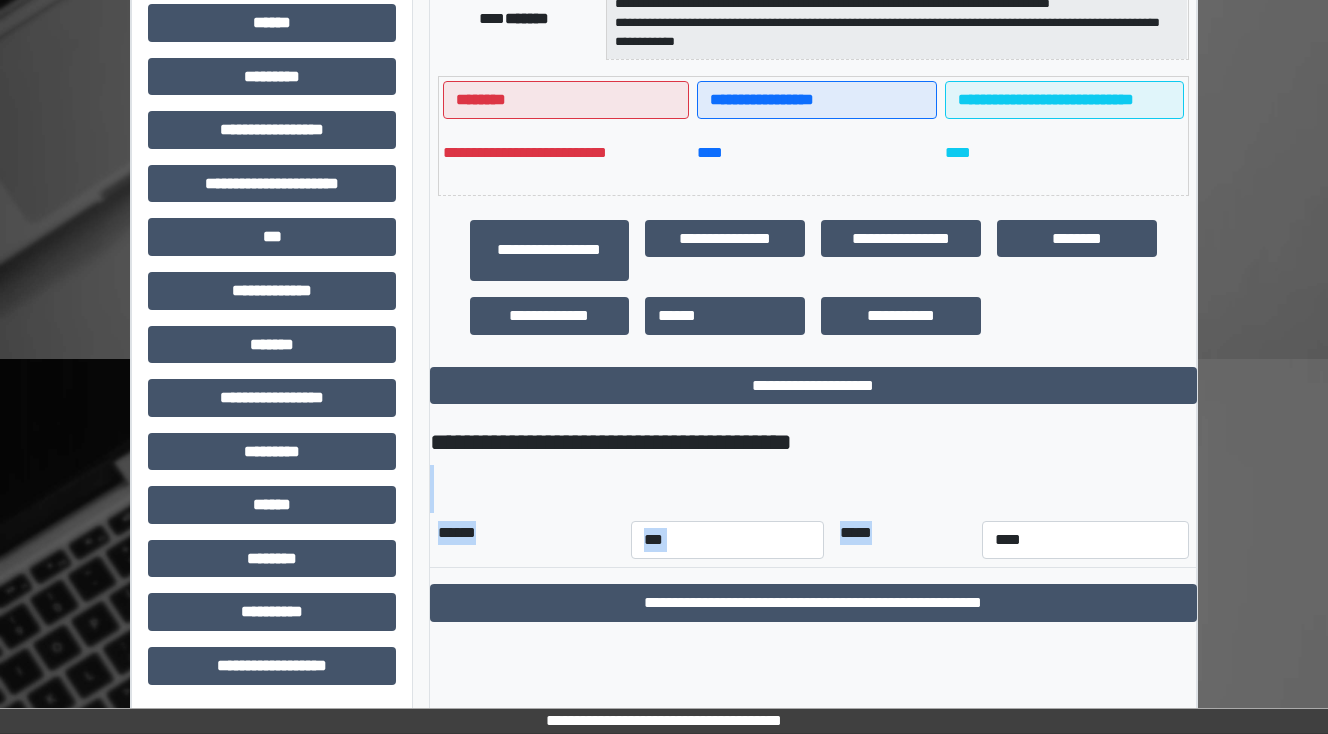 click on "******" at bounding box center [527, 540] 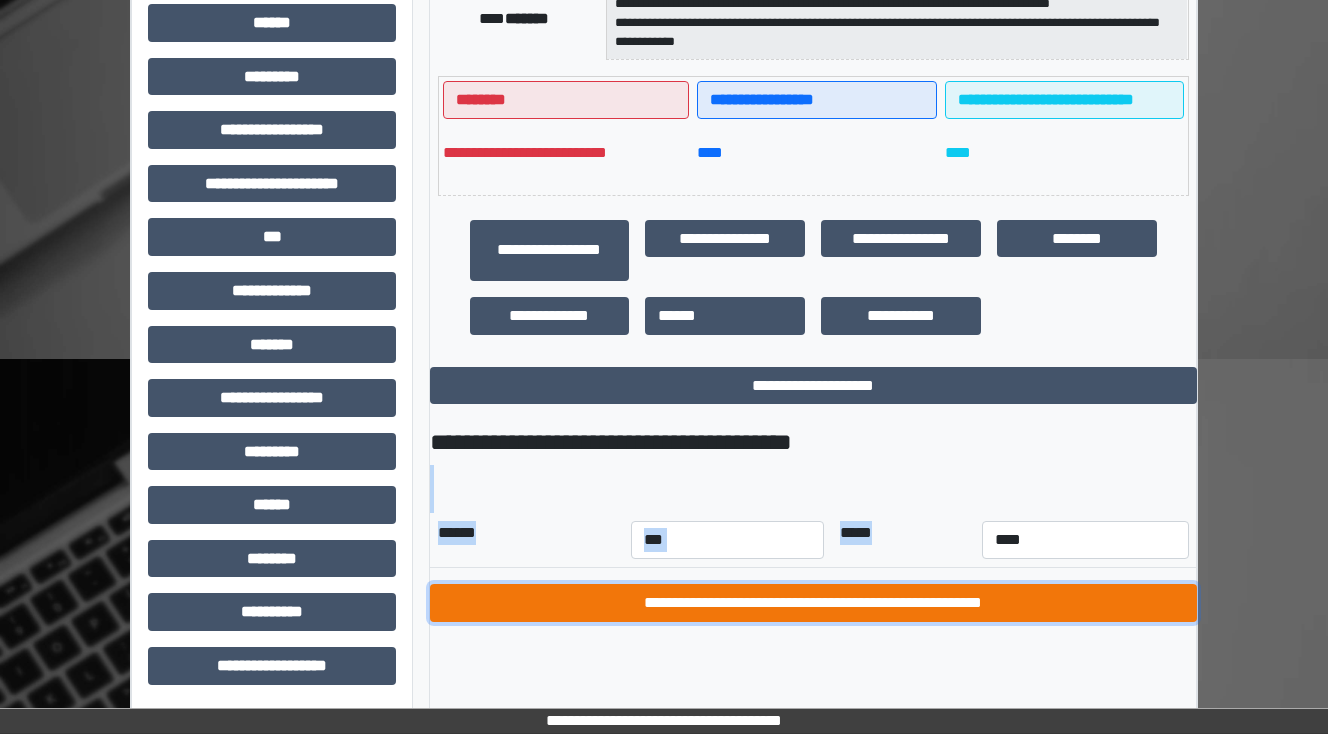 click on "**********" at bounding box center [813, 603] 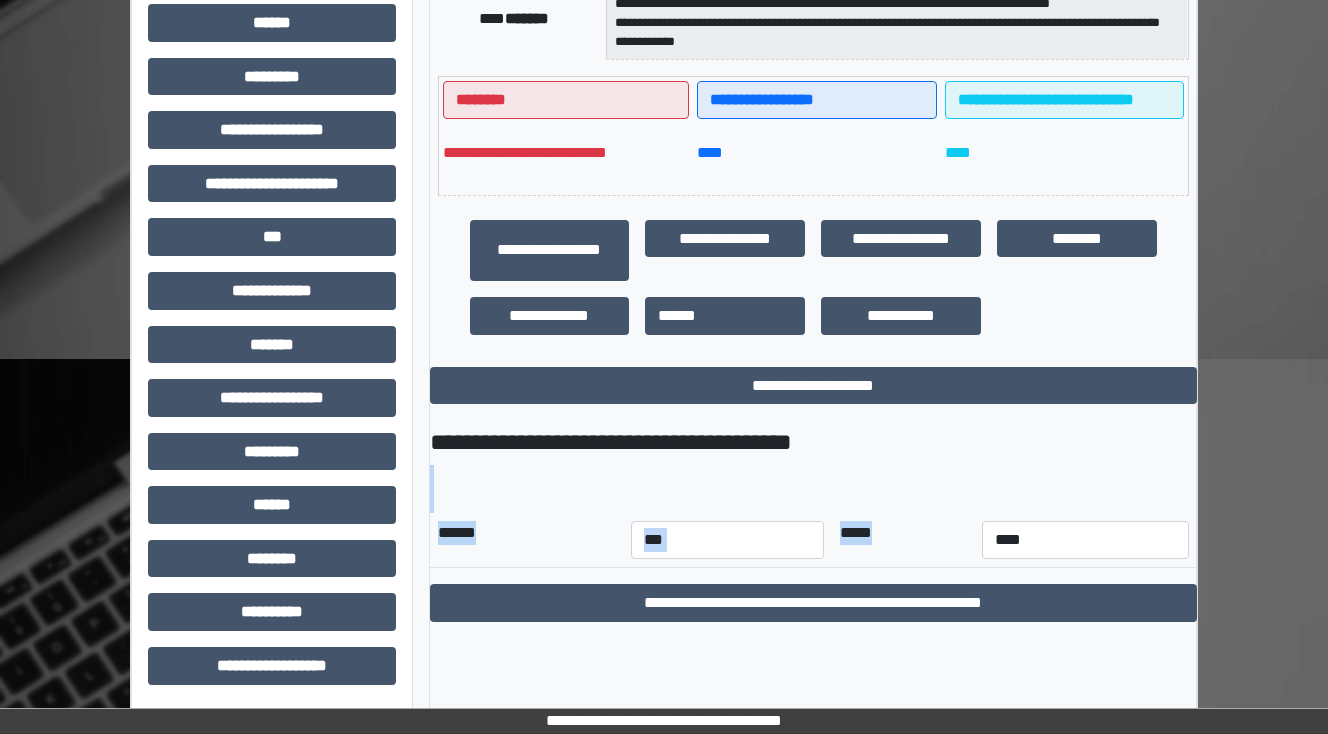 click on "**********" at bounding box center [813, 512] 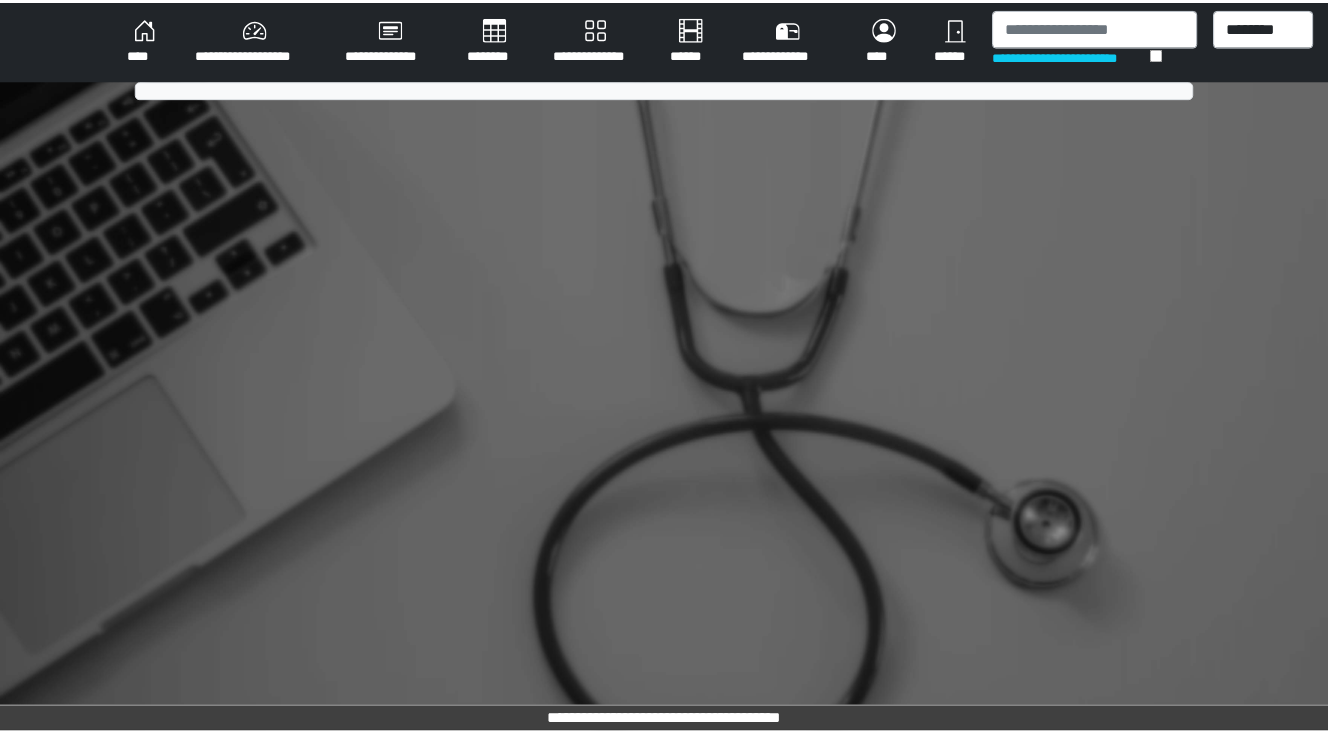scroll, scrollTop: 0, scrollLeft: 0, axis: both 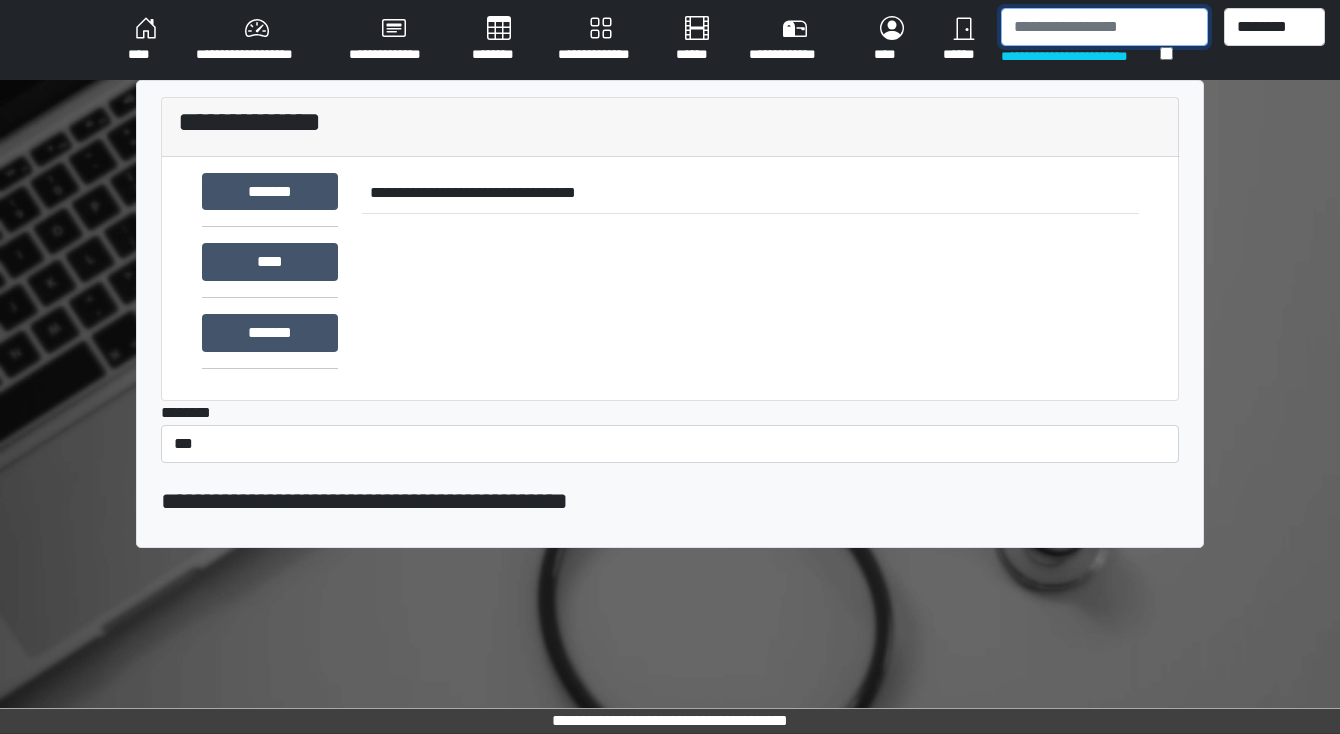 click at bounding box center [1104, 27] 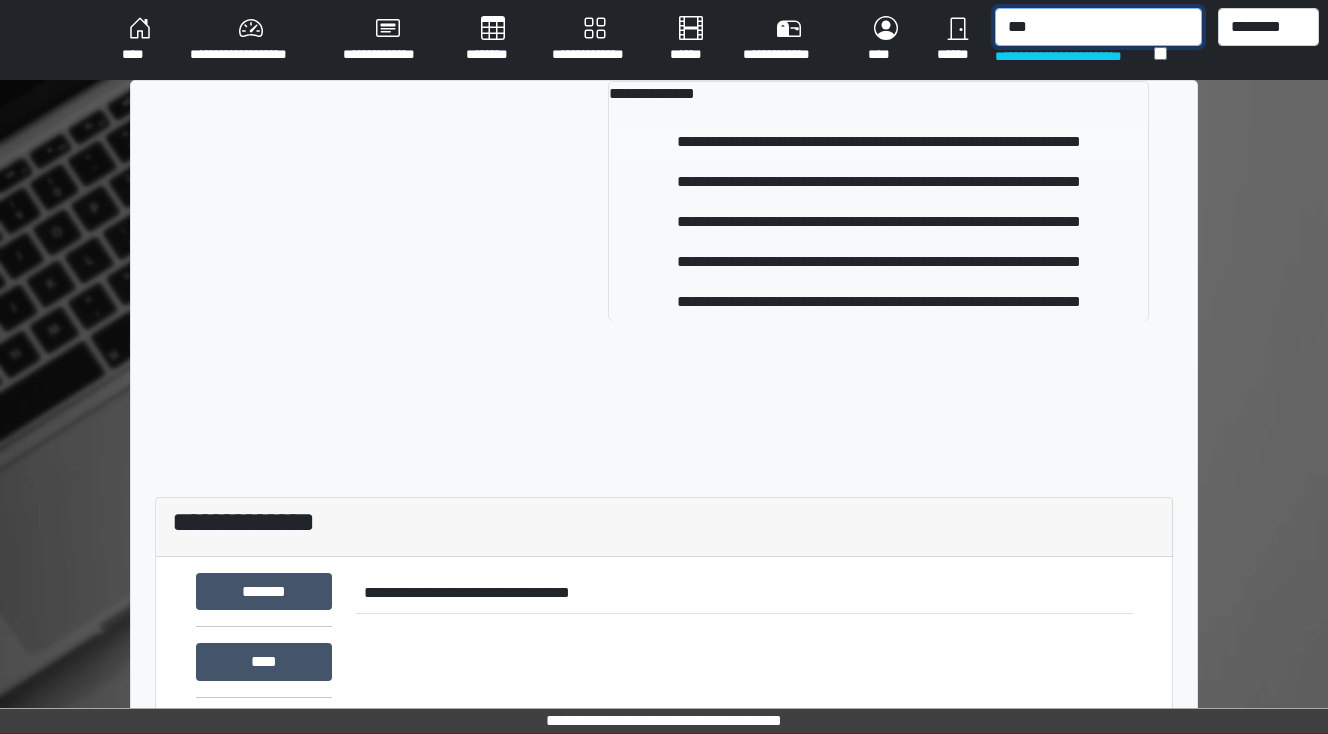 type on "***" 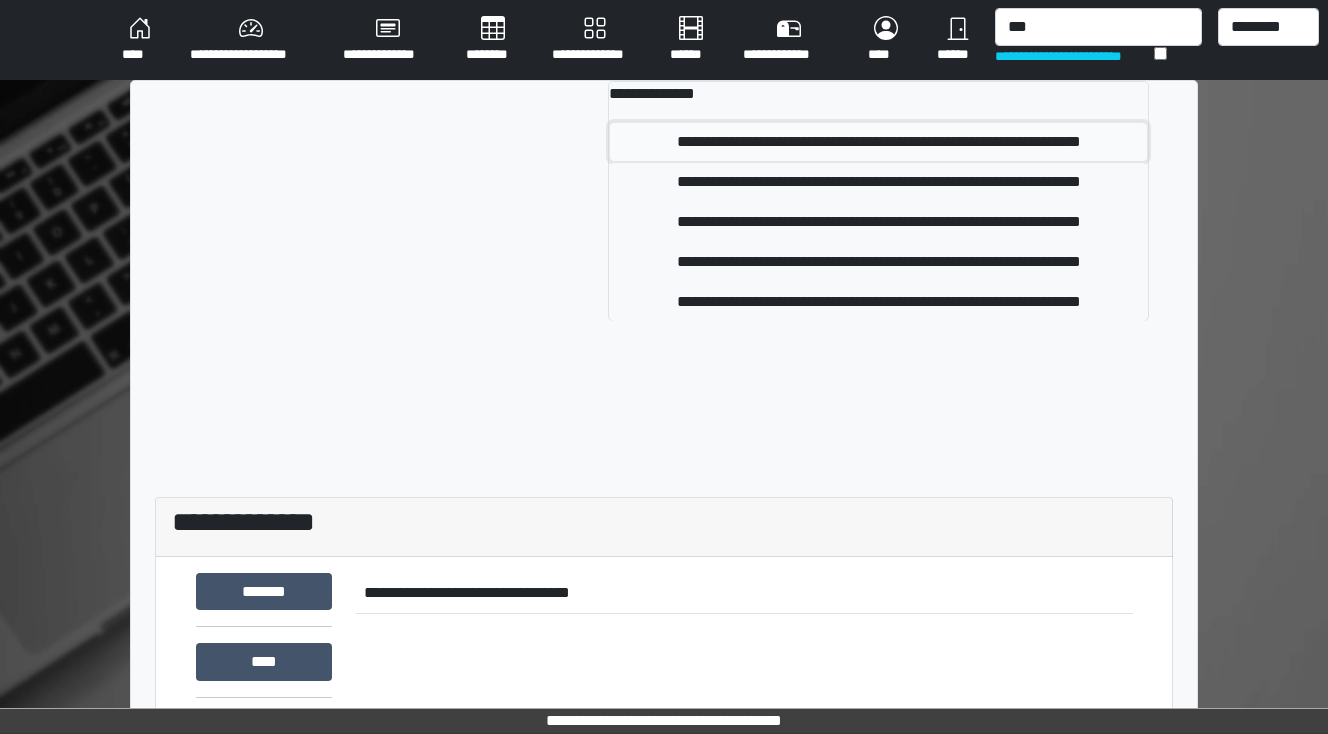 click on "**********" at bounding box center (878, 142) 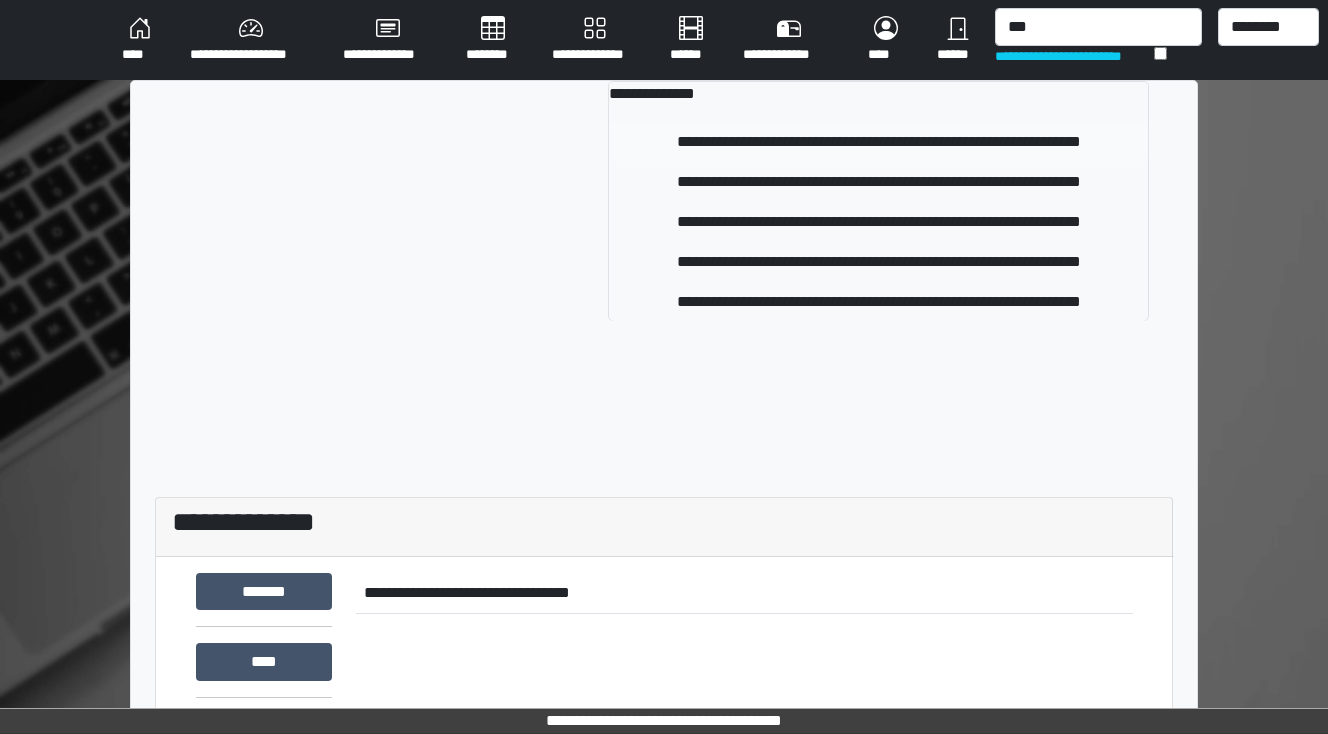 type 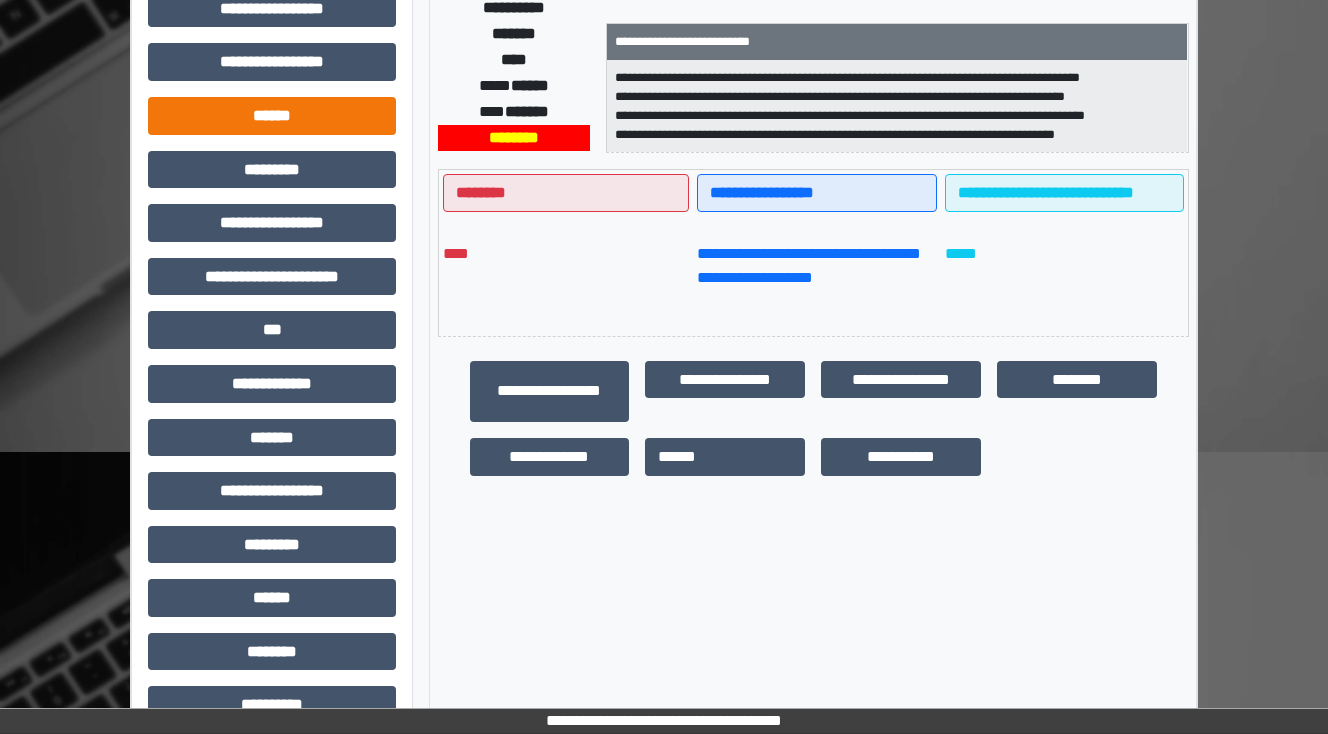 scroll, scrollTop: 432, scrollLeft: 0, axis: vertical 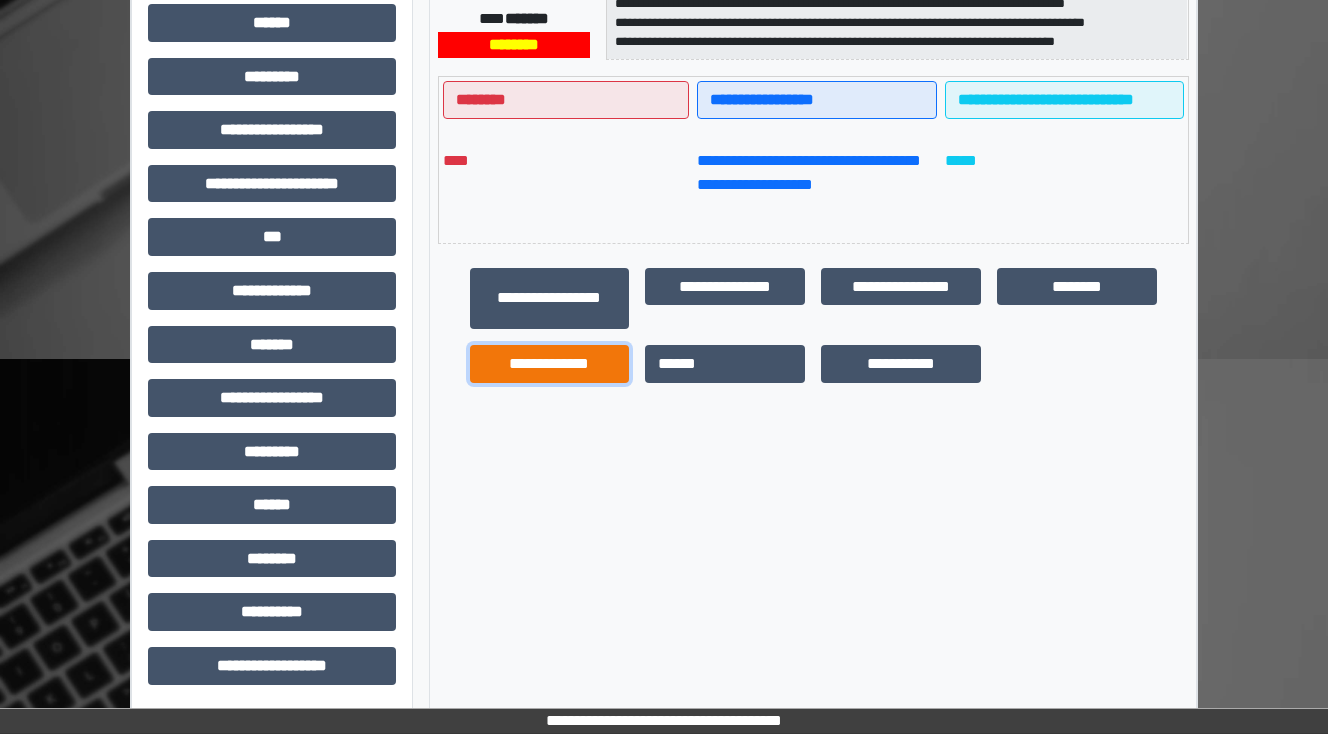 click on "**********" at bounding box center [550, 364] 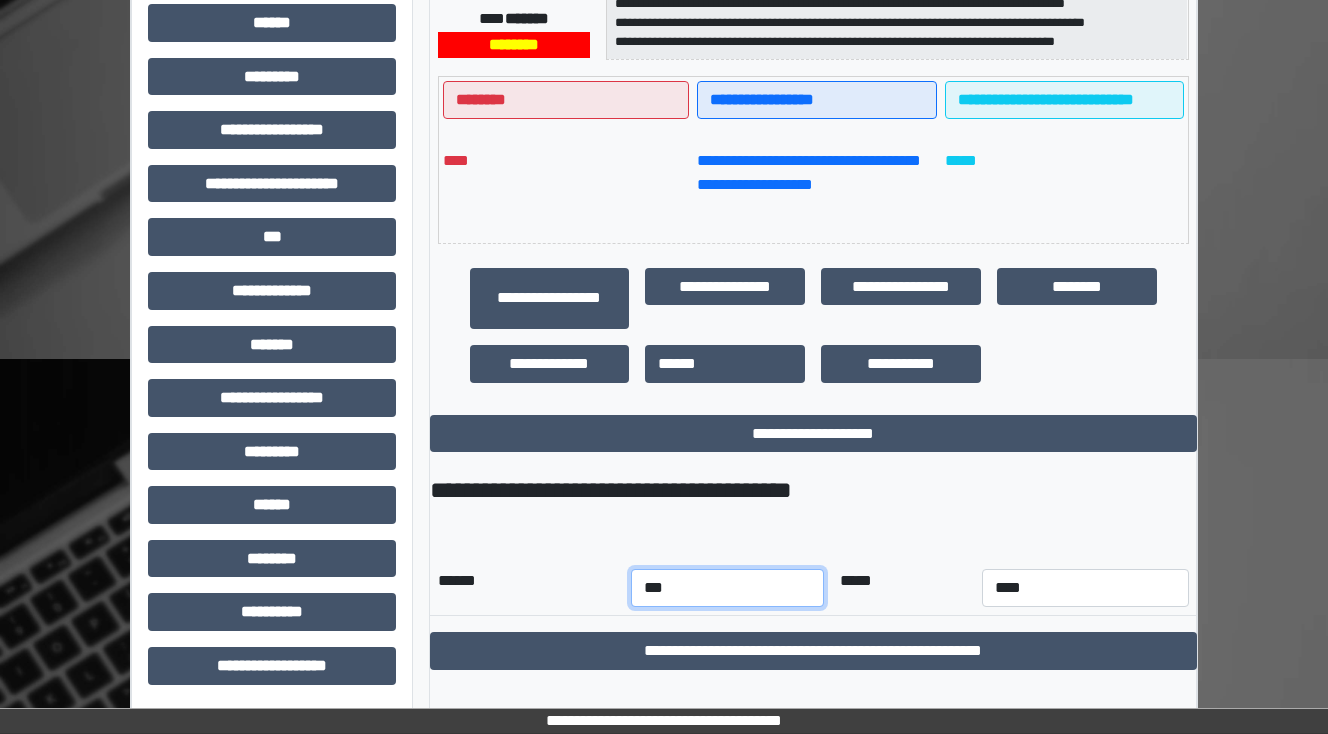 click on "***
***
***
***
***
***
***
***
***
***
***
***" at bounding box center [727, 588] 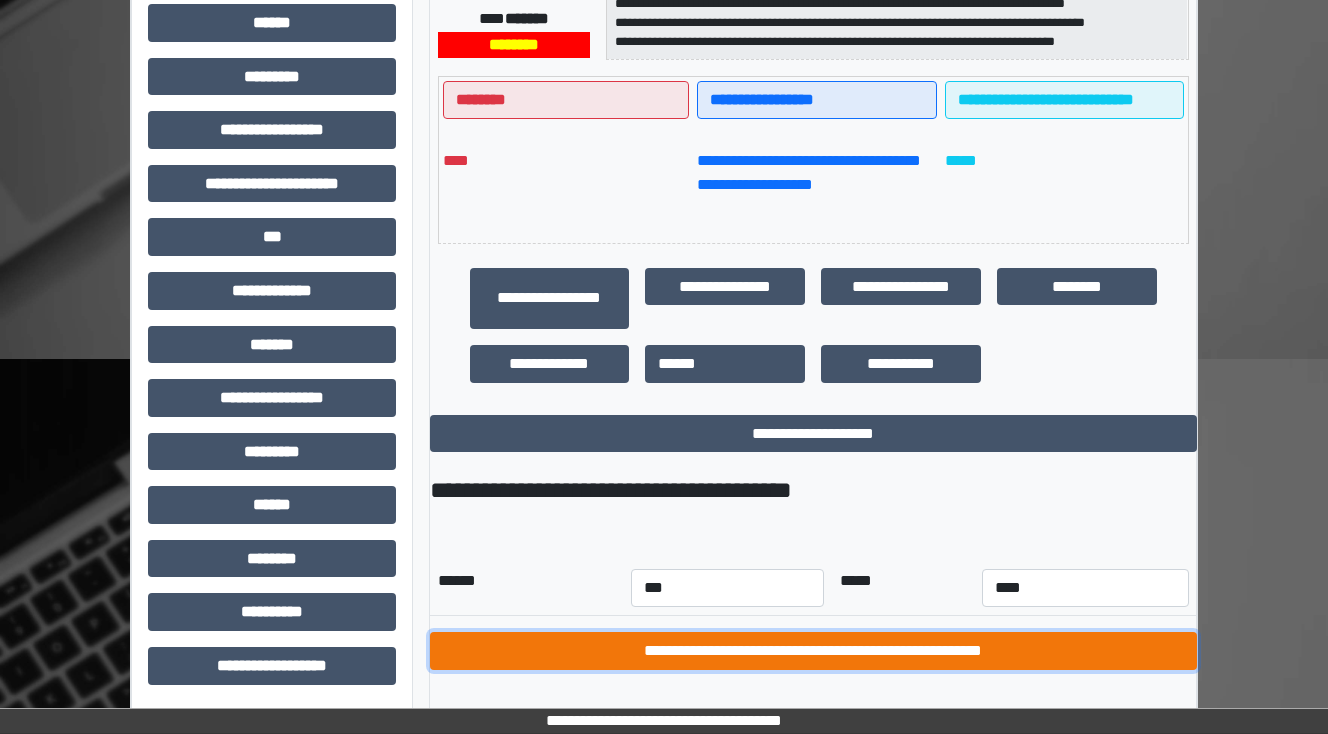 click on "**********" at bounding box center (813, 651) 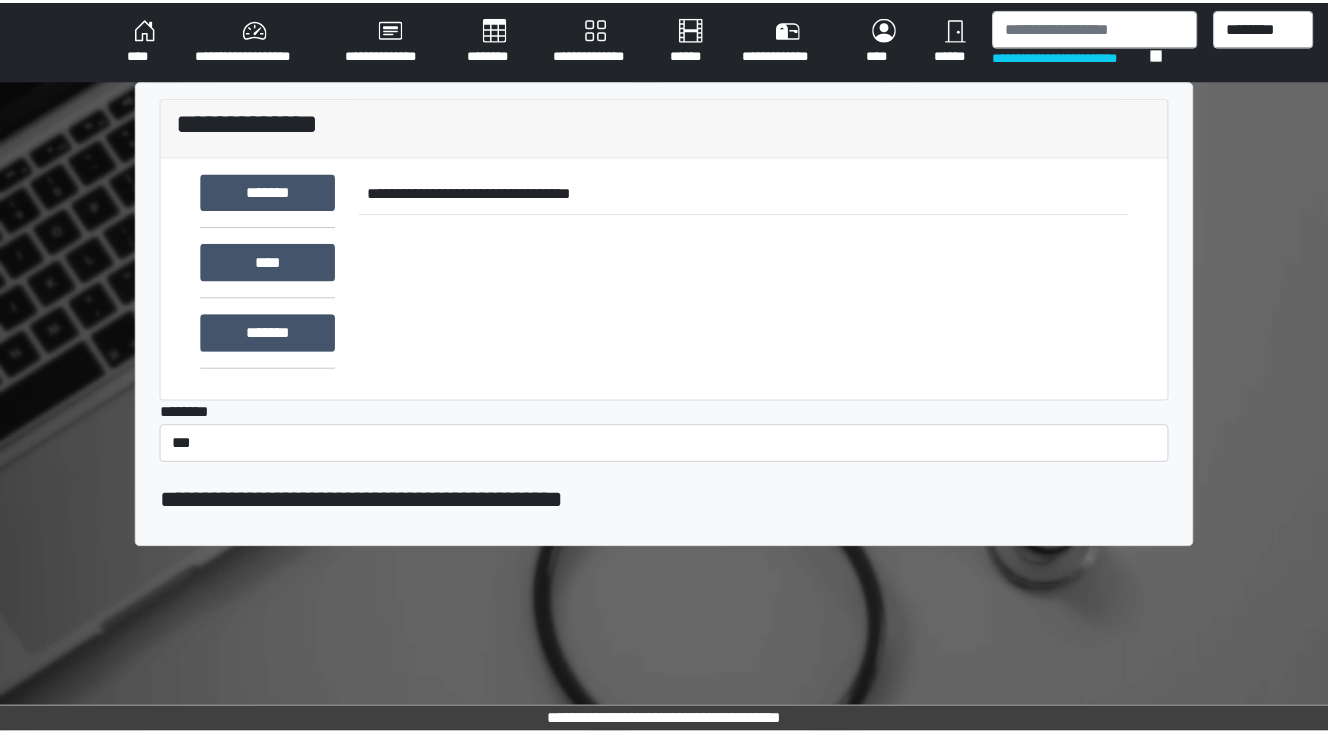scroll, scrollTop: 0, scrollLeft: 0, axis: both 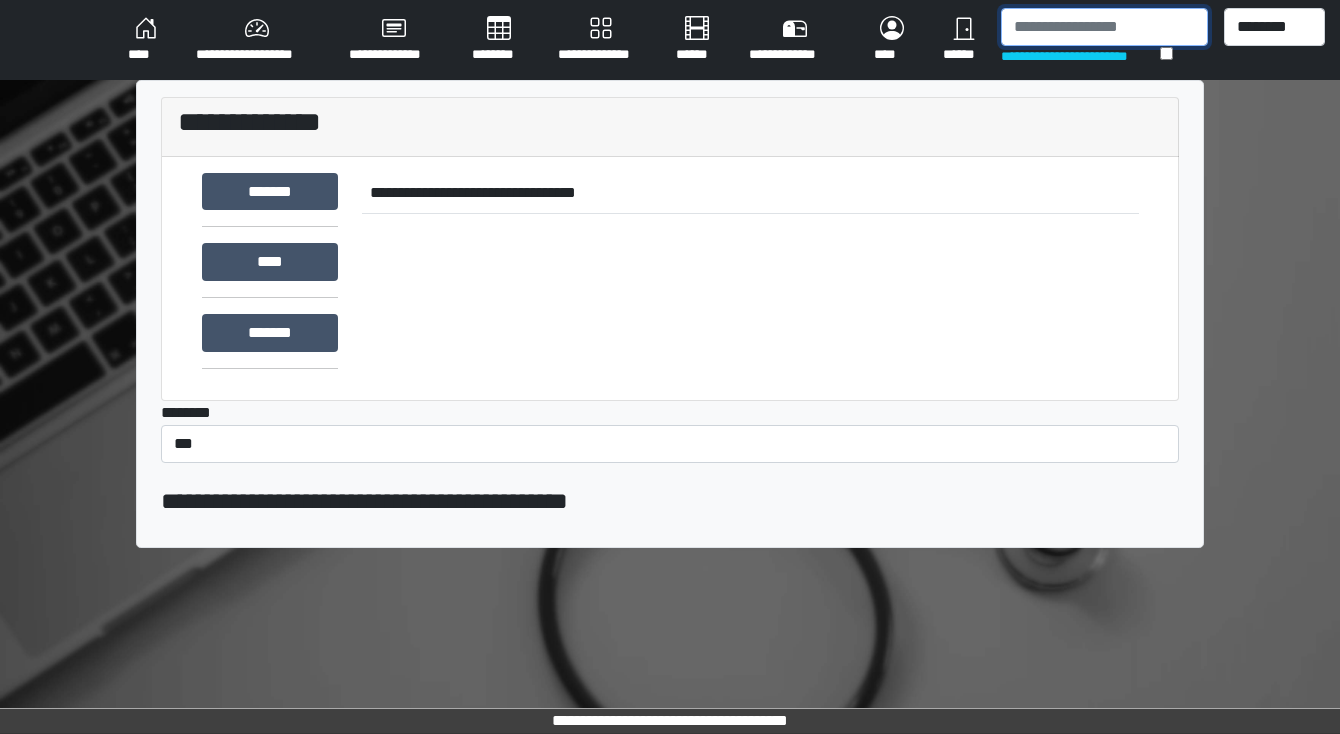 click at bounding box center [1104, 27] 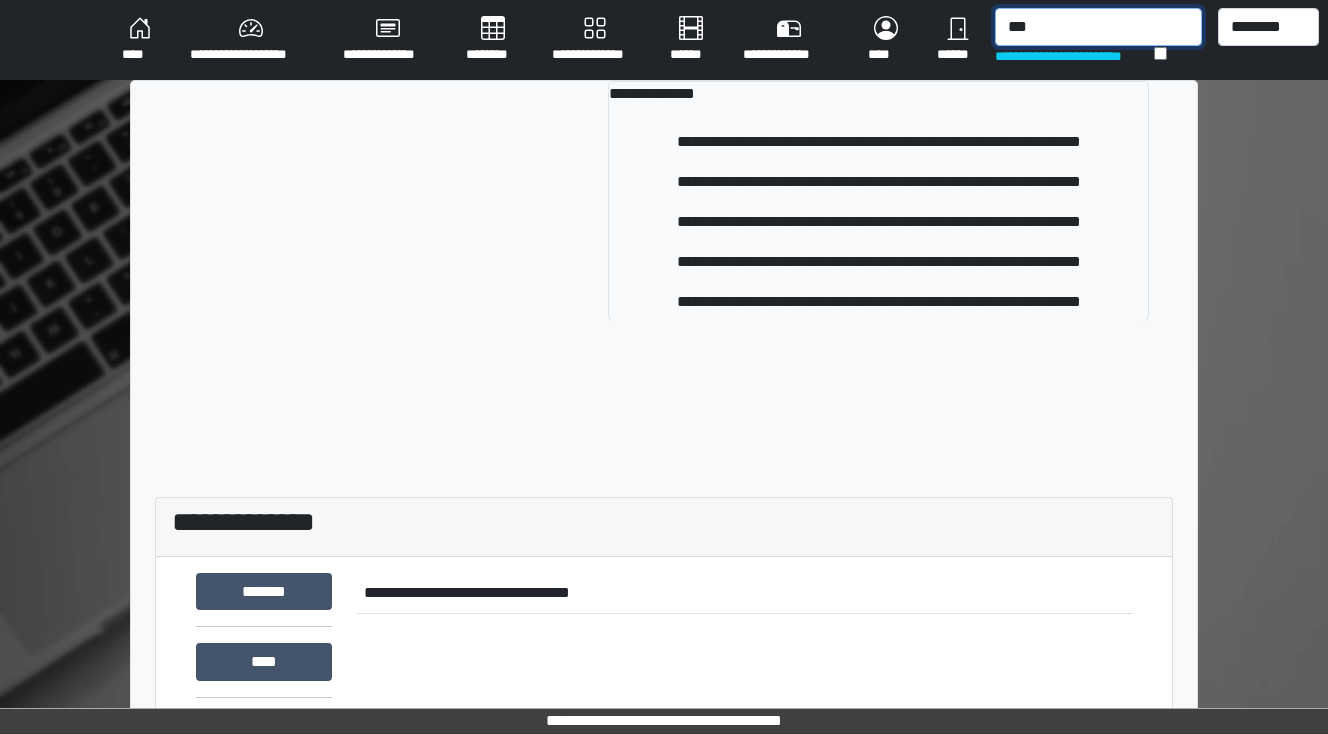 type on "***" 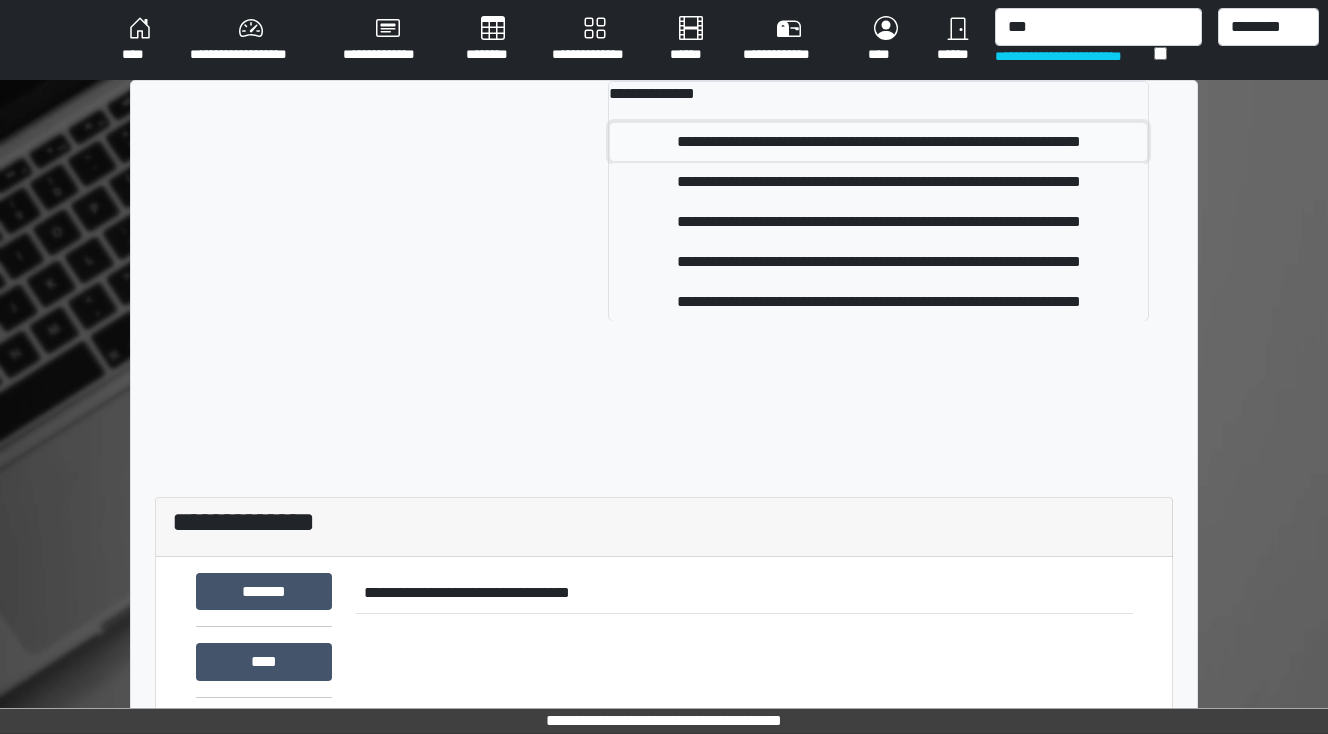 click on "**********" at bounding box center [878, 142] 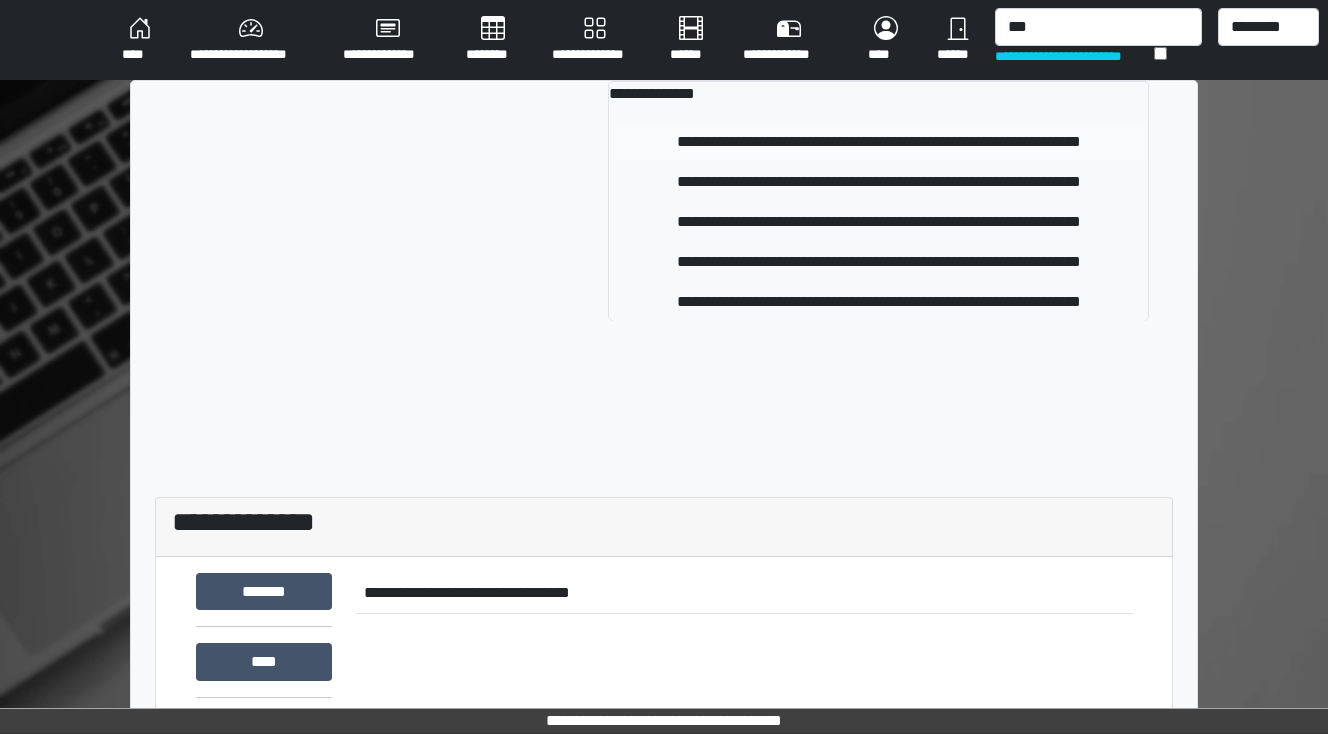 type 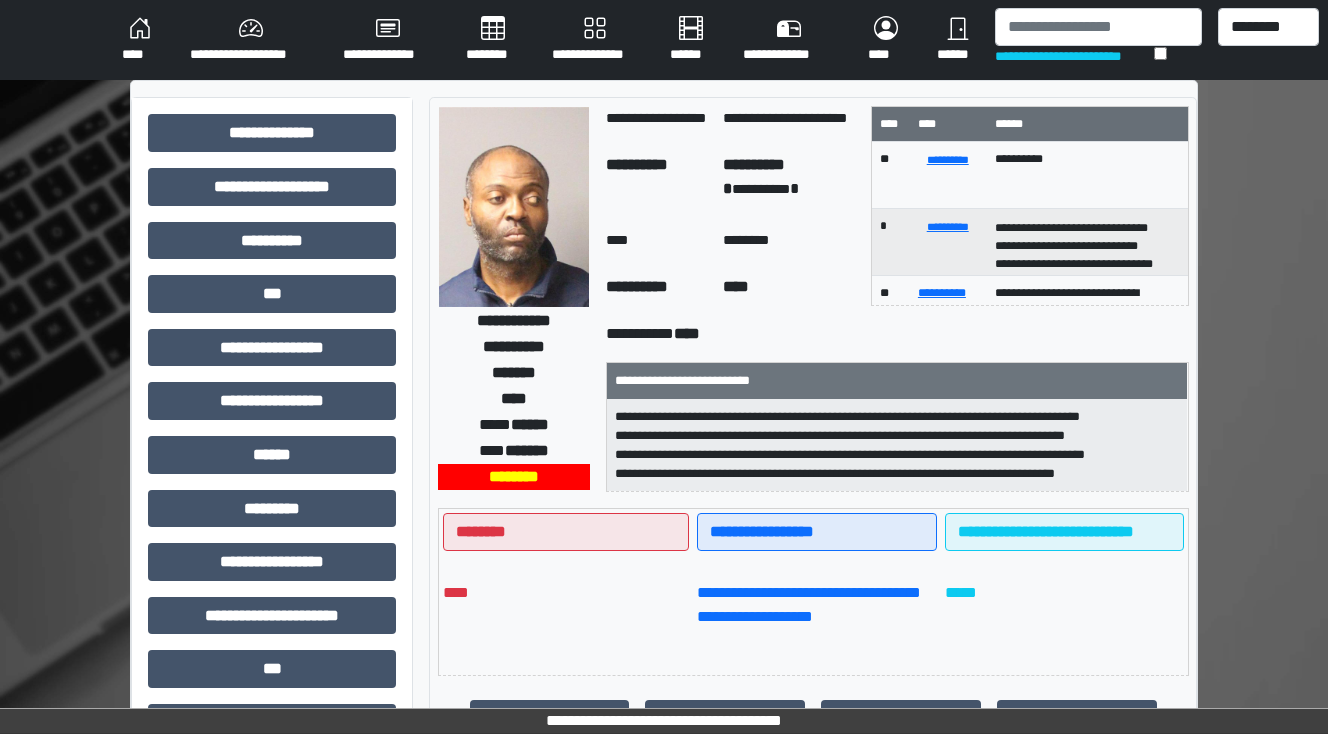 scroll, scrollTop: 80, scrollLeft: 0, axis: vertical 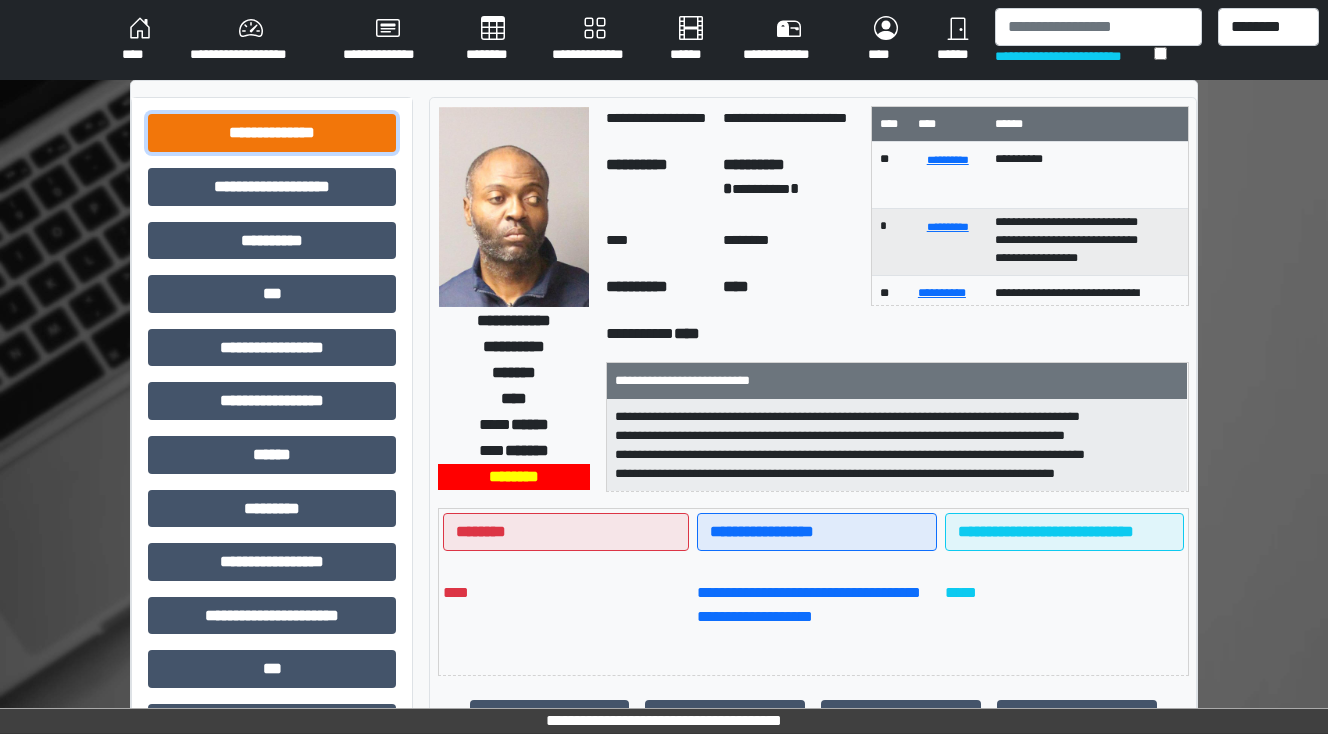 click on "**********" at bounding box center [272, 133] 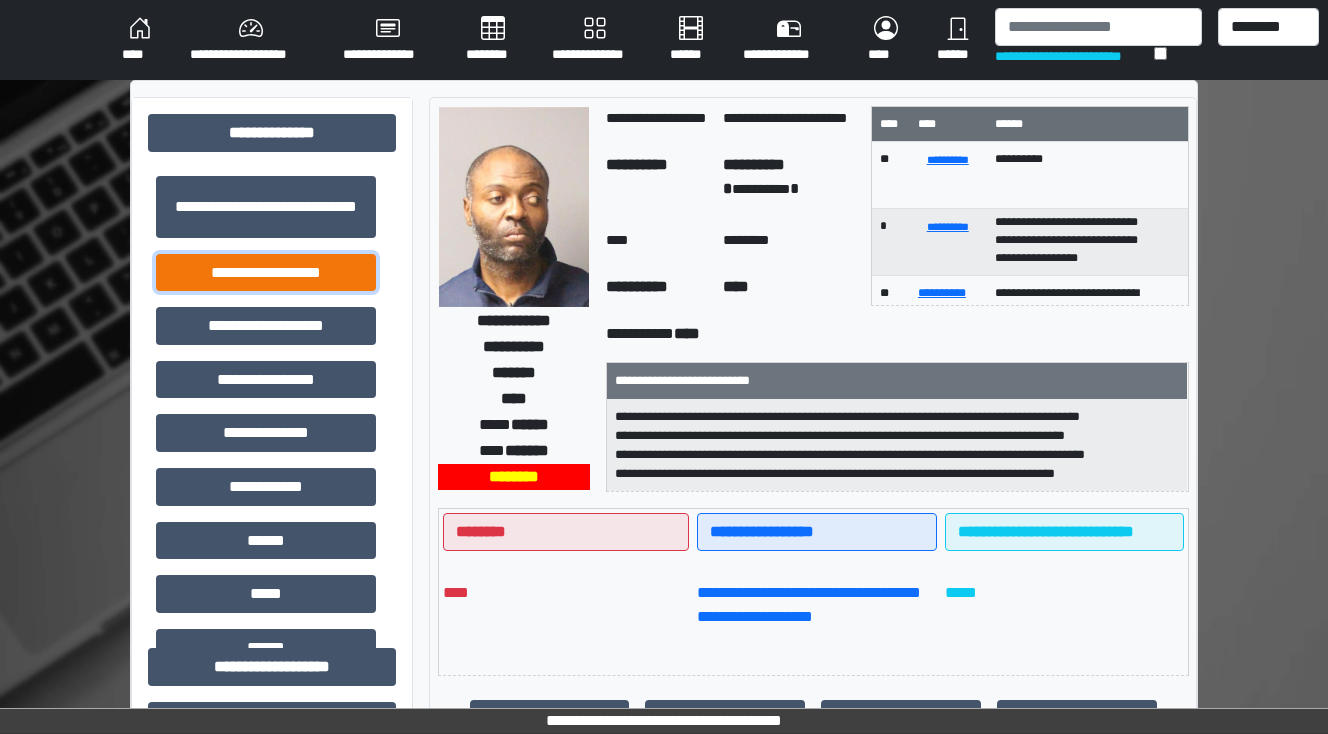 click on "**********" at bounding box center [266, 273] 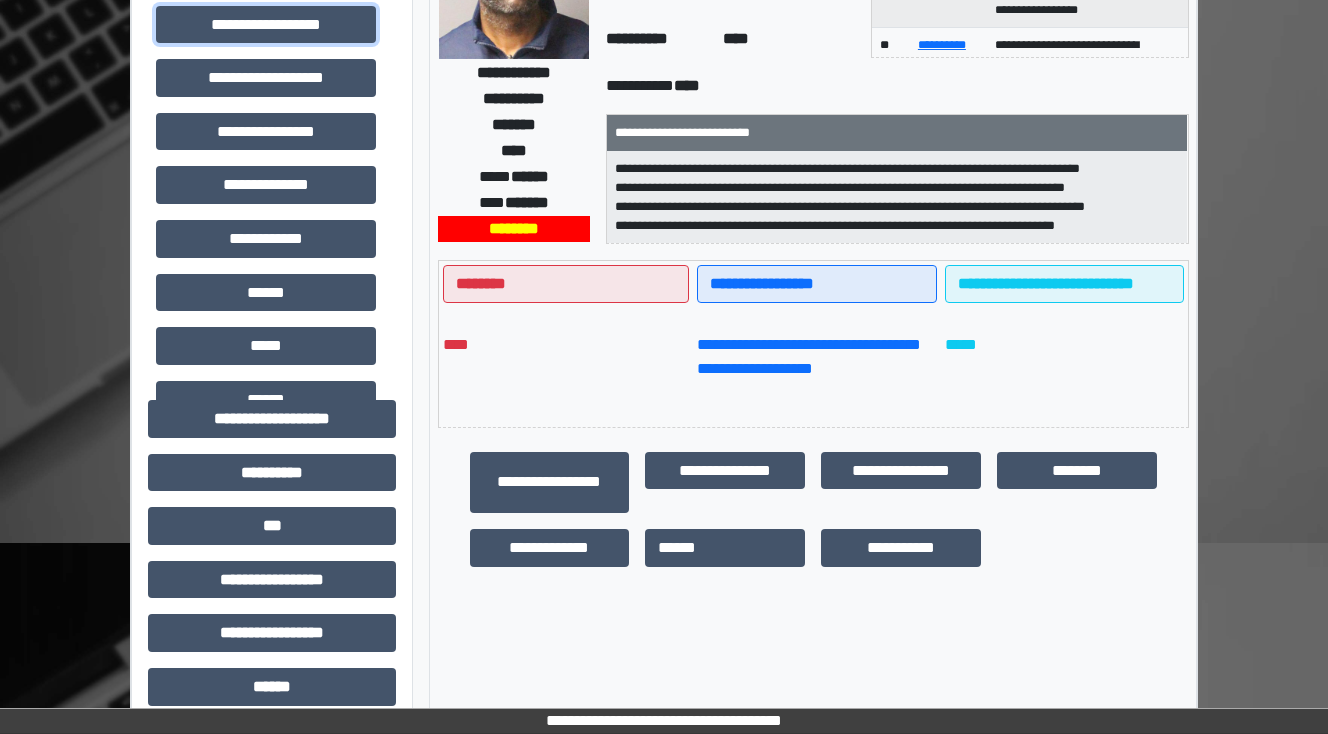 scroll, scrollTop: 320, scrollLeft: 0, axis: vertical 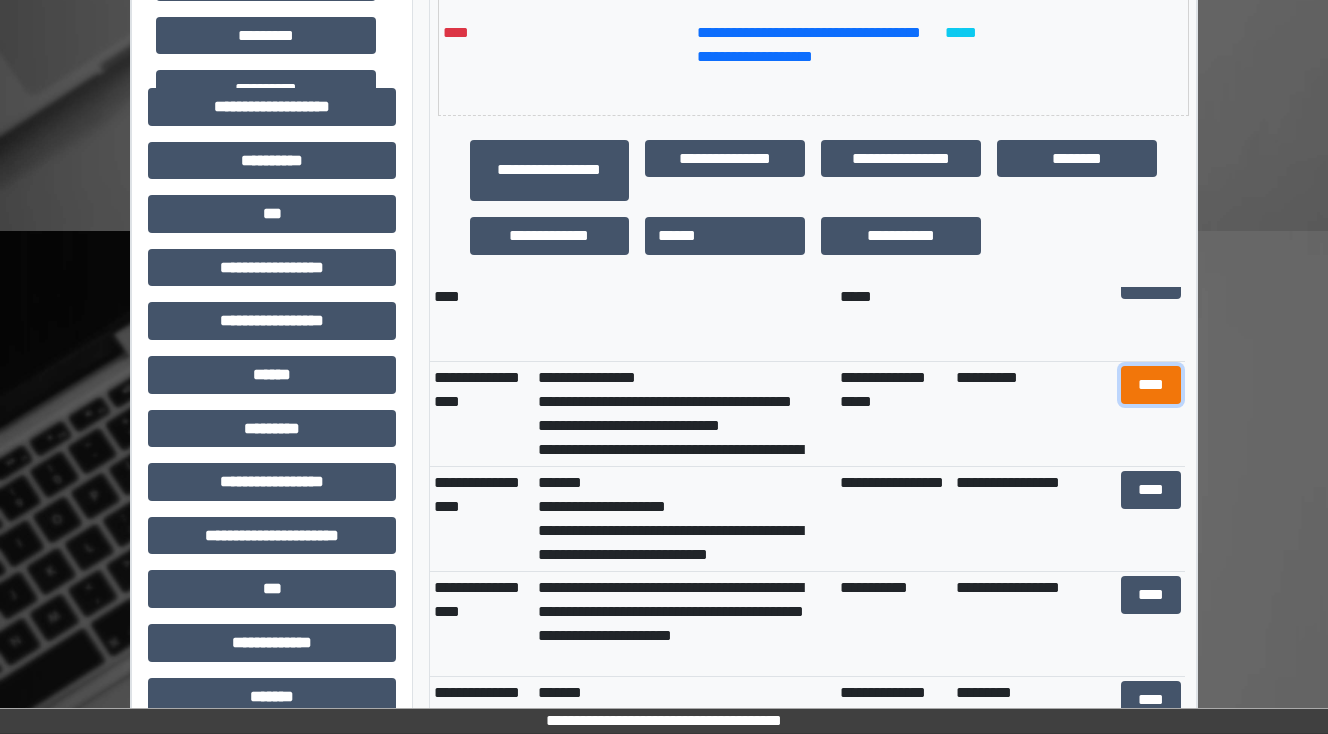 click on "****" at bounding box center (1150, 385) 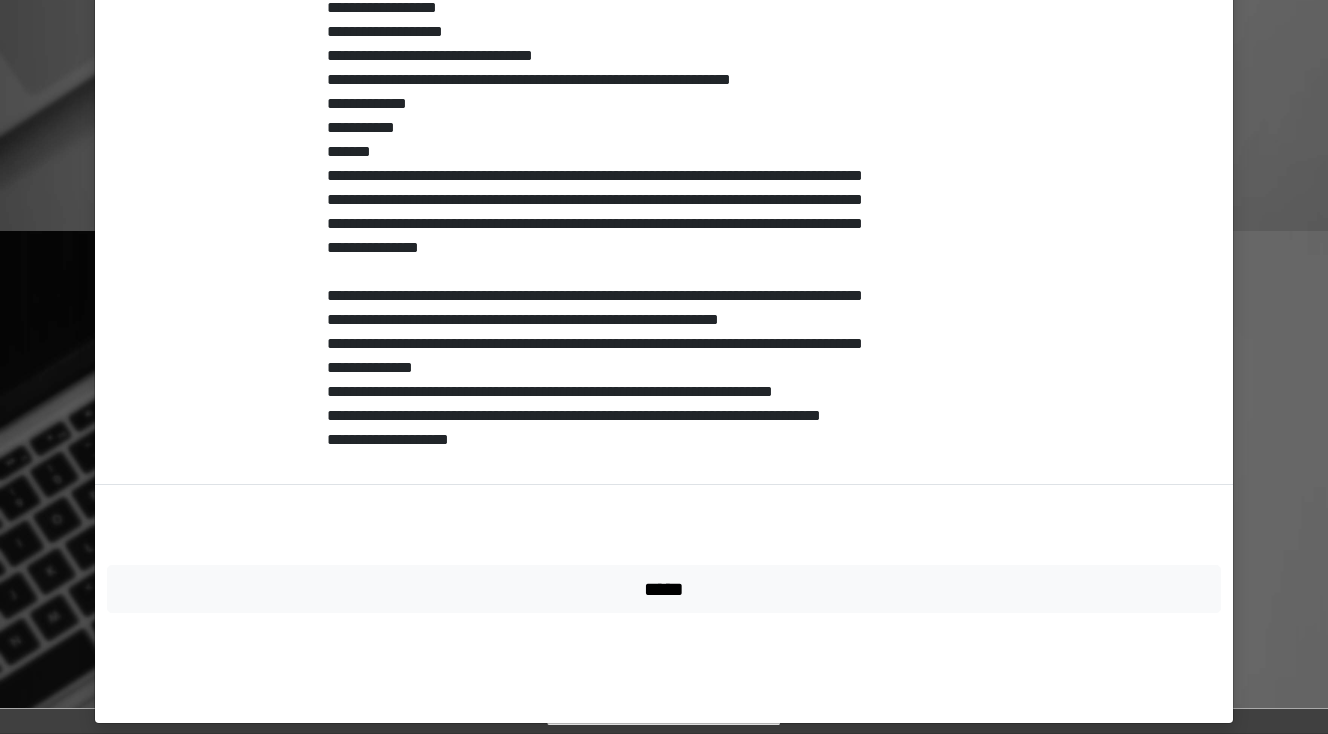 scroll, scrollTop: 867, scrollLeft: 0, axis: vertical 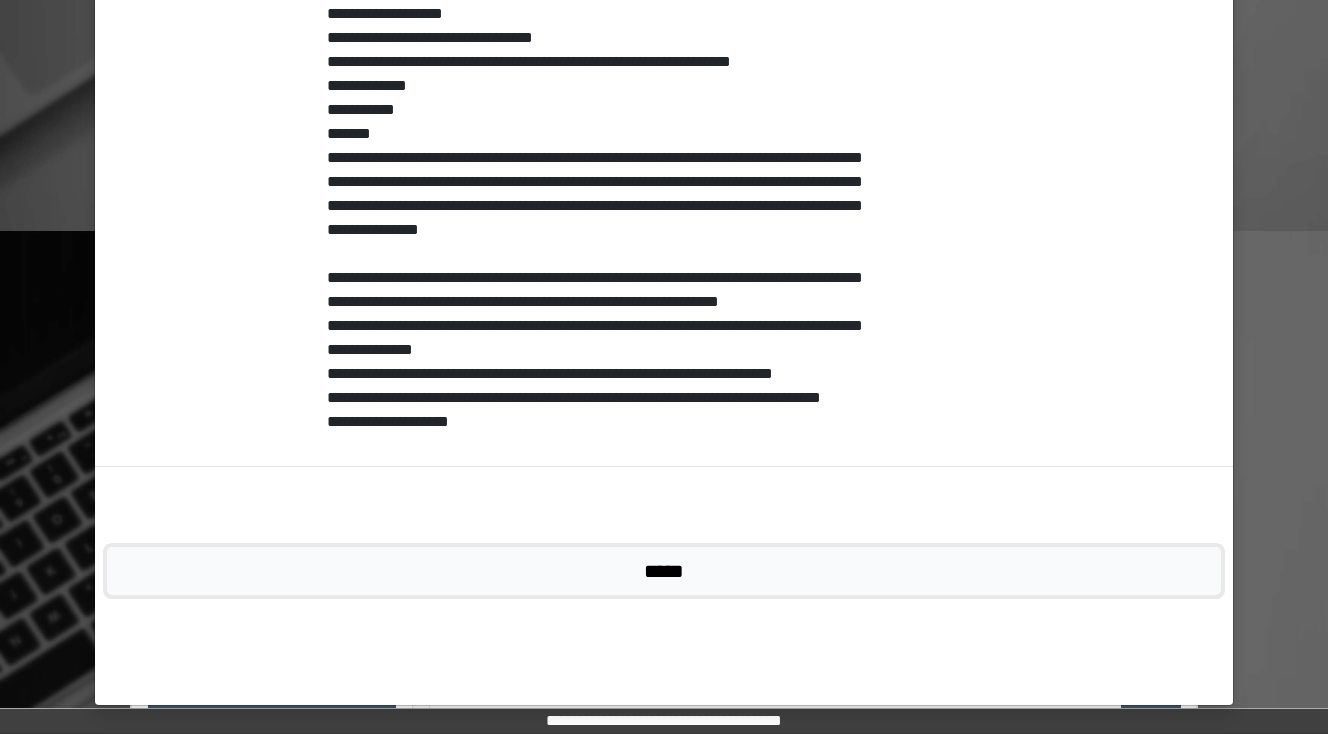 click on "*****" at bounding box center (664, 571) 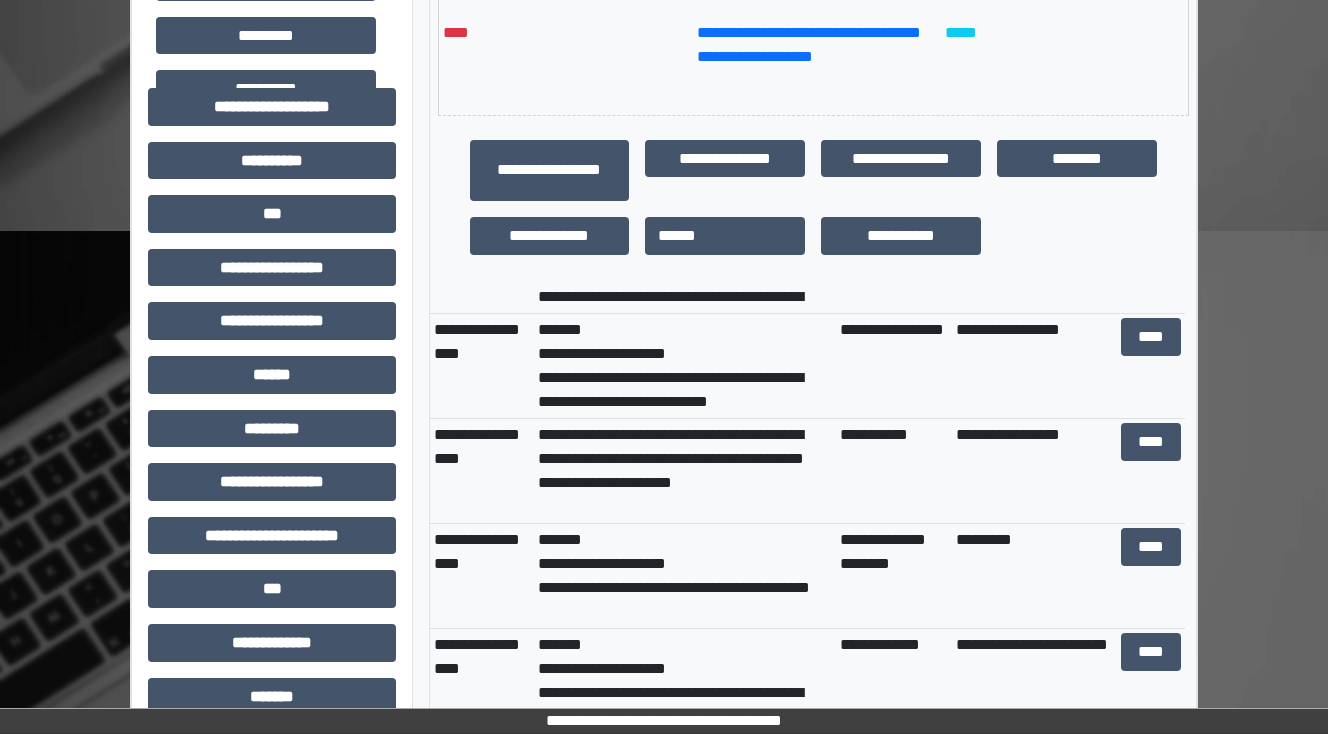 scroll, scrollTop: 1840, scrollLeft: 0, axis: vertical 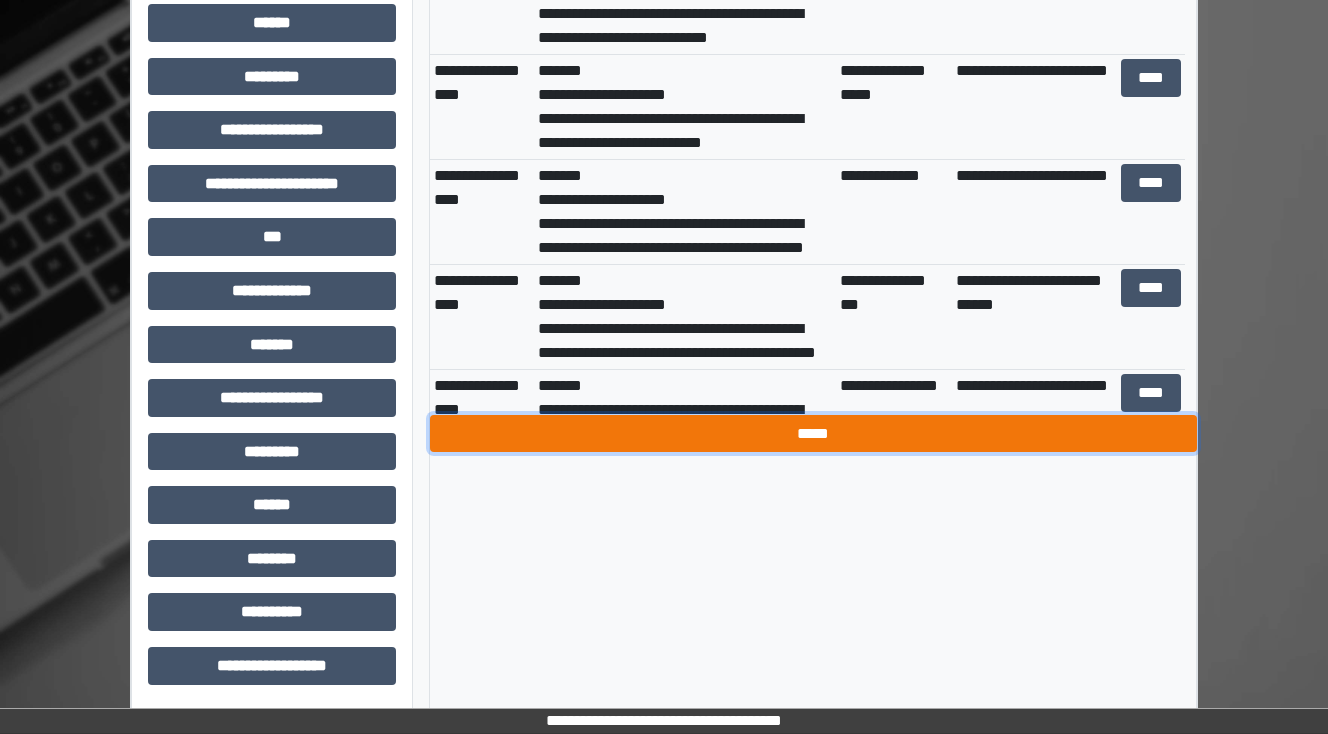 click on "*****" at bounding box center [813, 434] 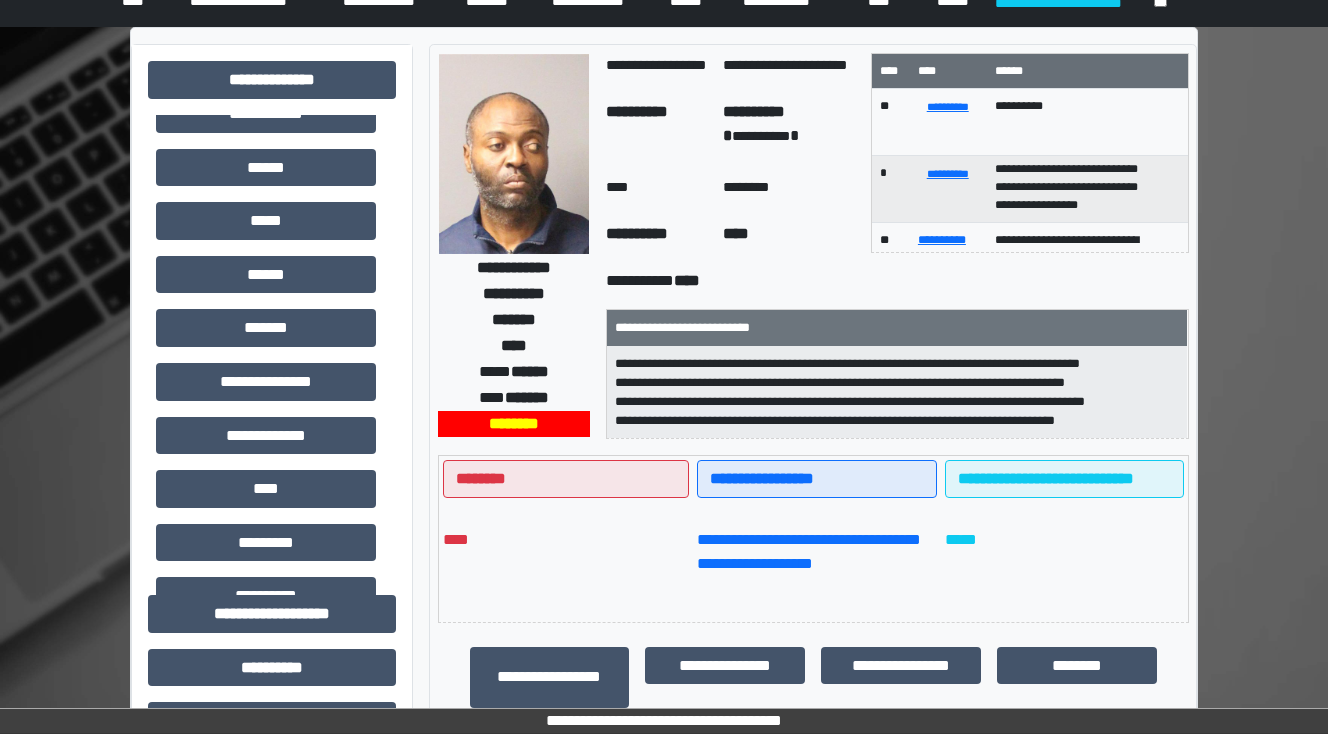 scroll, scrollTop: 0, scrollLeft: 0, axis: both 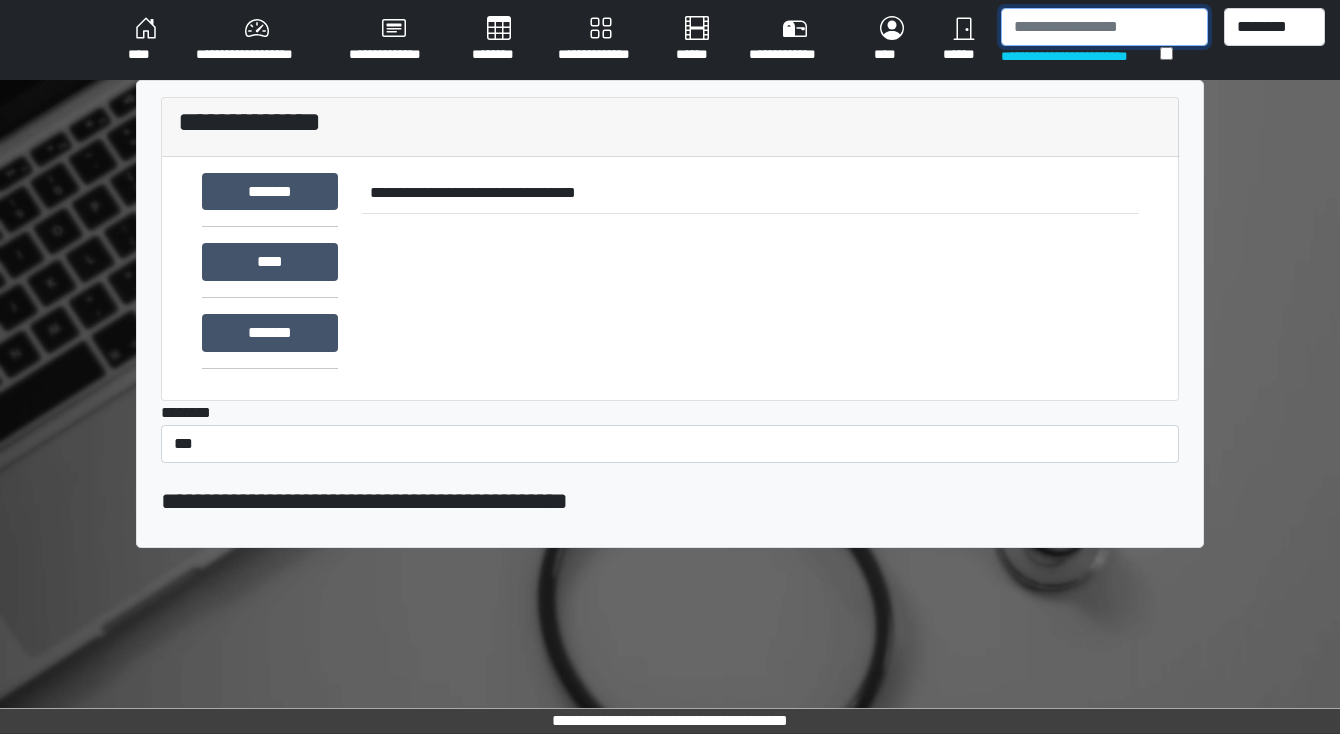 click at bounding box center (1104, 27) 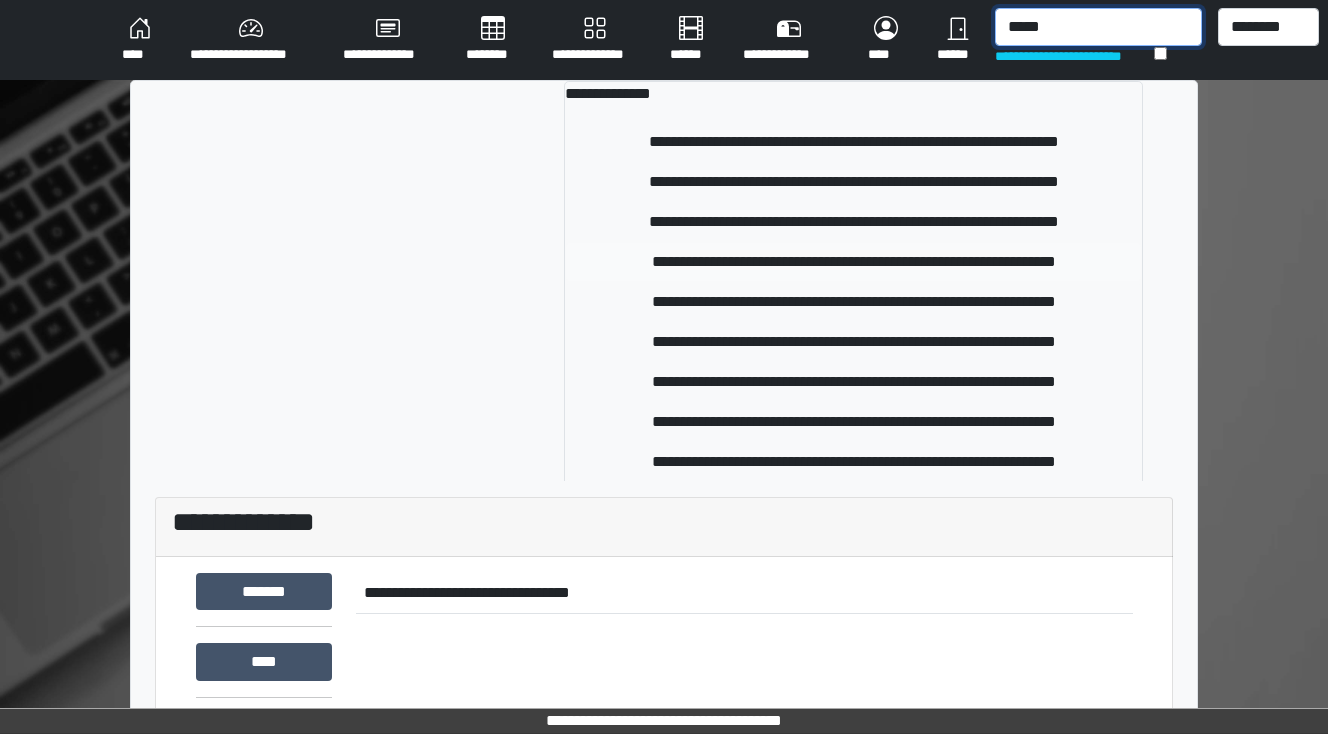 type on "*****" 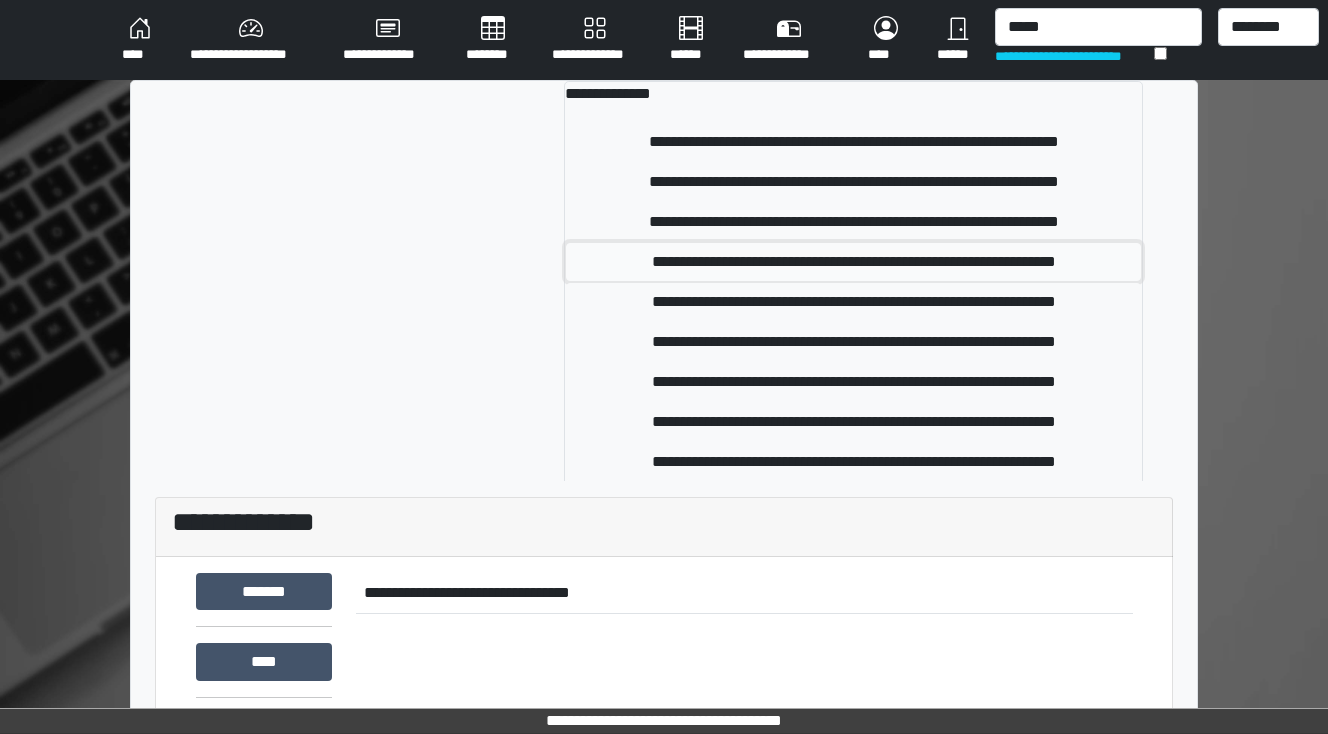 click on "**********" at bounding box center [853, 262] 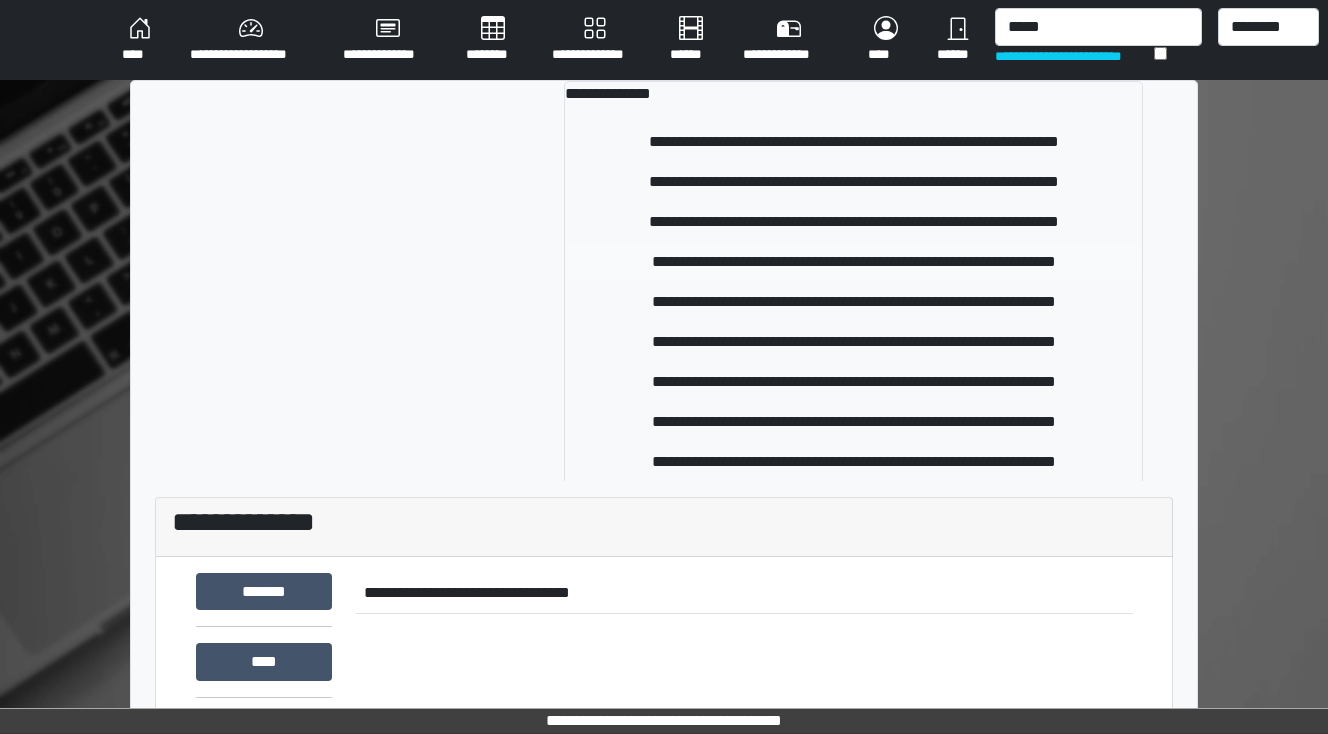 type 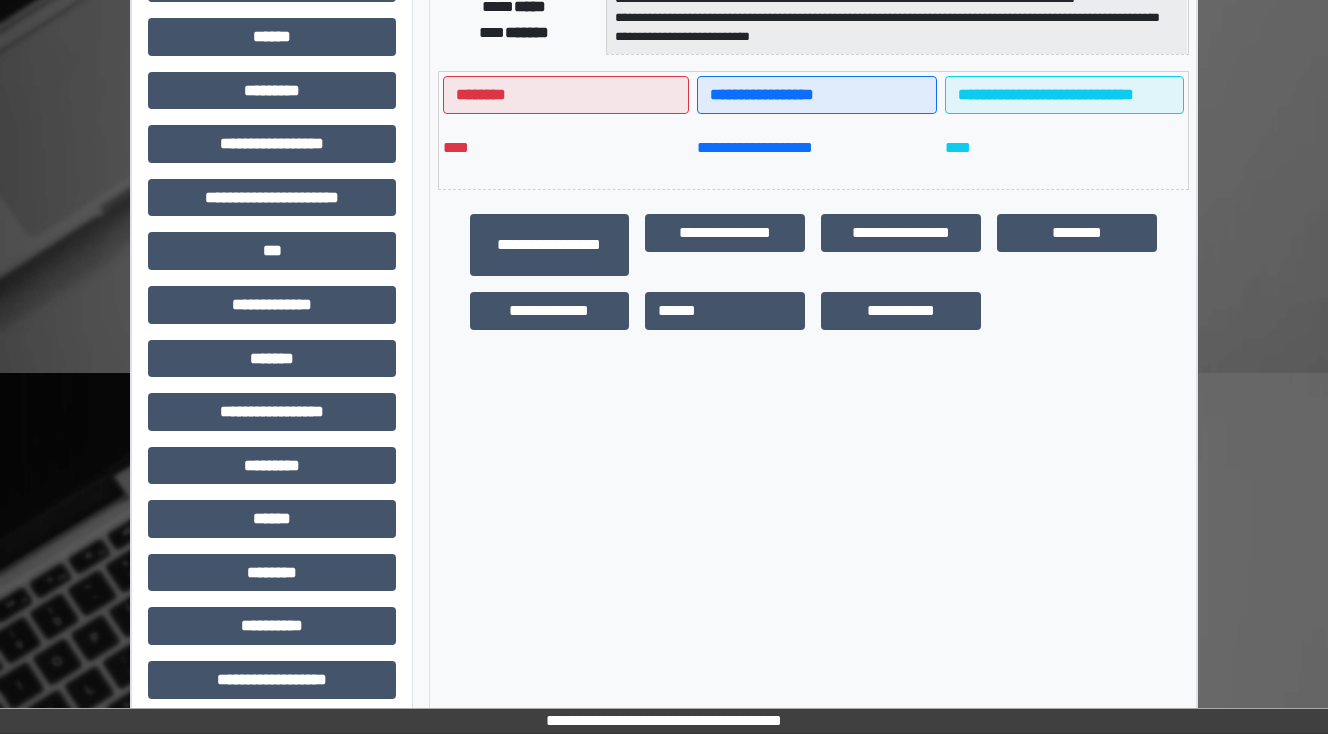 scroll, scrollTop: 432, scrollLeft: 0, axis: vertical 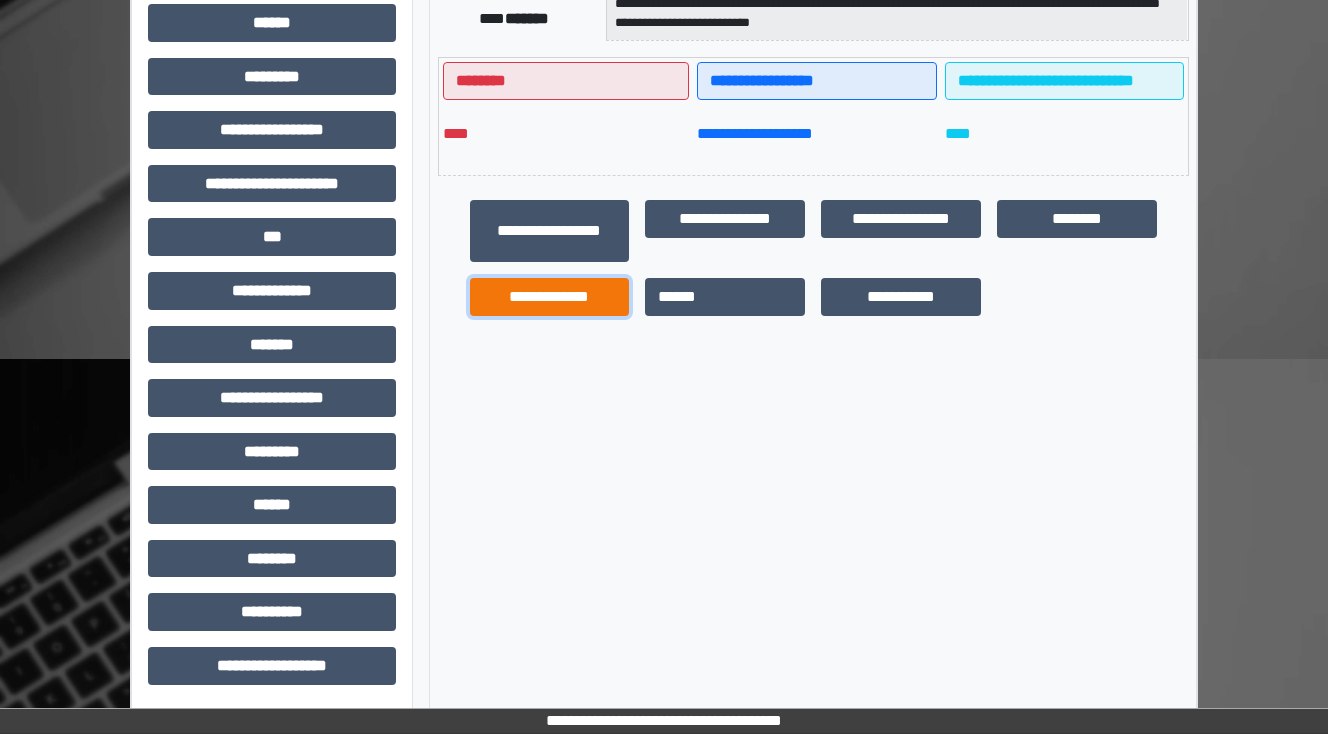 click on "**********" at bounding box center [550, 297] 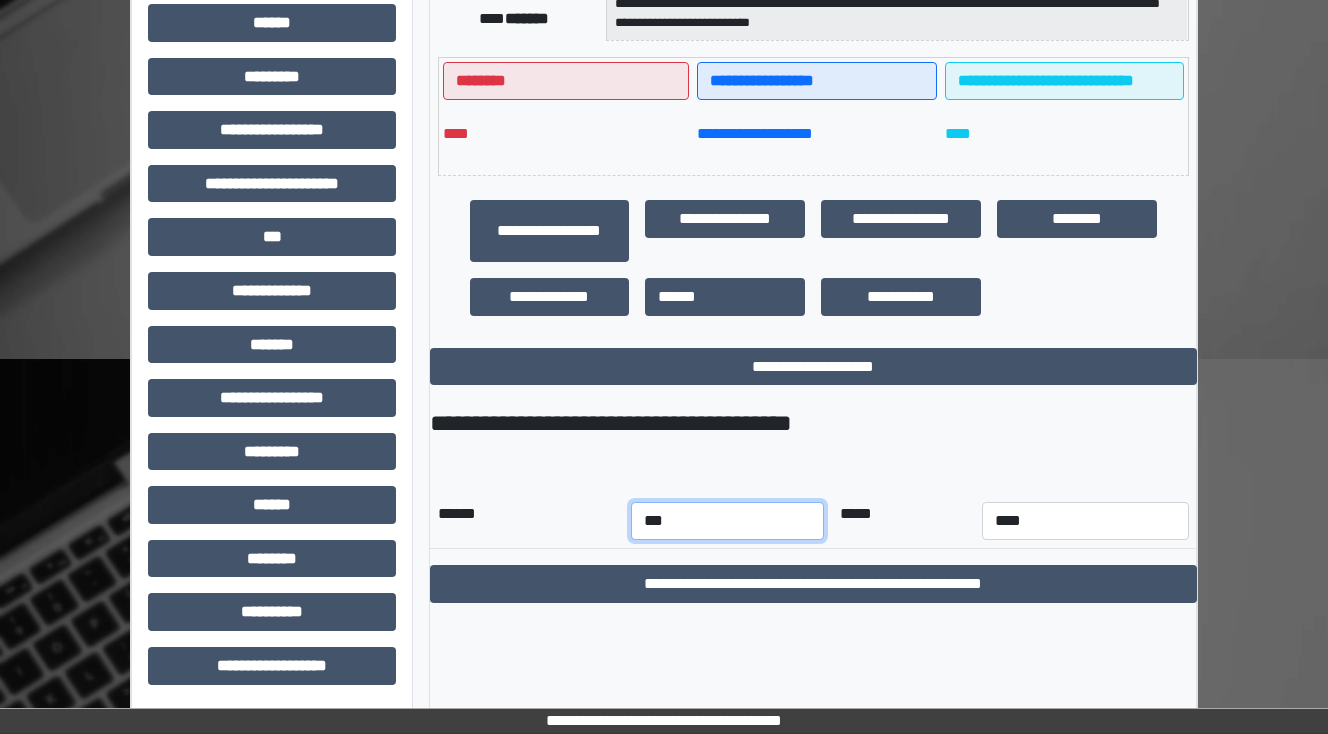 click on "***
***
***
***
***
***
***
***
***
***
***
***" at bounding box center [727, 521] 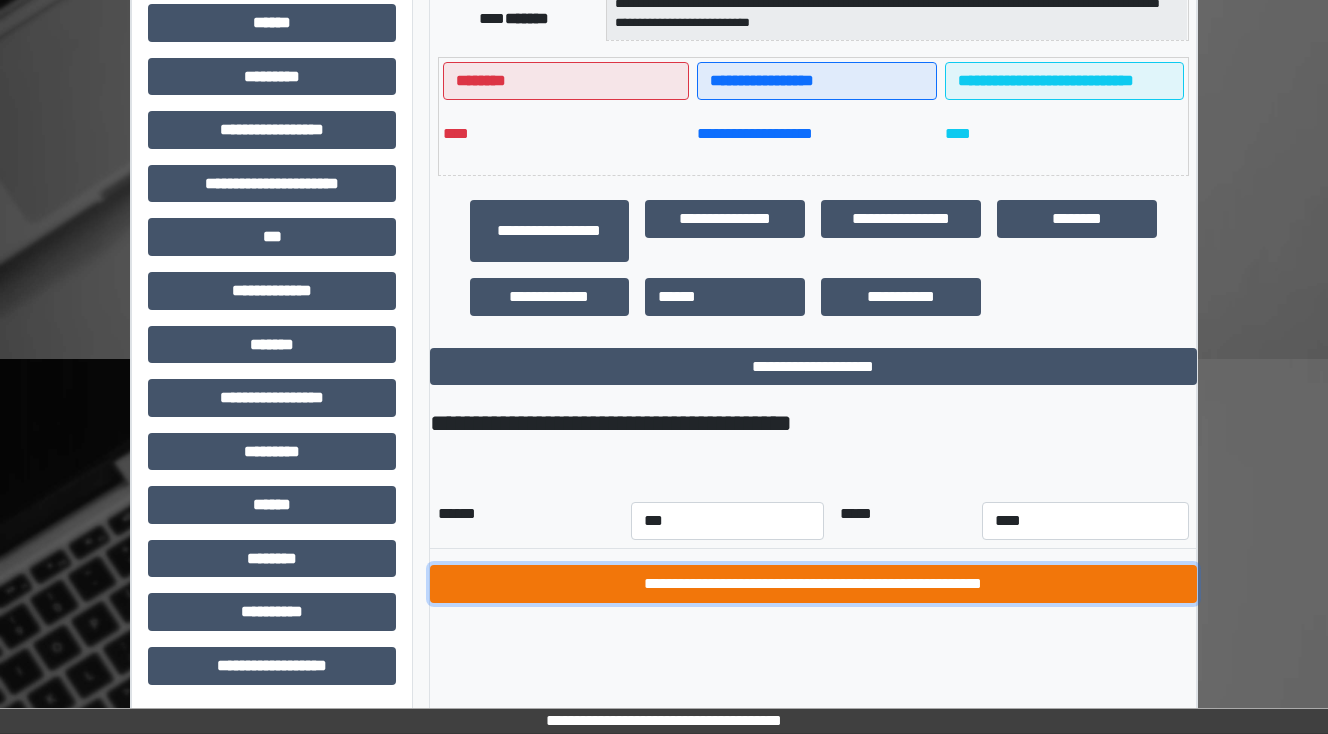 click on "**********" at bounding box center (813, 584) 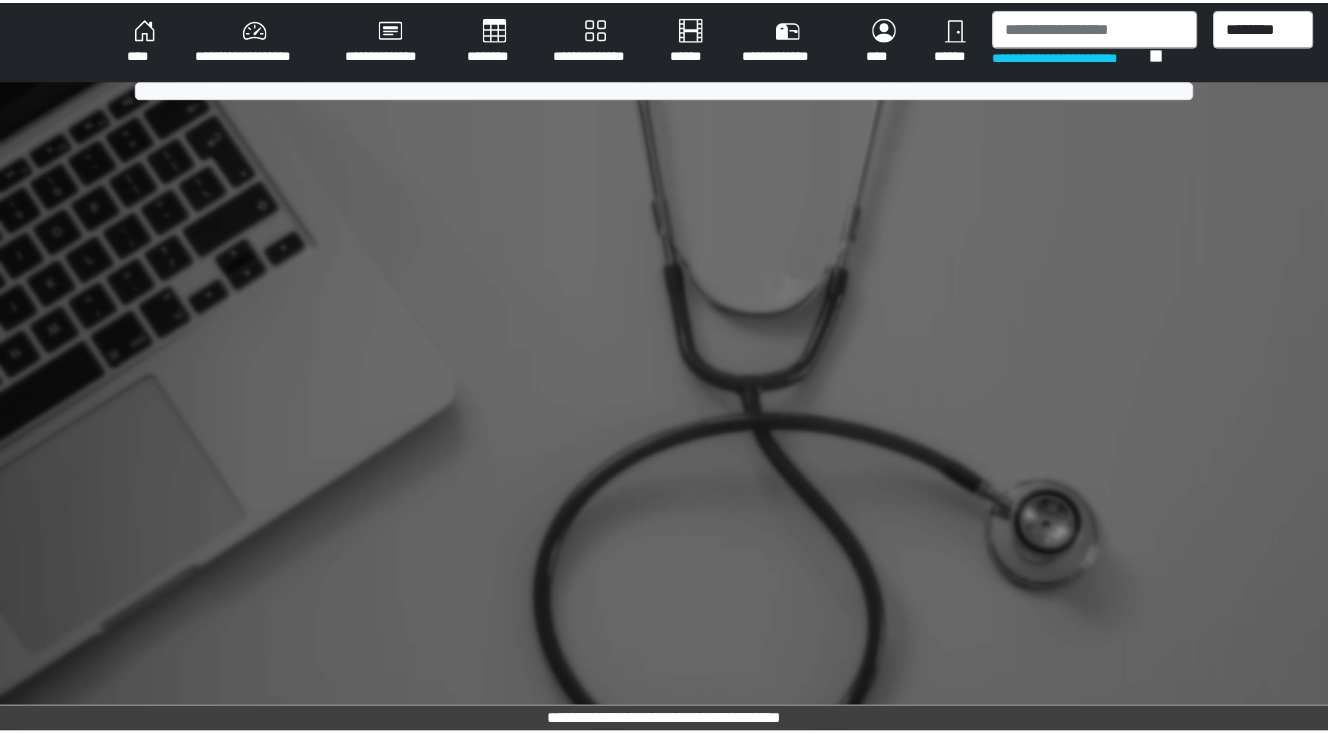 scroll, scrollTop: 0, scrollLeft: 0, axis: both 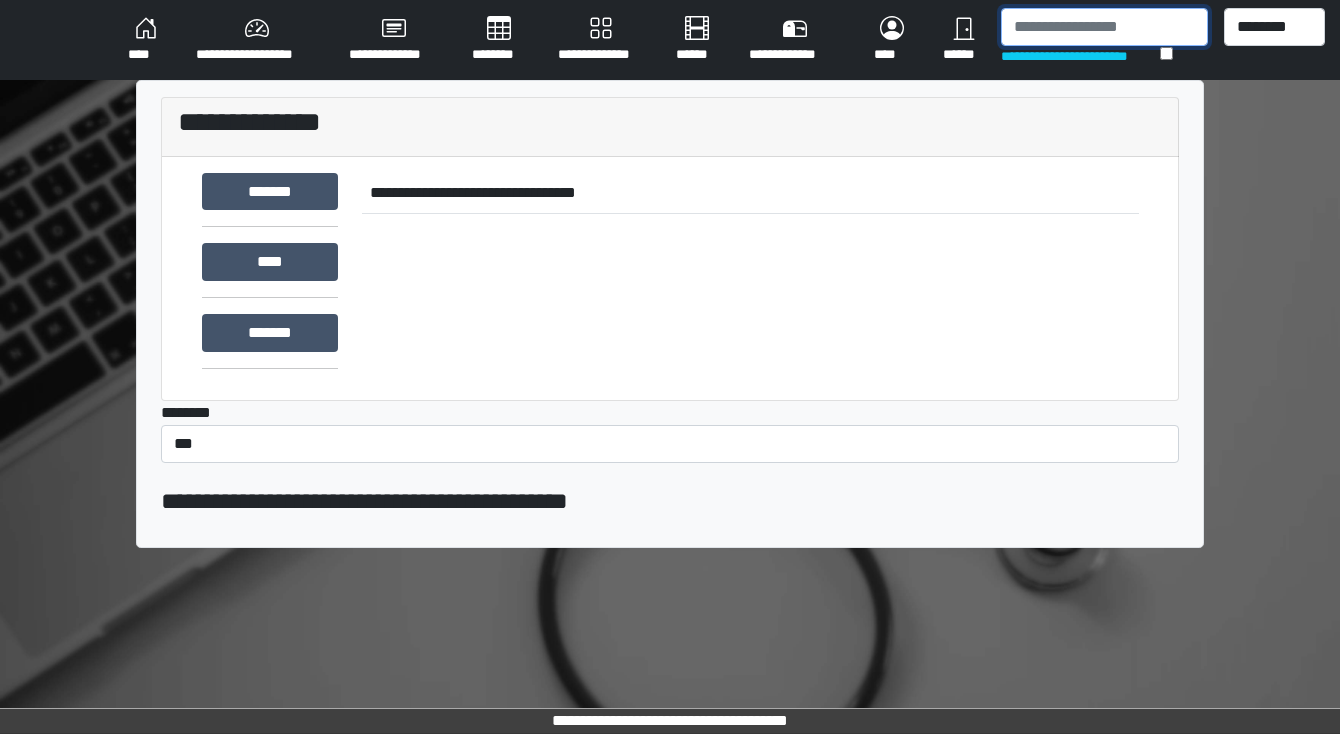 click at bounding box center (1104, 27) 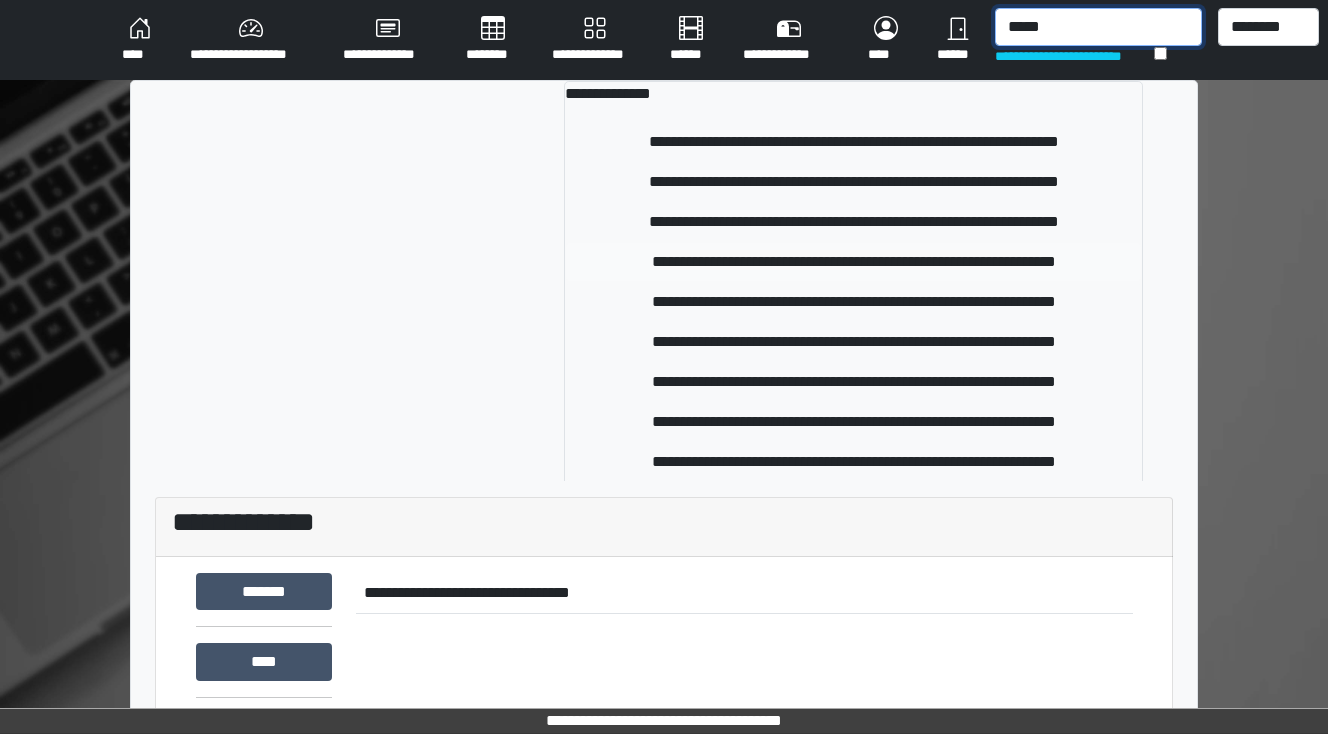type on "*****" 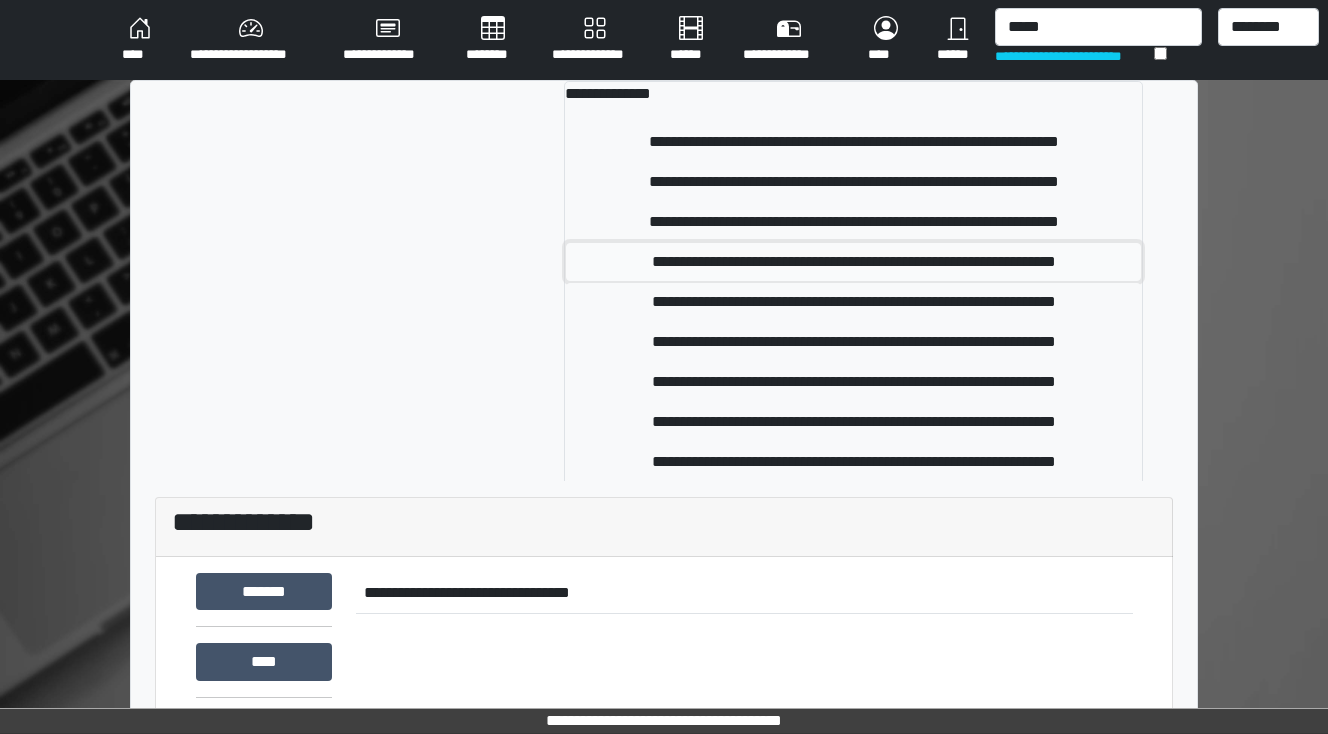 click on "**********" at bounding box center (853, 262) 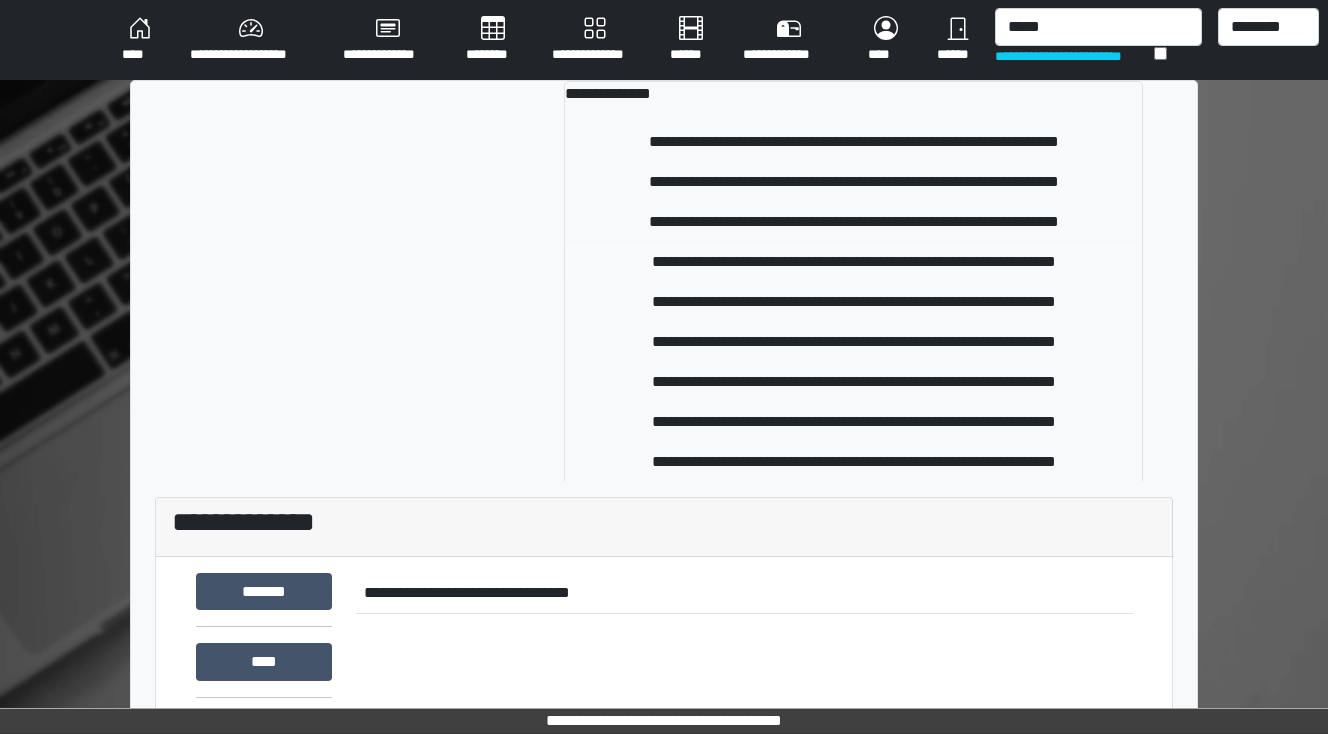 type 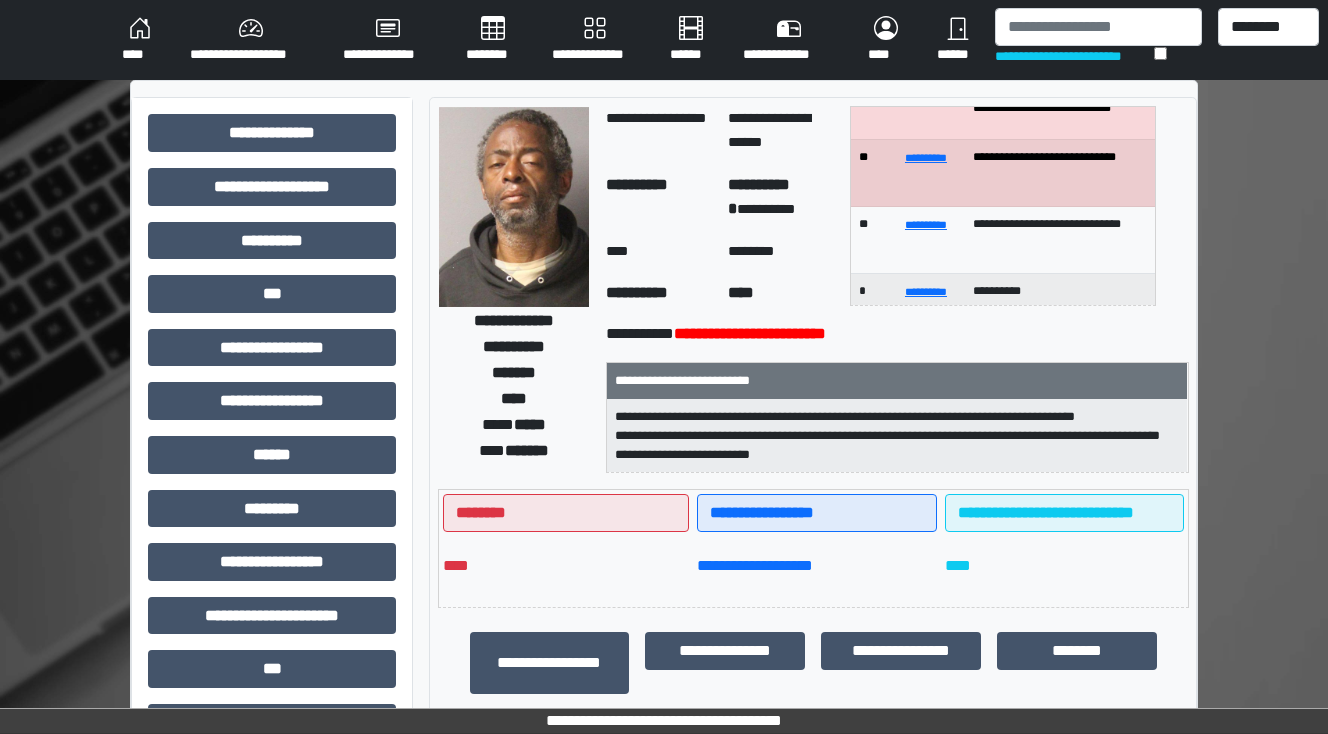 scroll, scrollTop: 160, scrollLeft: 0, axis: vertical 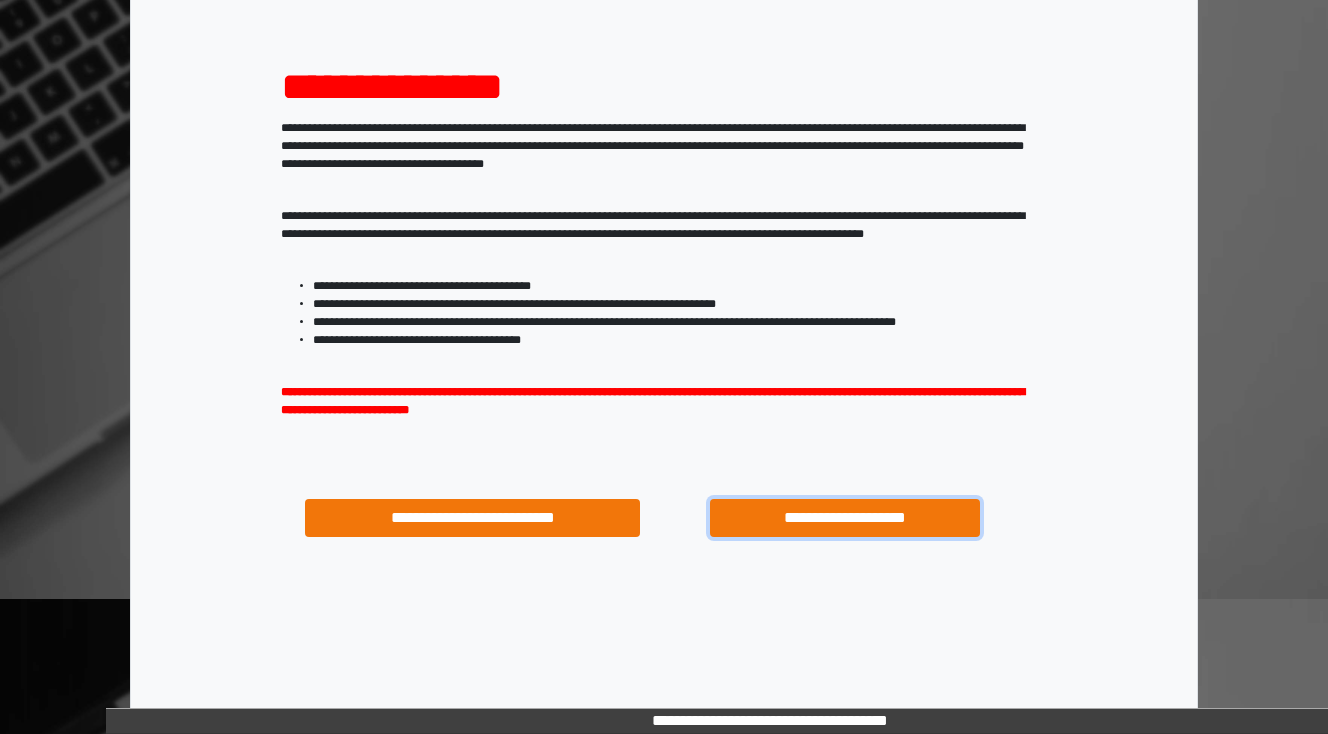 click on "**********" at bounding box center (844, 518) 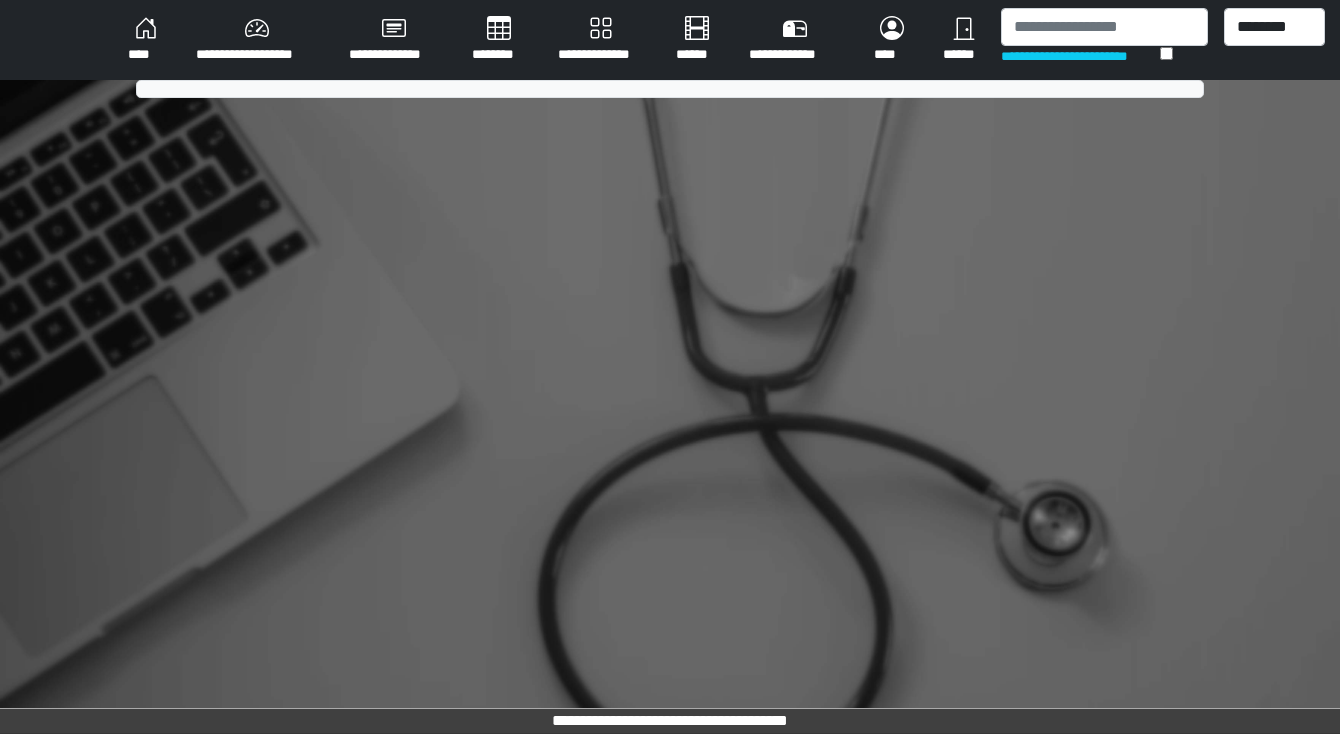 scroll, scrollTop: 0, scrollLeft: 0, axis: both 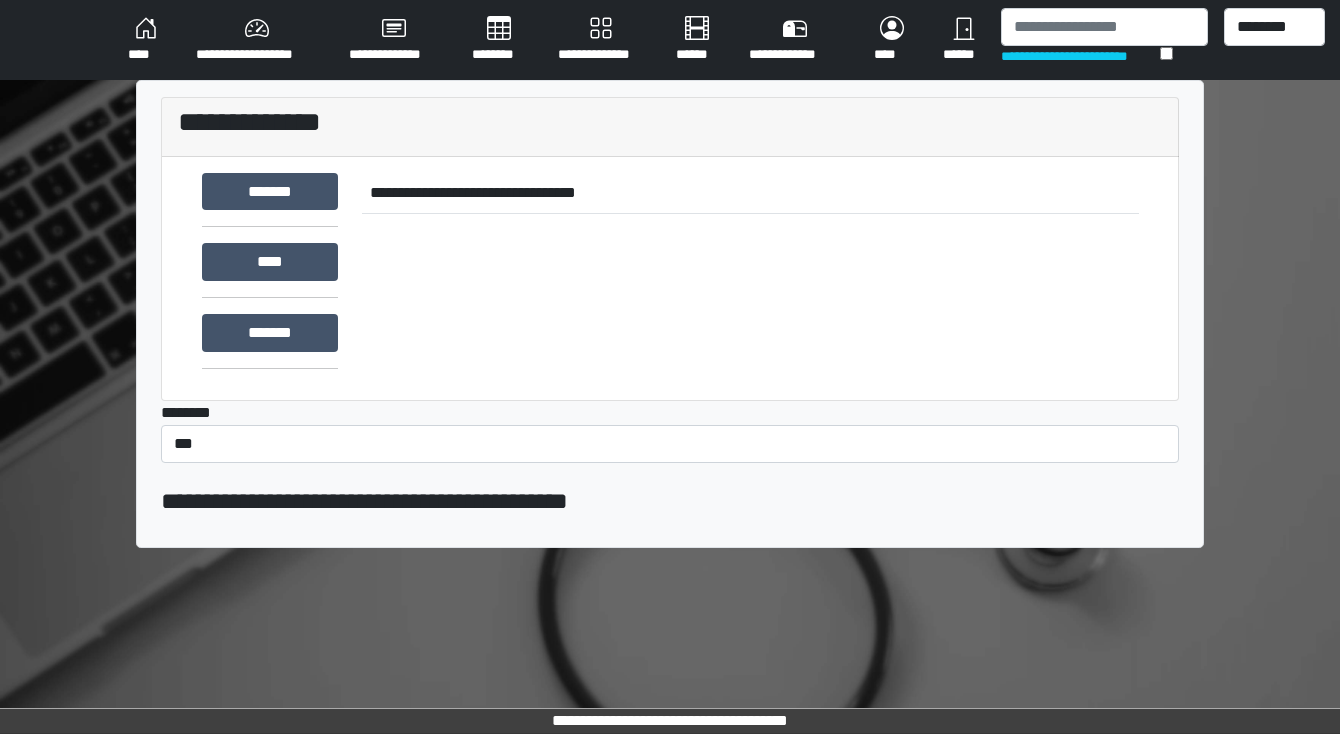 click on "********" at bounding box center [499, 40] 